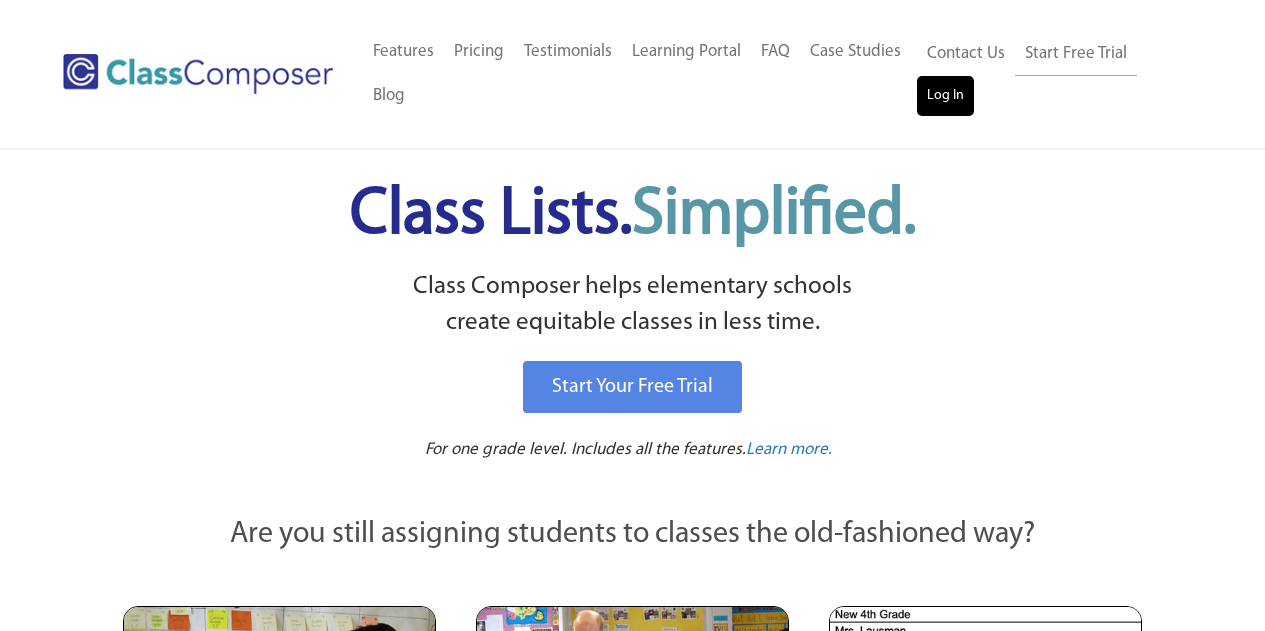 scroll, scrollTop: 0, scrollLeft: 0, axis: both 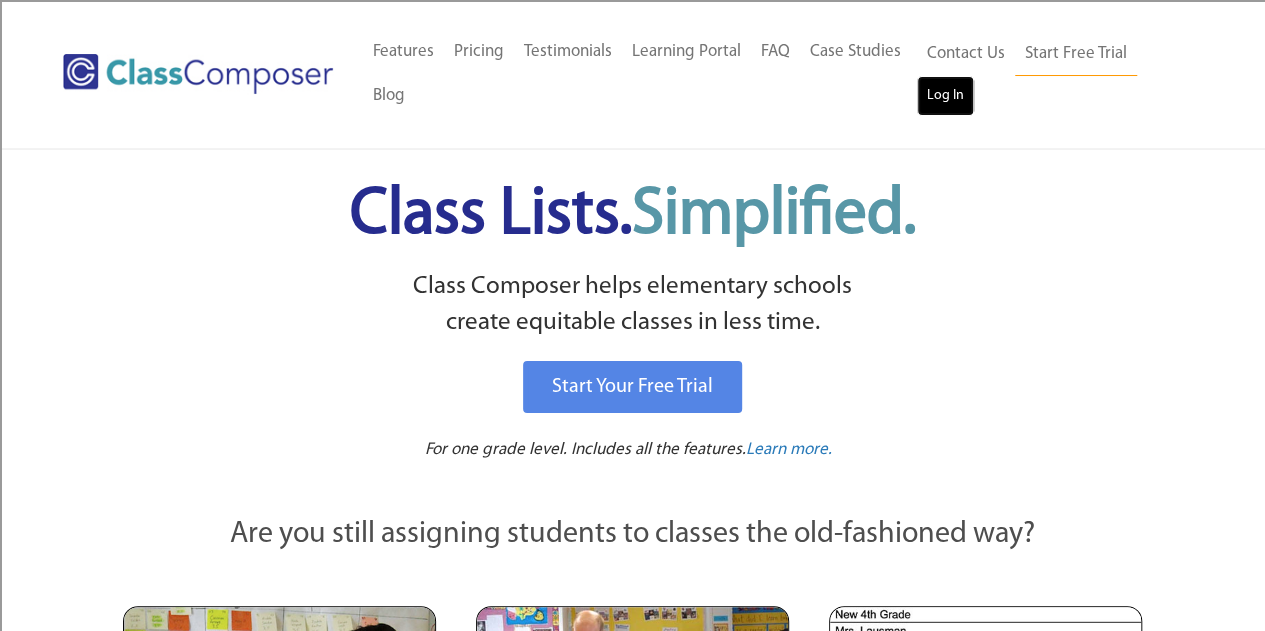 click on "Log In" at bounding box center [945, 96] 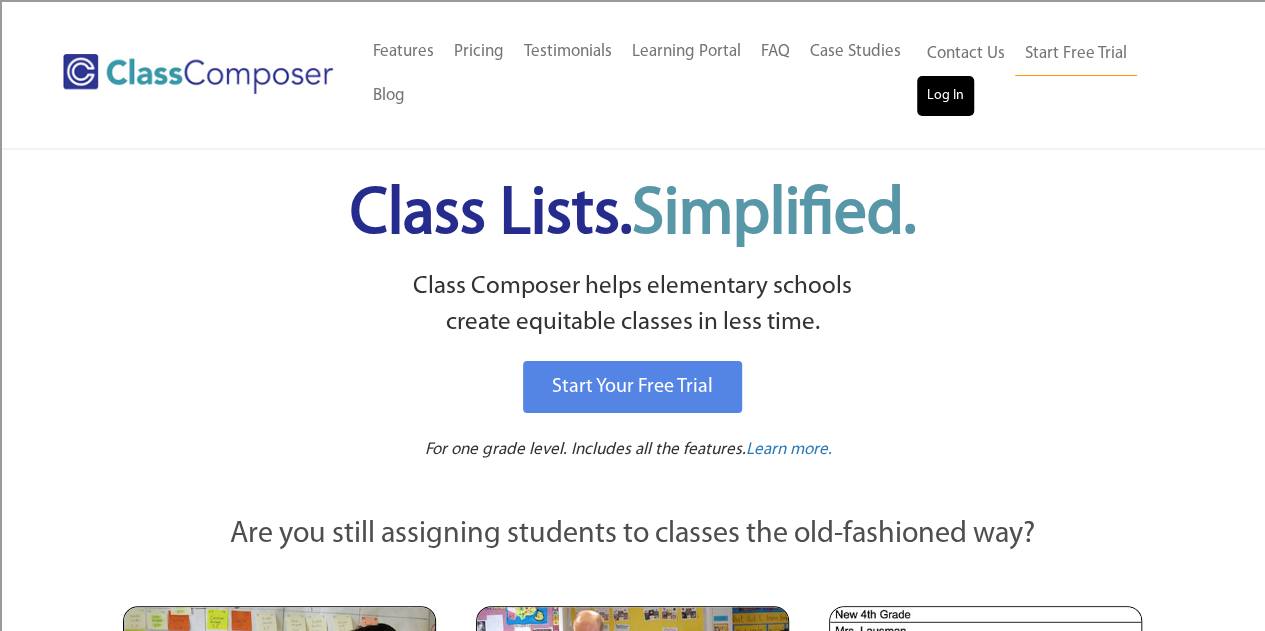 scroll, scrollTop: 0, scrollLeft: 0, axis: both 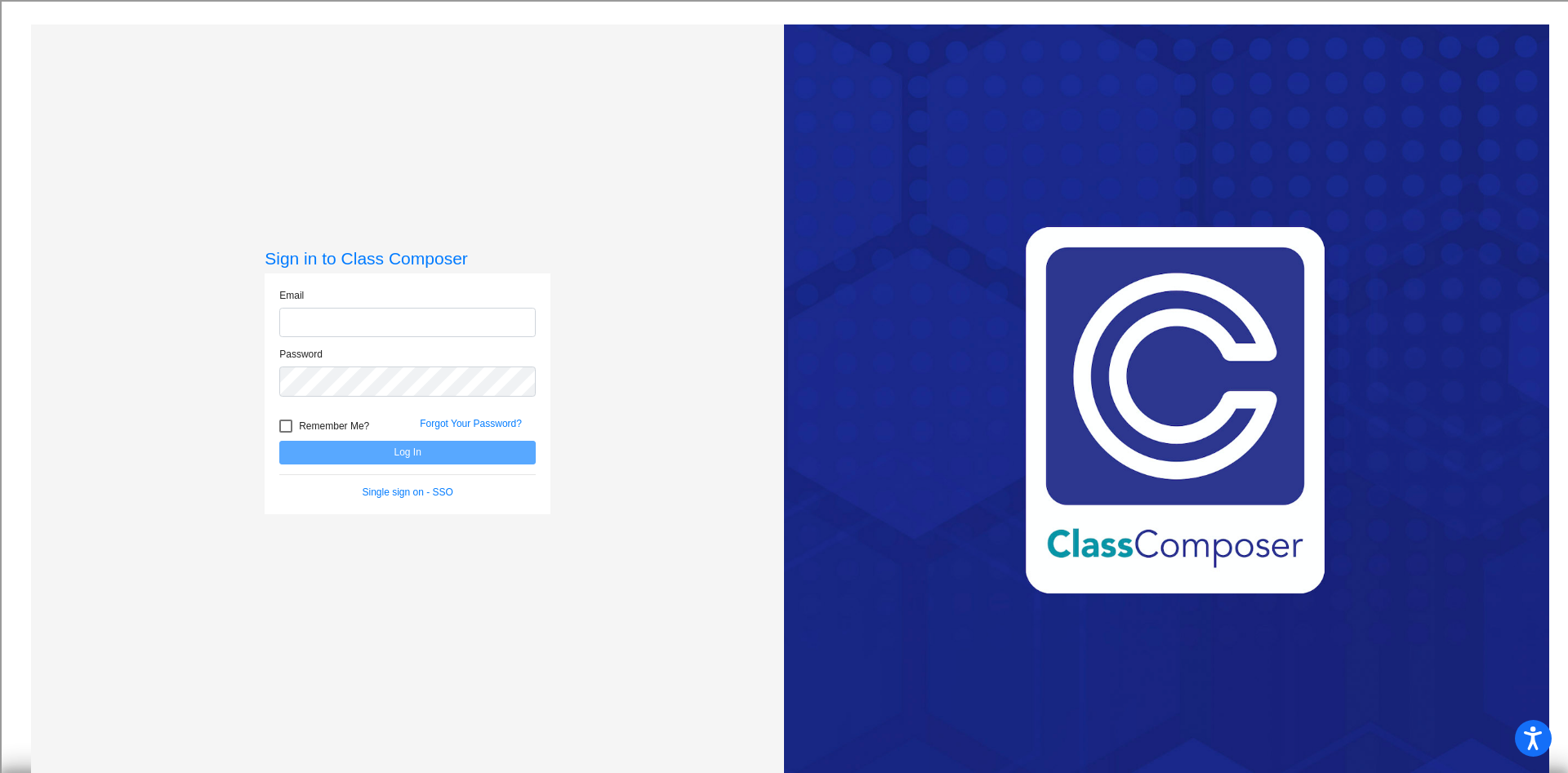 type on "amandaallen+1@csisd.org" 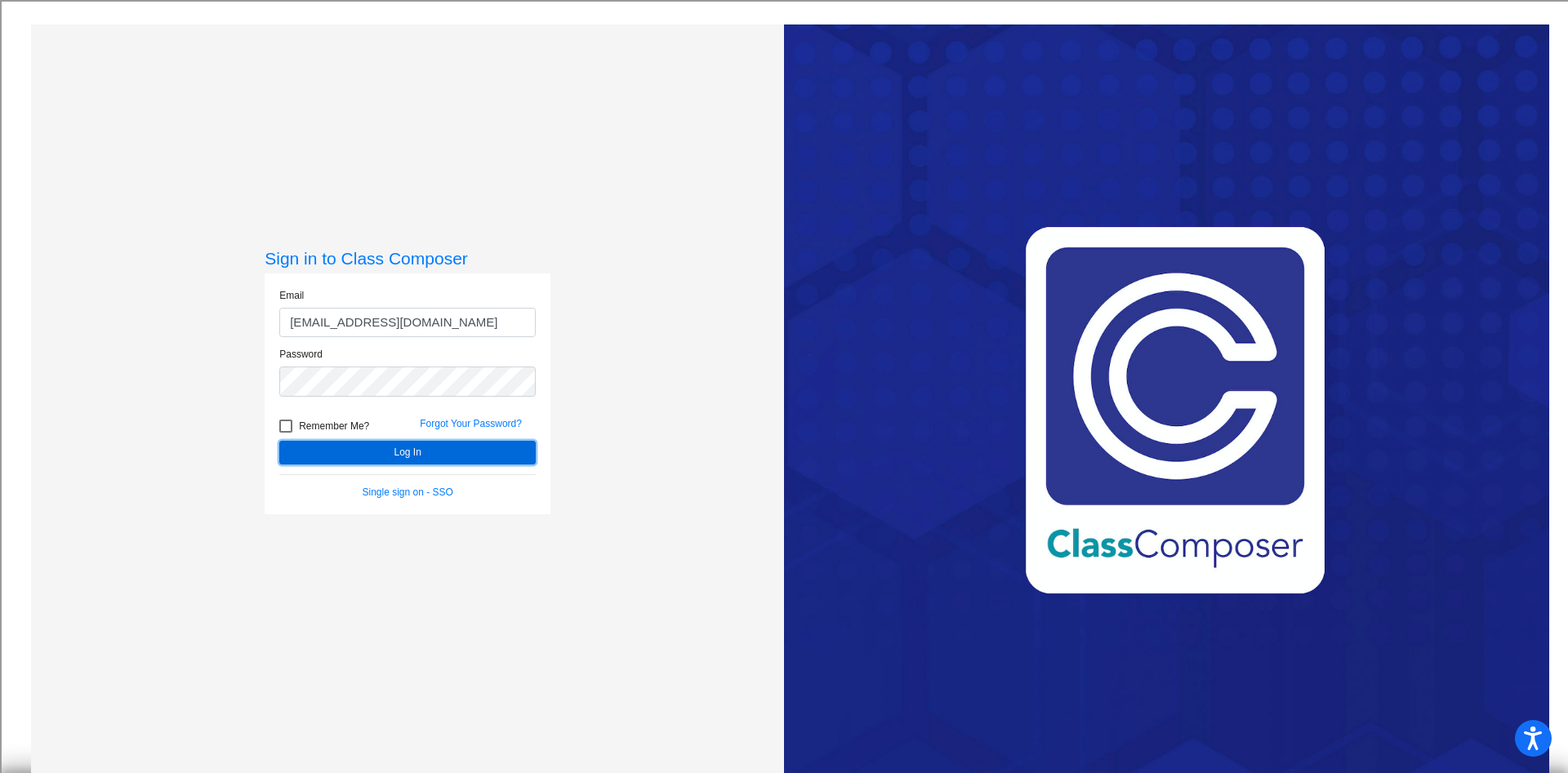 click on "Log In" 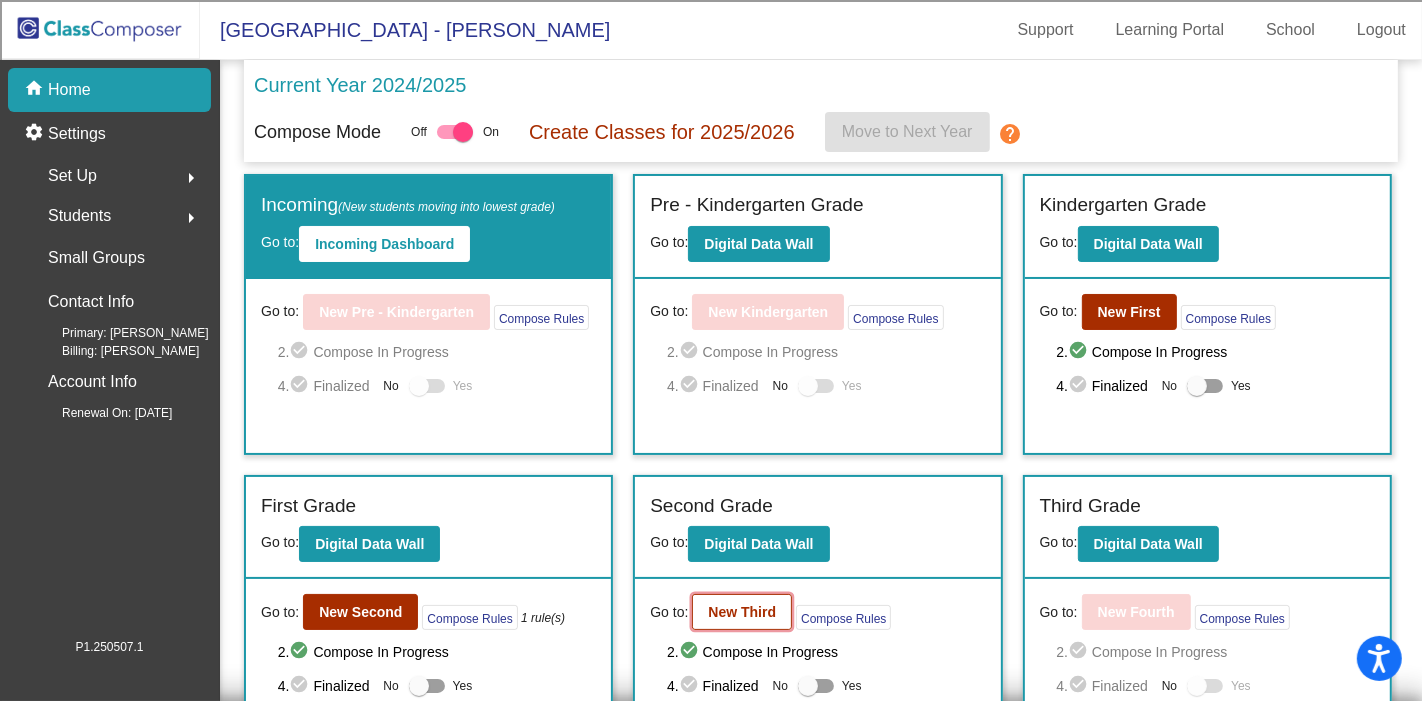 drag, startPoint x: 1665, startPoint y: 5, endPoint x: 723, endPoint y: 604, distance: 1116.3176 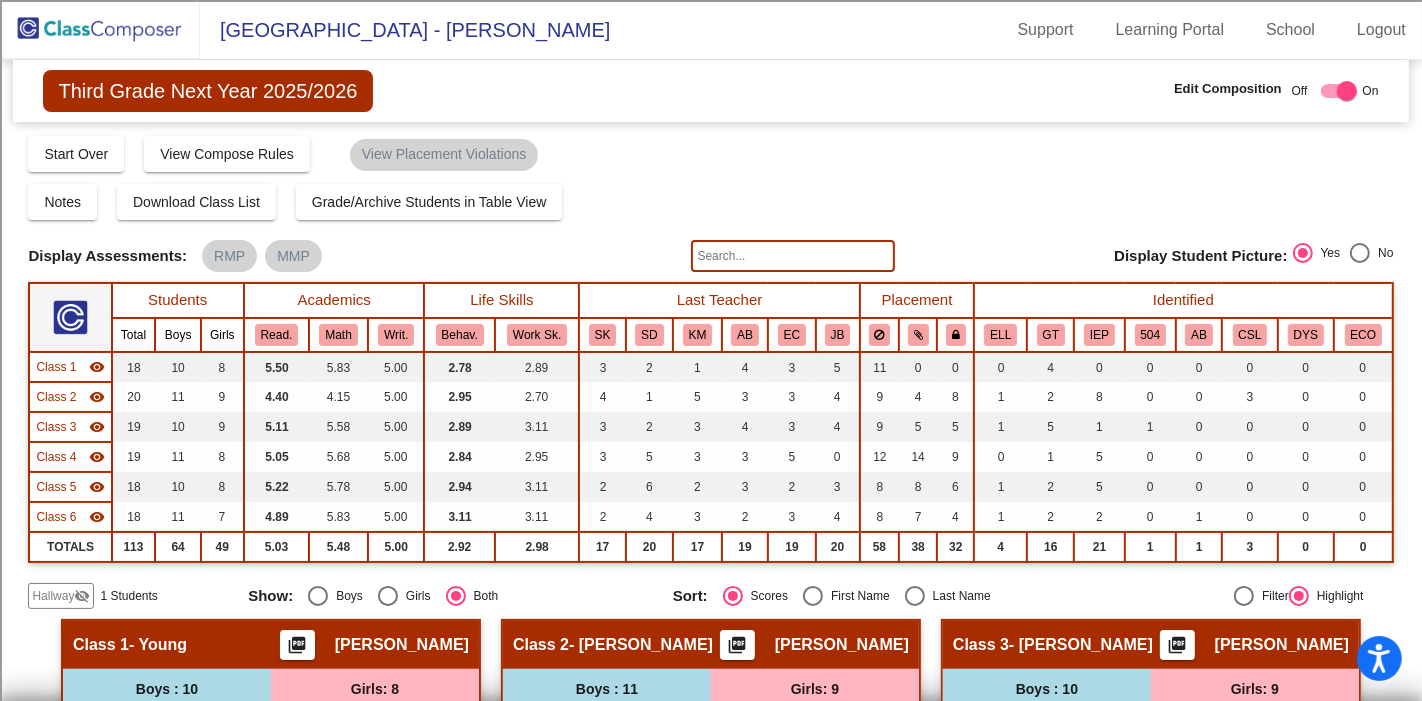 click 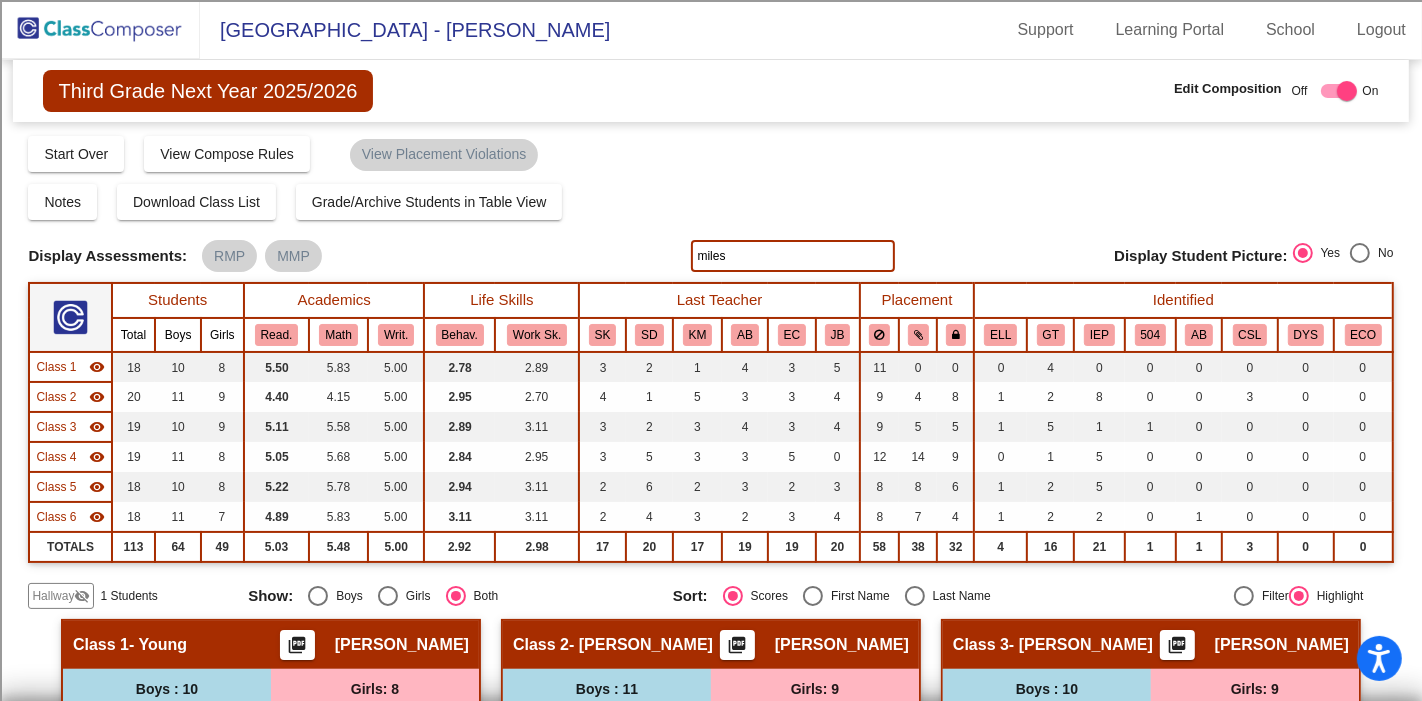 type on "miles" 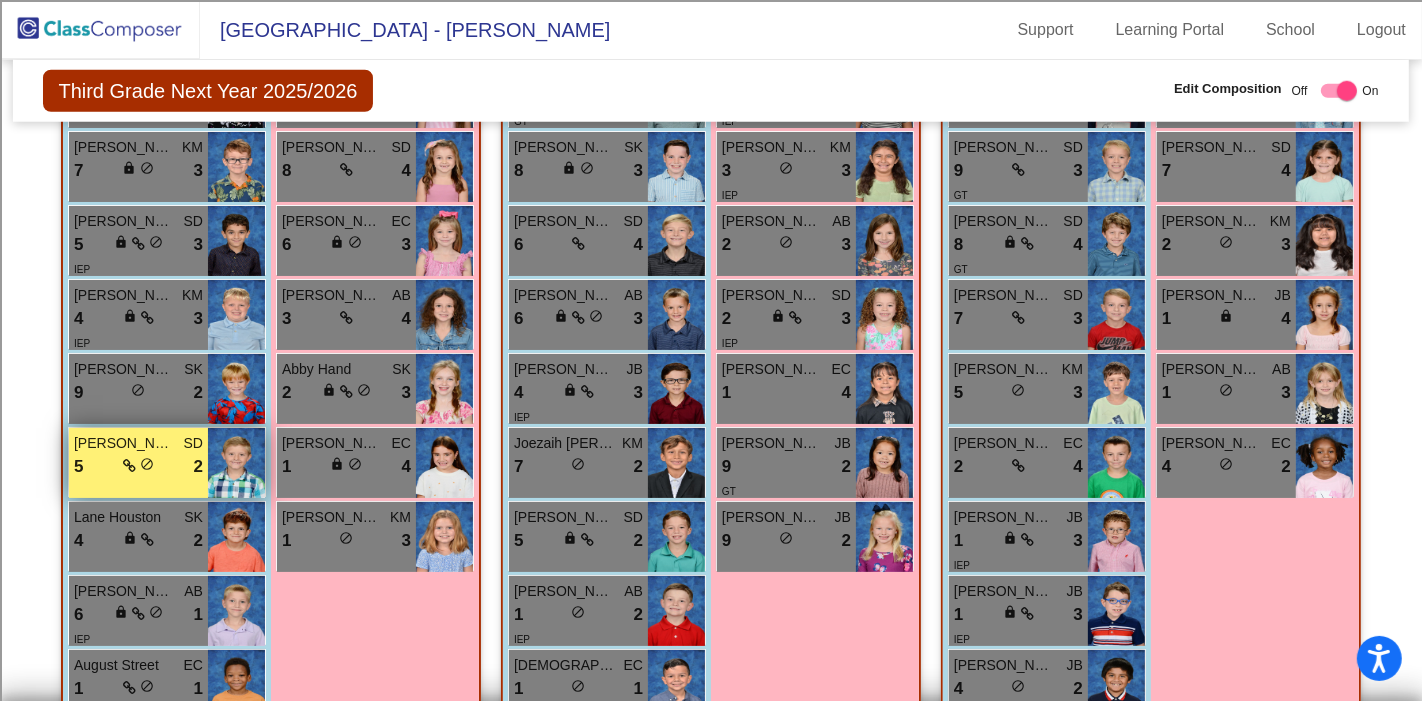 scroll, scrollTop: 1666, scrollLeft: 0, axis: vertical 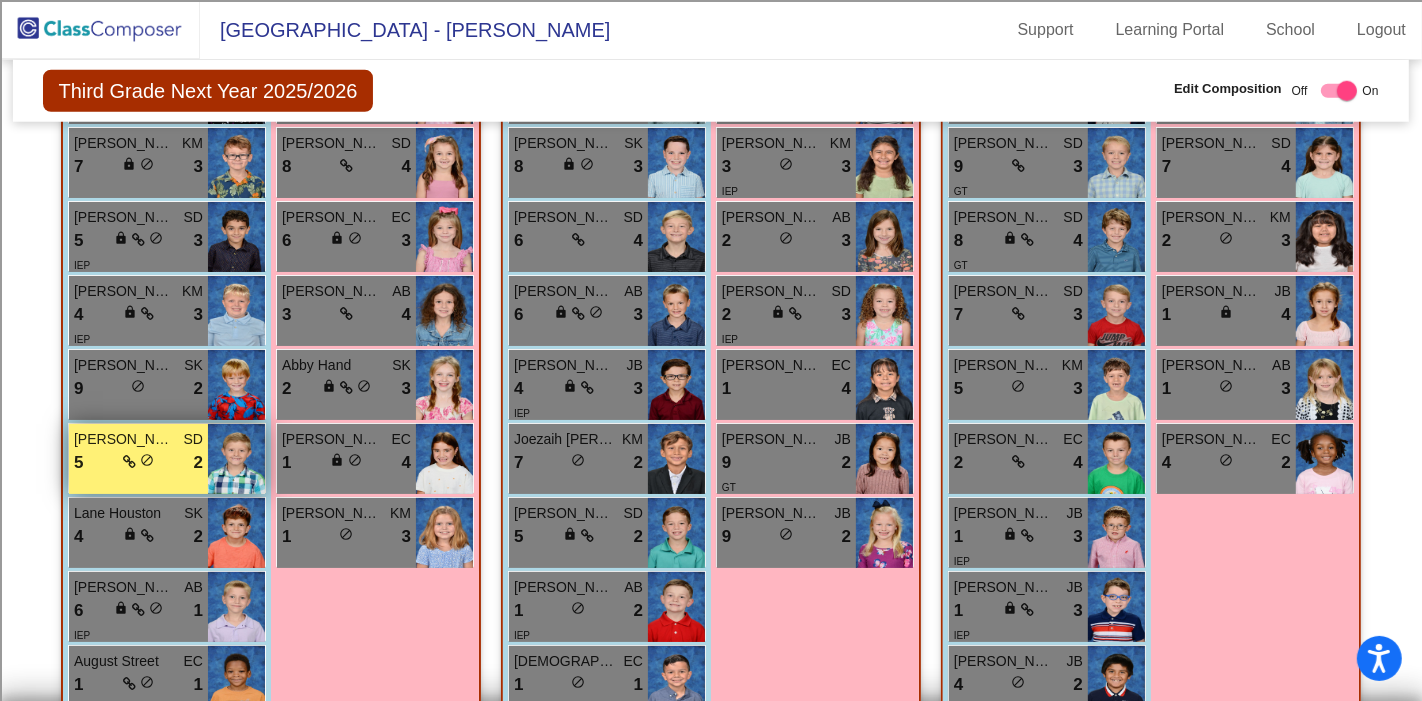 click on "lock do_not_disturb_alt" at bounding box center [138, 462] 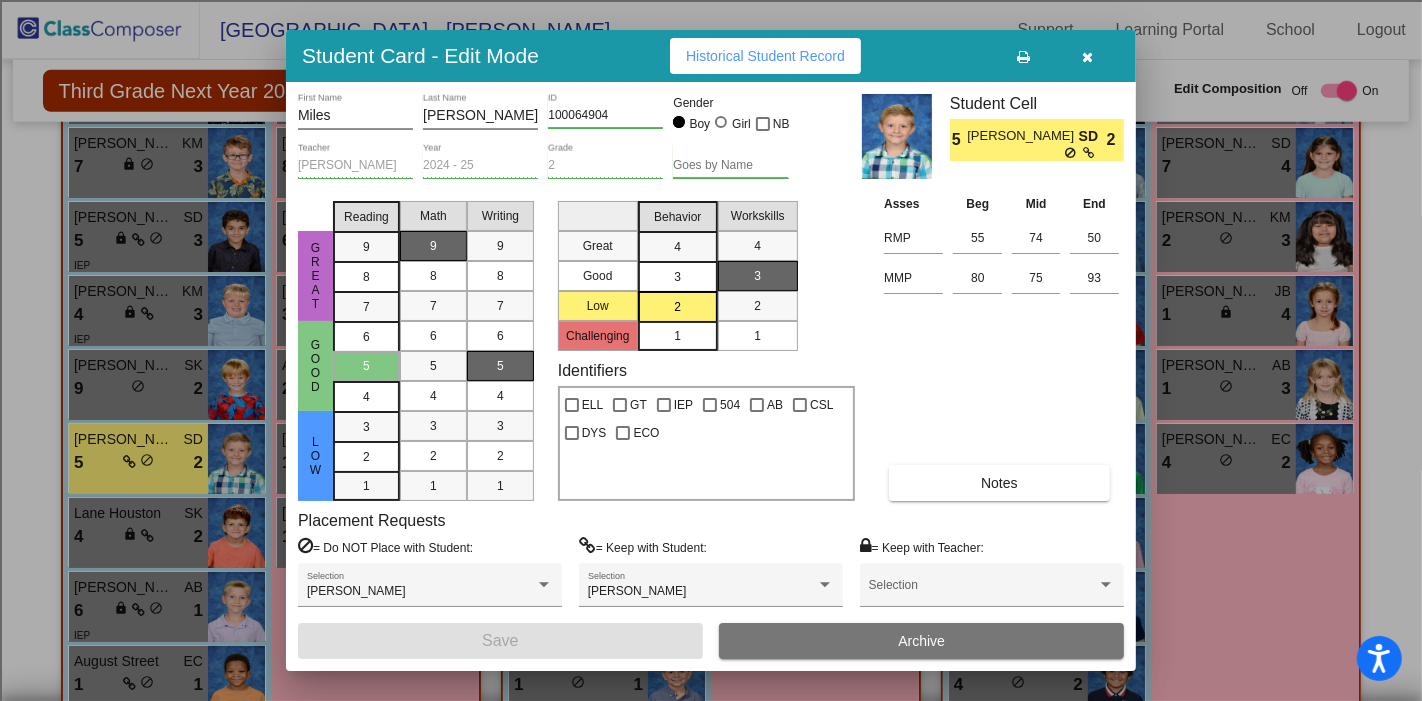 click at bounding box center [1088, 57] 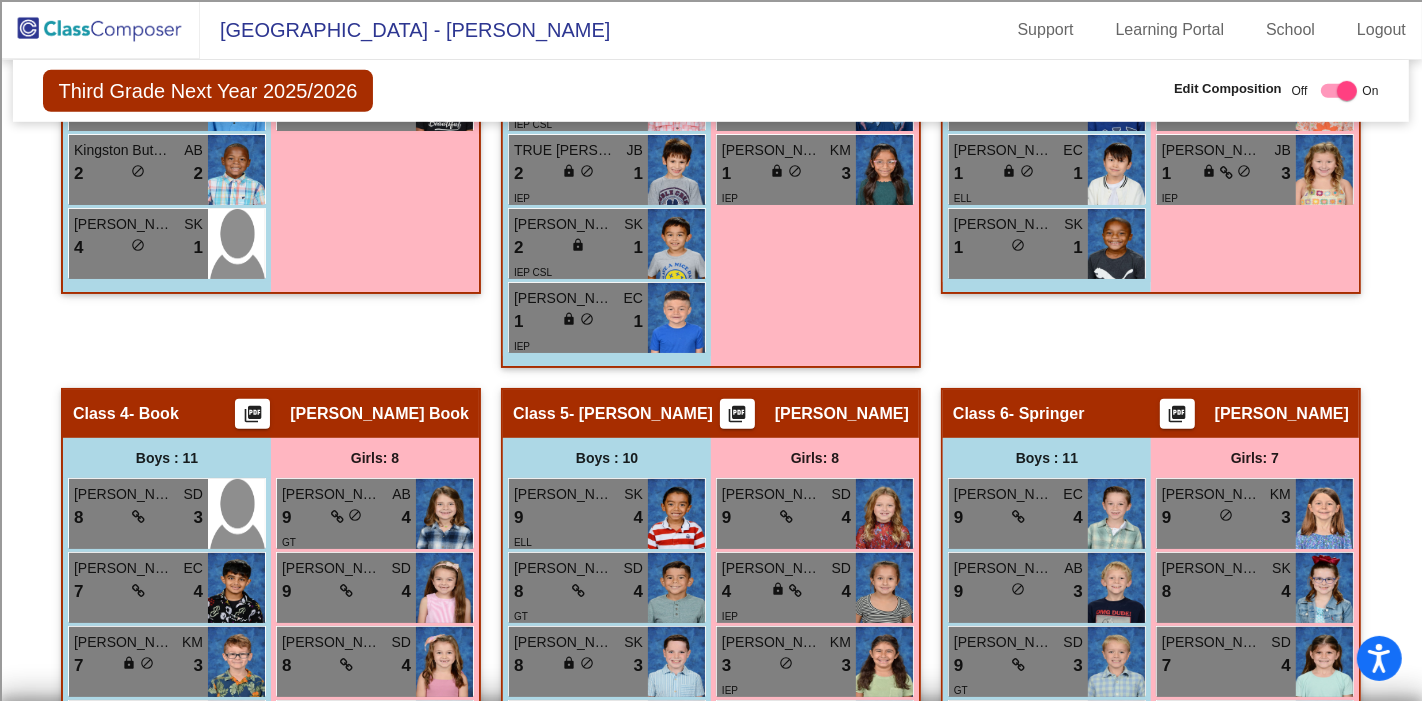 scroll, scrollTop: 1666, scrollLeft: 0, axis: vertical 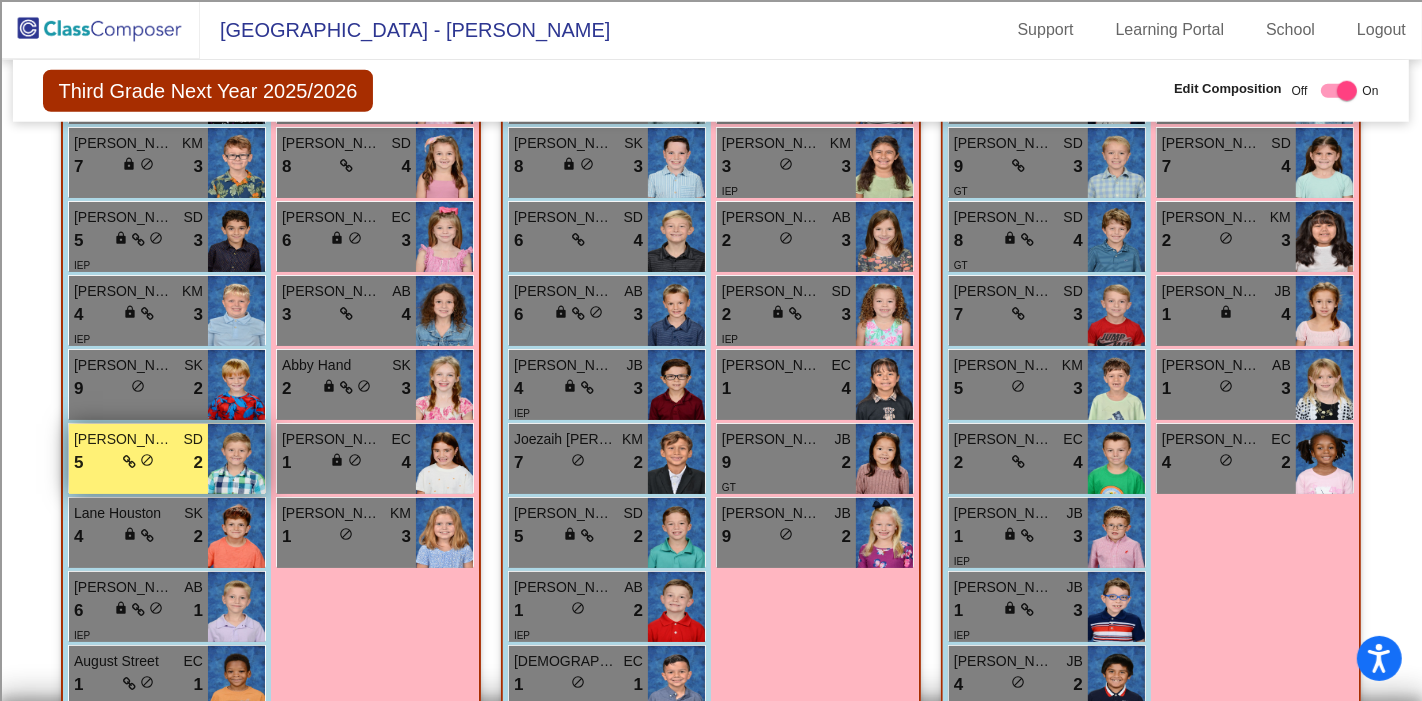 click on "5 lock do_not_disturb_alt 2" at bounding box center [138, 463] 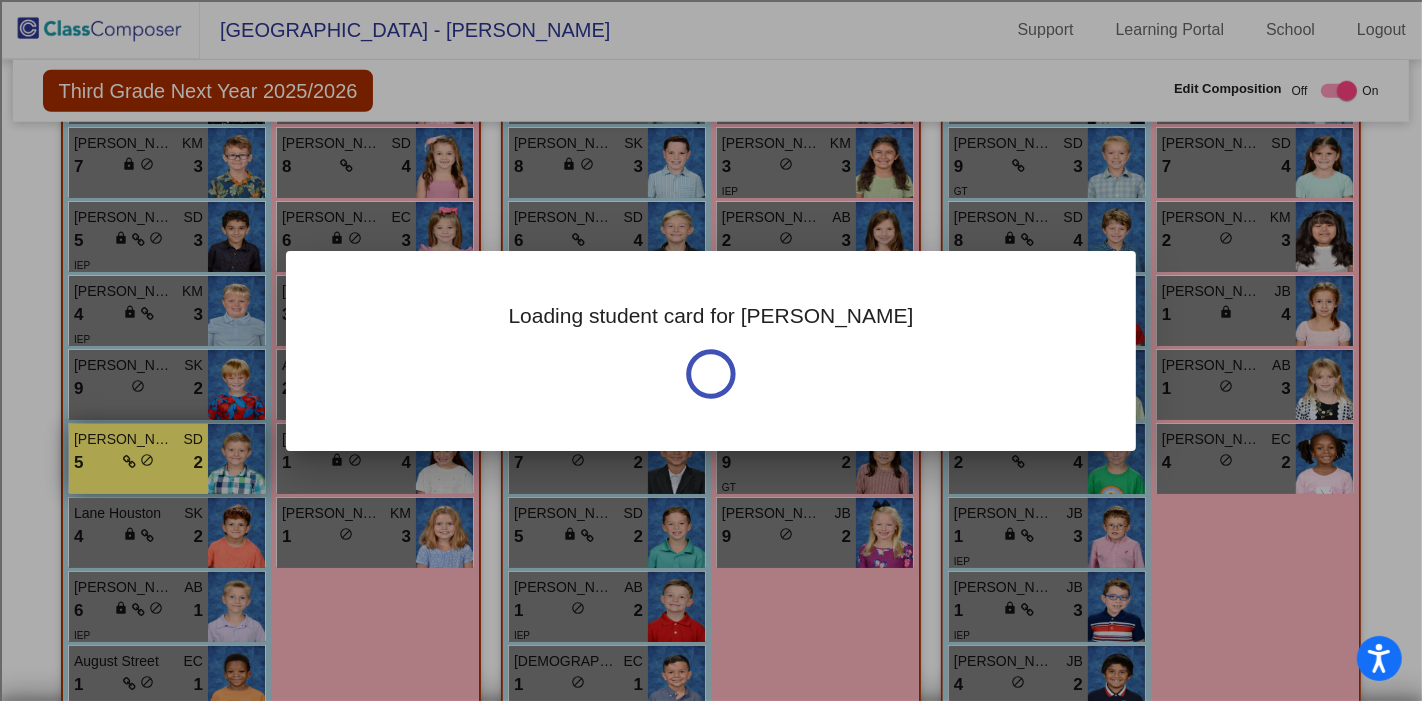 click at bounding box center [711, 350] 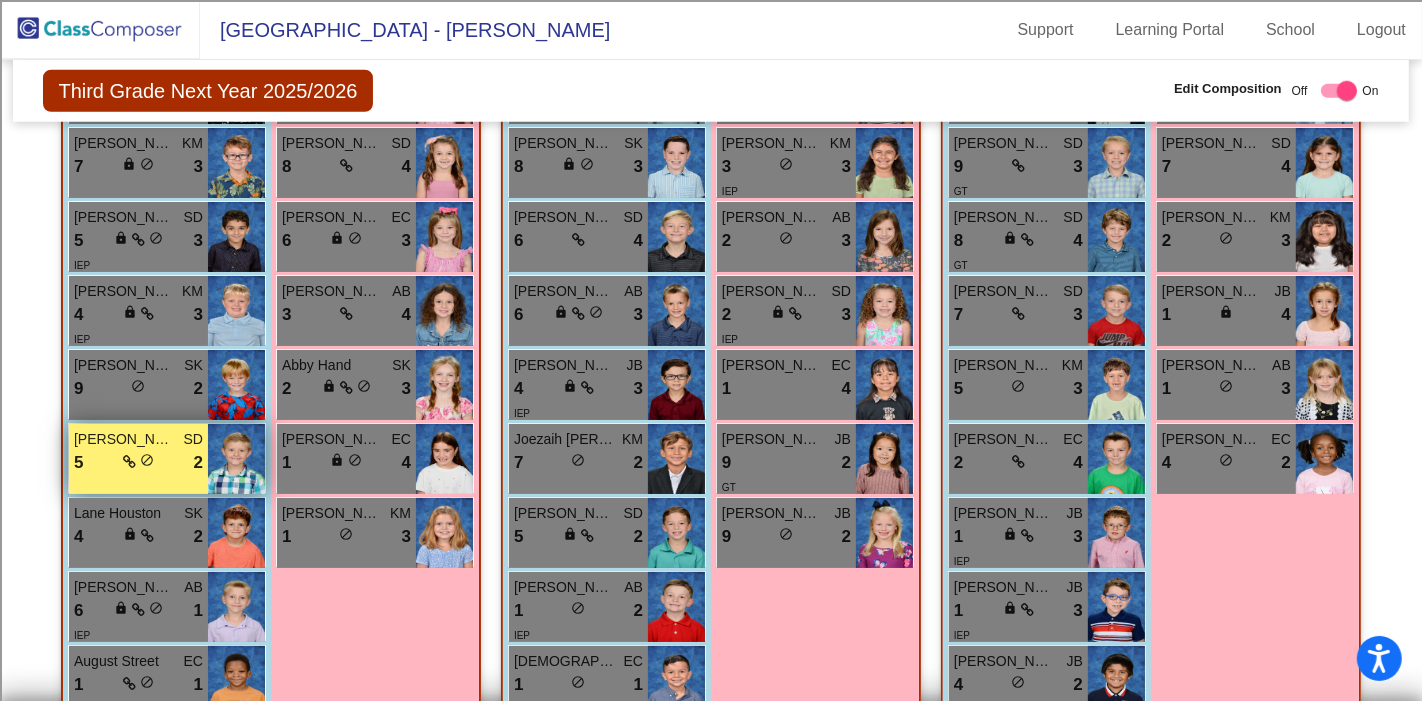 click on "5 lock do_not_disturb_alt 2" at bounding box center [138, 463] 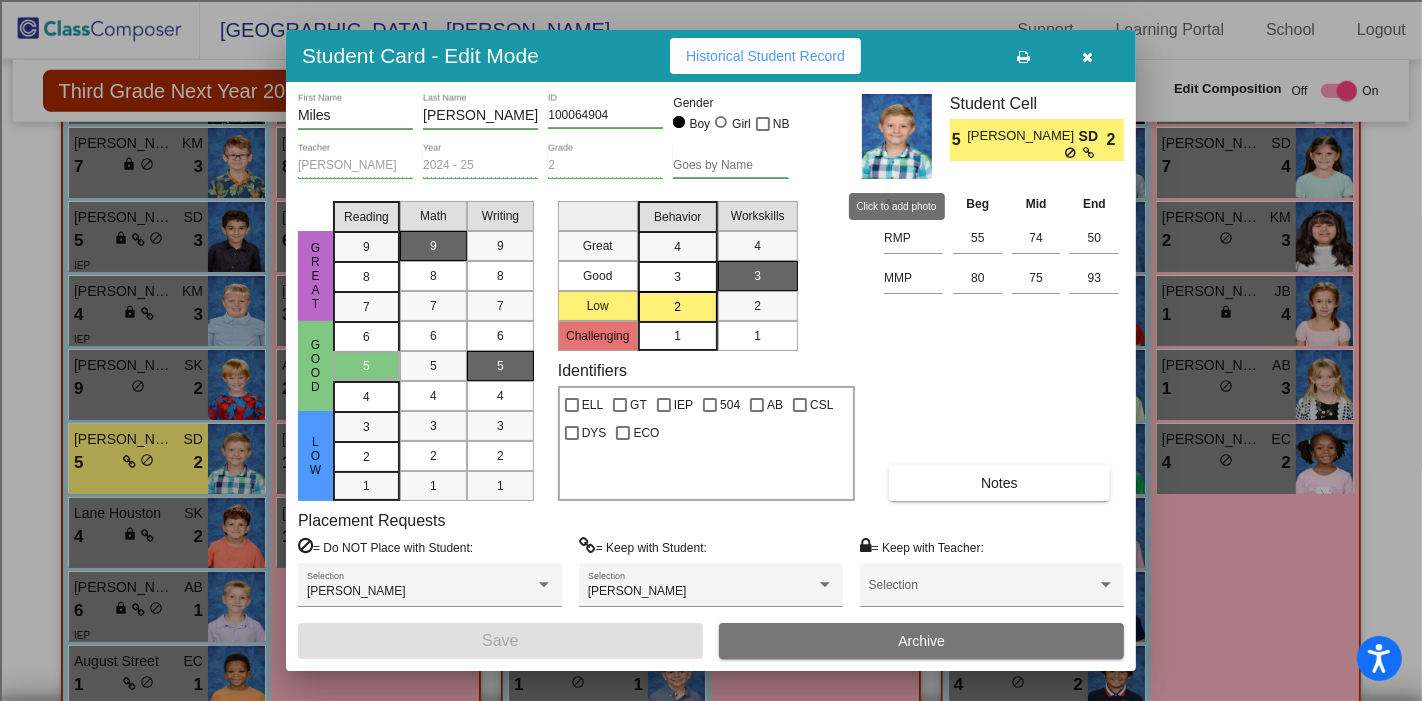 click at bounding box center [897, 136] 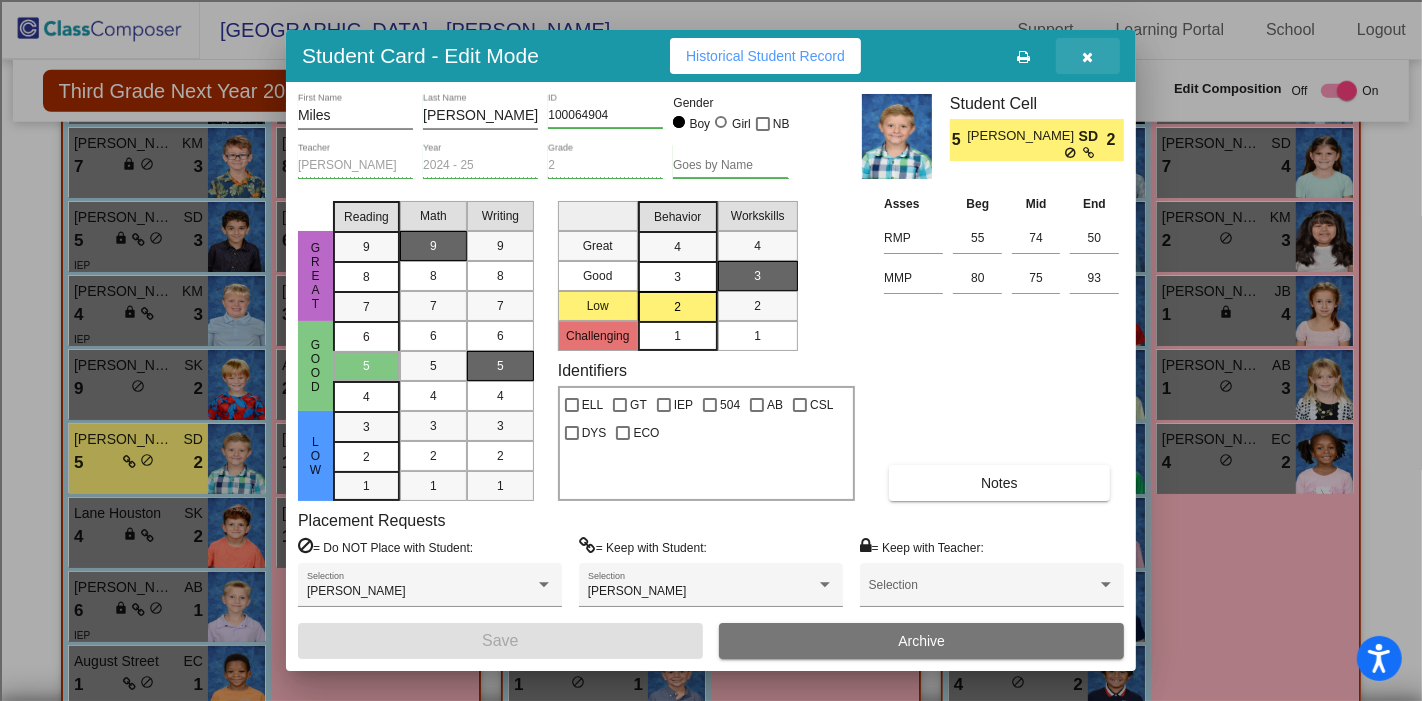 click at bounding box center [1088, 56] 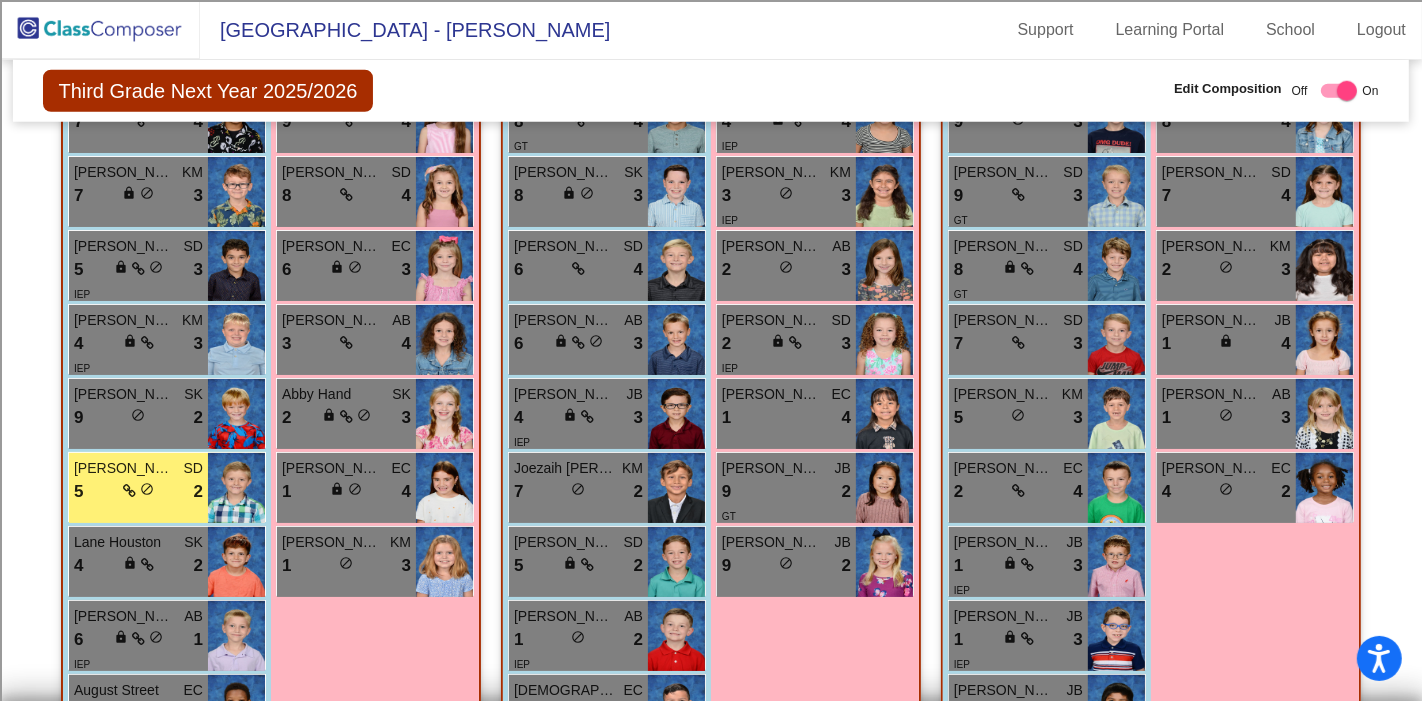 scroll, scrollTop: 1666, scrollLeft: 0, axis: vertical 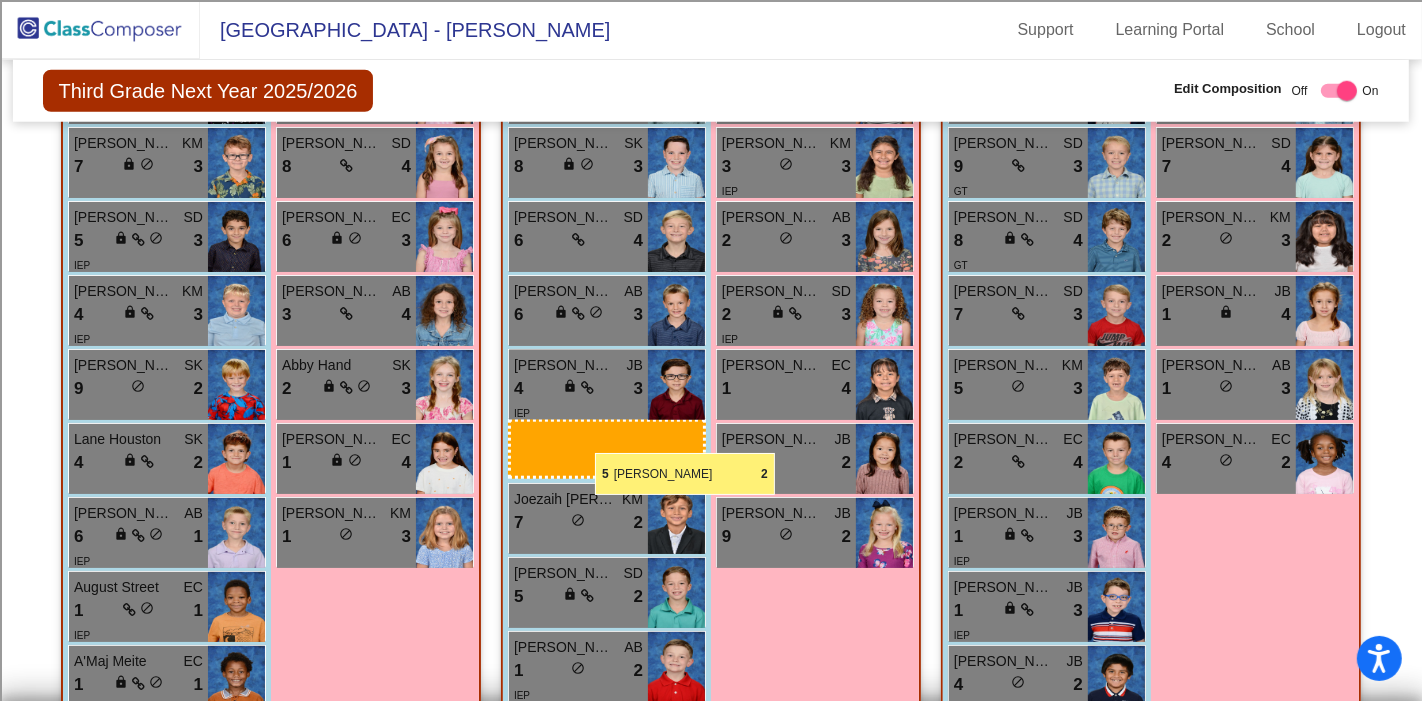 drag, startPoint x: 156, startPoint y: 470, endPoint x: 595, endPoint y: 453, distance: 439.32904 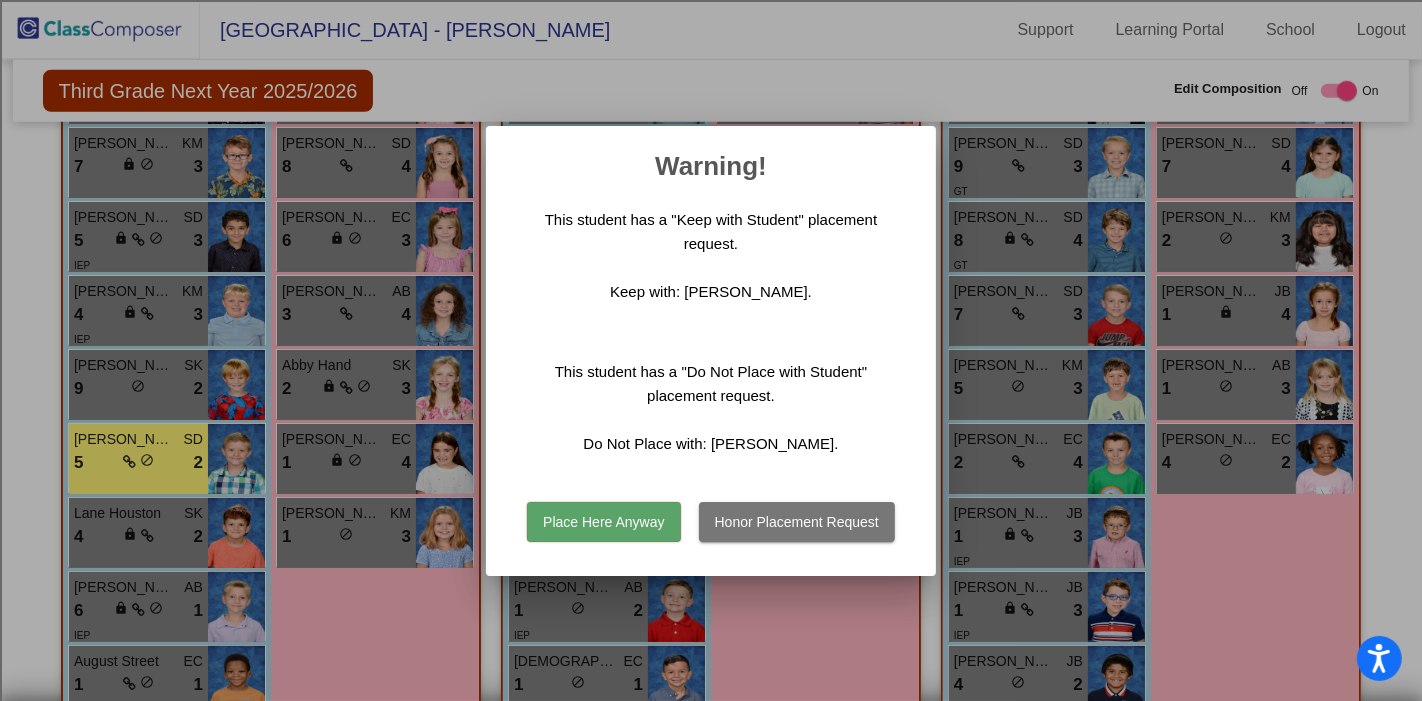 click on "Honor Placement Request" at bounding box center [797, 522] 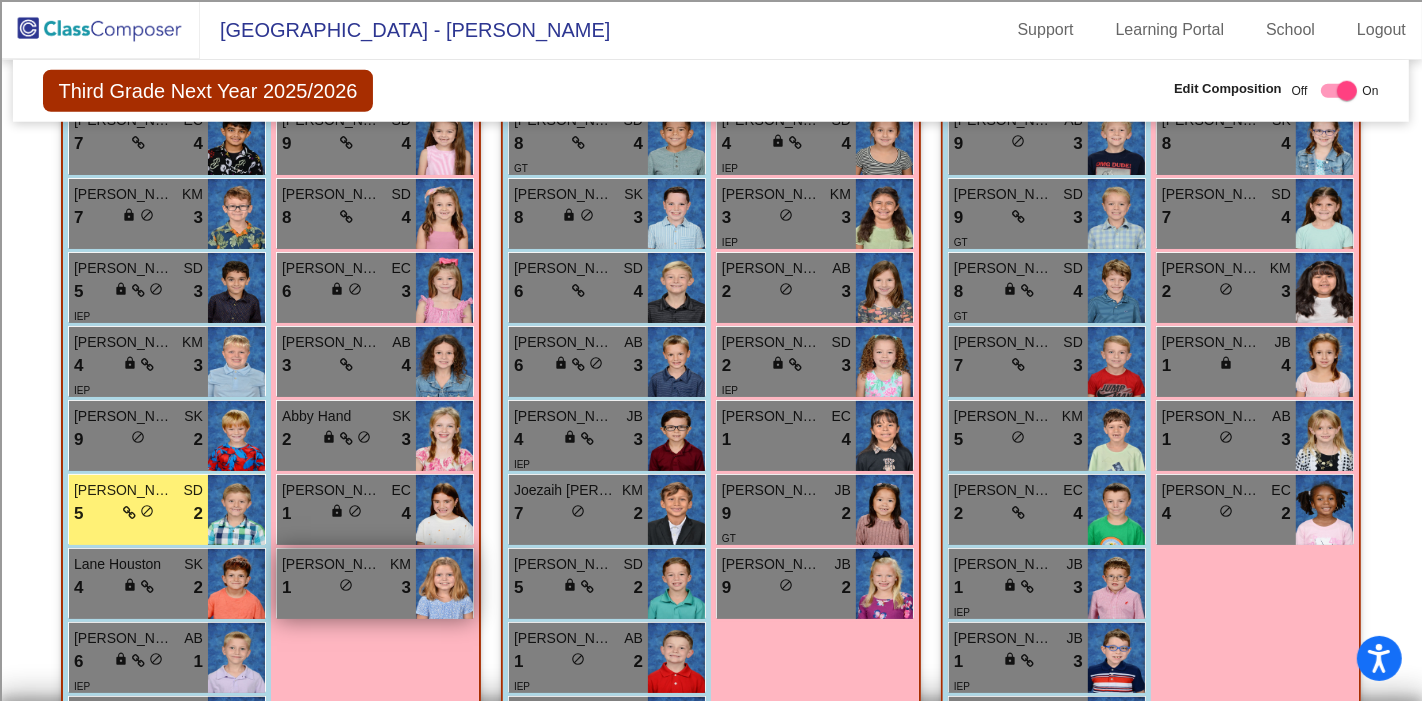 scroll, scrollTop: 1666, scrollLeft: 0, axis: vertical 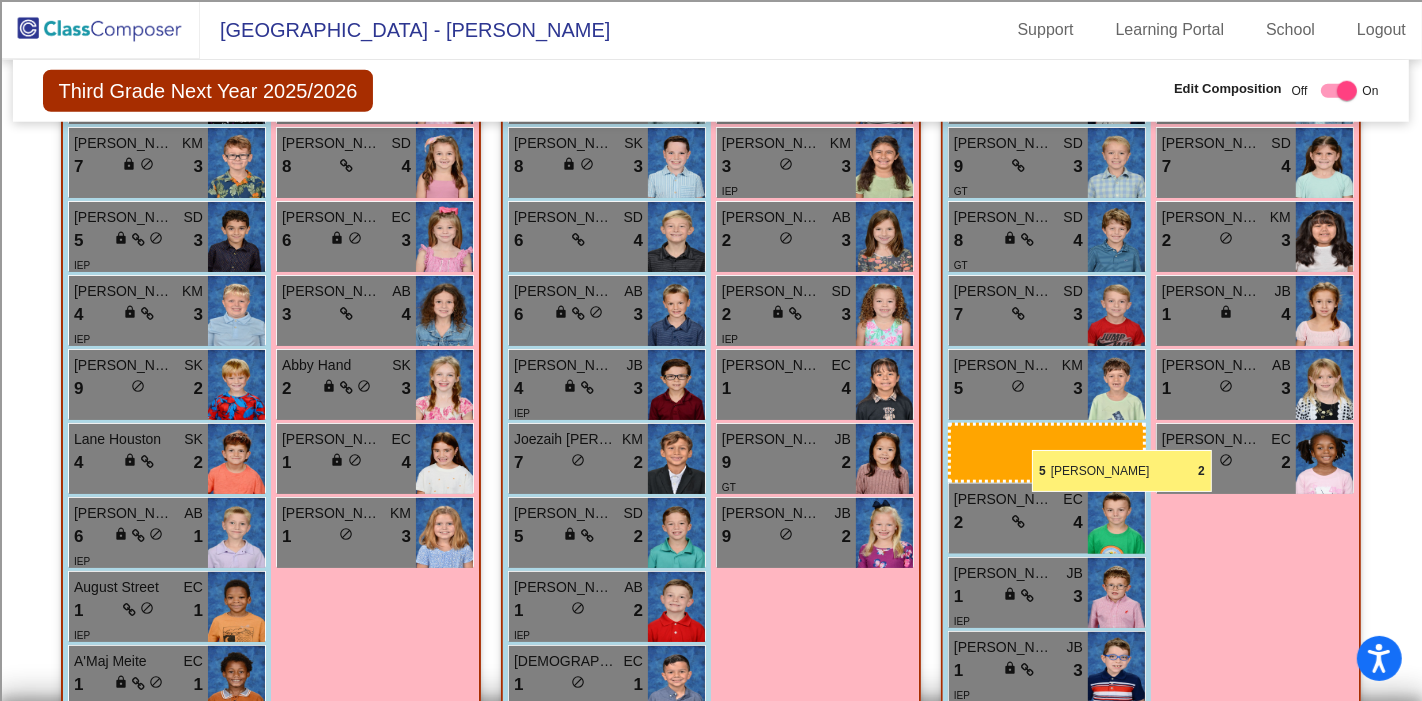 drag, startPoint x: 159, startPoint y: 468, endPoint x: 1032, endPoint y: 450, distance: 873.18555 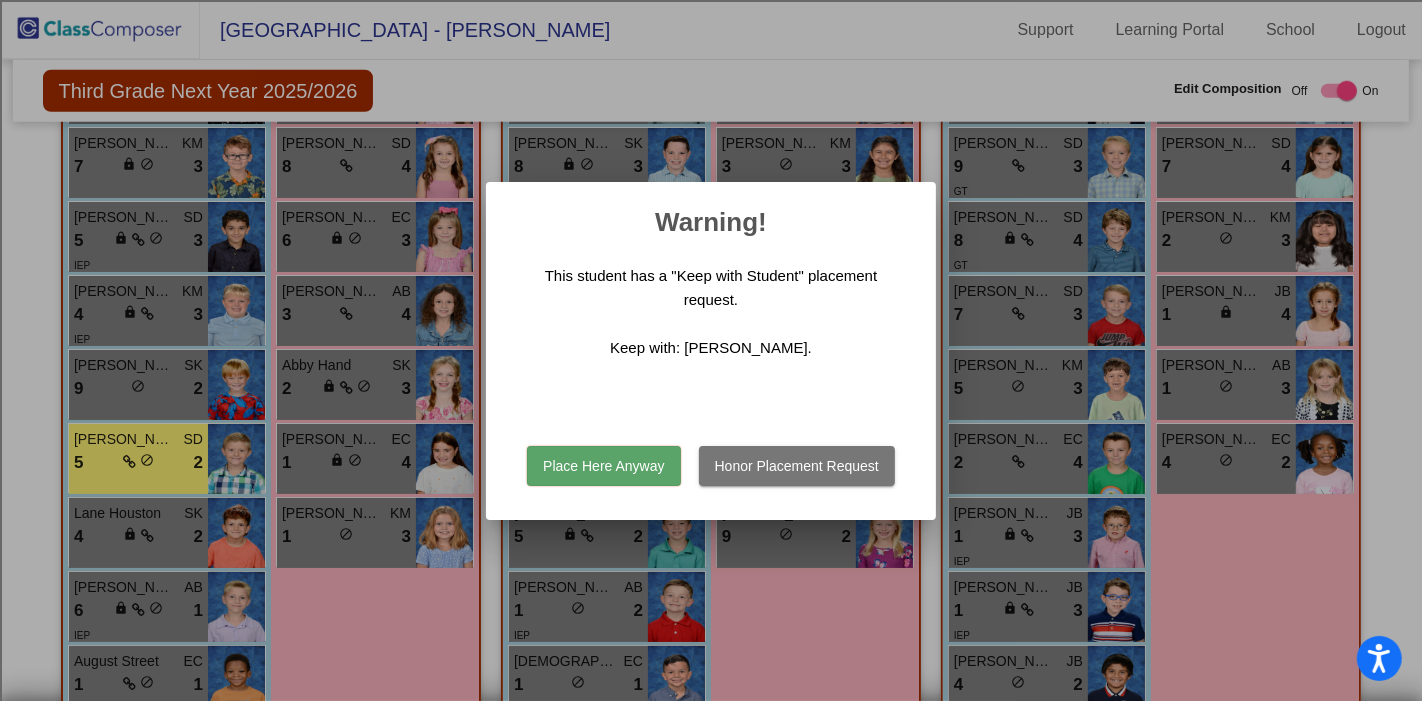 click on "Place Here Anyway" at bounding box center (603, 466) 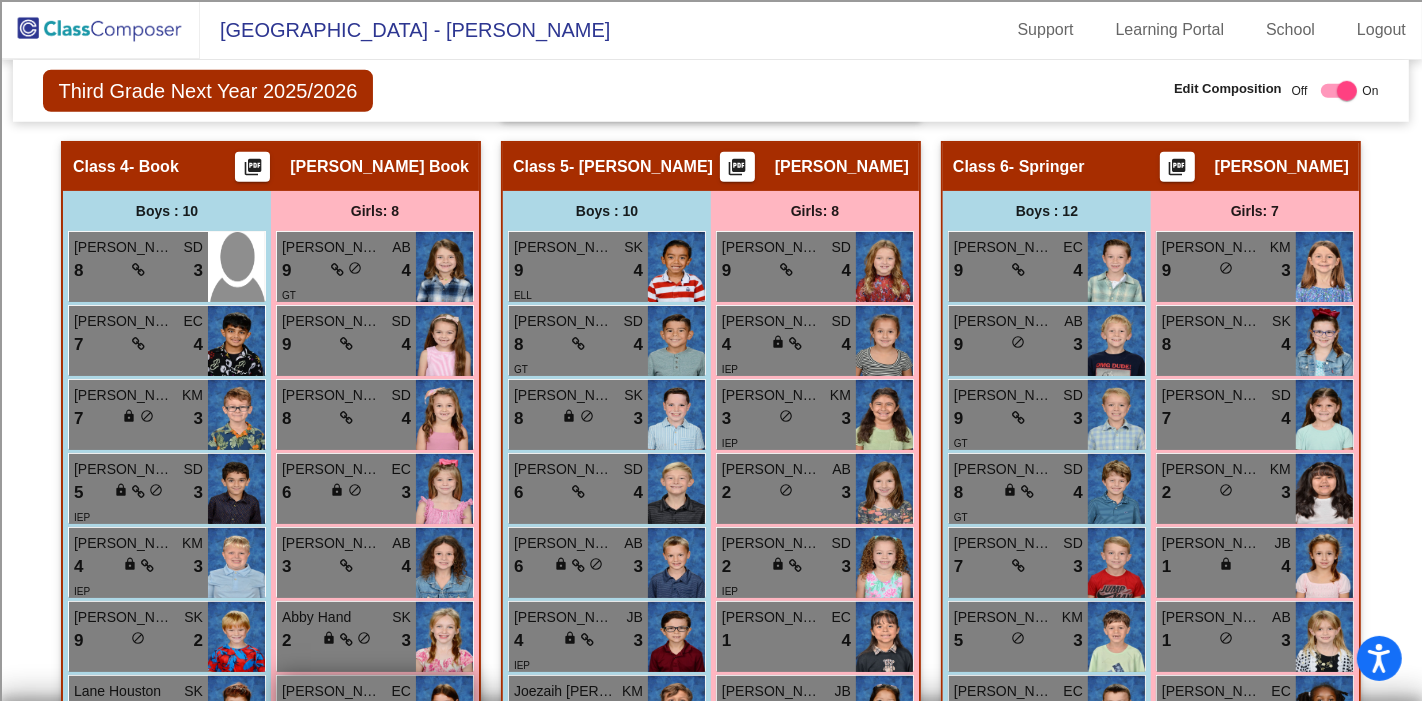 scroll, scrollTop: 1413, scrollLeft: 0, axis: vertical 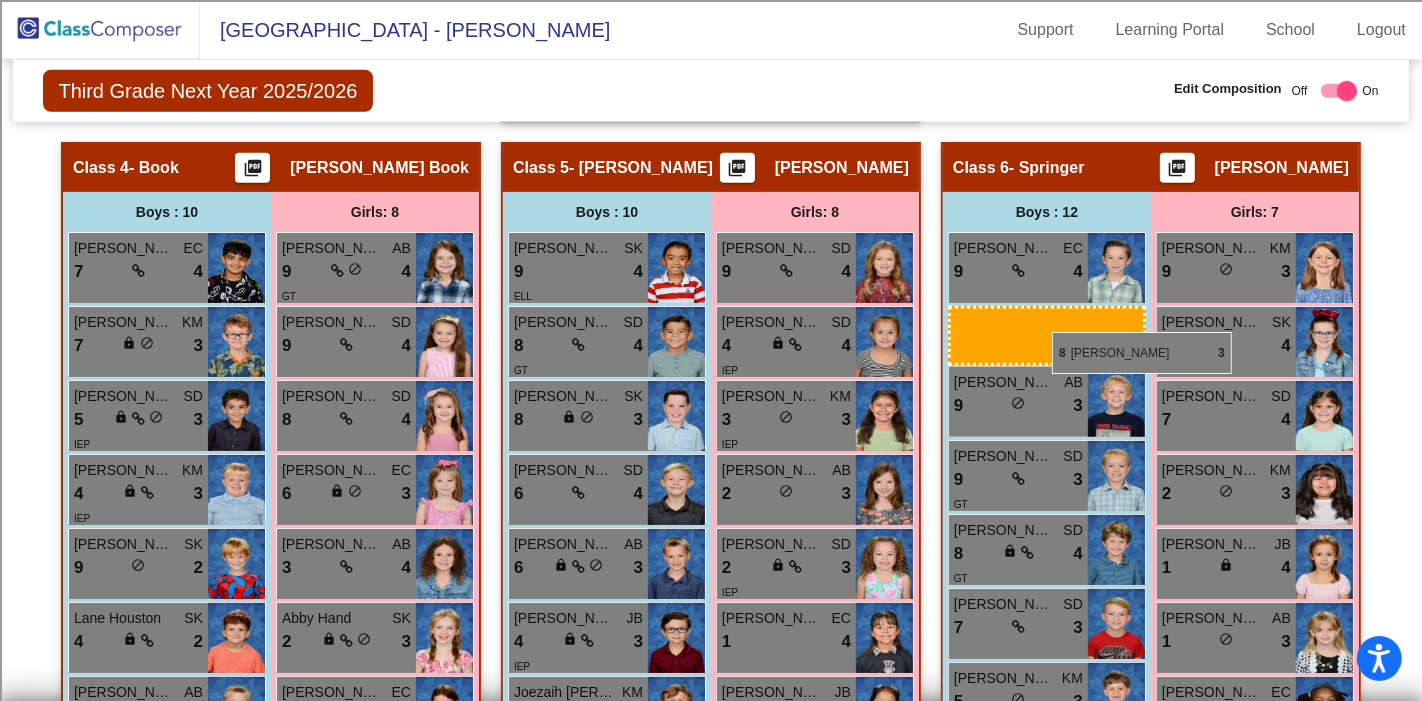 drag, startPoint x: 147, startPoint y: 275, endPoint x: 1052, endPoint y: 332, distance: 906.7933 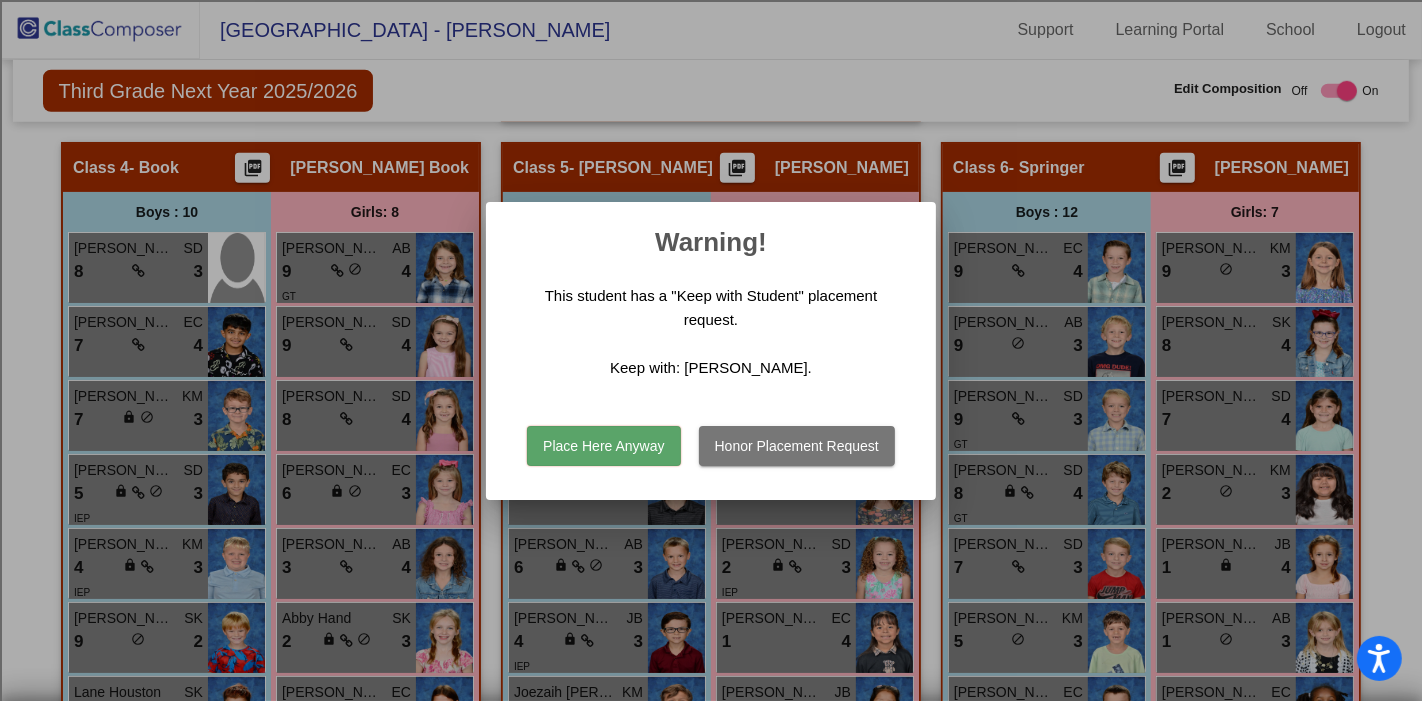 click on "Honor Placement Request" at bounding box center [797, 446] 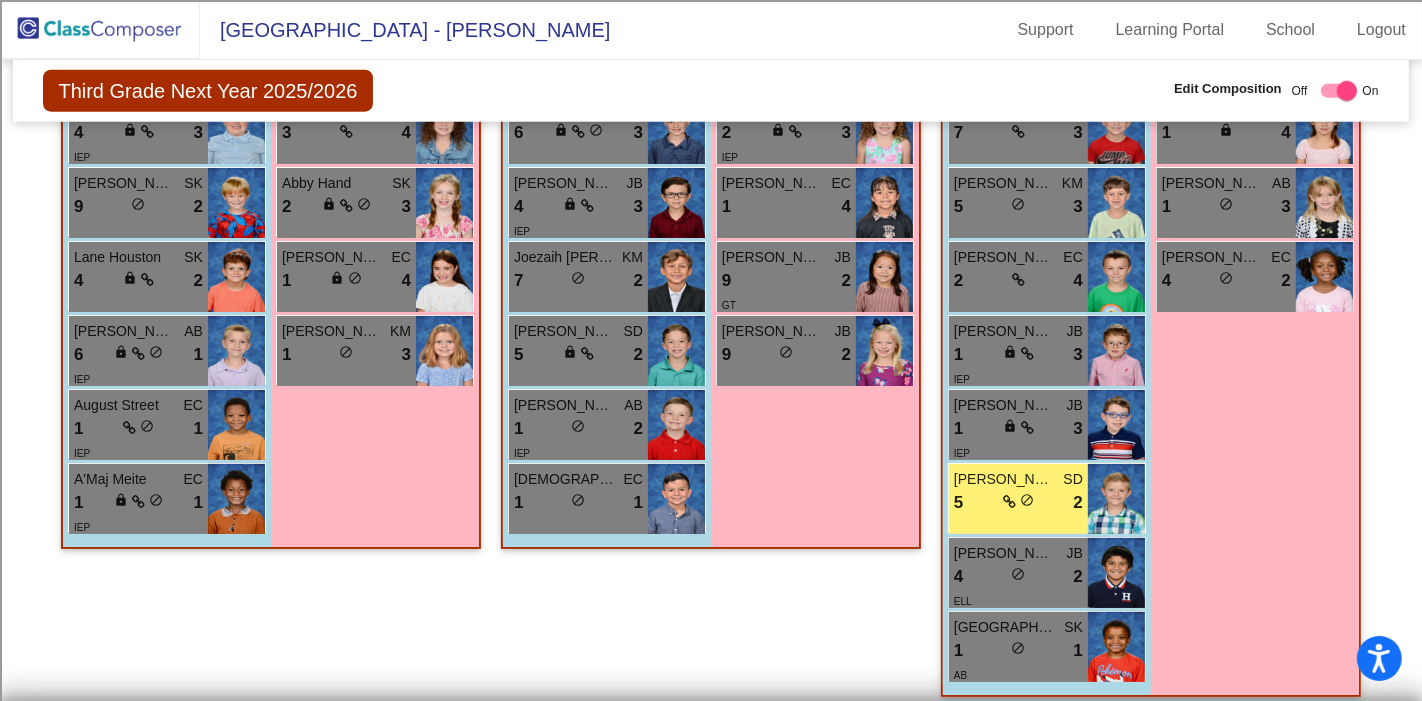 scroll, scrollTop: 1857, scrollLeft: 0, axis: vertical 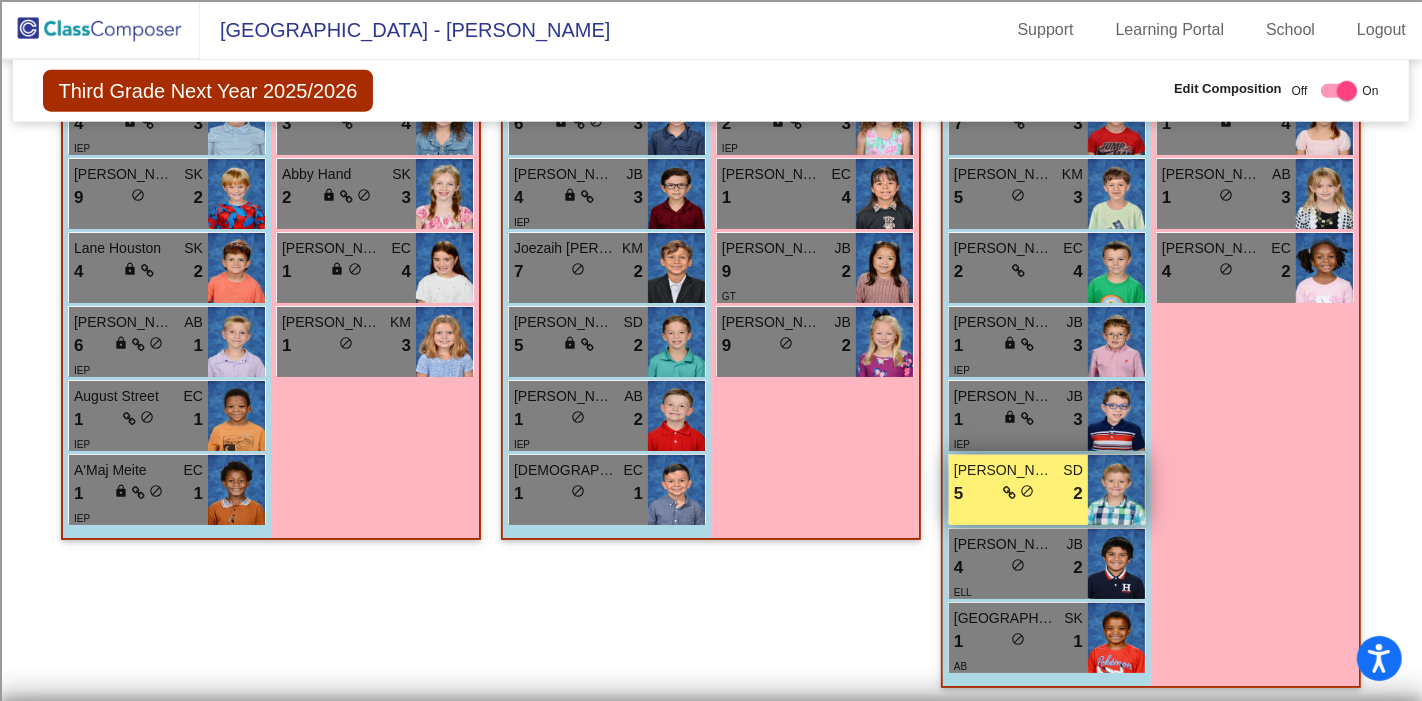 click at bounding box center (1009, 493) 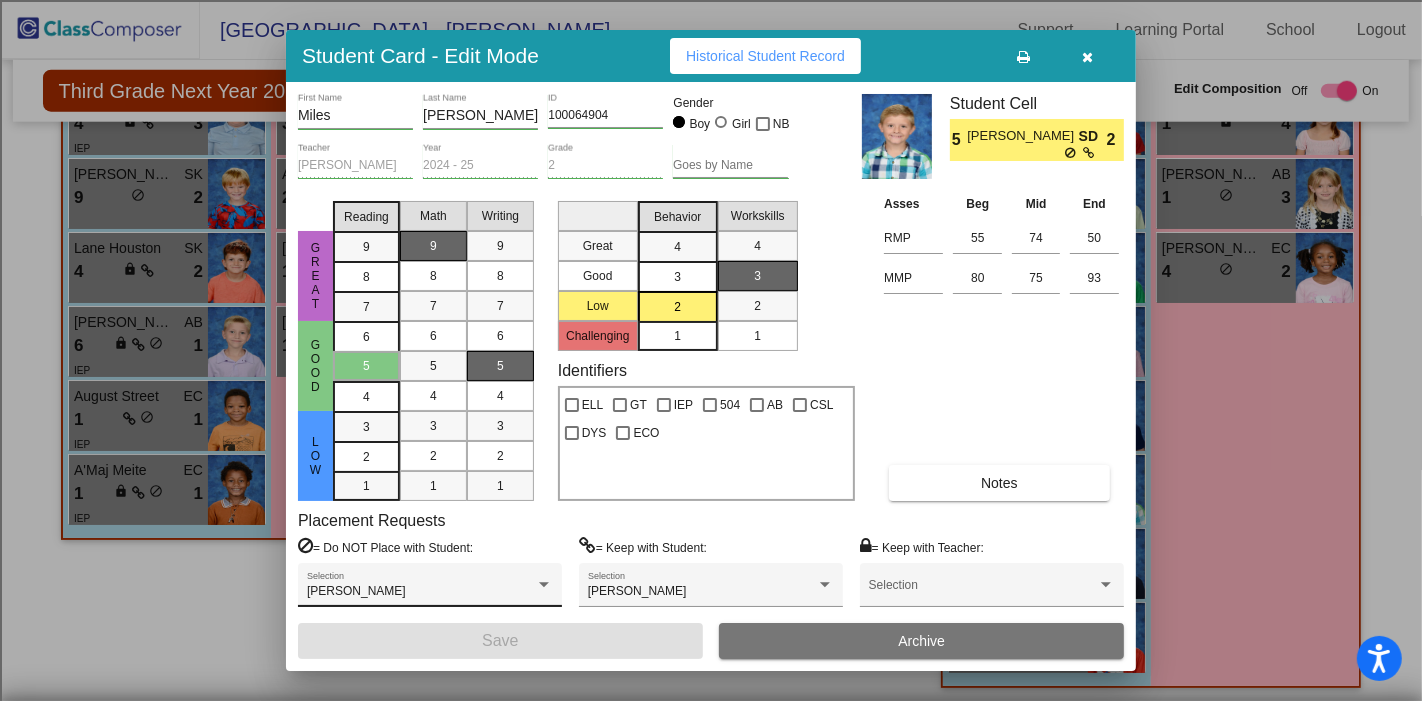click on "Benjamin Braden Selection" at bounding box center [430, 585] 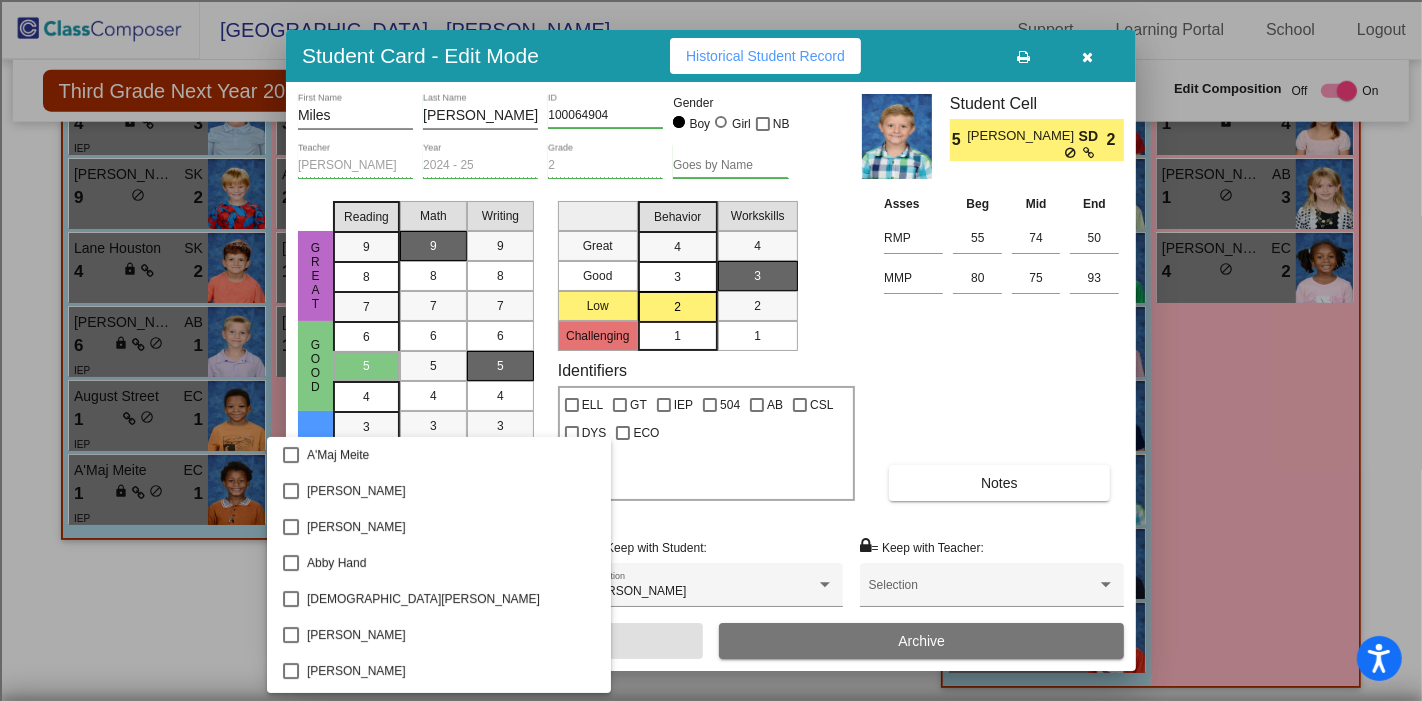 scroll, scrollTop: 439, scrollLeft: 0, axis: vertical 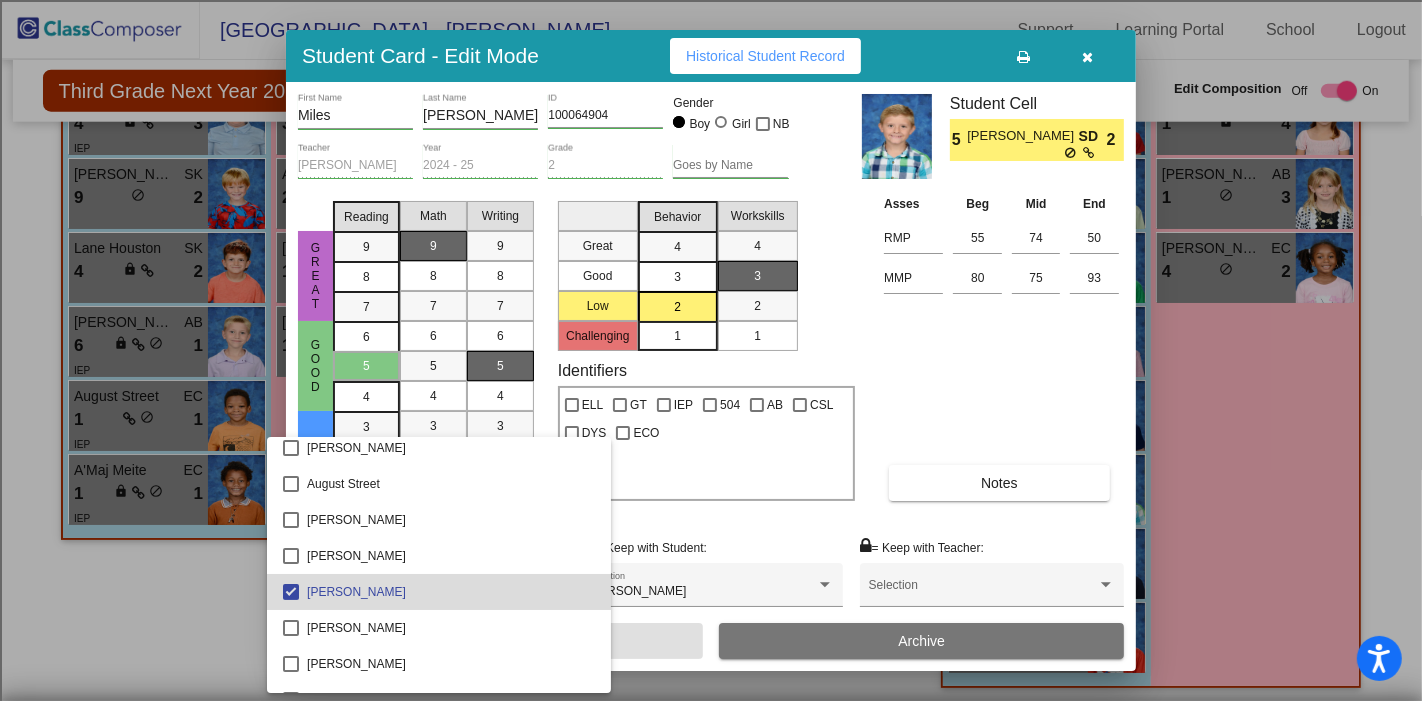 click on "[PERSON_NAME]" at bounding box center (439, 592) 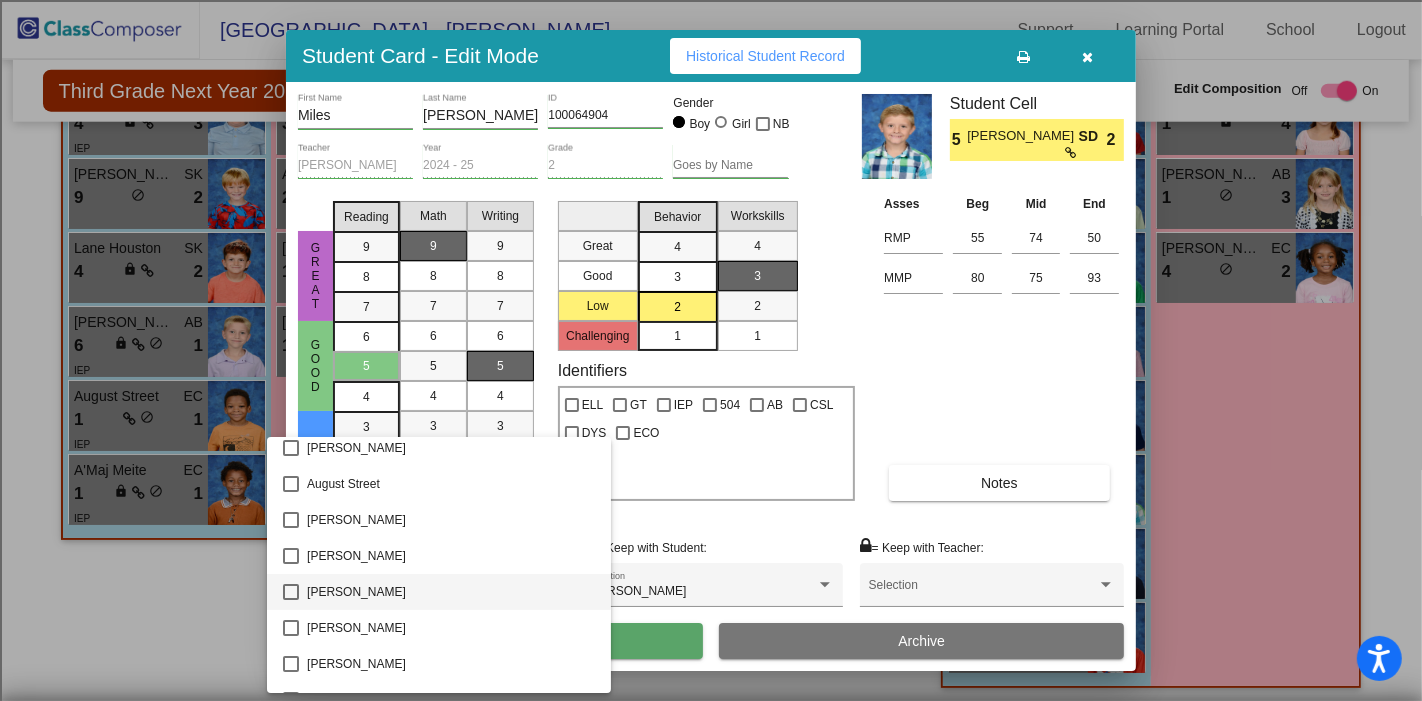 click on "[PERSON_NAME]" at bounding box center (439, 592) 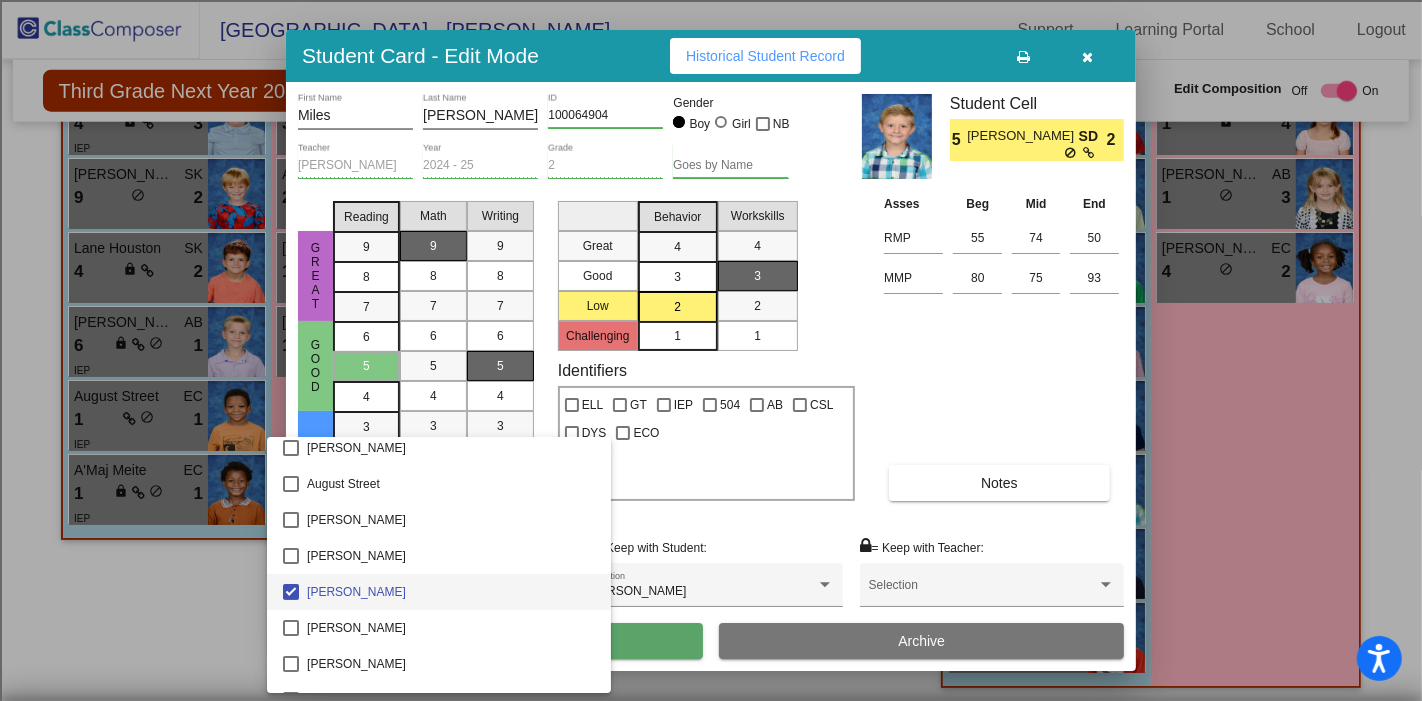 click at bounding box center (711, 350) 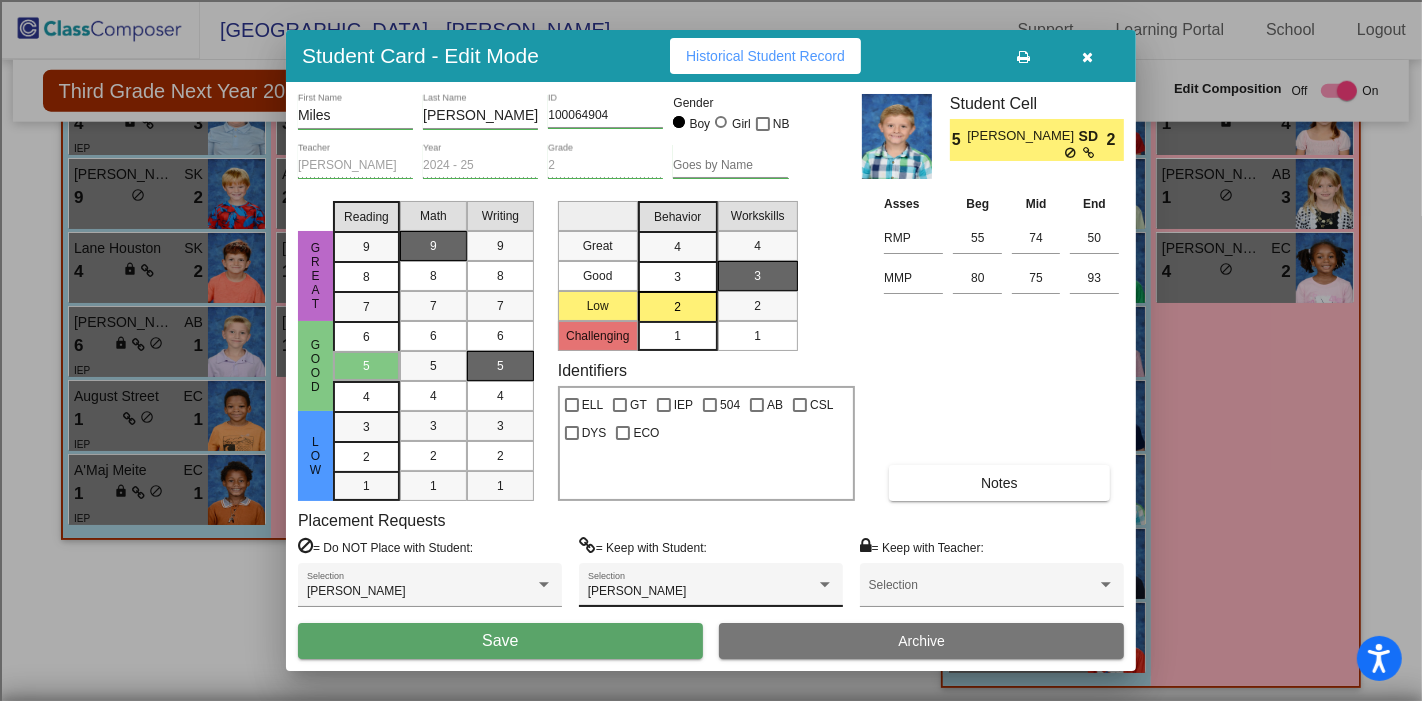 click on "Musa Jahanzeb Selection" at bounding box center [711, 590] 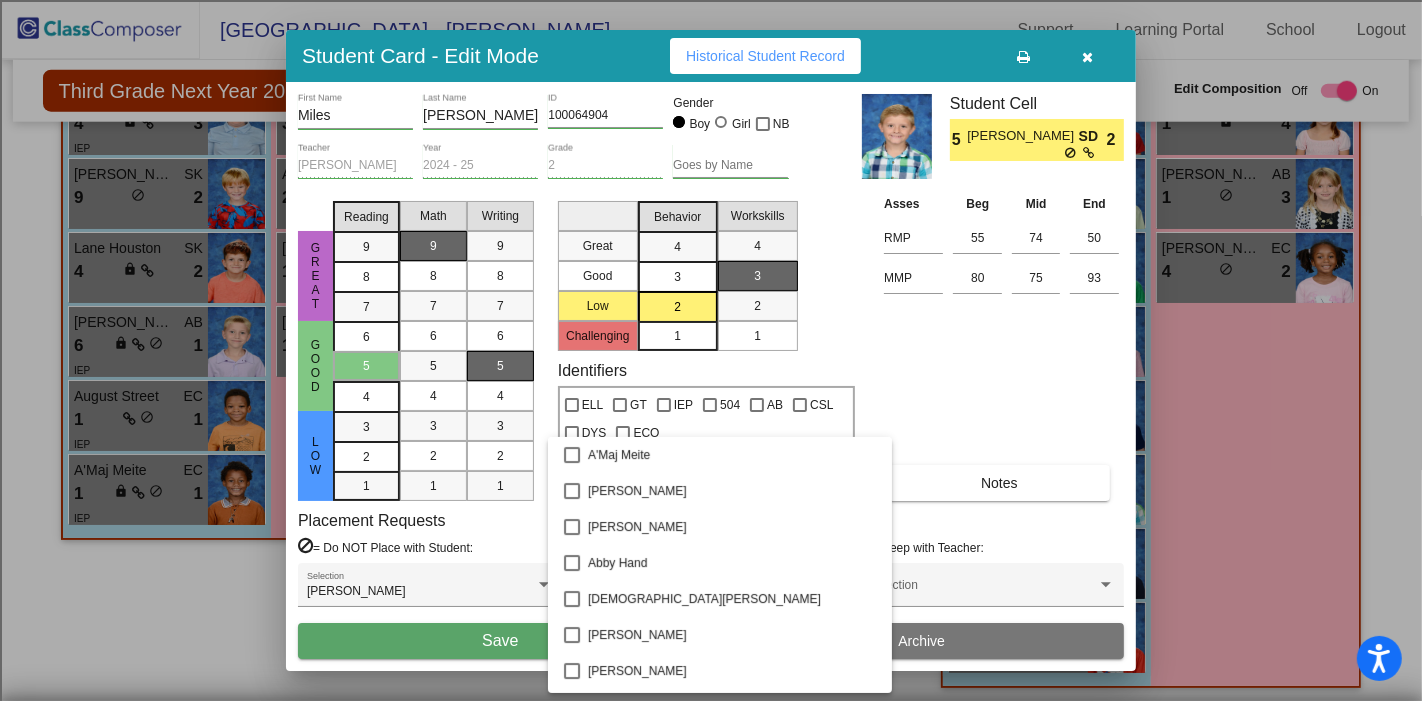 scroll, scrollTop: 2671, scrollLeft: 0, axis: vertical 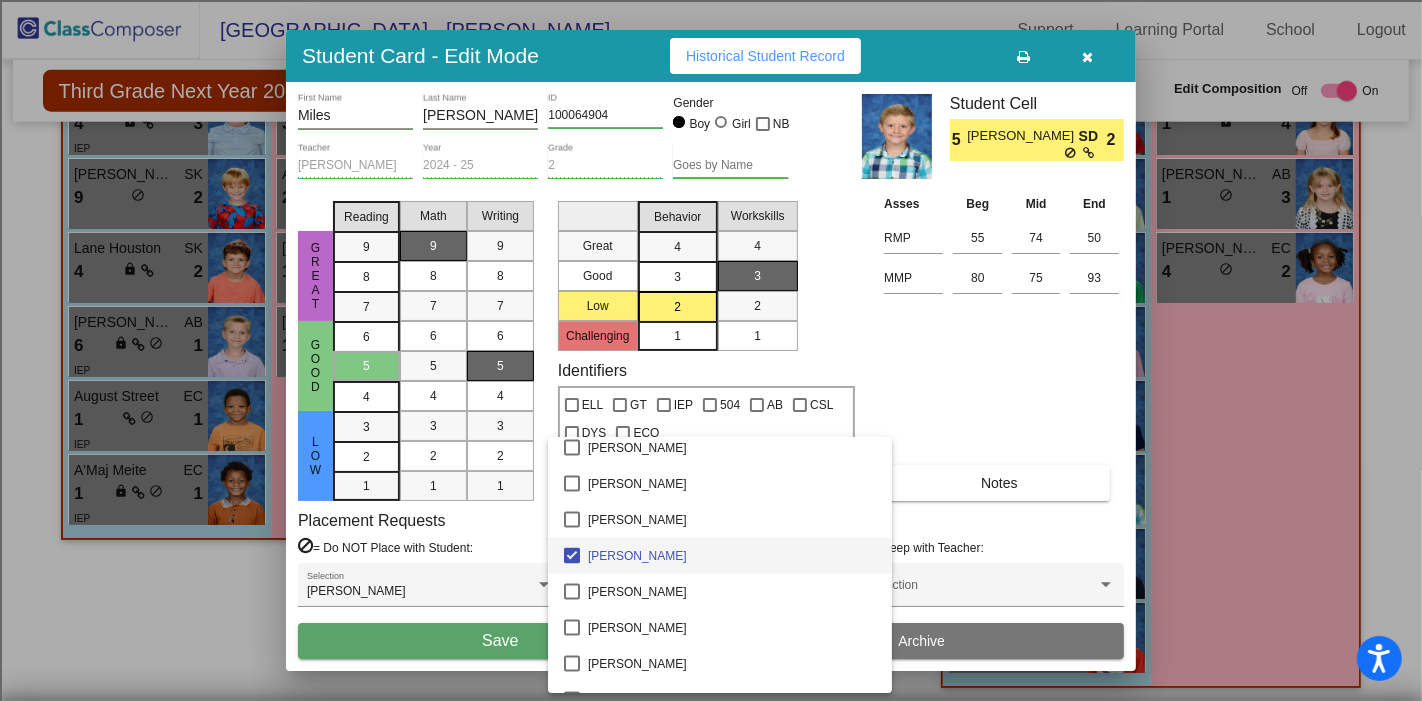 click on "[PERSON_NAME]" at bounding box center (732, 556) 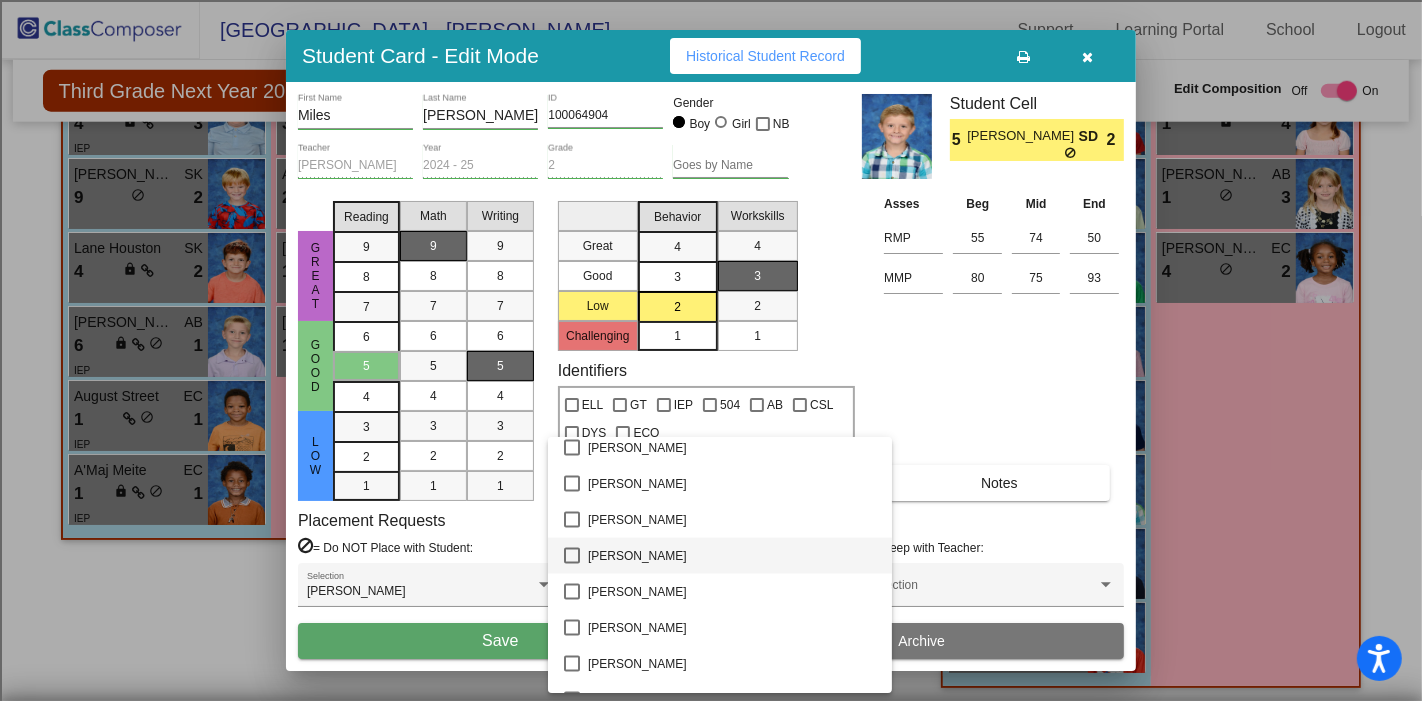 click at bounding box center (711, 350) 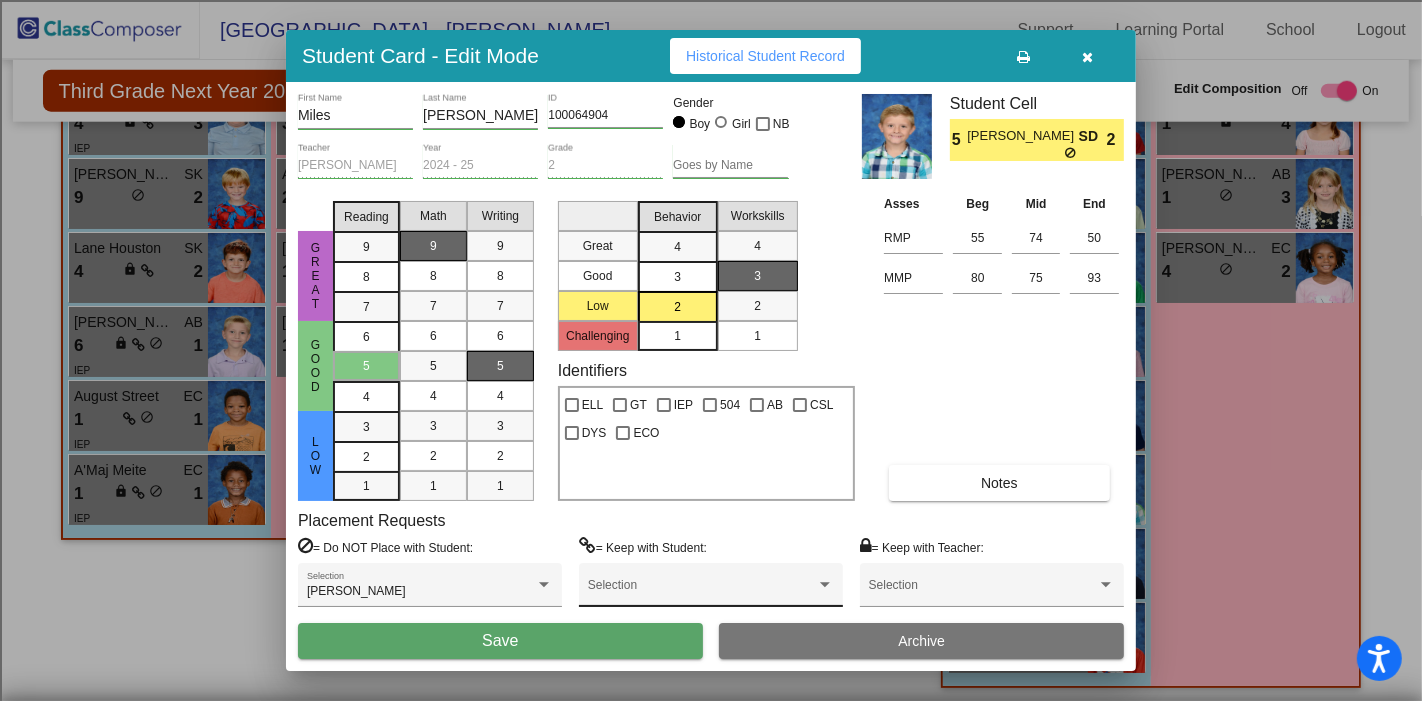click on "Selection" at bounding box center (711, 590) 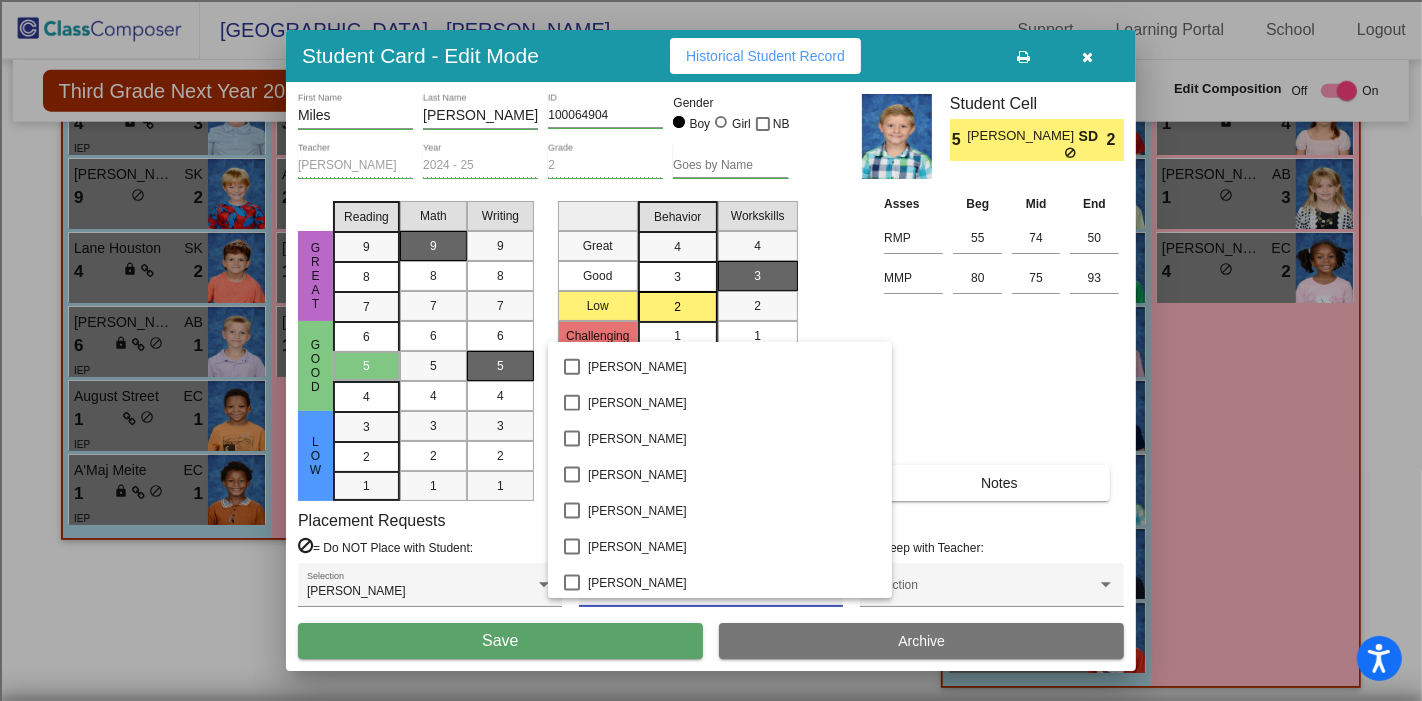 scroll, scrollTop: 2666, scrollLeft: 0, axis: vertical 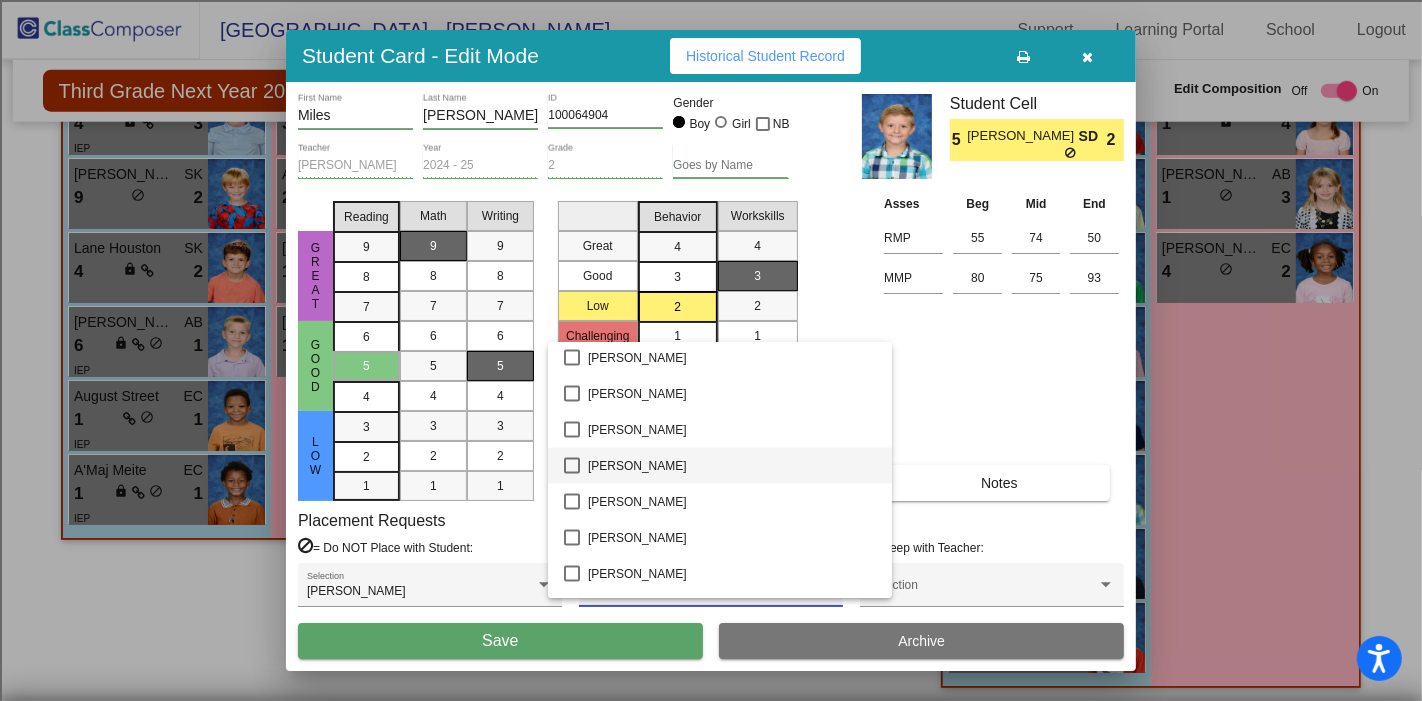 click on "[PERSON_NAME]" at bounding box center (732, 466) 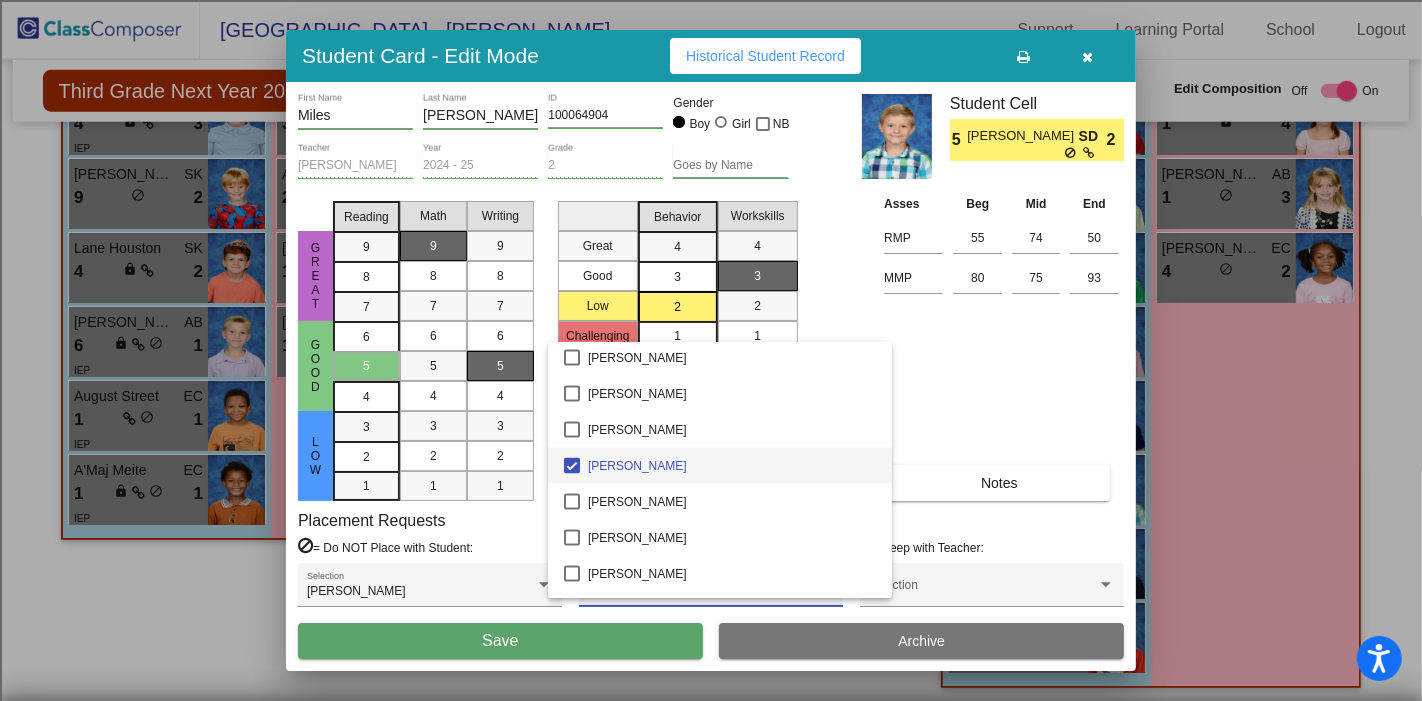 click at bounding box center (711, 350) 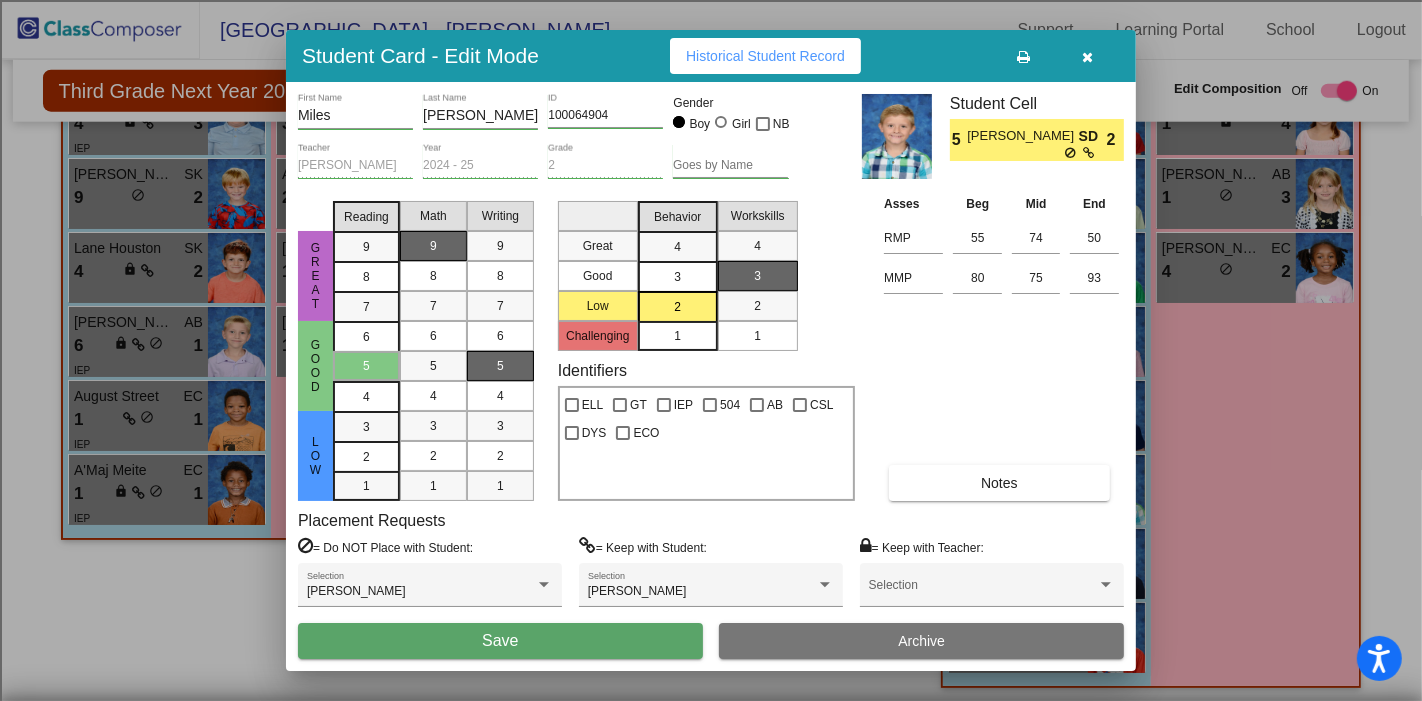 click on "Save" at bounding box center (500, 641) 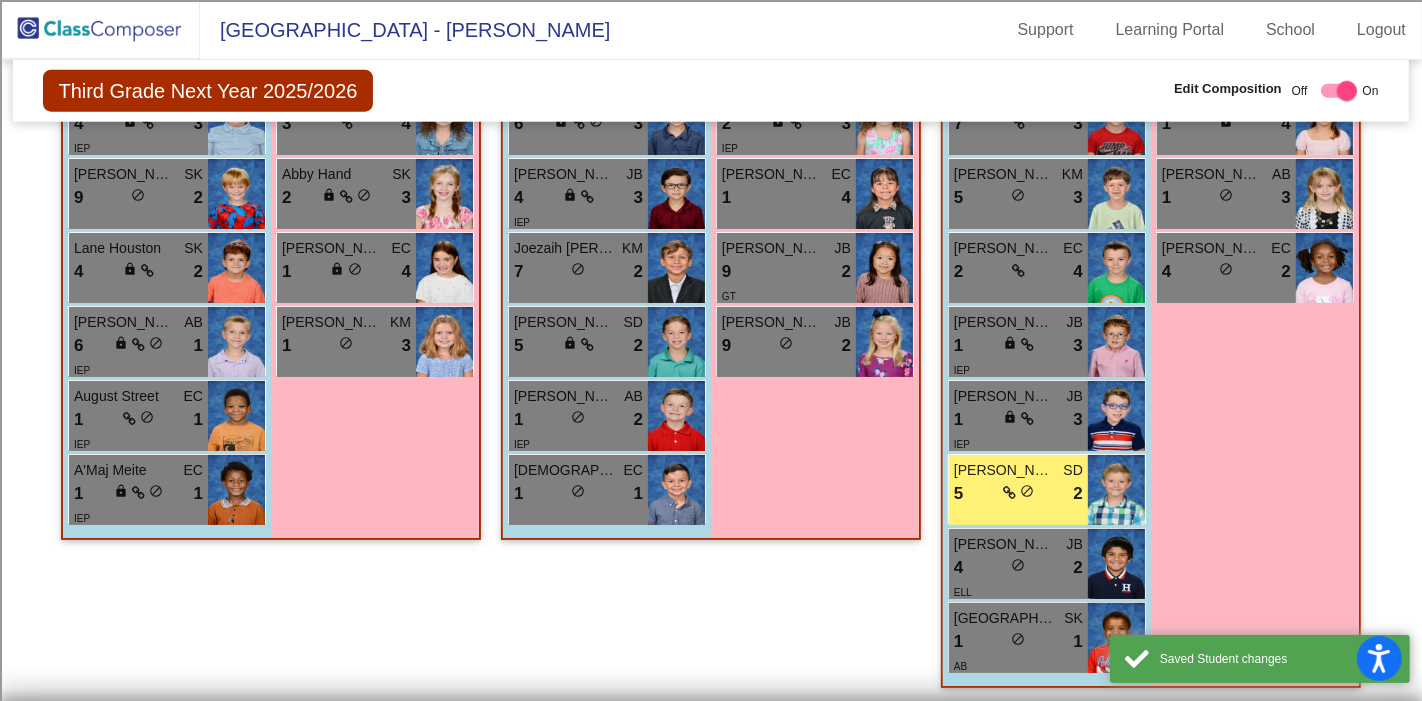 click on "Girls: 7 Elizabeth Vogt KM 9 lock do_not_disturb_alt 3 Lilly Shaver SK 8 lock do_not_disturb_alt 4 Caroline Pesek SD 7 lock do_not_disturb_alt 4 Lesley Hernandez Murillo KM 2 lock do_not_disturb_alt 3 Evelyn Manning JB 1 lock do_not_disturb_alt 4 Sadie Sadler AB 1 lock do_not_disturb_alt 3 Caliyah Sanders EC 4 lock do_not_disturb_alt 2" at bounding box center (0, 0) 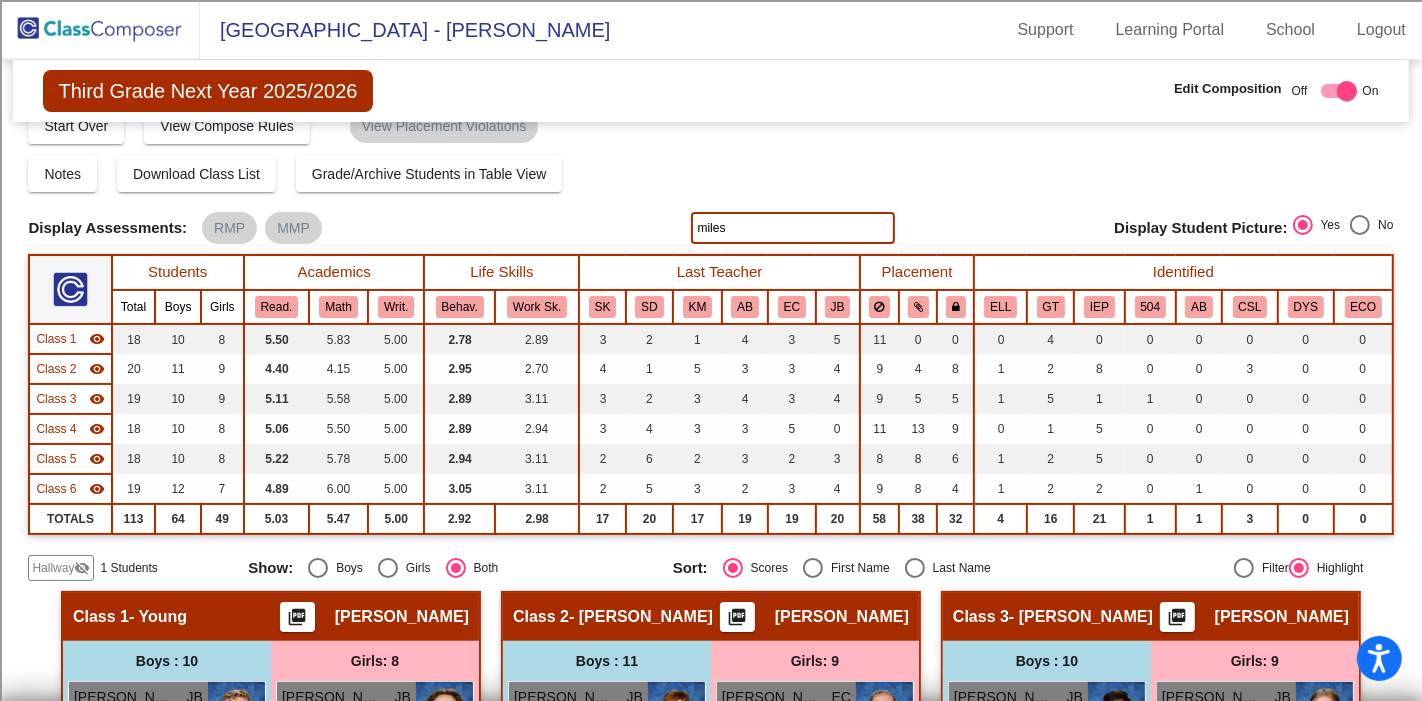 scroll, scrollTop: 0, scrollLeft: 0, axis: both 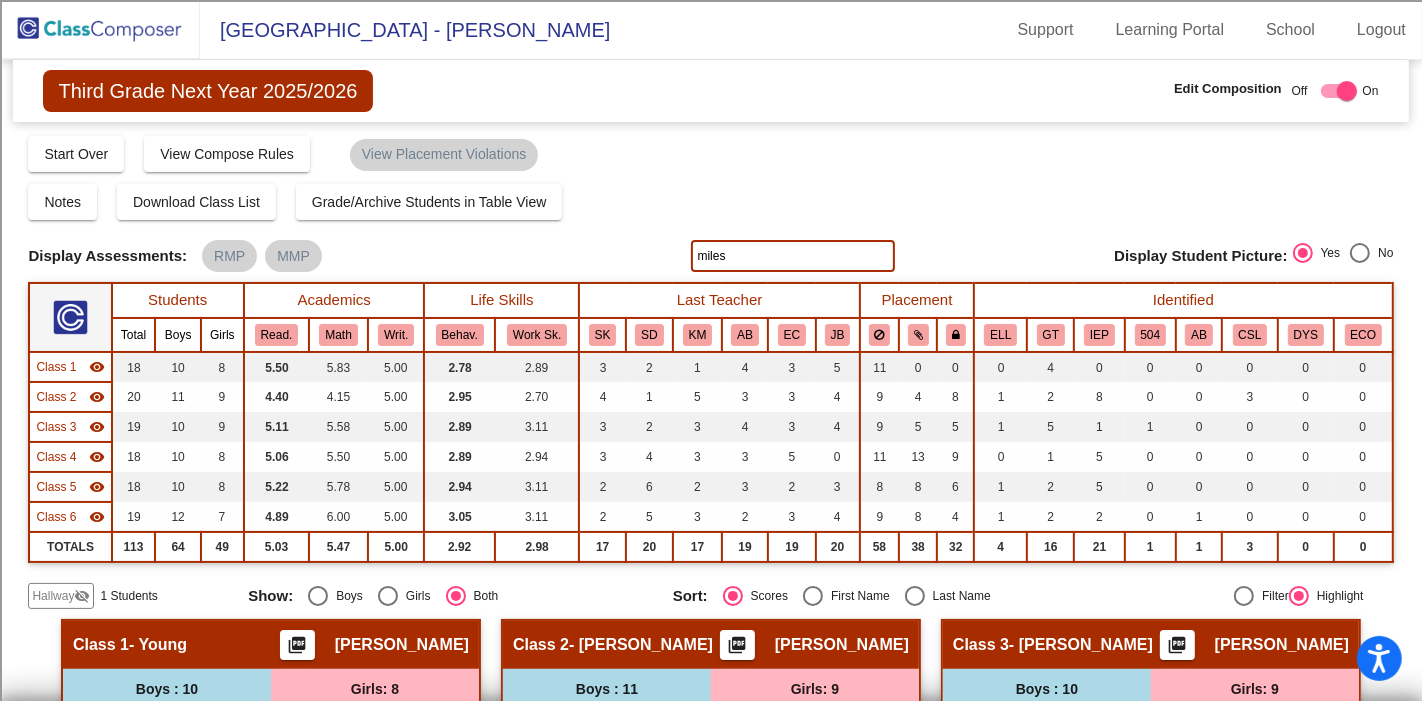 click on "miles" 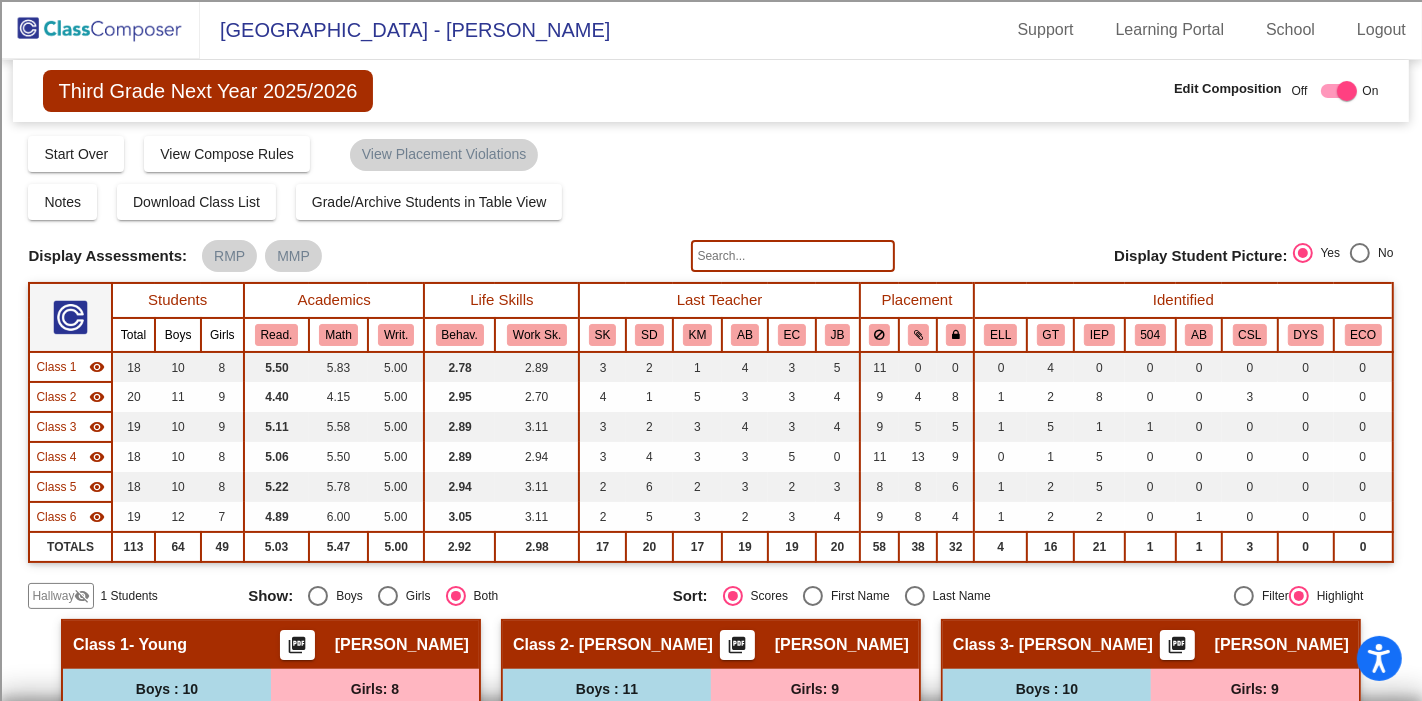 type 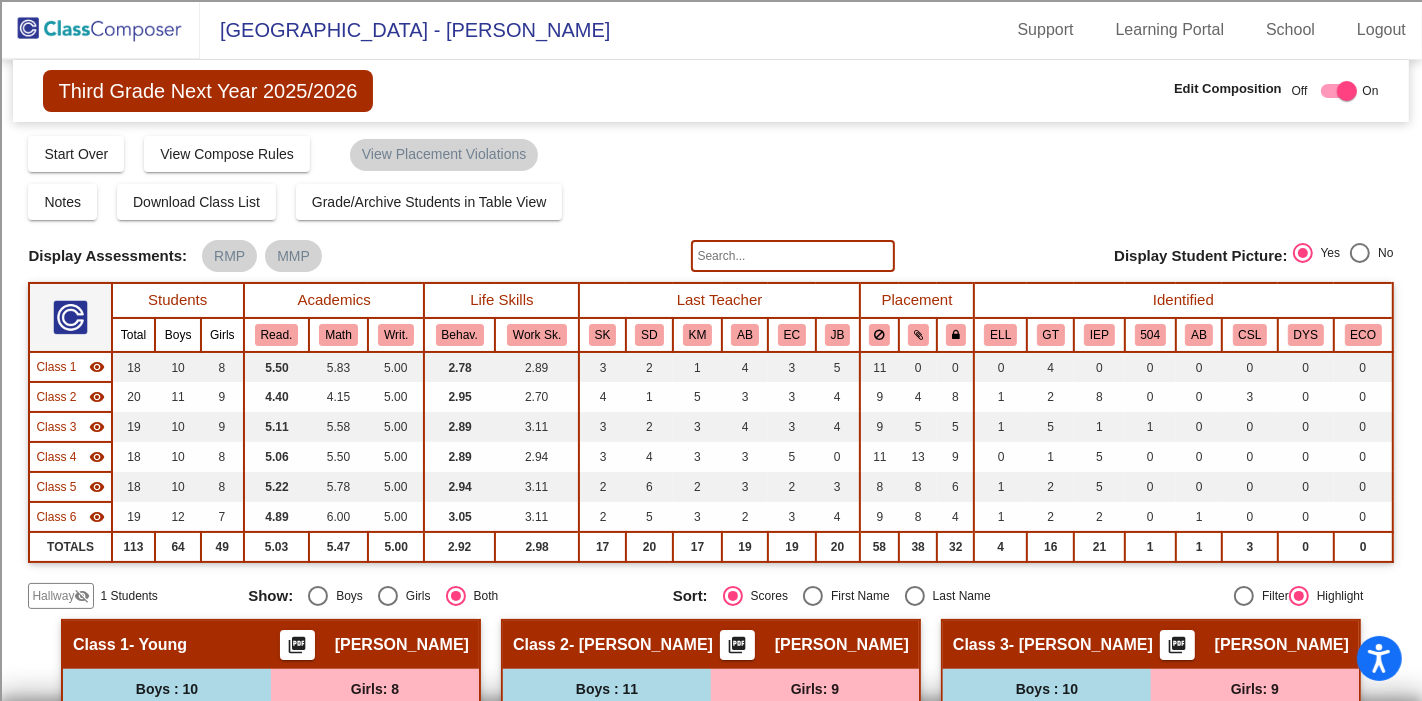 checkbox on "false" 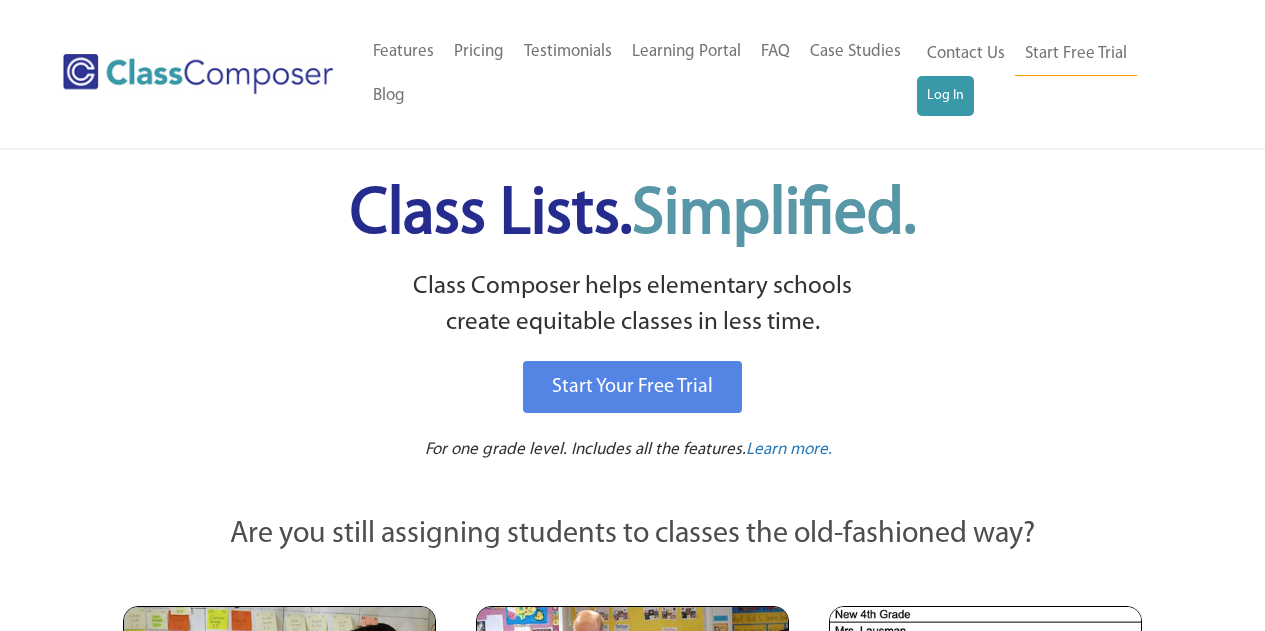 scroll, scrollTop: 0, scrollLeft: 0, axis: both 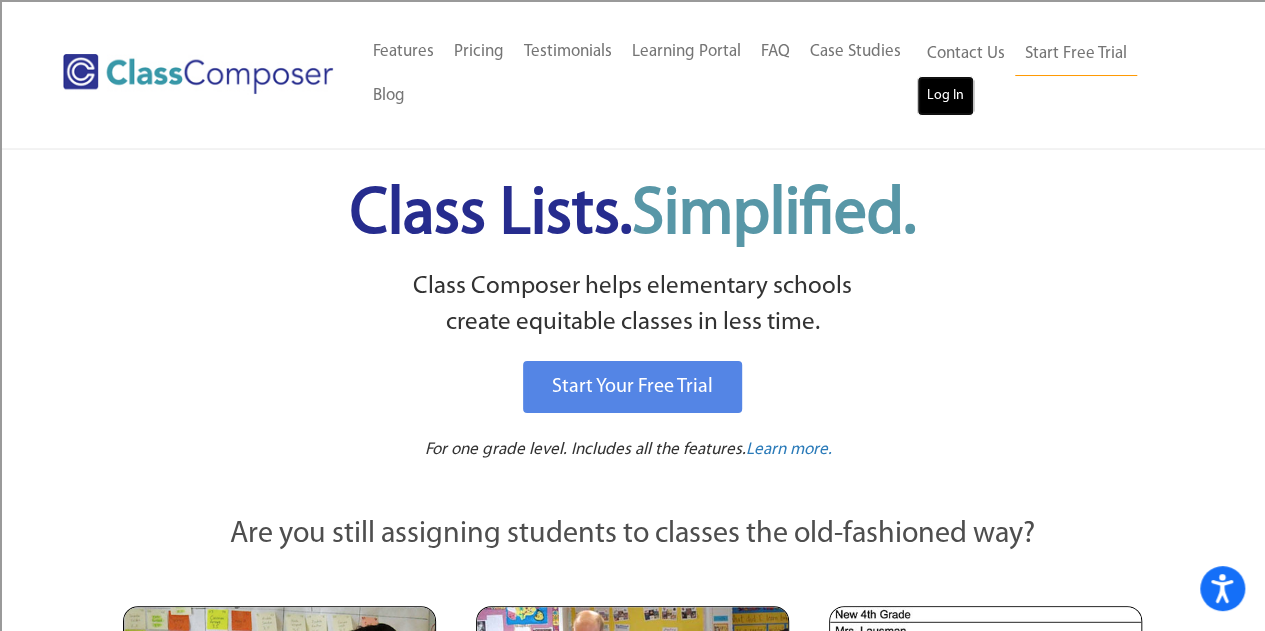click on "Log In" at bounding box center (945, 96) 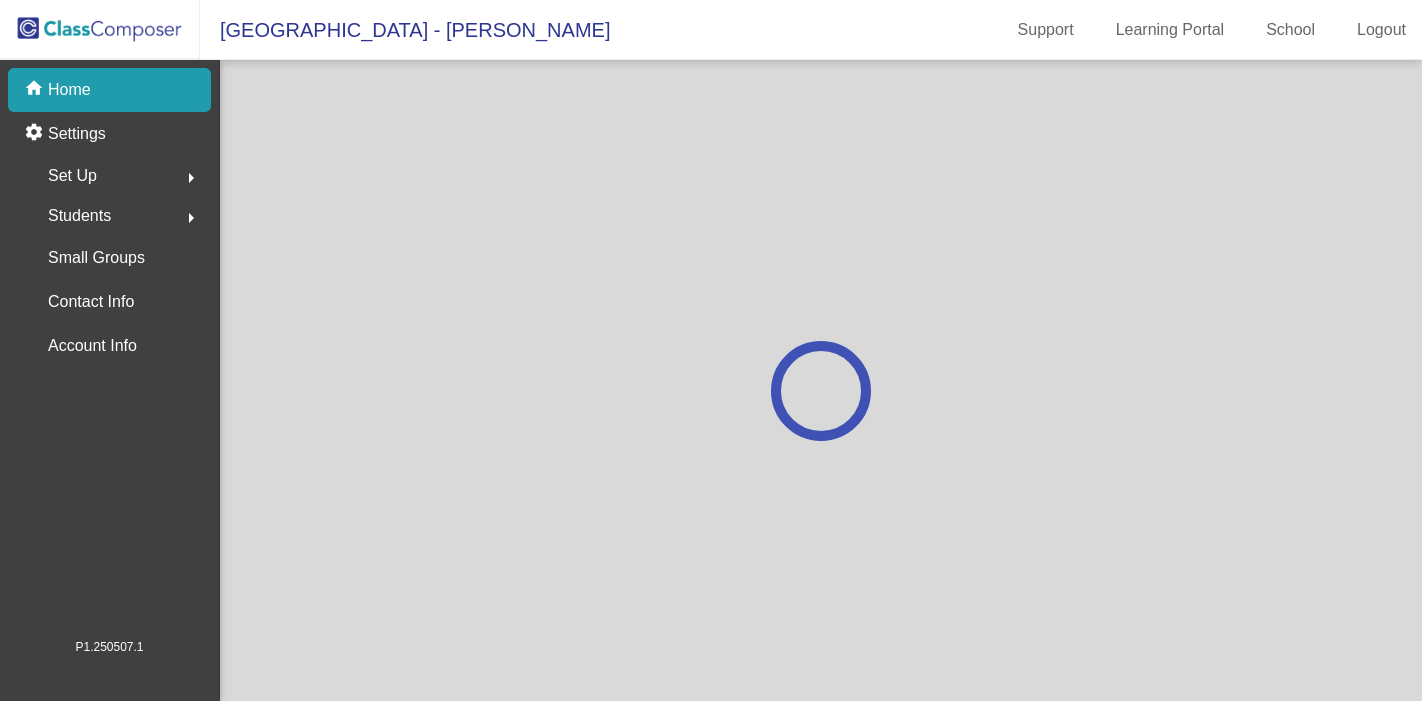 scroll, scrollTop: 0, scrollLeft: 0, axis: both 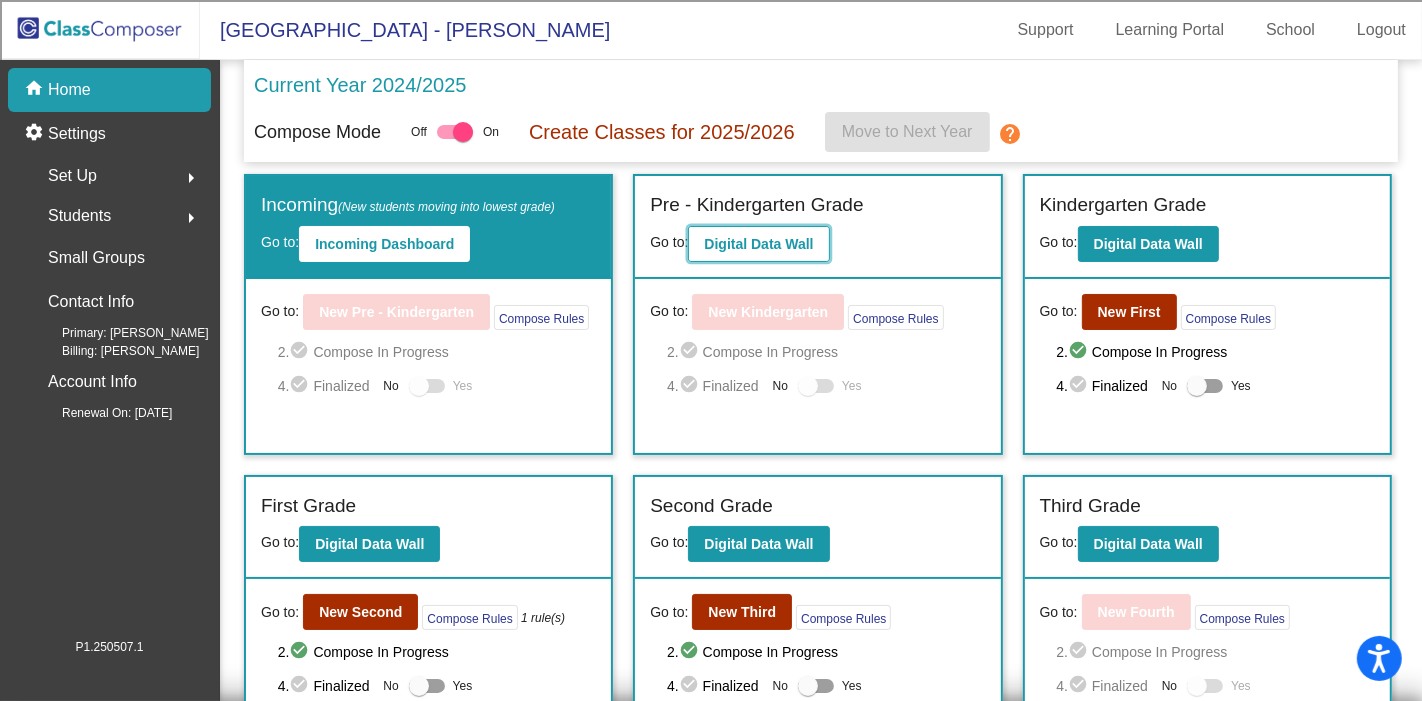 click on "Digital Data Wall" 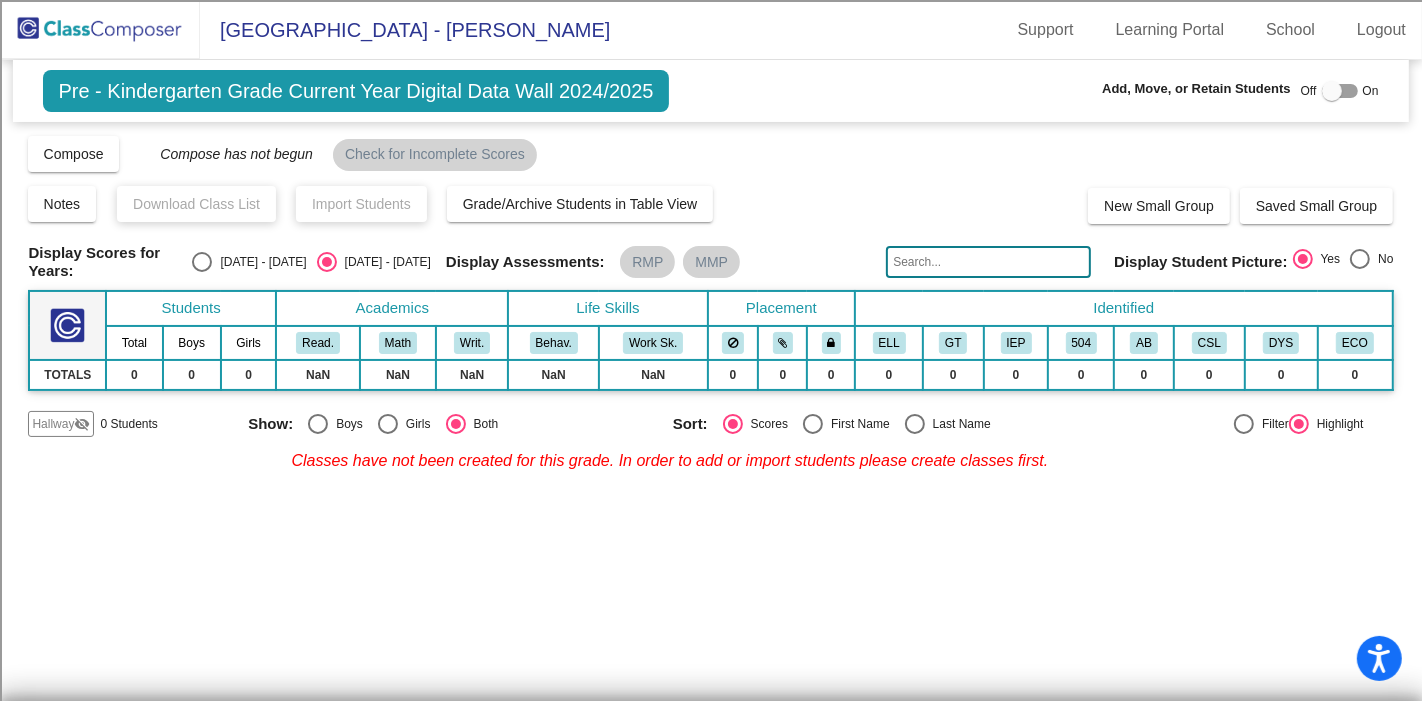 click on "Notes   Download Class List   Import Students   Grade/Archive Students in Table View" 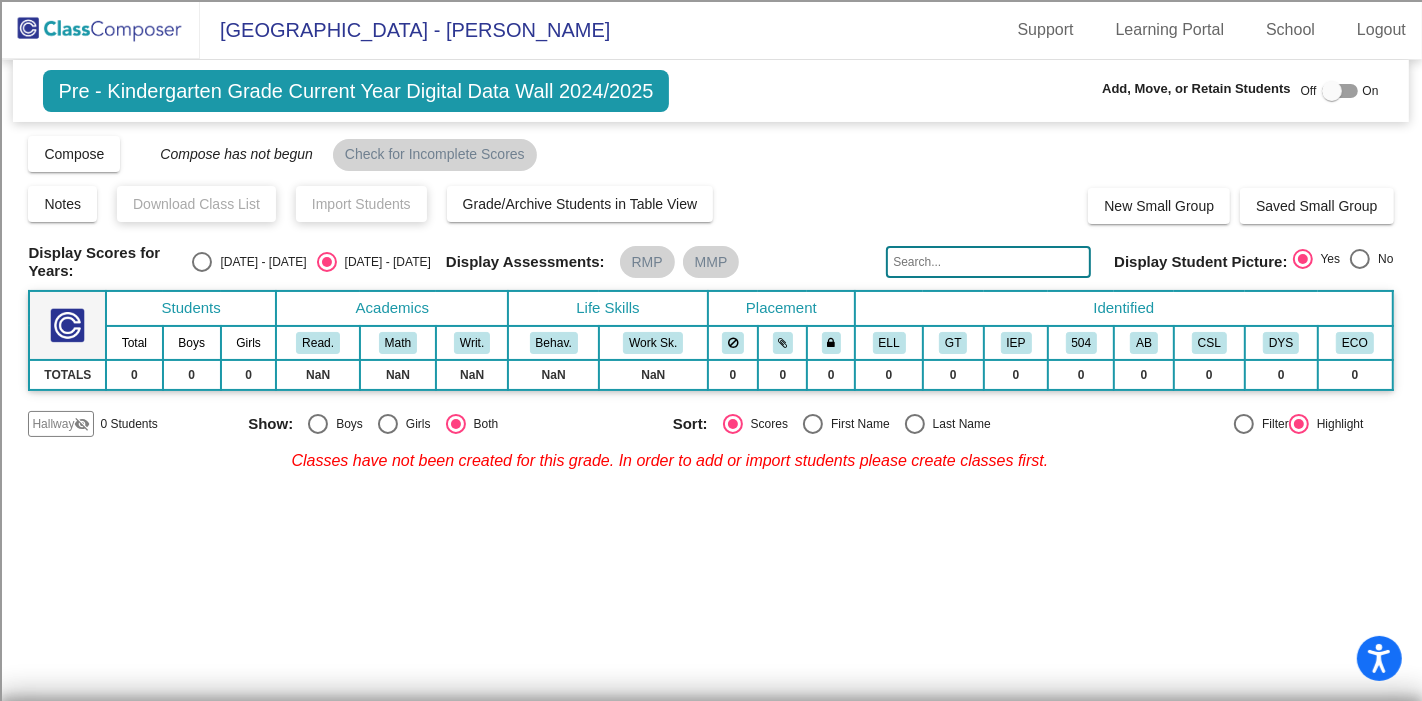 click 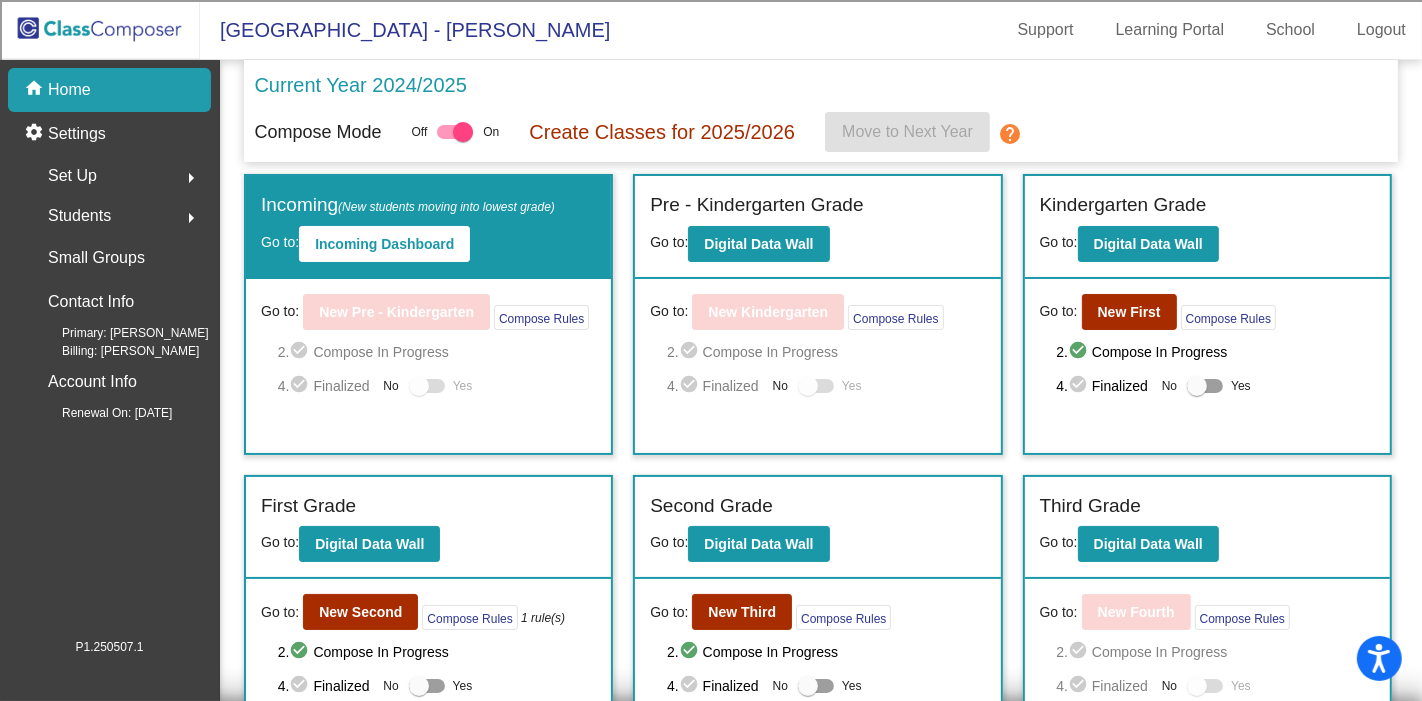 click on "Set Up  arrow_right" 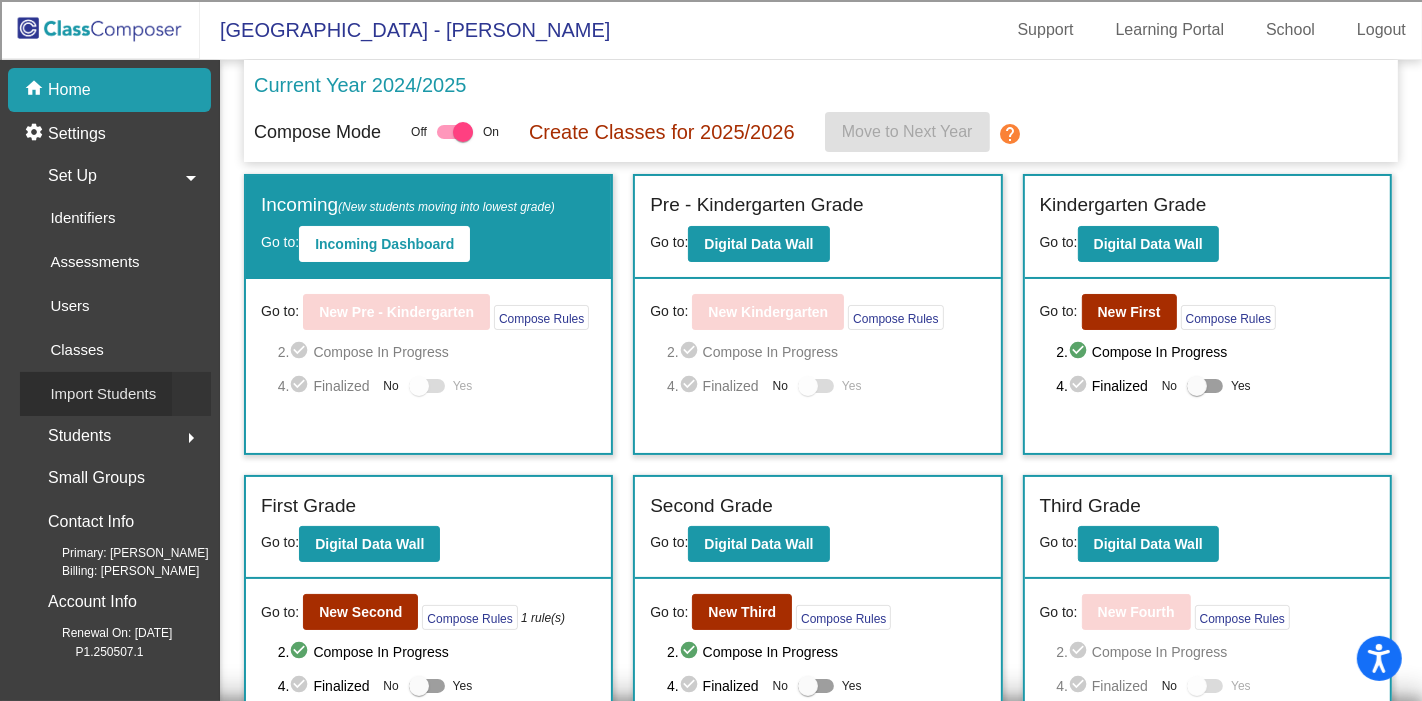 click on "Import Students" 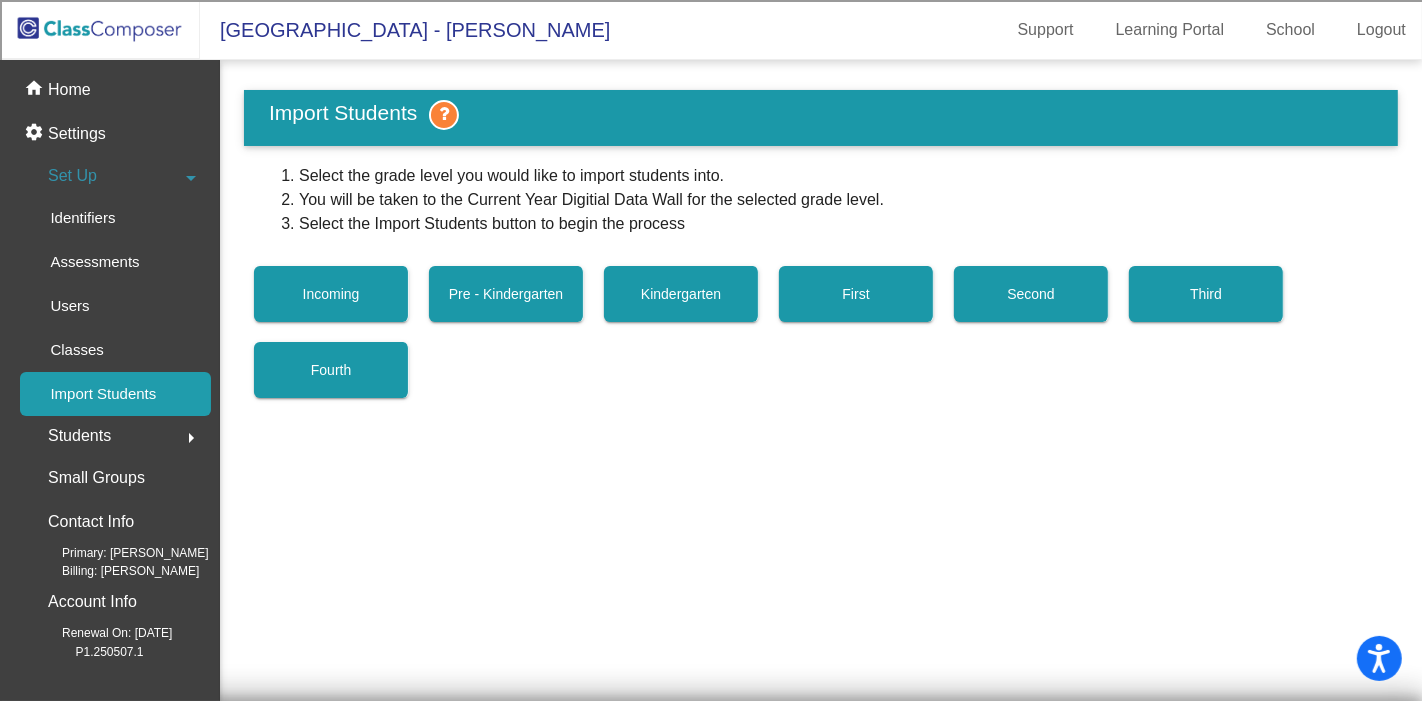 click on "Pre - Kindergarten" at bounding box center [506, 294] 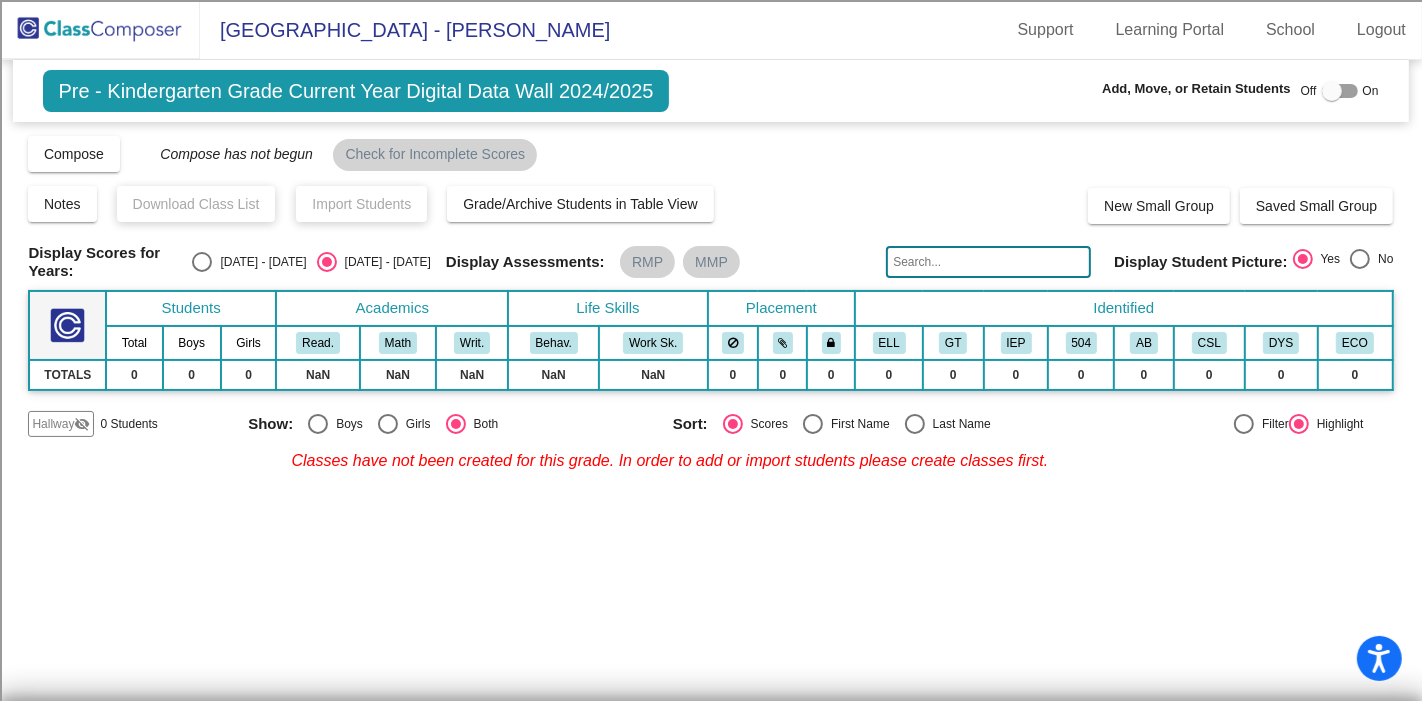 click on "Notes   Download Class List   Import Students   Grade/Archive Students in Table View" 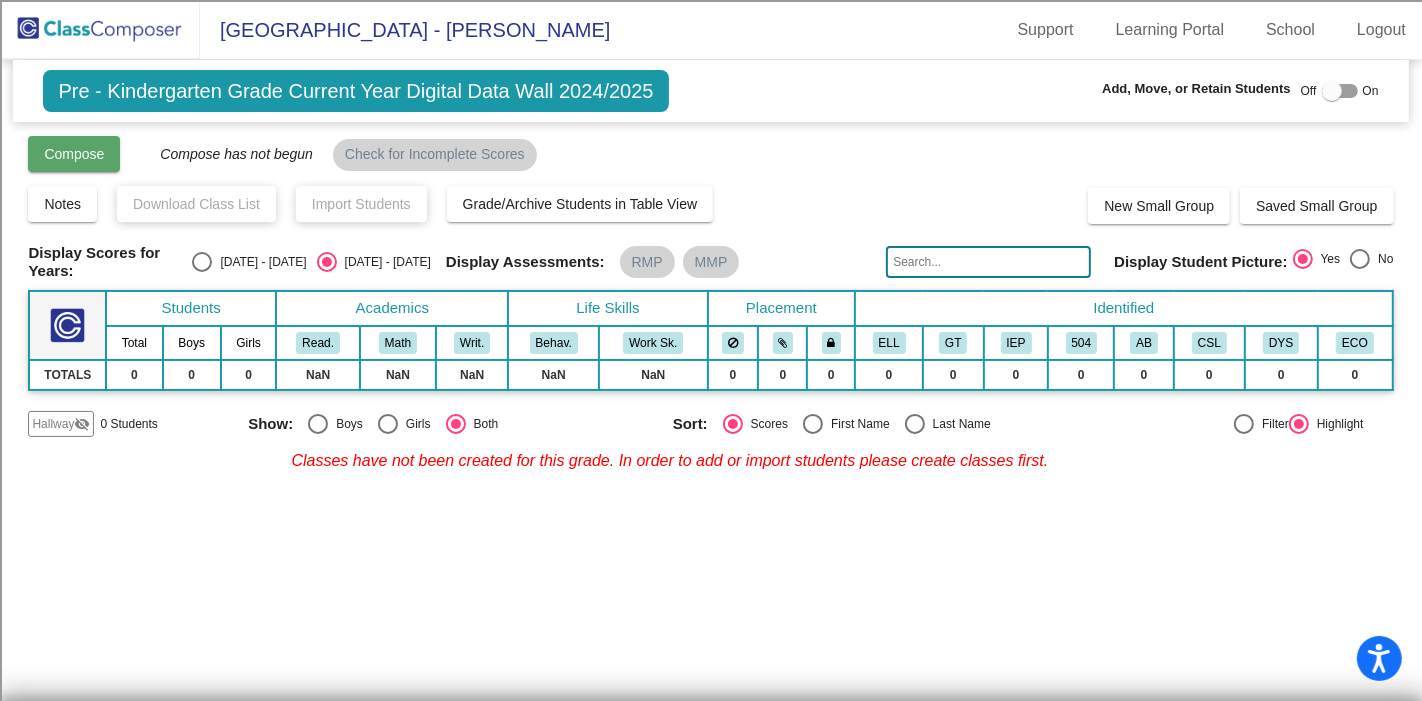 click on "Compose" 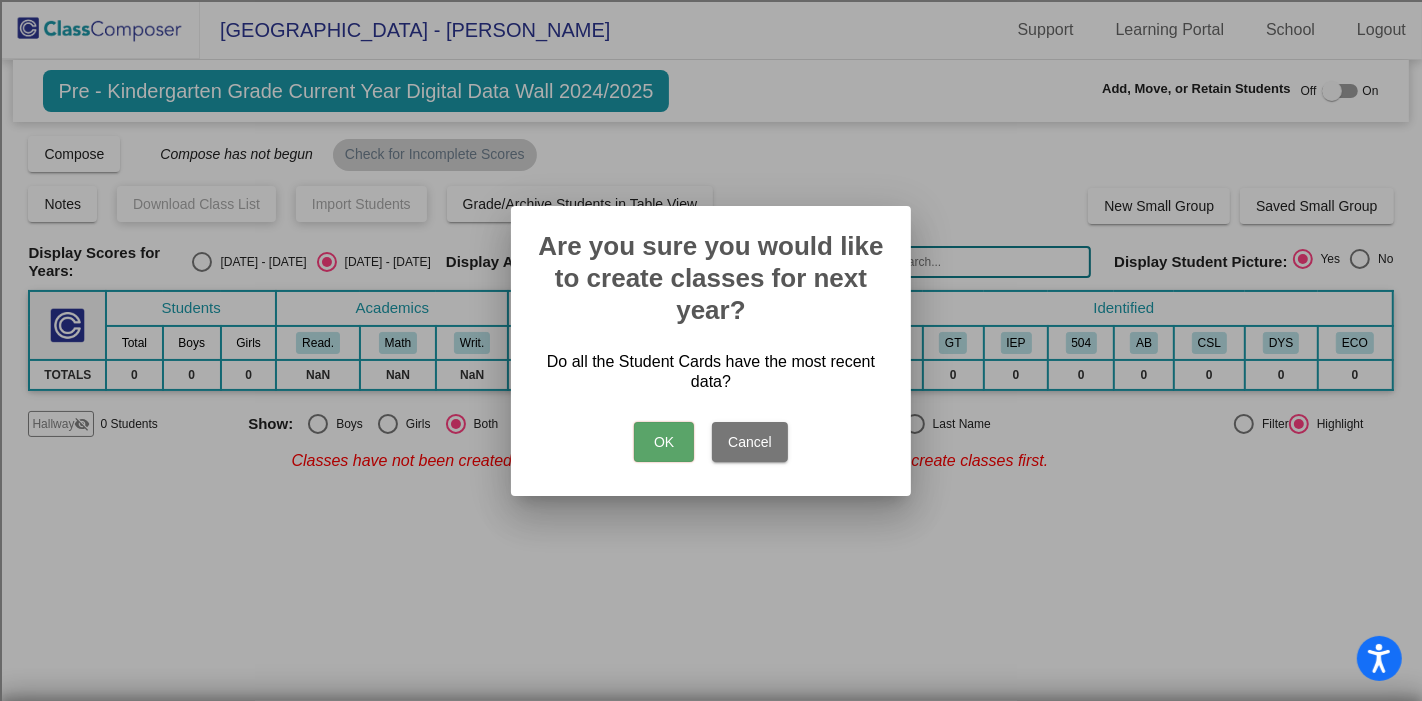 drag, startPoint x: 749, startPoint y: 431, endPoint x: 725, endPoint y: 392, distance: 45.79301 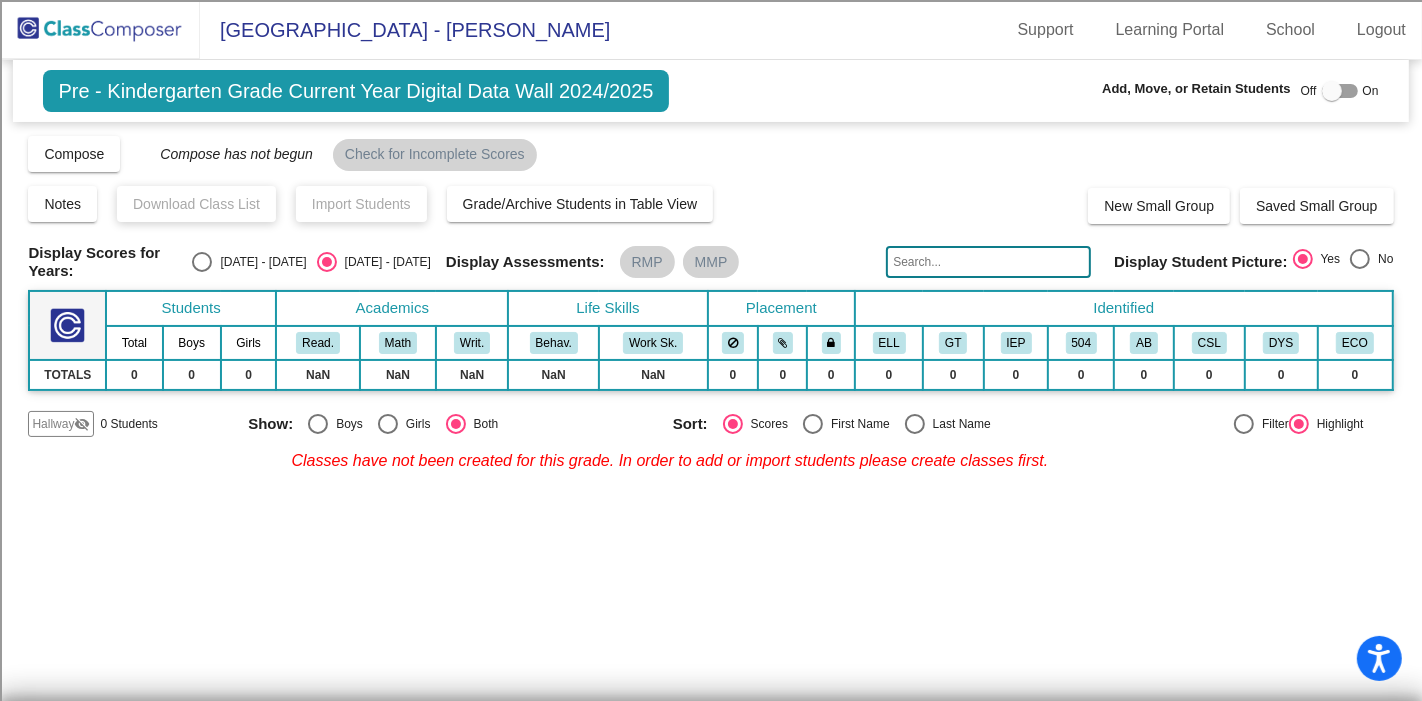 click 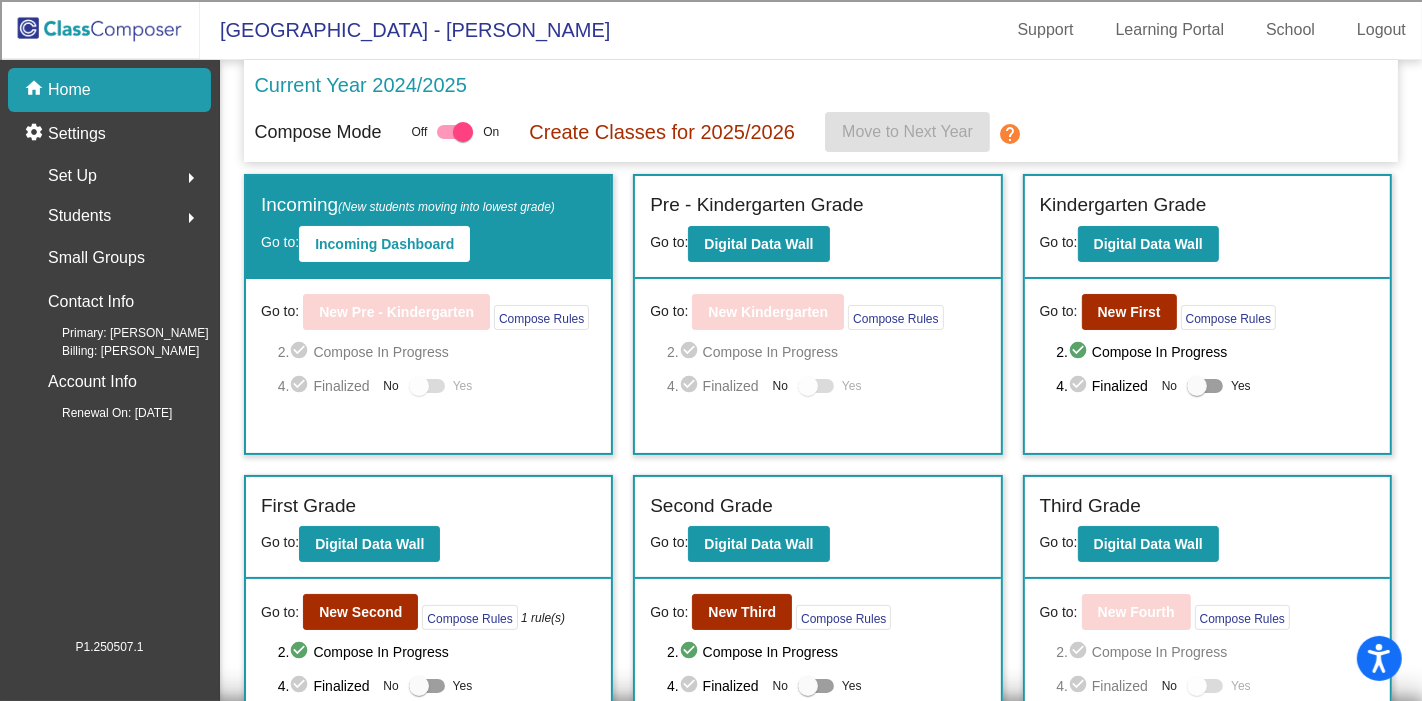 click at bounding box center [455, 132] 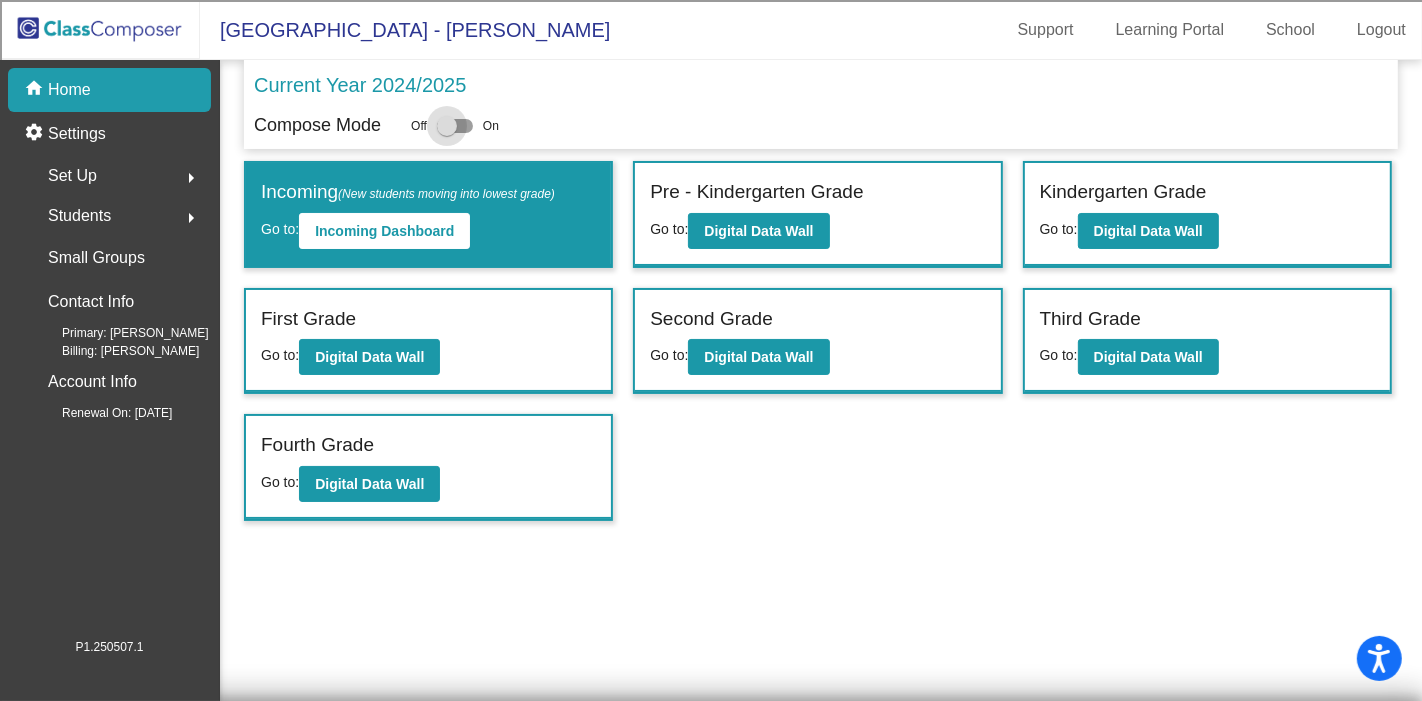 click at bounding box center (455, 126) 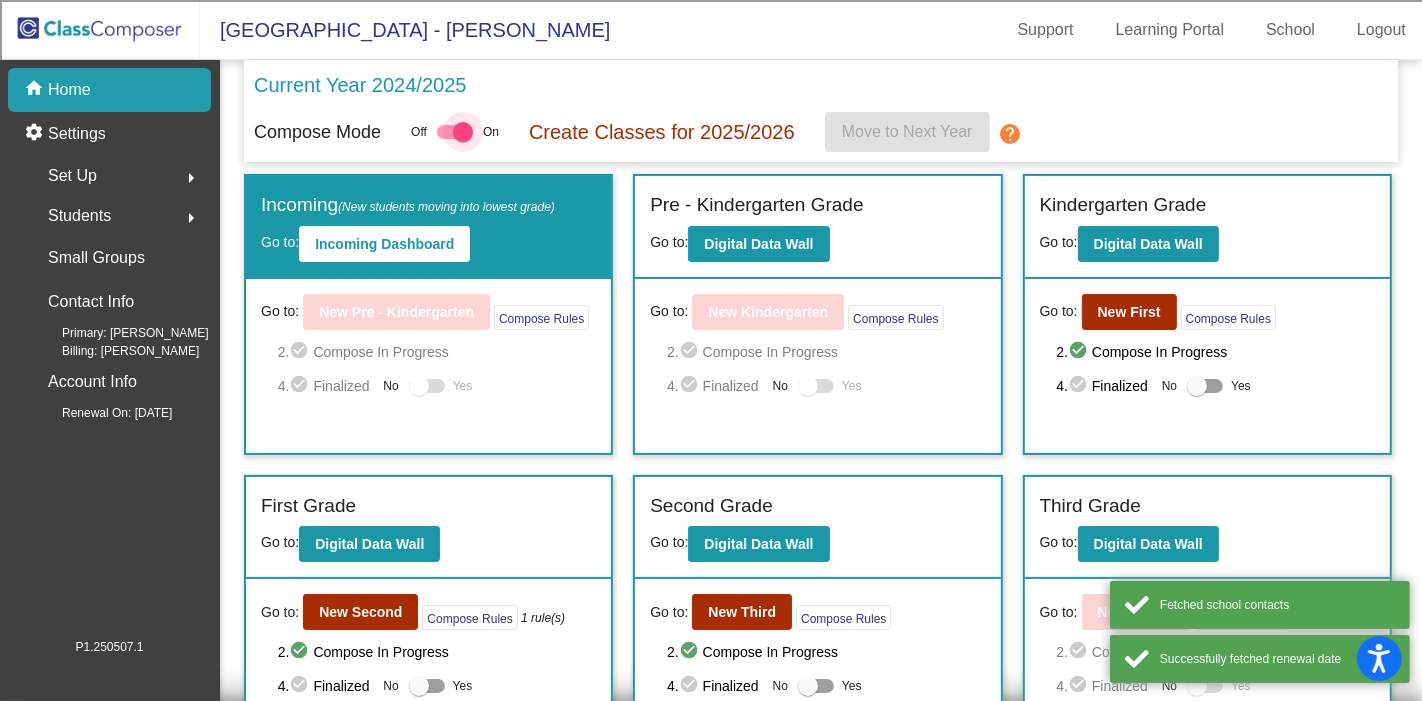 click at bounding box center [463, 132] 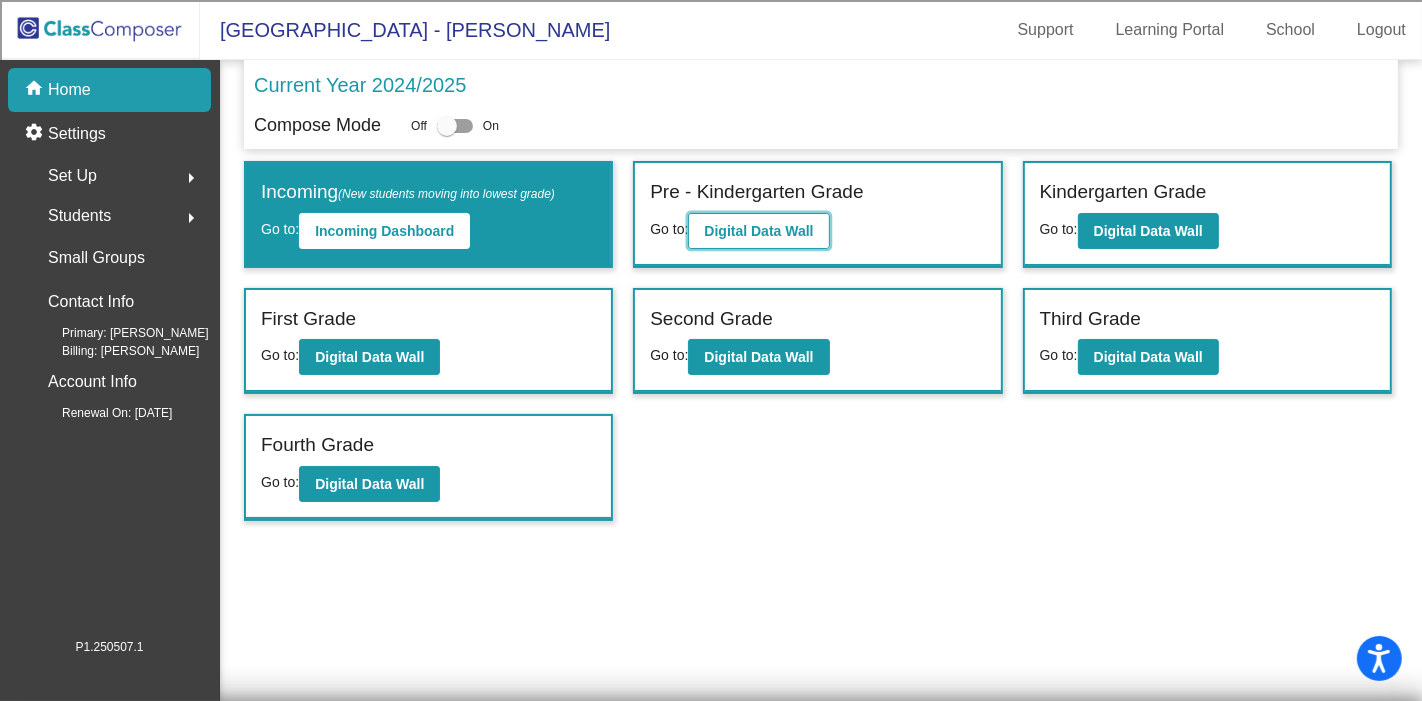 click on "Digital Data Wall" 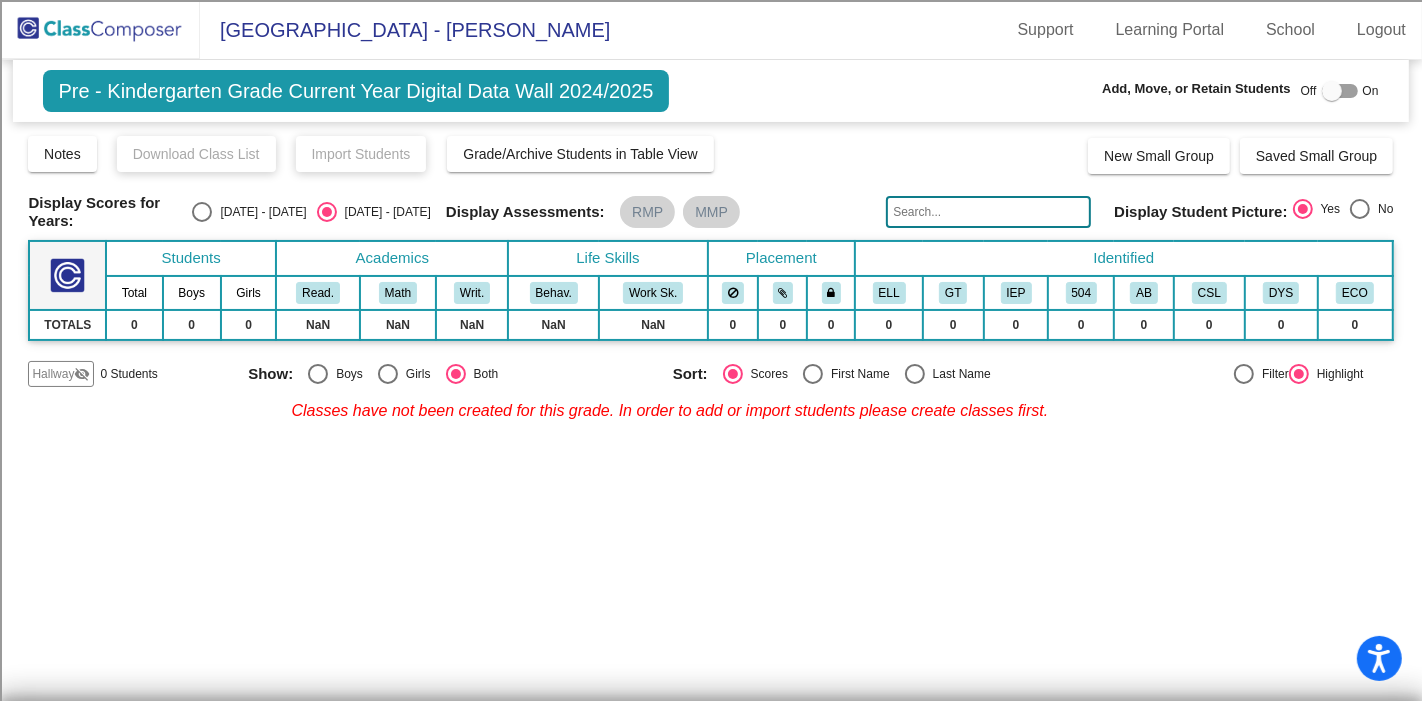 click on "Notes   Download Class List   Import Students   Grade/Archive Students in Table View" 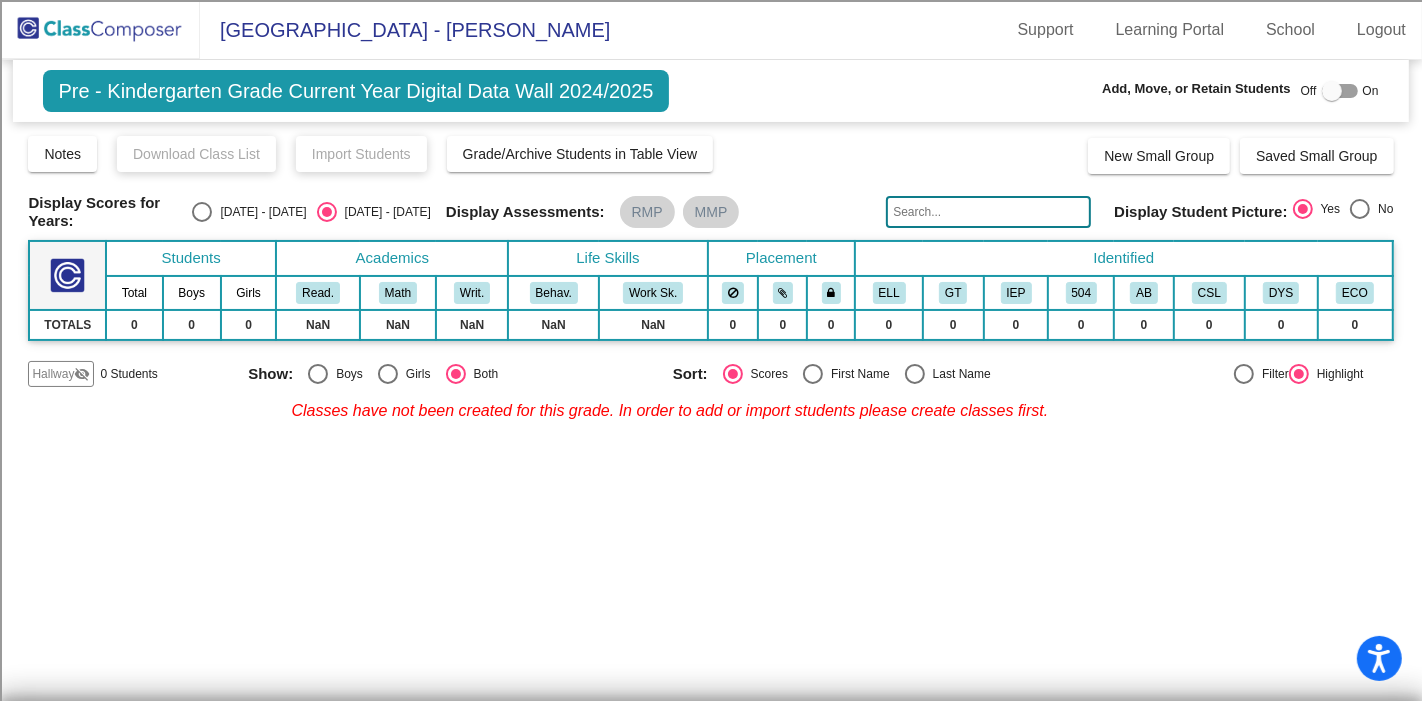 click 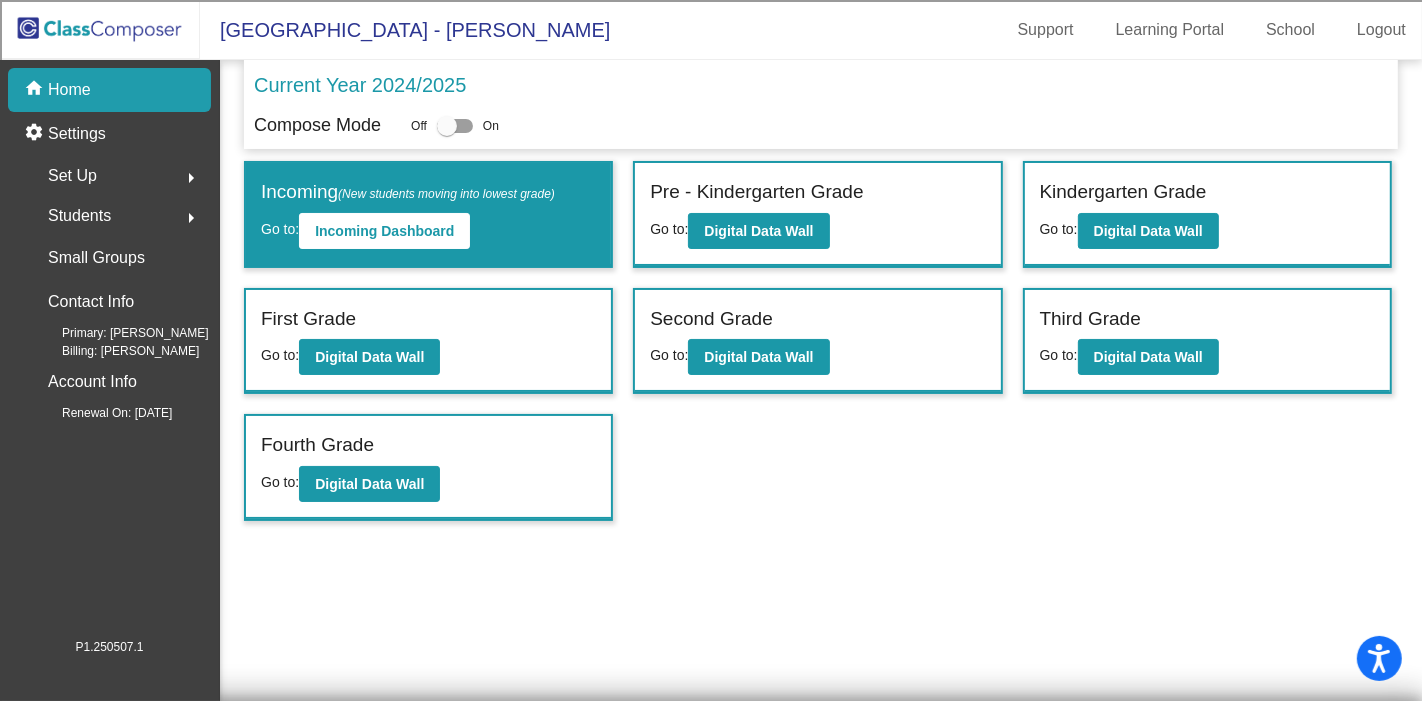 click on "Students  arrow_right" 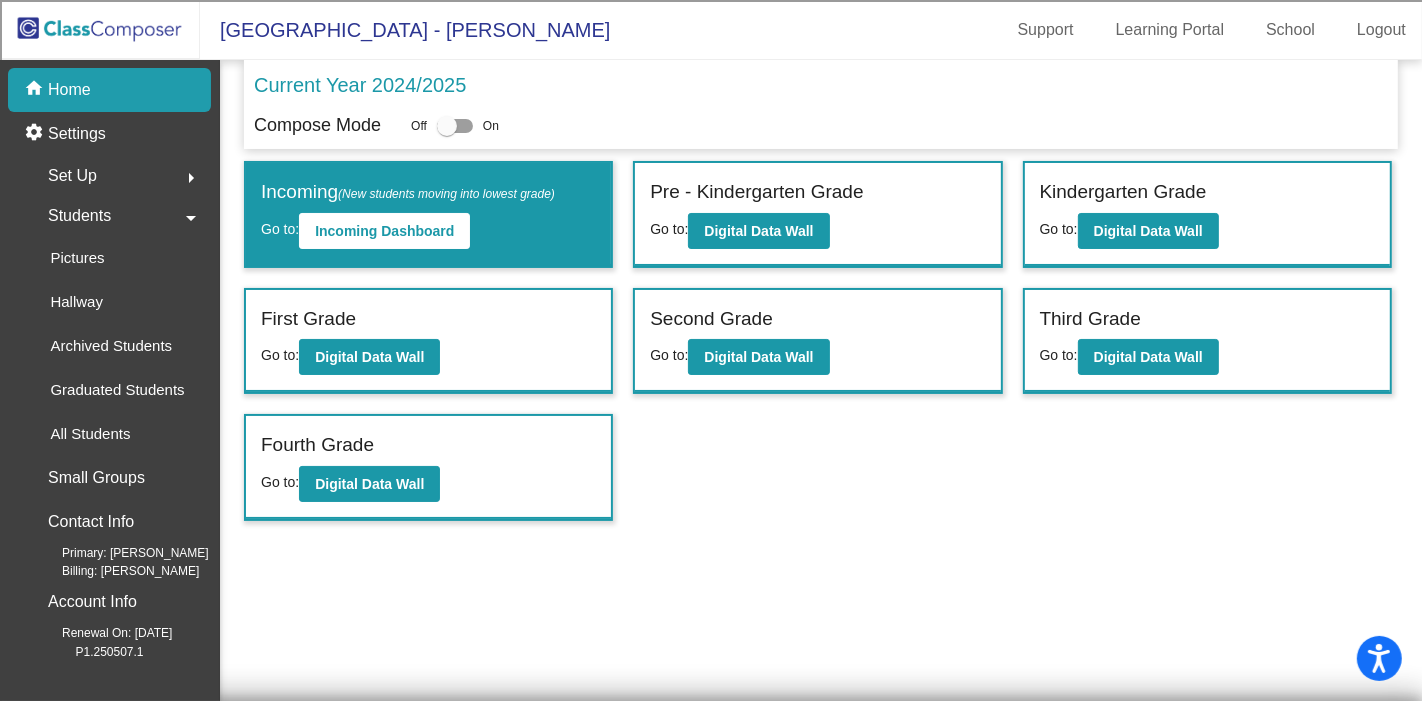 click on "Students  arrow_drop_down" 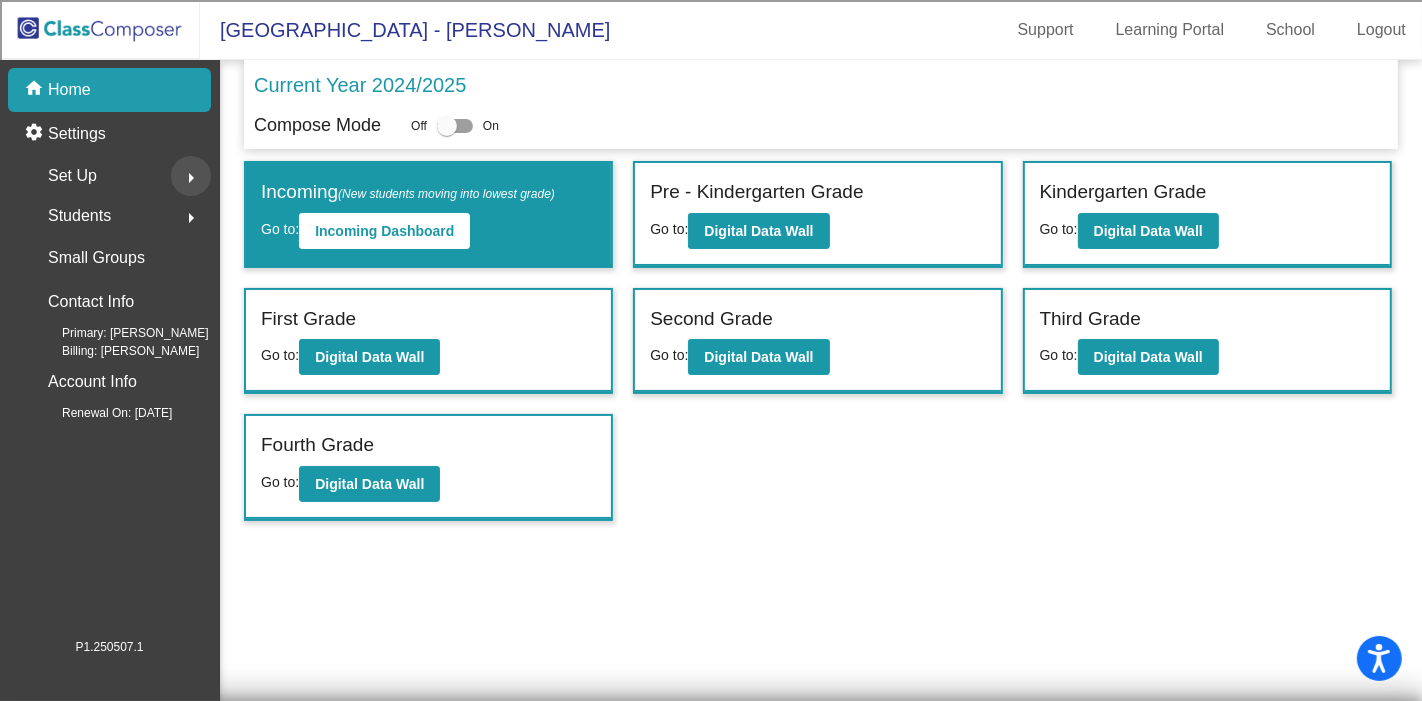 click on "arrow_right" 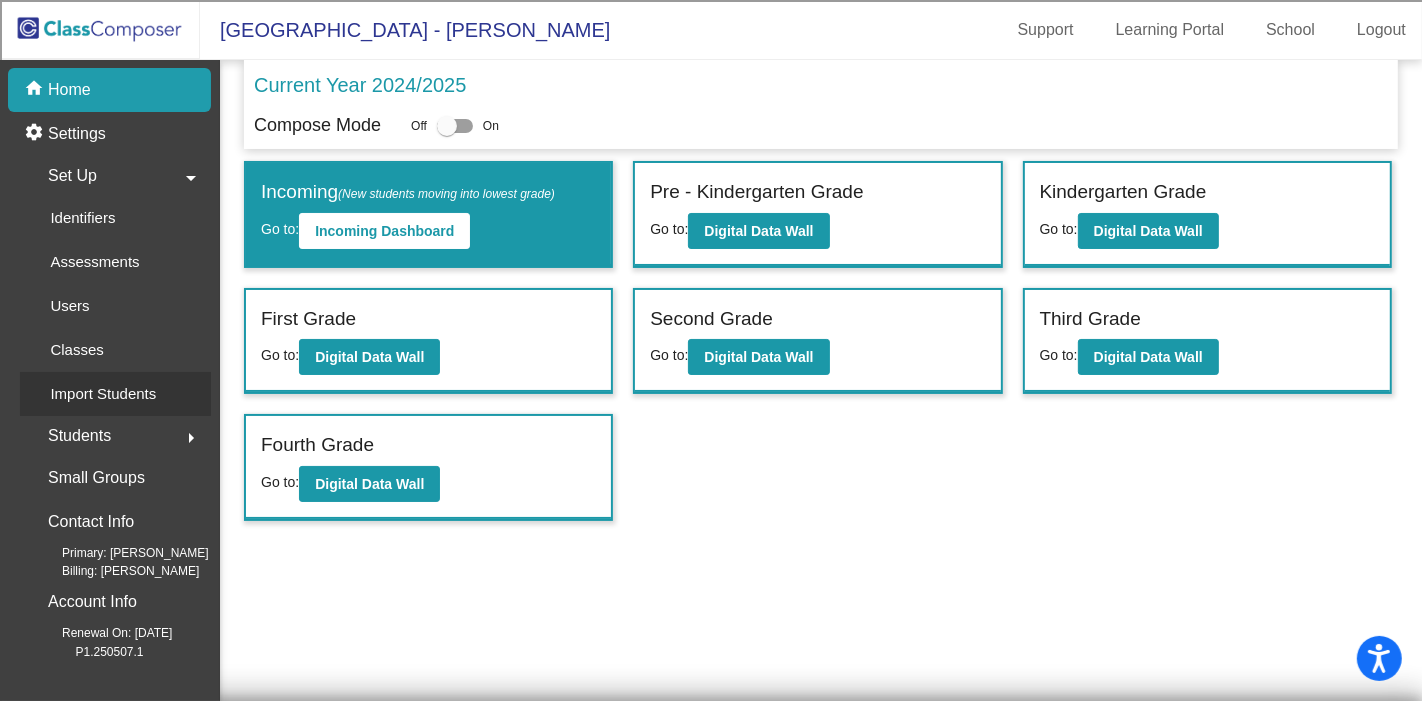 click on "Import Students" 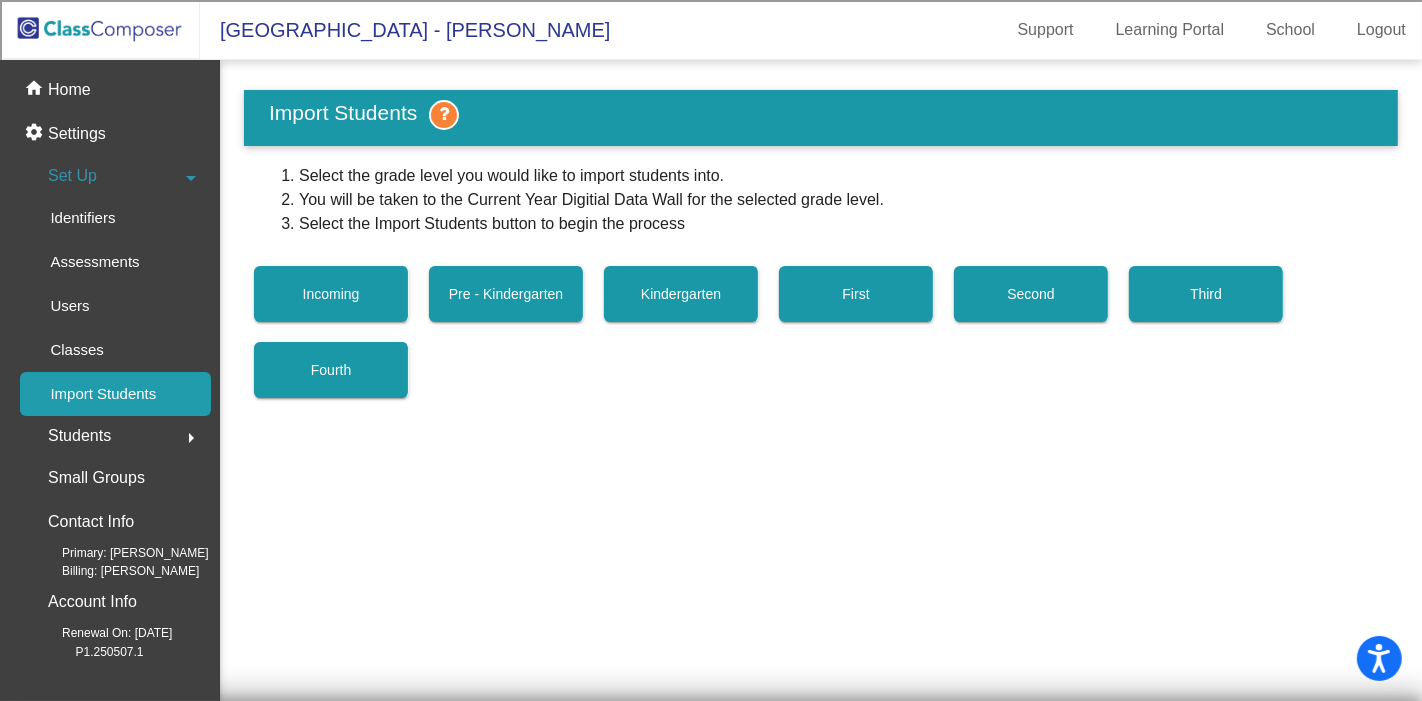 click on "Pre - Kindergarten" at bounding box center (506, 294) 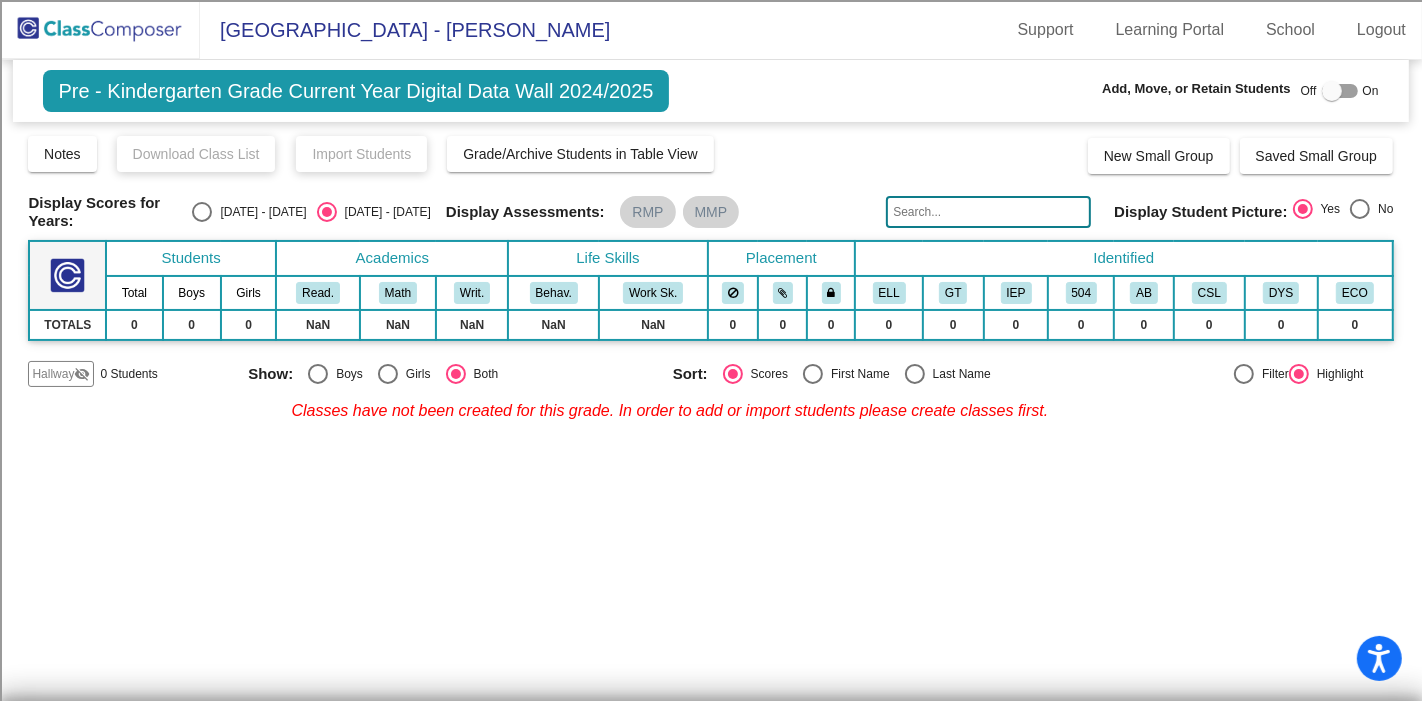 click on "Notes   Download Class List   Import Students   Grade/Archive Students in Table View" 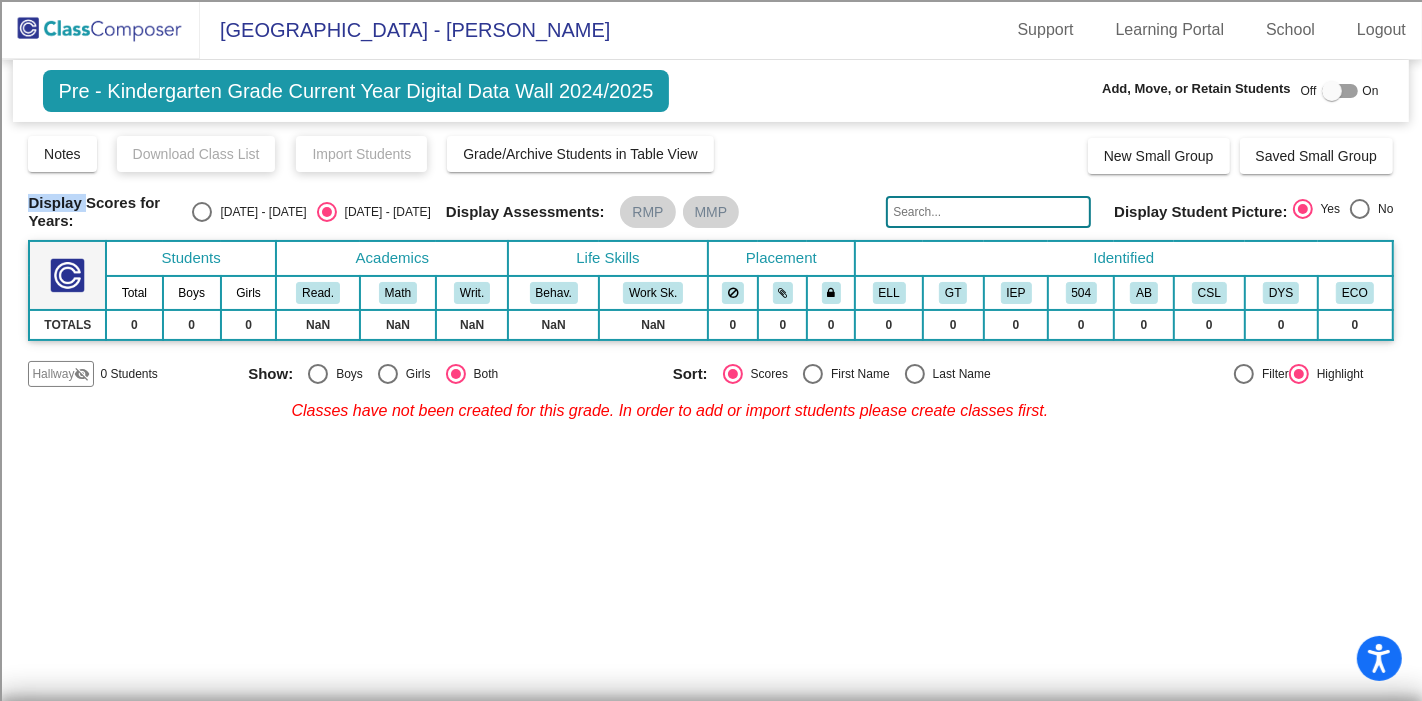 click on "Notes   Download Class List   Import Students   Grade/Archive Students in Table View" 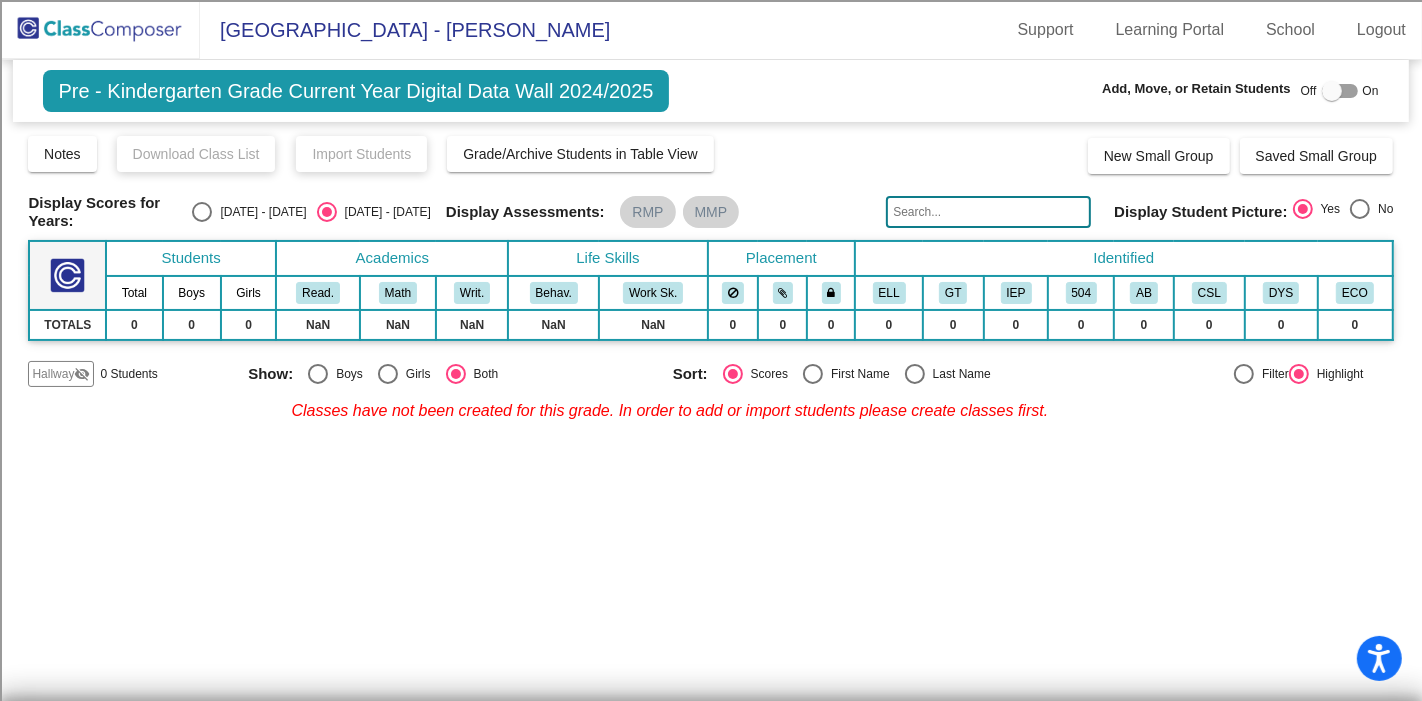 click on "Notes   Download Class List   Import Students   Grade/Archive Students in Table View" 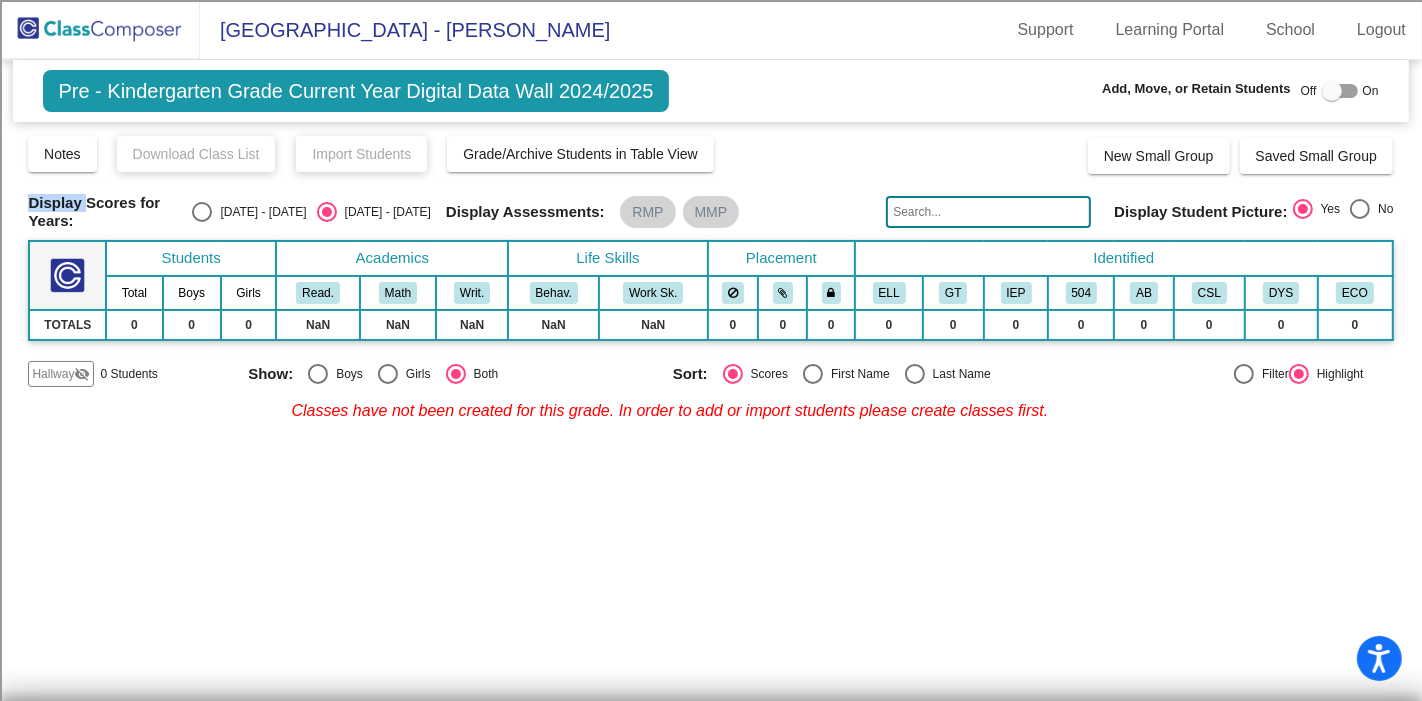 click on "Notes   Download Class List   Import Students   Grade/Archive Students in Table View" 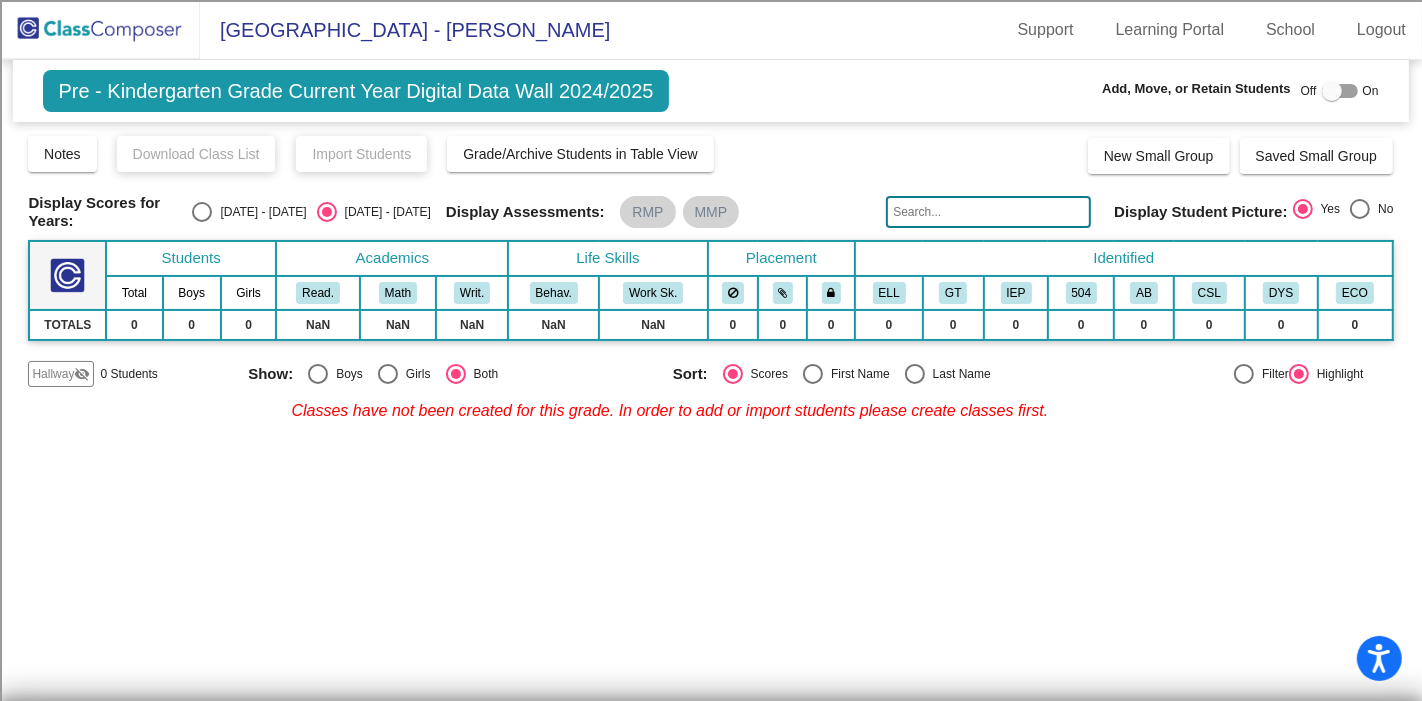 click on "Notes   Download Class List   Import Students   Grade/Archive Students in Table View" 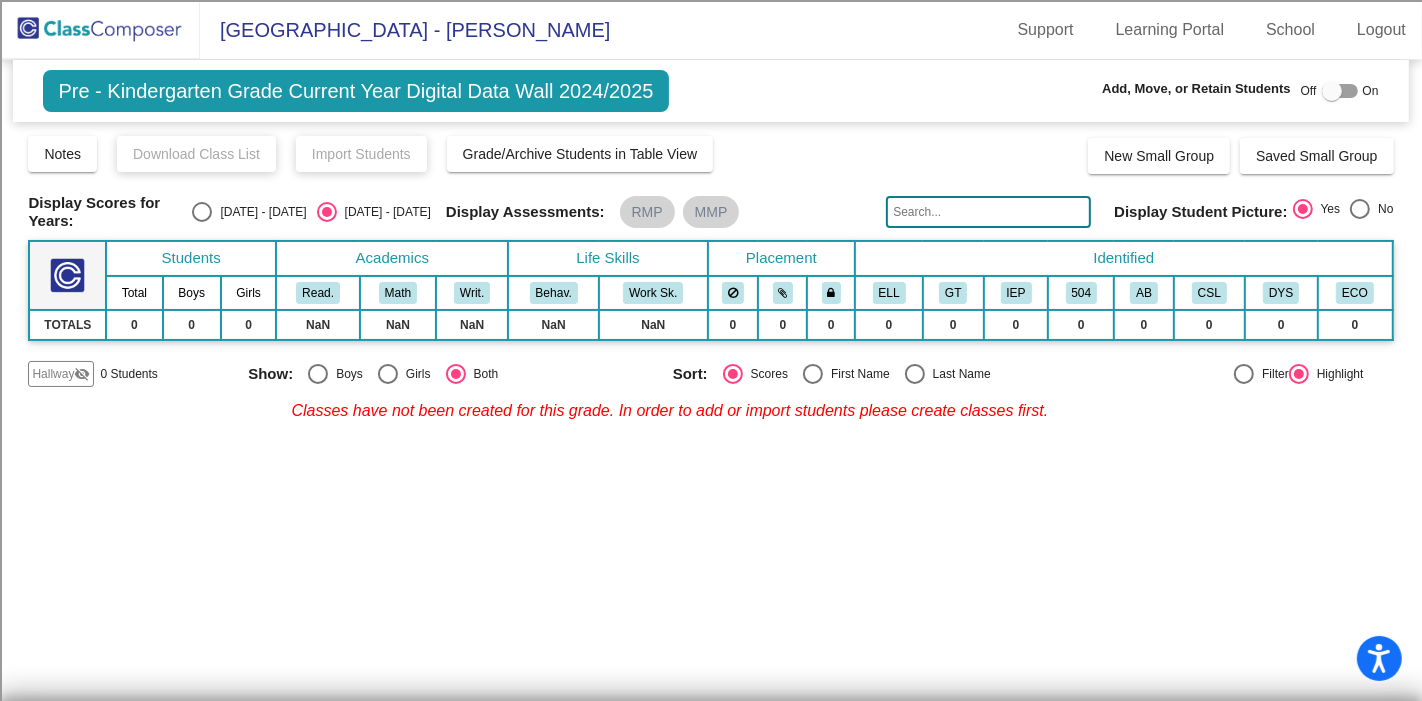 click 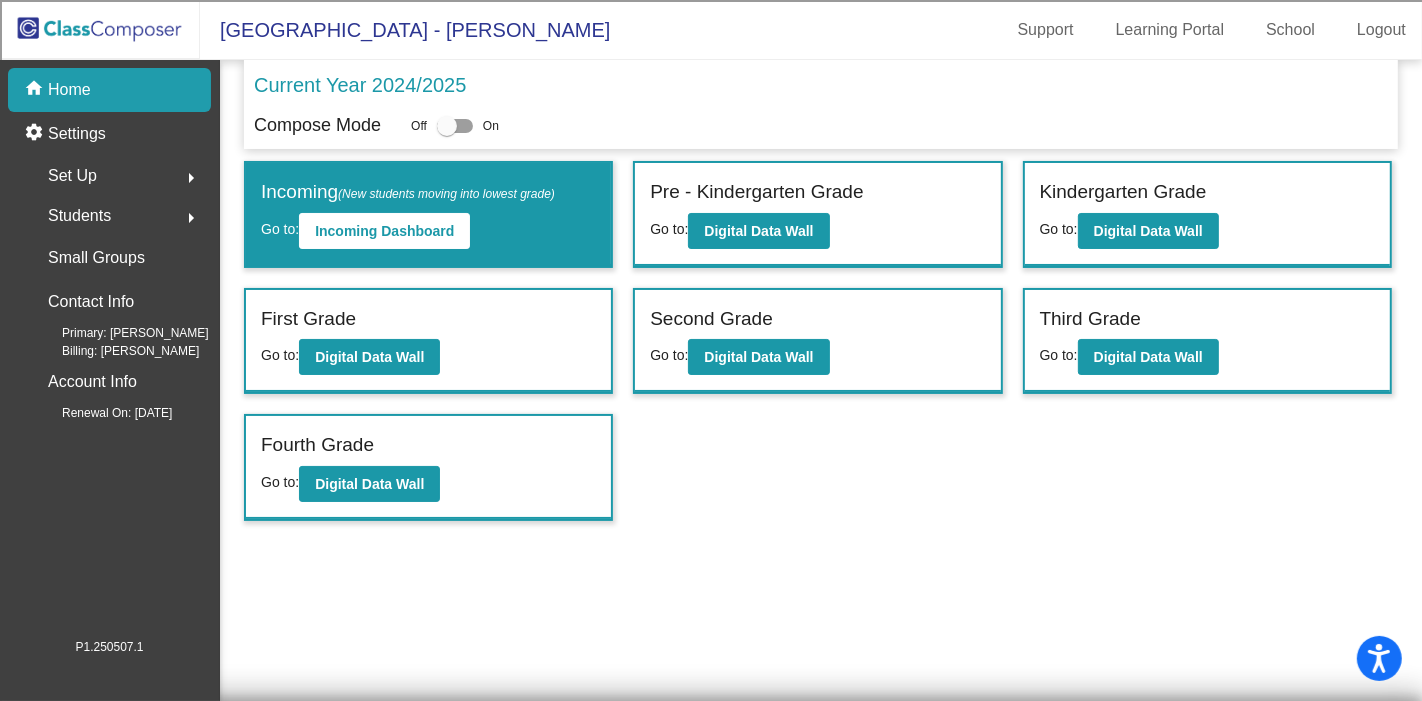 click on "arrow_right" 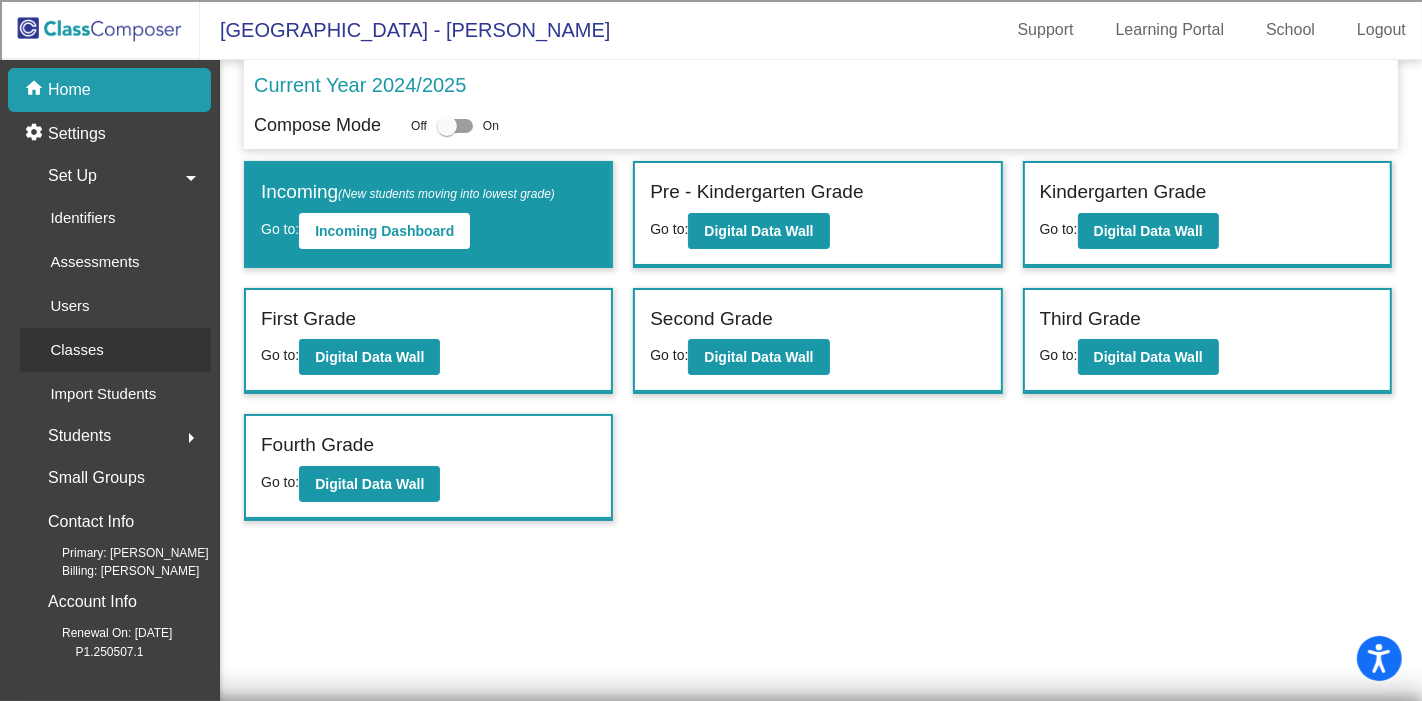 click on "Classes" 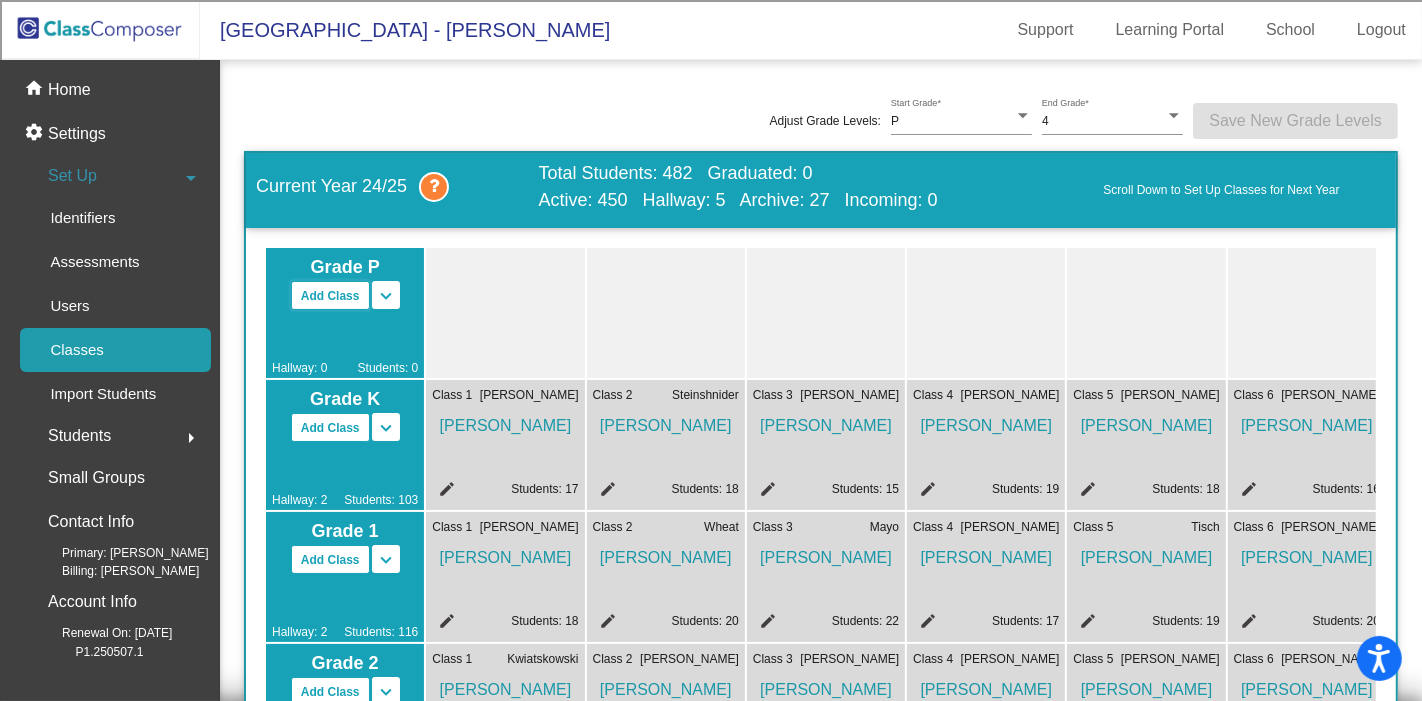click on "Add Class" 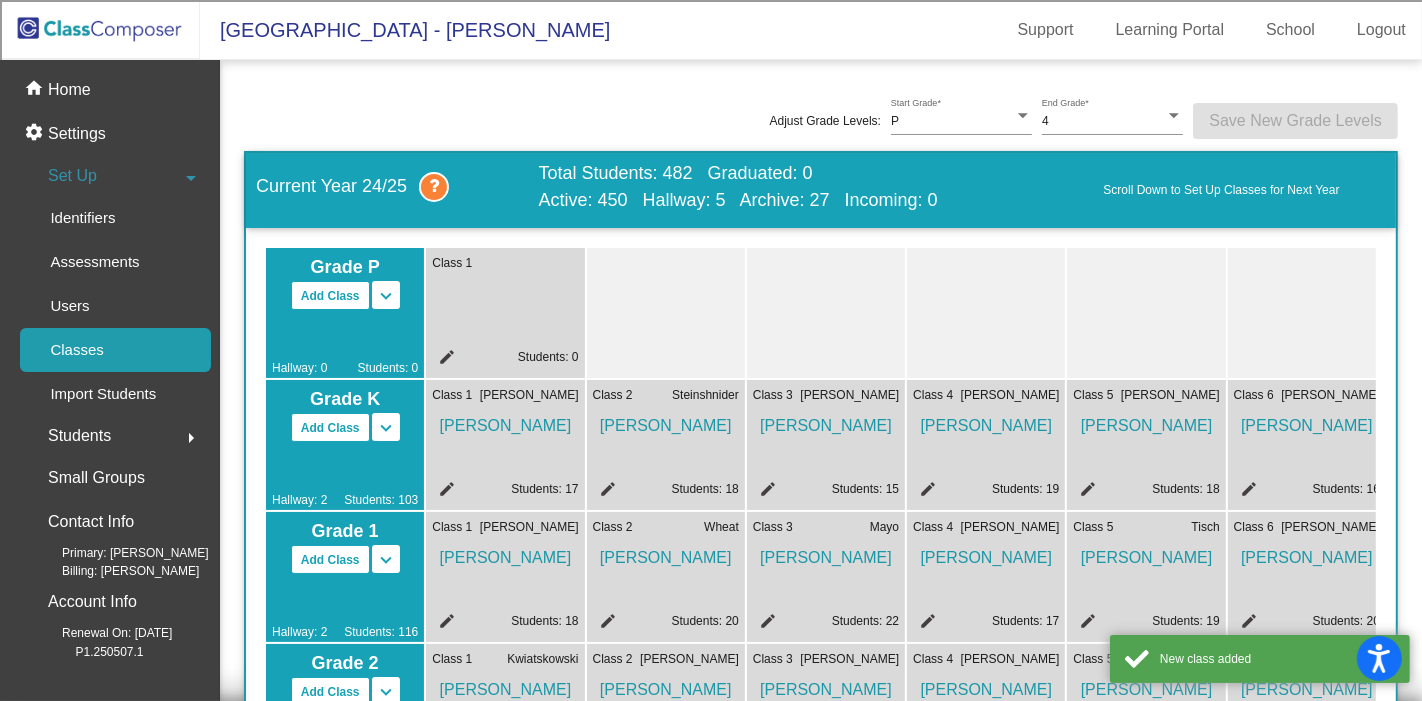 click on "edit" 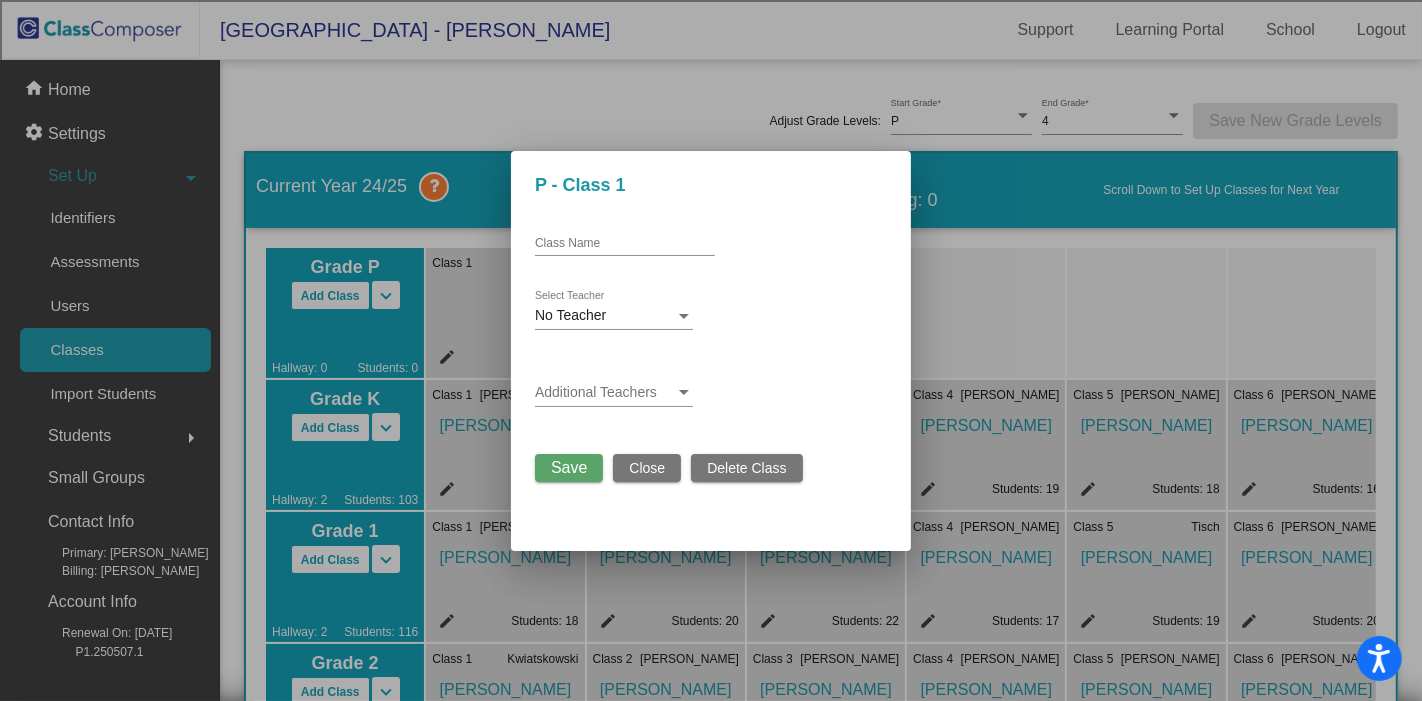 click on "Class Name" at bounding box center (625, 244) 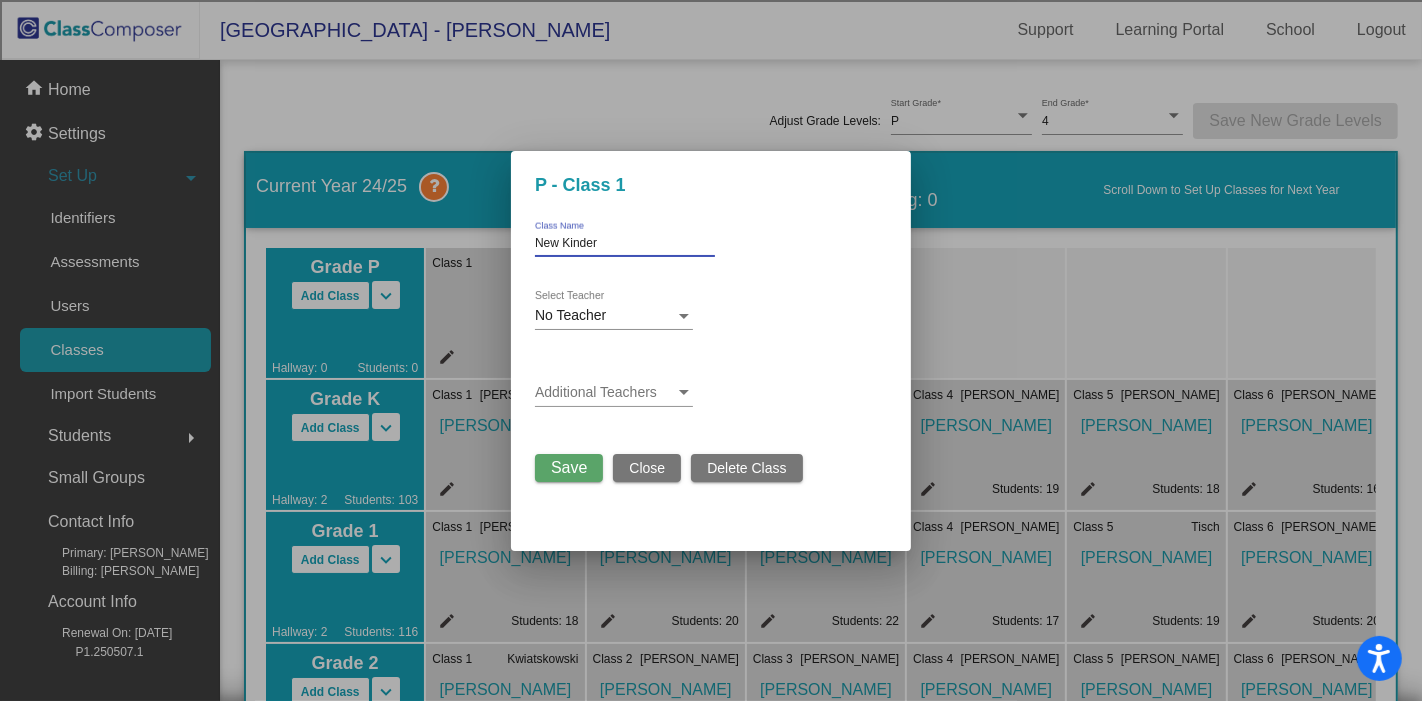 type on "New Kinder" 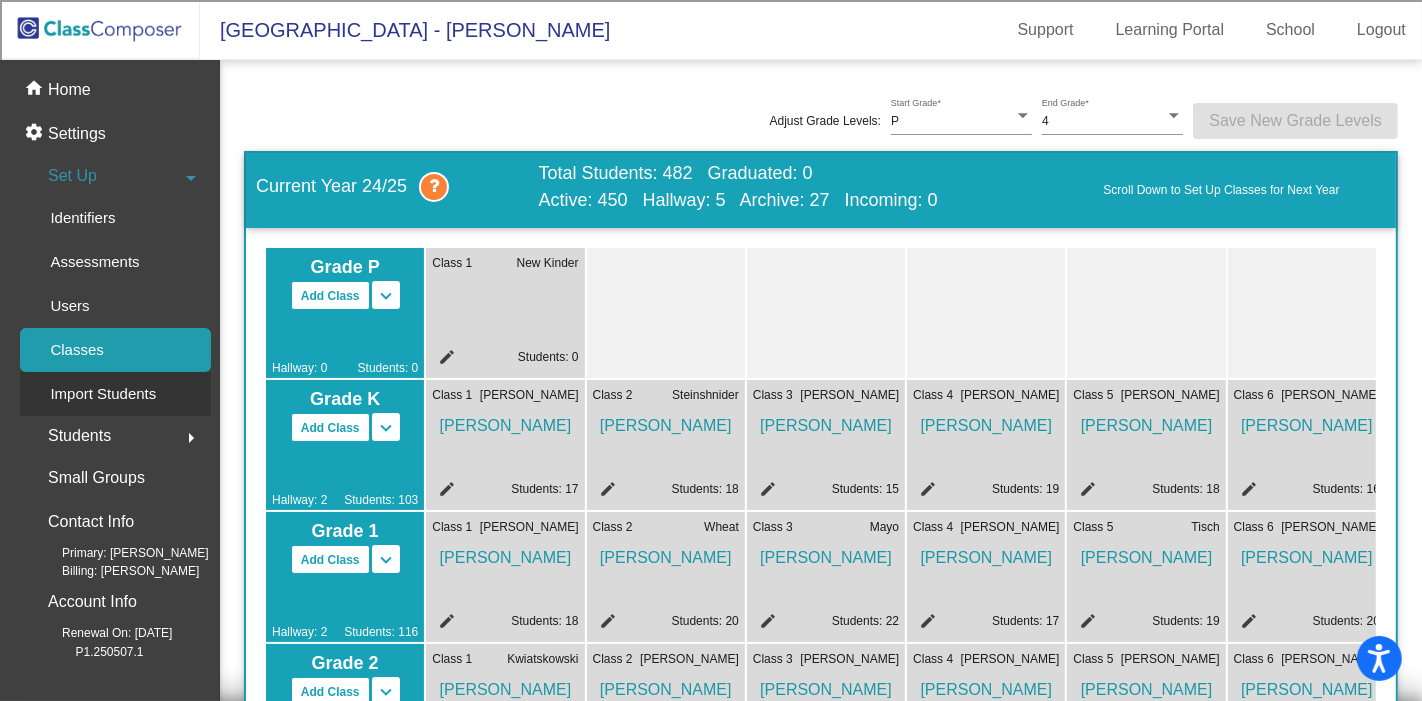 click on "Import Students" 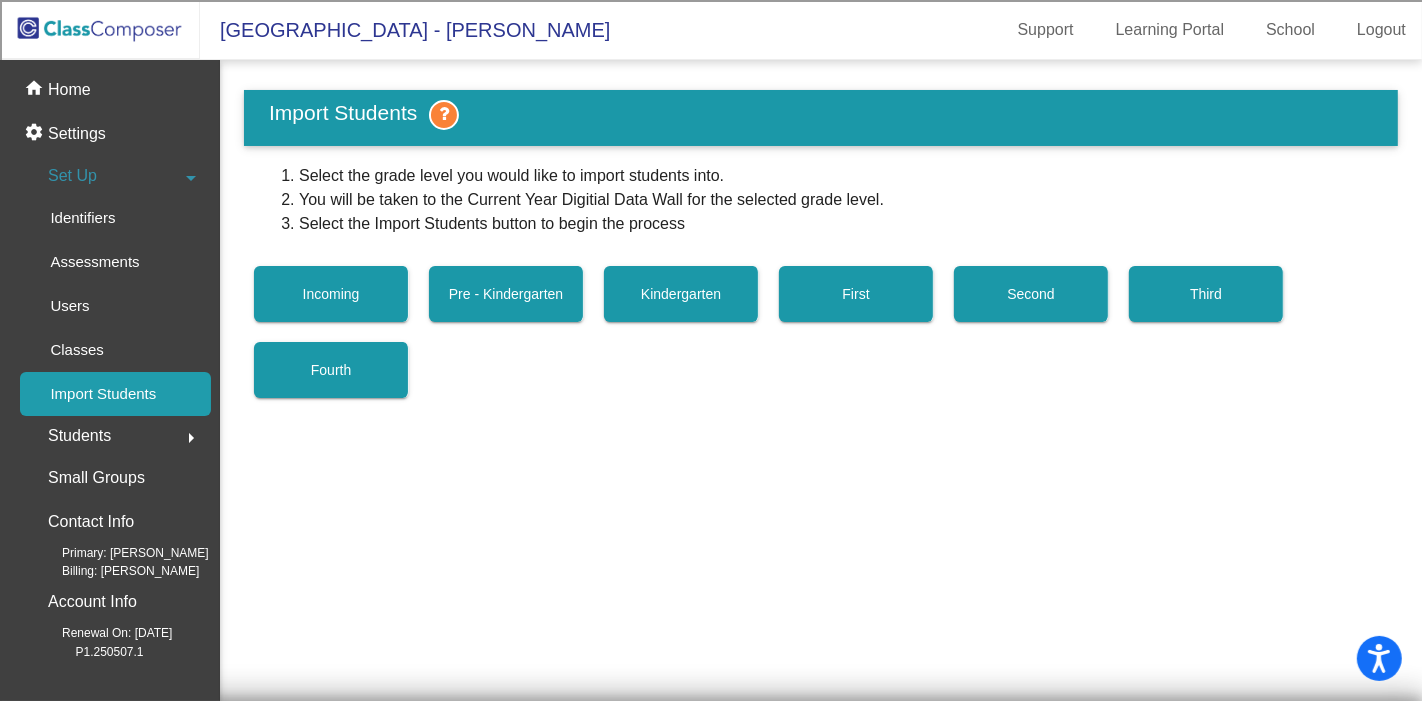 click on "Pre - Kindergarten" at bounding box center [506, 294] 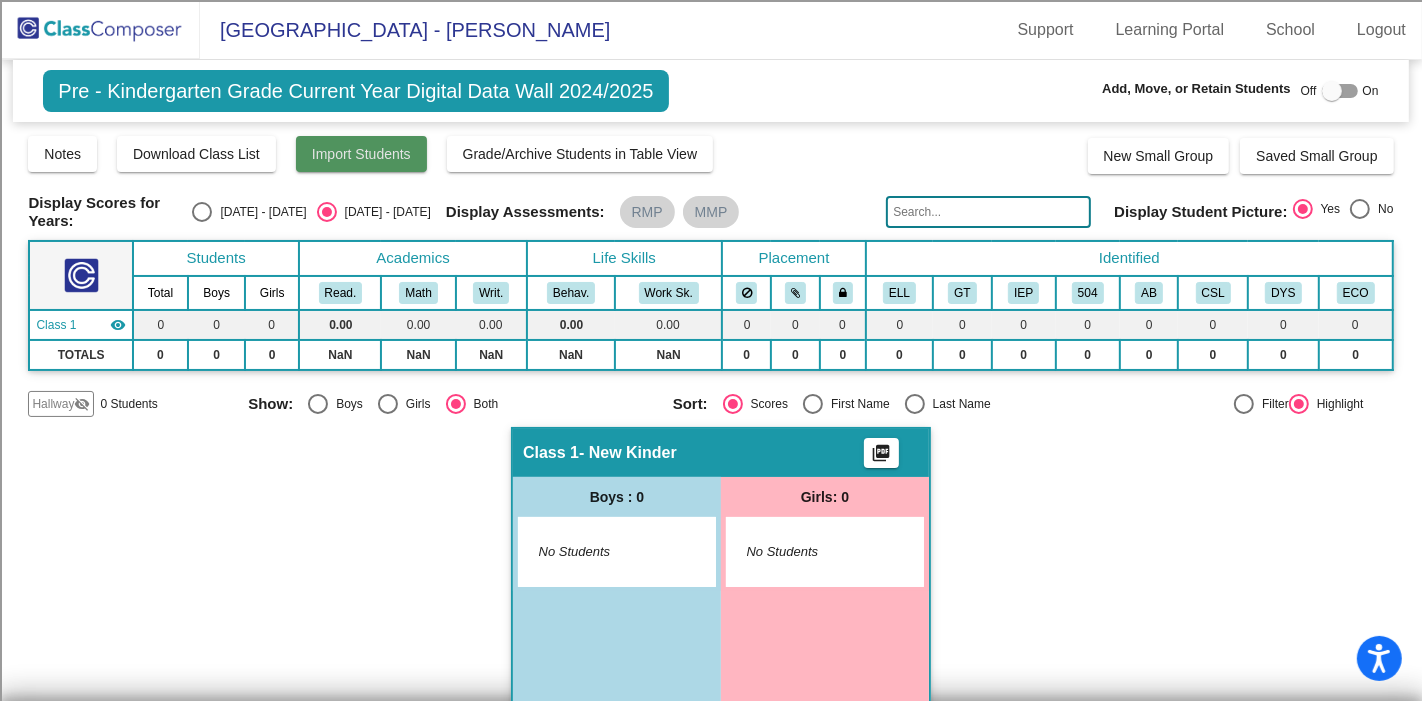 click on "Import Students" 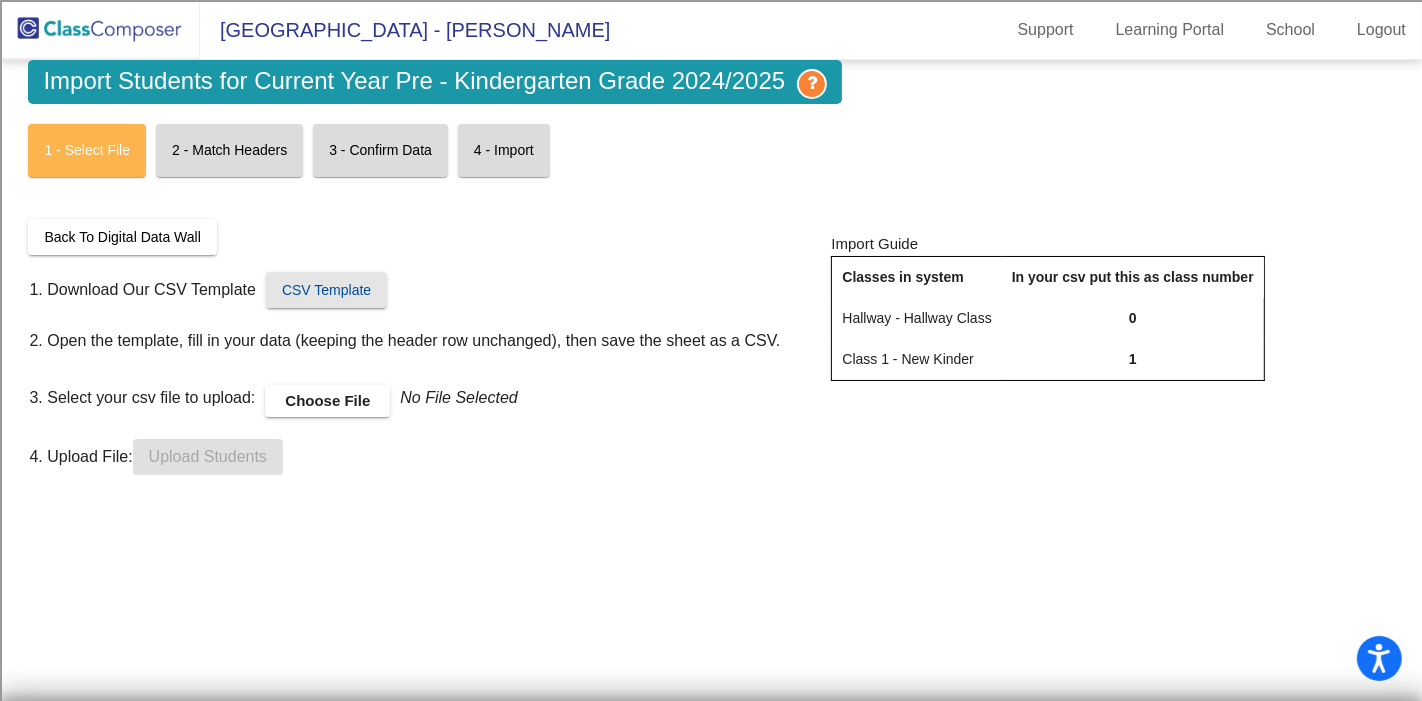 click on "CSV Template" at bounding box center [326, 290] 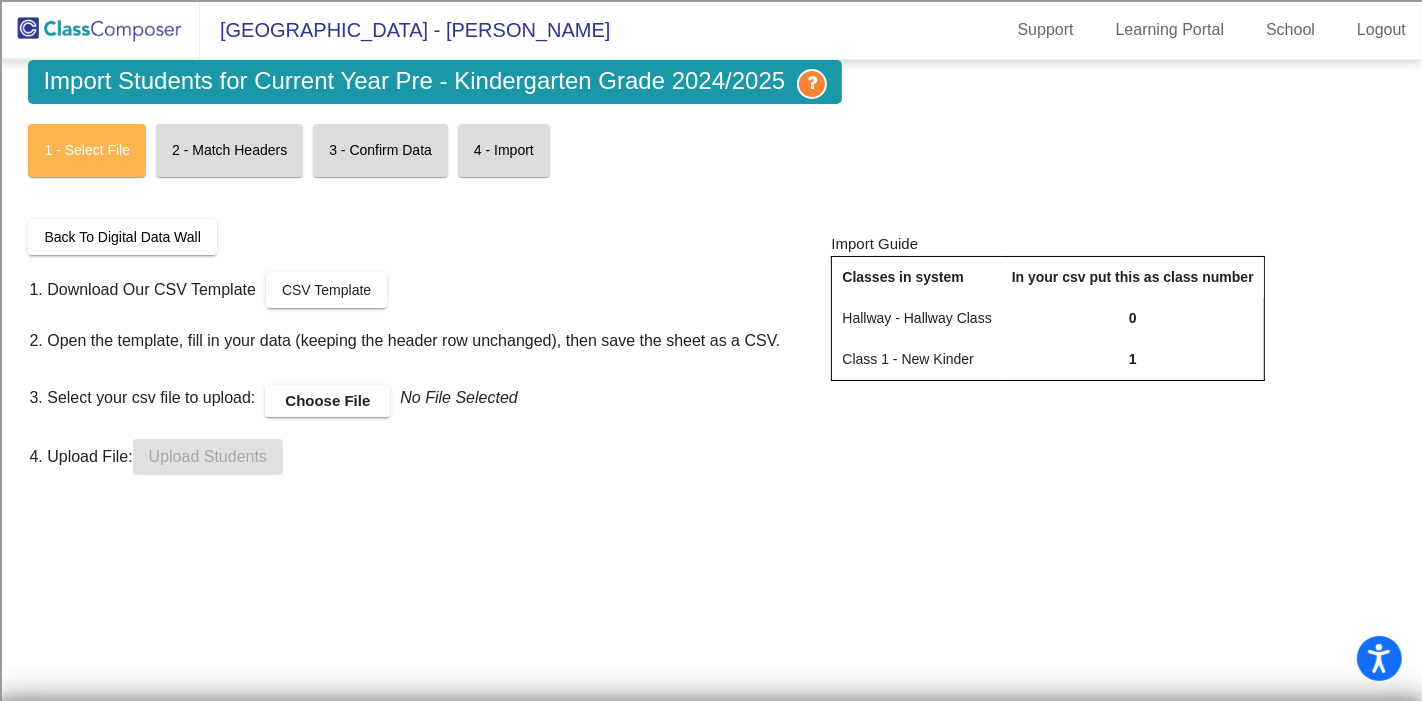 click on "Choose File" at bounding box center (327, 401) 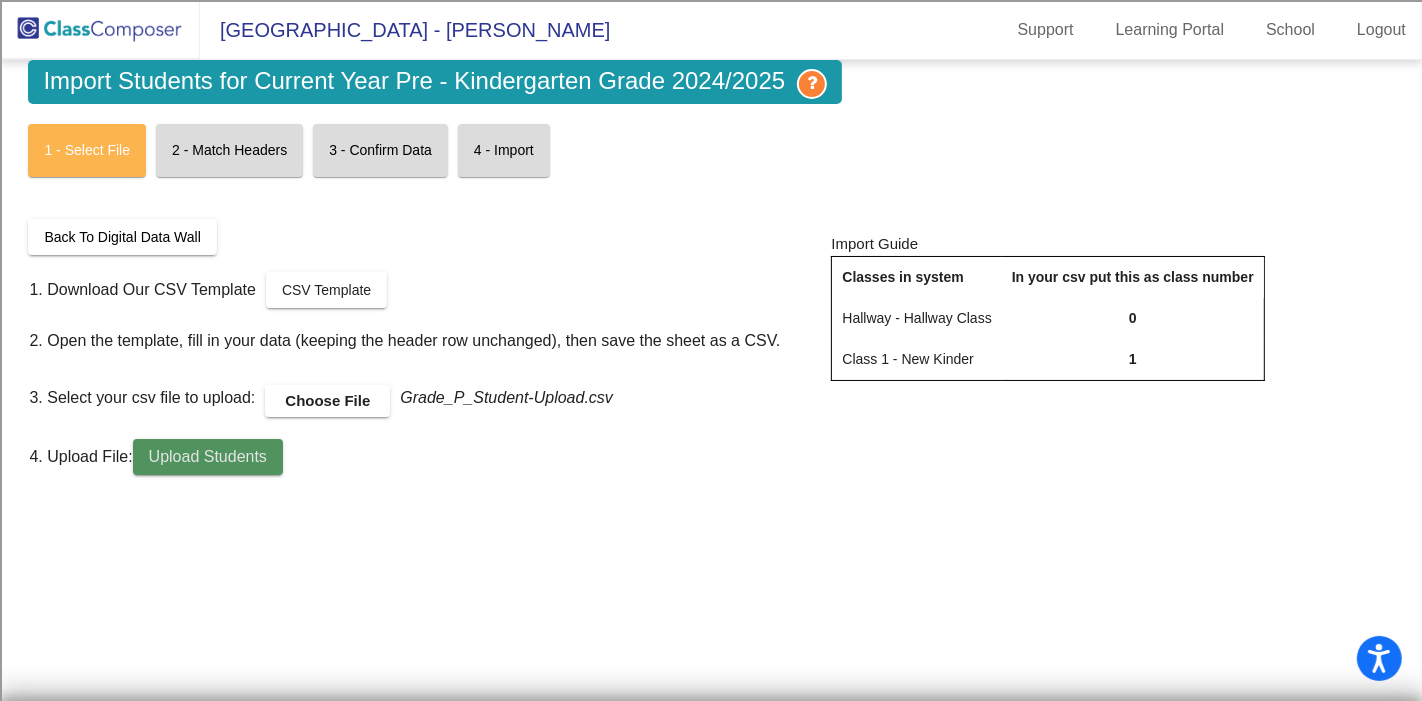 click on "Upload Students" at bounding box center [208, 456] 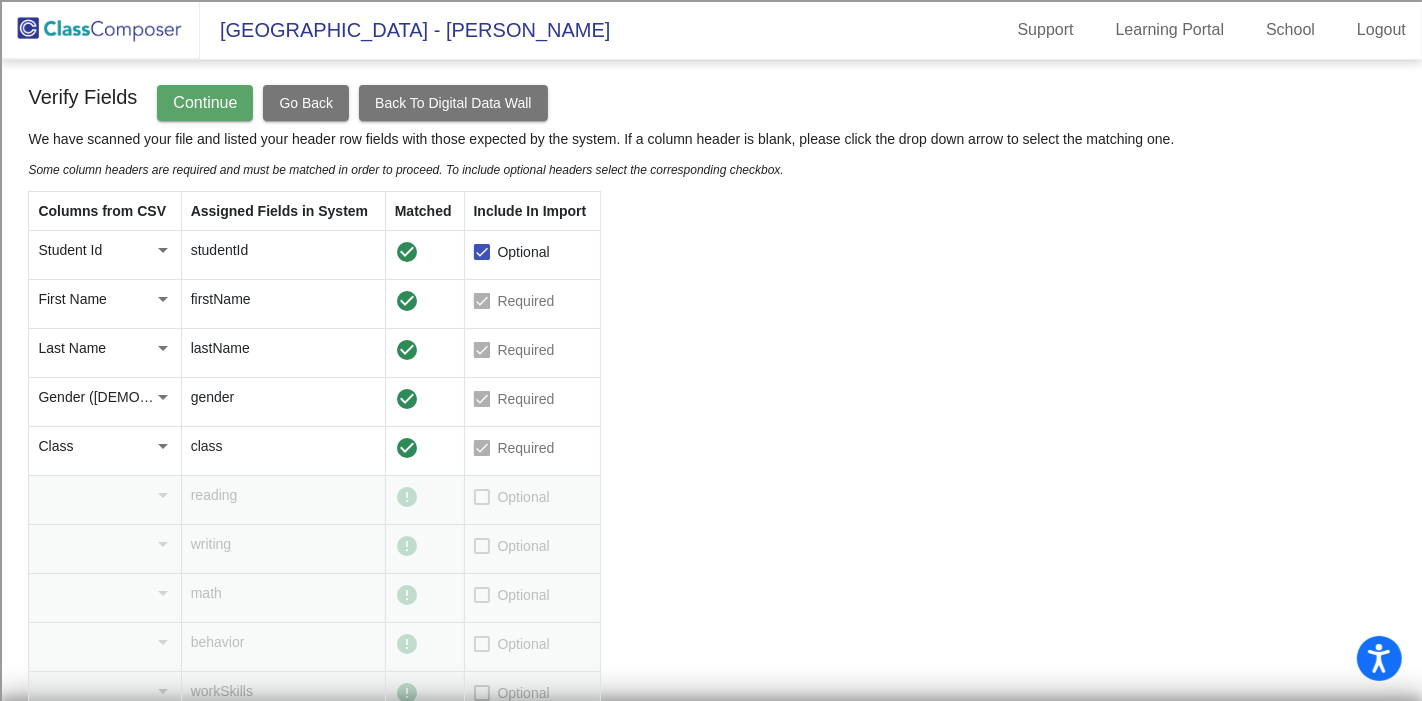 scroll, scrollTop: 0, scrollLeft: 0, axis: both 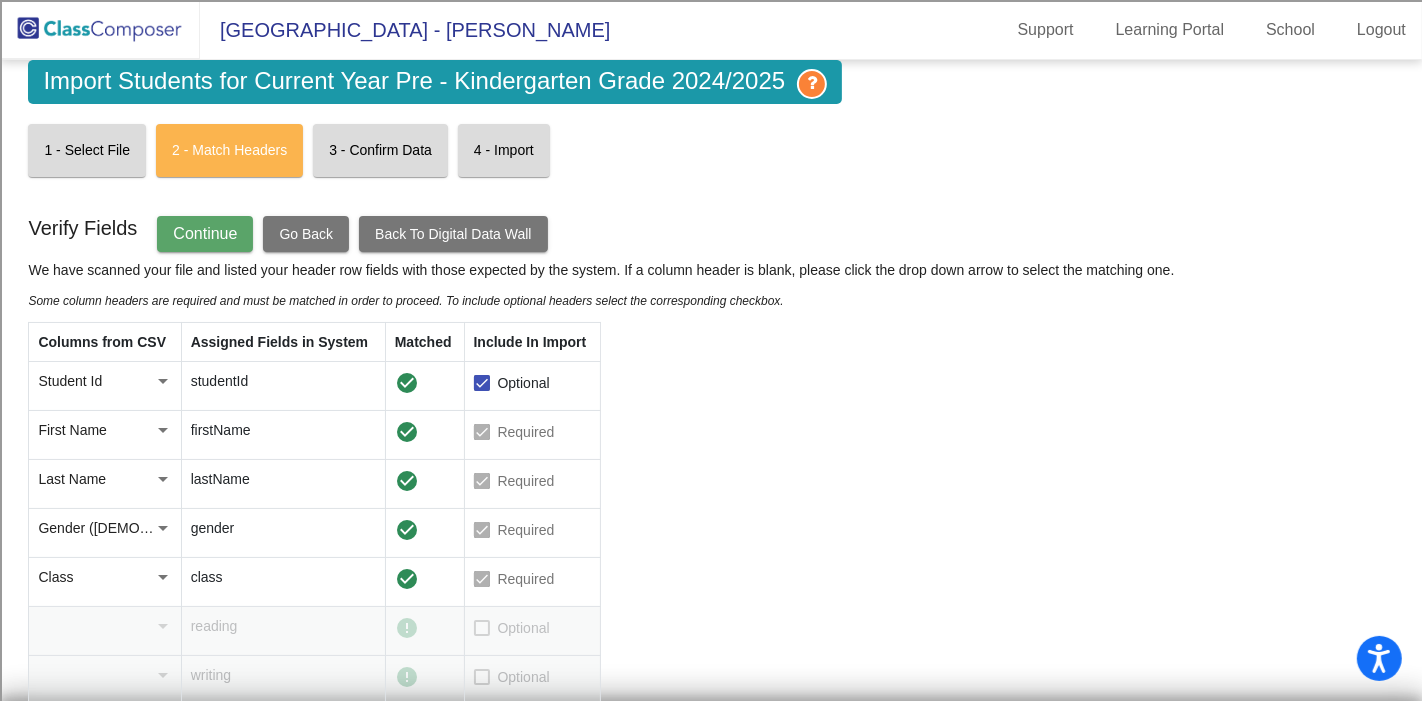 click on "Continue" 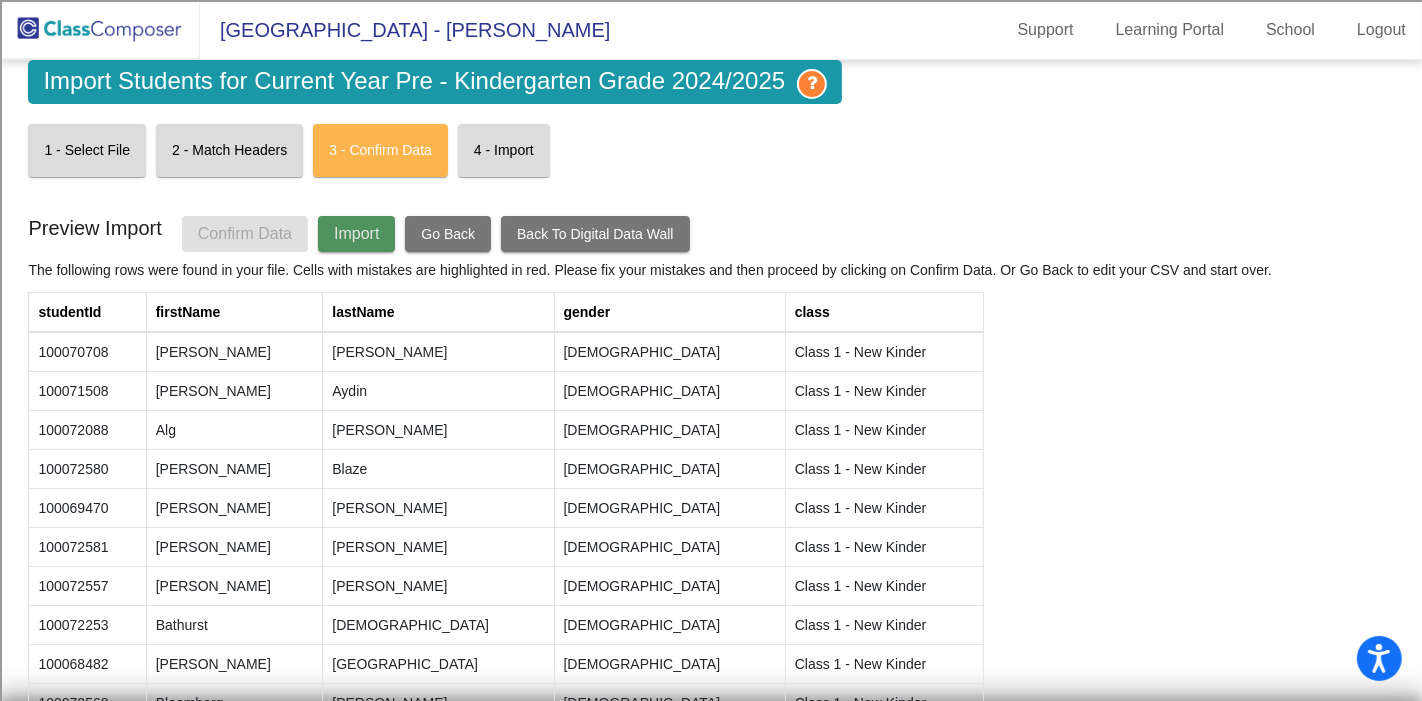 click on "Import" 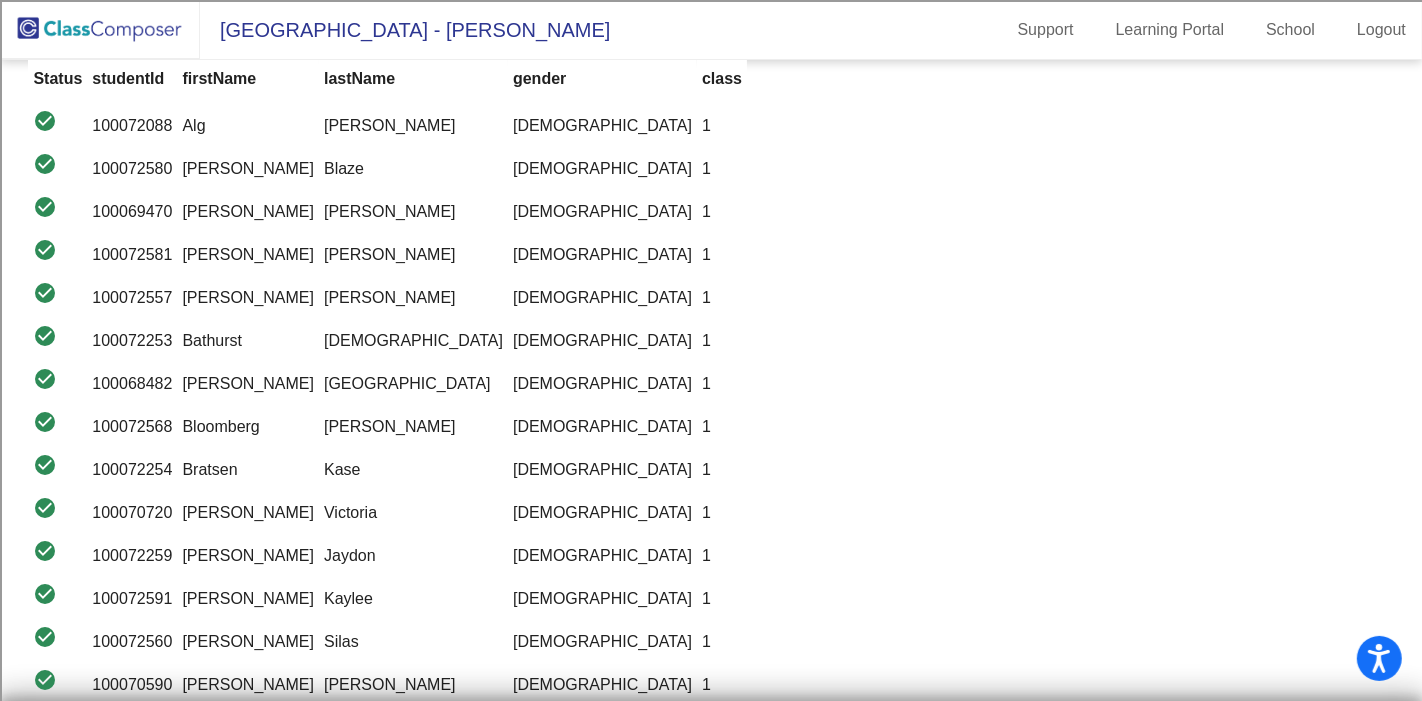 scroll, scrollTop: 0, scrollLeft: 0, axis: both 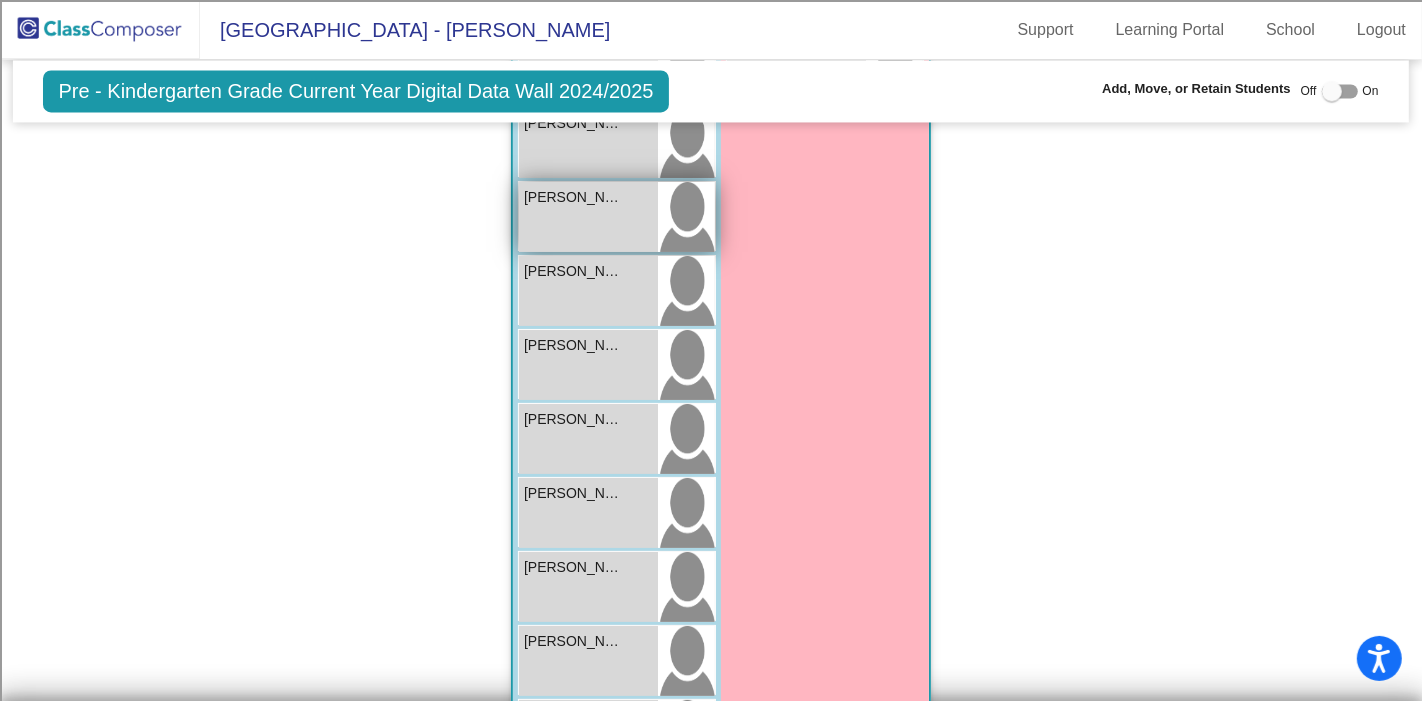 click on "[PERSON_NAME] lock do_not_disturb_alt" at bounding box center (588, 217) 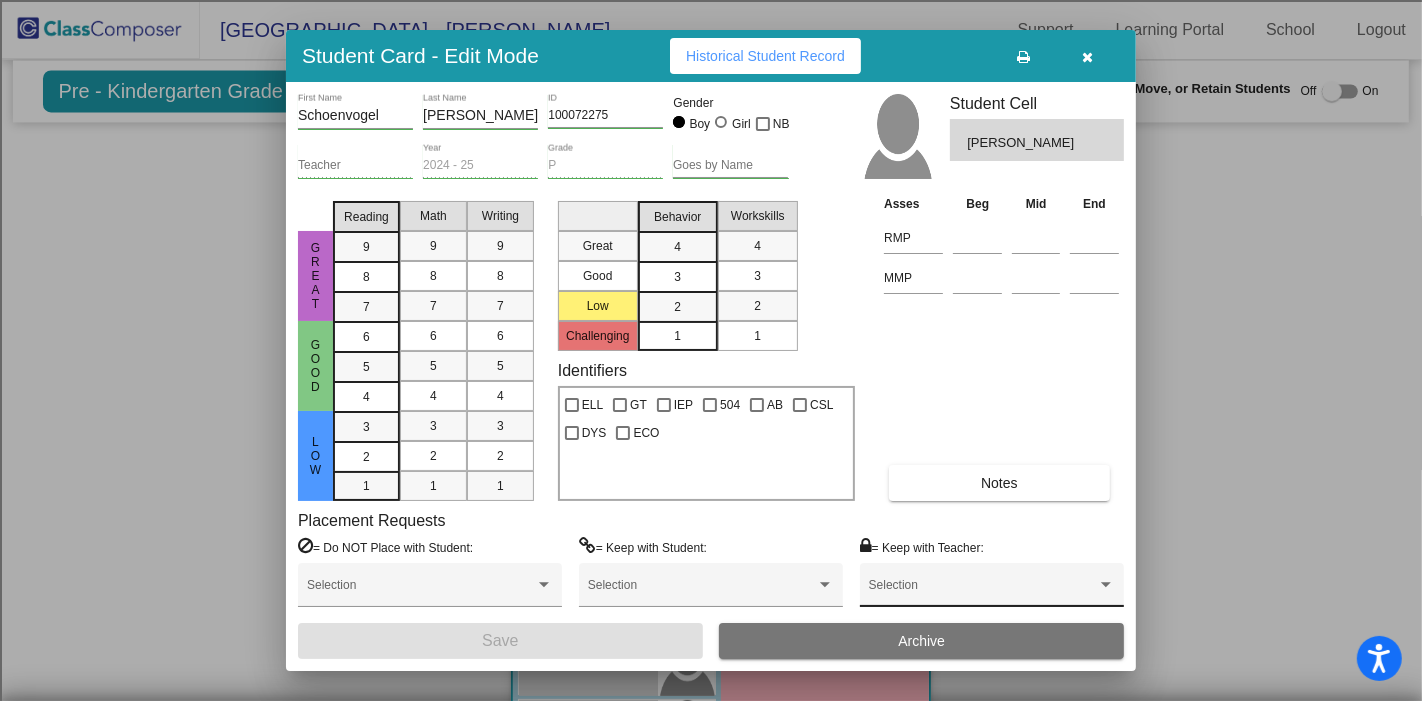 click on "Selection" at bounding box center (992, 590) 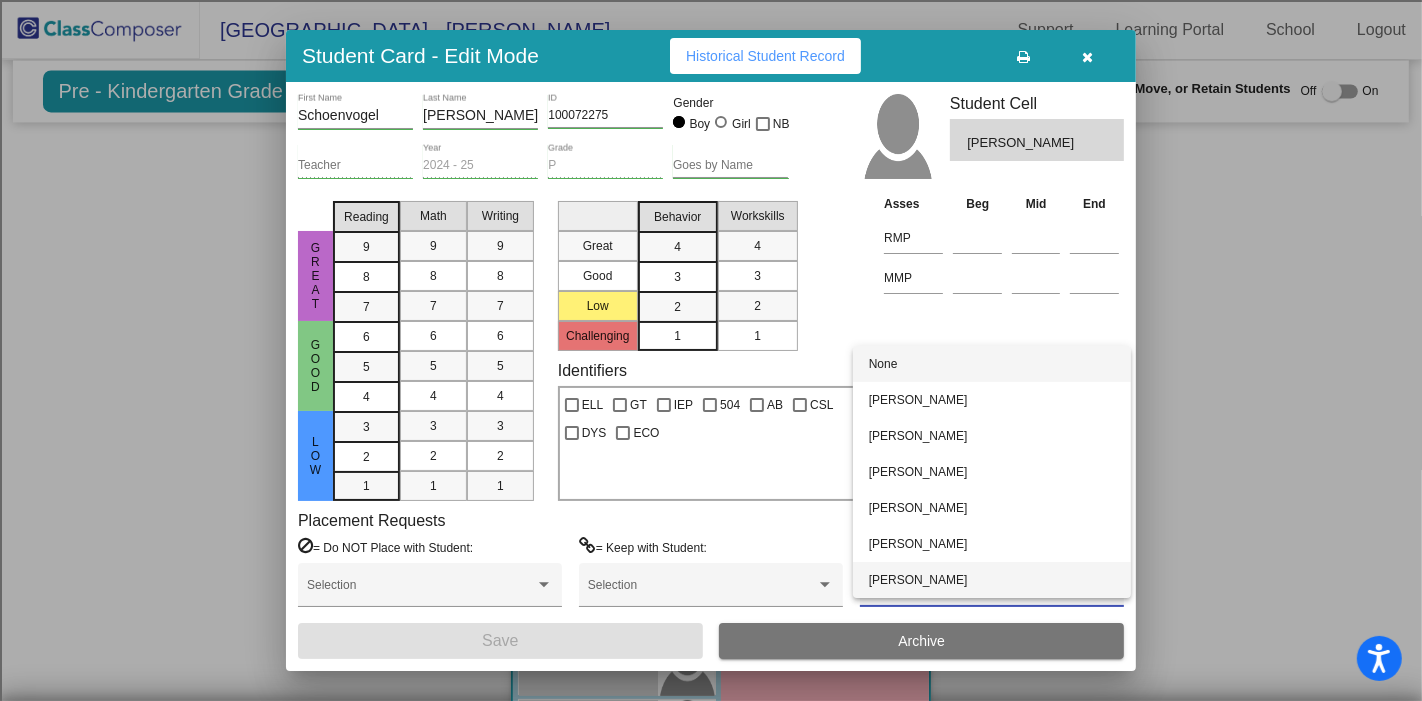 click on "[PERSON_NAME]" at bounding box center (992, 580) 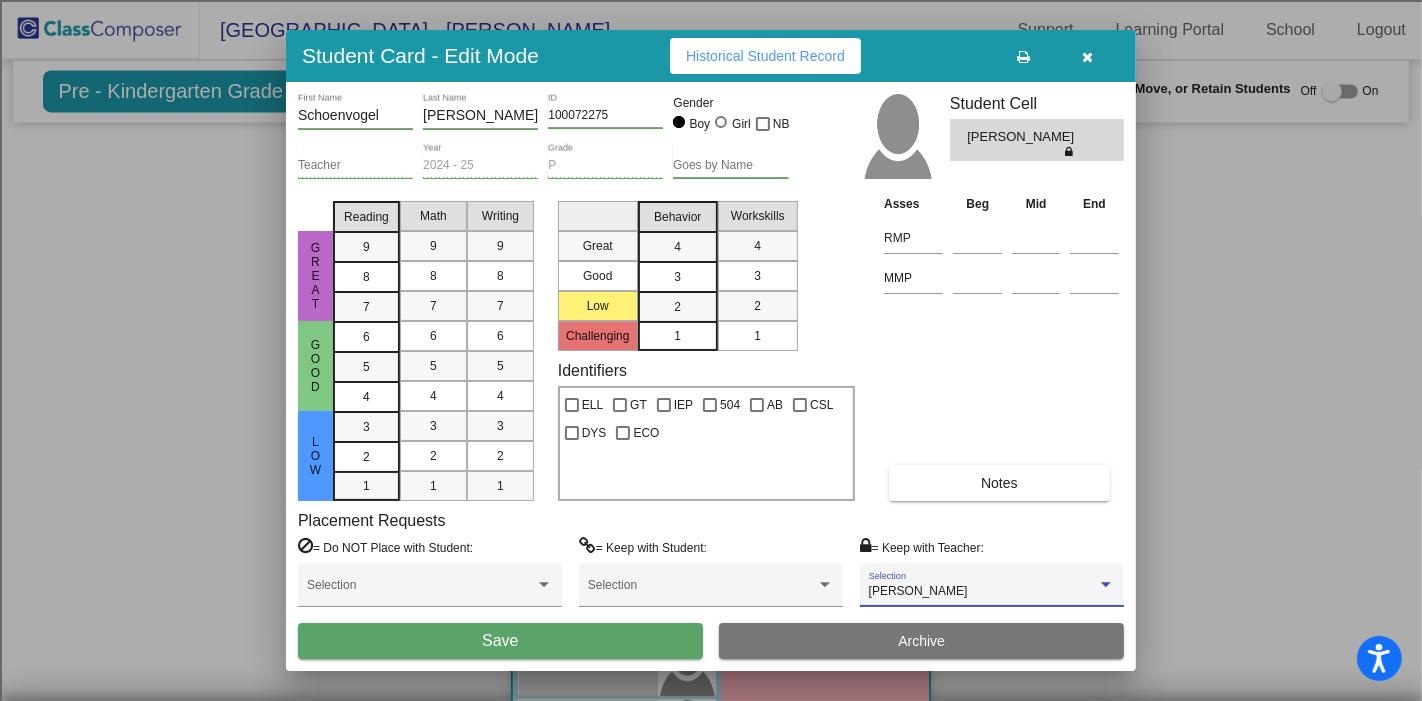 click on "Save" at bounding box center [500, 641] 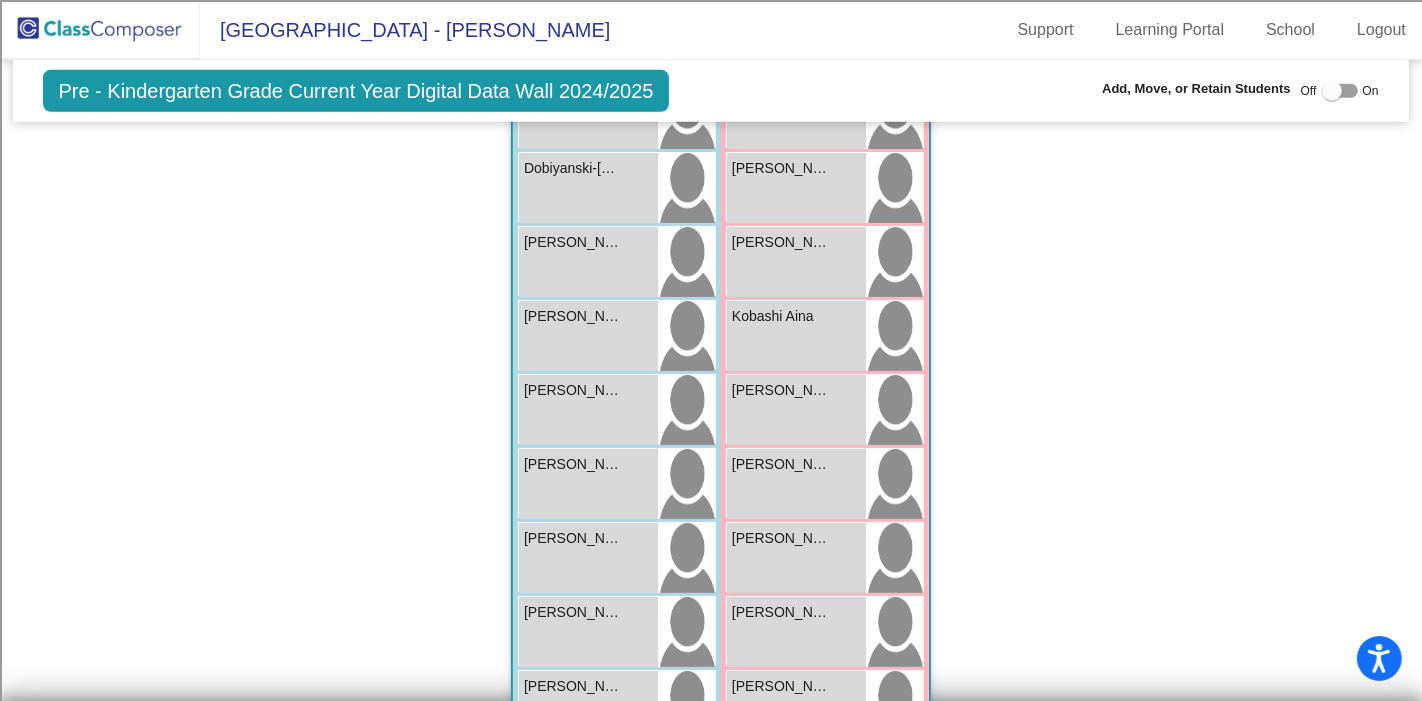 scroll, scrollTop: 1555, scrollLeft: 0, axis: vertical 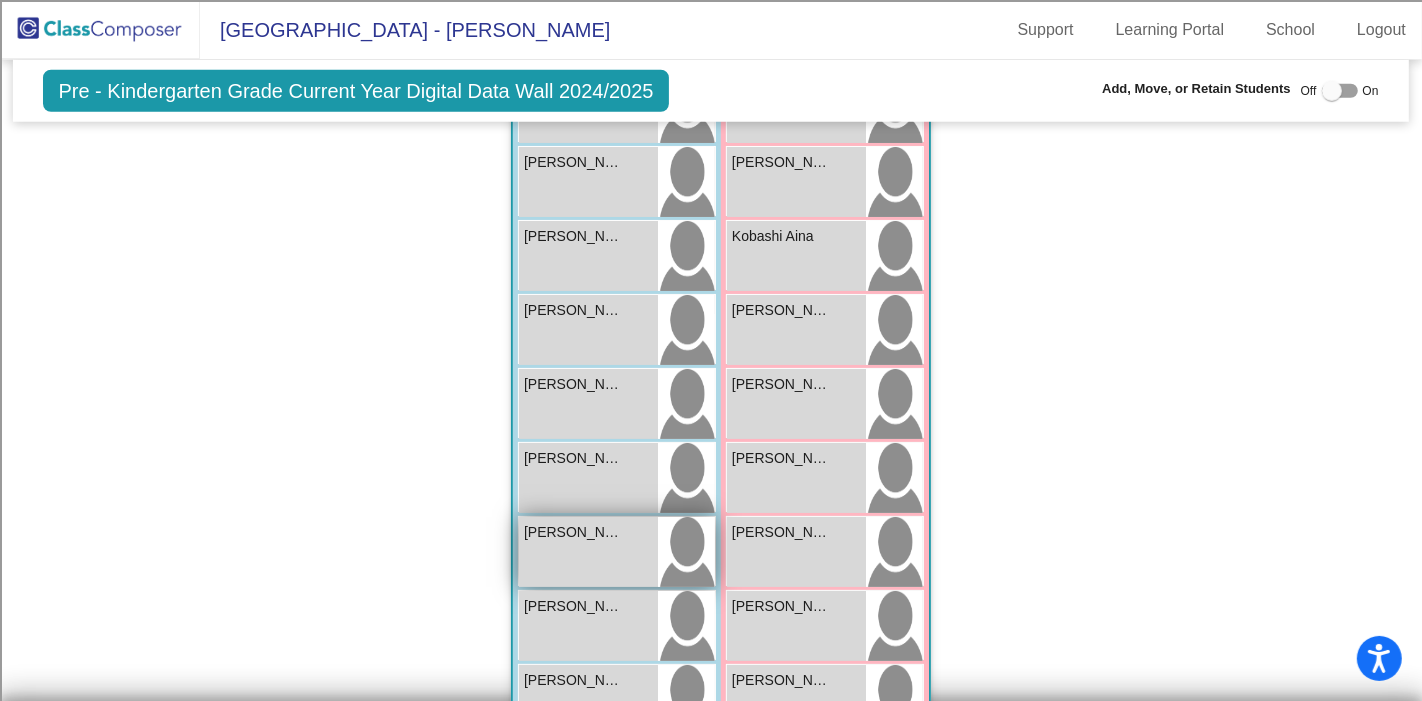 click on "[PERSON_NAME] lock do_not_disturb_alt" at bounding box center [588, 552] 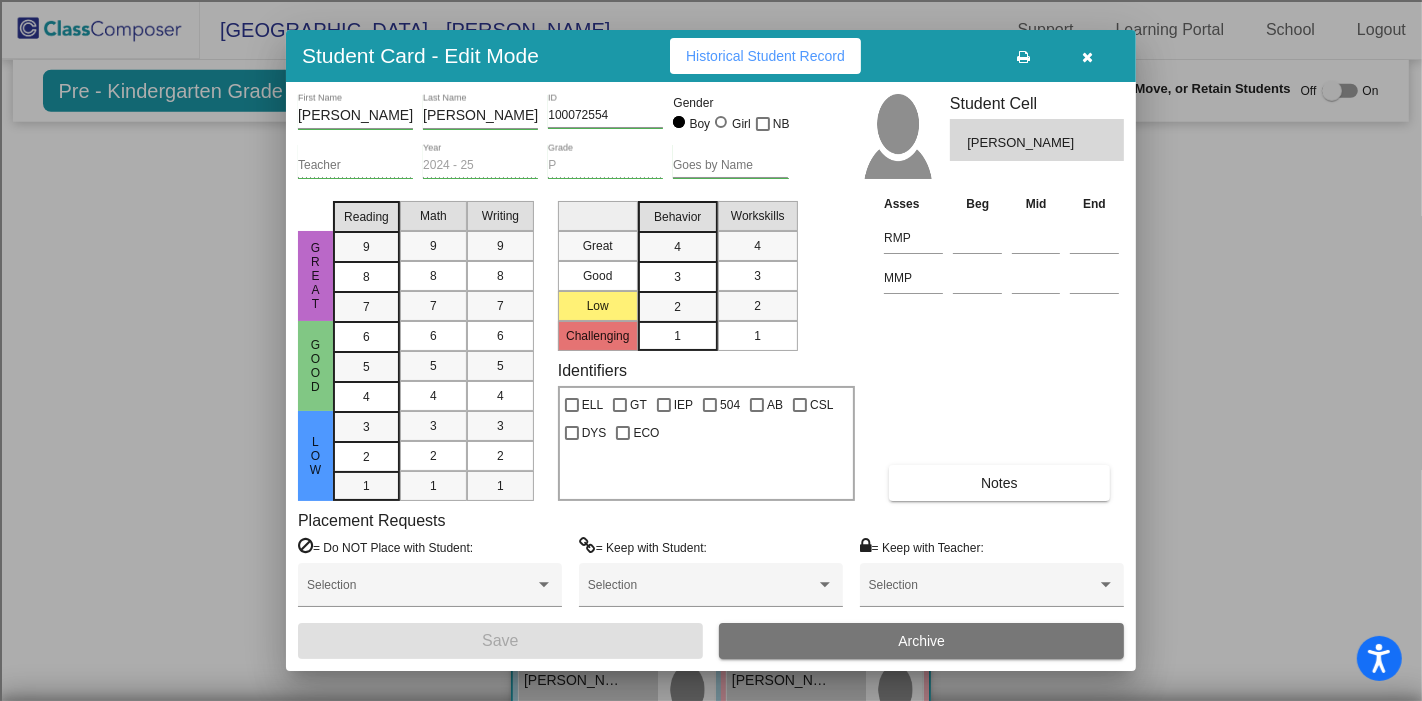 click at bounding box center [1088, 56] 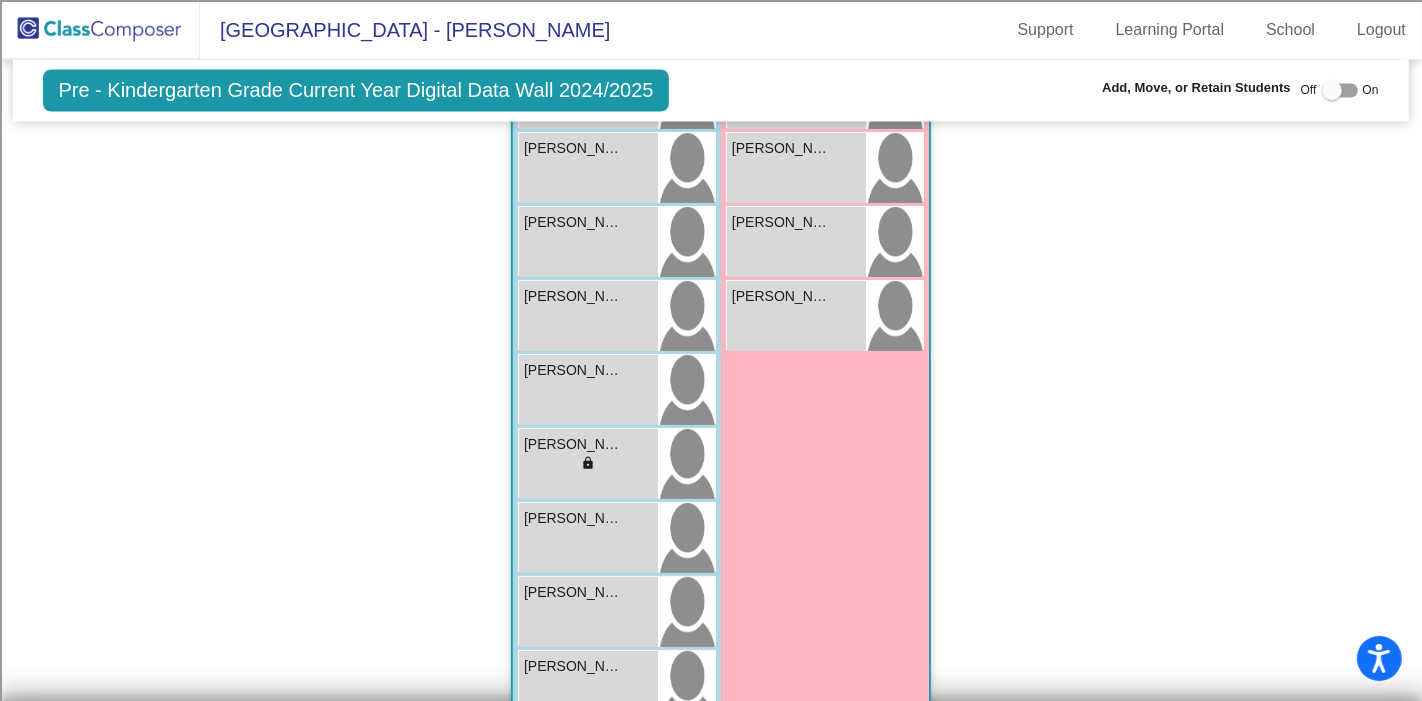 scroll, scrollTop: 3222, scrollLeft: 0, axis: vertical 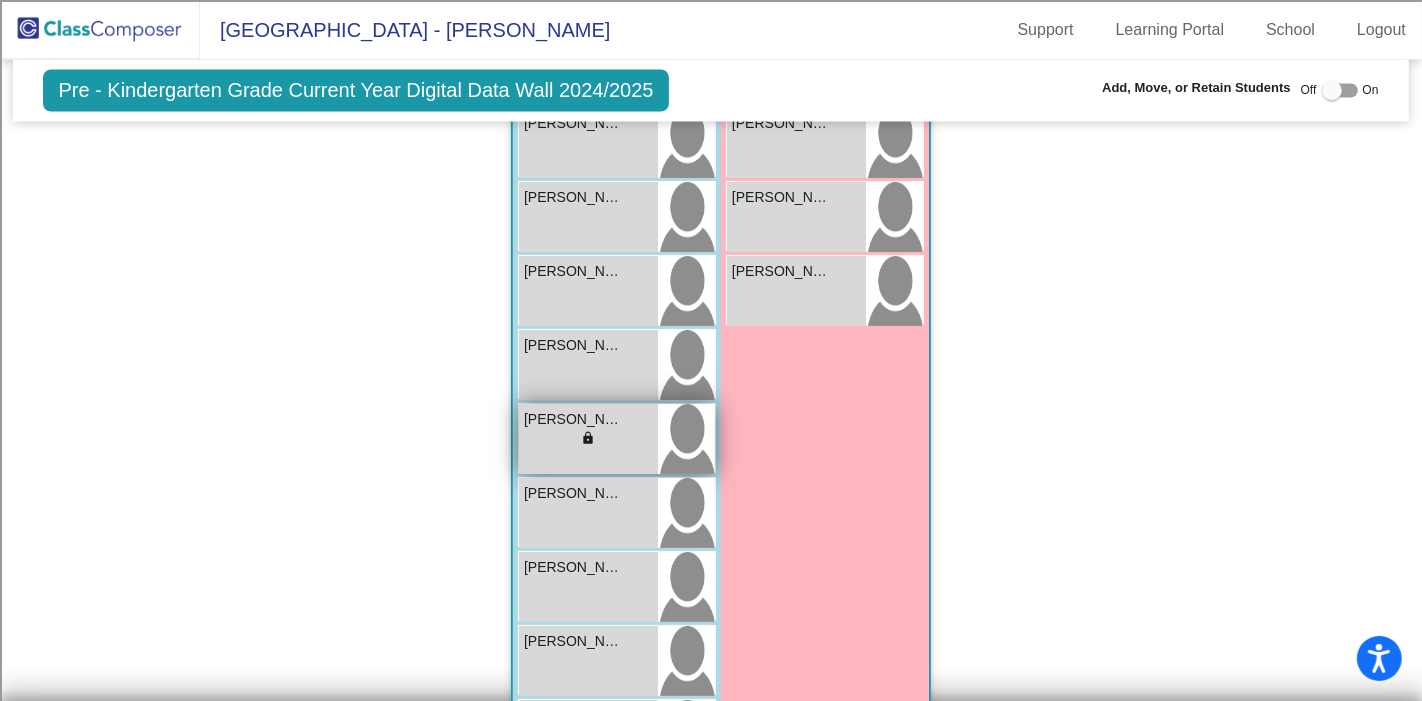 click on "lock do_not_disturb_alt" at bounding box center [588, 440] 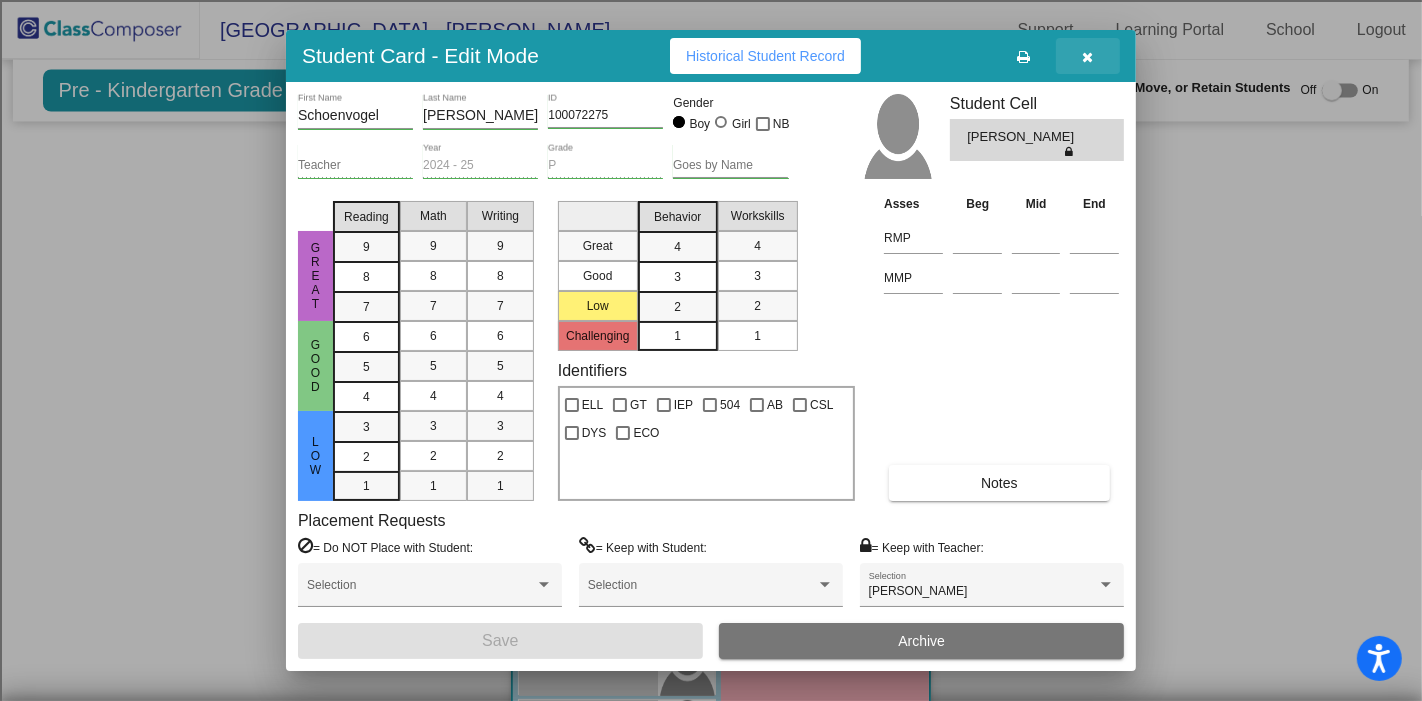 click at bounding box center [1088, 56] 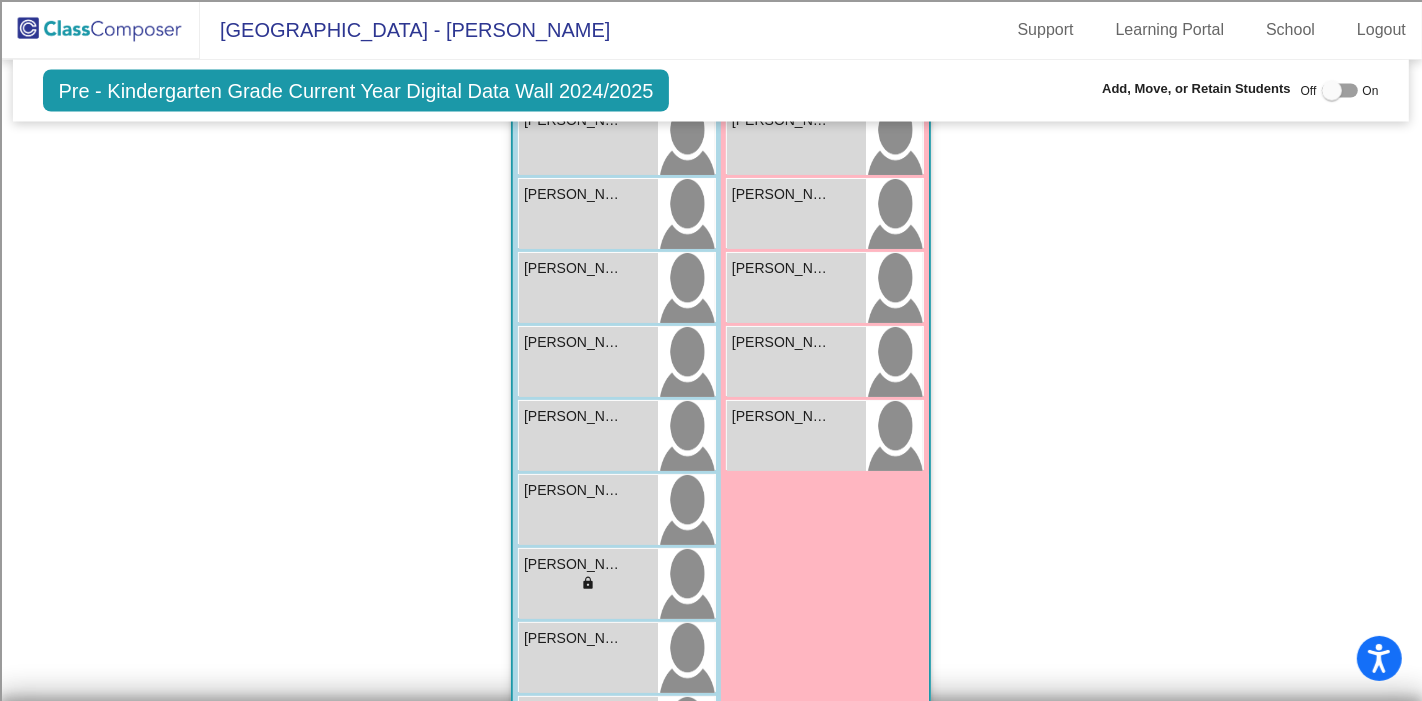 scroll, scrollTop: 2888, scrollLeft: 0, axis: vertical 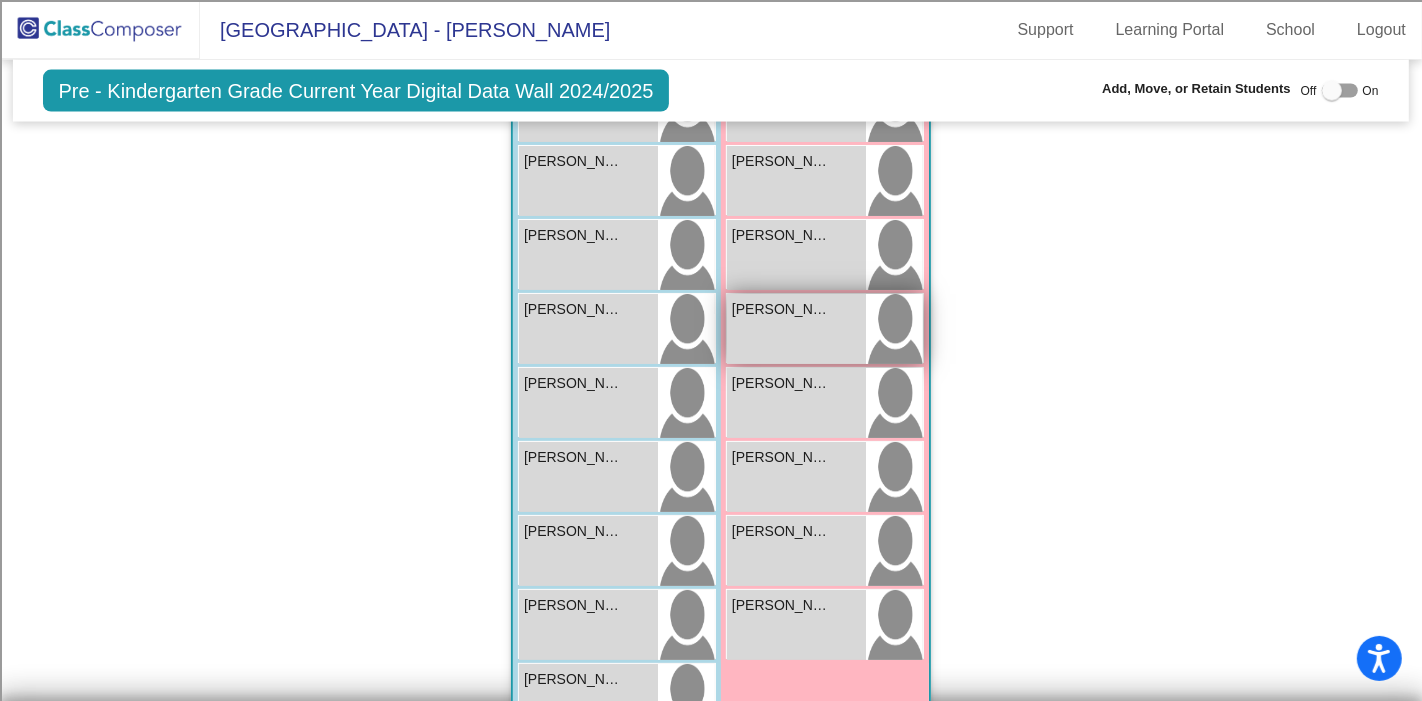 click on "Trejo Hadley lock do_not_disturb_alt" at bounding box center [796, 329] 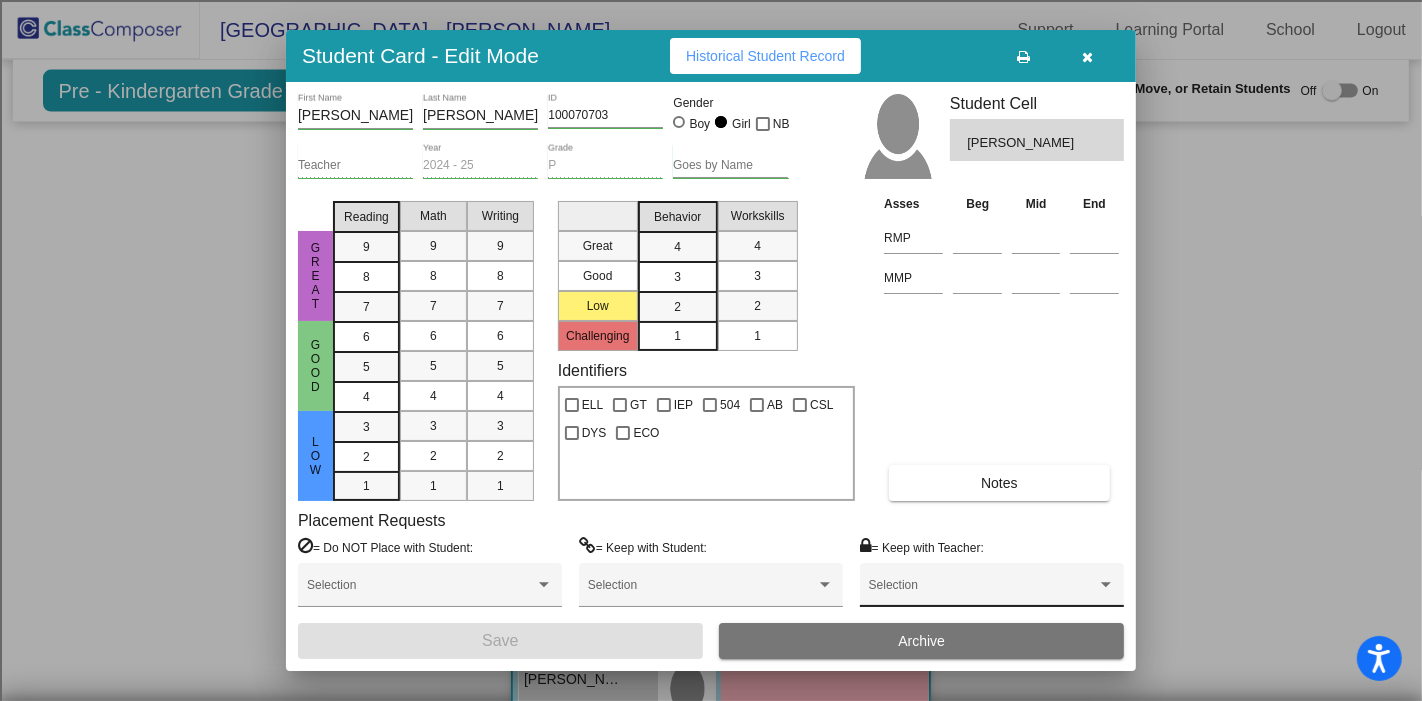 click at bounding box center (983, 592) 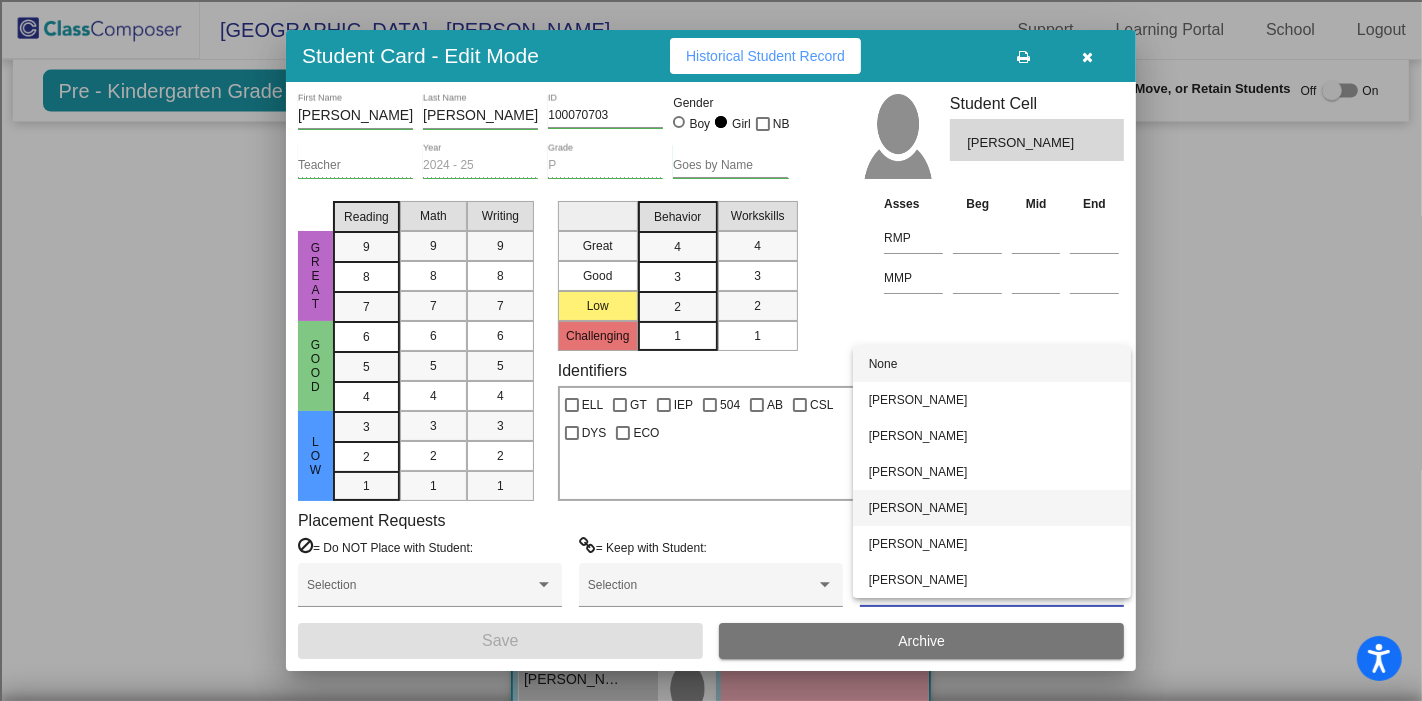 click on "Kayla Klose" at bounding box center (992, 508) 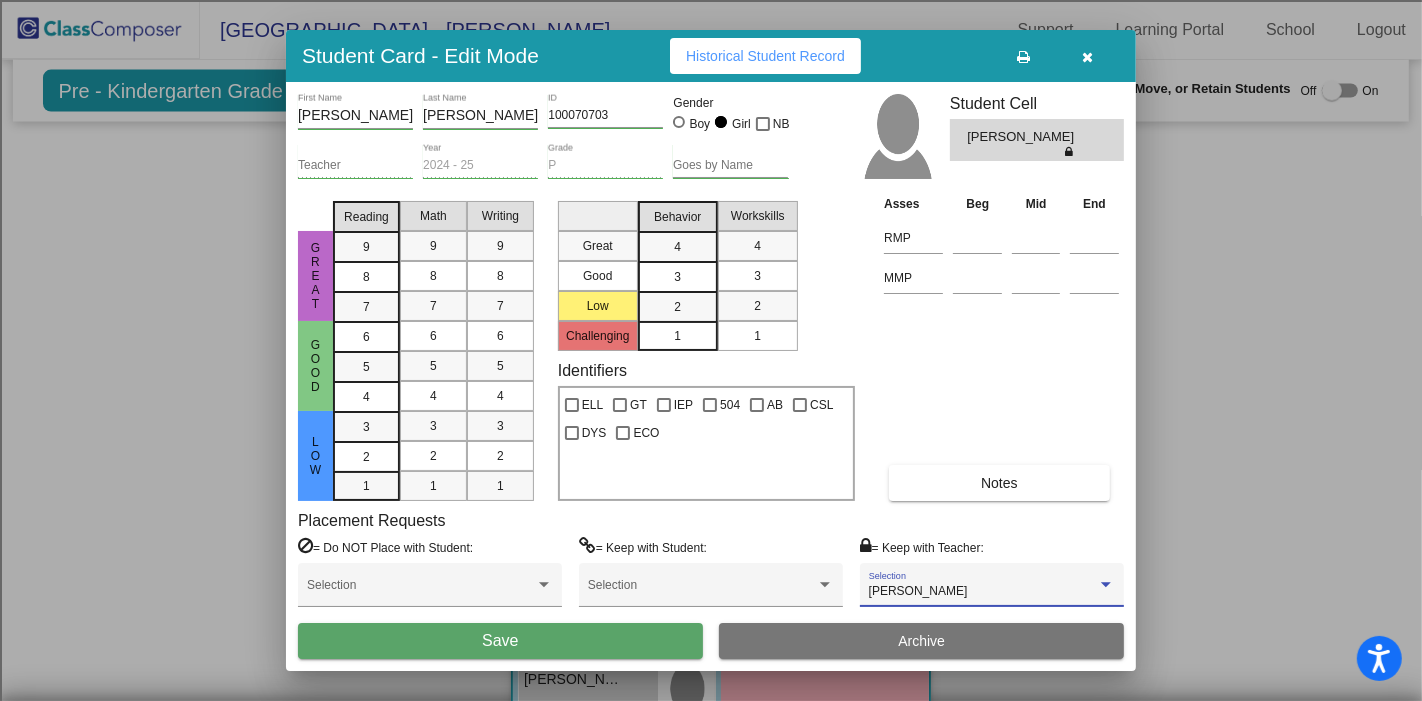 click on "Save" at bounding box center [500, 641] 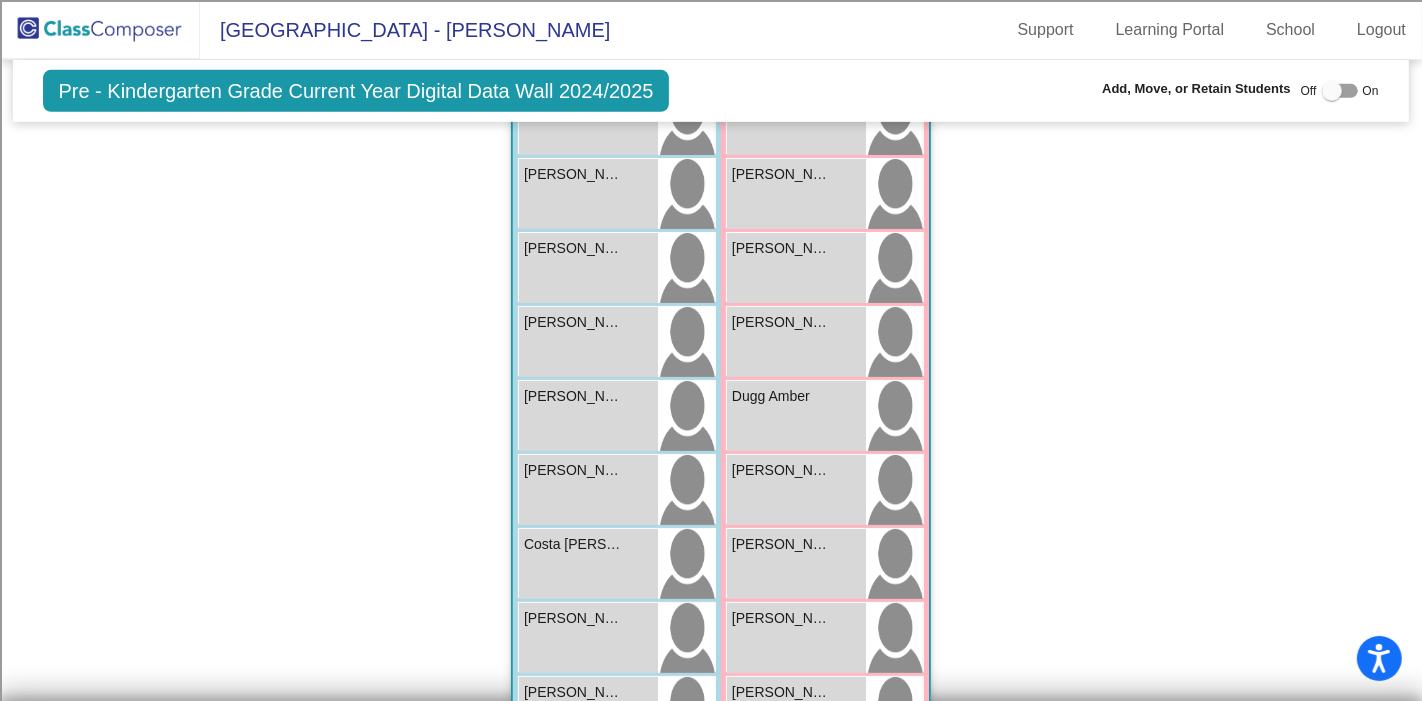 scroll, scrollTop: 1000, scrollLeft: 0, axis: vertical 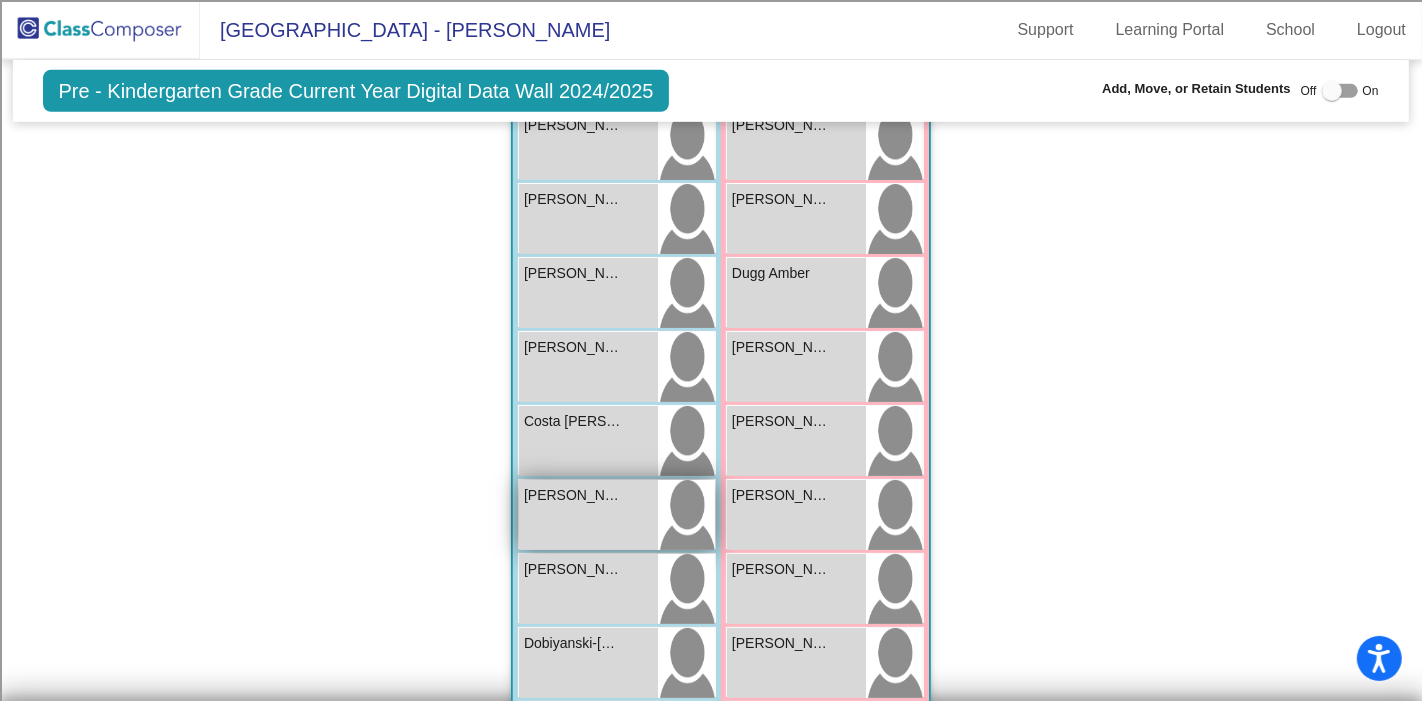 click on "[PERSON_NAME]" at bounding box center (574, 495) 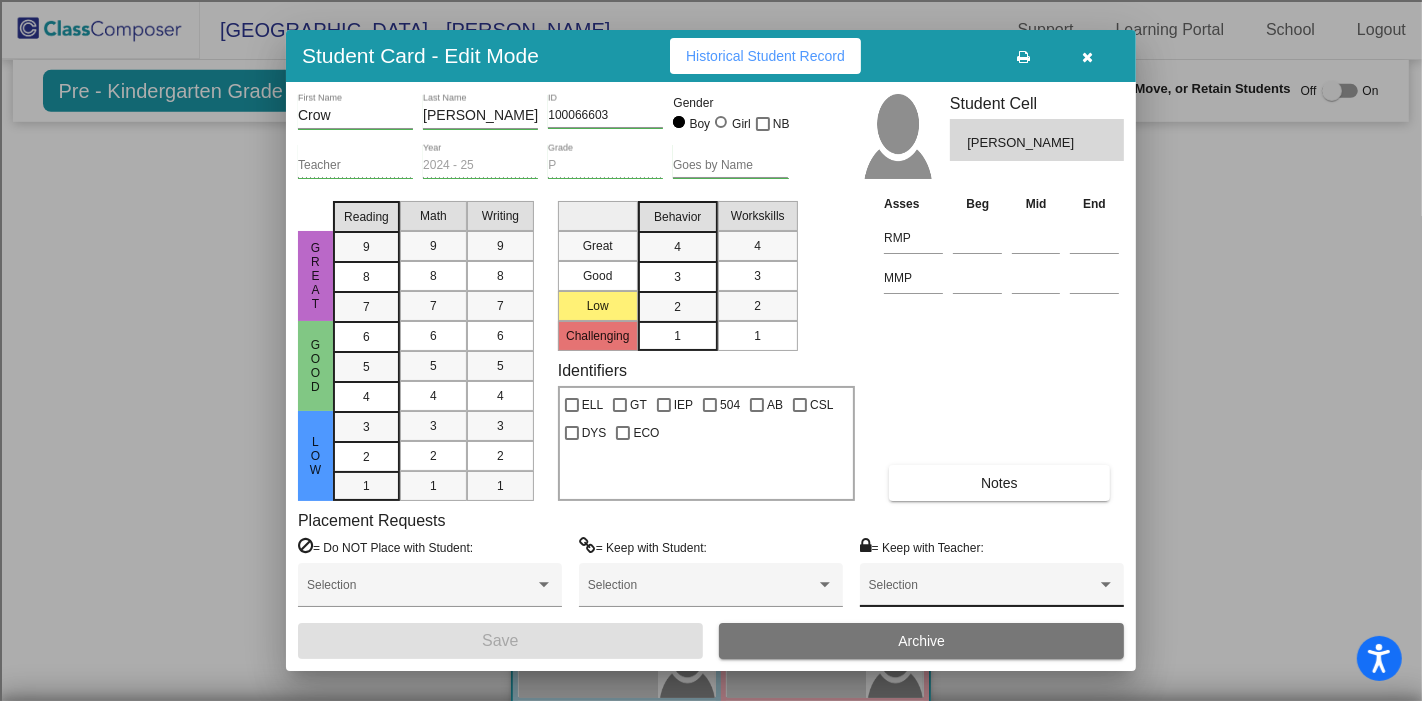 click at bounding box center (983, 592) 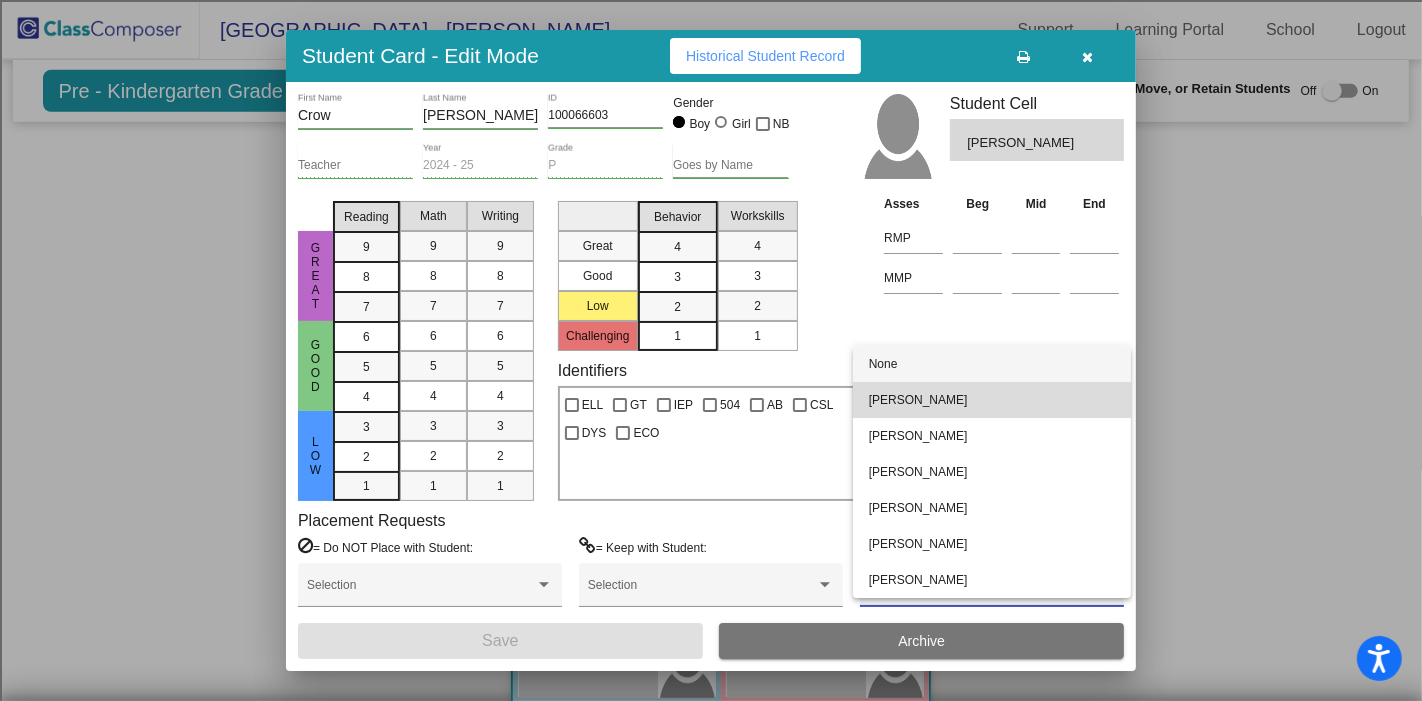 click on "[PERSON_NAME]" at bounding box center [992, 400] 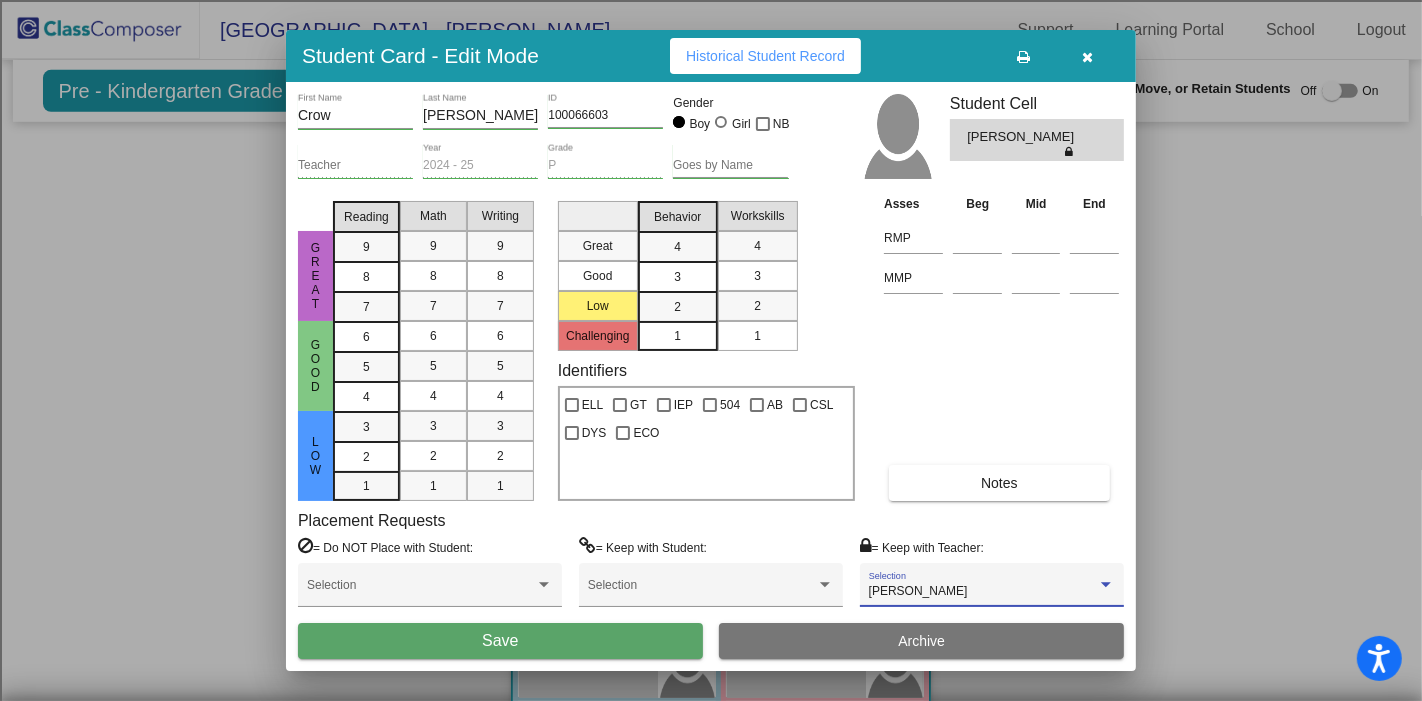 click on "Save" at bounding box center [500, 641] 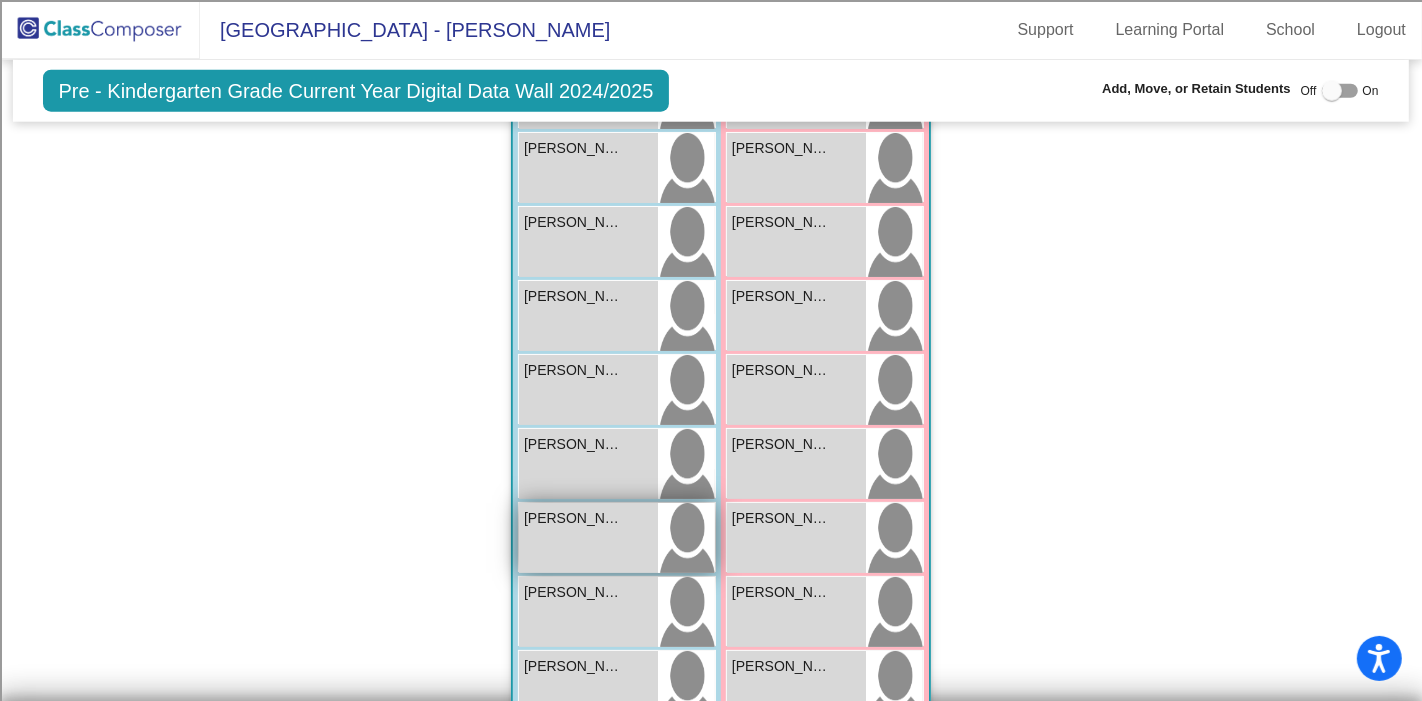 scroll, scrollTop: 2000, scrollLeft: 0, axis: vertical 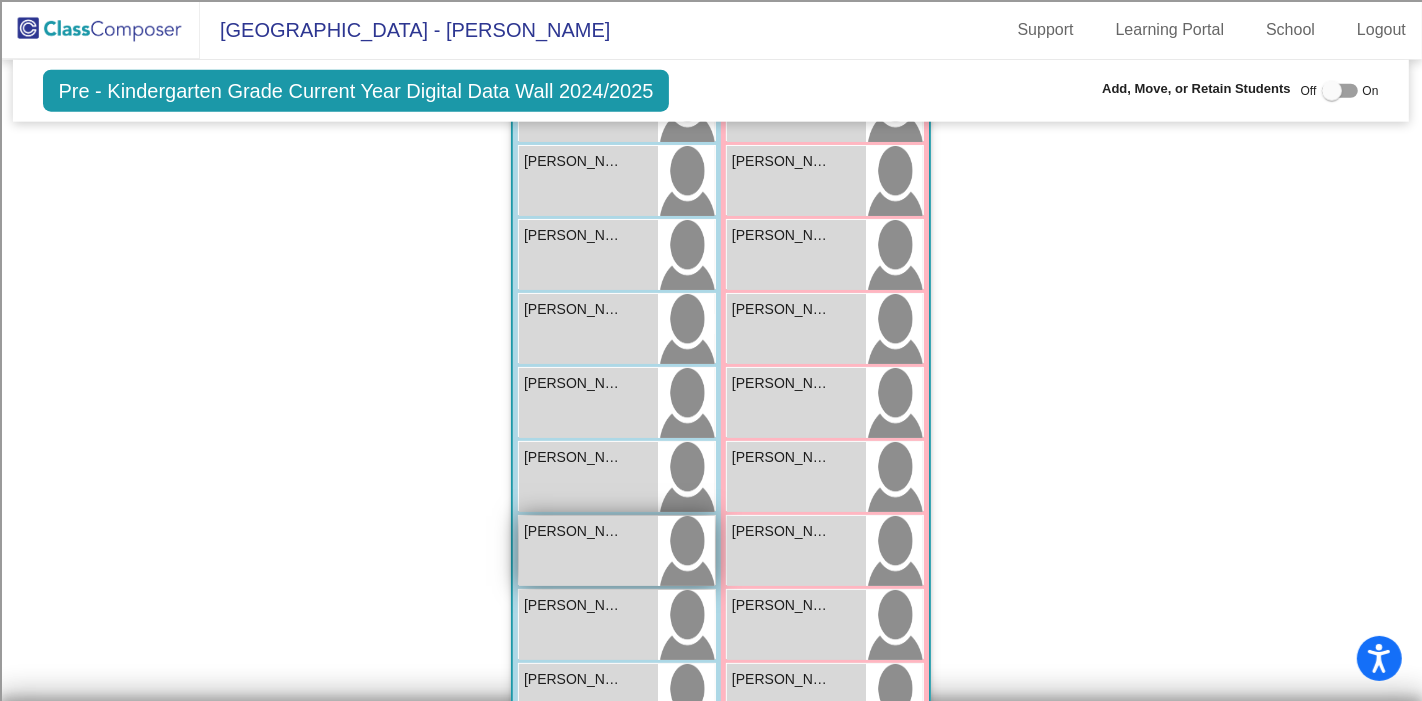 click on "[PERSON_NAME]" at bounding box center (574, 531) 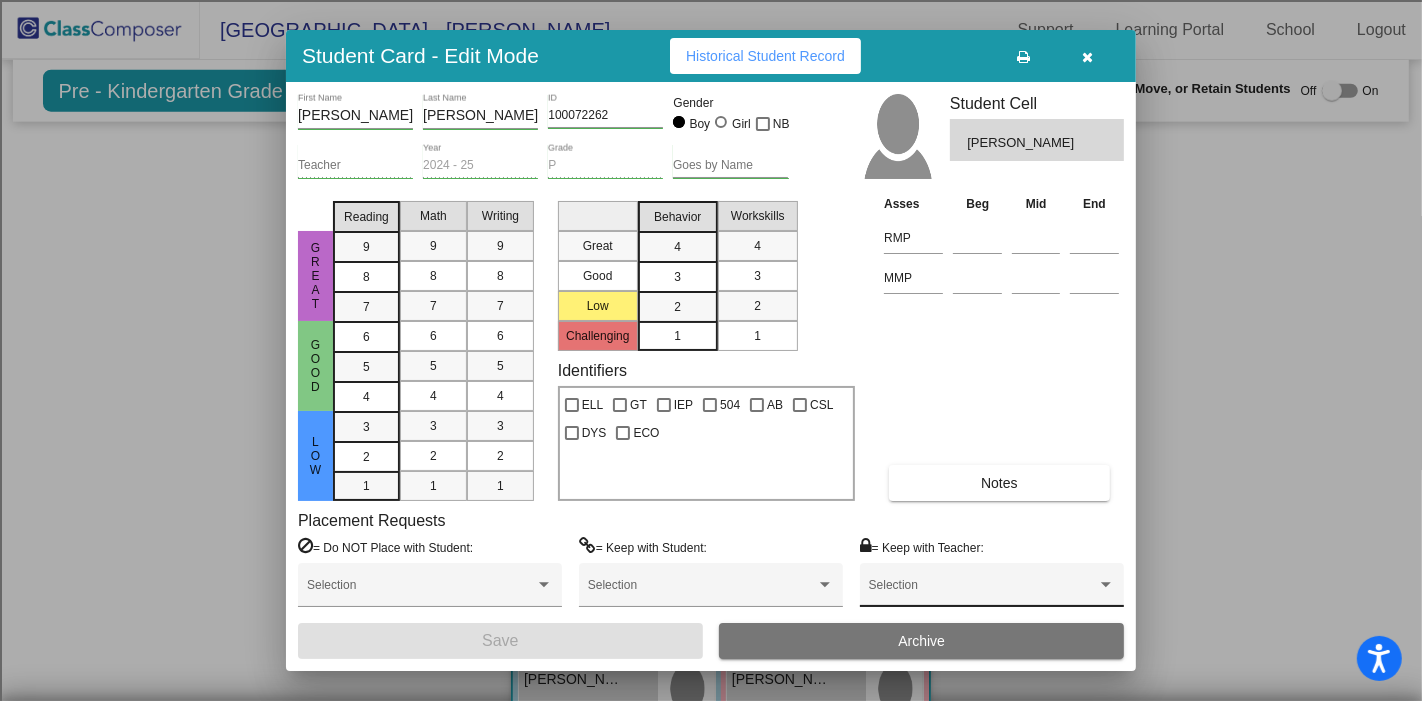 click on "Selection" at bounding box center [992, 590] 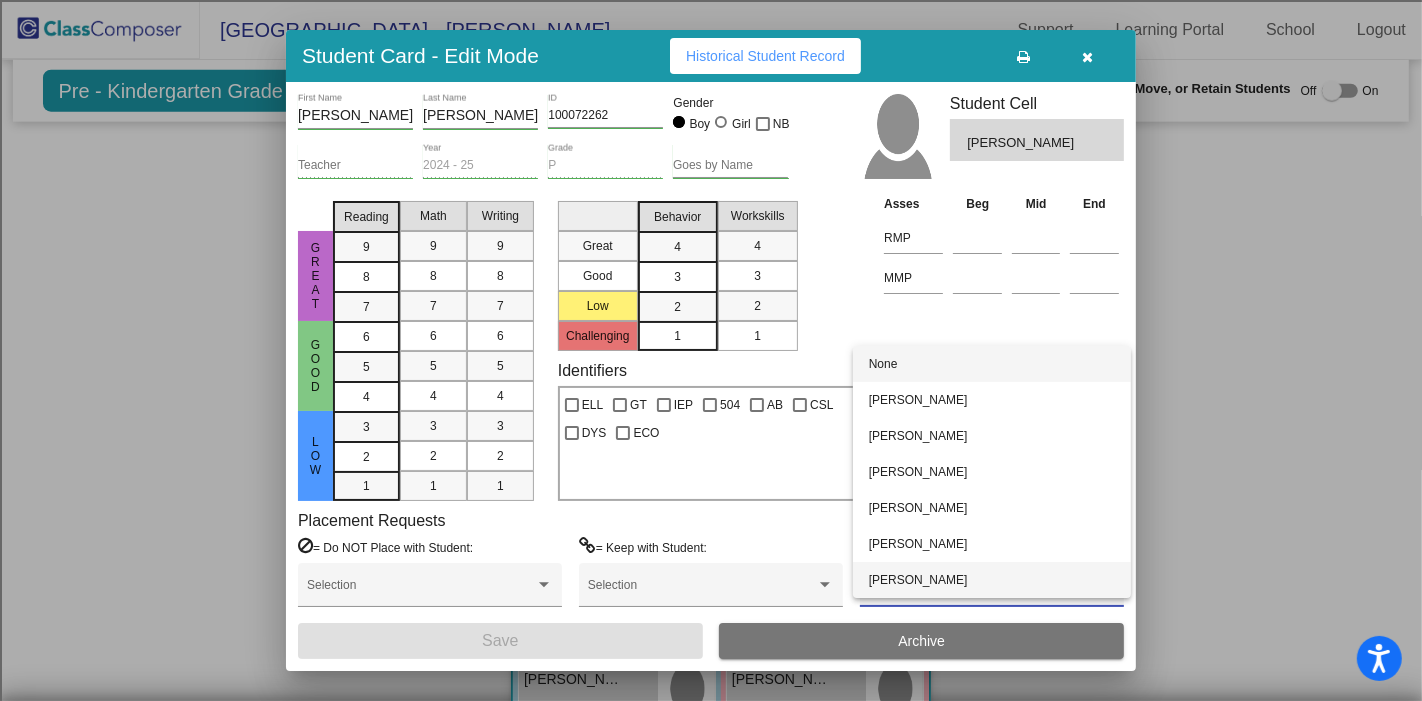 click on "[PERSON_NAME]" at bounding box center (992, 580) 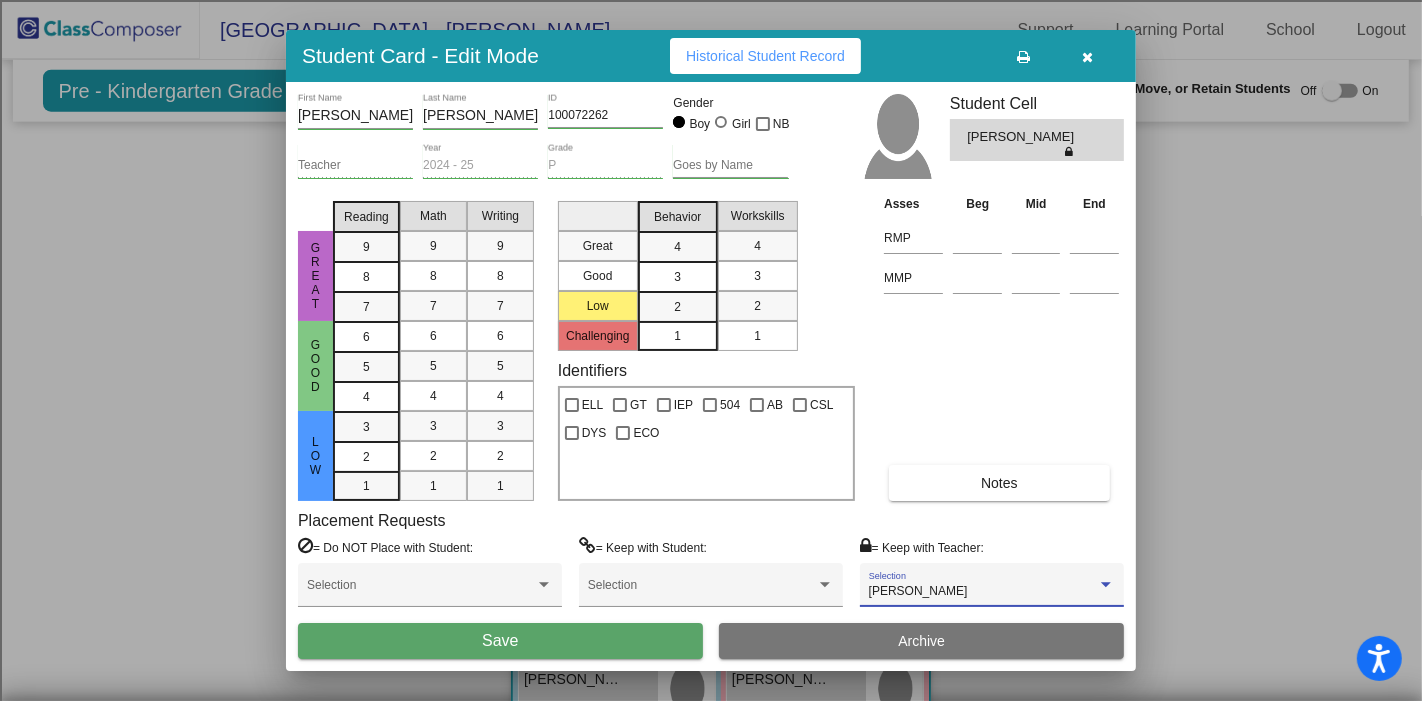 click on "Save" at bounding box center [500, 641] 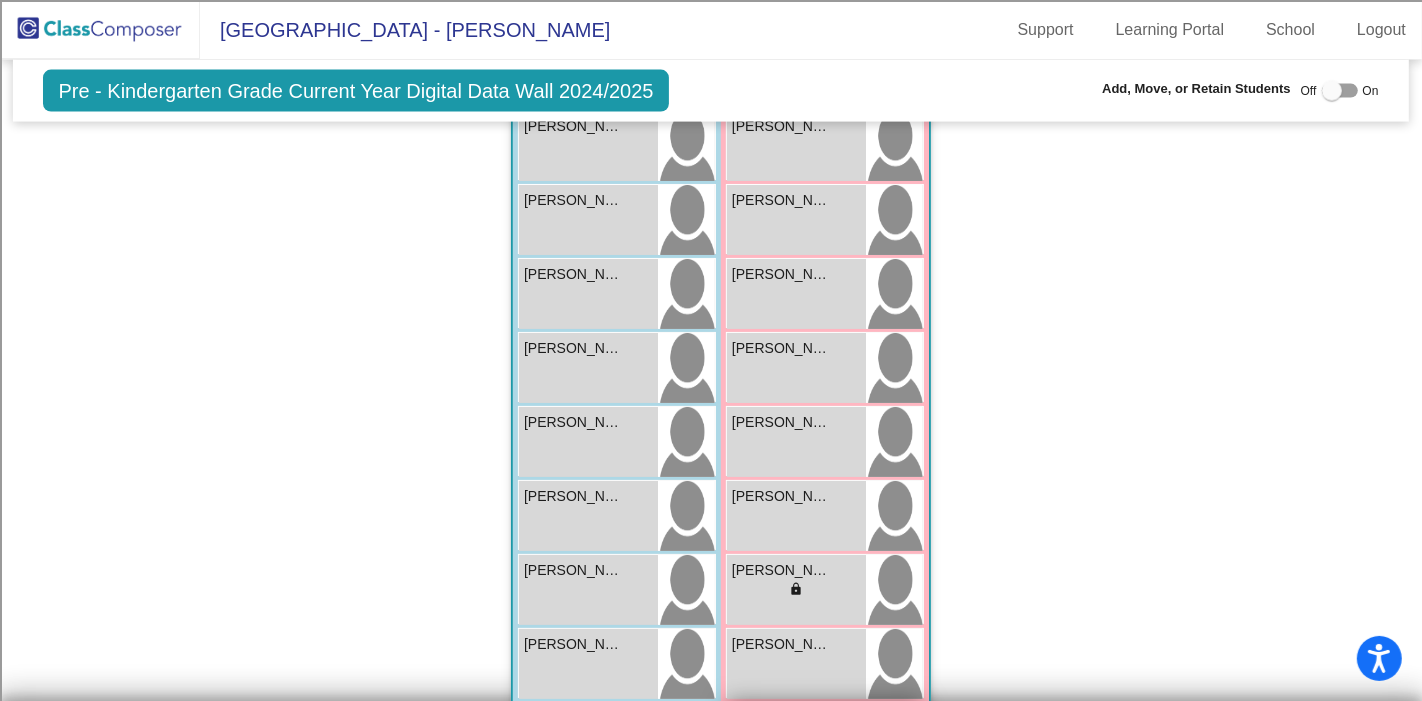 scroll, scrollTop: 2444, scrollLeft: 0, axis: vertical 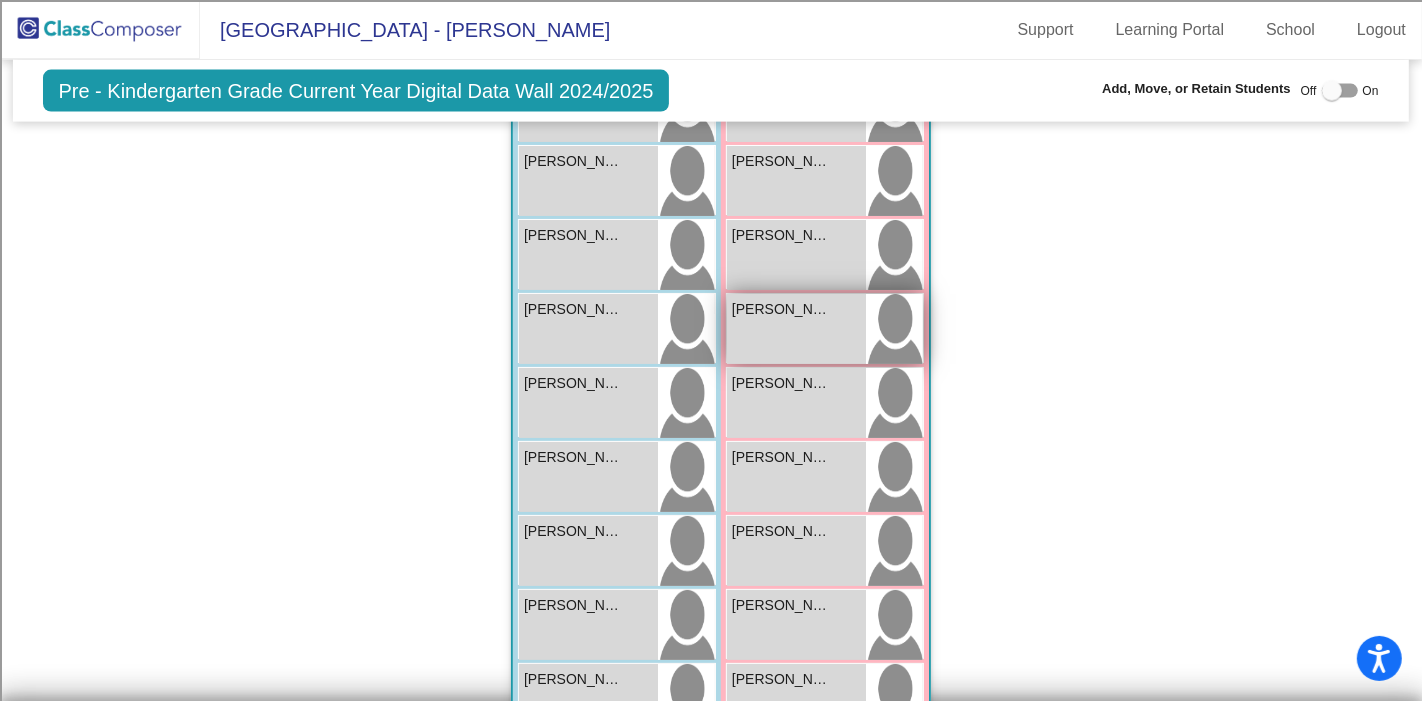 click on "[PERSON_NAME]" at bounding box center [782, 309] 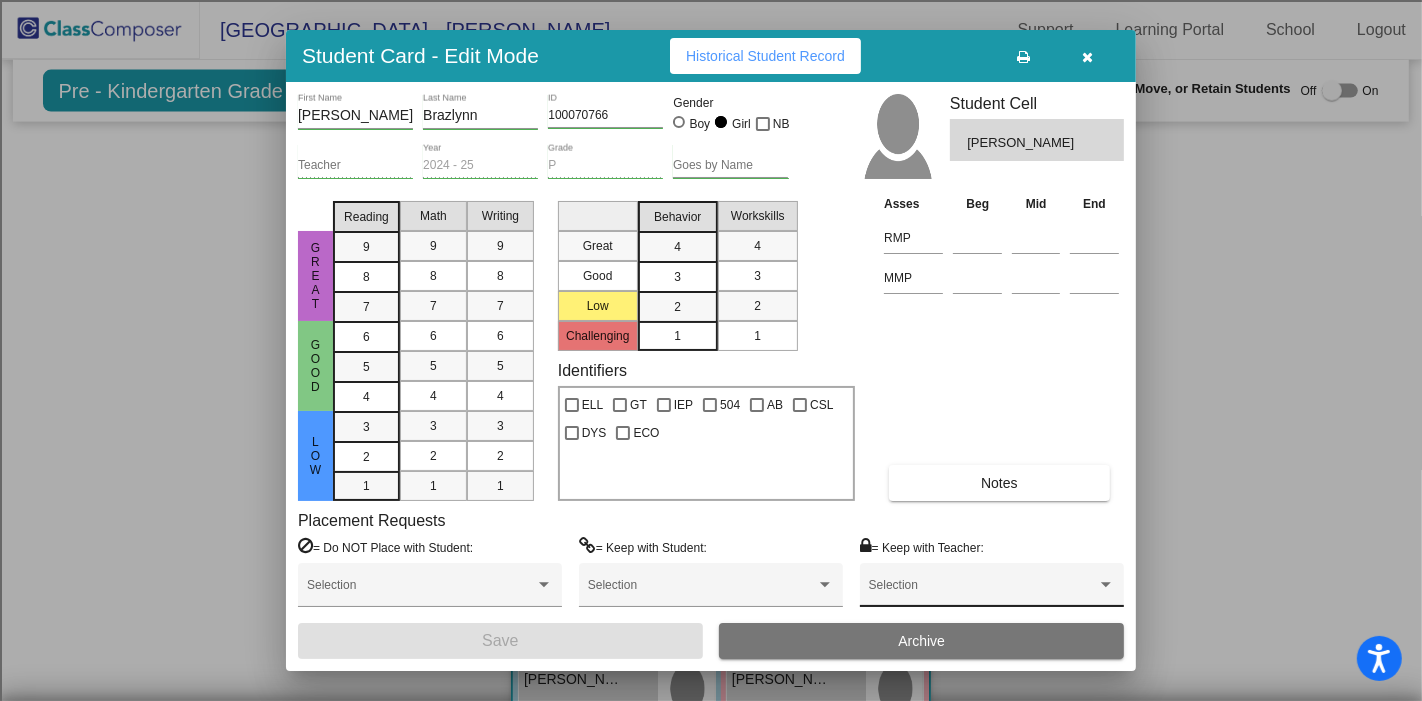 click on "Selection" at bounding box center (992, 590) 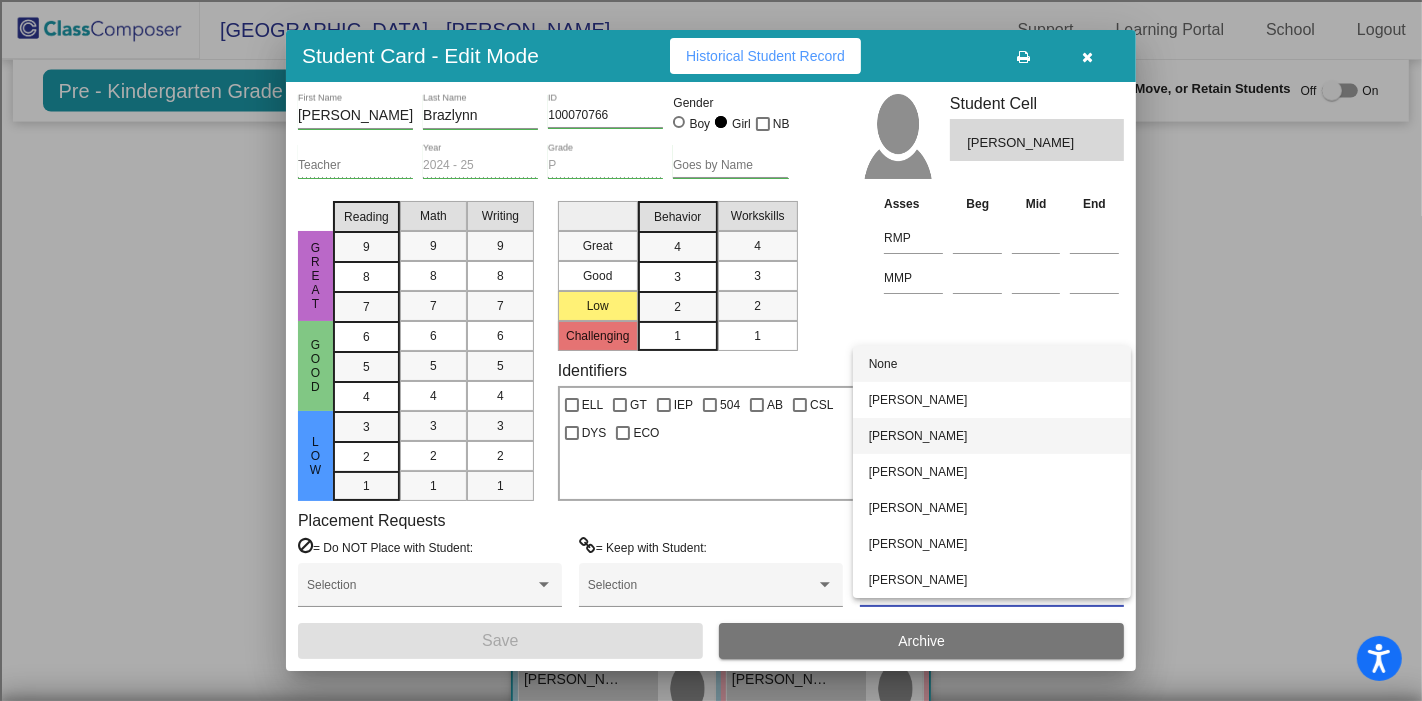 click on "[PERSON_NAME]" at bounding box center [992, 436] 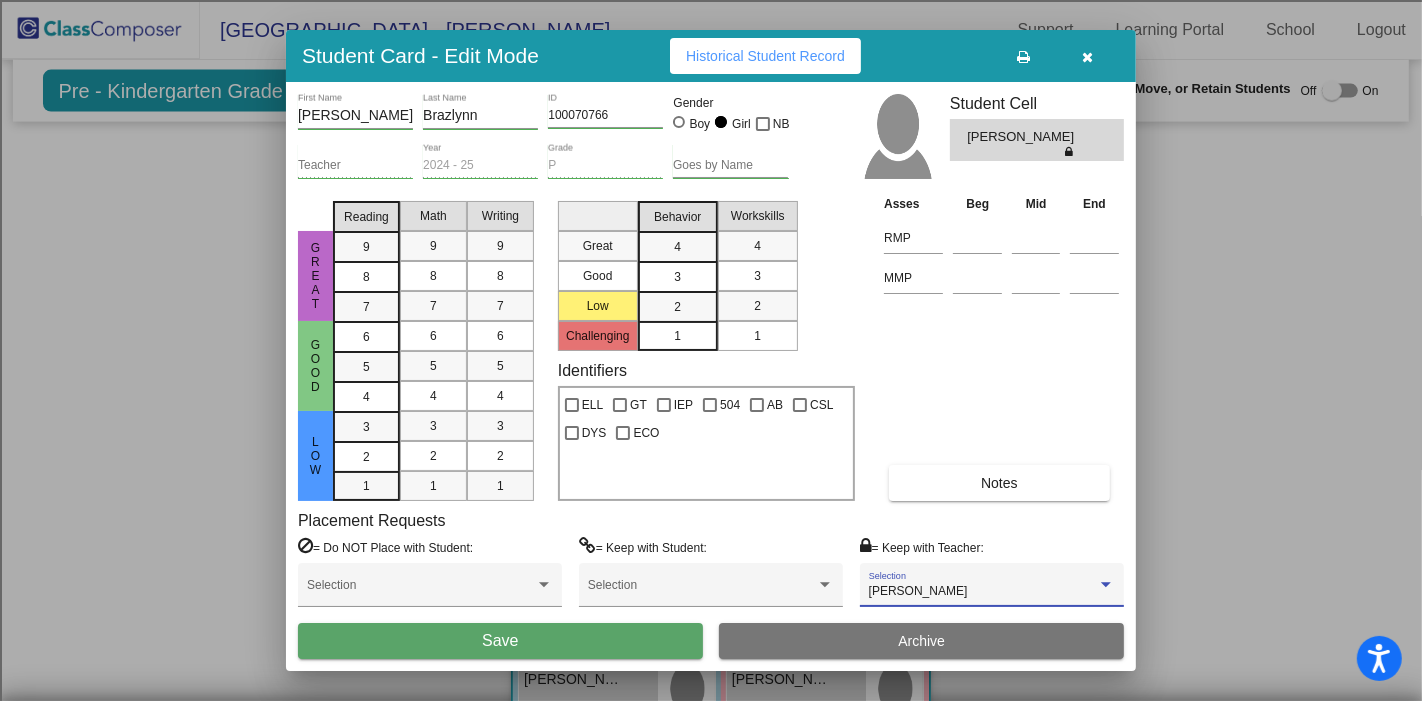 click on "Save" at bounding box center [500, 641] 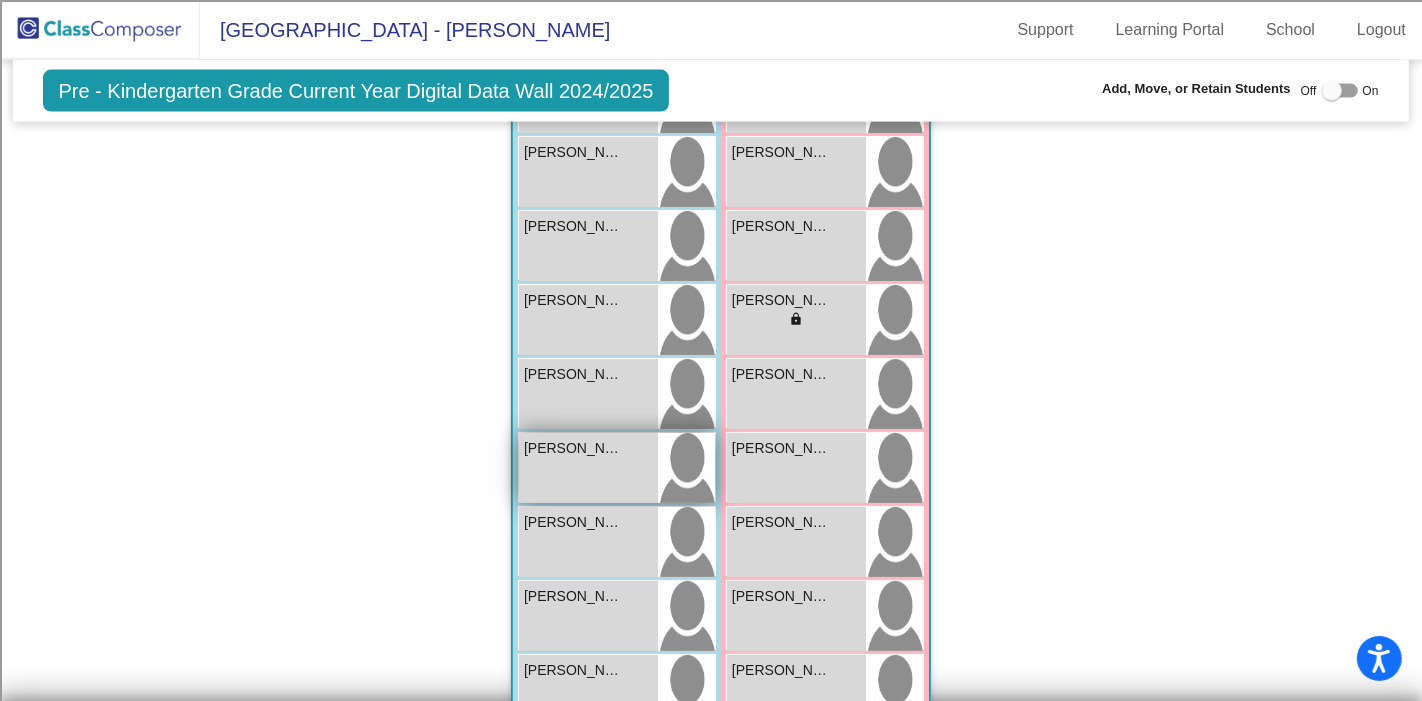 scroll, scrollTop: 2666, scrollLeft: 0, axis: vertical 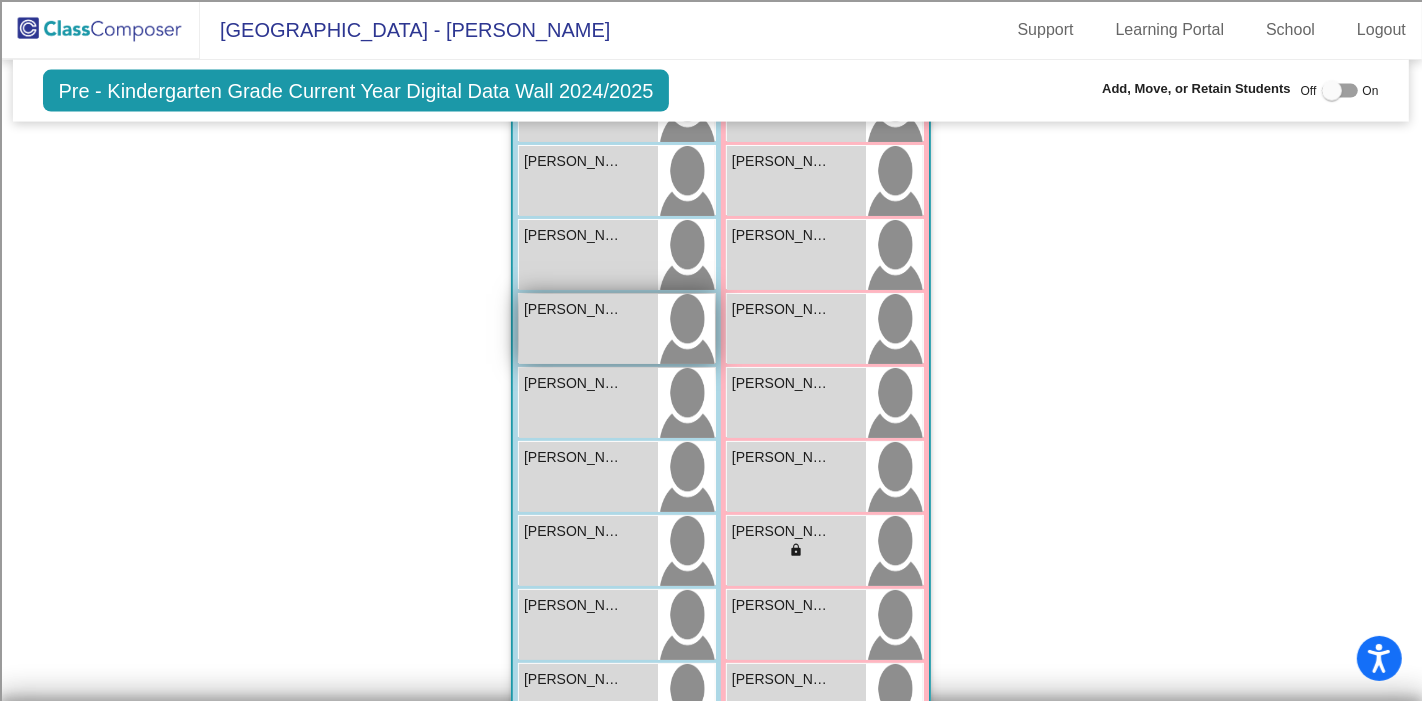click on "Moore Samuel lock do_not_disturb_alt" at bounding box center [588, 329] 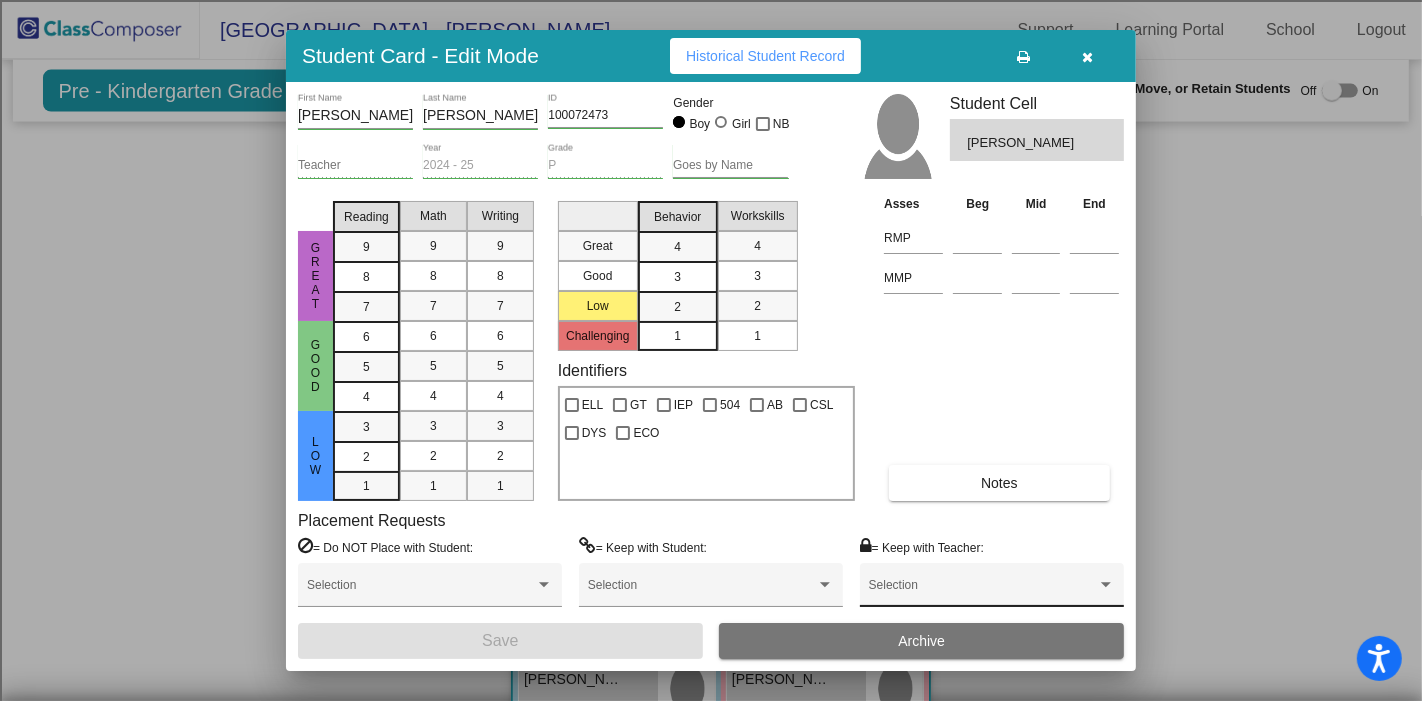 click on "Selection" at bounding box center [992, 590] 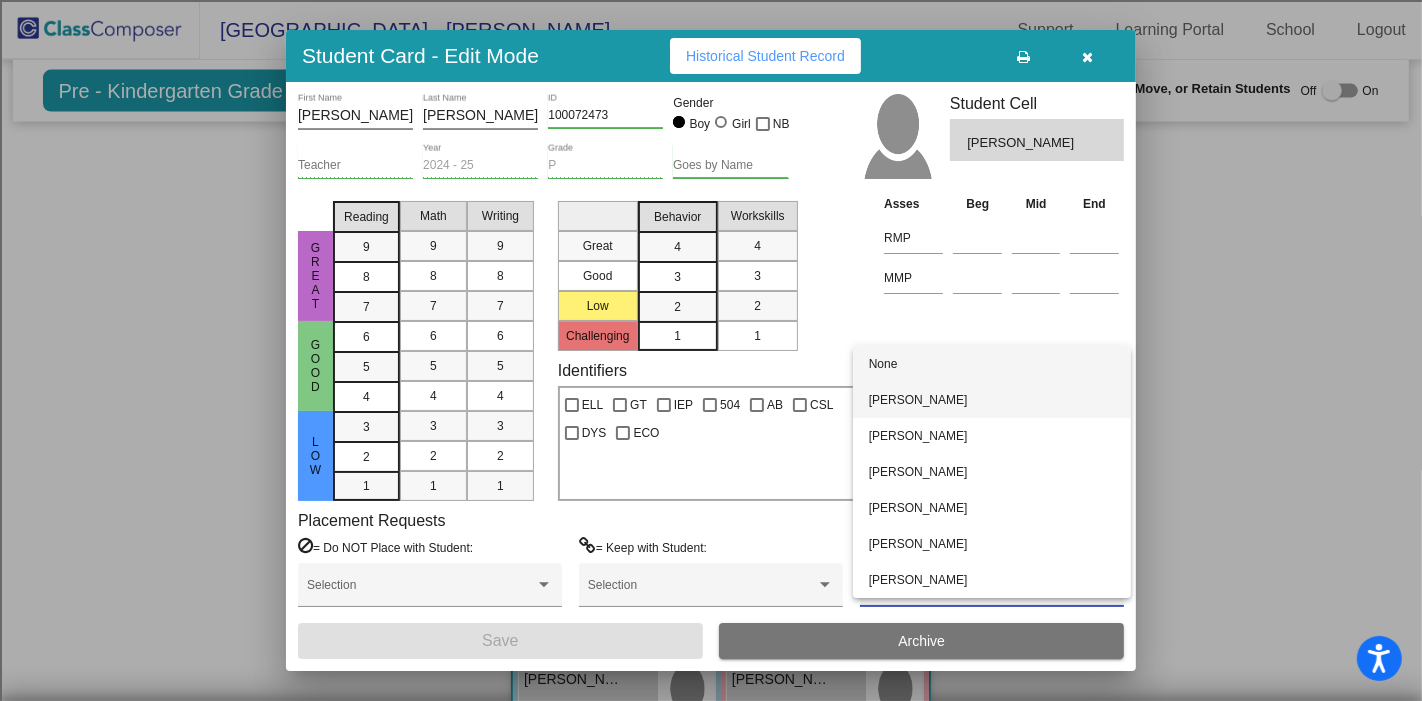 click on "[PERSON_NAME]" at bounding box center [992, 400] 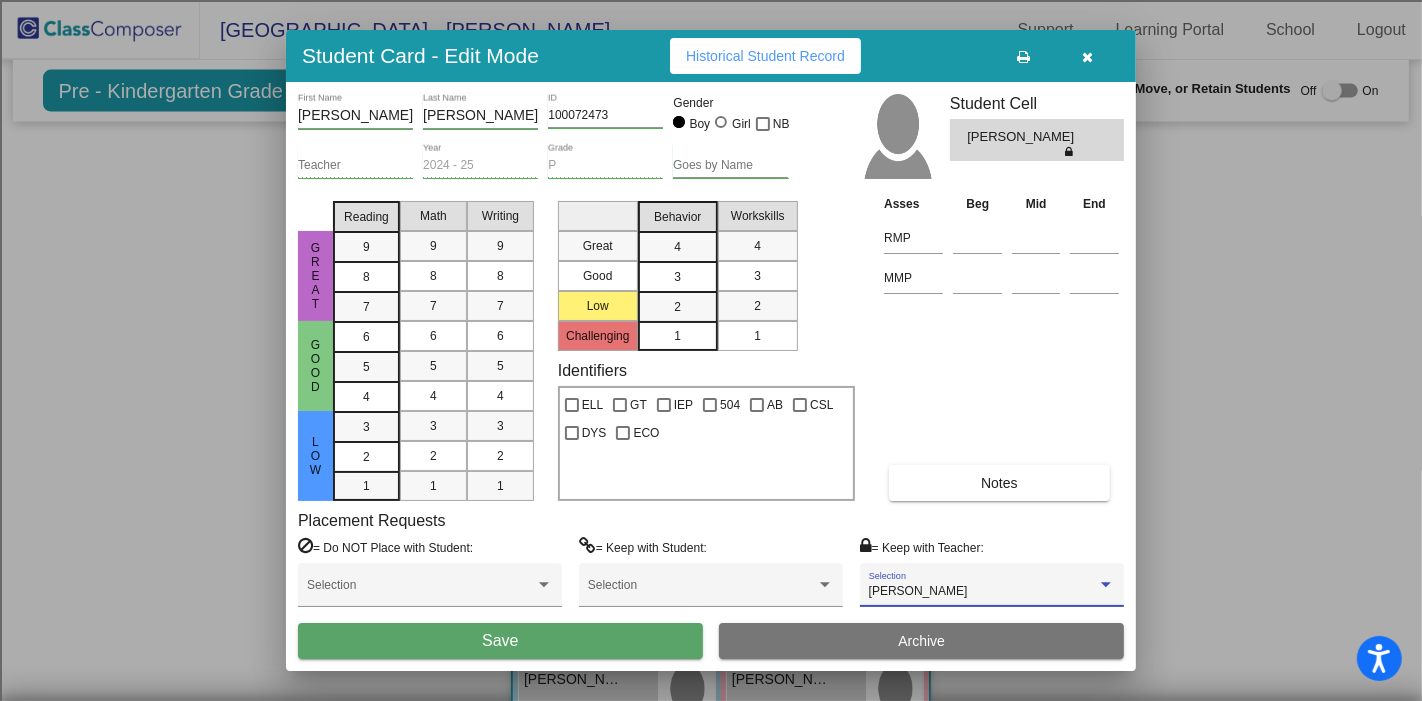 click on "Save" at bounding box center [500, 641] 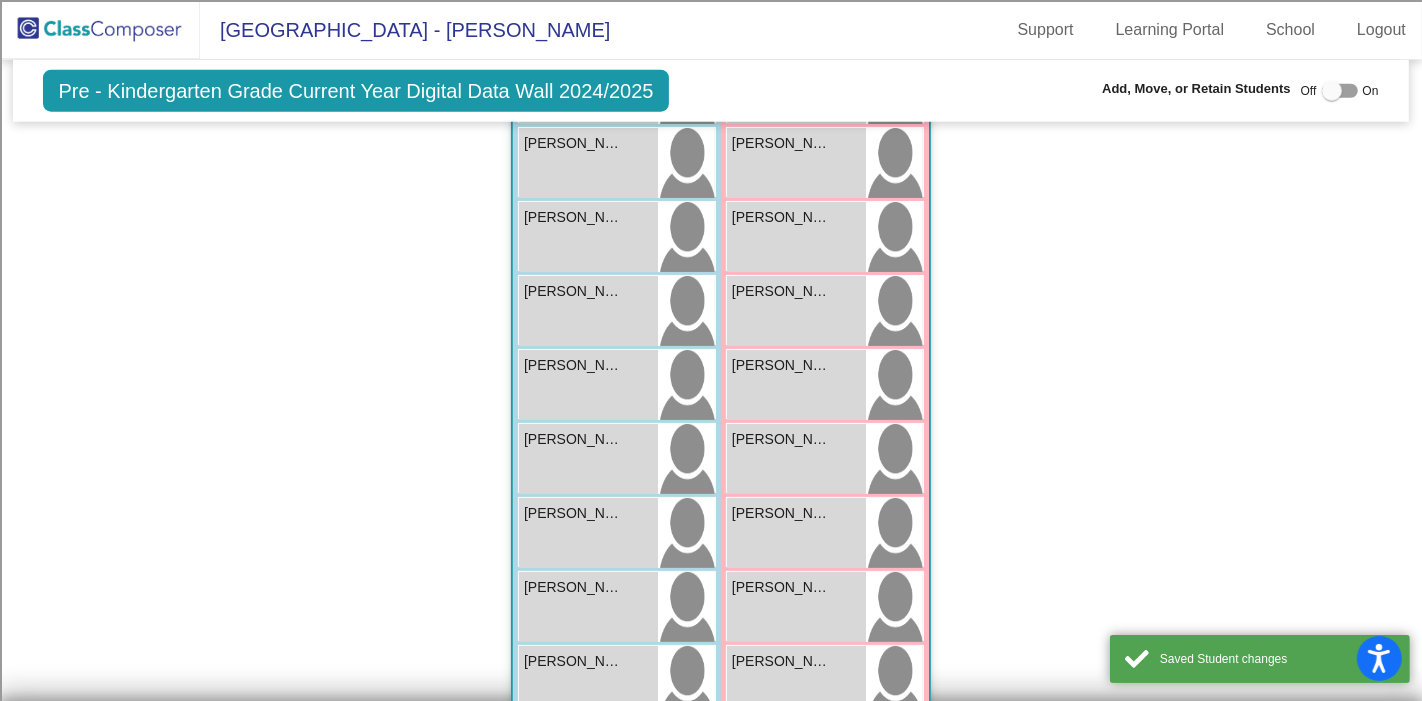 scroll, scrollTop: 222, scrollLeft: 0, axis: vertical 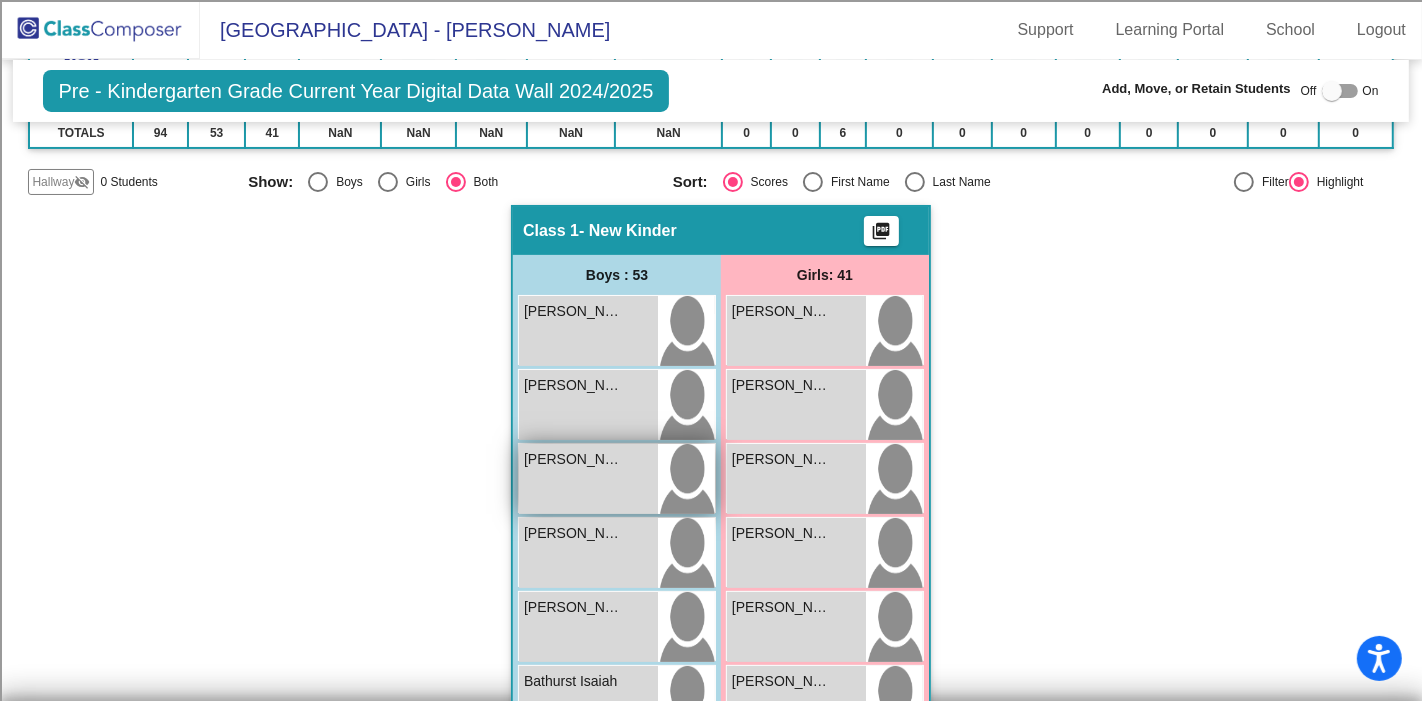 click on "Allen Blaze lock do_not_disturb_alt" at bounding box center [588, 479] 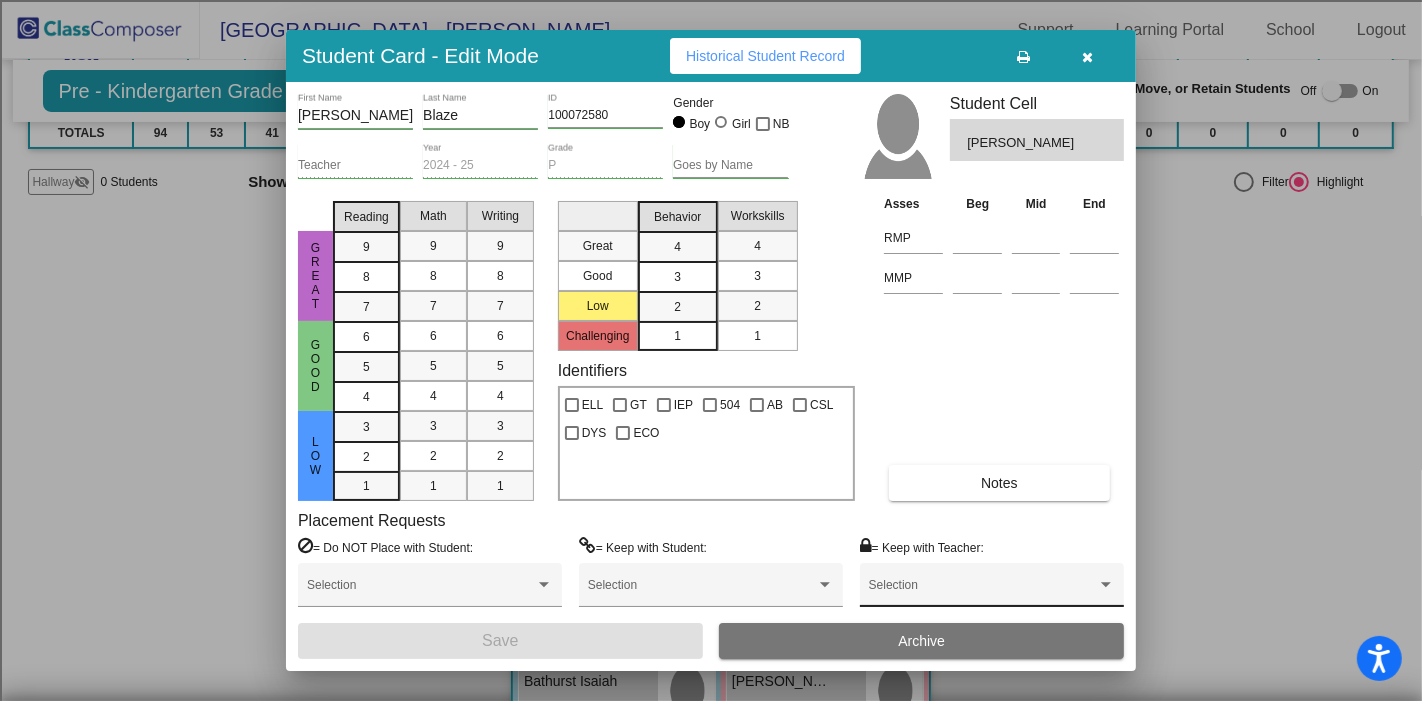 click on "Selection" at bounding box center [992, 590] 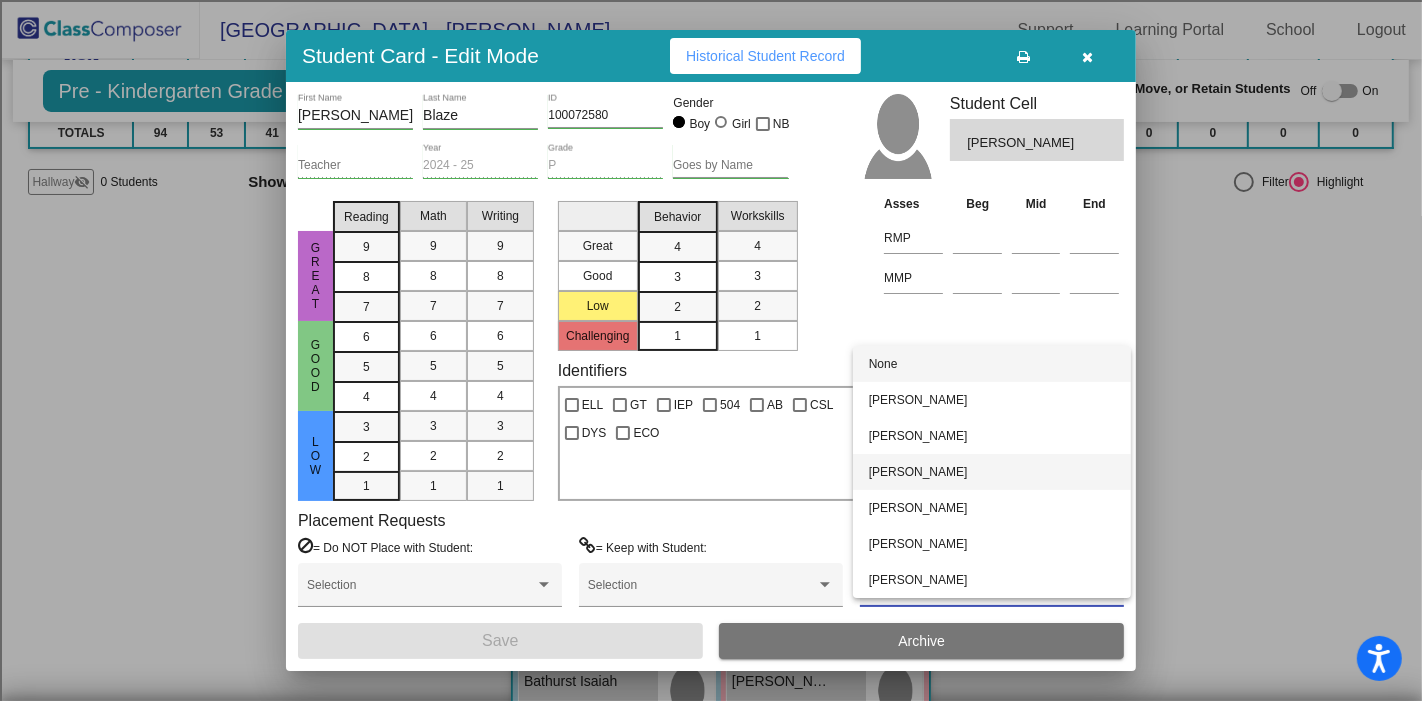 click on "[PERSON_NAME]" at bounding box center (992, 472) 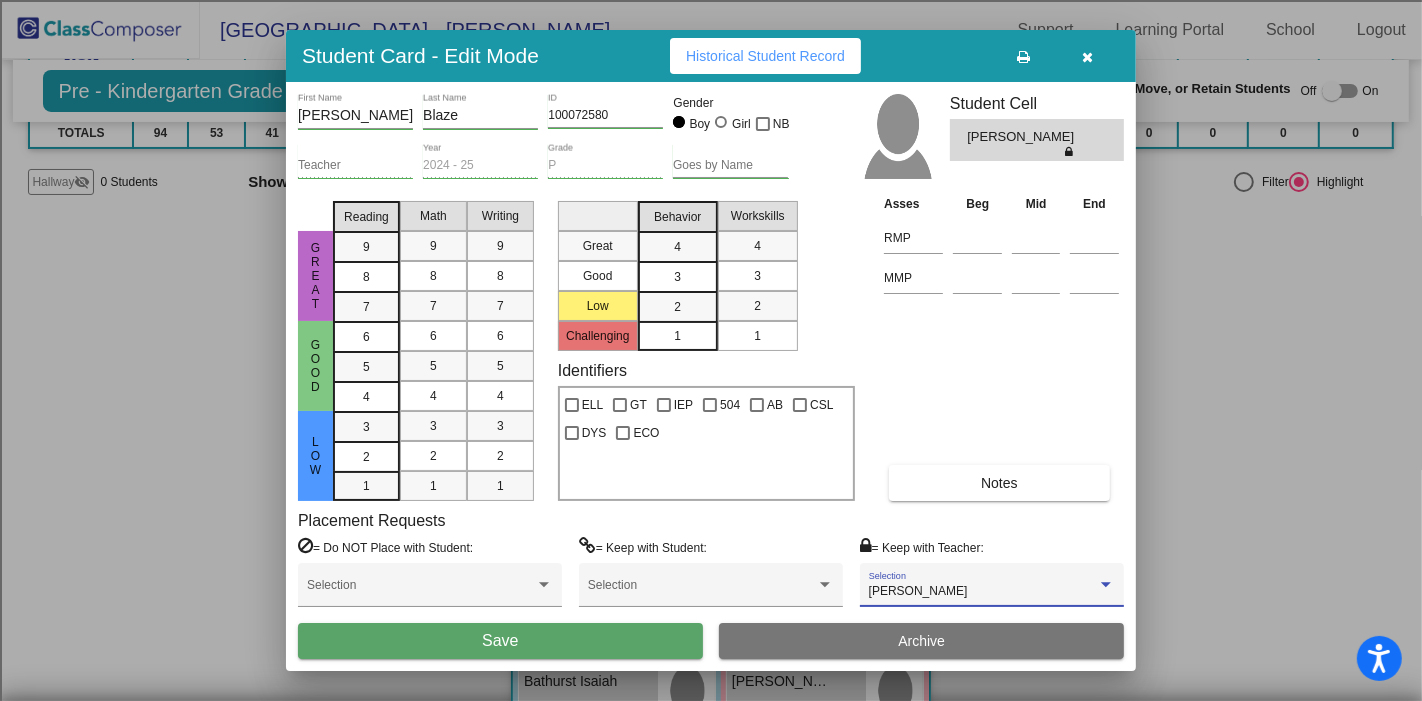 click on "Save" at bounding box center (500, 641) 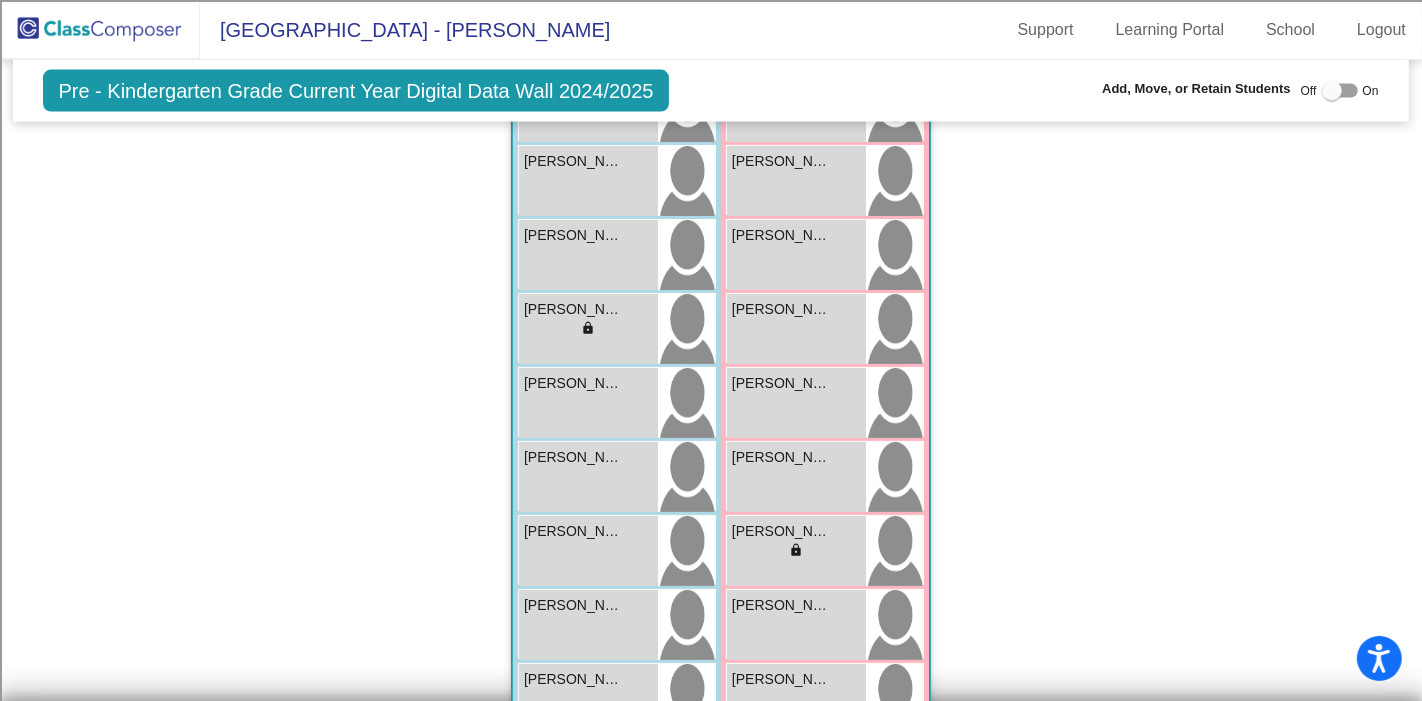 scroll, scrollTop: 2555, scrollLeft: 0, axis: vertical 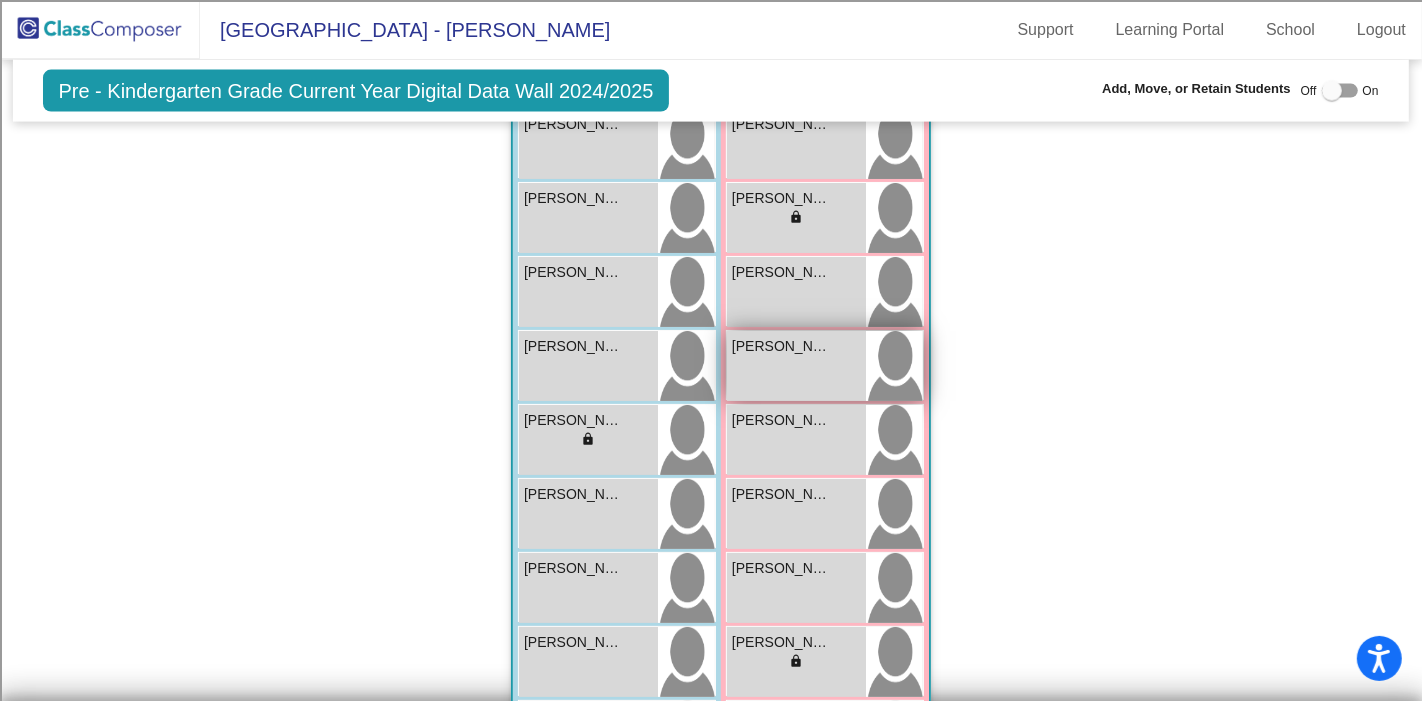 click on "Robertson Ella lock do_not_disturb_alt" at bounding box center (796, 366) 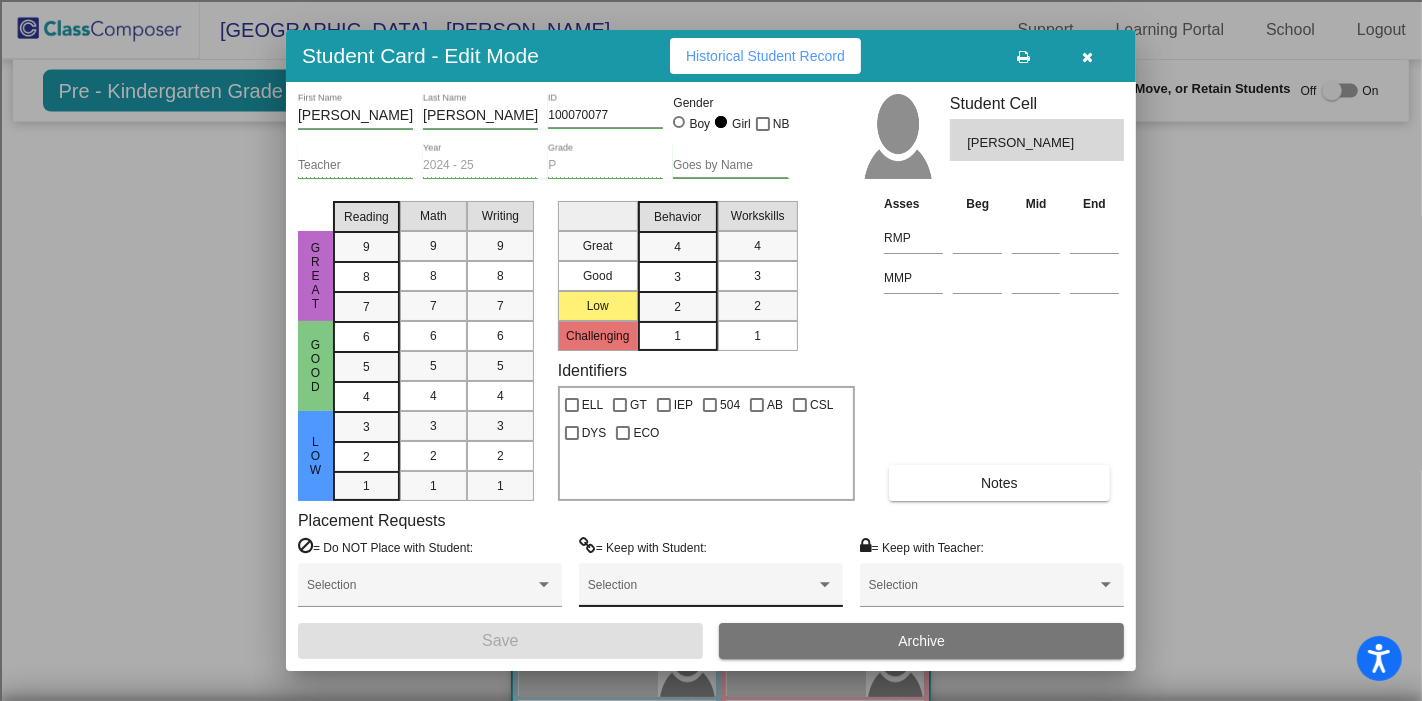 click on "Selection" at bounding box center (711, 590) 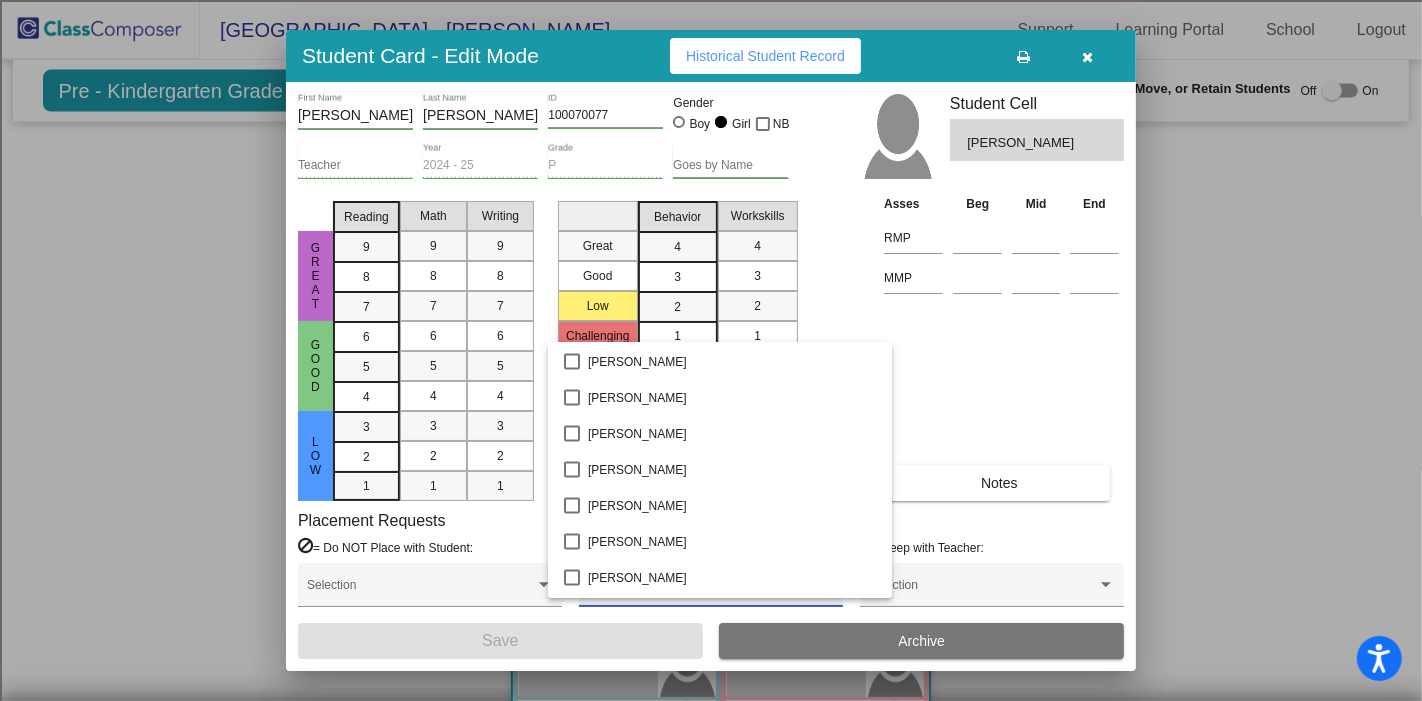 scroll, scrollTop: 2444, scrollLeft: 0, axis: vertical 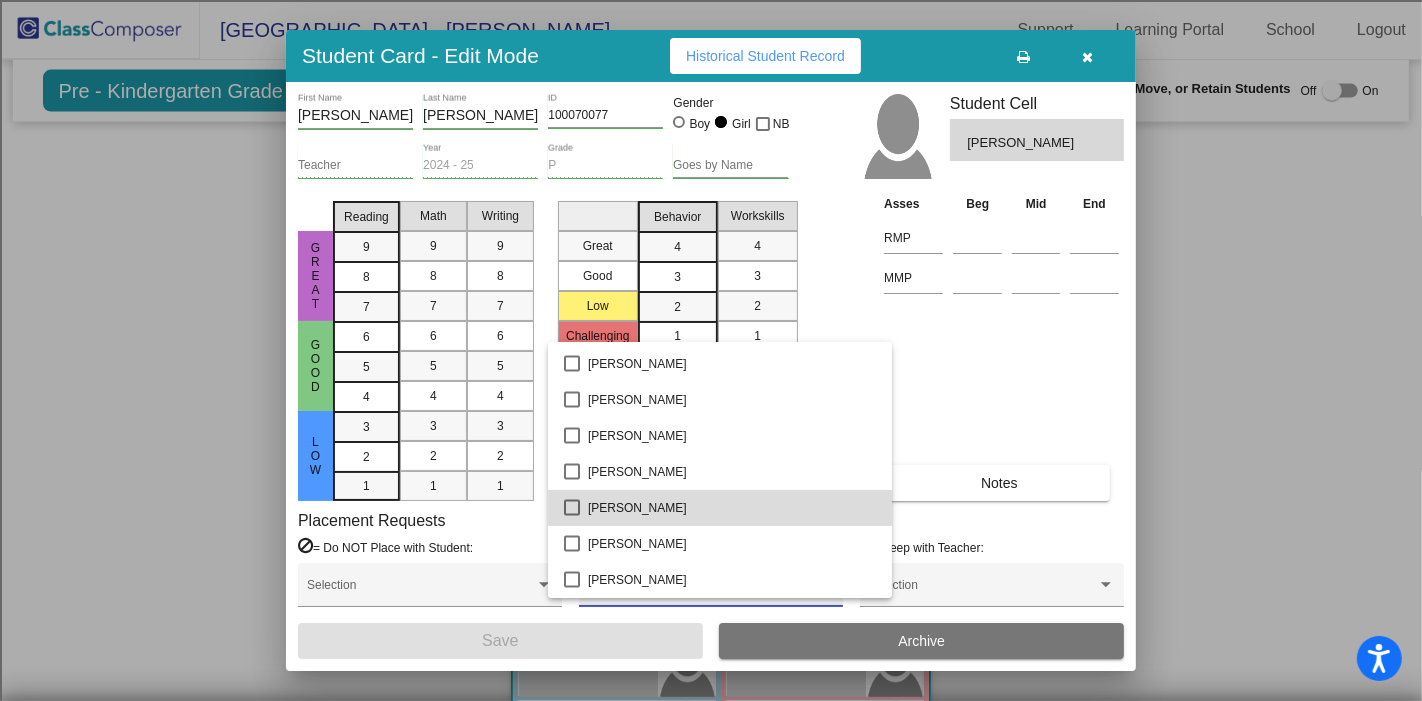 click on "[PERSON_NAME]" at bounding box center (732, 508) 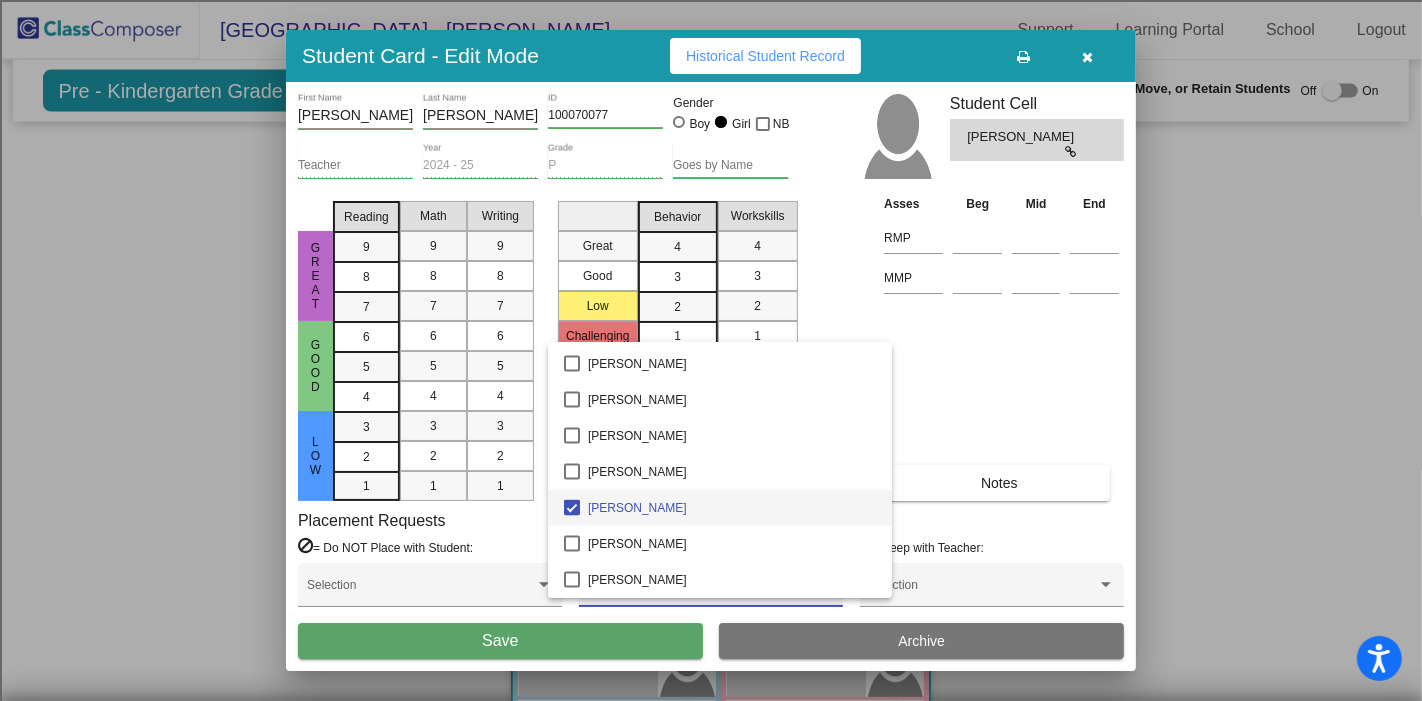 click at bounding box center (711, 350) 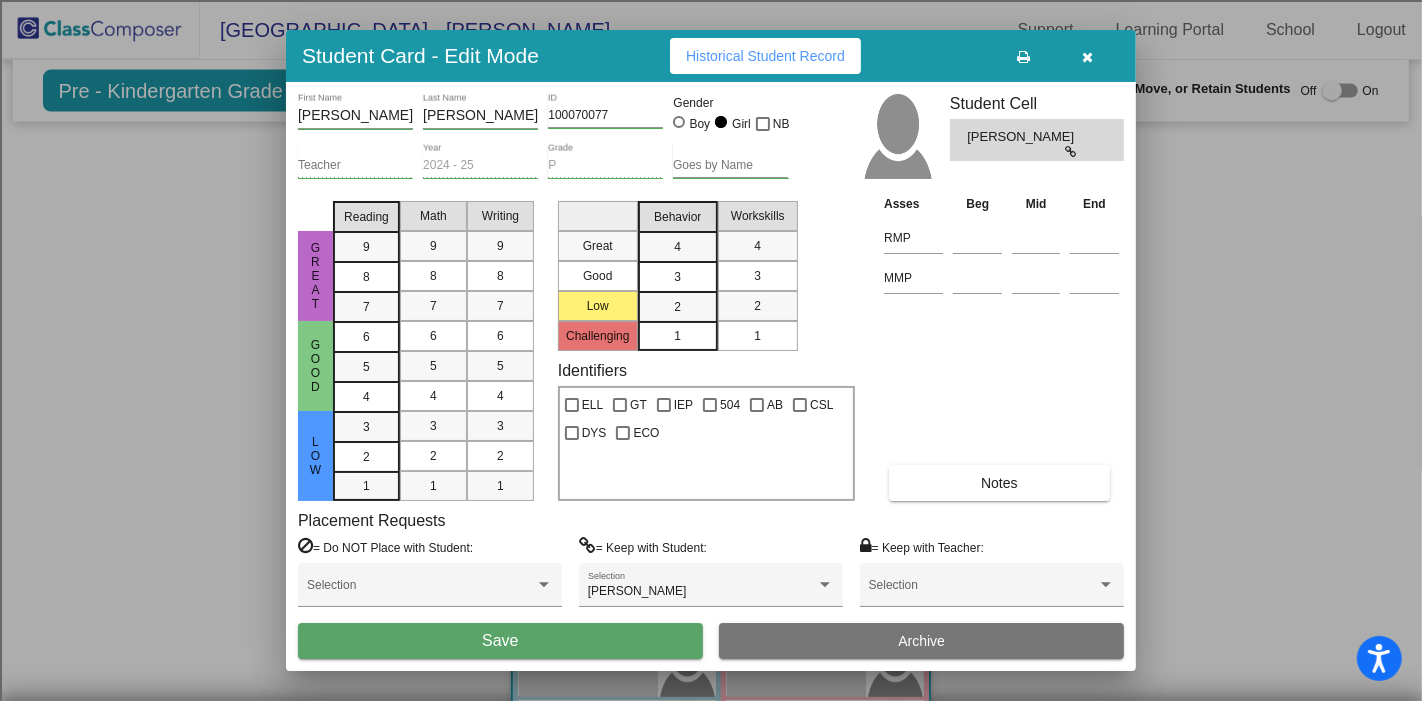 click on "Save" at bounding box center (500, 641) 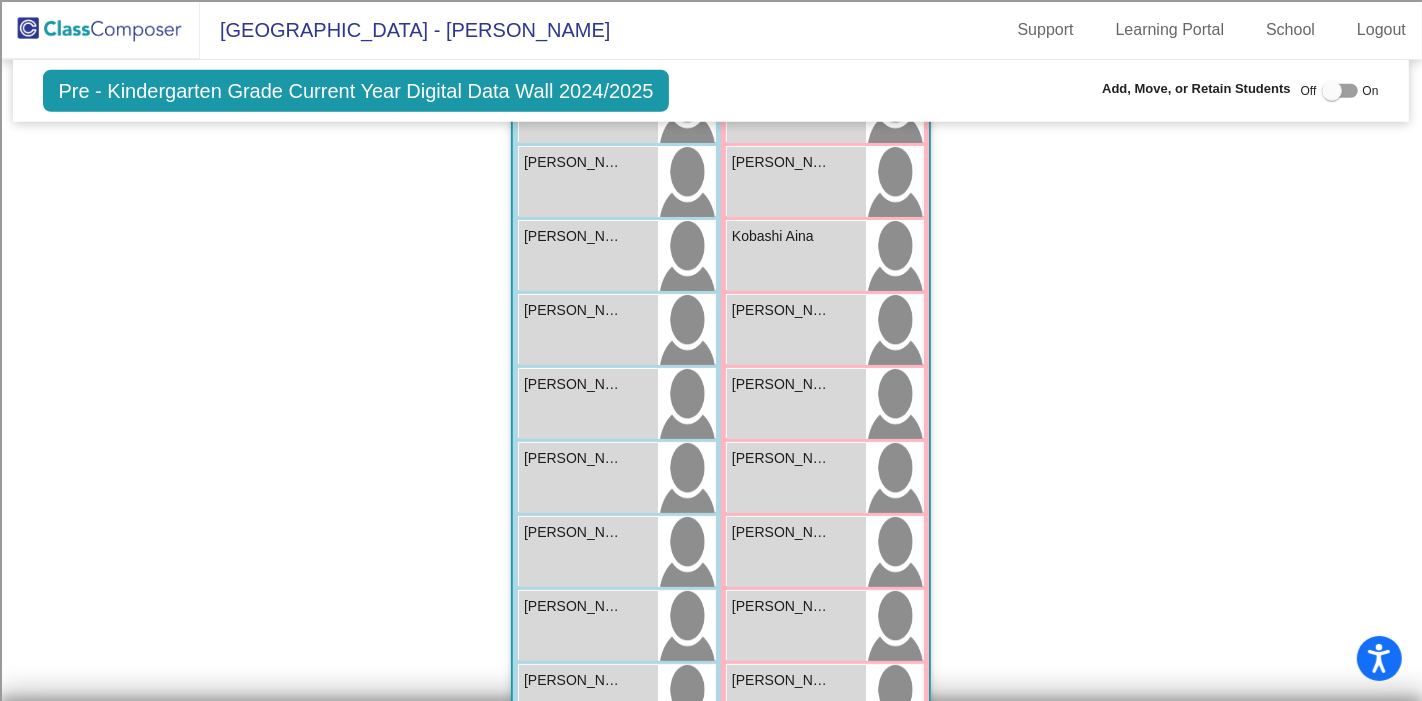 scroll, scrollTop: 1444, scrollLeft: 0, axis: vertical 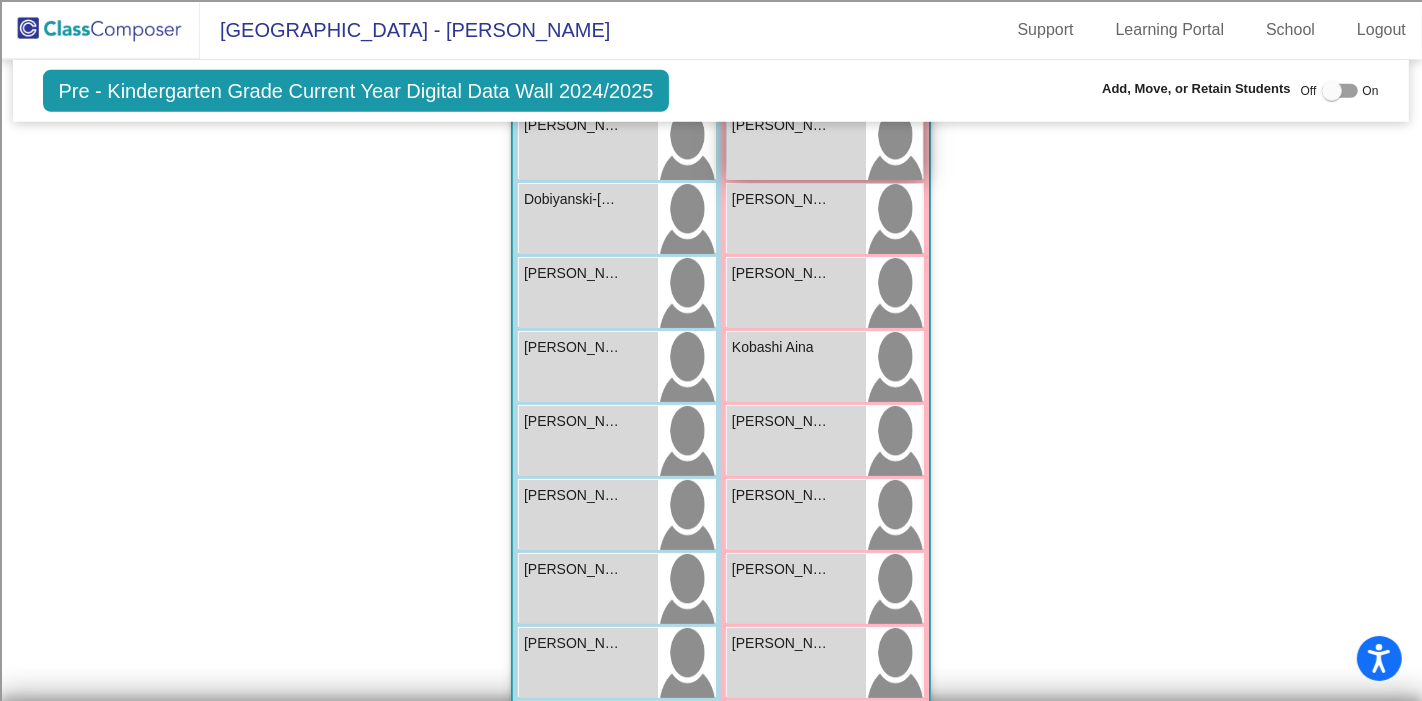 click on "Gaharwar Aaryahi lock do_not_disturb_alt" at bounding box center (796, 145) 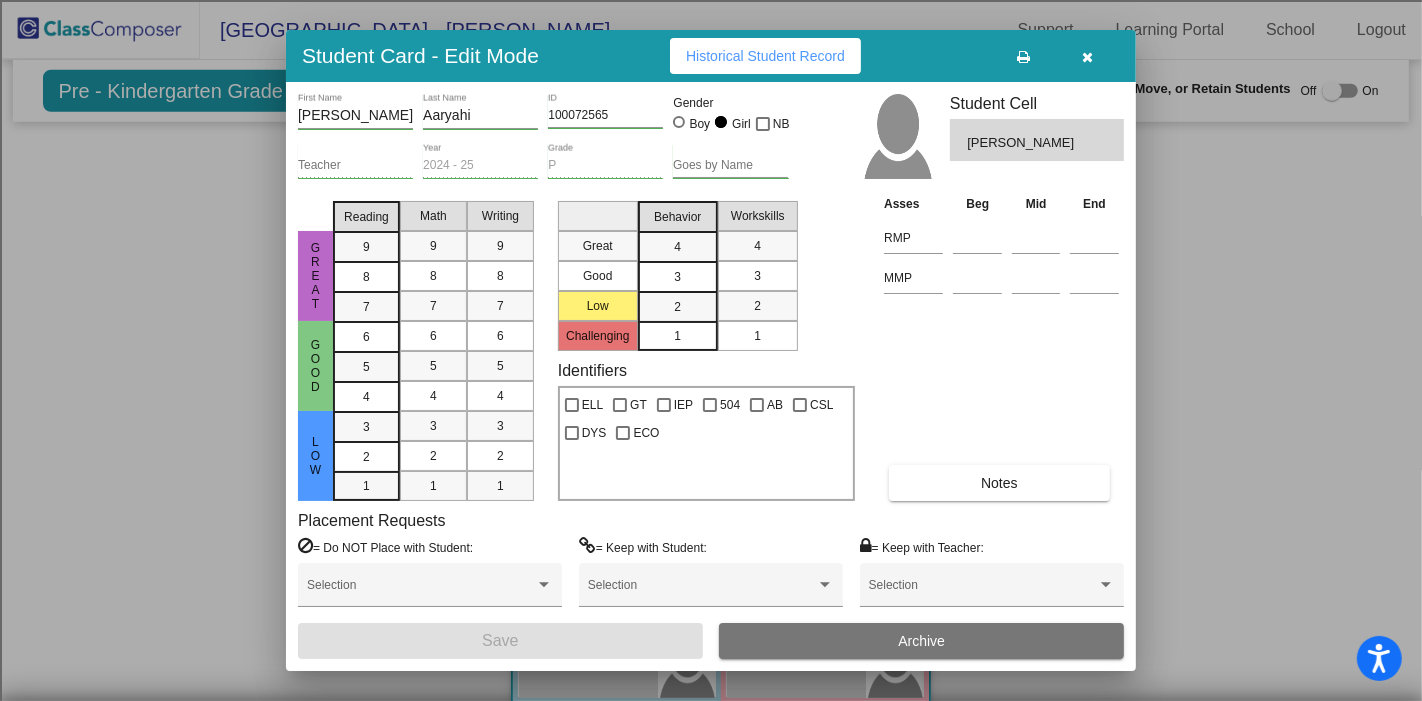 click at bounding box center (1088, 57) 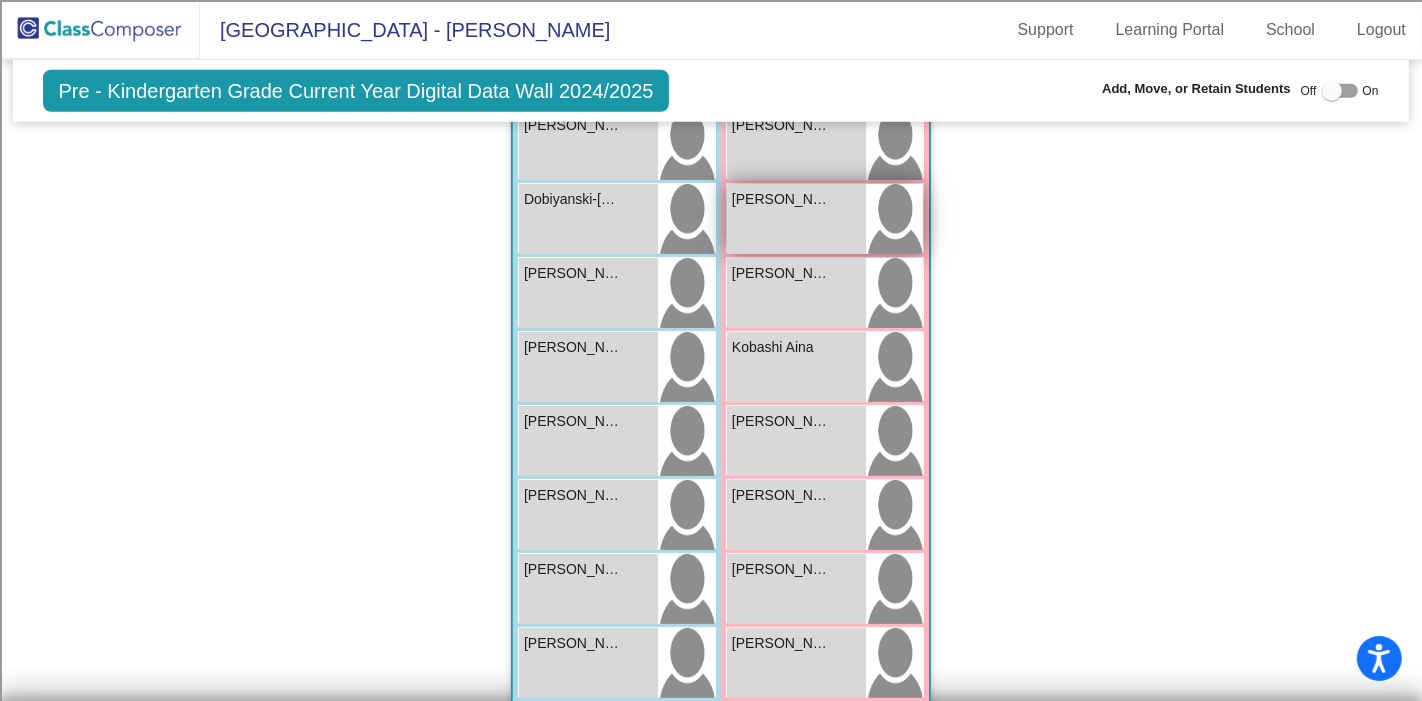 click on "Kapchinski Joan lock do_not_disturb_alt" at bounding box center (796, 219) 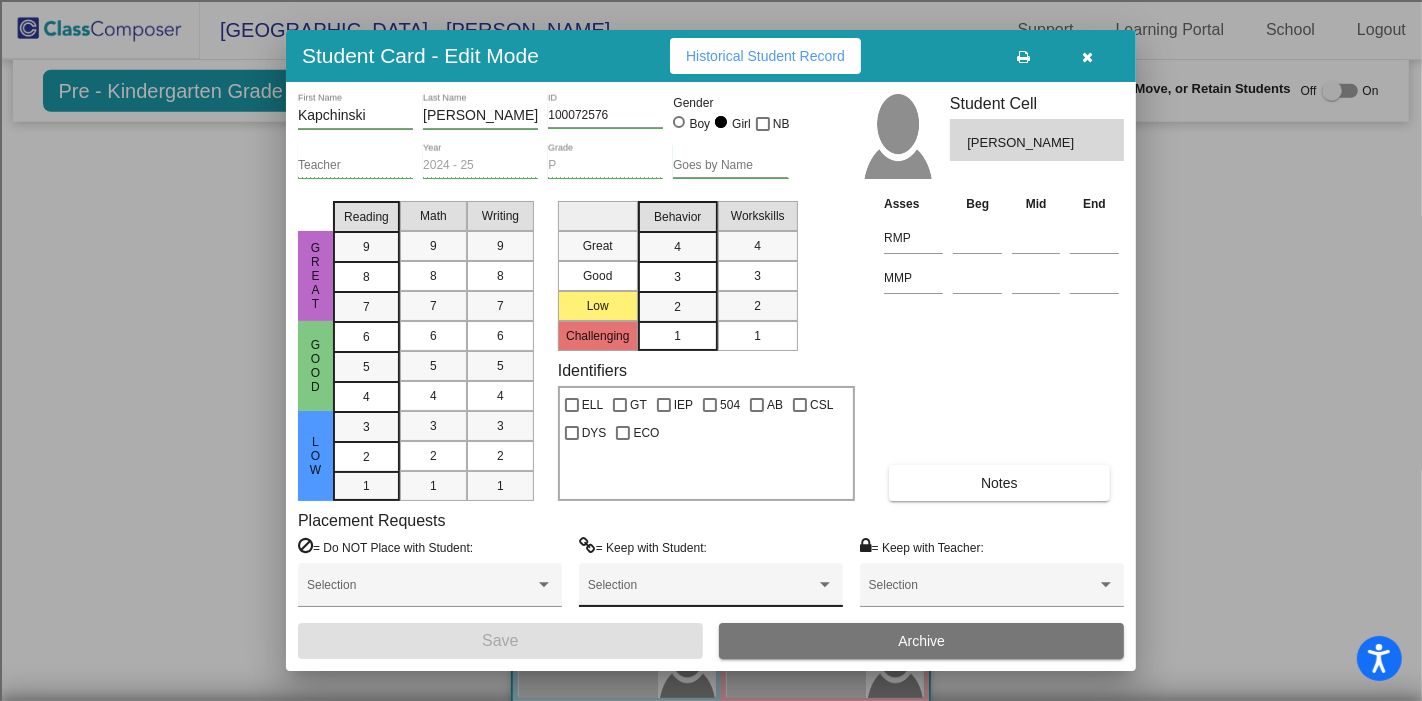 click on "Selection" at bounding box center (711, 590) 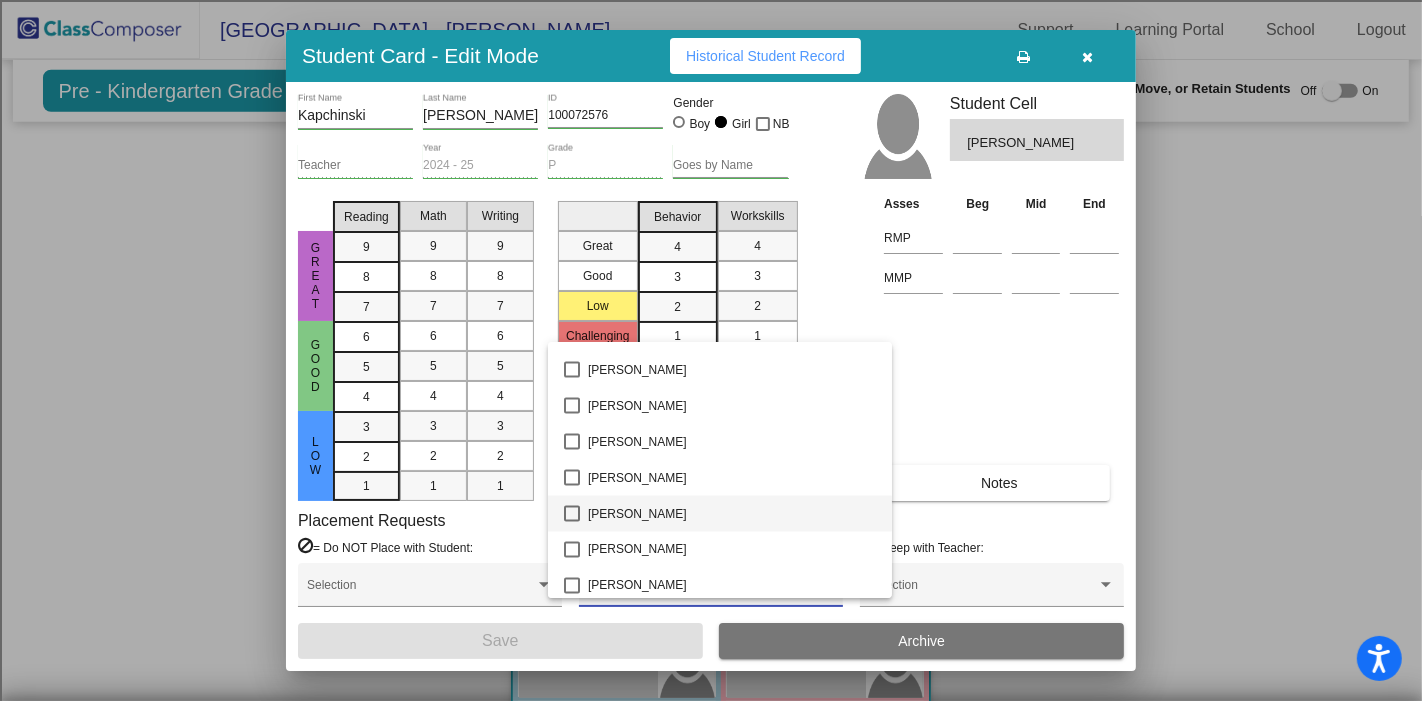 scroll, scrollTop: 2980, scrollLeft: 0, axis: vertical 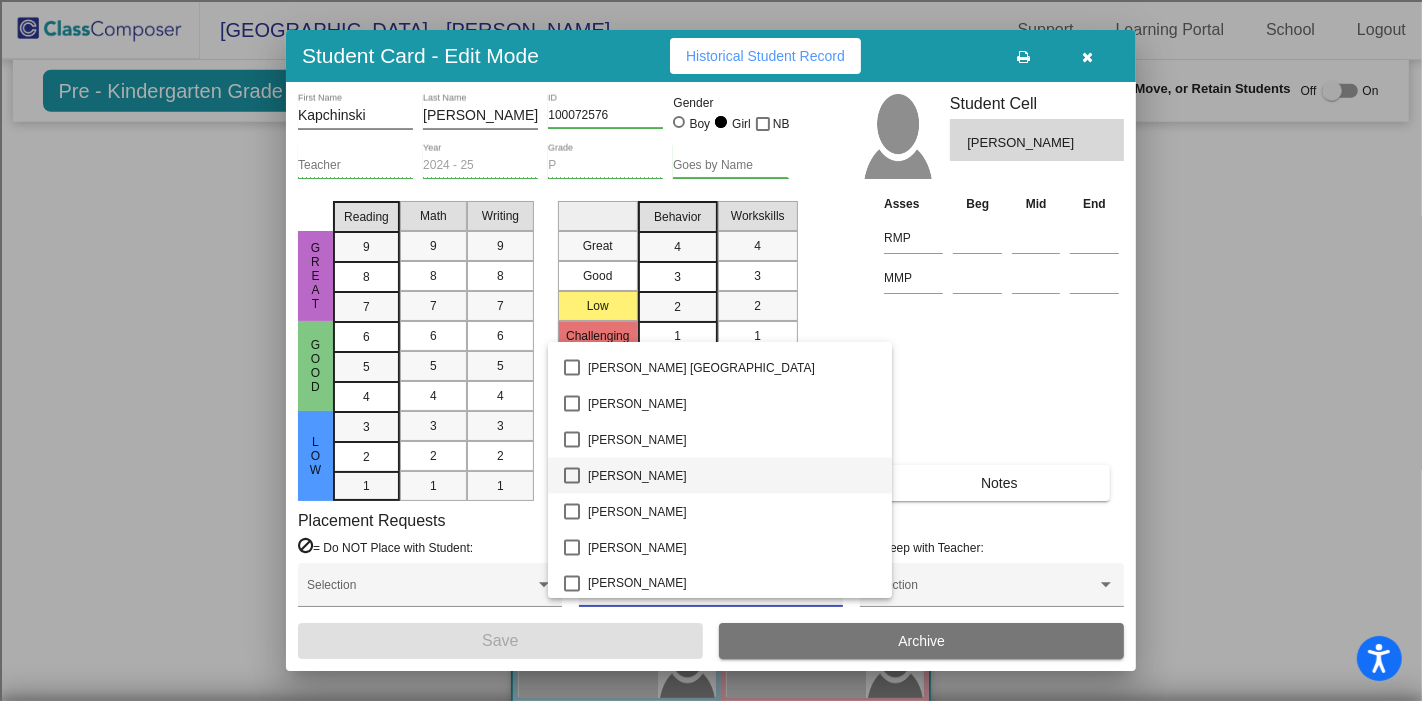 click on "[PERSON_NAME]" at bounding box center (732, 476) 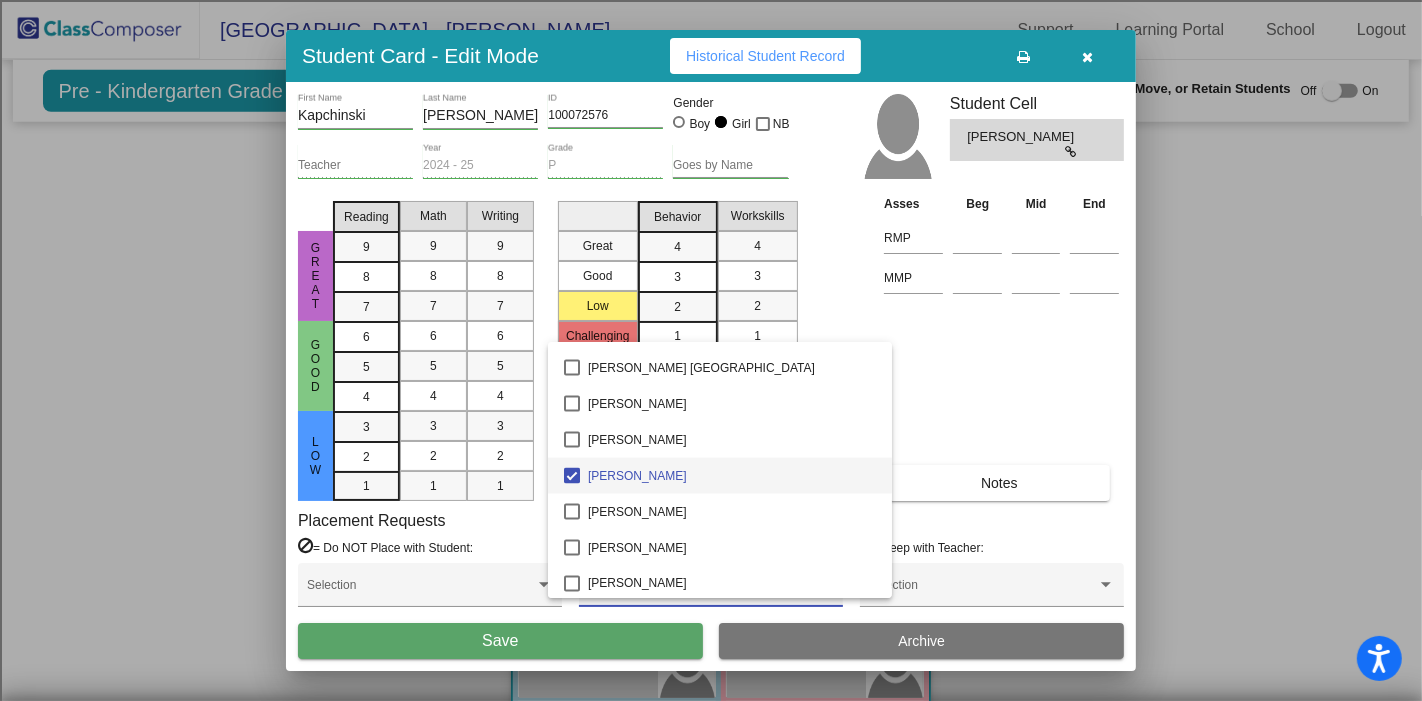 click at bounding box center [711, 350] 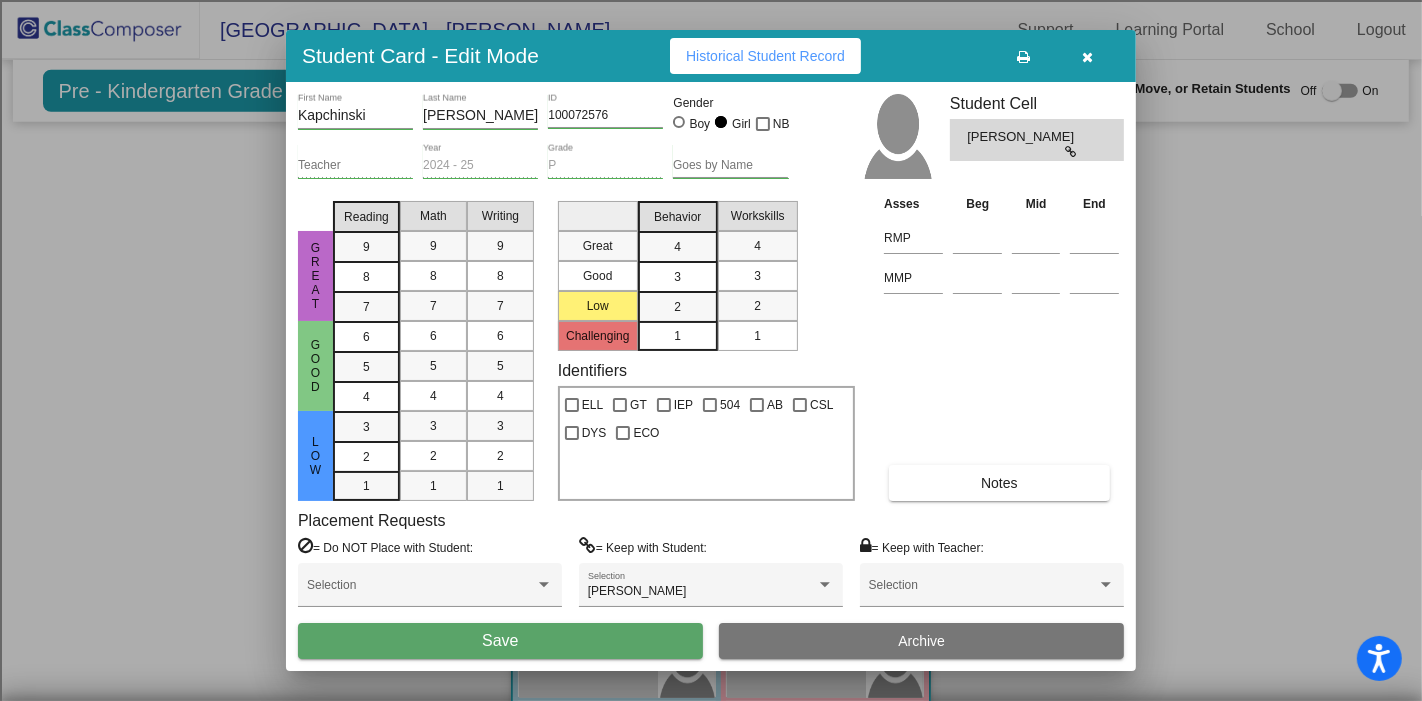 click on "Save" at bounding box center (500, 641) 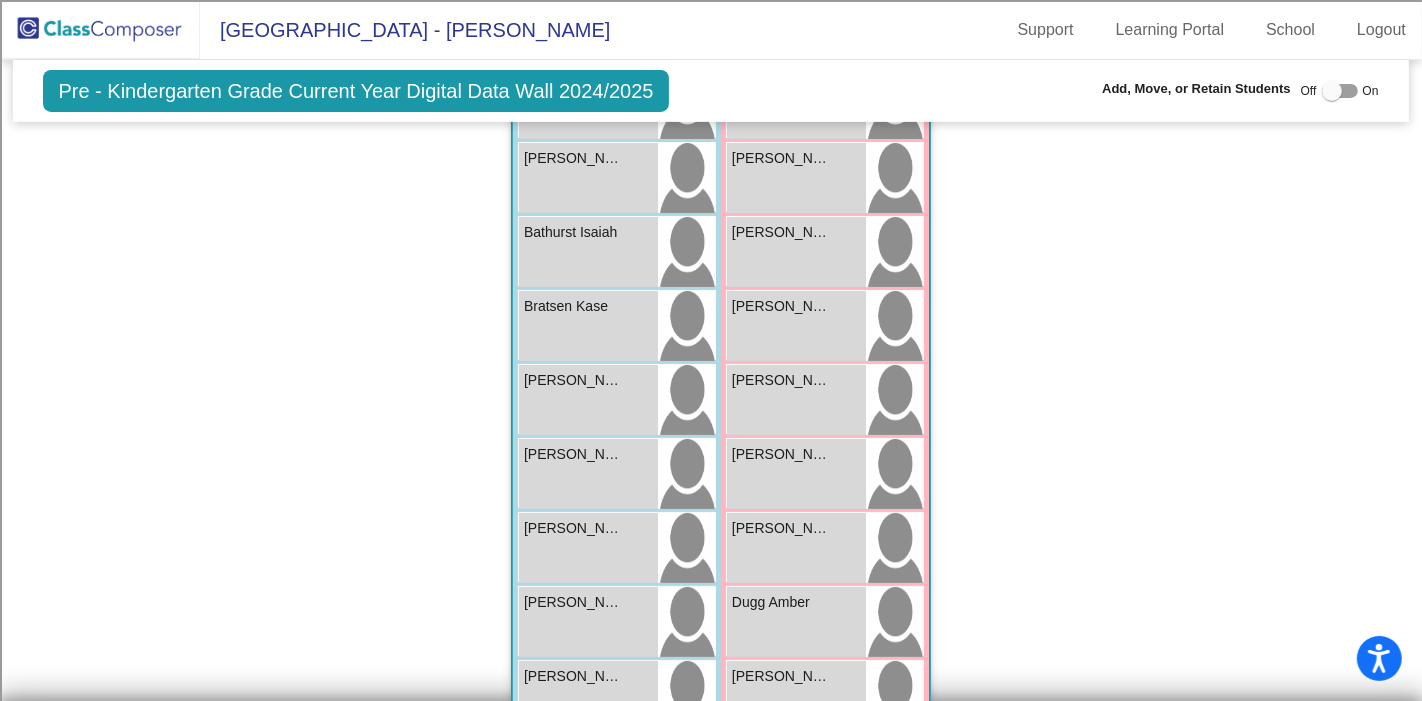 scroll, scrollTop: 0, scrollLeft: 0, axis: both 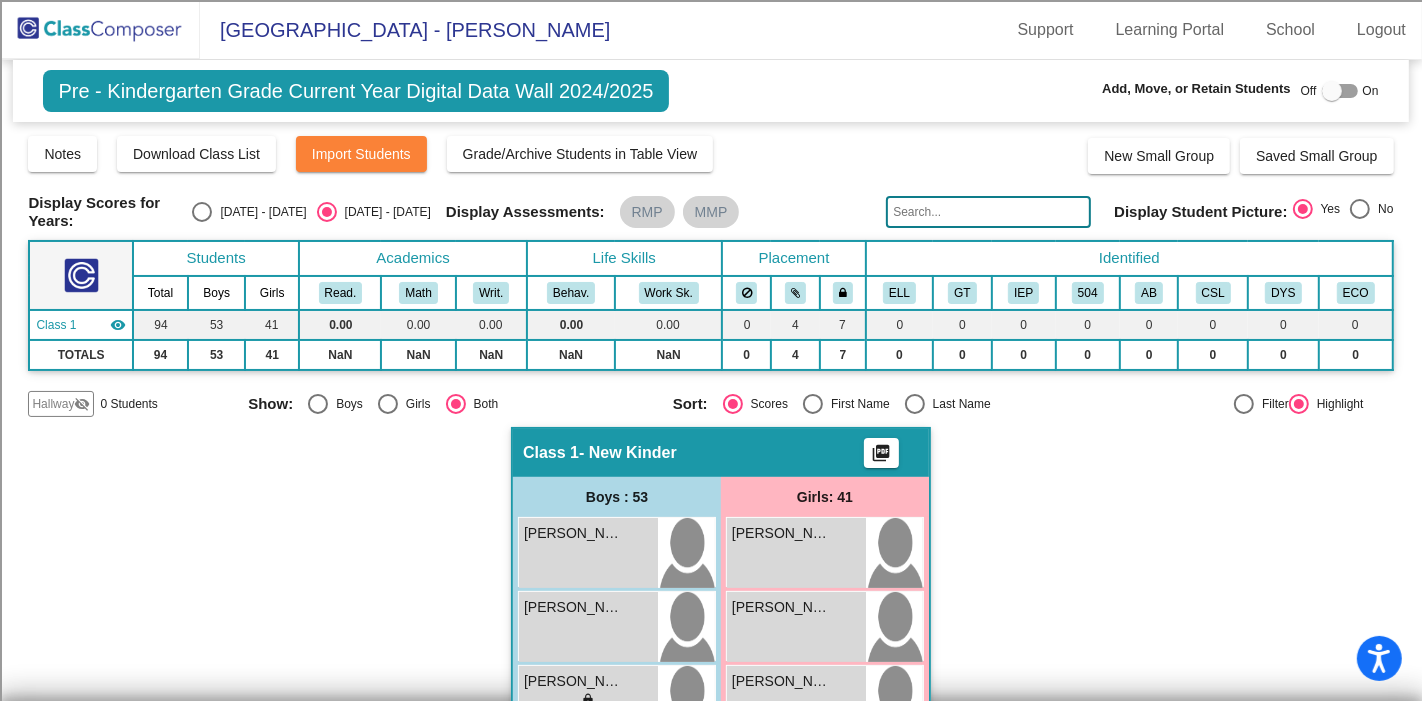 click at bounding box center [1340, 91] 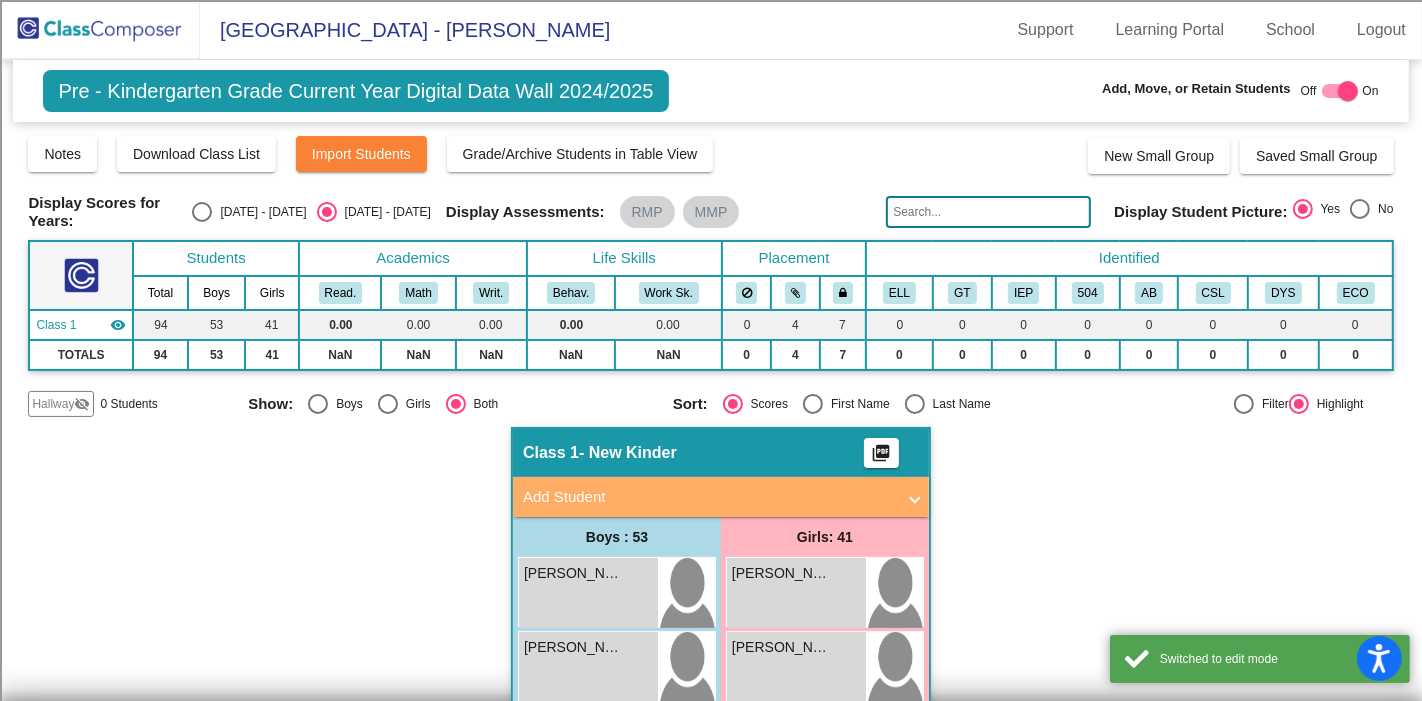 click at bounding box center (1340, 91) 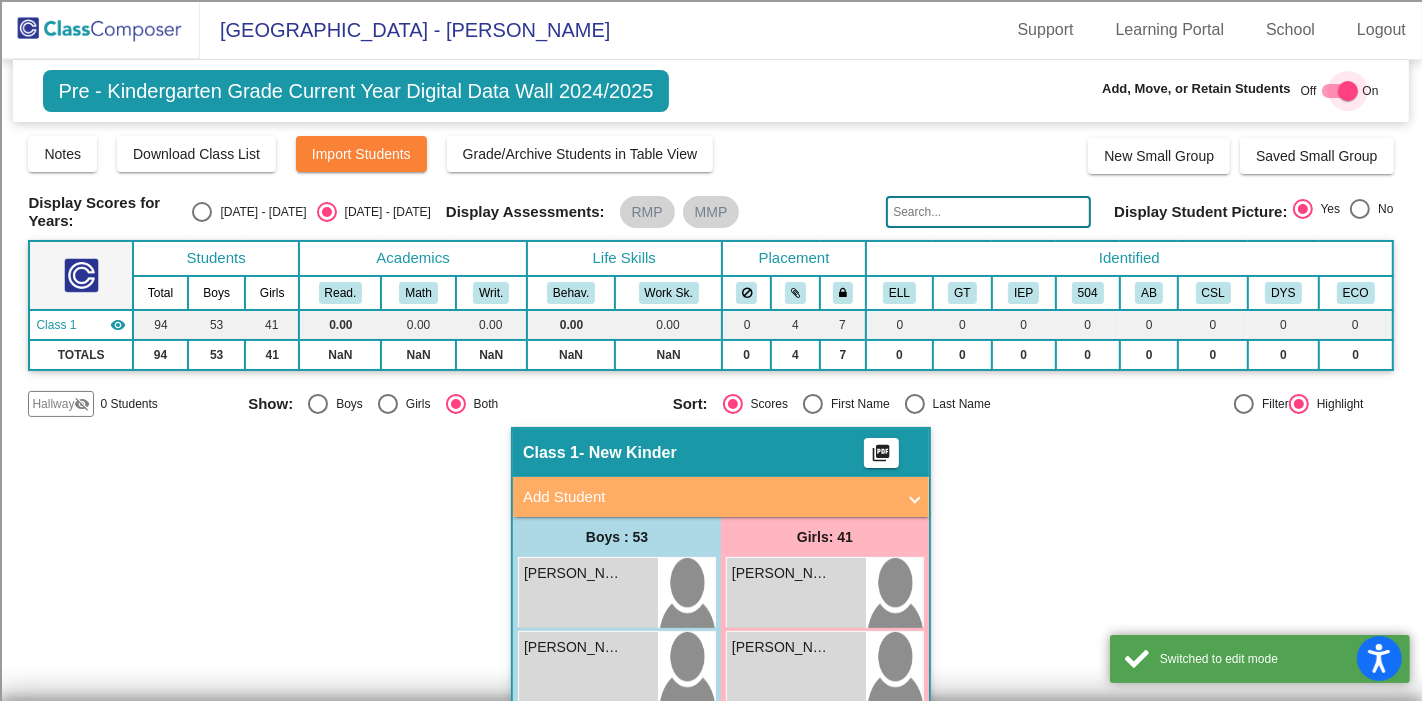 checkbox on "false" 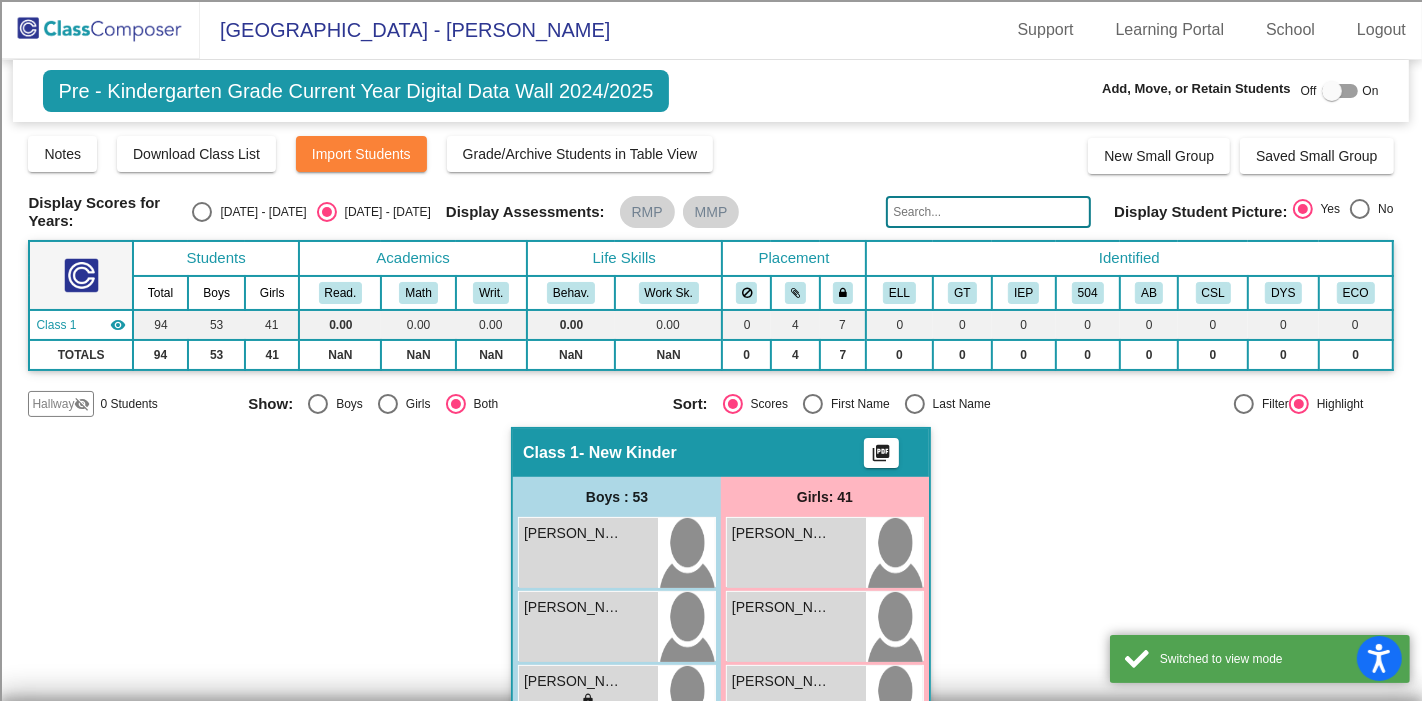 click 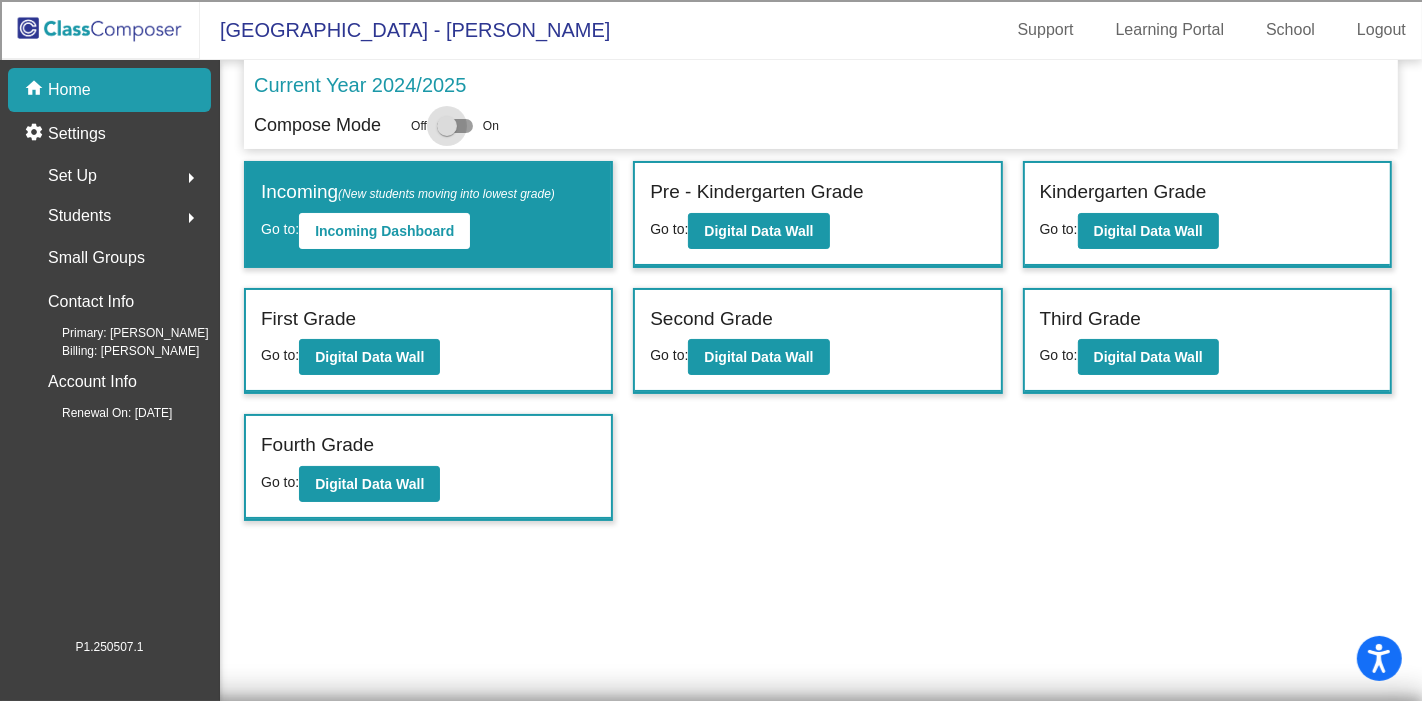 click at bounding box center [455, 126] 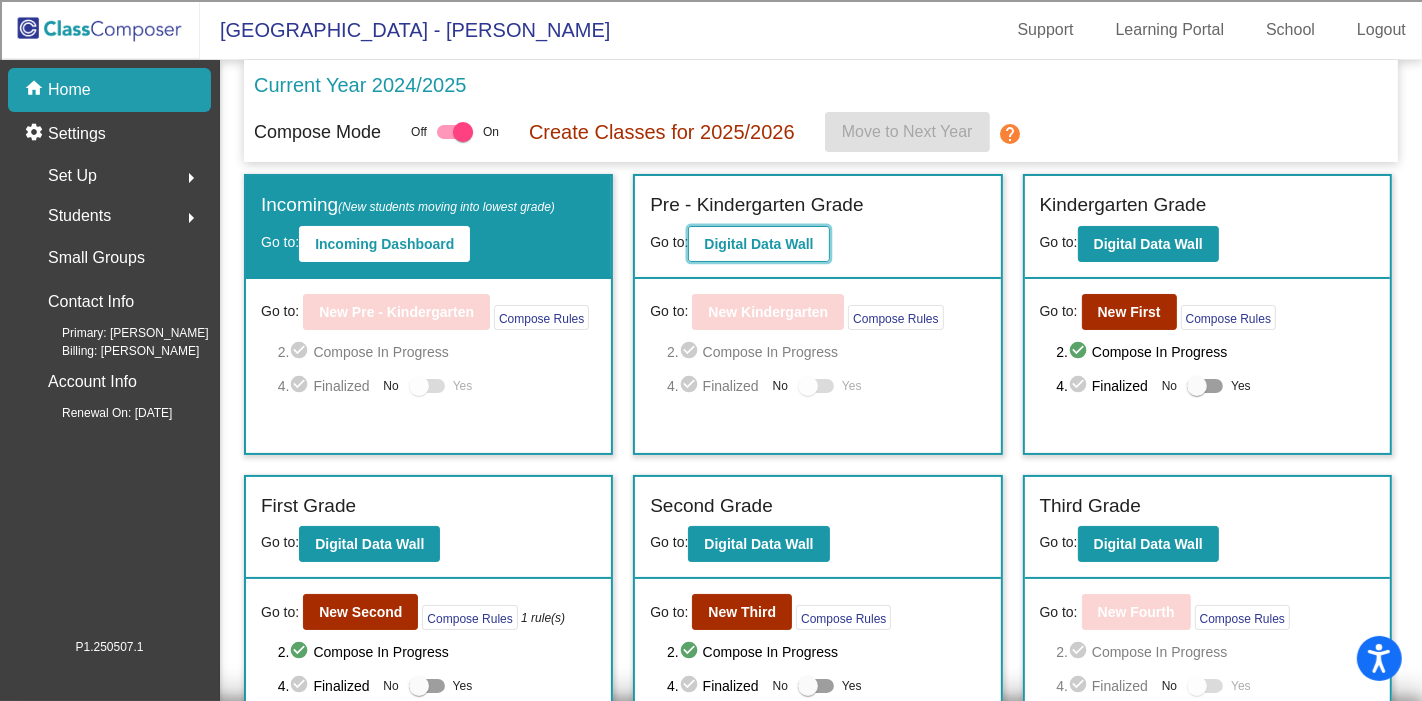 click on "Digital Data Wall" 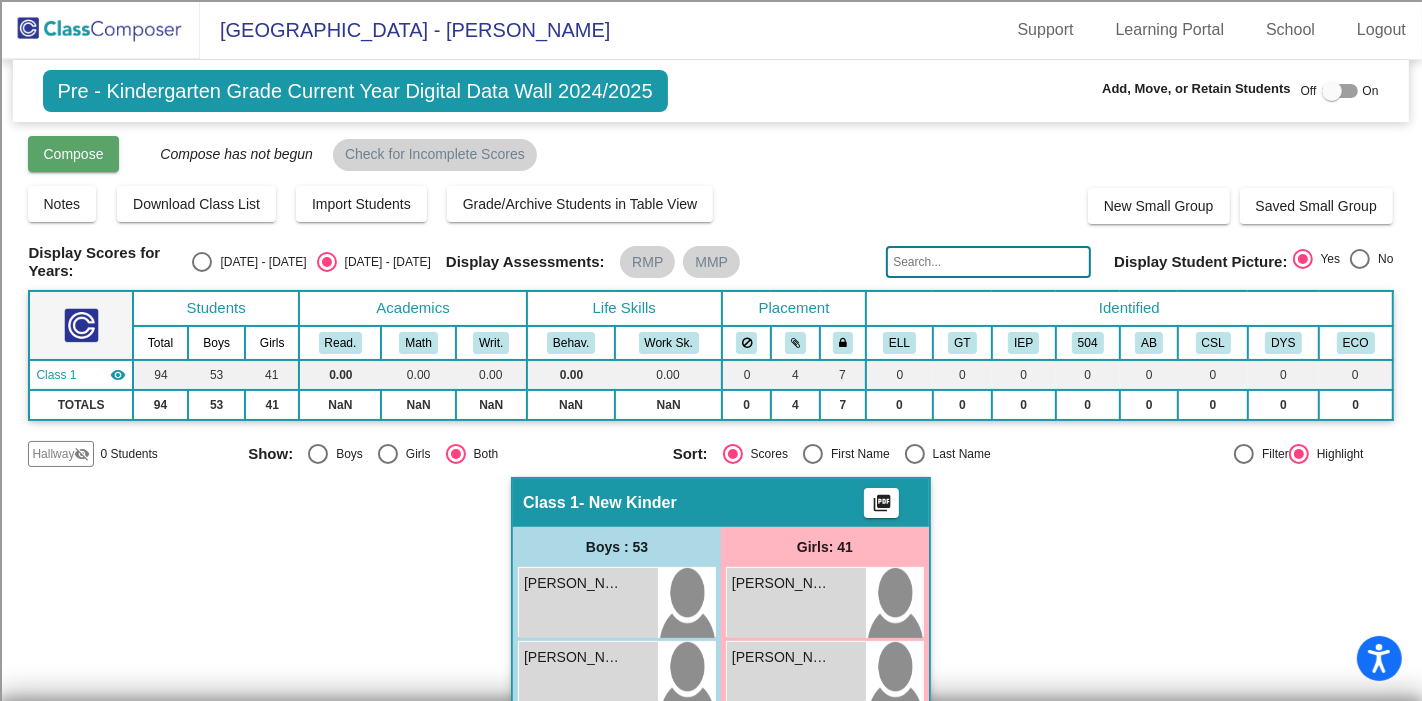 click on "Compose" 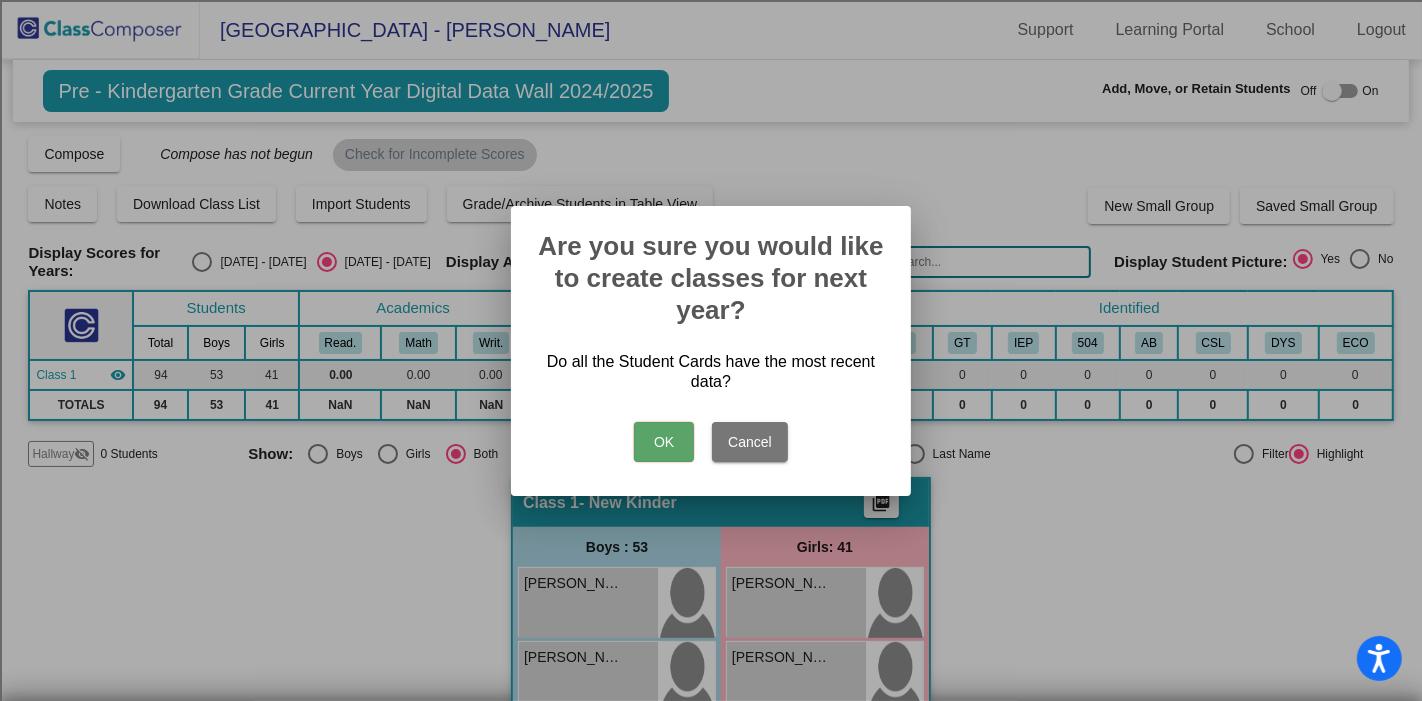 click on "OK" at bounding box center [664, 442] 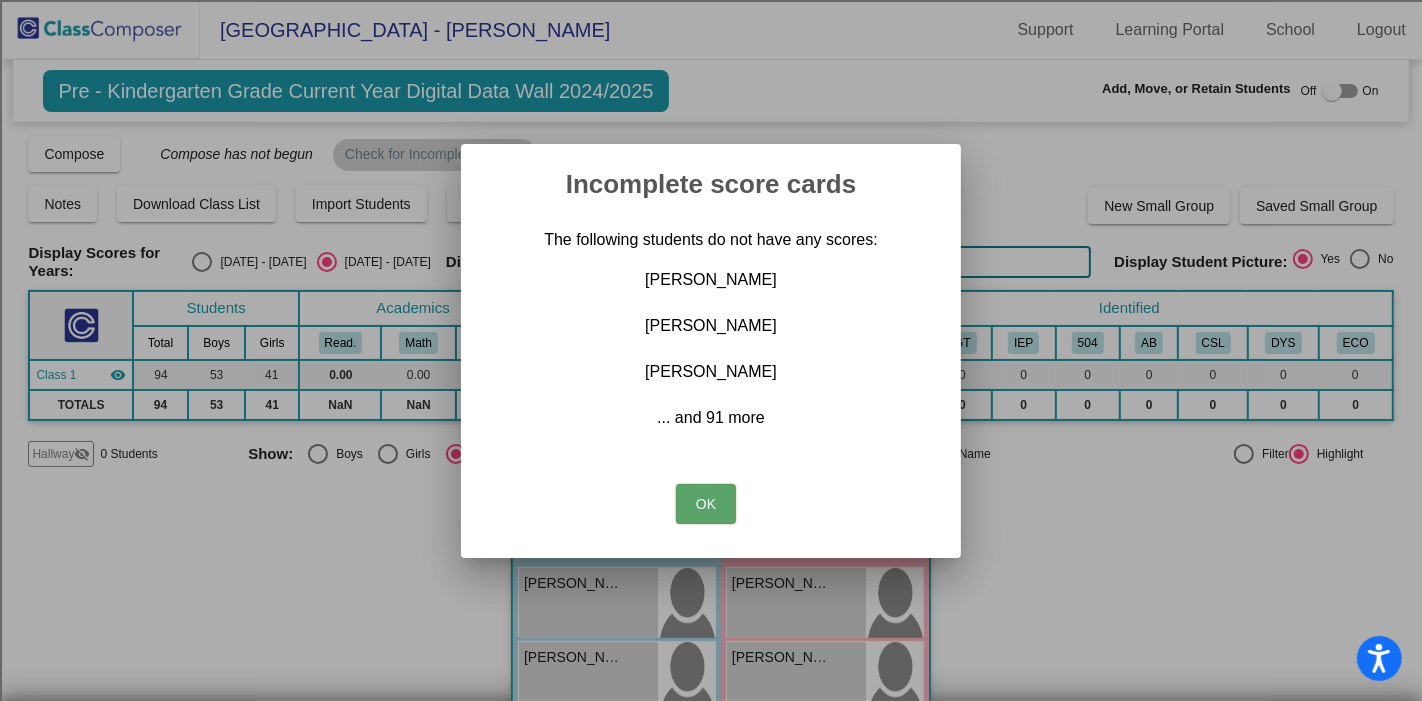 click on "OK" at bounding box center (706, 504) 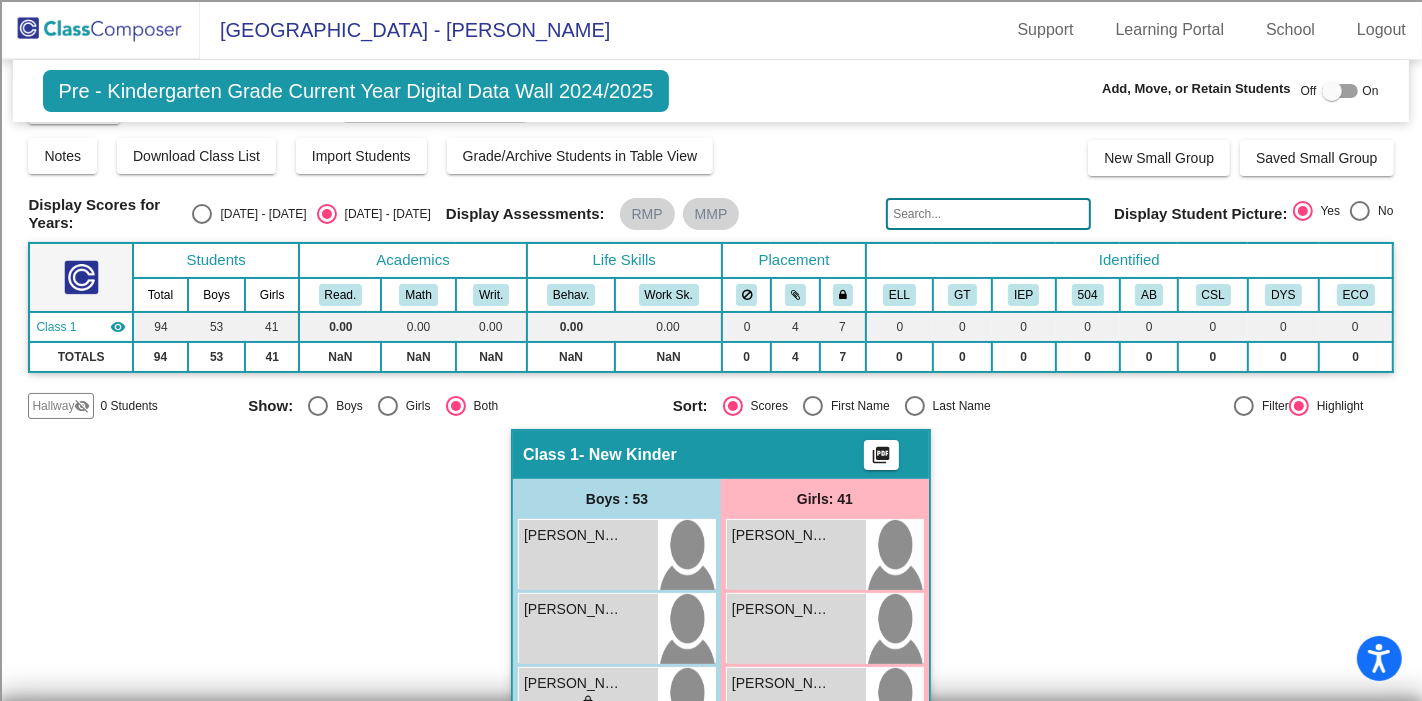 scroll, scrollTop: 0, scrollLeft: 0, axis: both 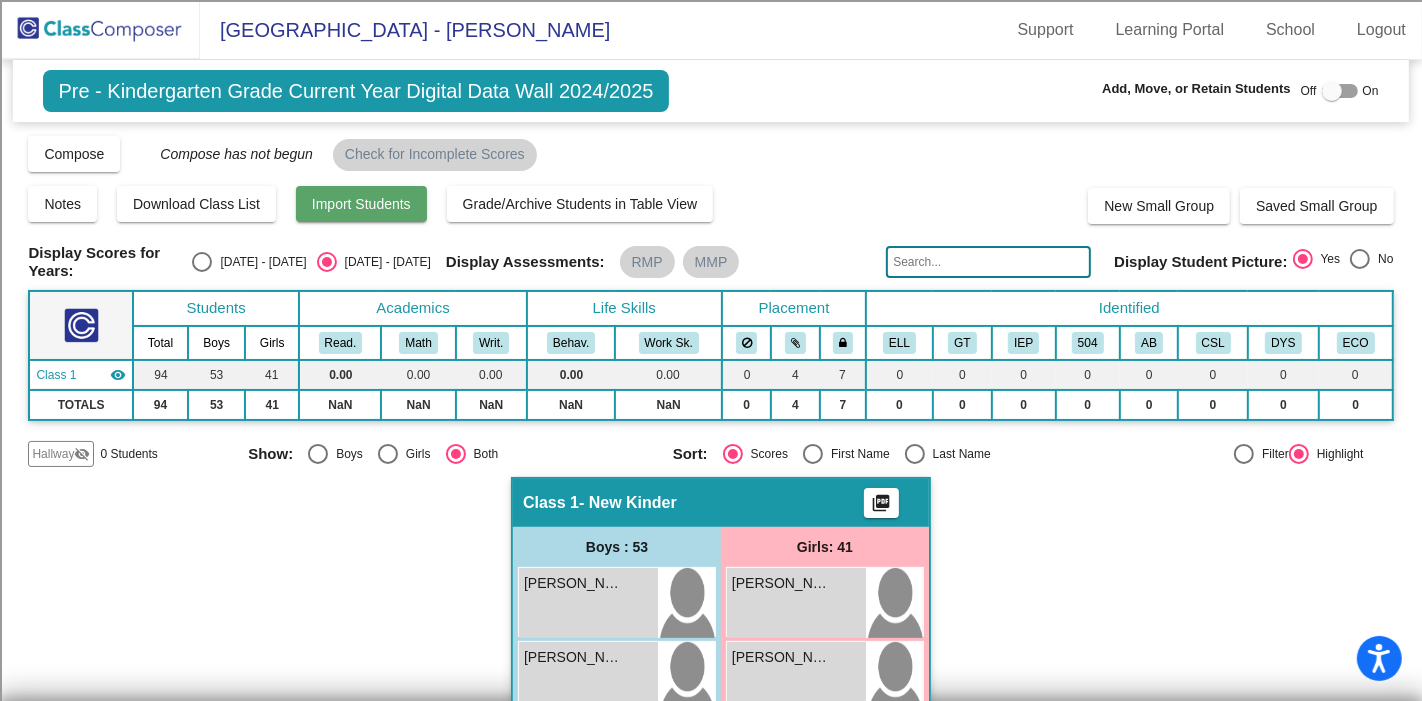 click on "Import Students" 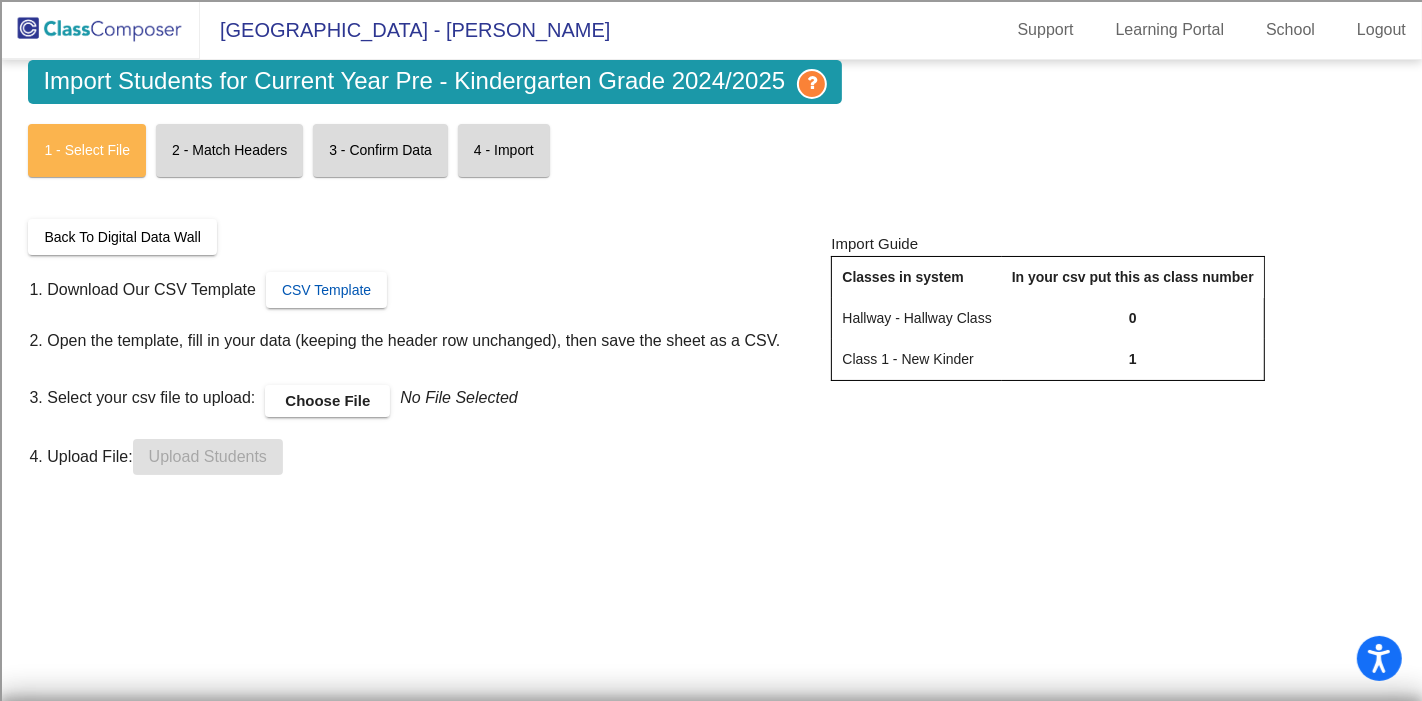 click on "CSV Template" at bounding box center [326, 290] 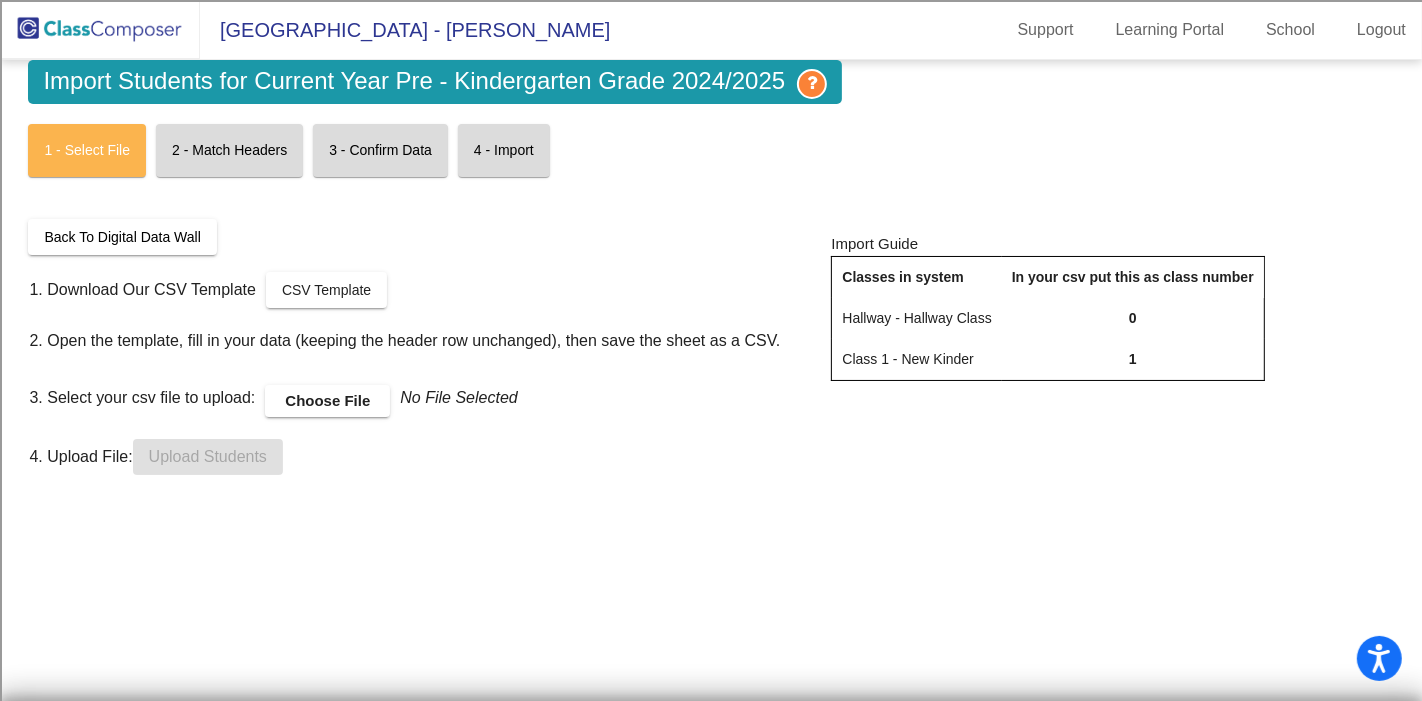 click on "Choose File" at bounding box center [327, 401] 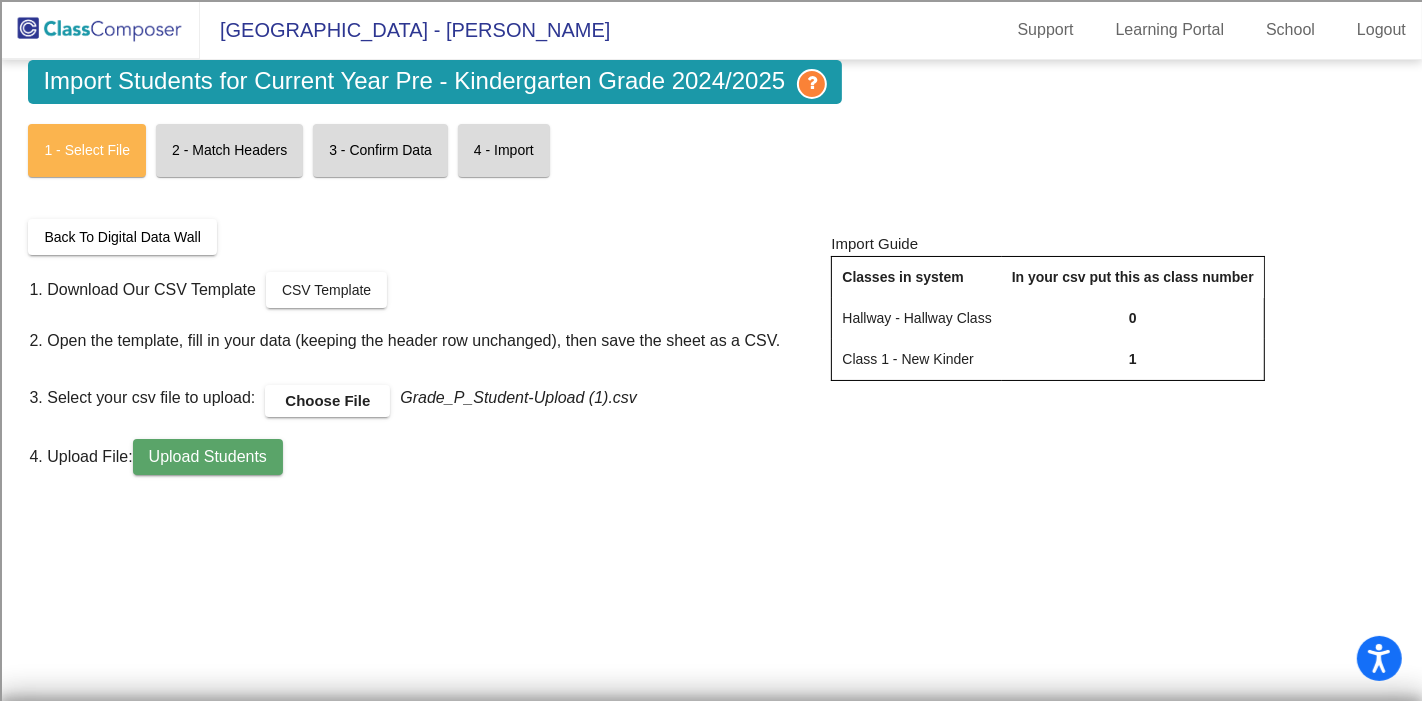 click on "Upload Students" at bounding box center (208, 456) 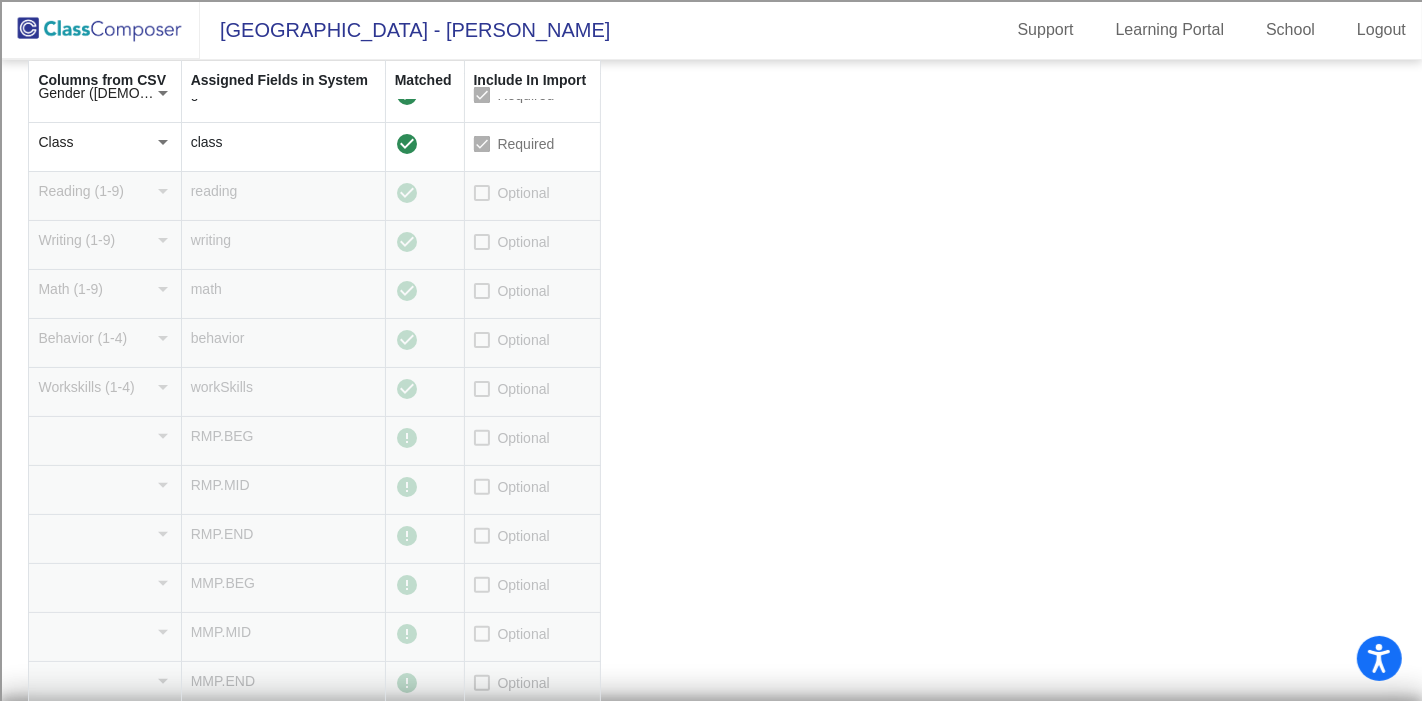 scroll, scrollTop: 444, scrollLeft: 0, axis: vertical 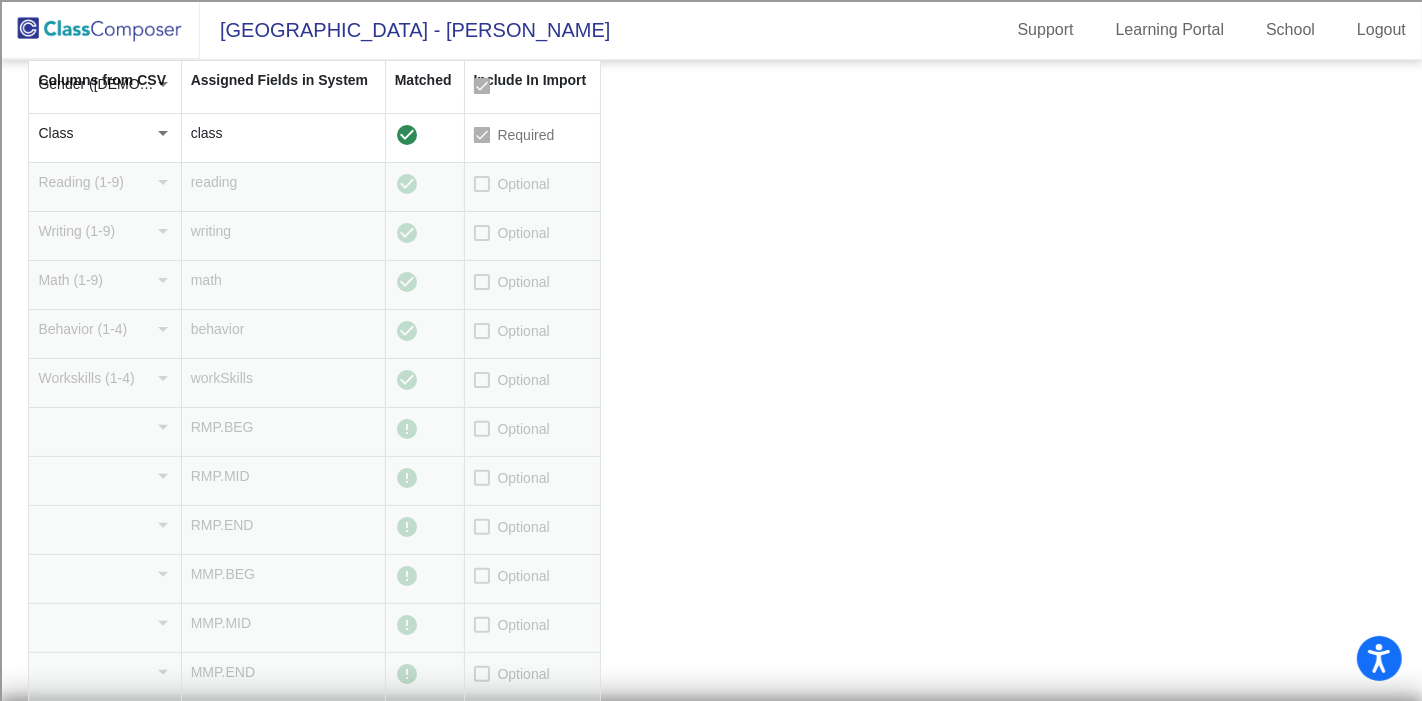 click on "Optional" at bounding box center [524, 184] 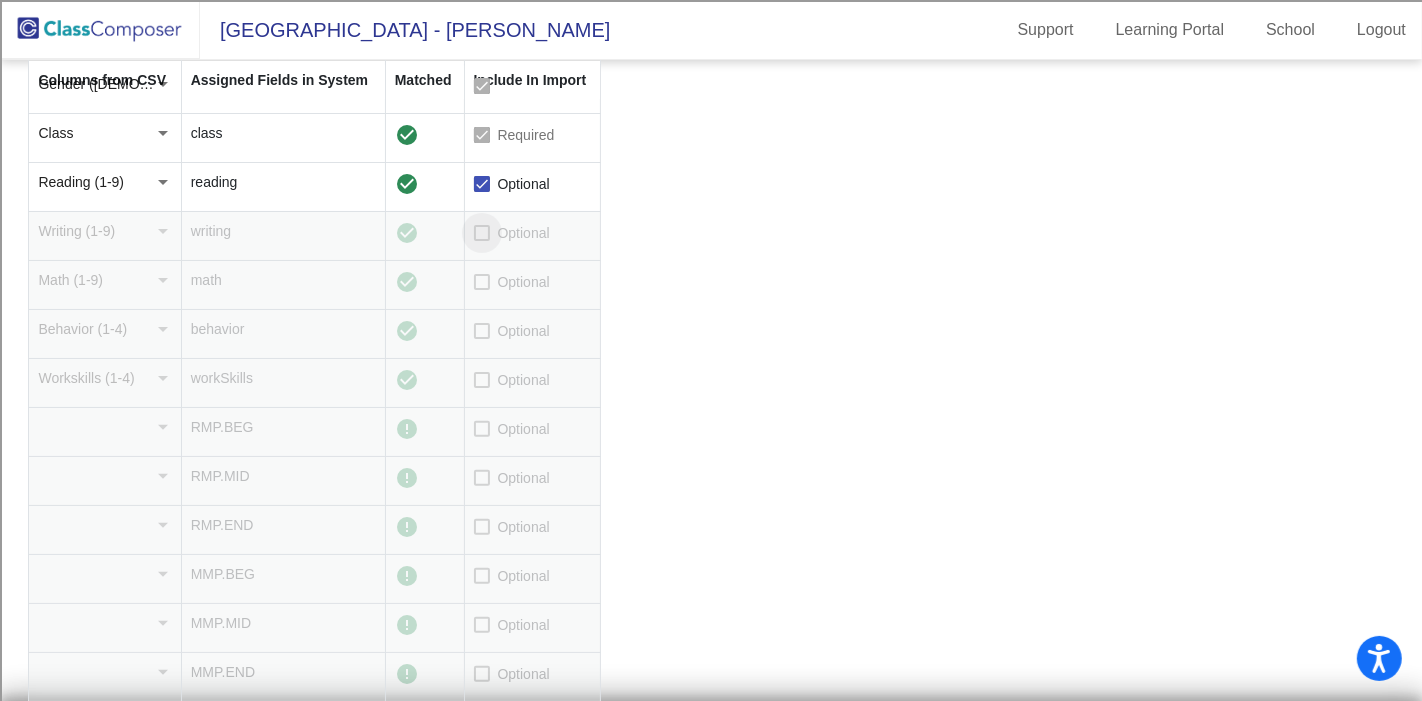 click on "Optional" at bounding box center (524, 233) 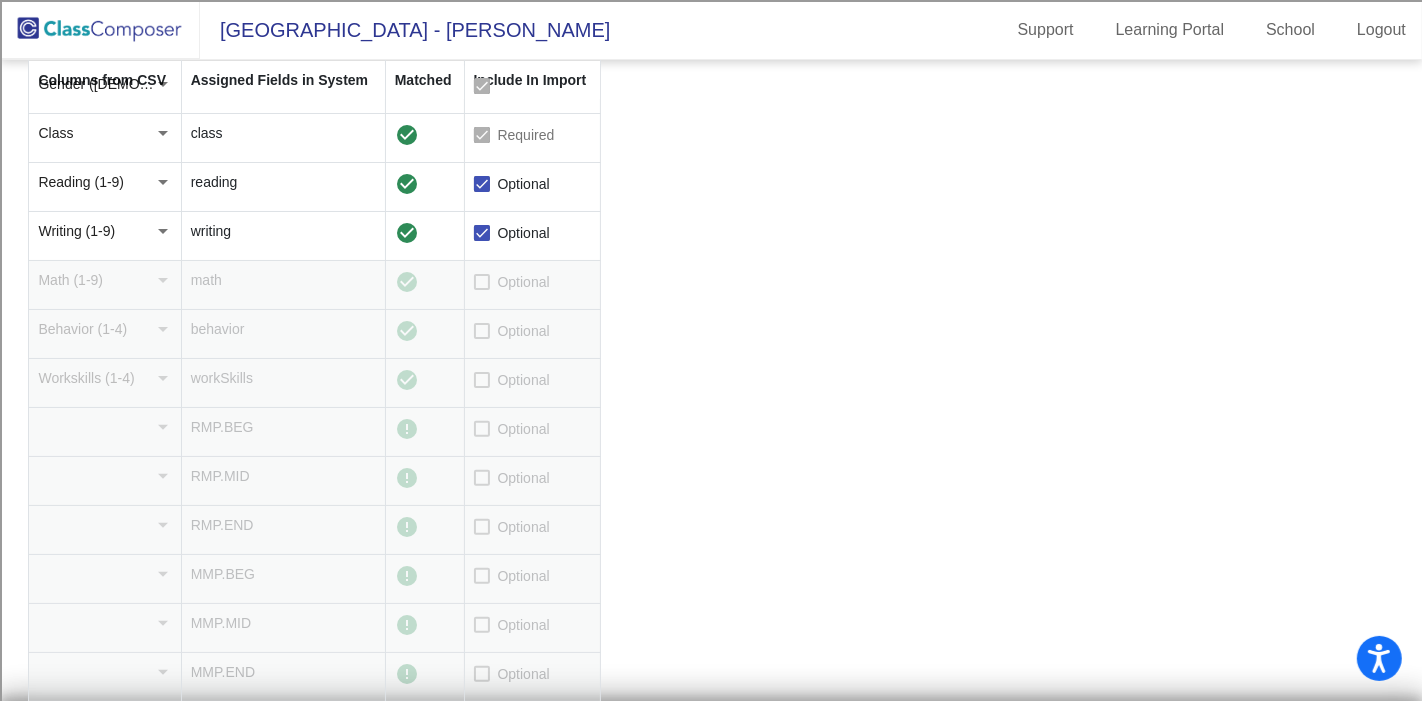 click on "Optional" at bounding box center [524, 282] 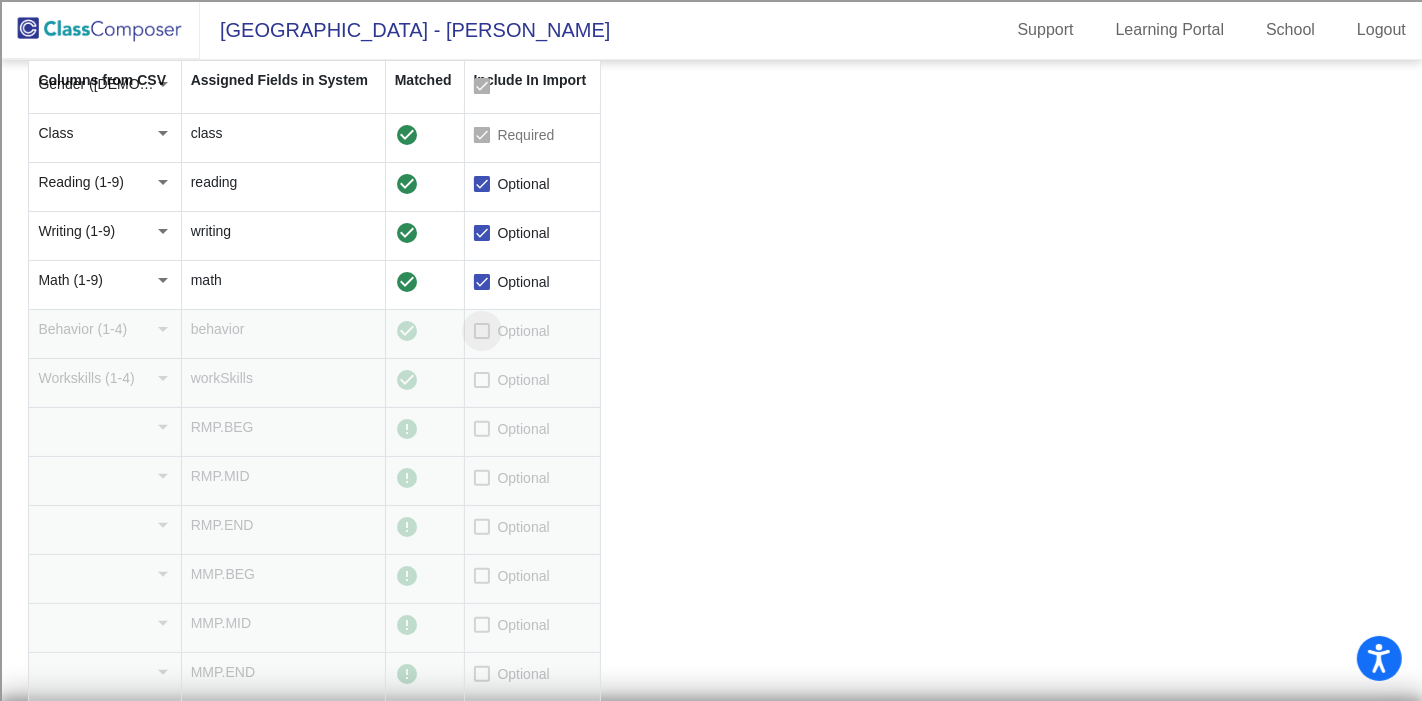 click on "Optional" at bounding box center [524, 331] 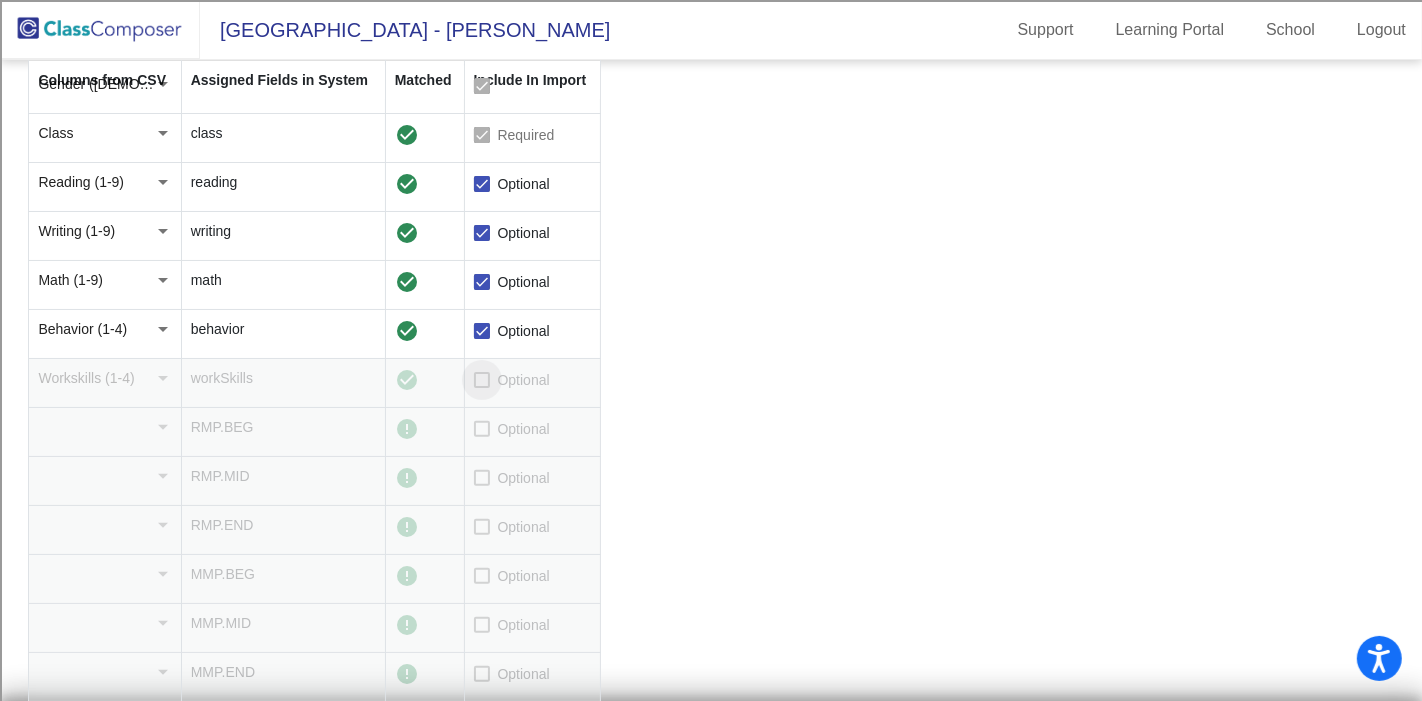 click on "Optional" at bounding box center [524, 380] 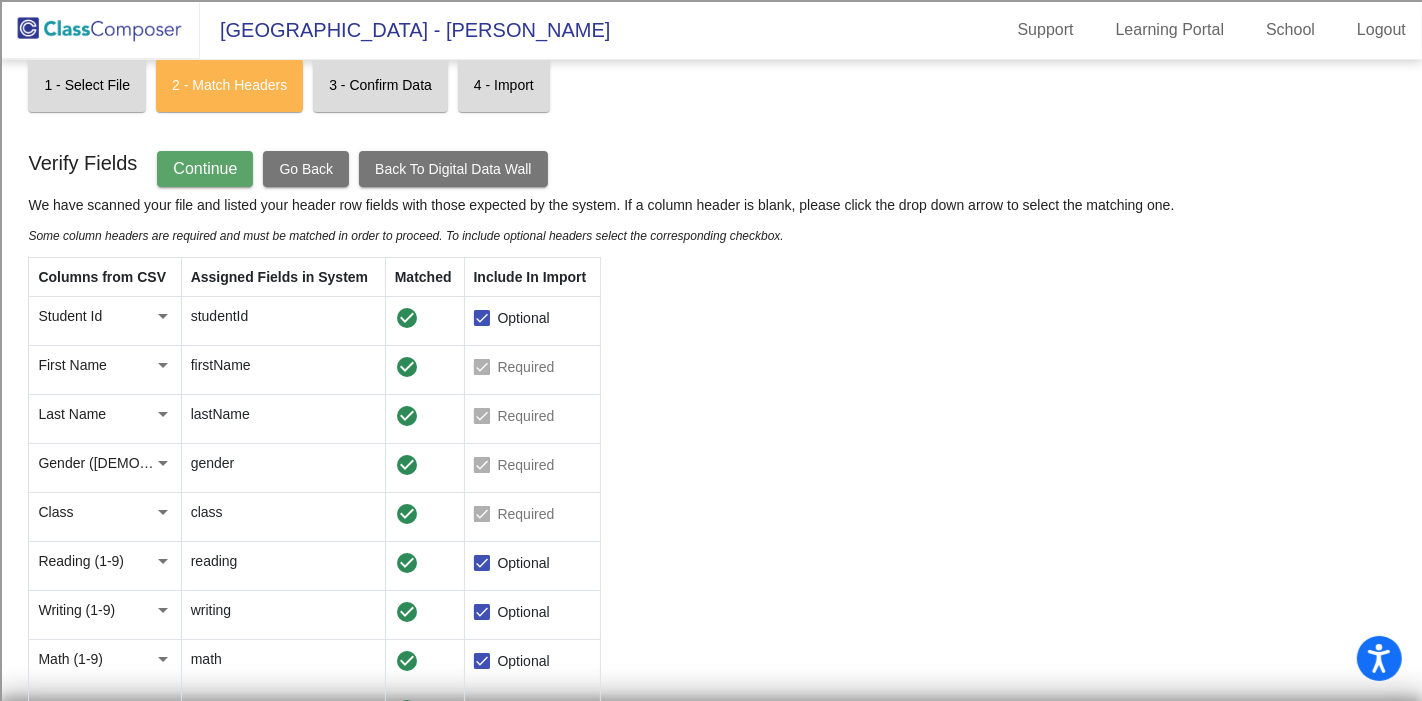 scroll, scrollTop: 0, scrollLeft: 0, axis: both 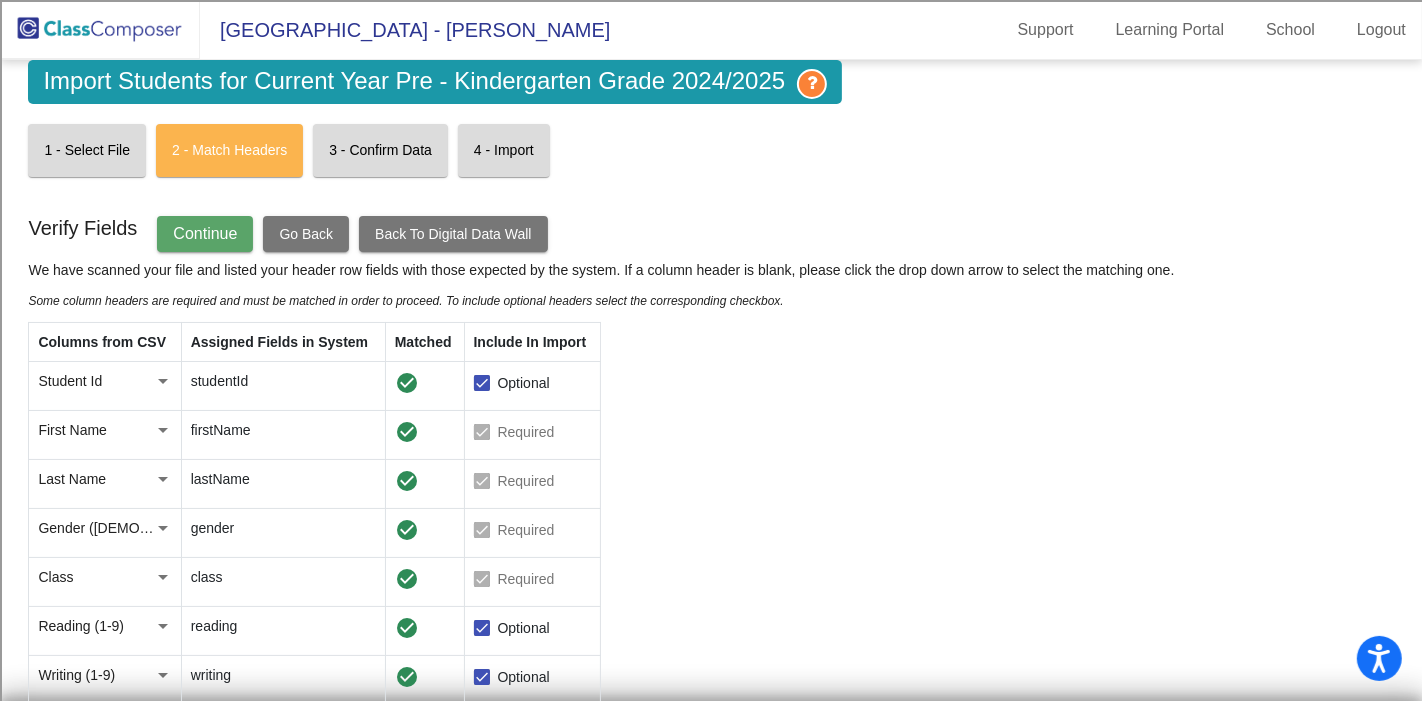 click on "Continue" 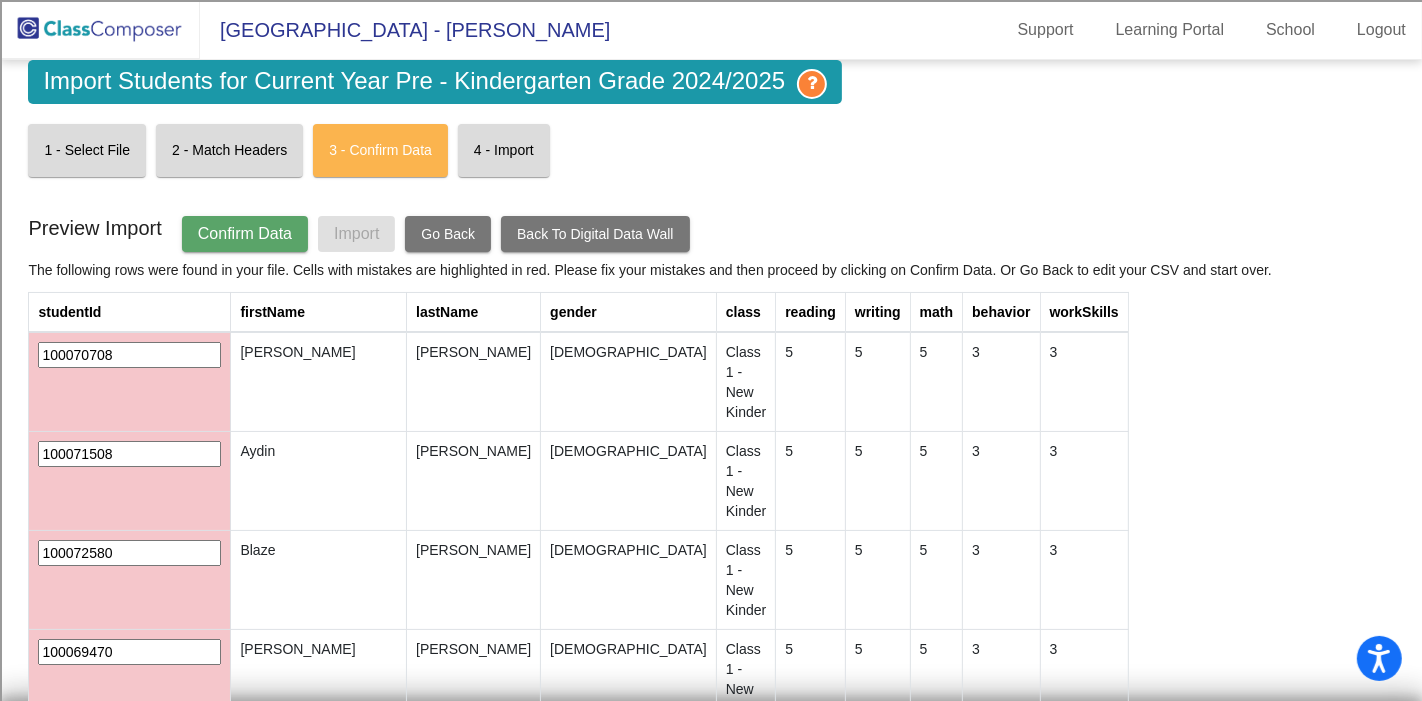 click on "Confirm Data" 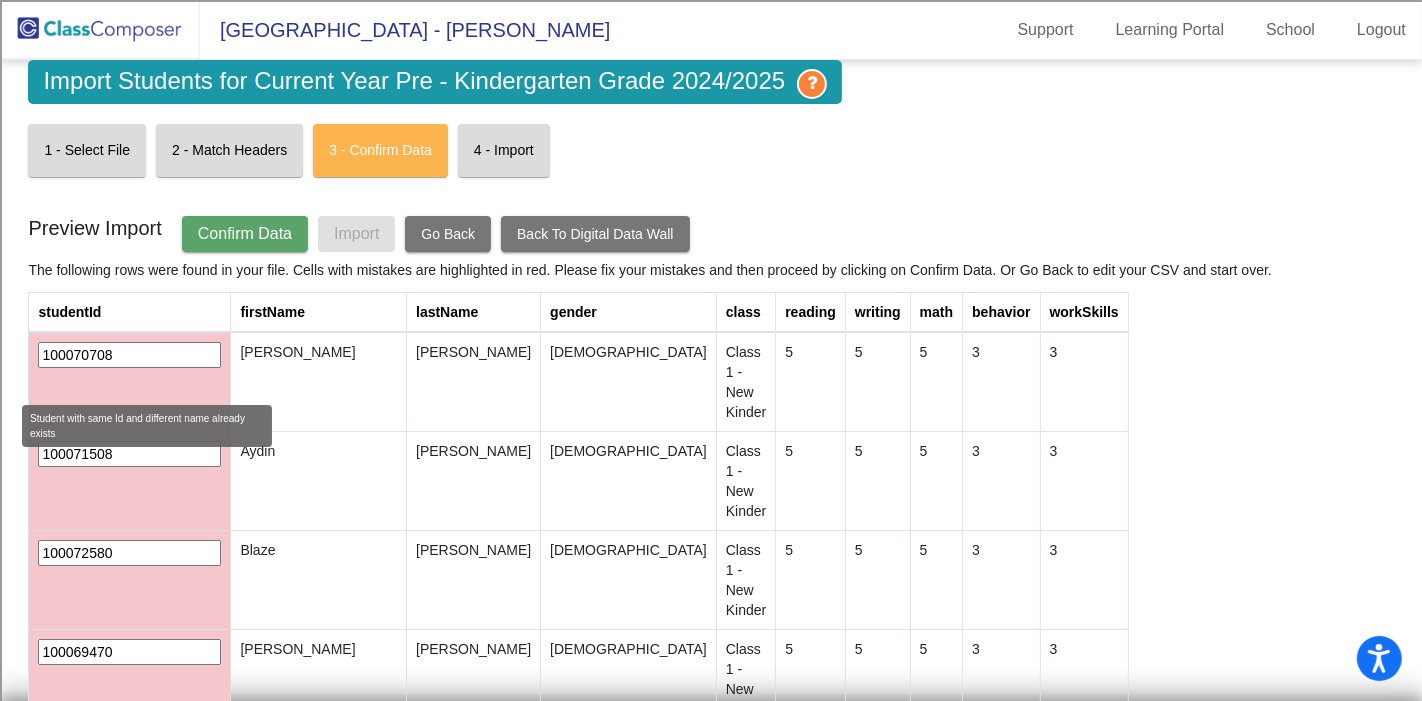 click on "100070708" 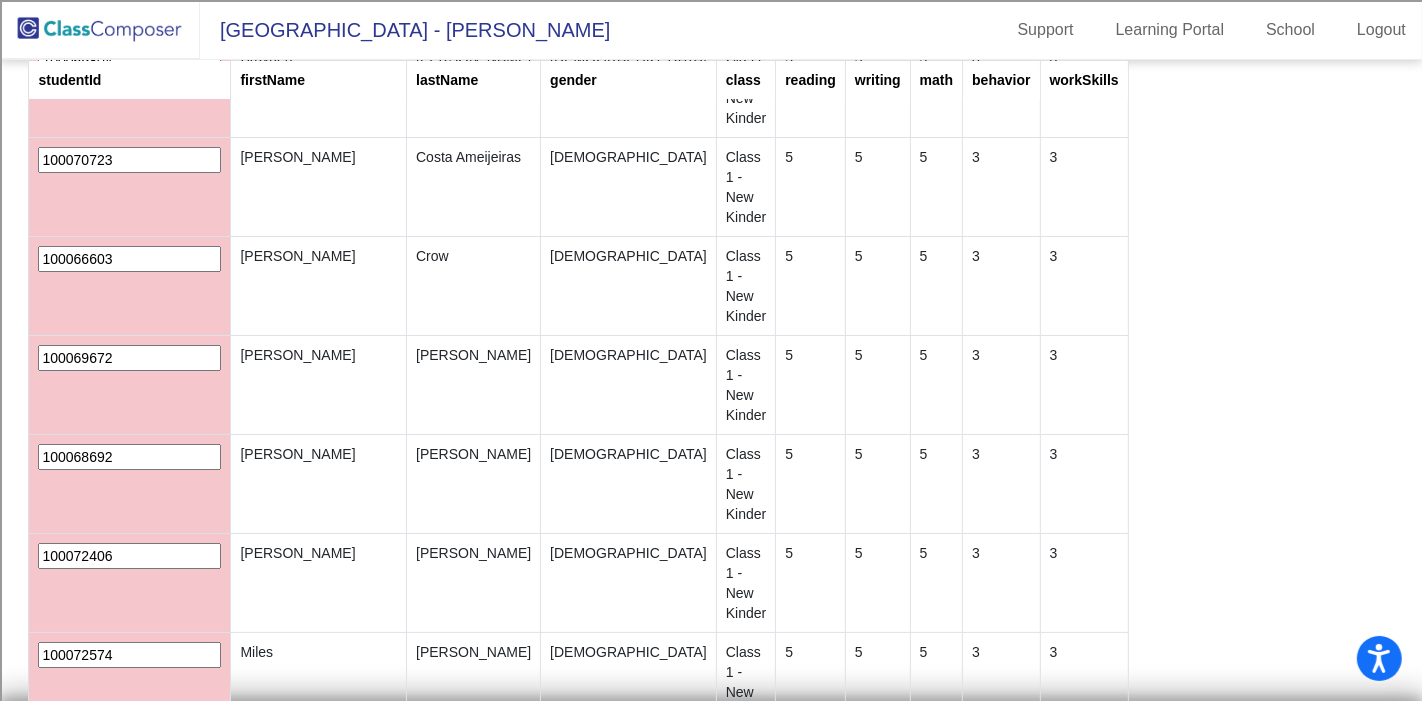 scroll, scrollTop: 0, scrollLeft: 0, axis: both 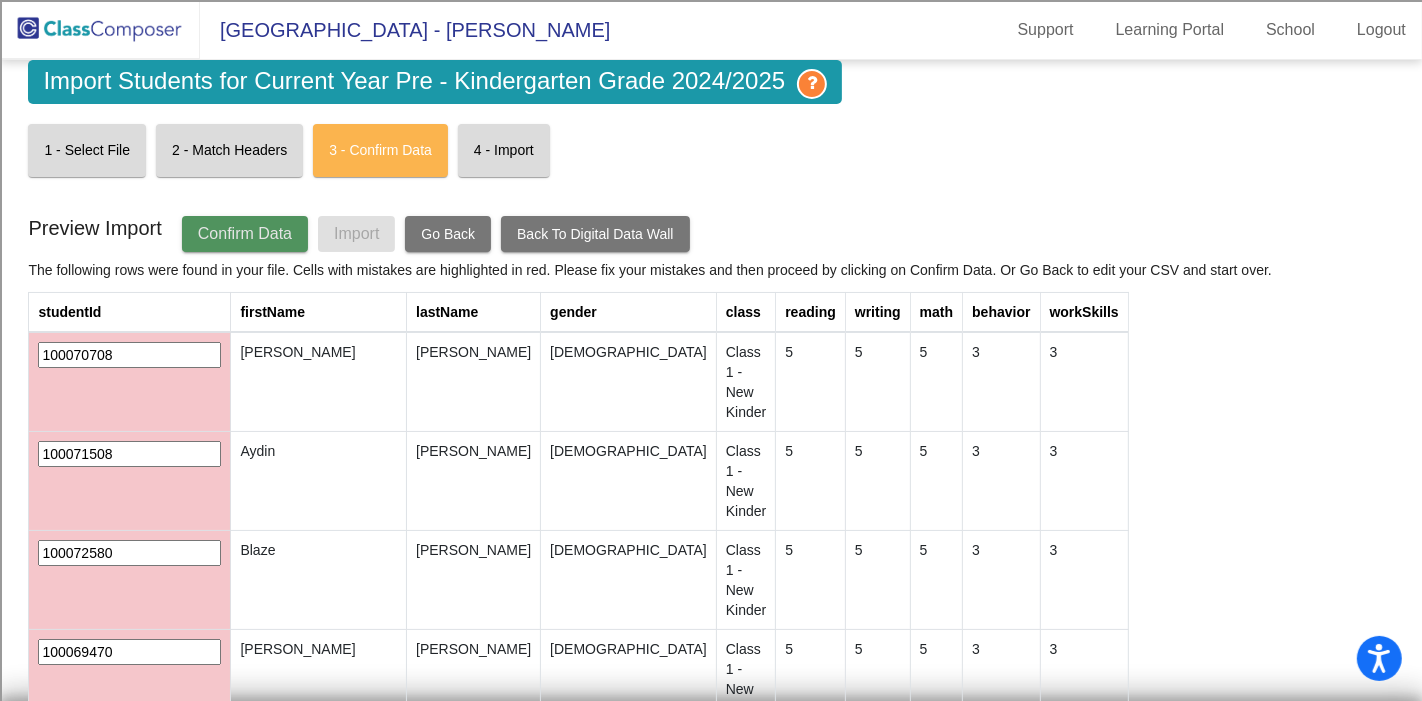 click on "Confirm Data" 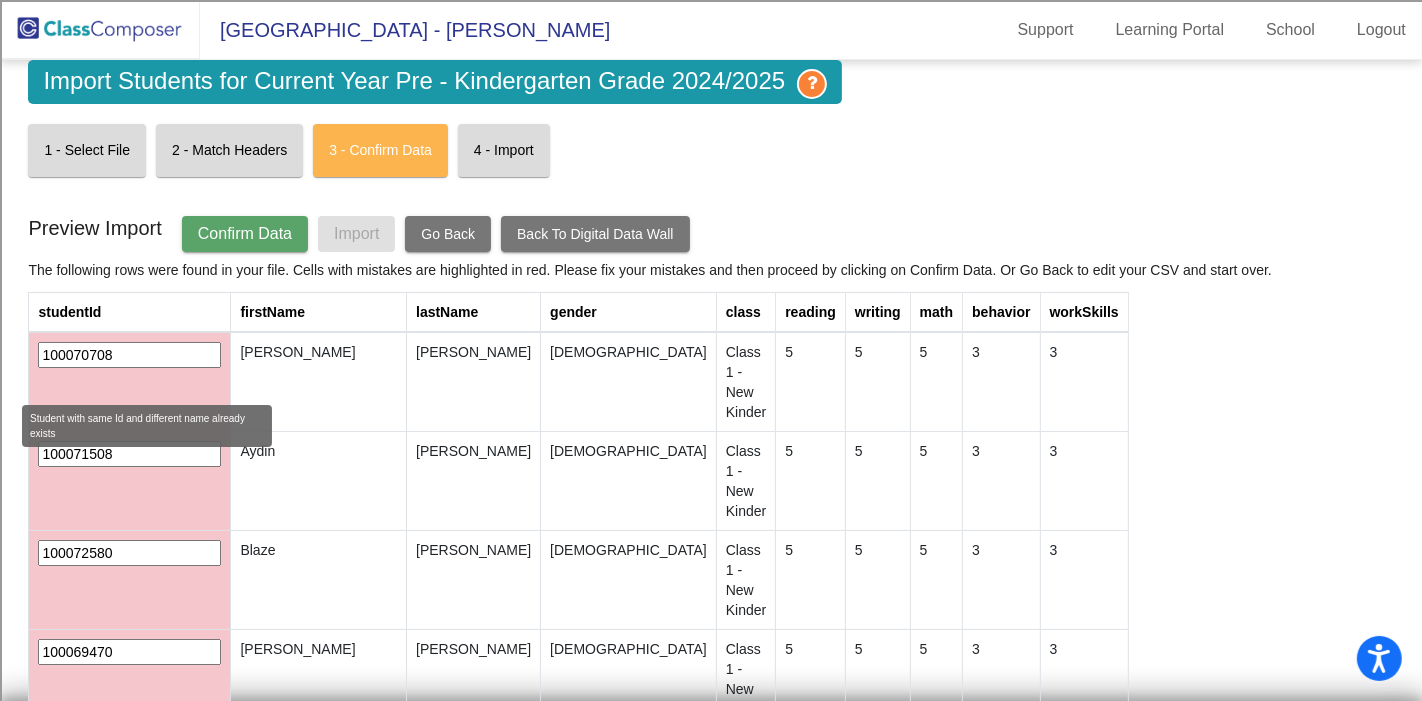 click on "100070708" 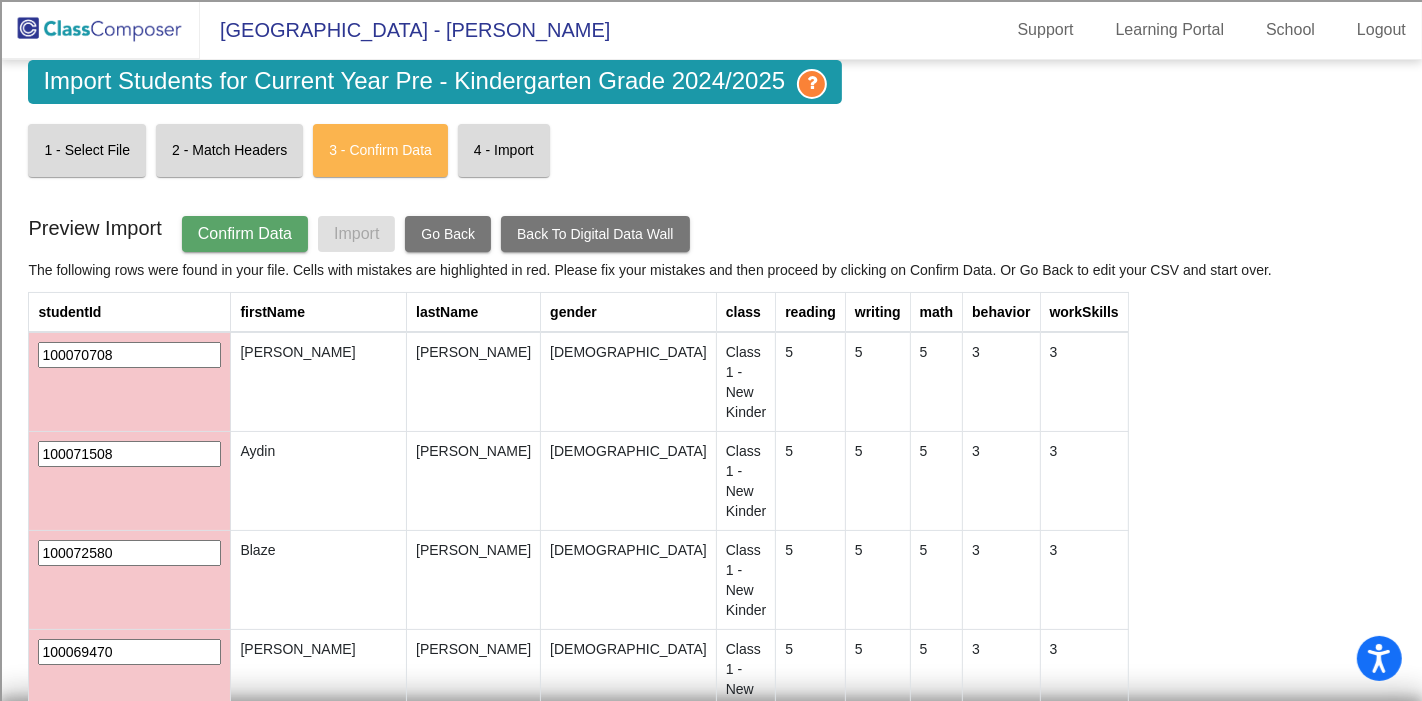 click 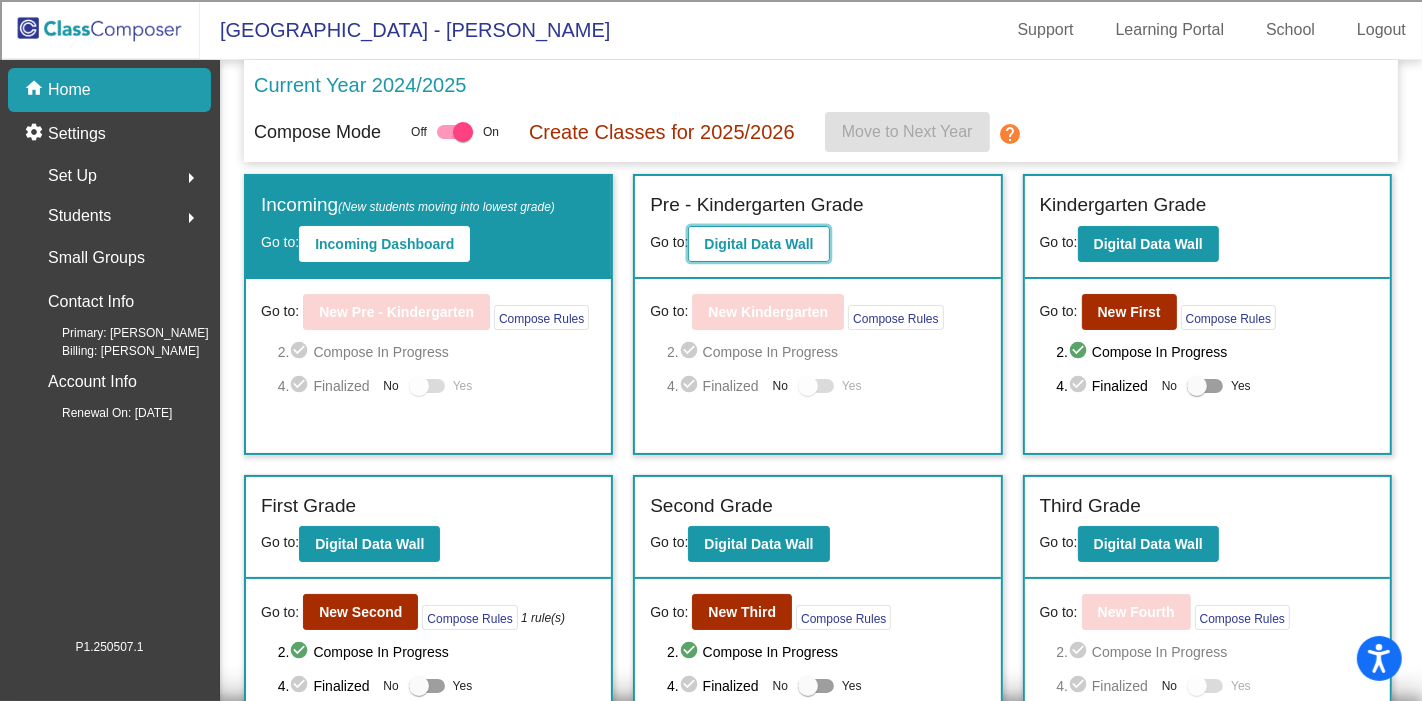 click on "Digital Data Wall" 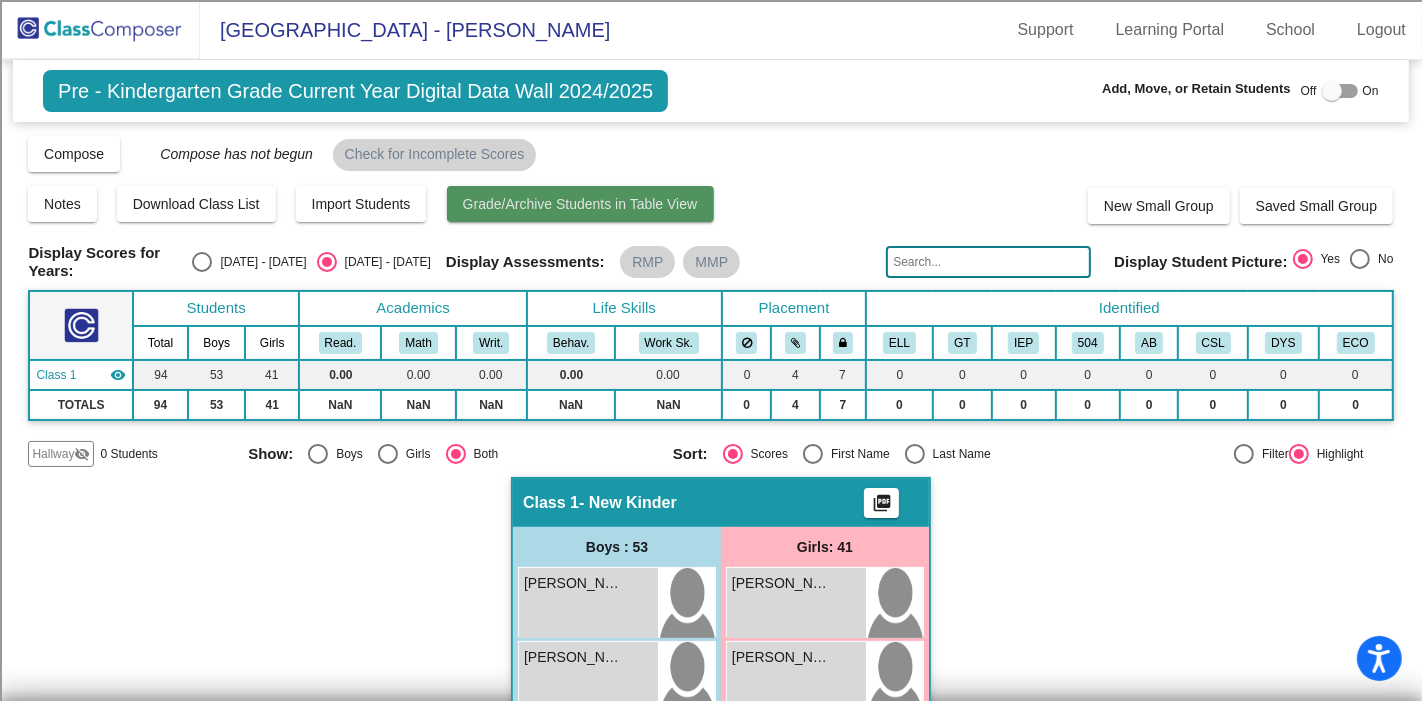 click on "Grade/Archive Students in Table View" 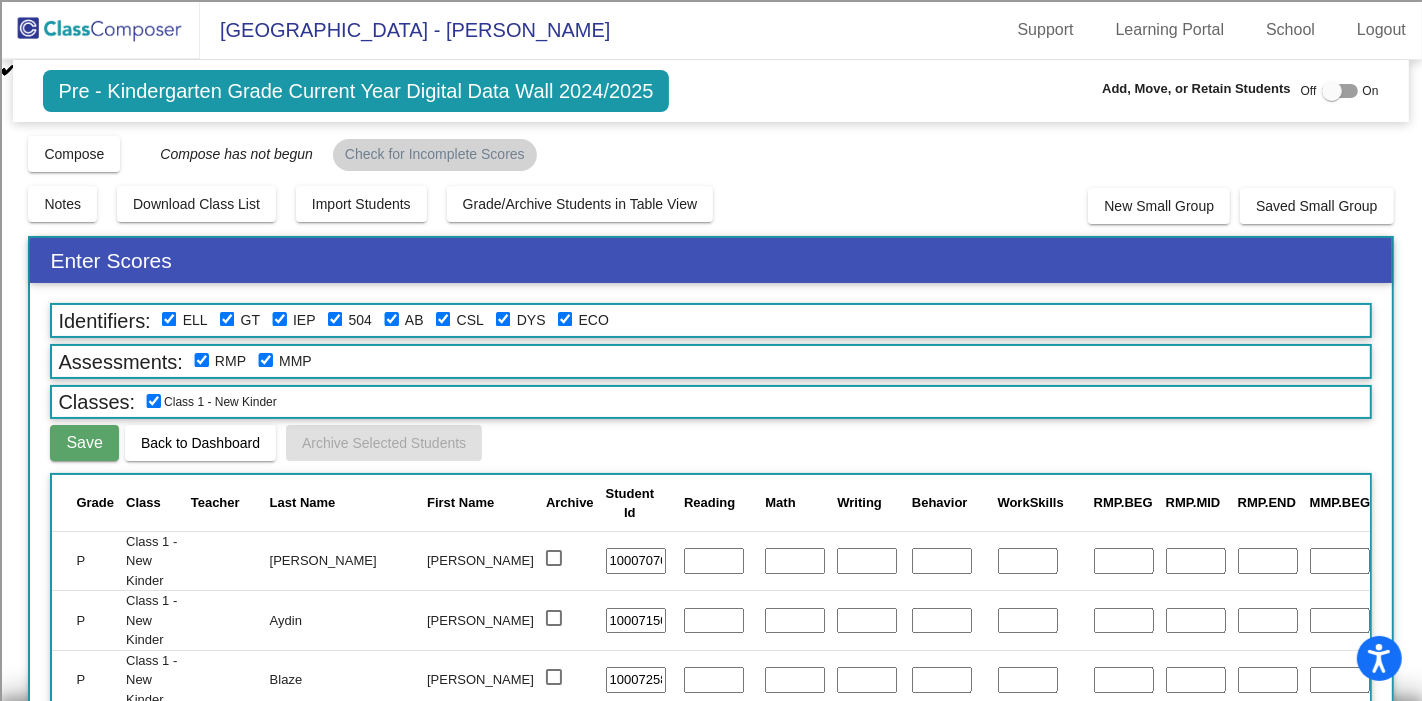 click at bounding box center [554, 558] 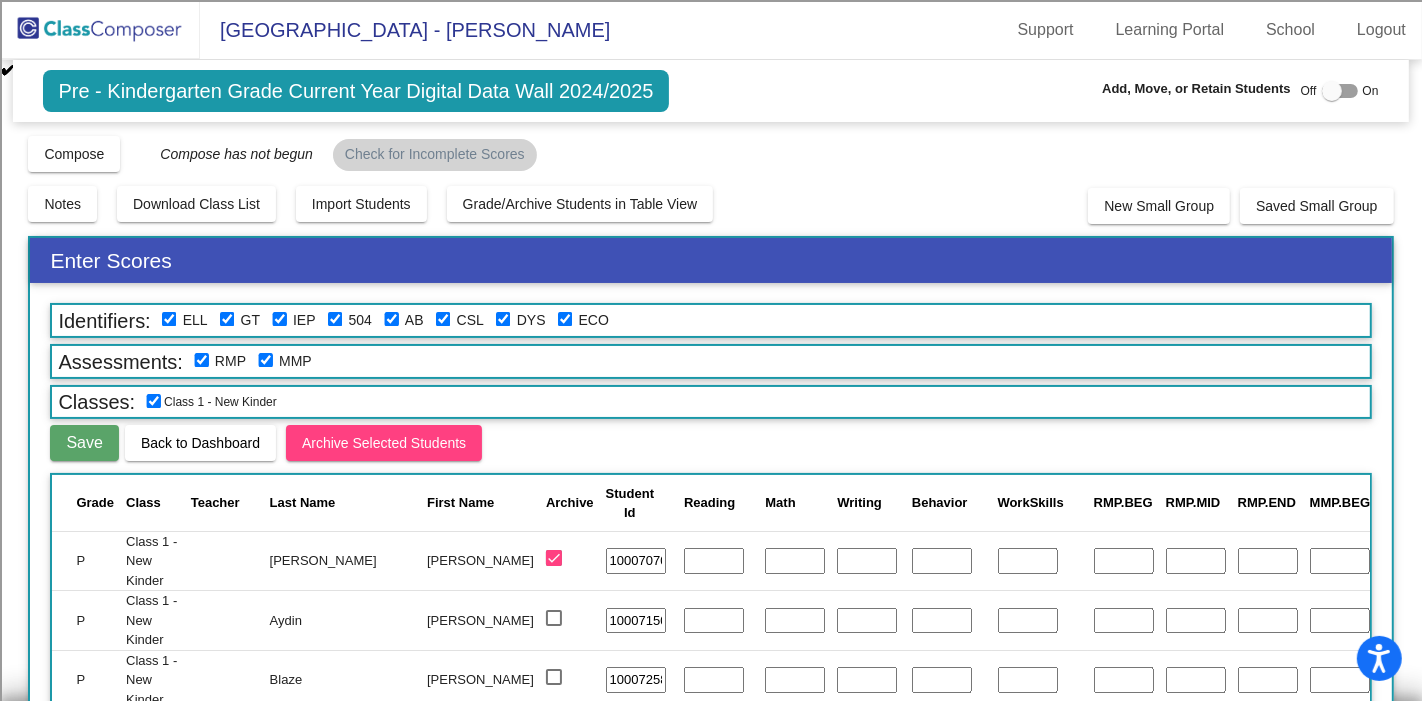 click 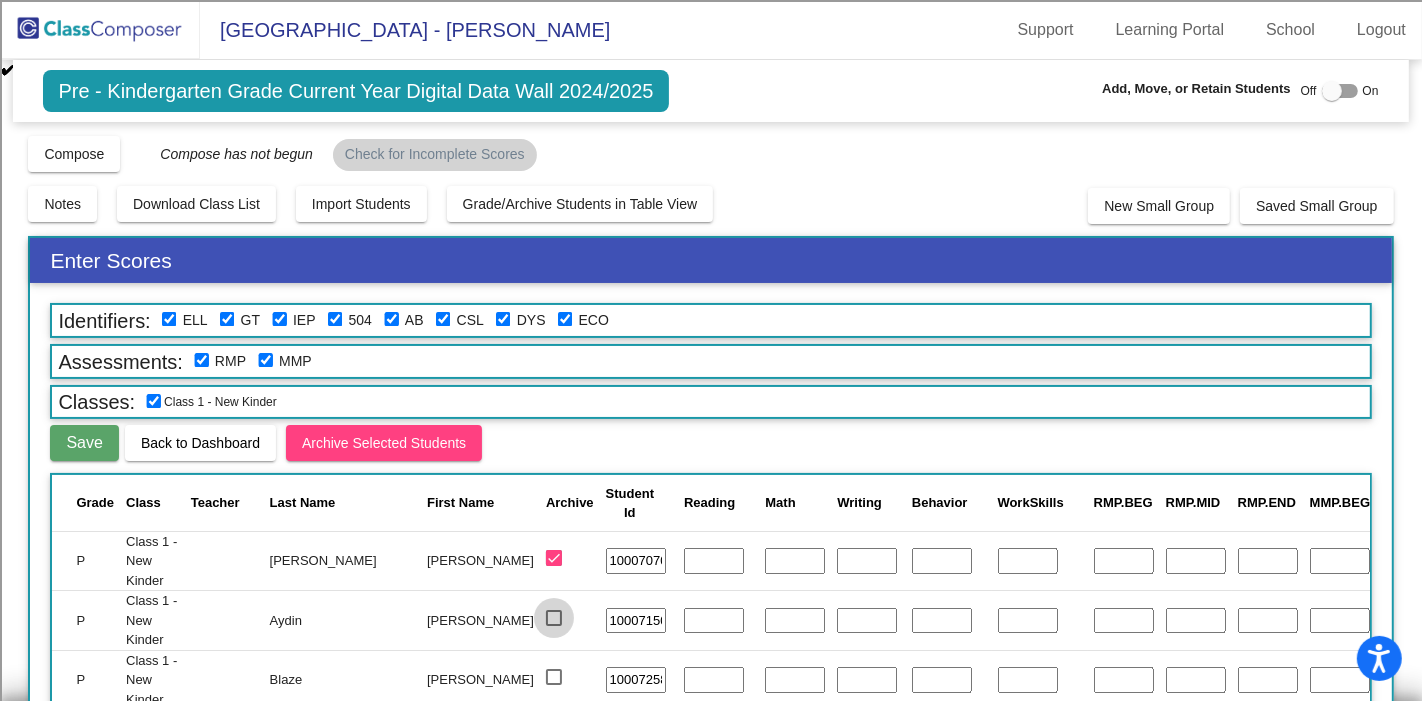click at bounding box center [554, 618] 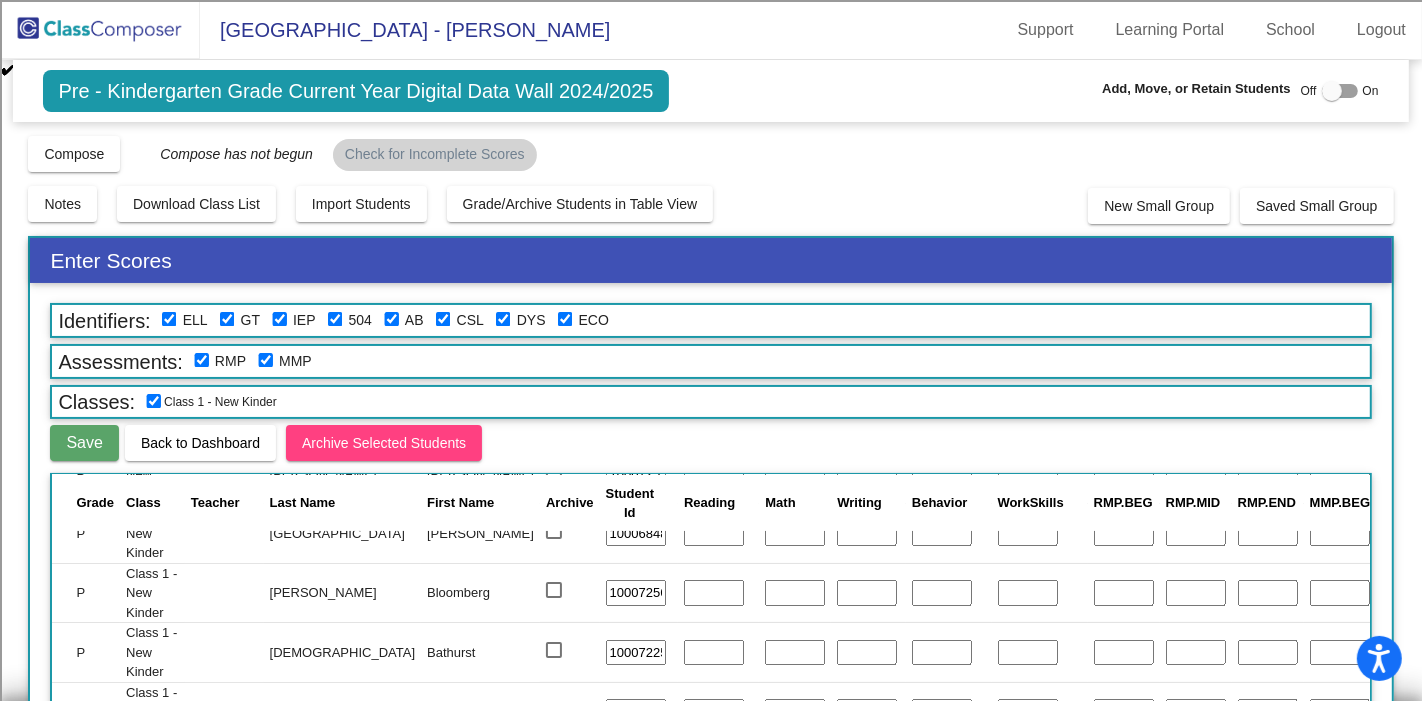 scroll, scrollTop: 0, scrollLeft: 0, axis: both 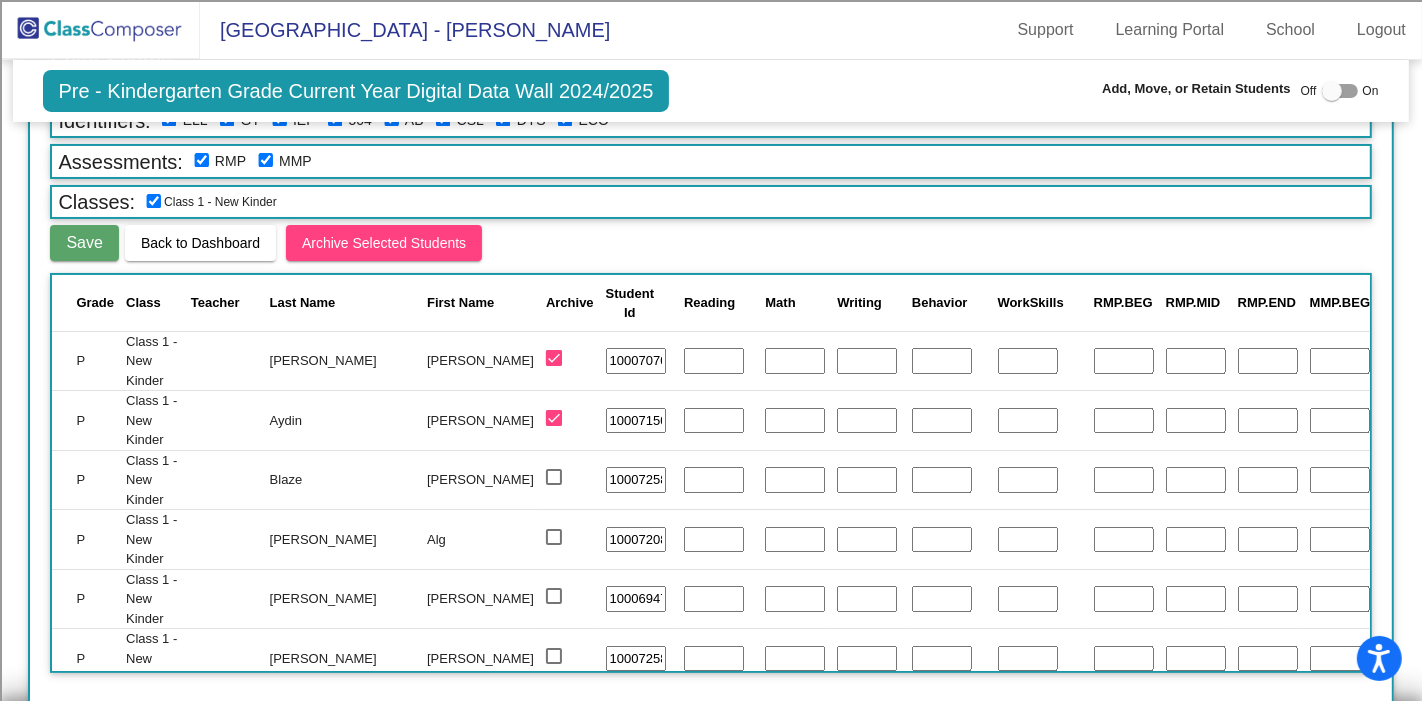 click 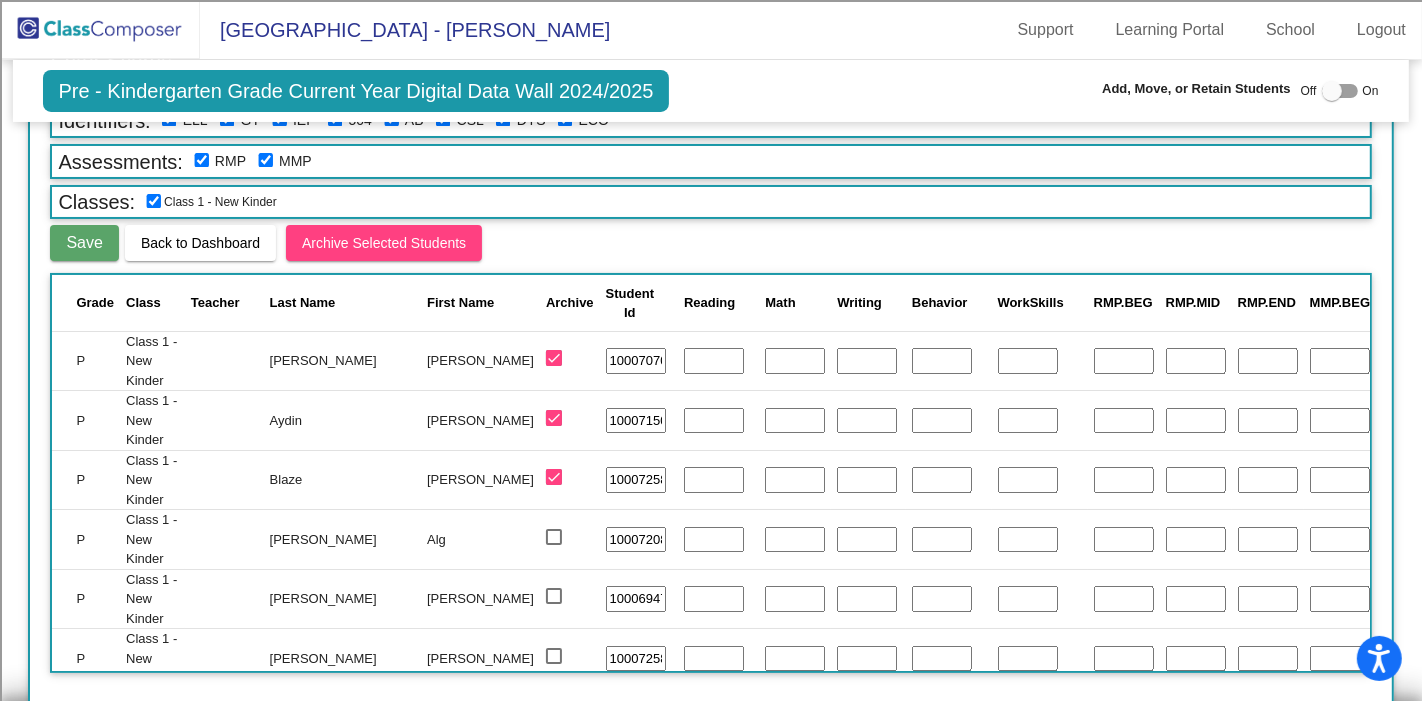 click at bounding box center [554, 537] 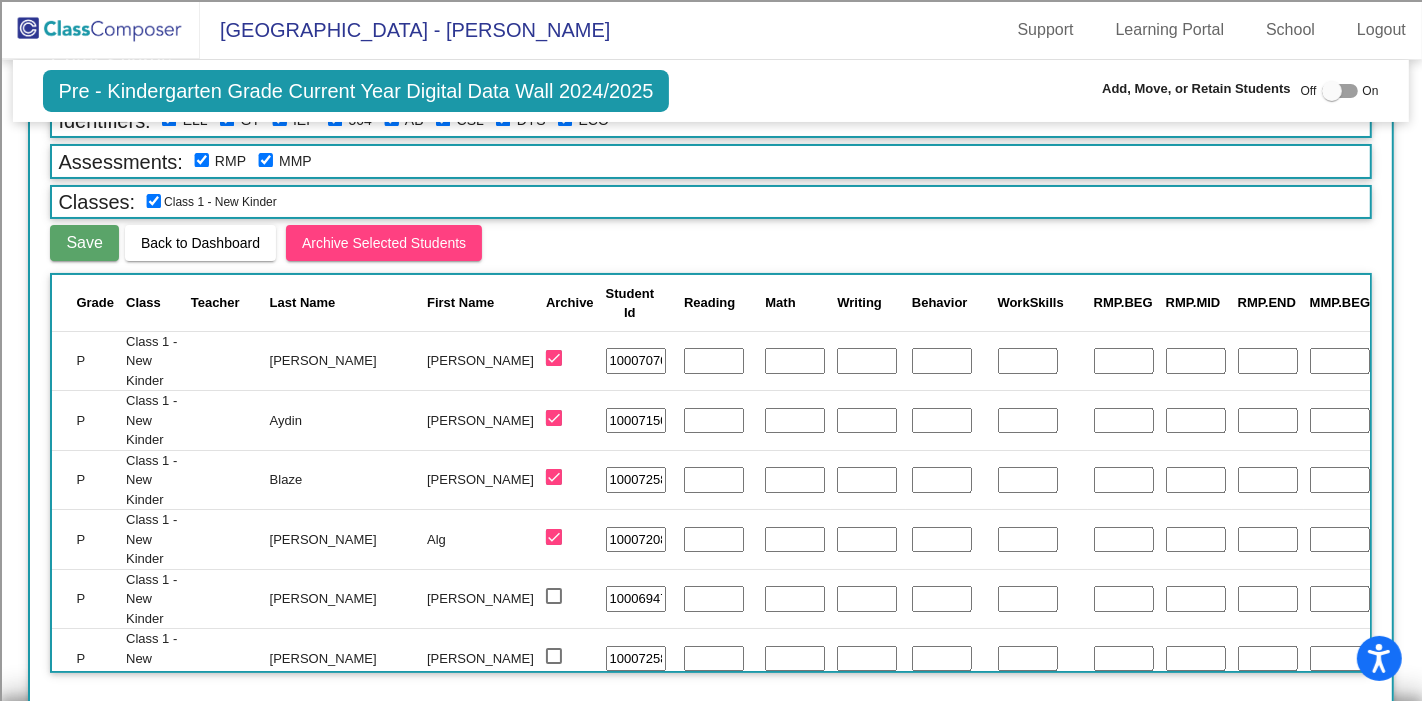 drag, startPoint x: 442, startPoint y: 573, endPoint x: 434, endPoint y: 596, distance: 24.351591 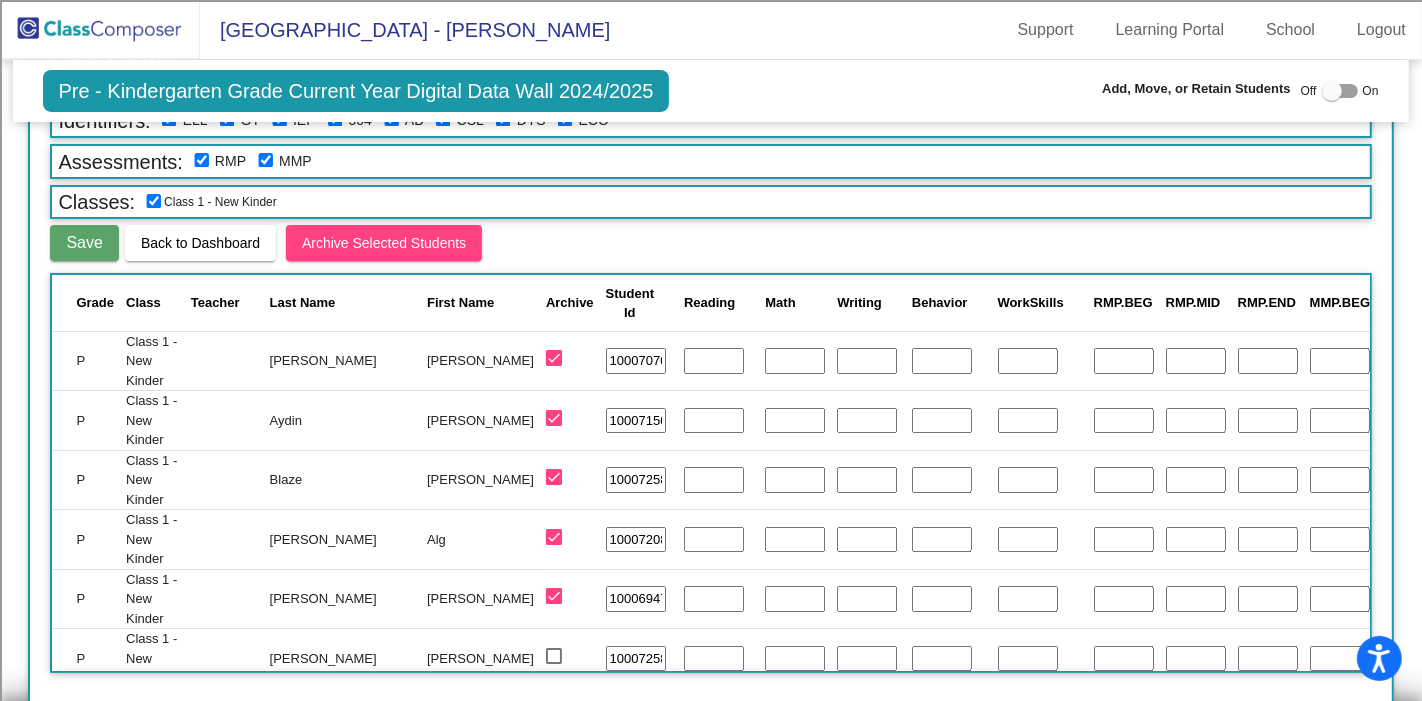 click at bounding box center (554, 656) 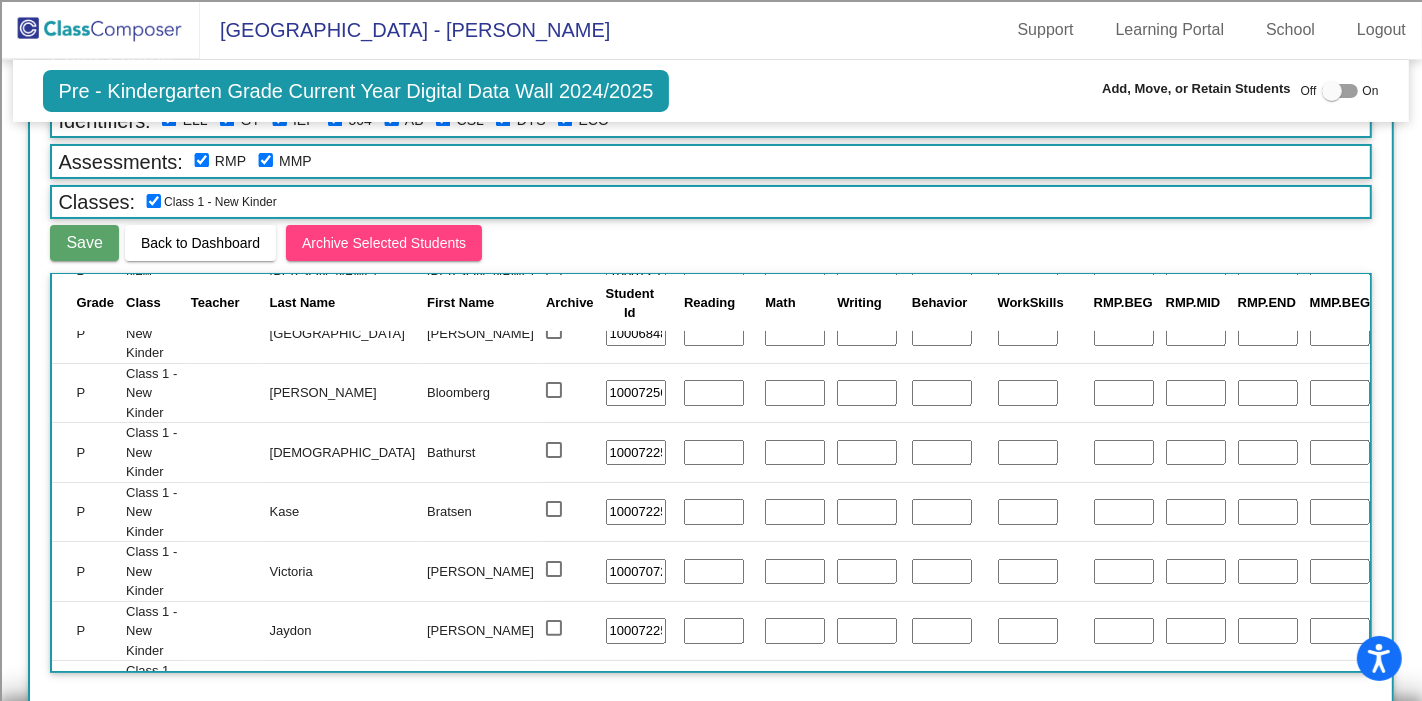 scroll, scrollTop: 0, scrollLeft: 0, axis: both 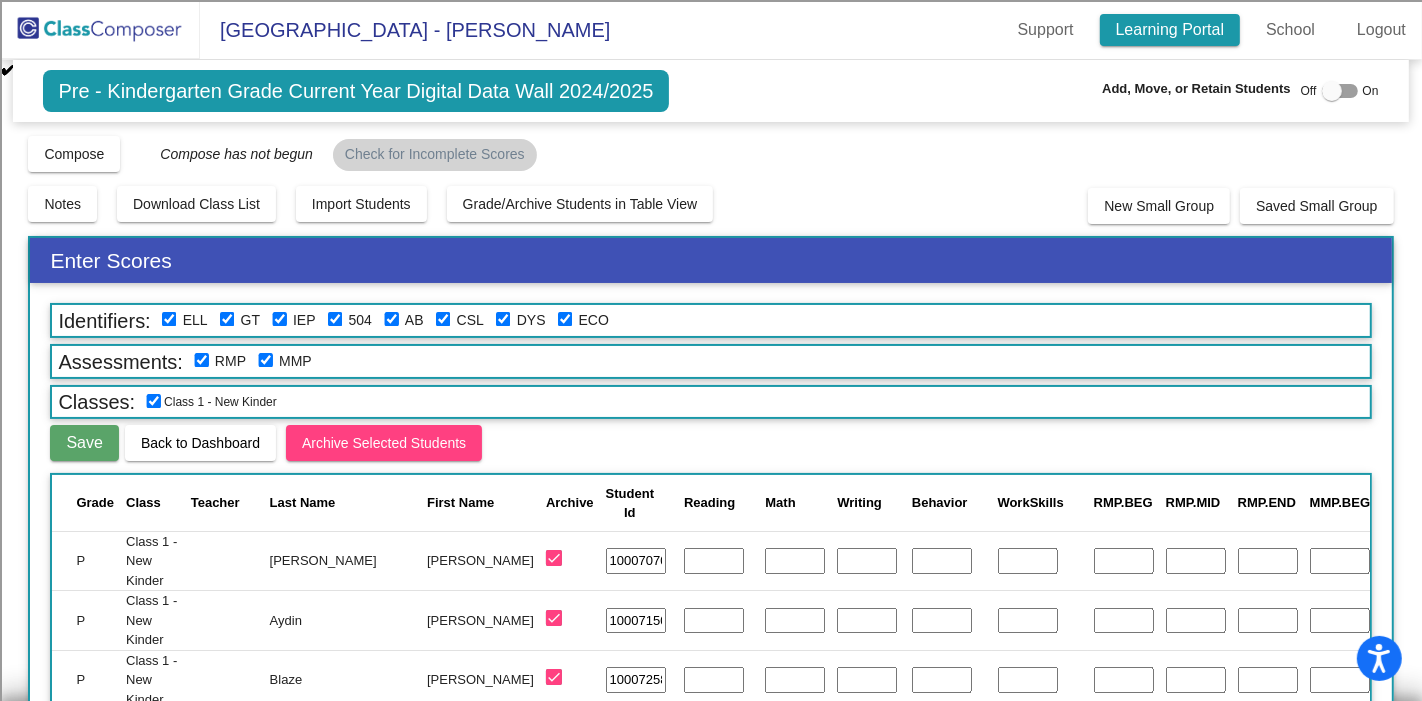 click on "Learning Portal" 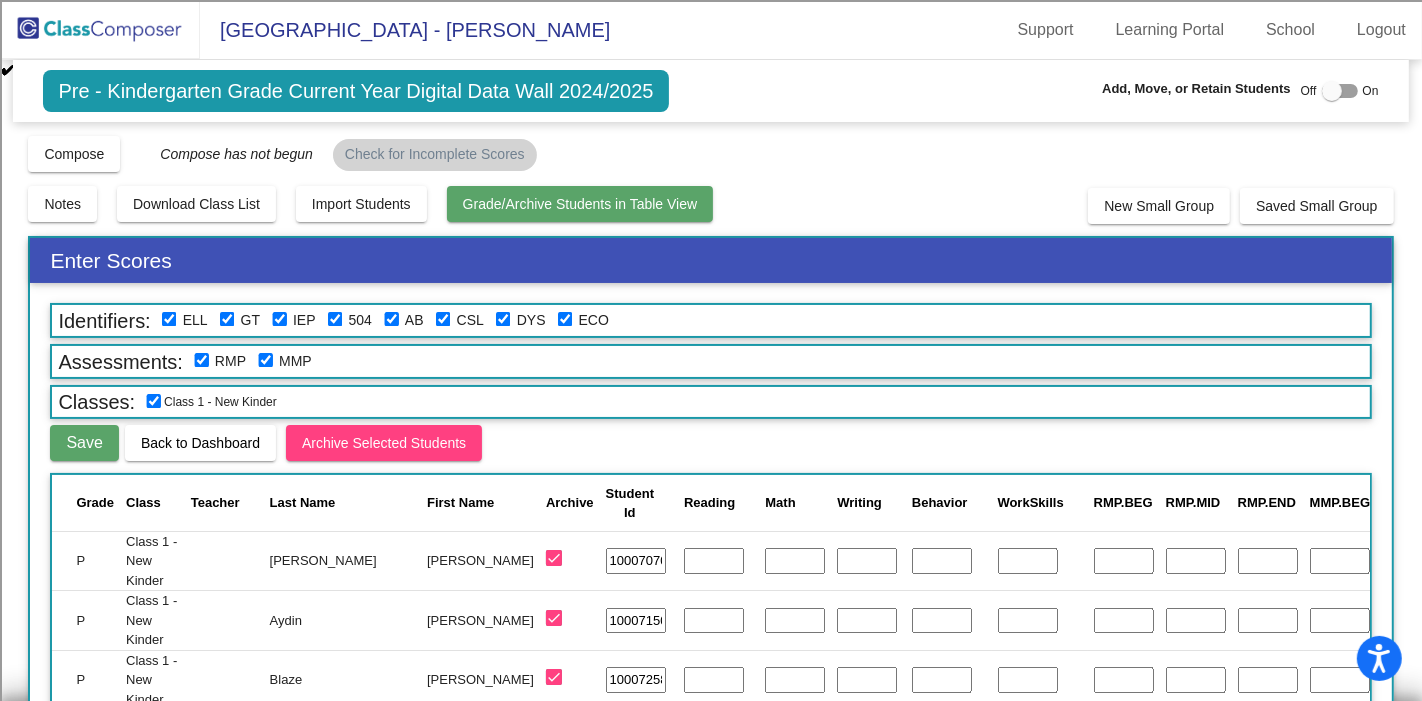click on "Grade/Archive Students in Table View" 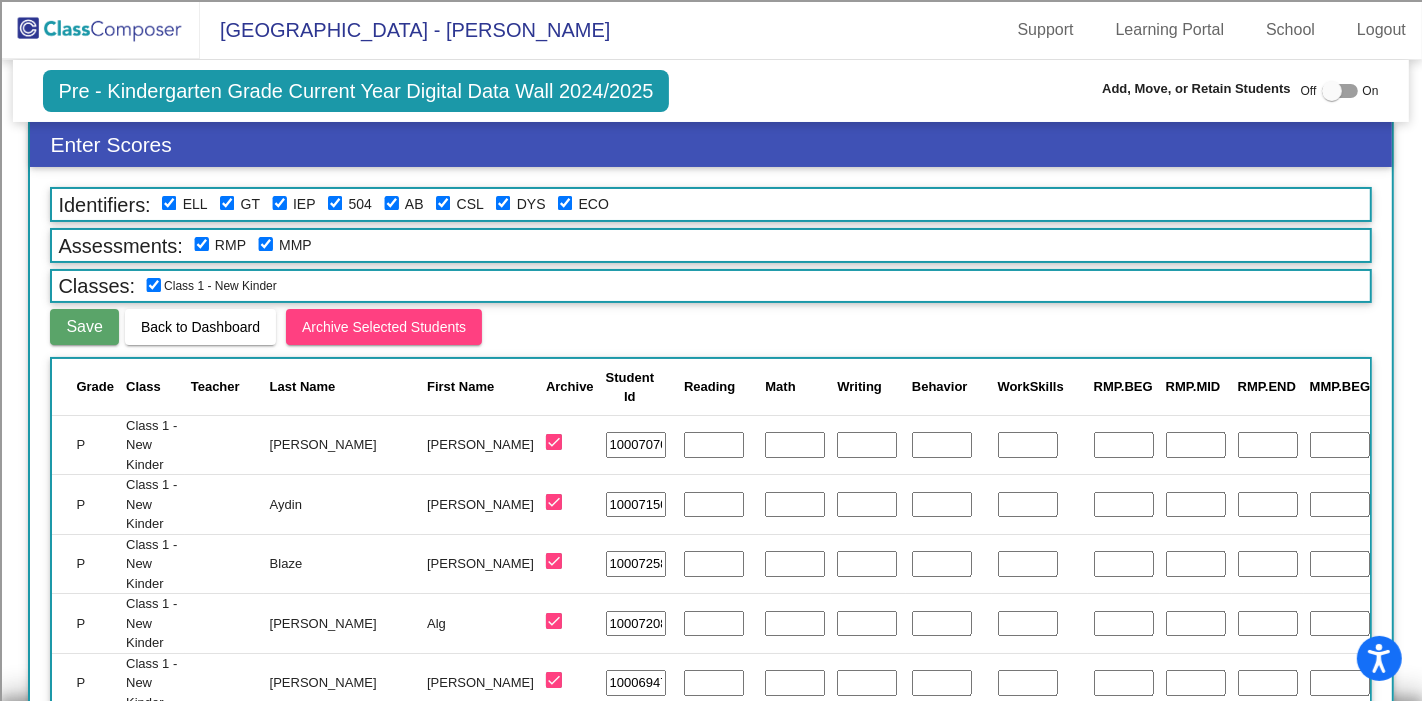 scroll, scrollTop: 200, scrollLeft: 0, axis: vertical 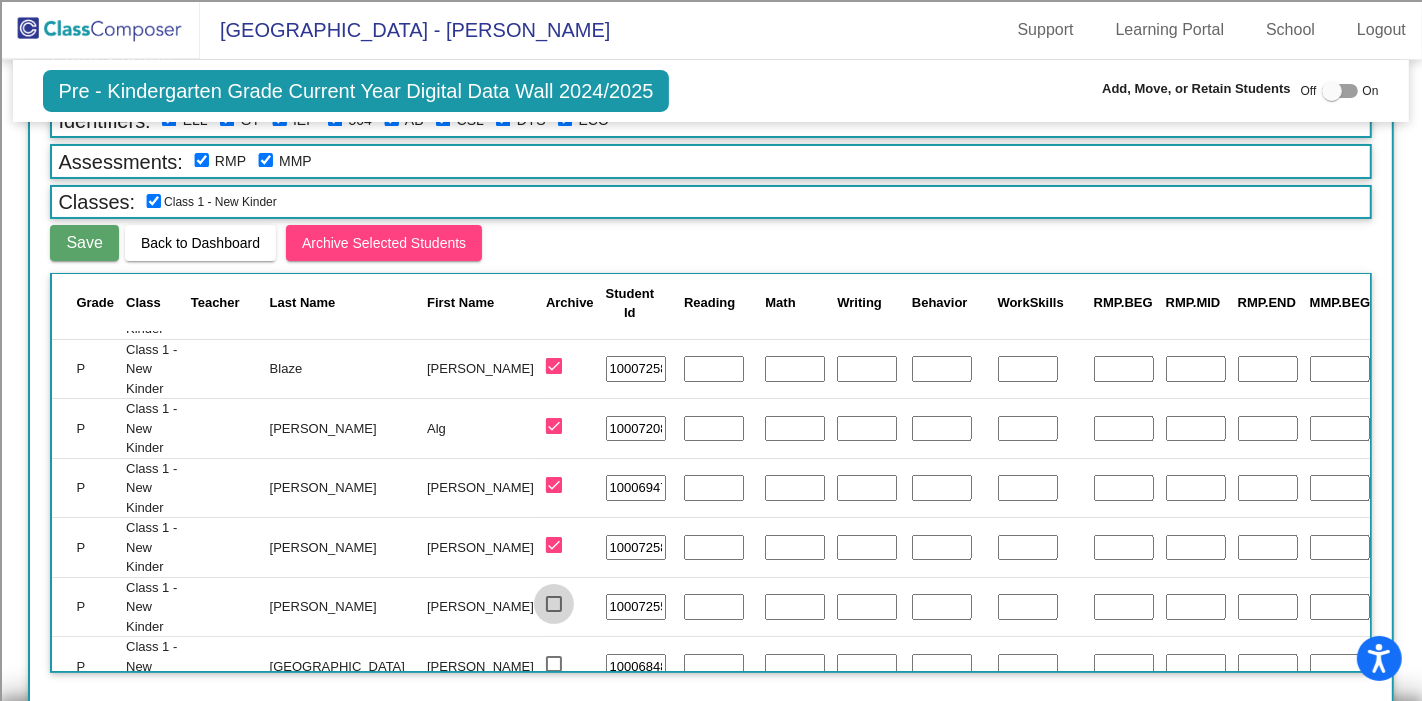 click at bounding box center [554, 604] 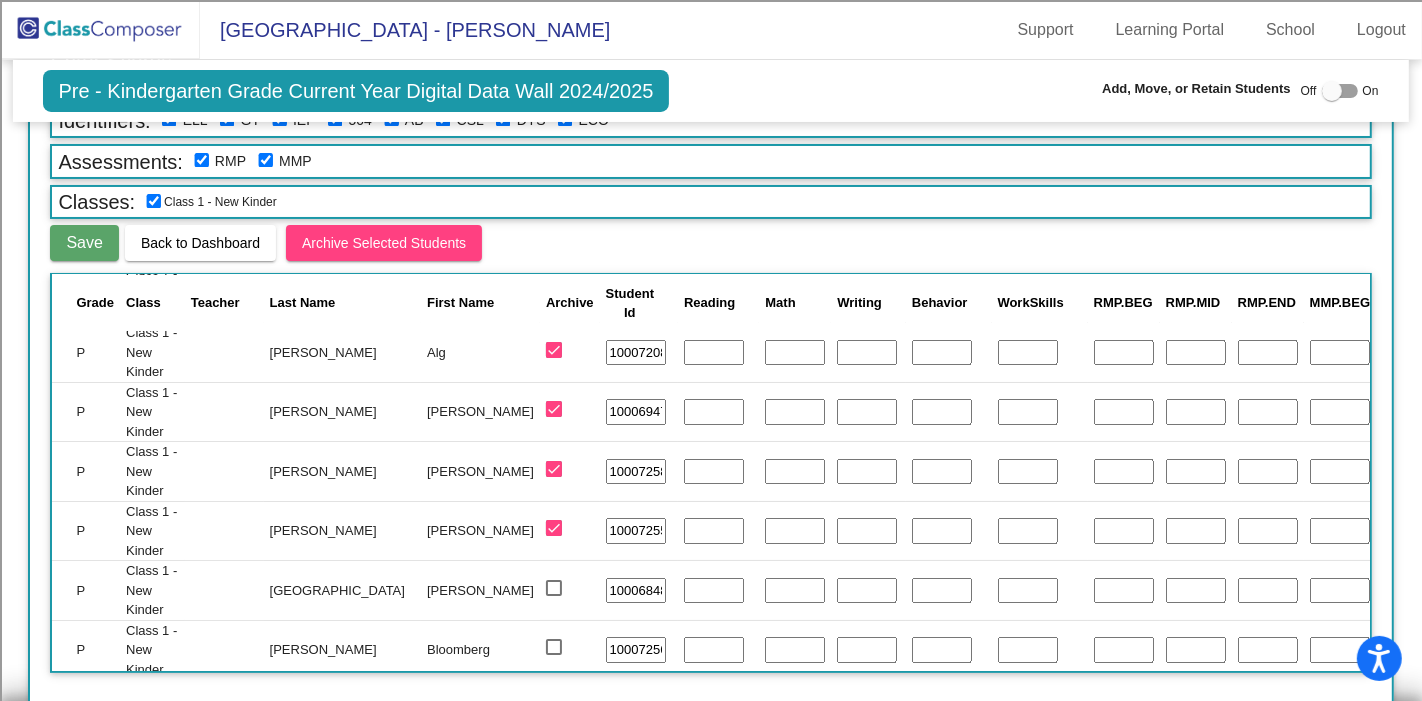 scroll, scrollTop: 222, scrollLeft: 0, axis: vertical 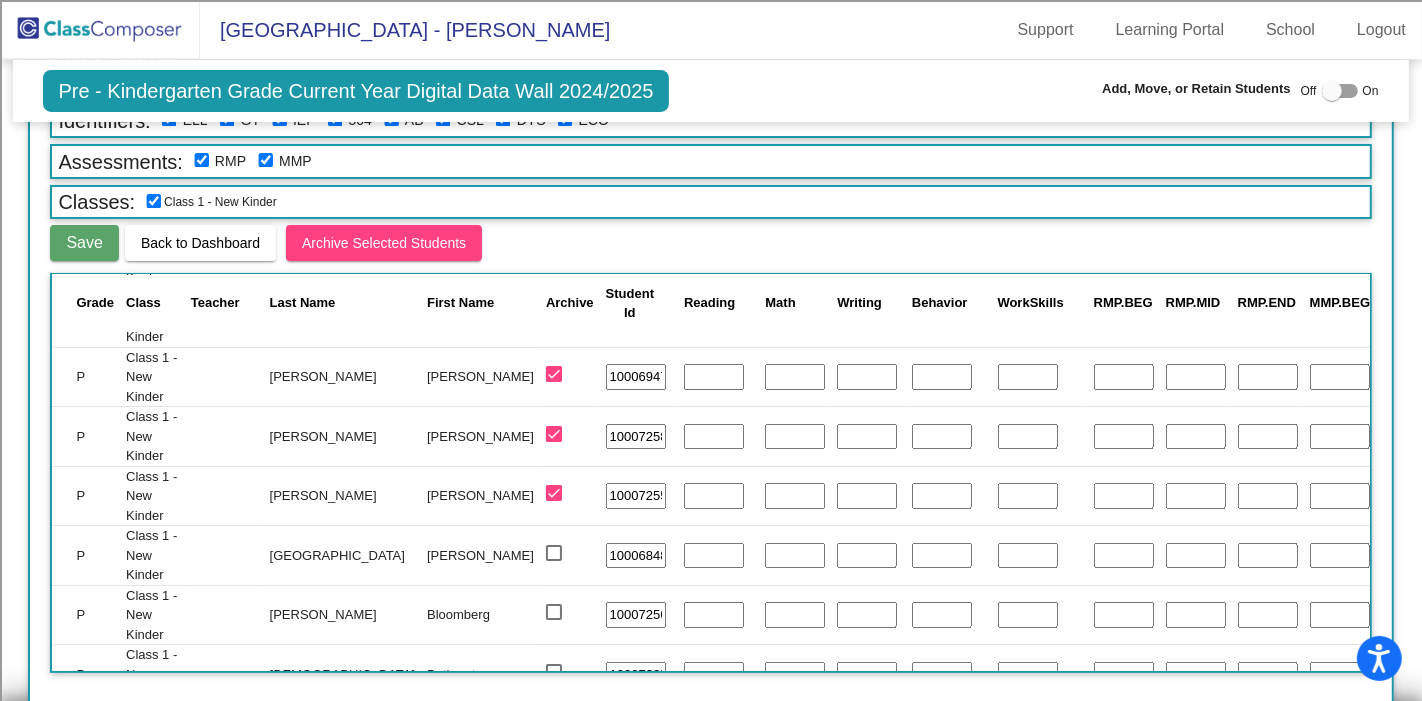 click at bounding box center [554, 553] 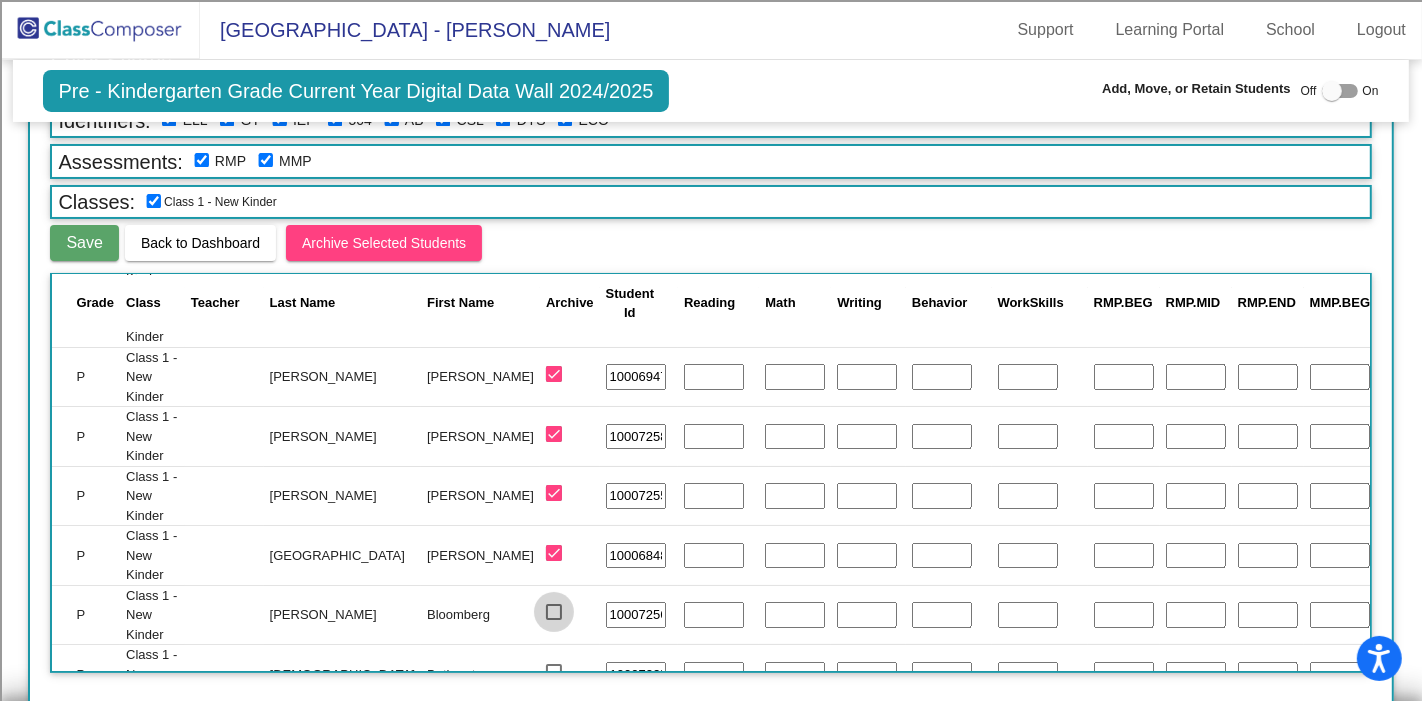 click at bounding box center [554, 612] 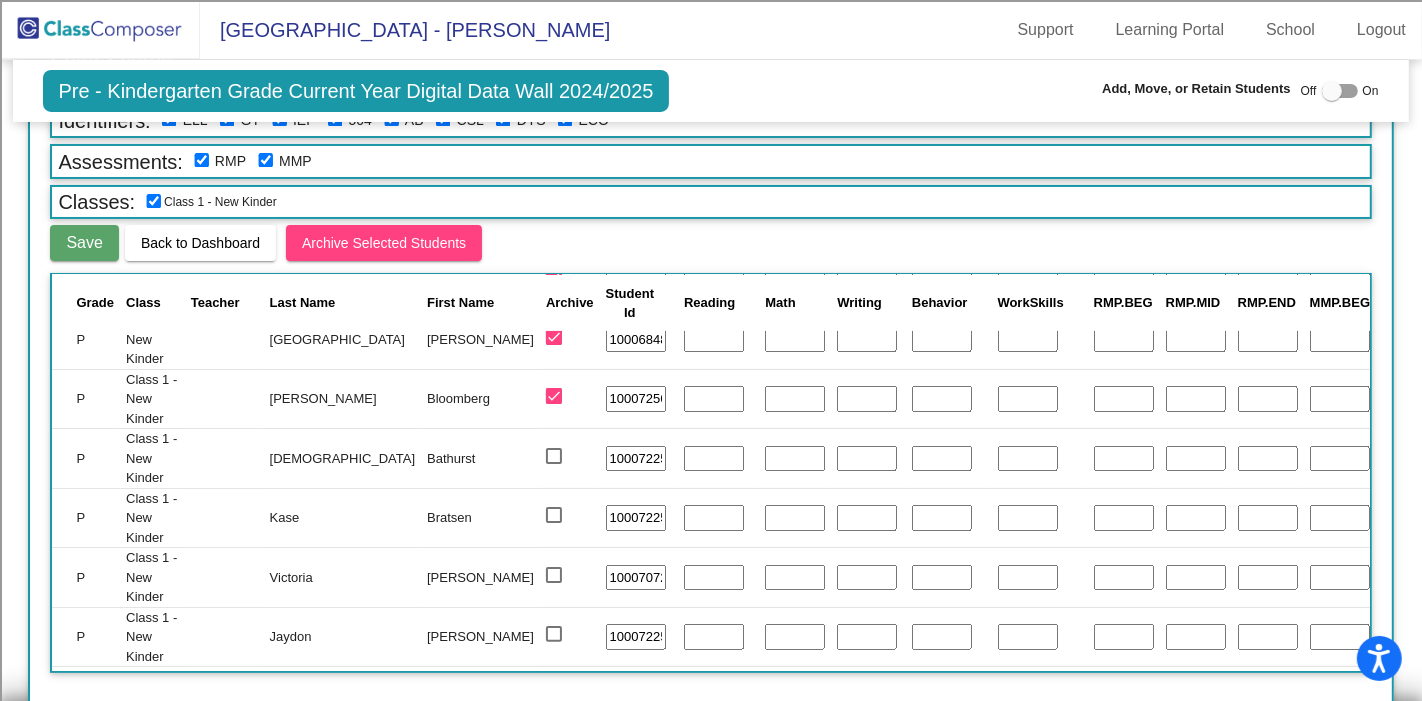 scroll, scrollTop: 444, scrollLeft: 0, axis: vertical 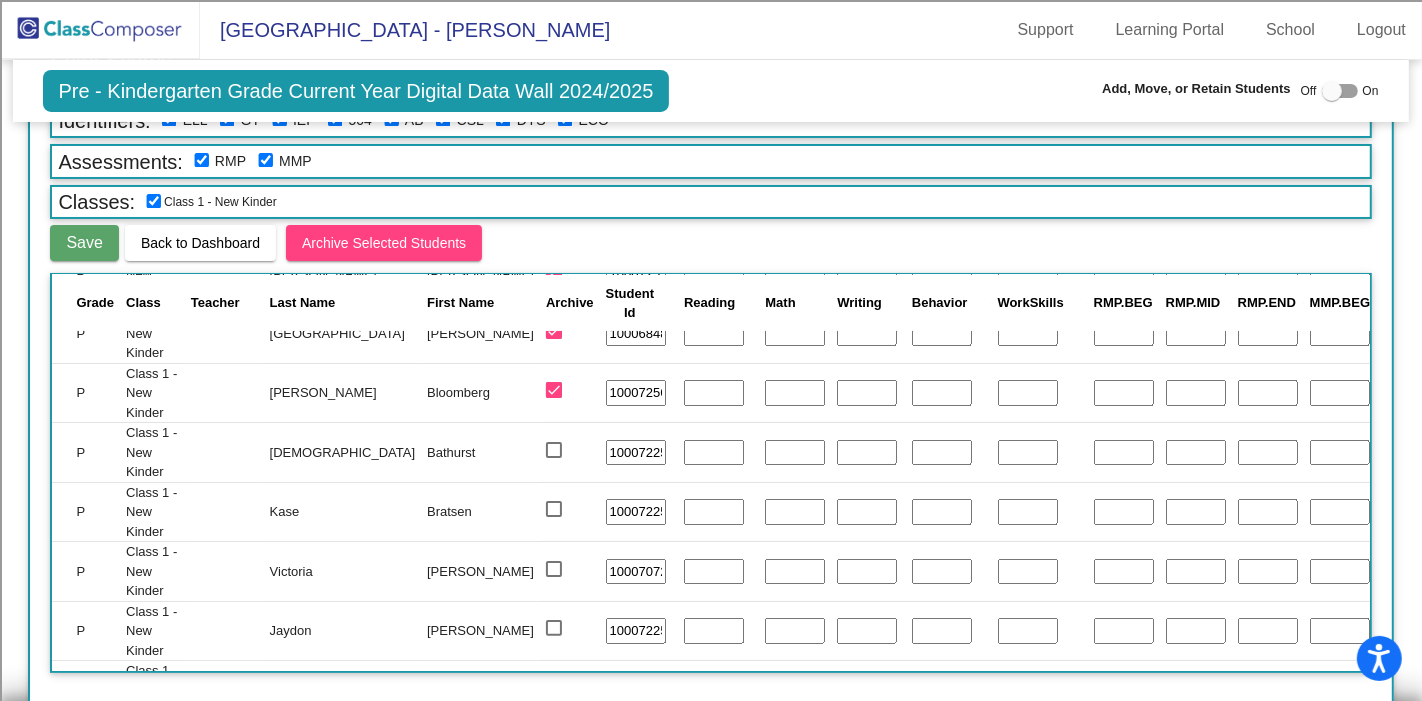 click 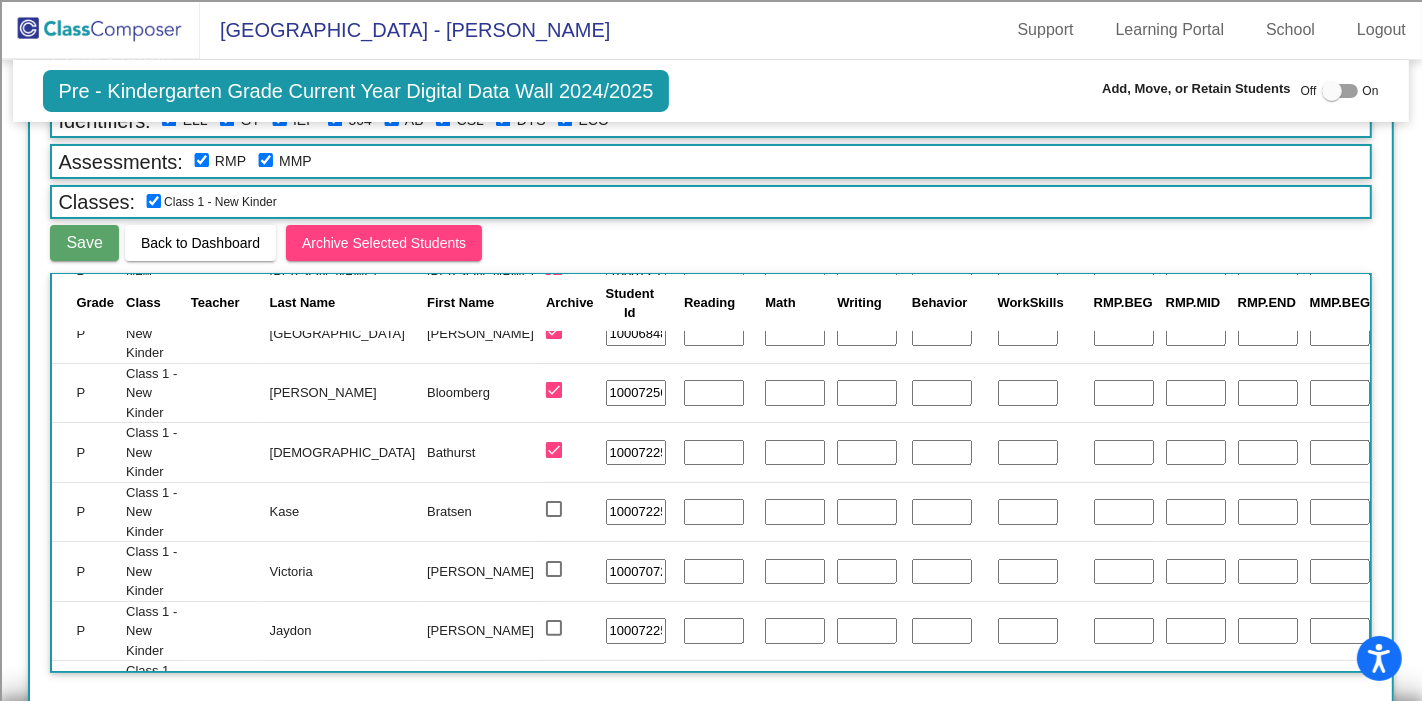 click at bounding box center (554, 509) 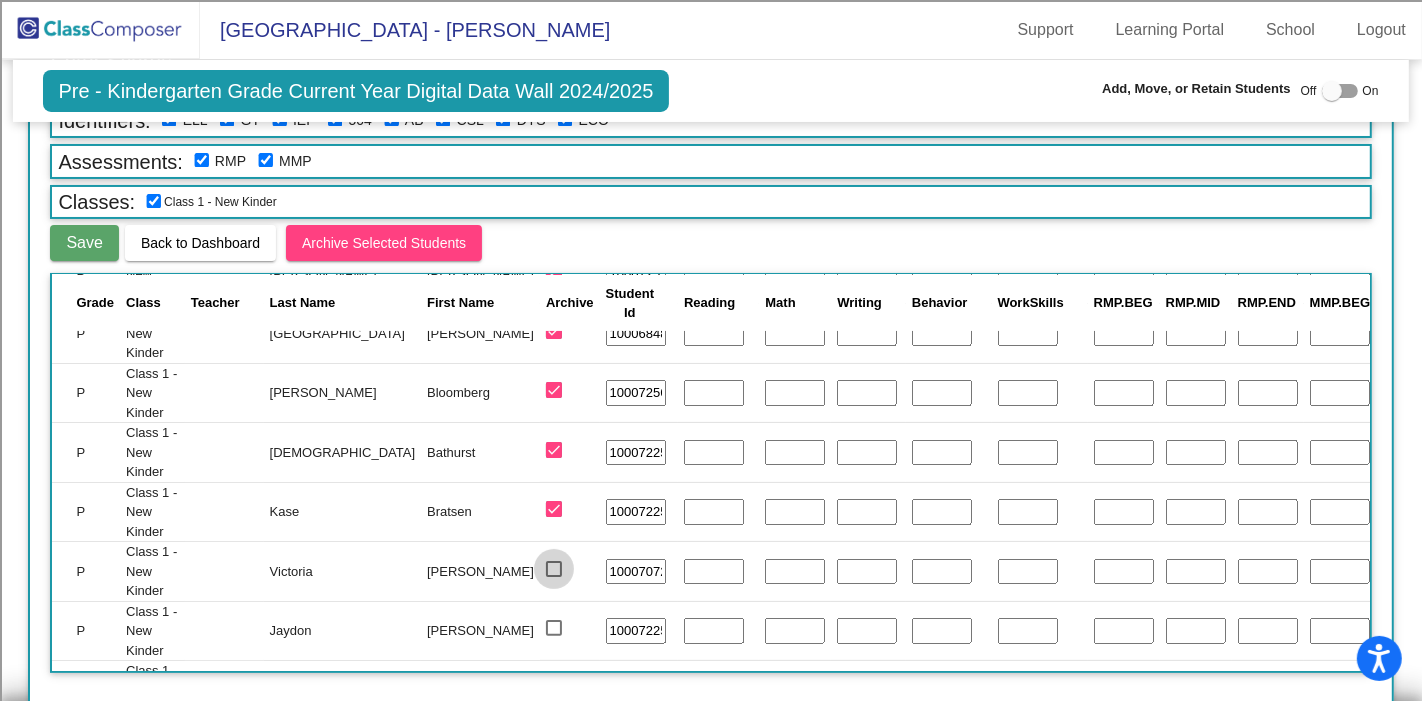 click at bounding box center [554, 569] 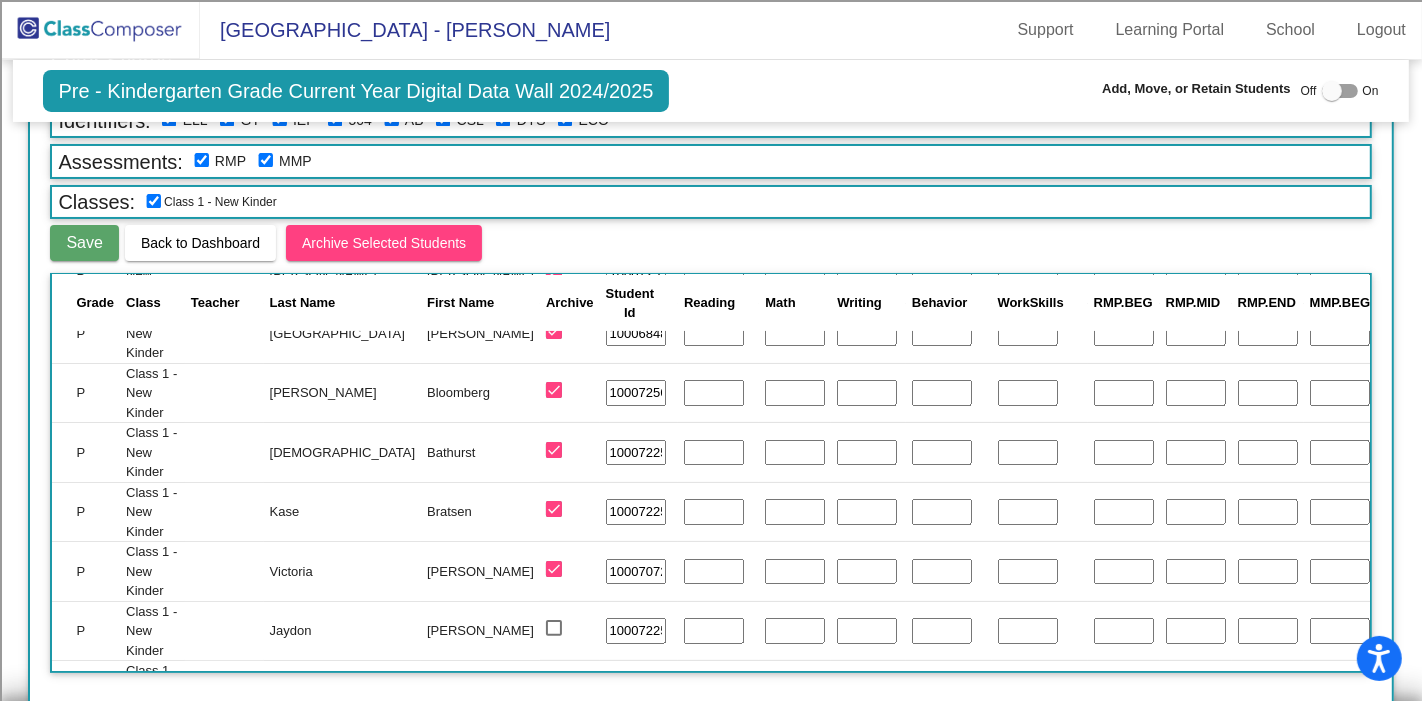 click at bounding box center [554, 628] 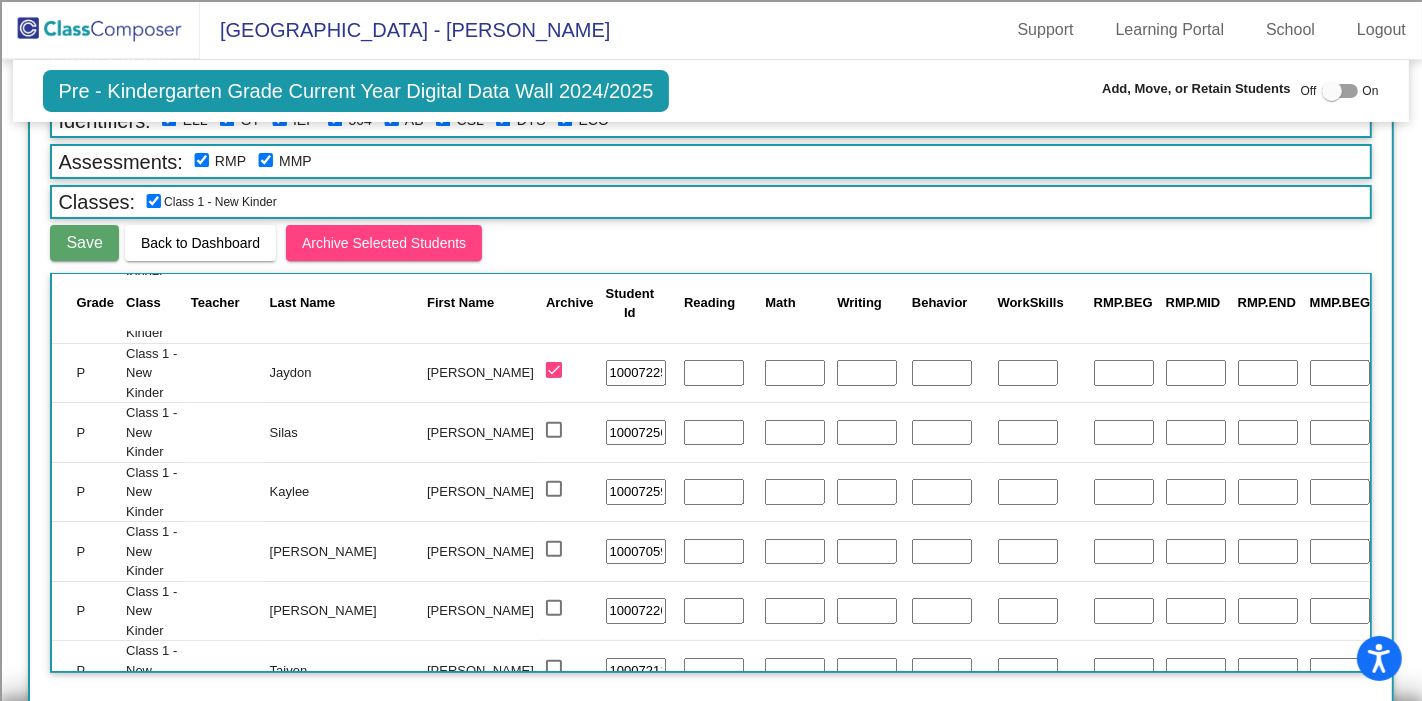scroll, scrollTop: 777, scrollLeft: 0, axis: vertical 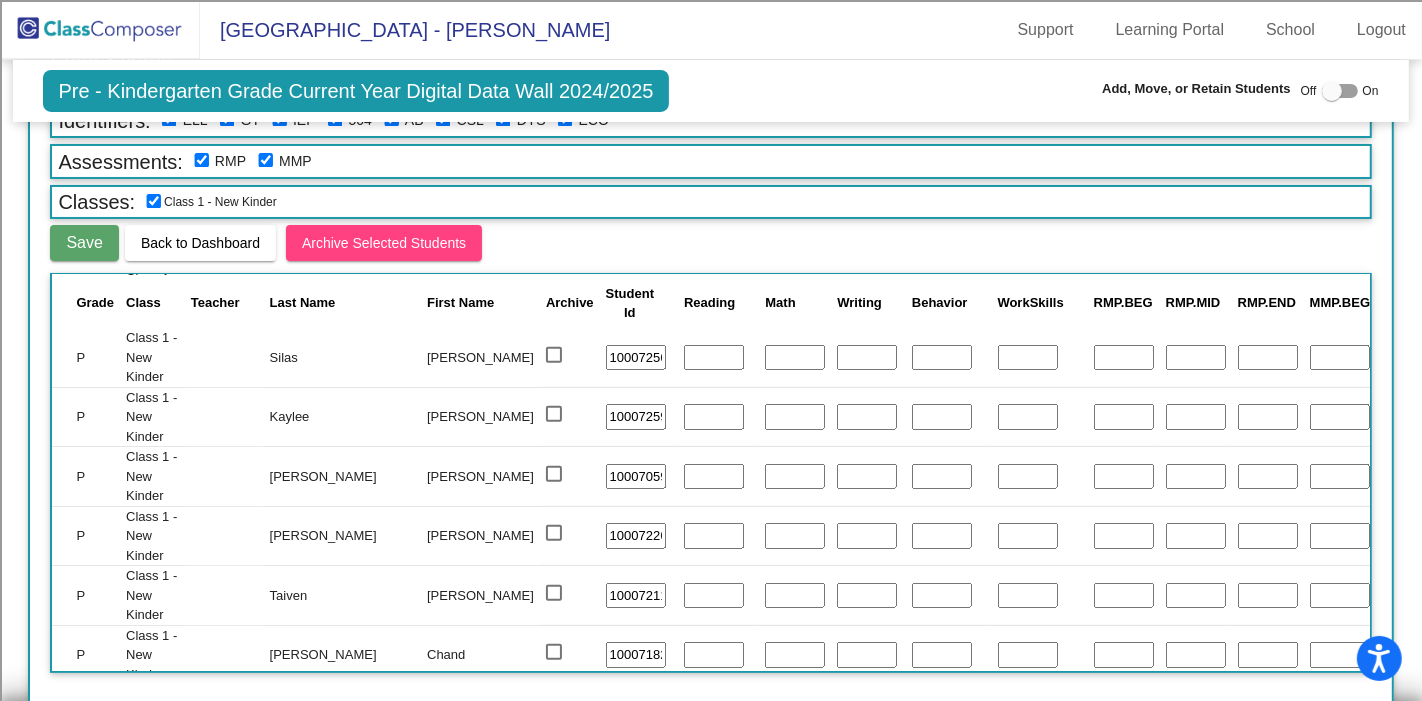 click 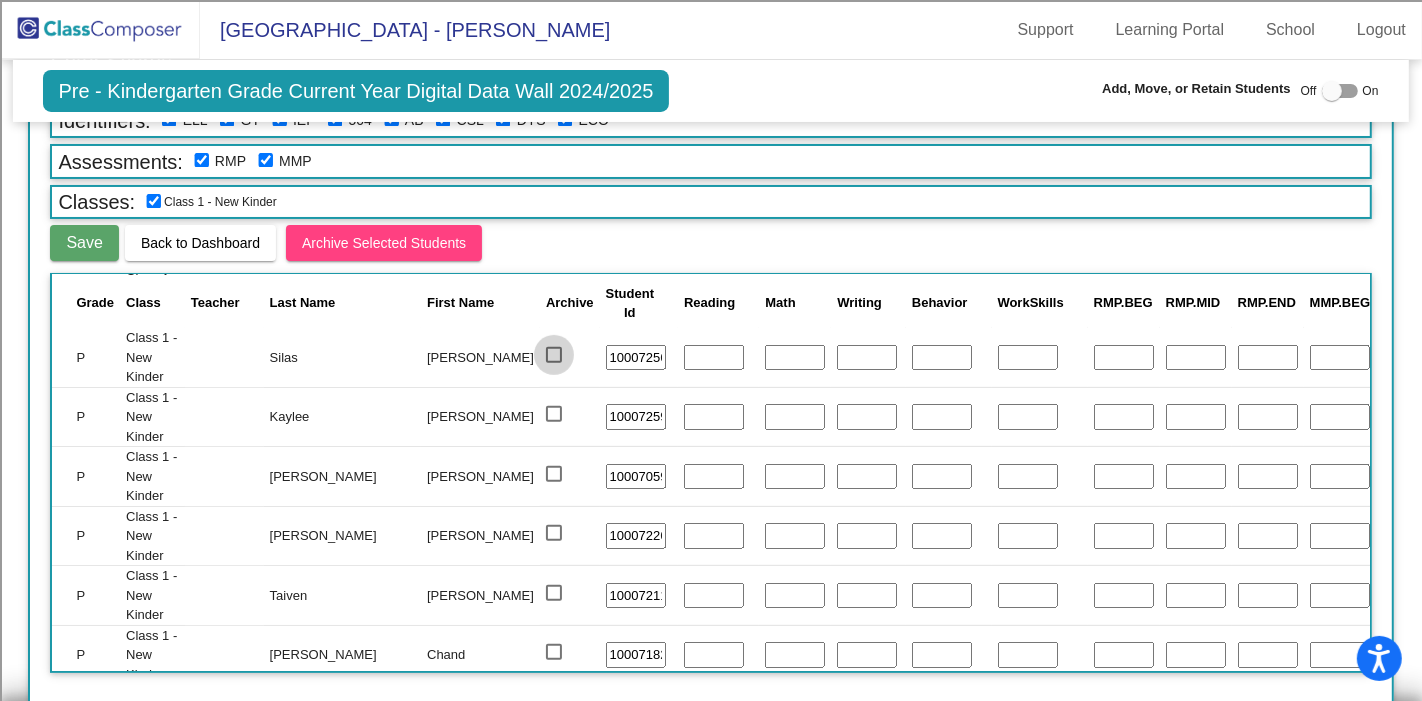 click at bounding box center [554, 355] 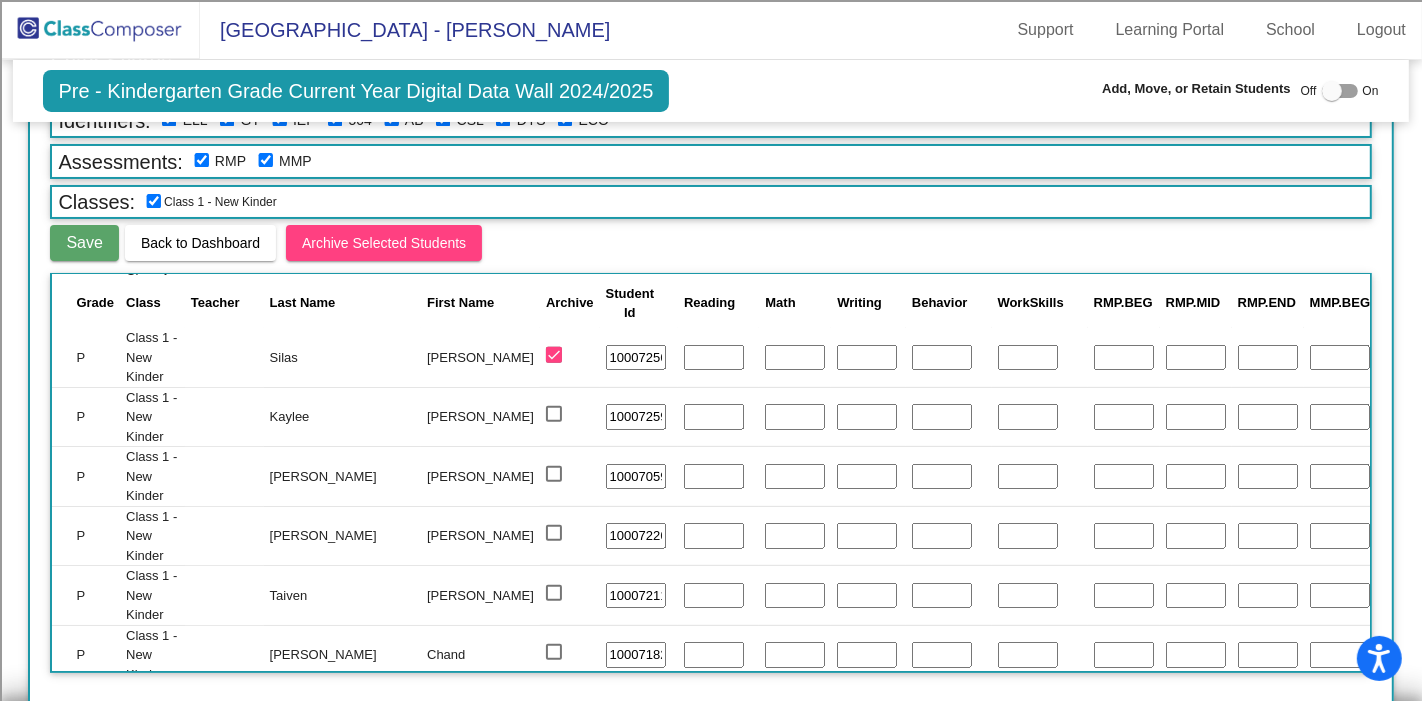 click at bounding box center (554, 414) 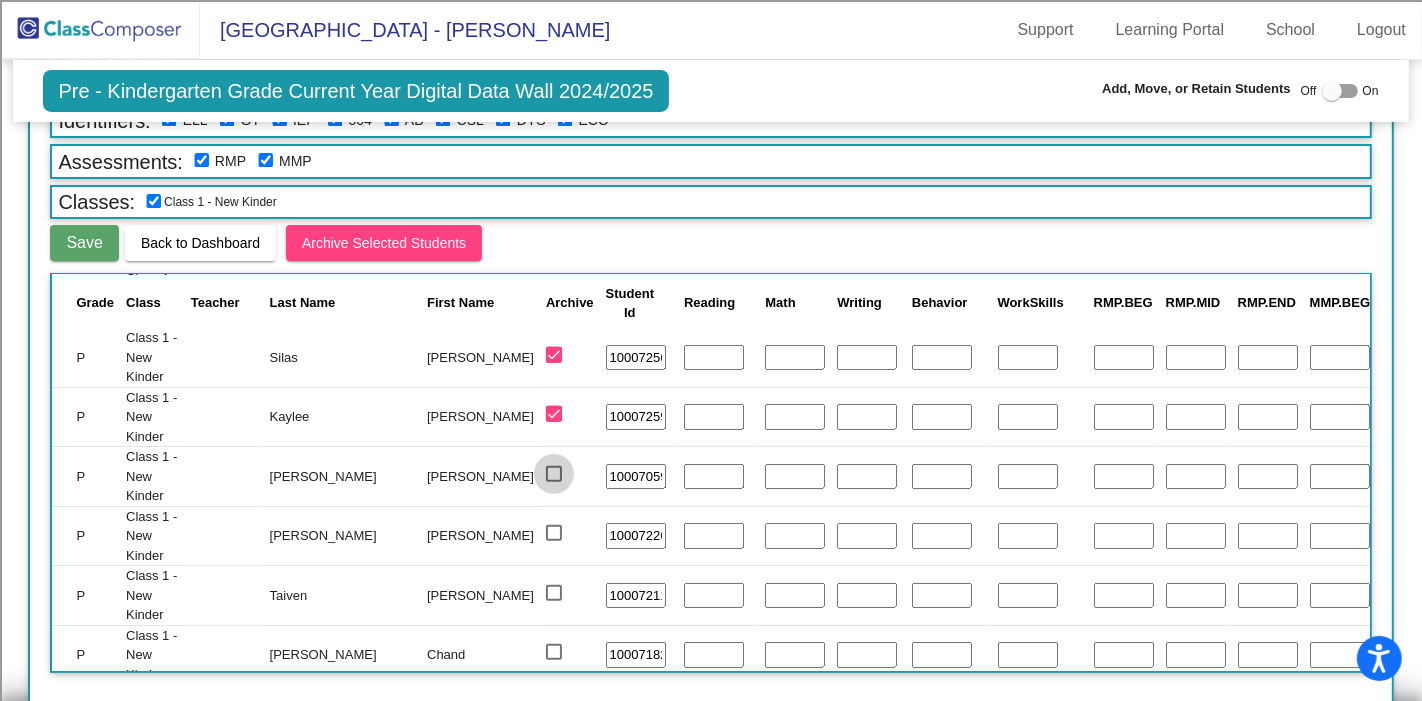 click at bounding box center [554, 474] 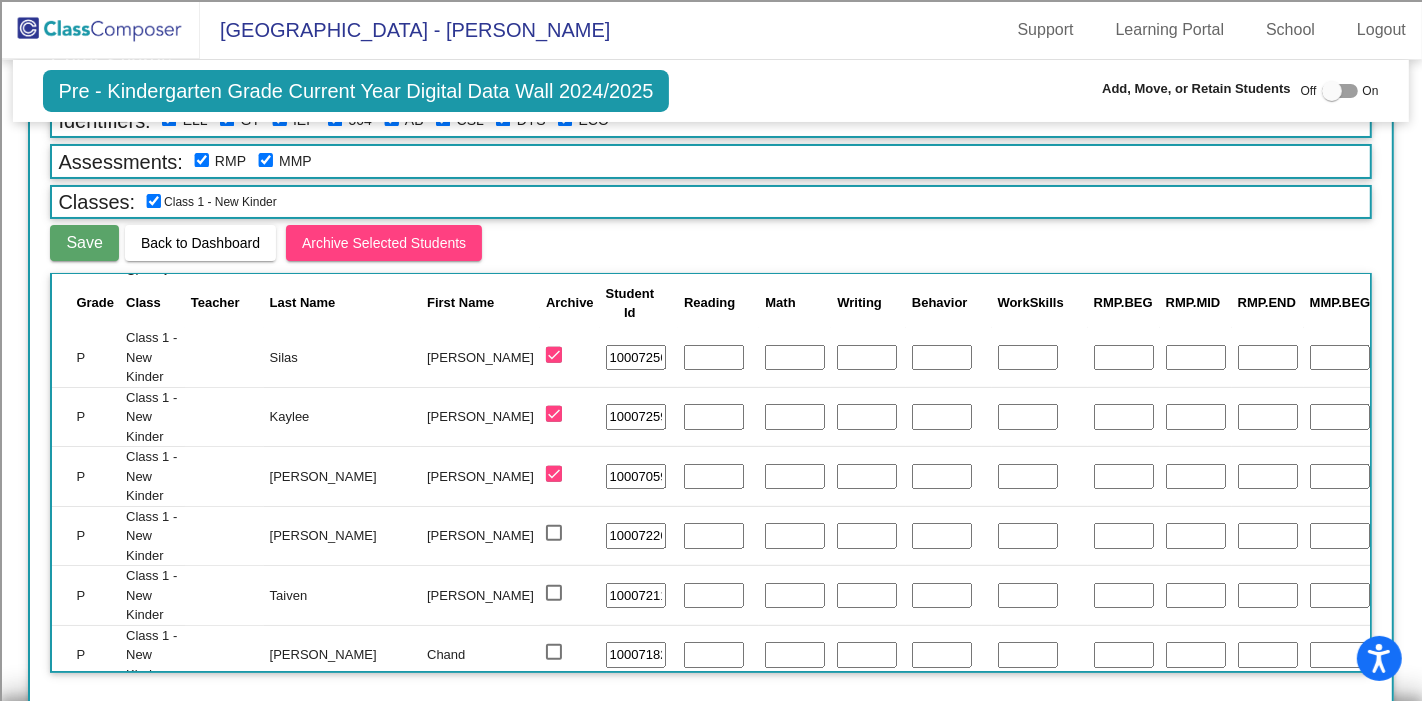 click 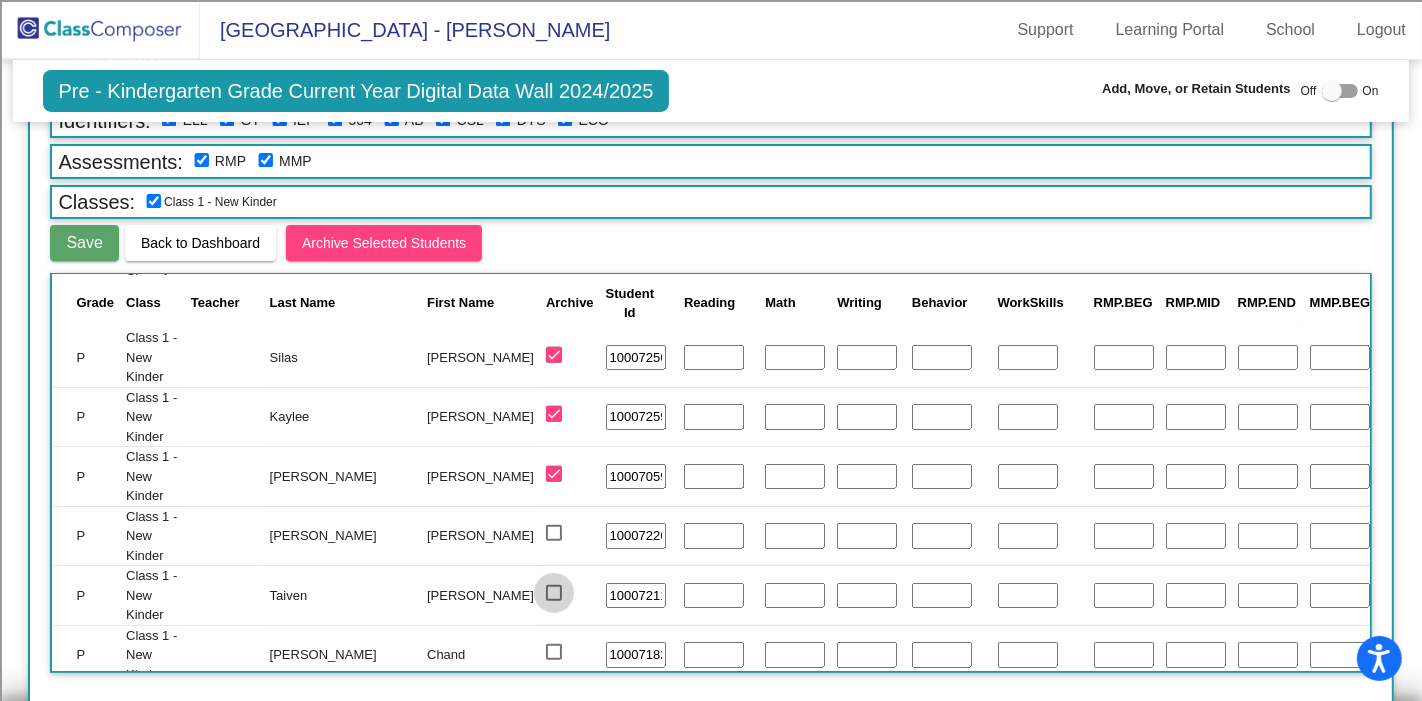 click at bounding box center [554, 593] 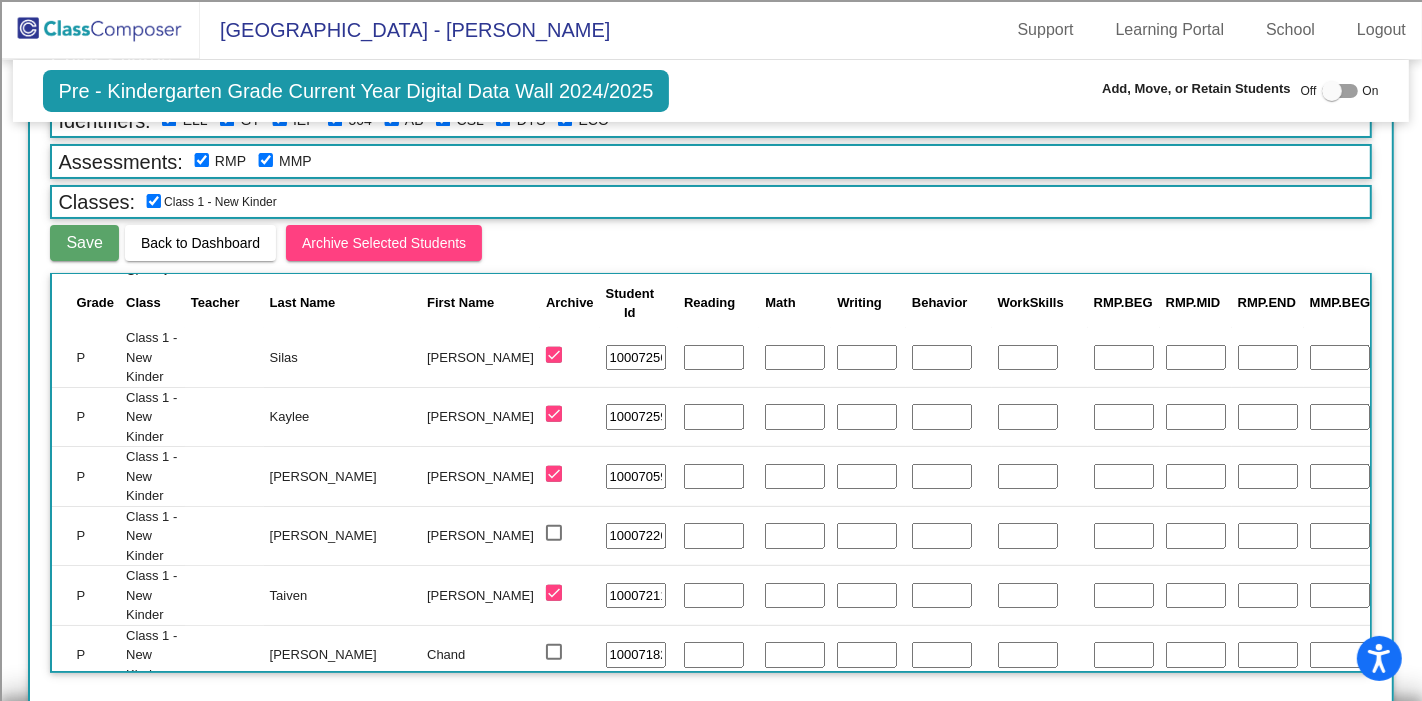 click at bounding box center [554, 533] 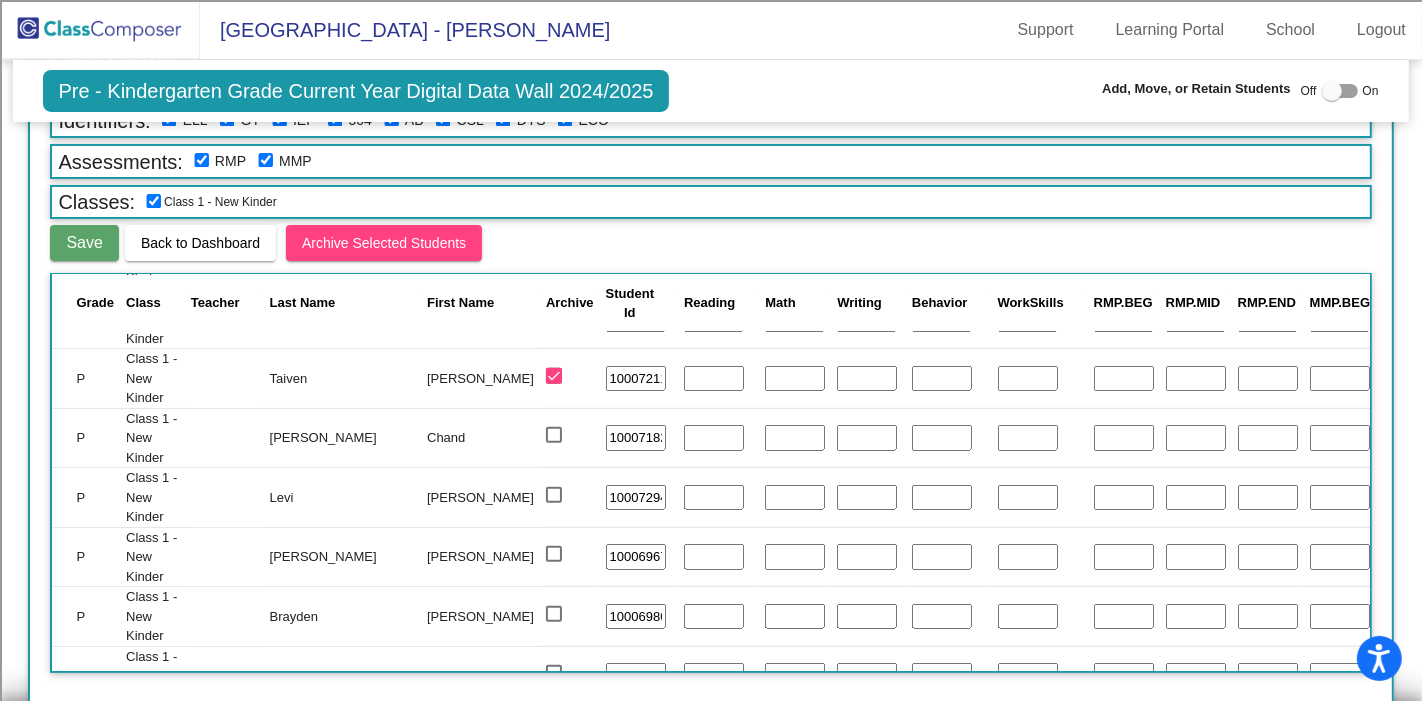 scroll, scrollTop: 1000, scrollLeft: 0, axis: vertical 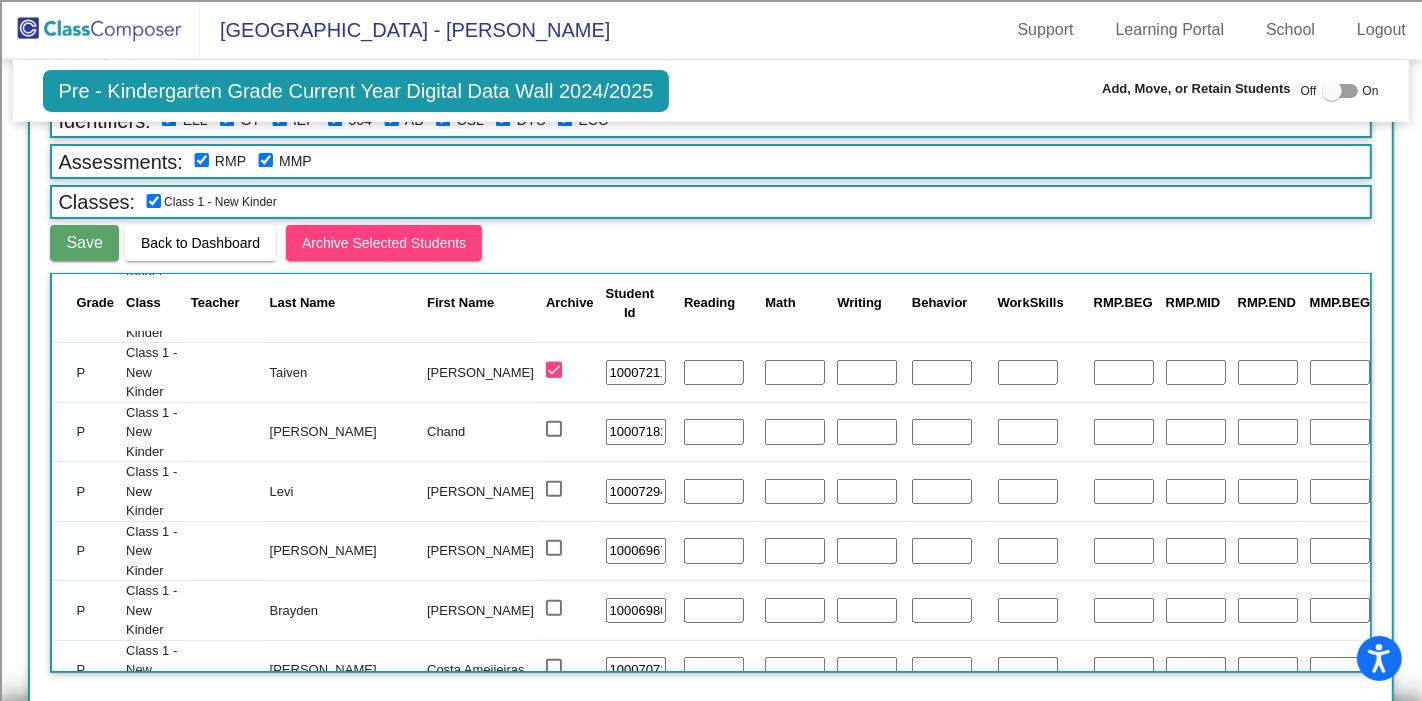 click 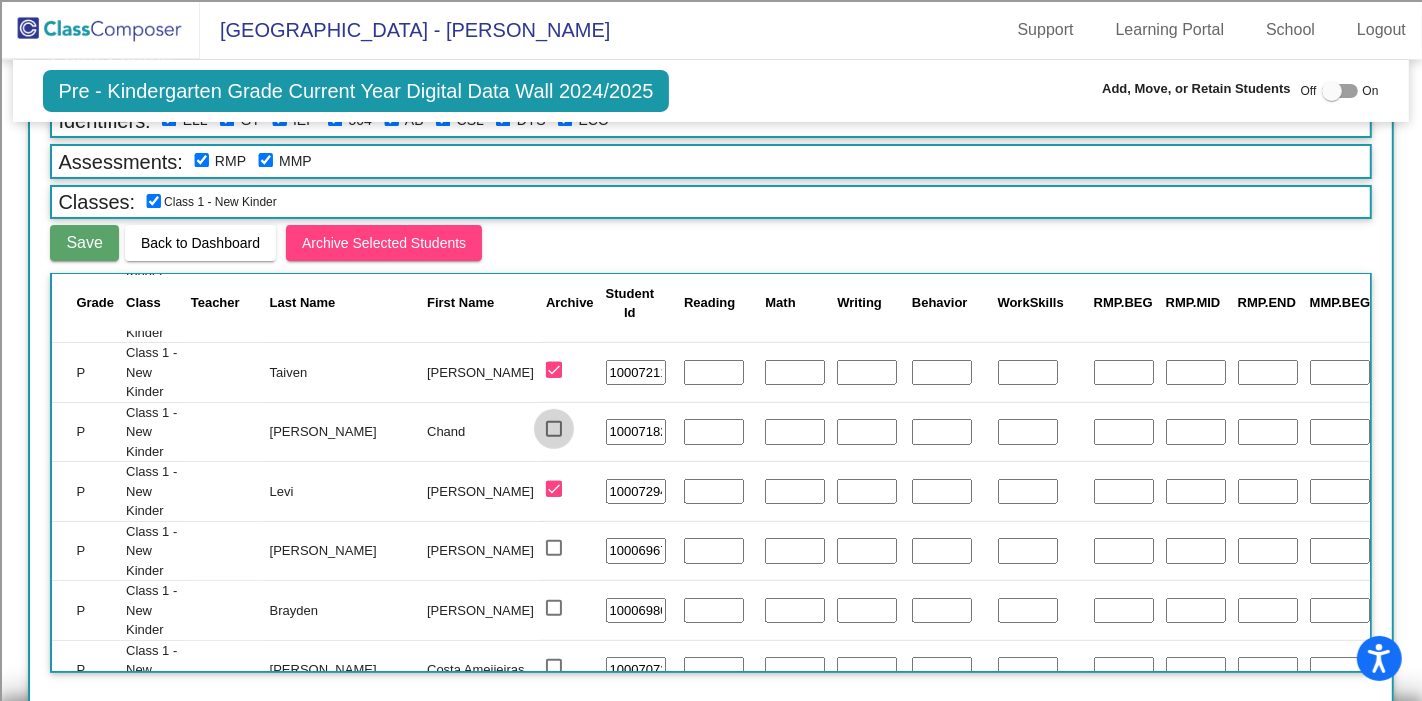 click at bounding box center [554, 429] 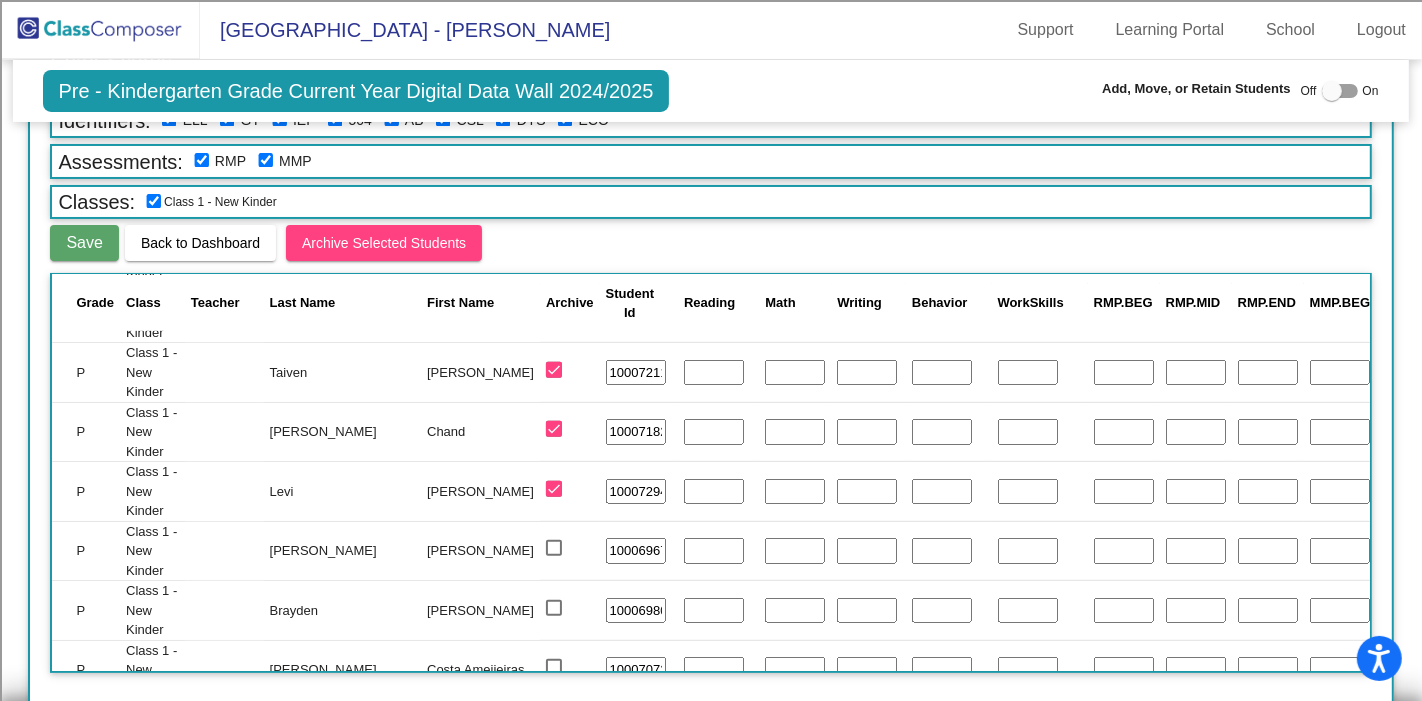click 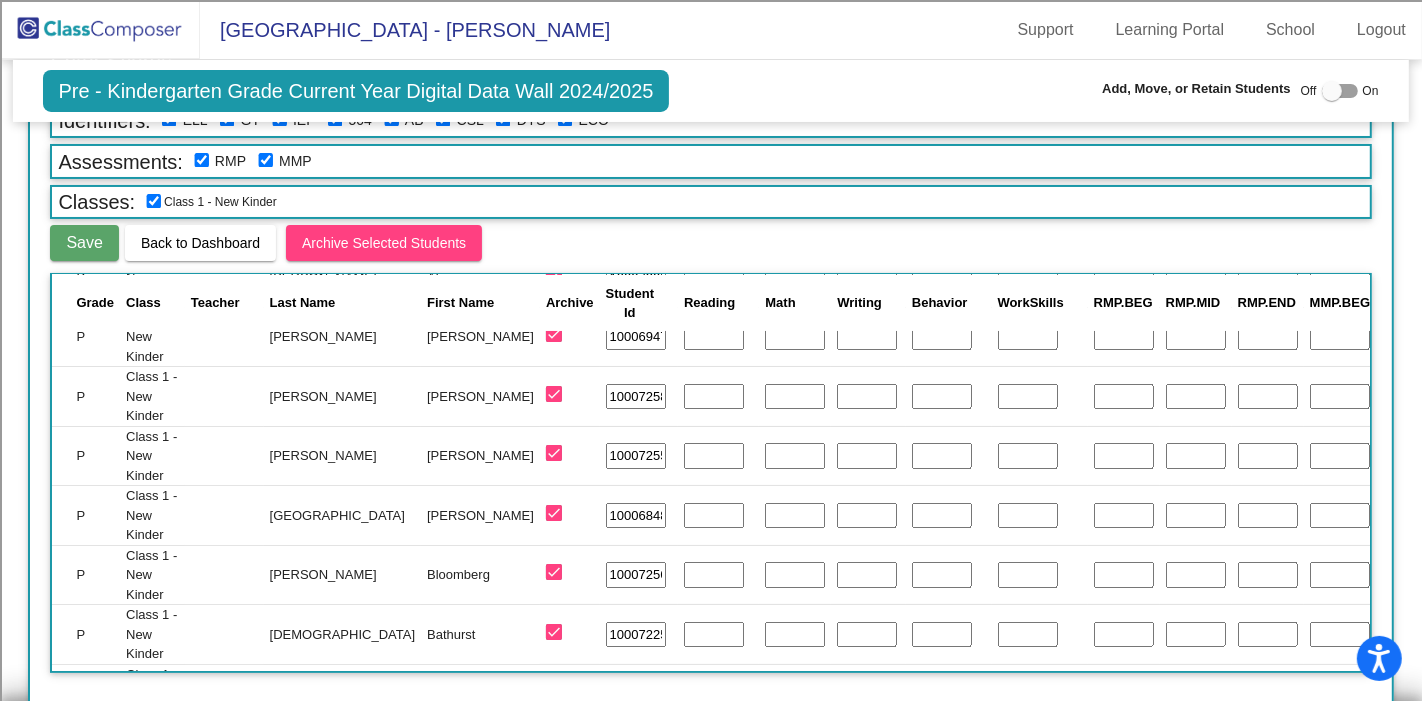 scroll, scrollTop: 0, scrollLeft: 0, axis: both 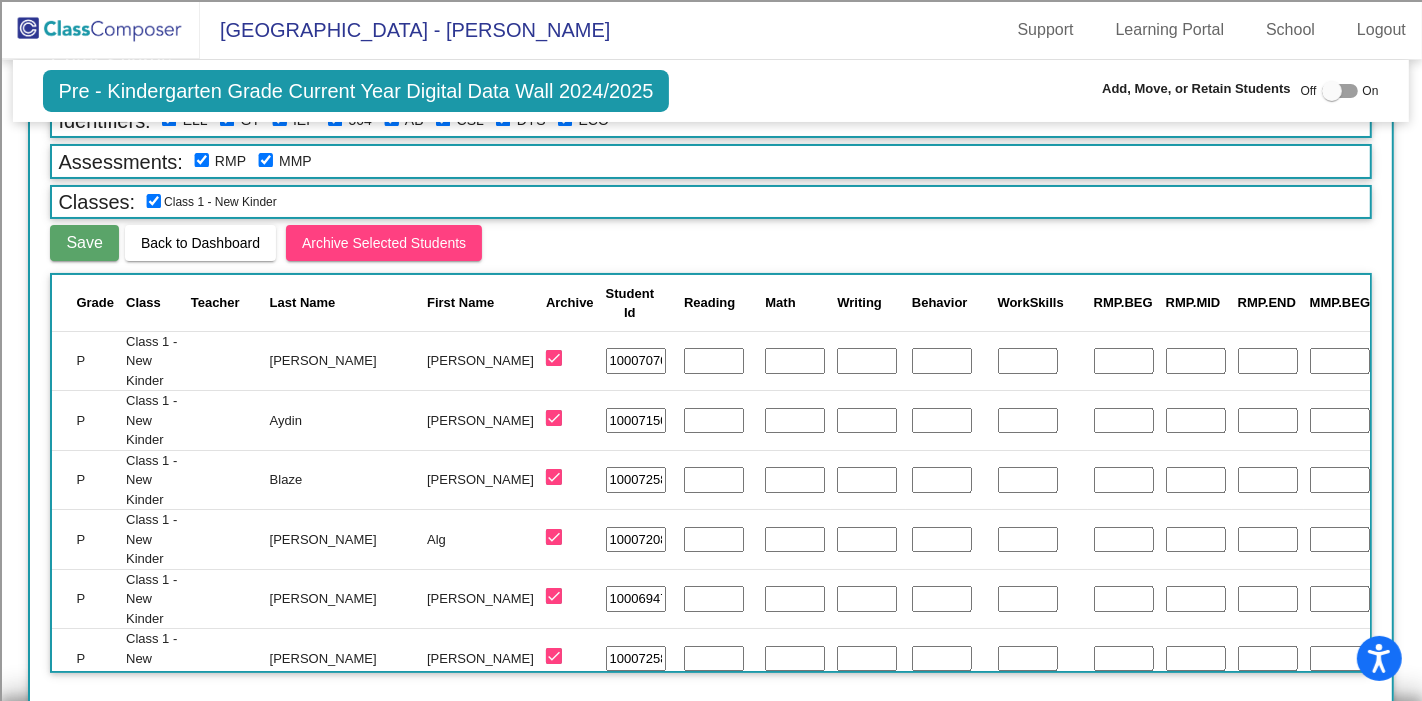 click on "100070708" 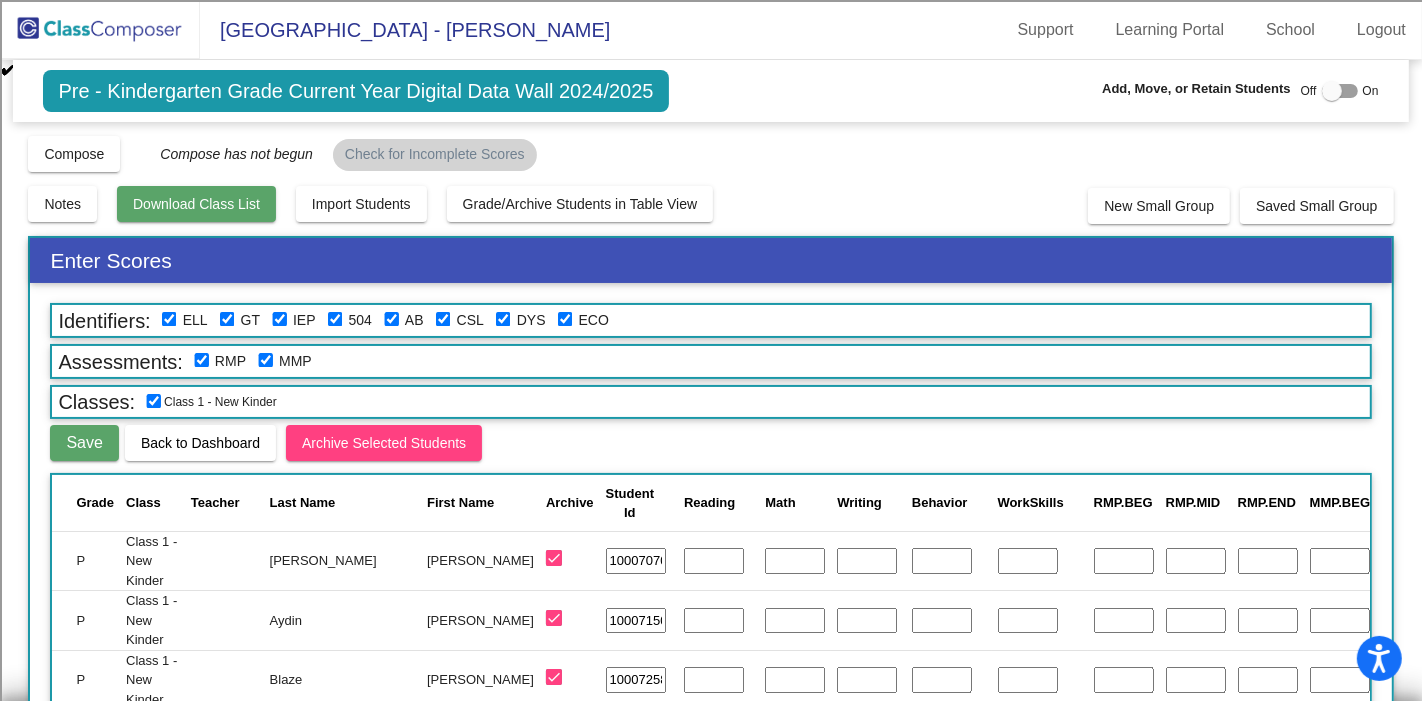 click on "Download Class List" 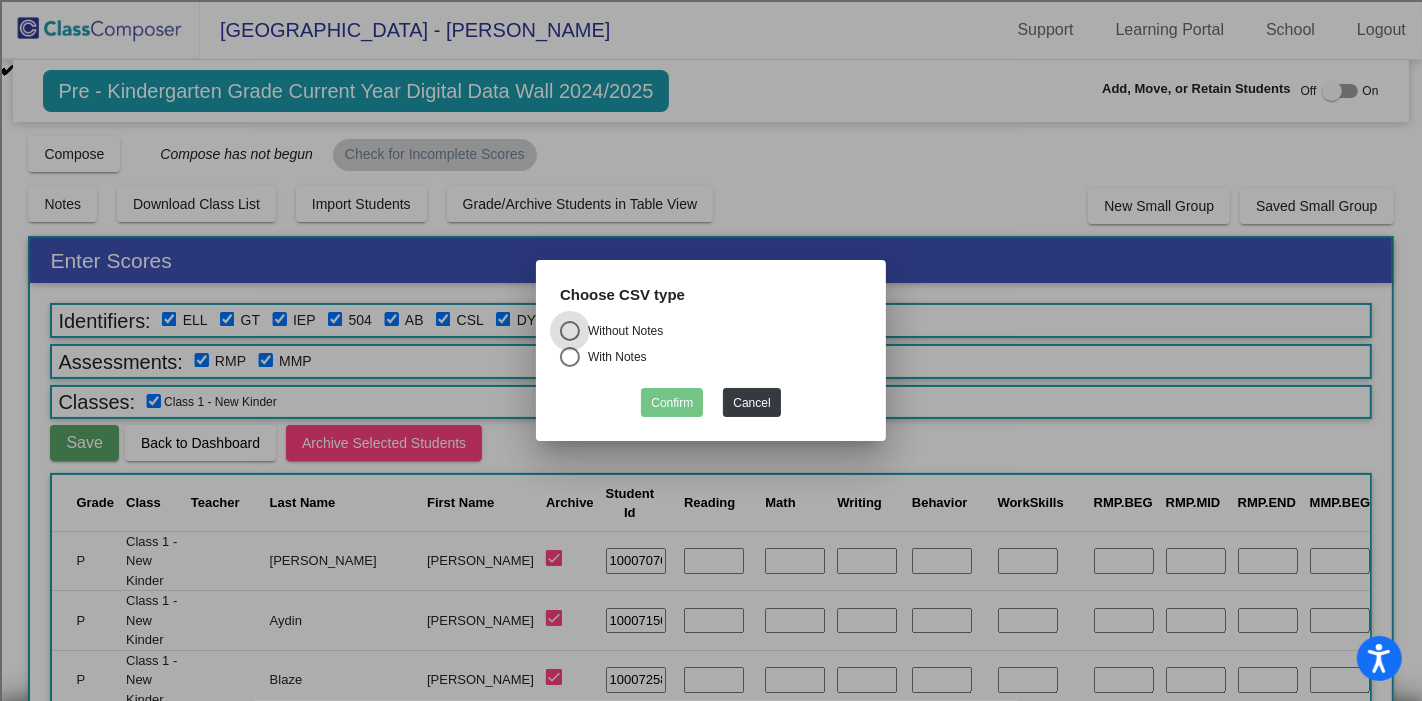 click on "Without Notes" at bounding box center (621, 331) 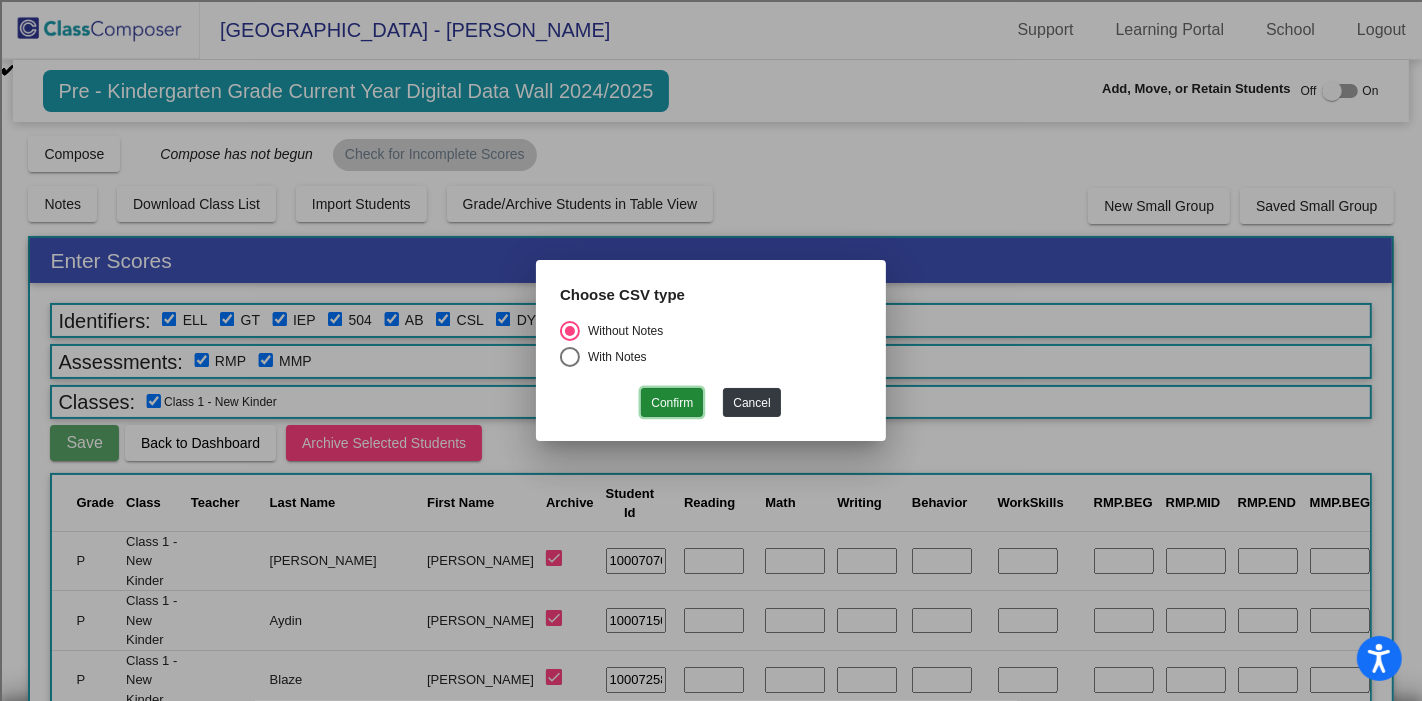 click on "Confirm" at bounding box center (672, 402) 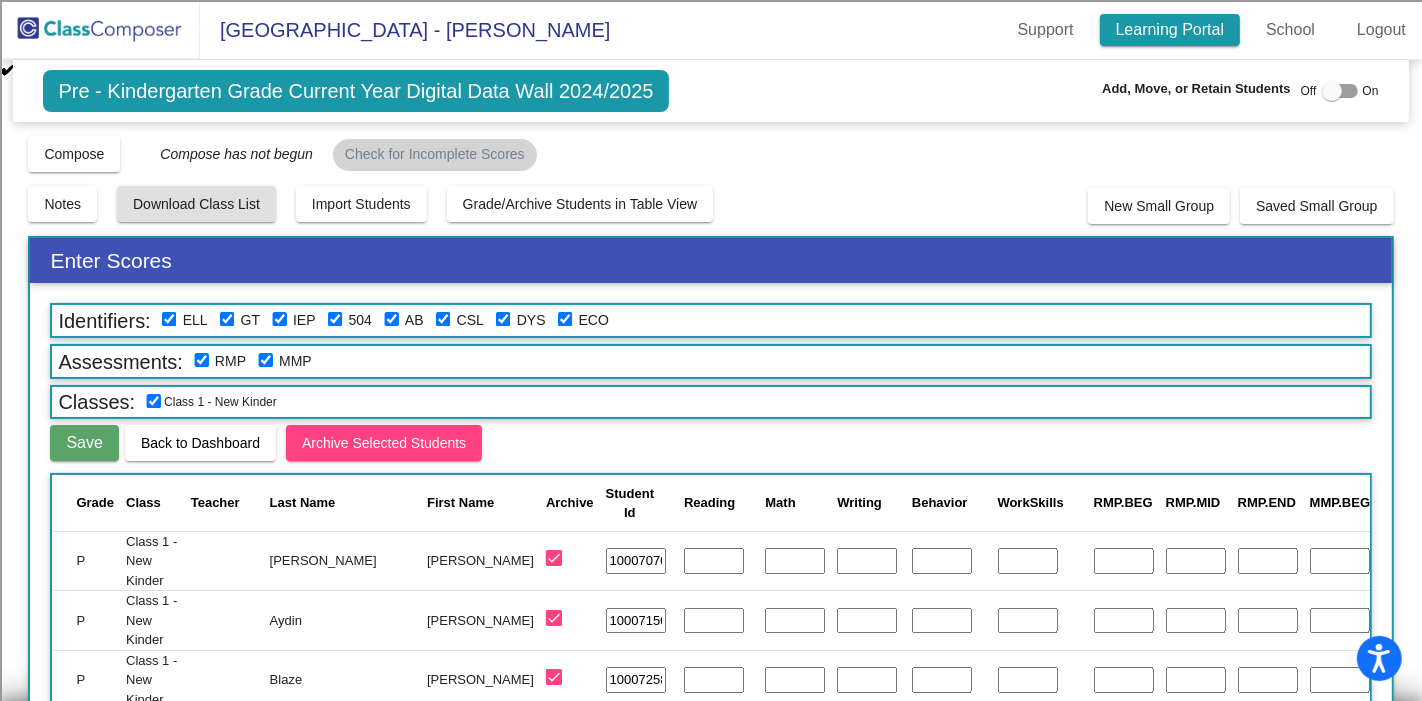 click on "Learning Portal" 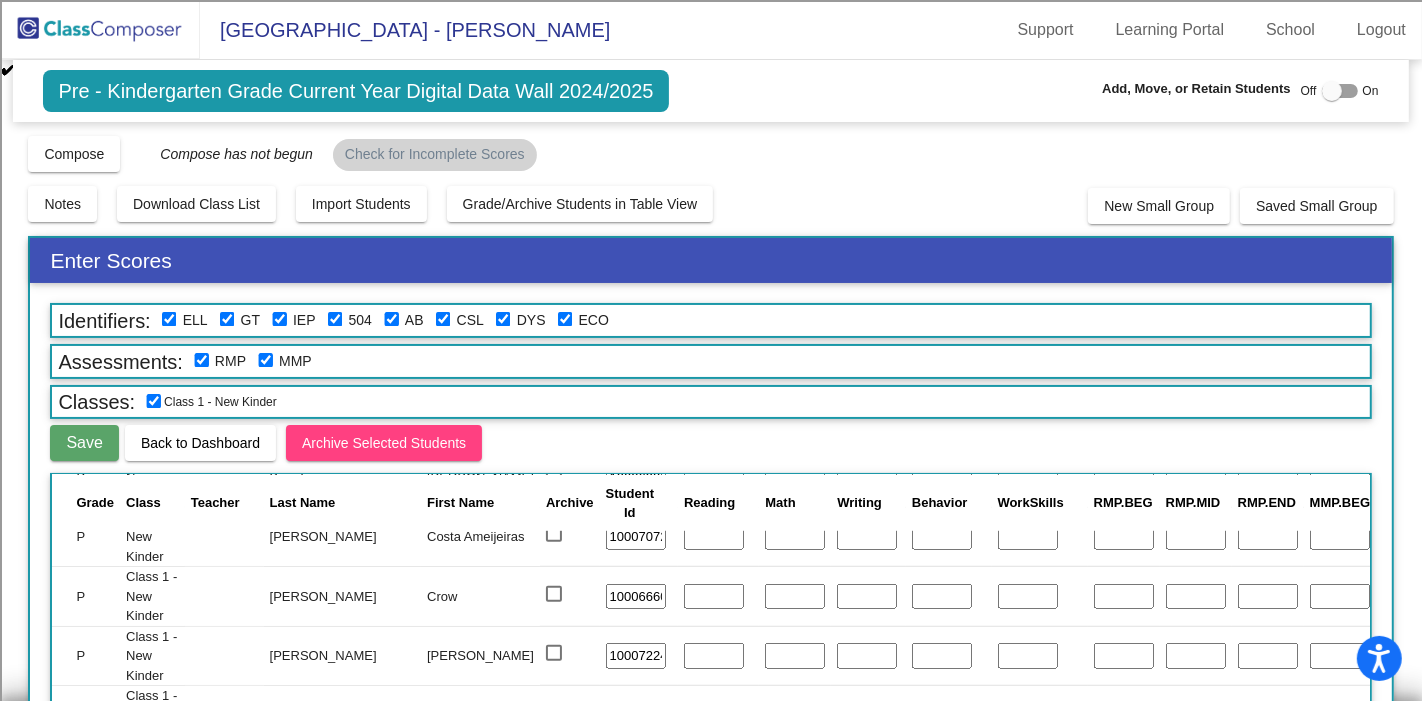 scroll, scrollTop: 1111, scrollLeft: 0, axis: vertical 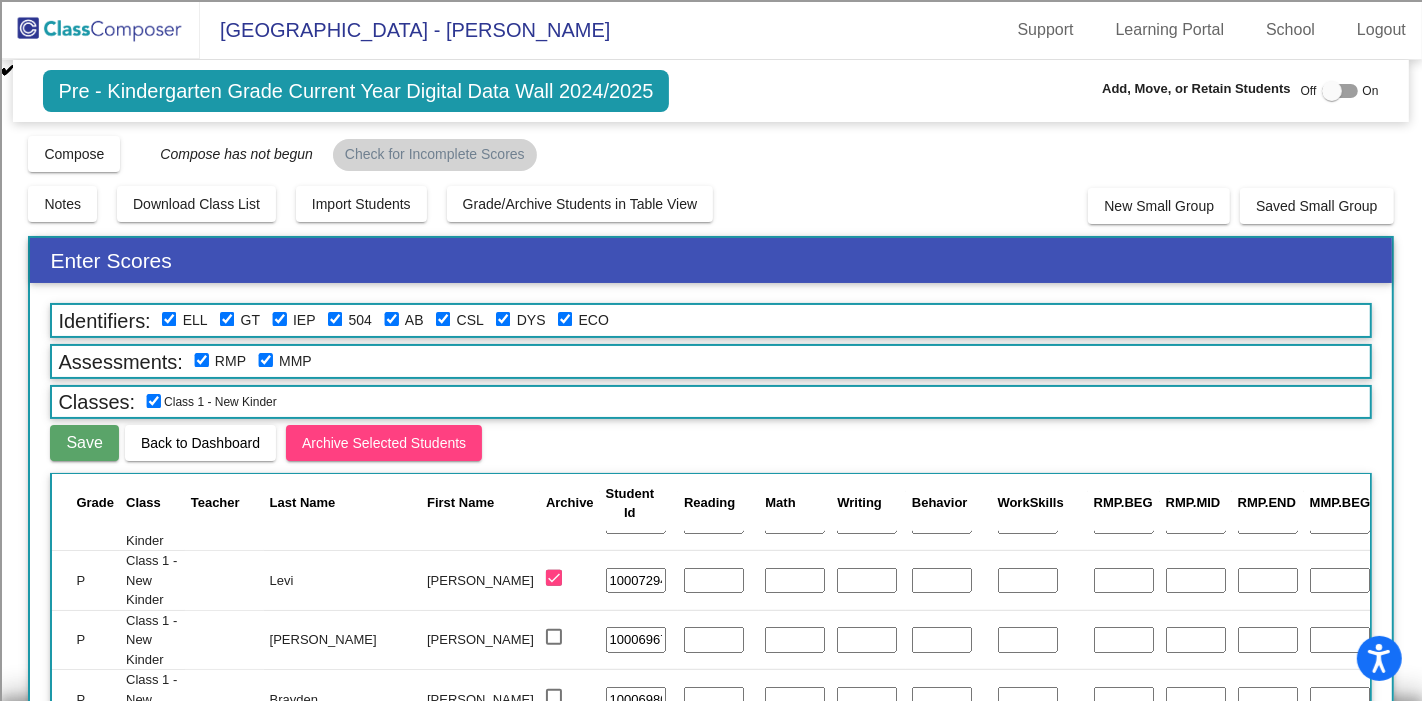 click at bounding box center (554, 637) 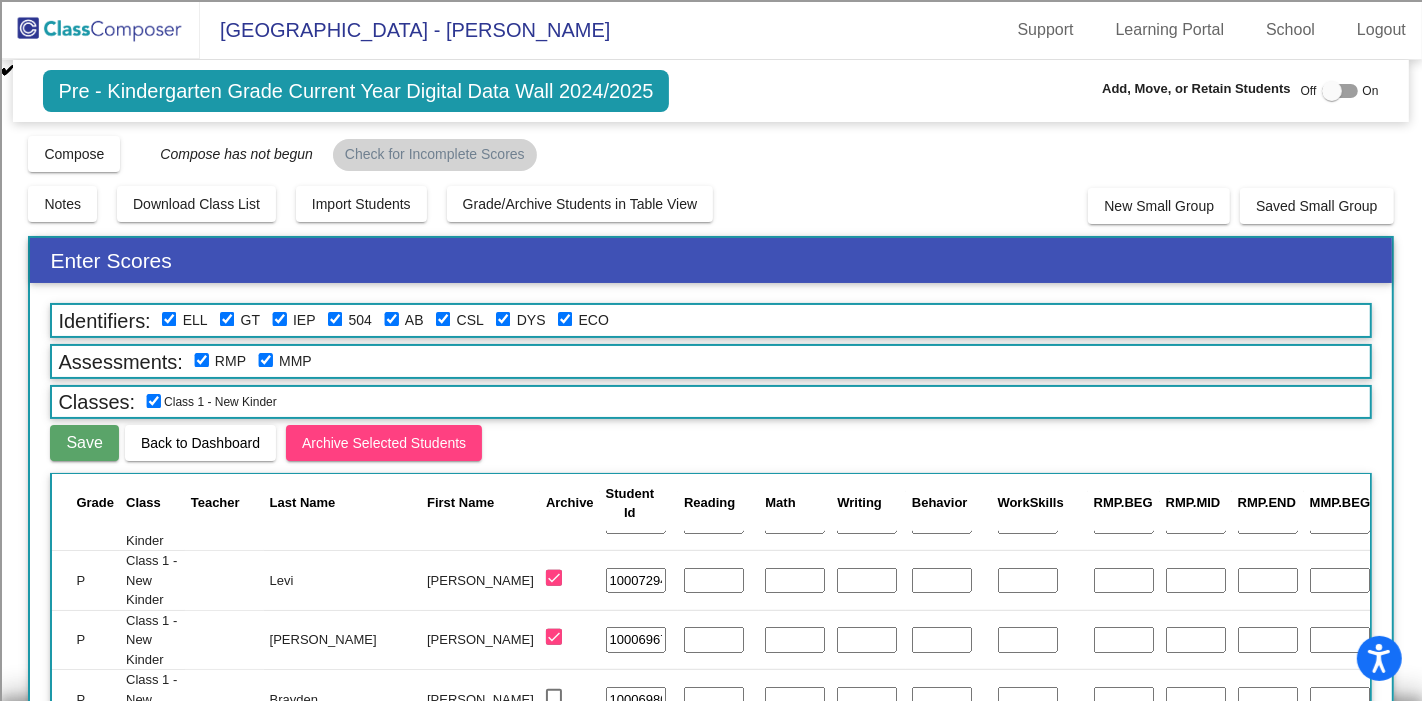 click at bounding box center [554, 697] 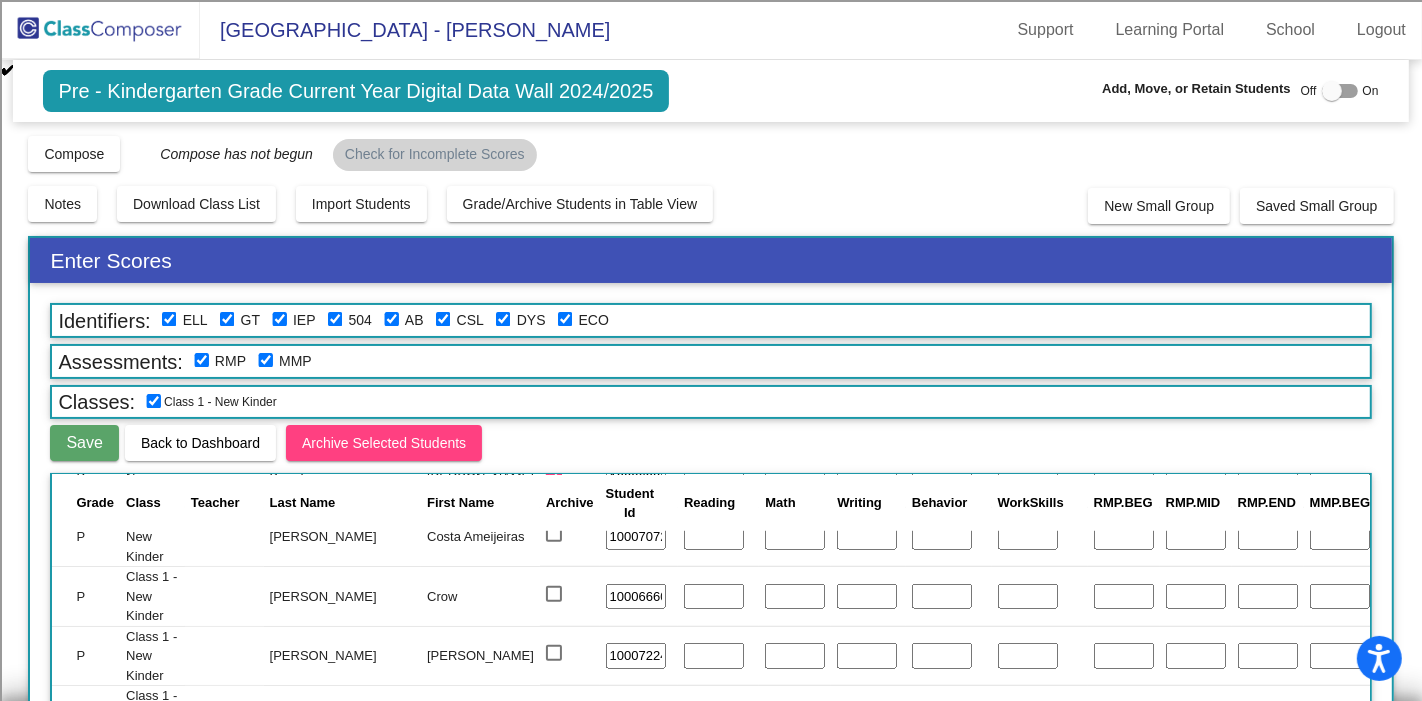 scroll, scrollTop: 1222, scrollLeft: 0, axis: vertical 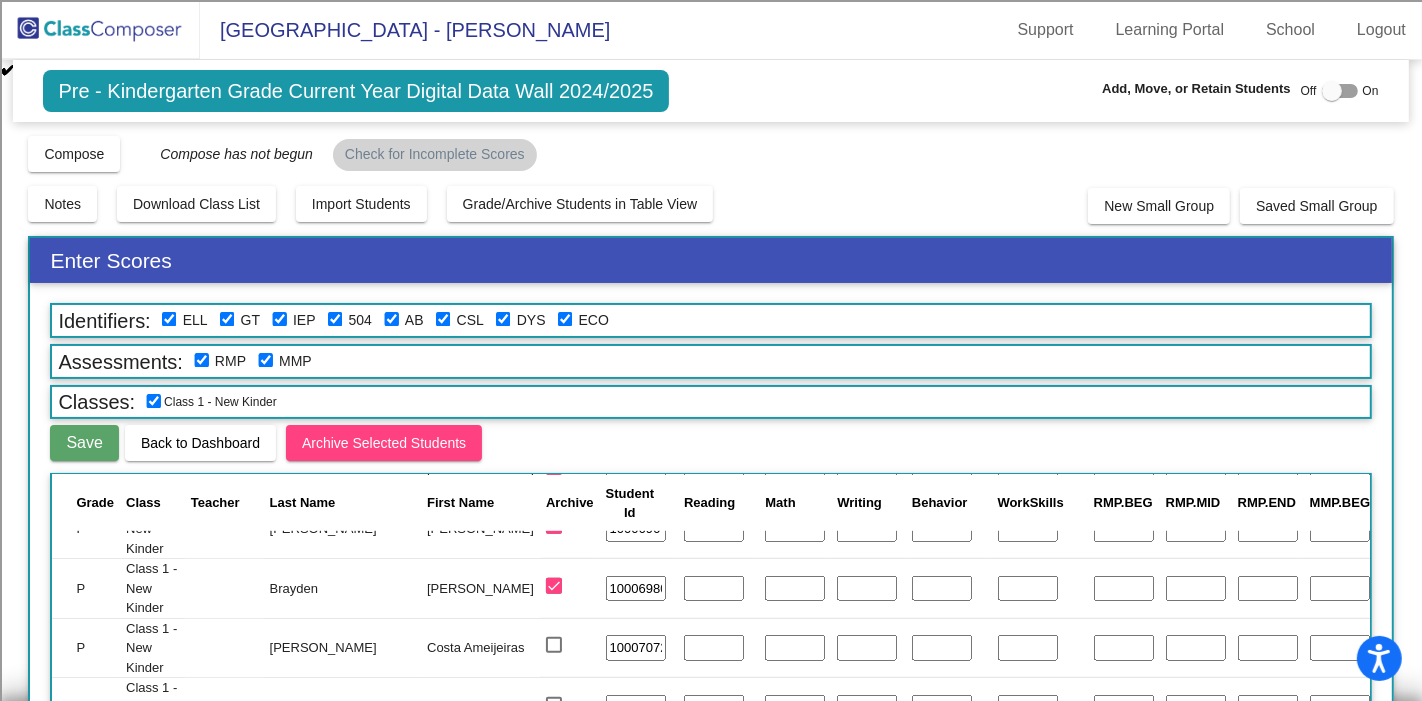 click at bounding box center (554, 645) 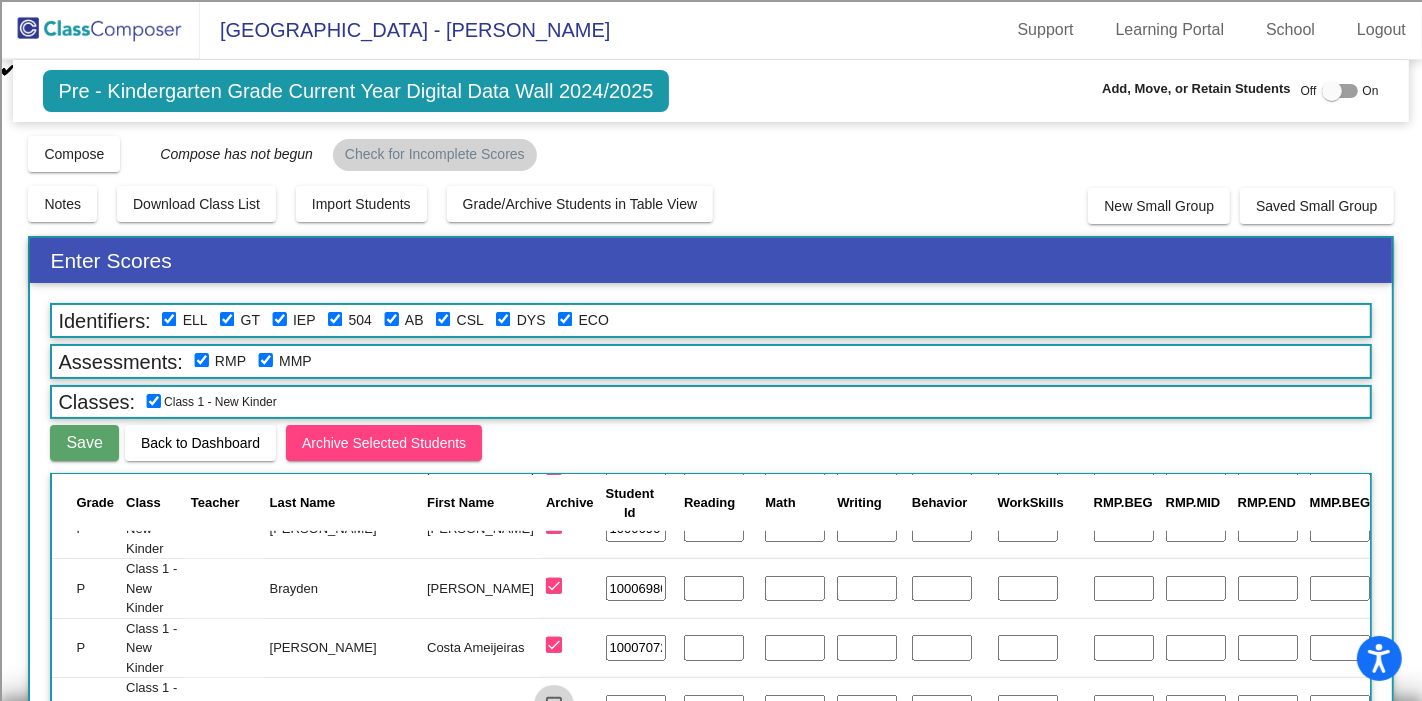 click at bounding box center [554, 705] 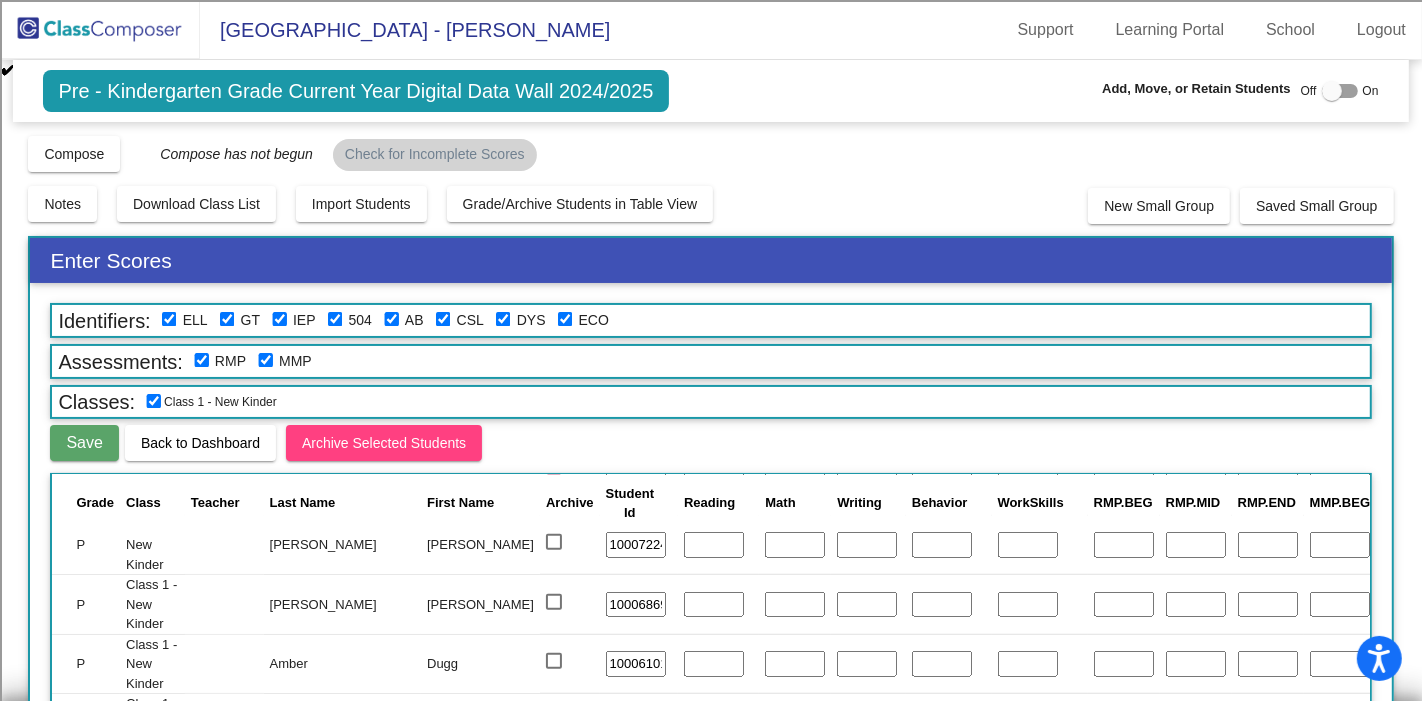 scroll, scrollTop: 1333, scrollLeft: 0, axis: vertical 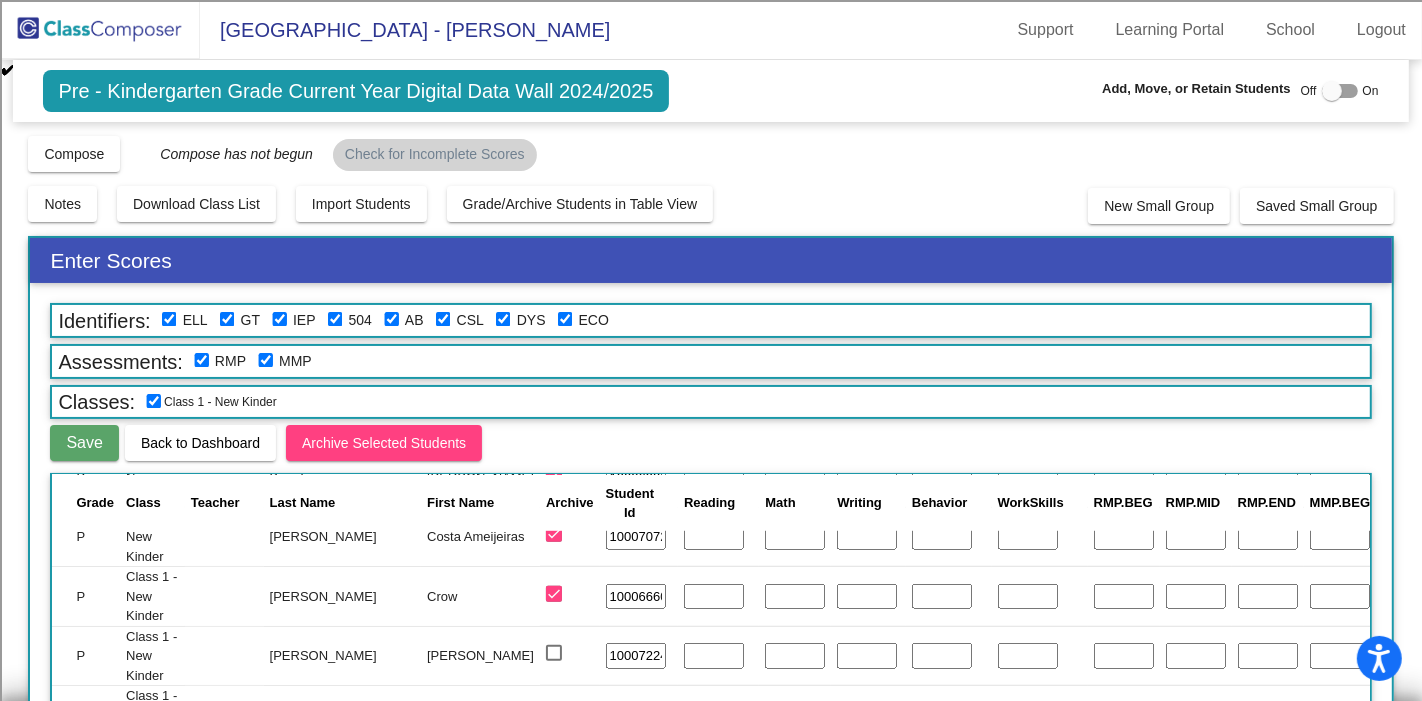 click 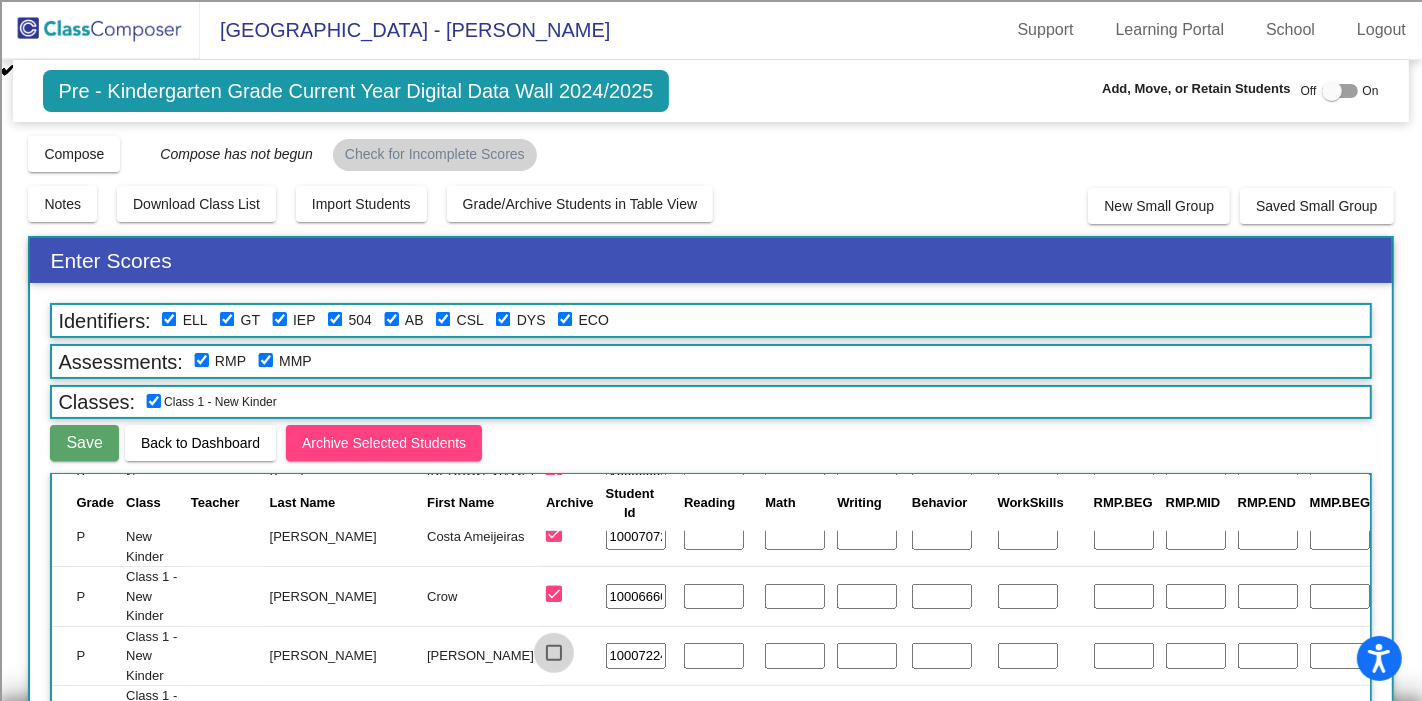 click at bounding box center [554, 653] 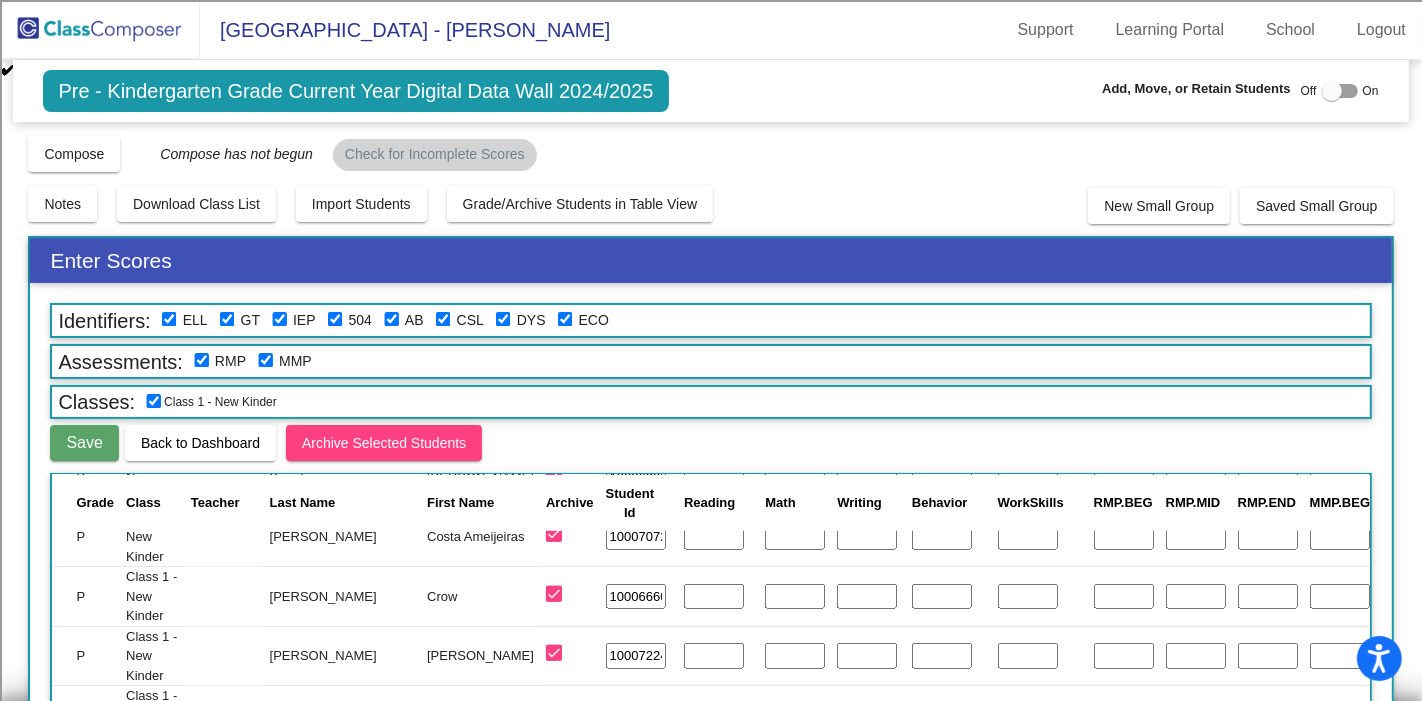 scroll, scrollTop: 1444, scrollLeft: 0, axis: vertical 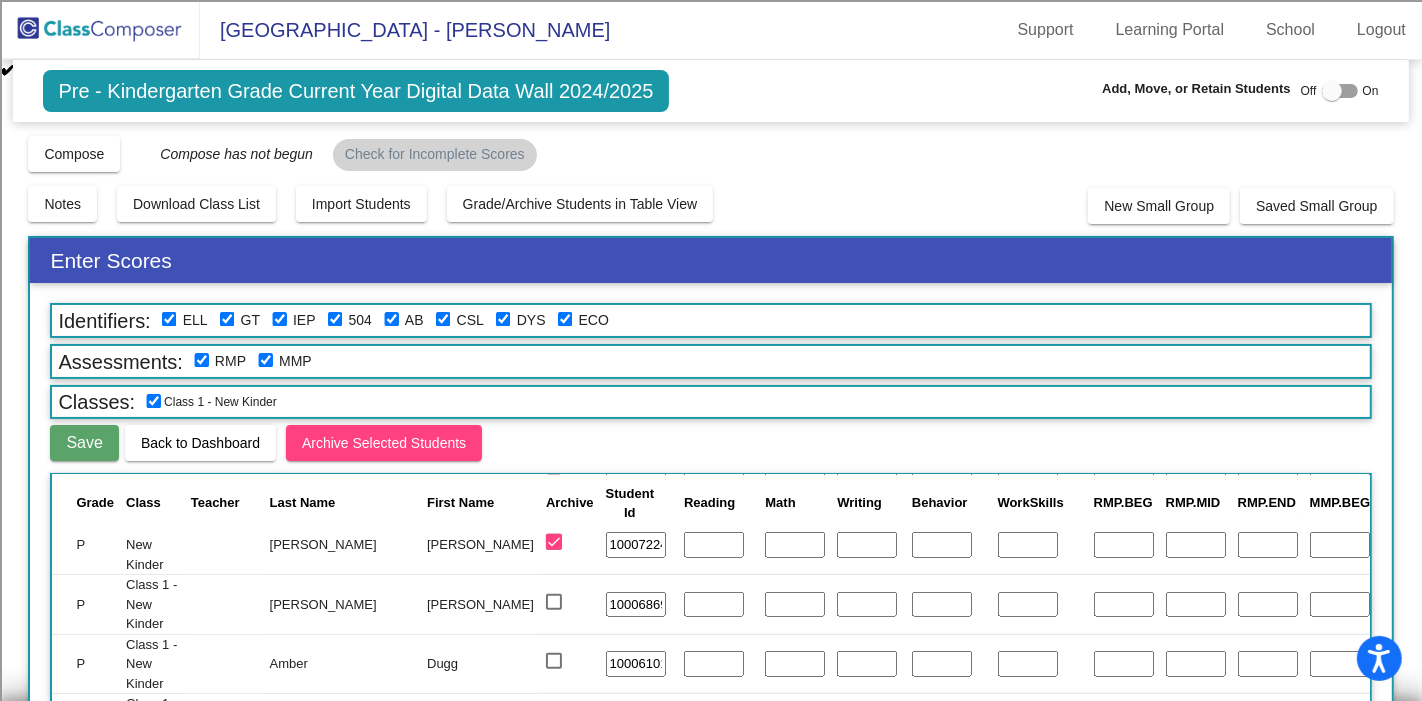 click at bounding box center (554, 602) 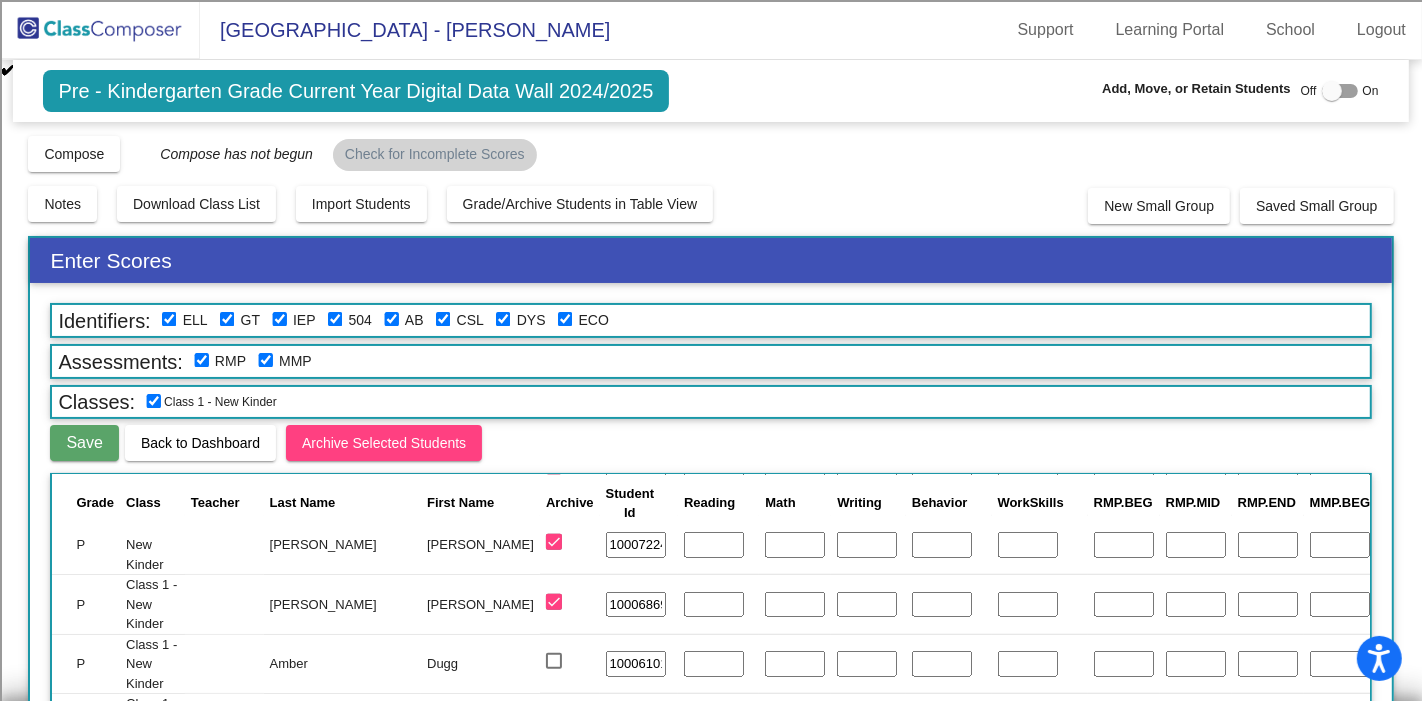 click at bounding box center (554, 661) 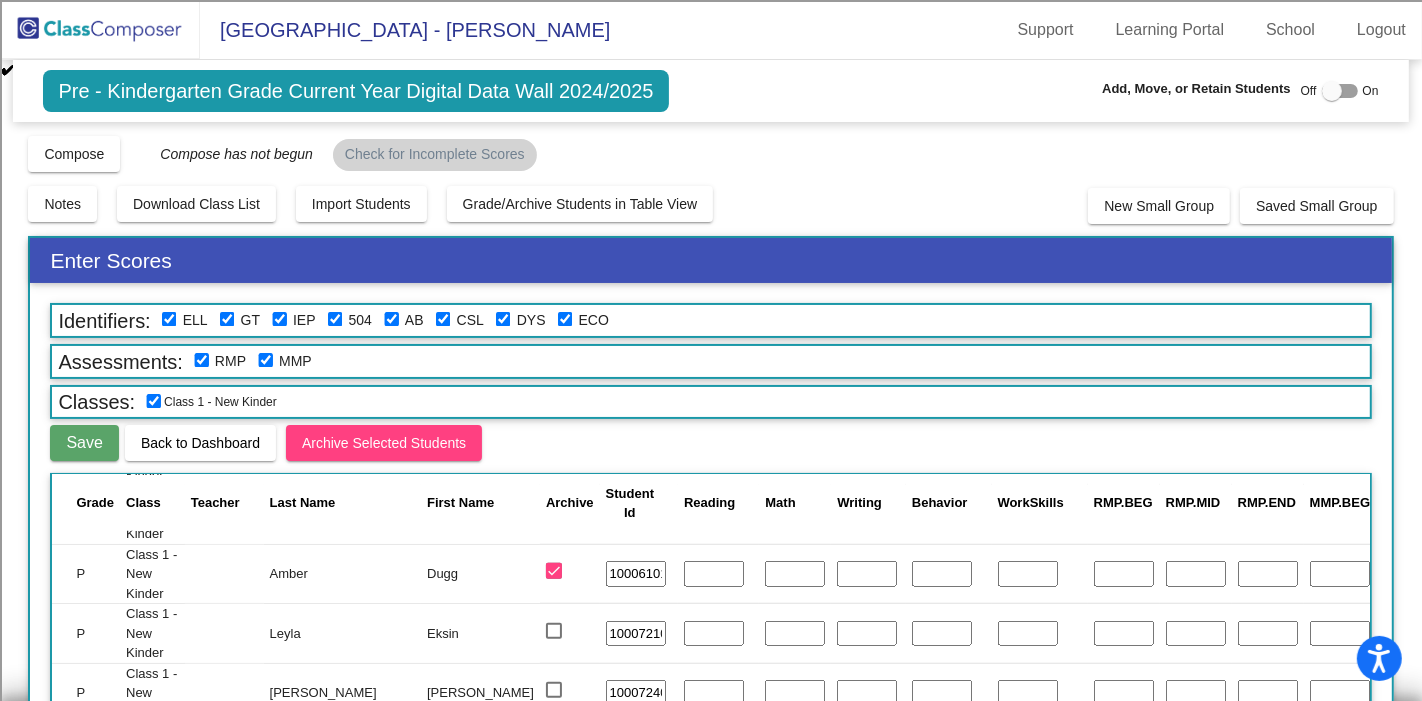 scroll, scrollTop: 1555, scrollLeft: 0, axis: vertical 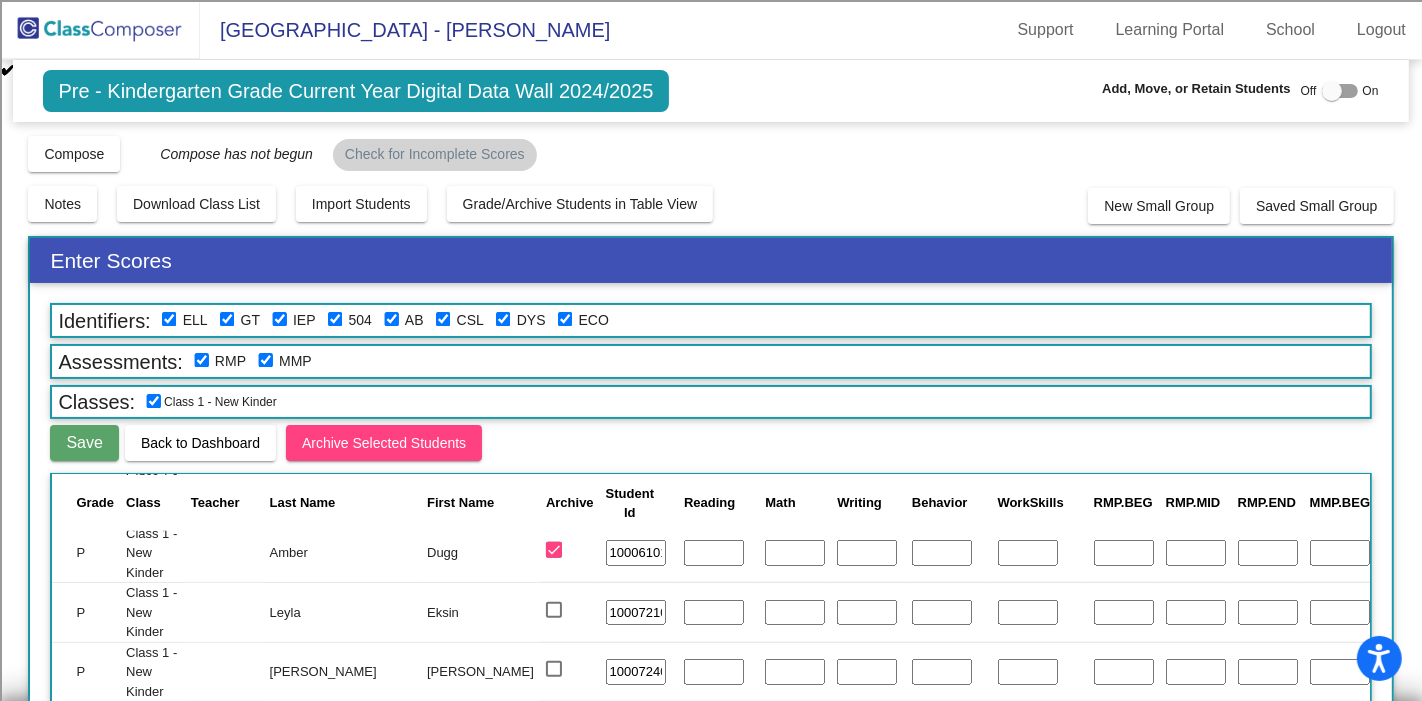 click on "Eksin" 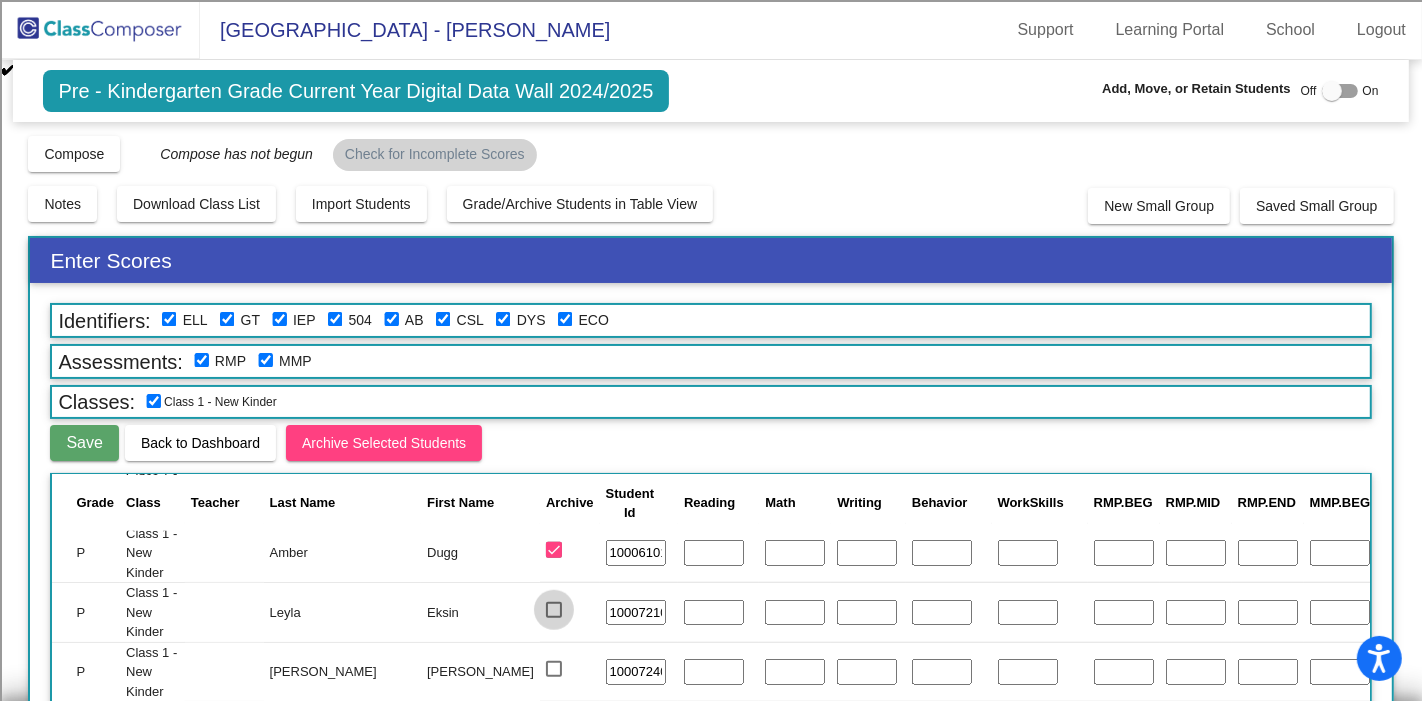 click at bounding box center [554, 610] 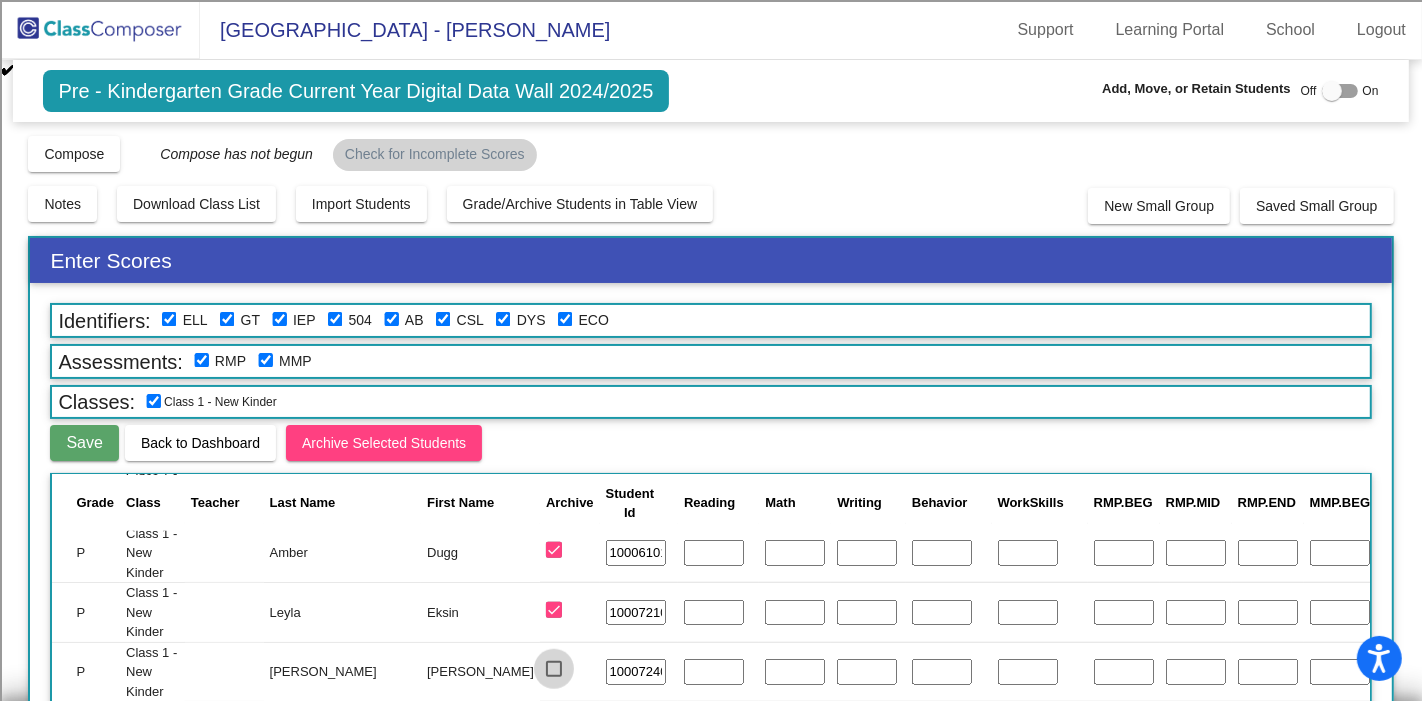 click at bounding box center [554, 669] 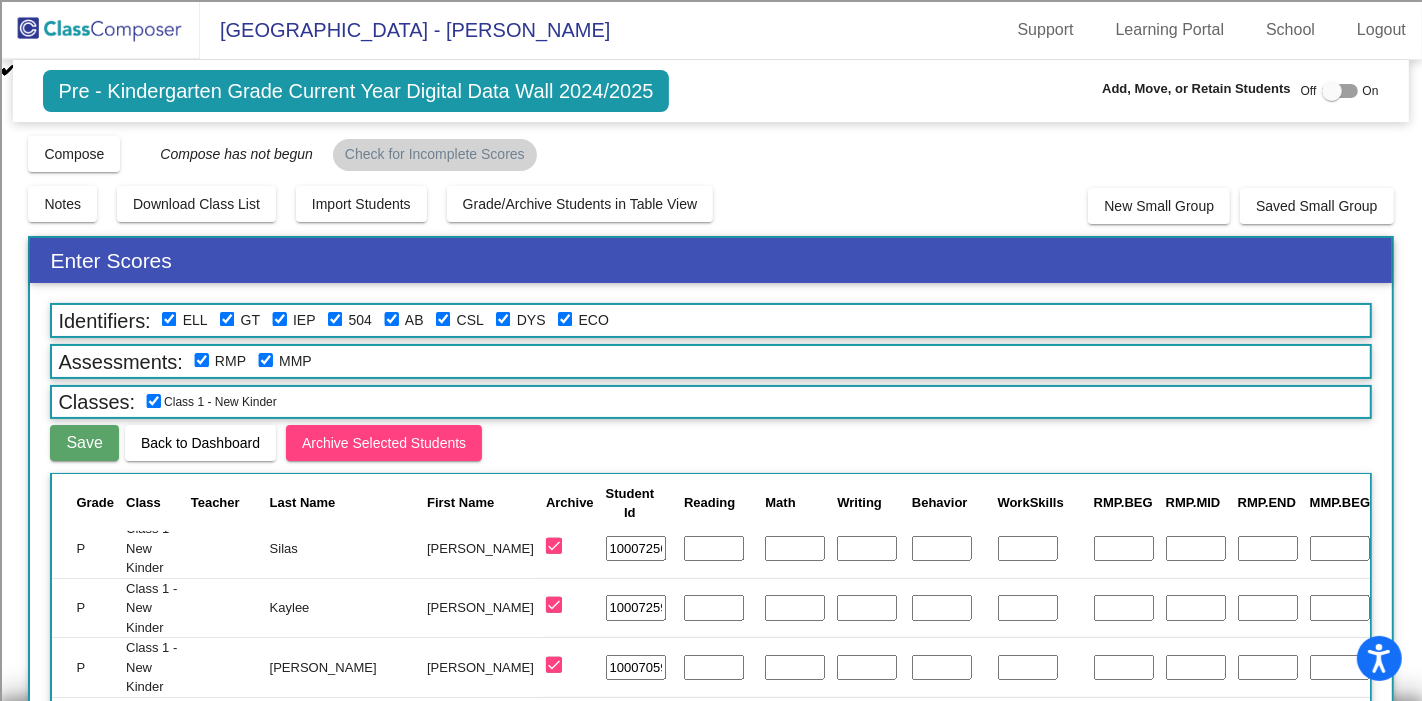 scroll, scrollTop: 0, scrollLeft: 0, axis: both 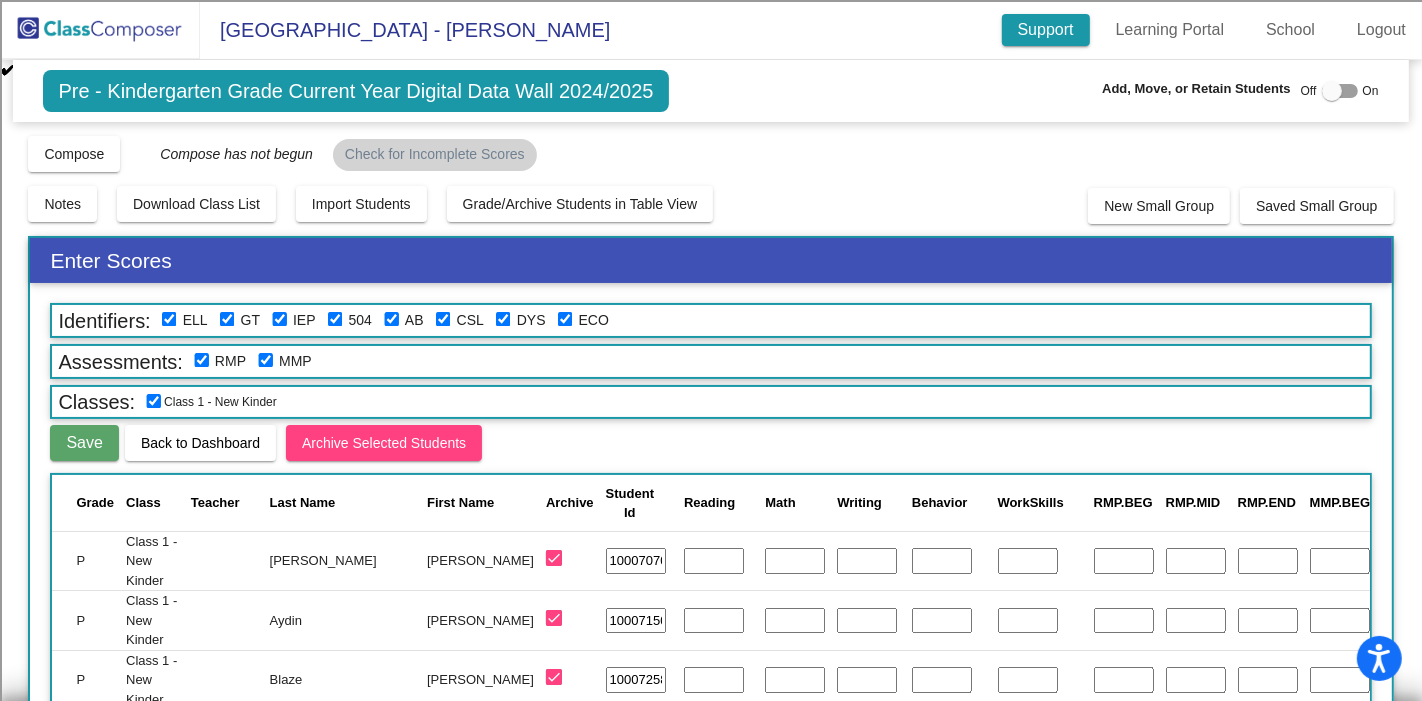click on "Support" 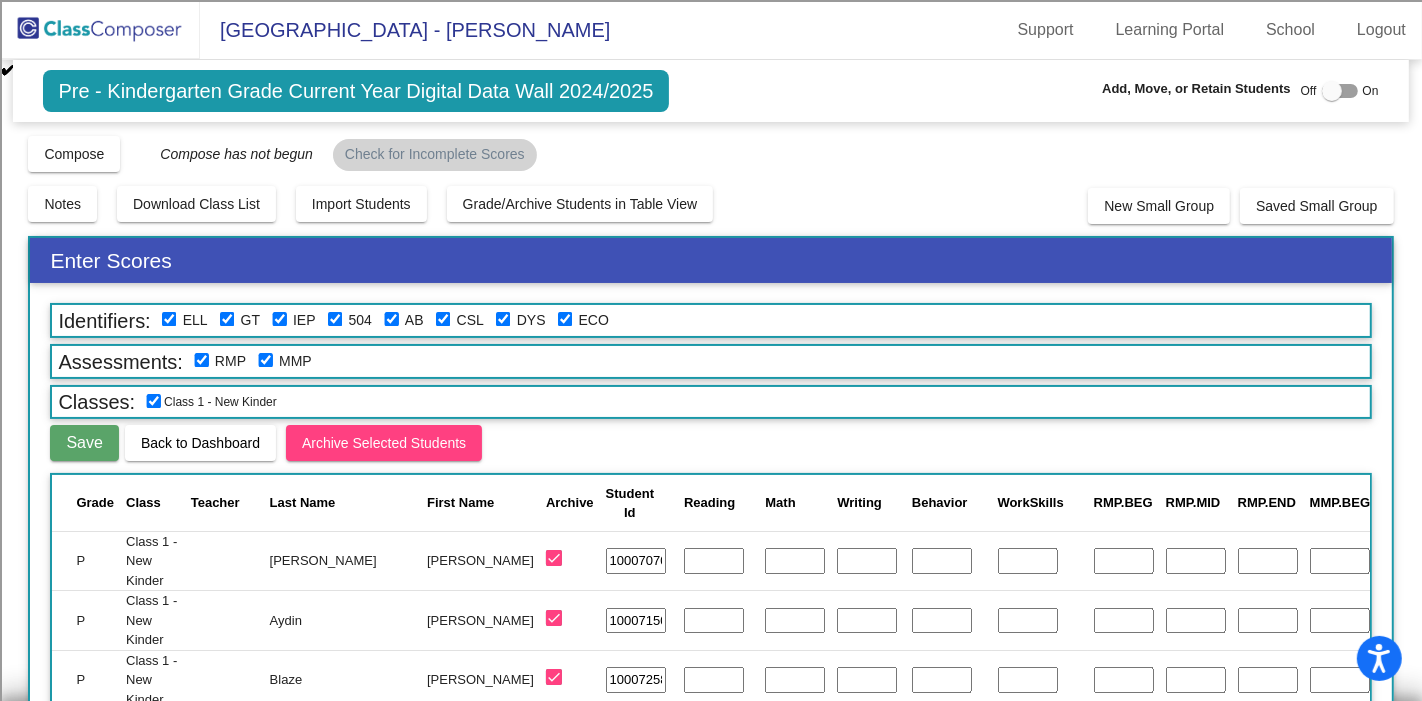 click 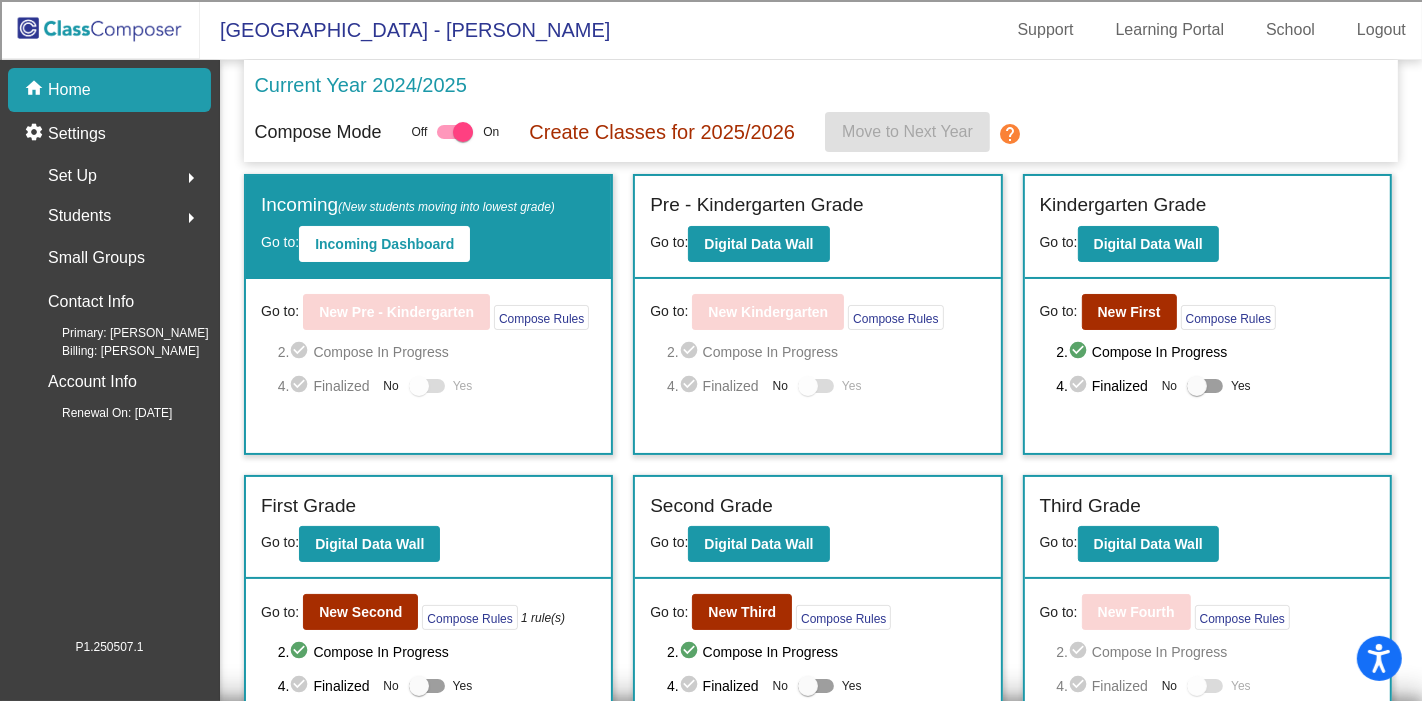 click on "arrow_right" 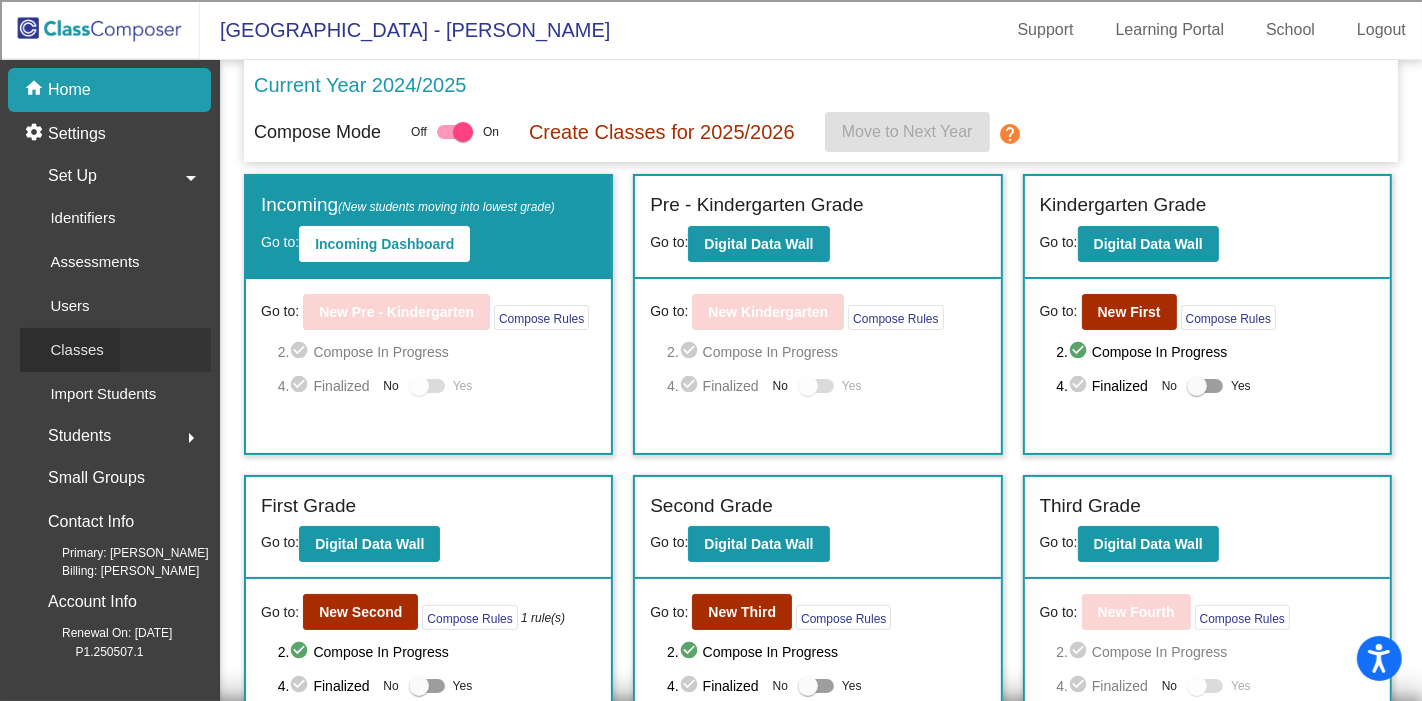click on "Classes" 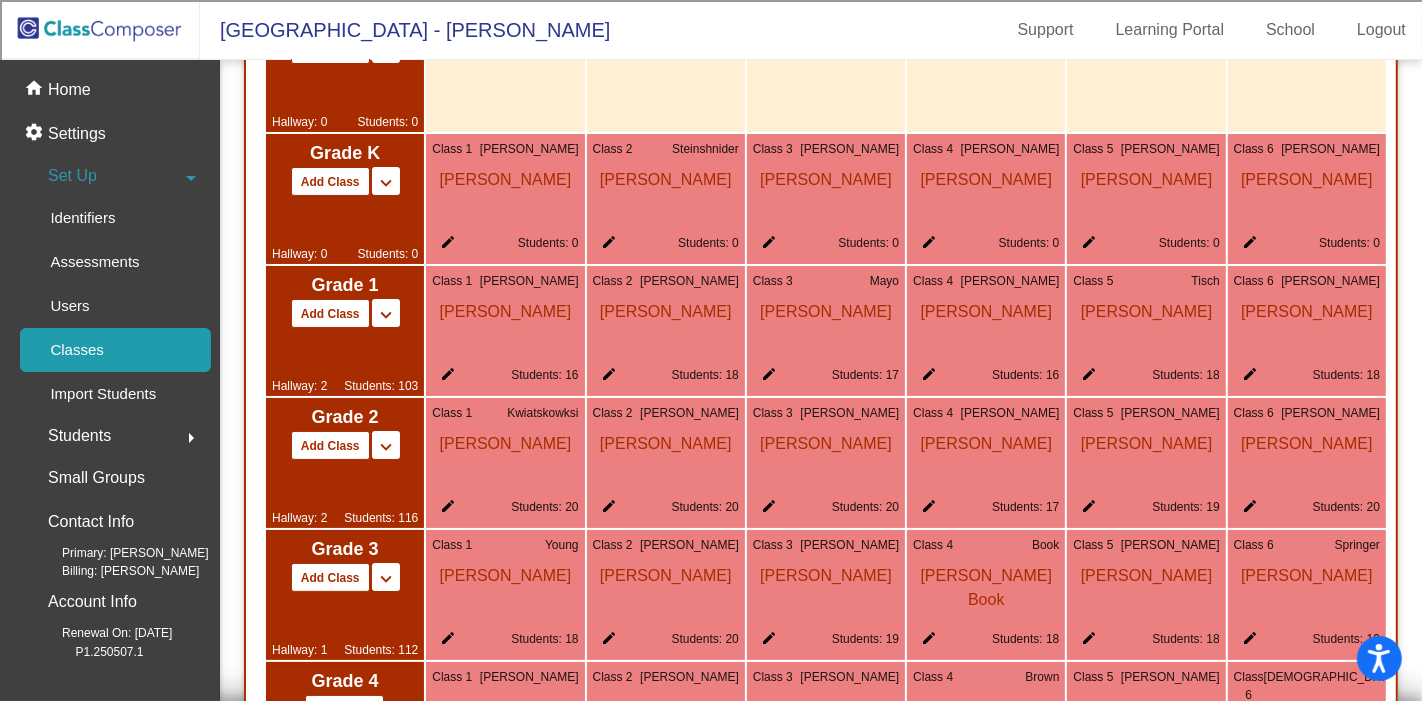 scroll, scrollTop: 1222, scrollLeft: 0, axis: vertical 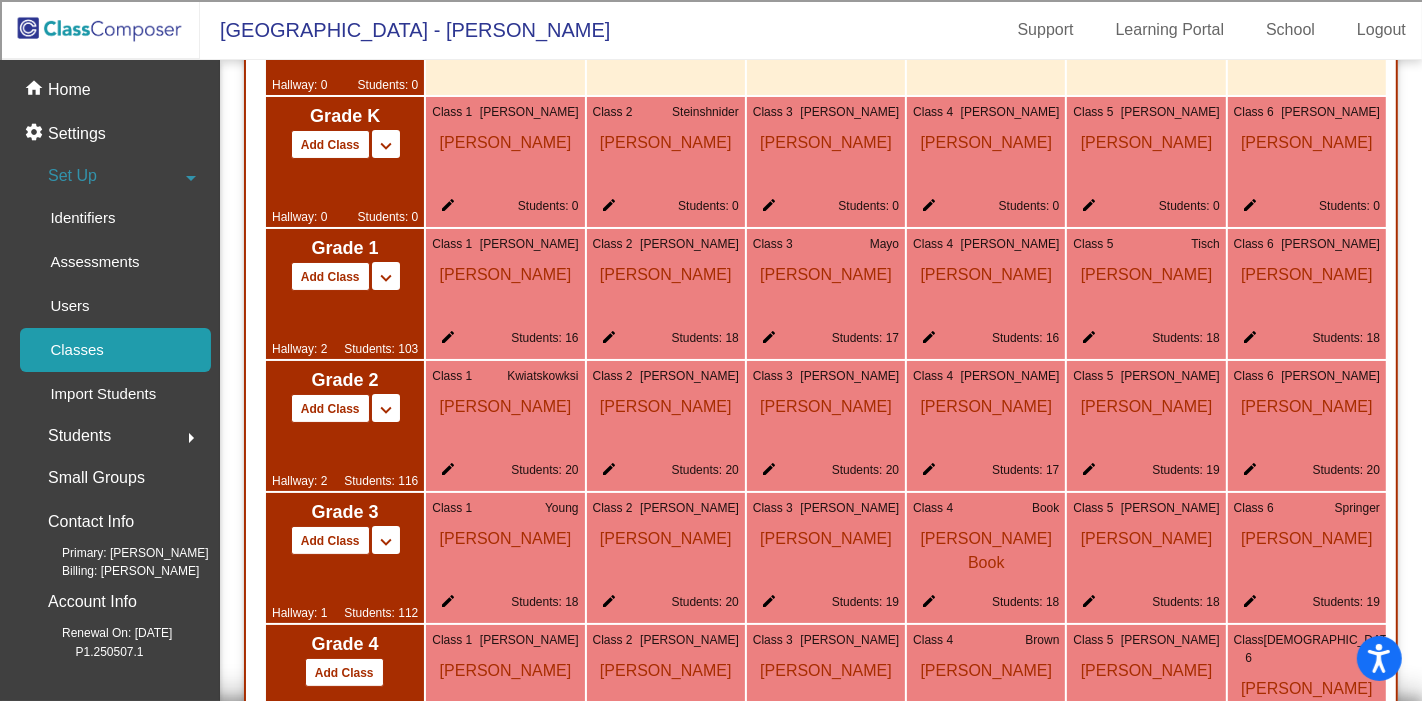 click on "Hallway: 2" 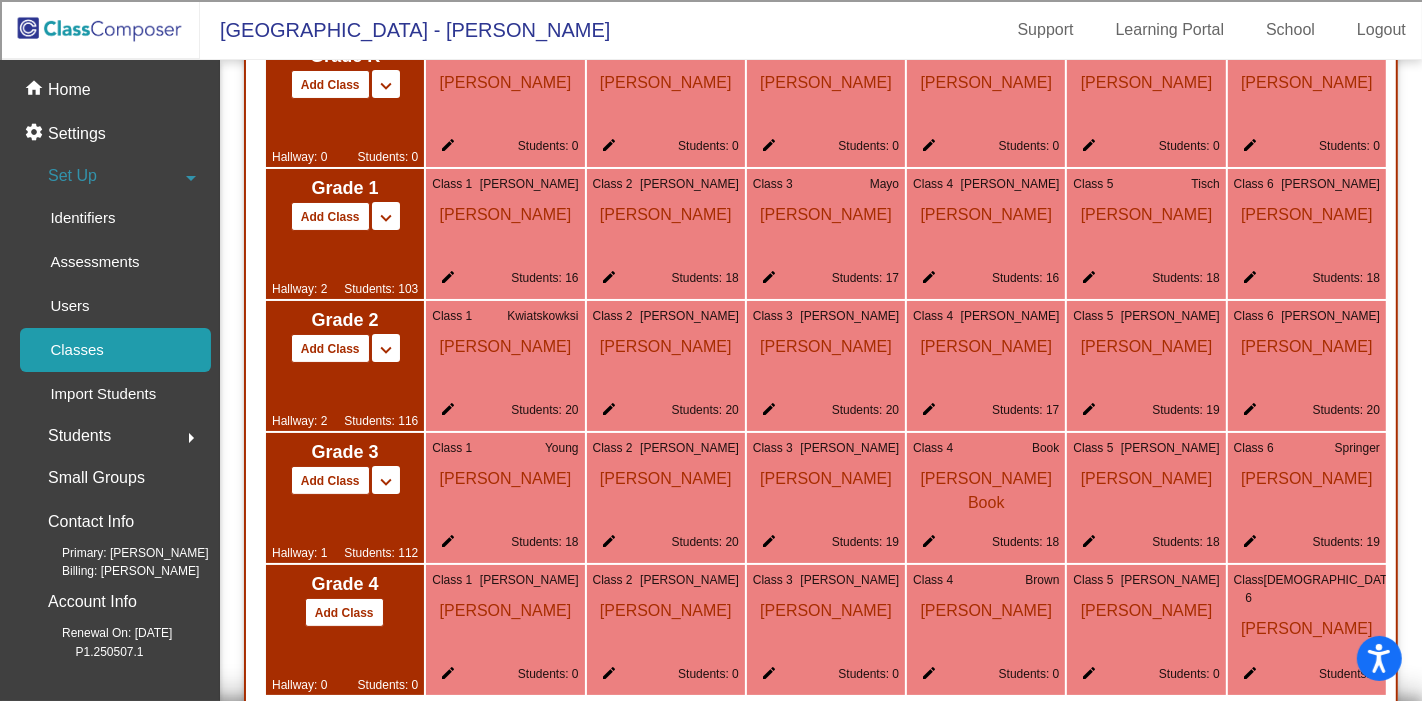 scroll, scrollTop: 1349, scrollLeft: 0, axis: vertical 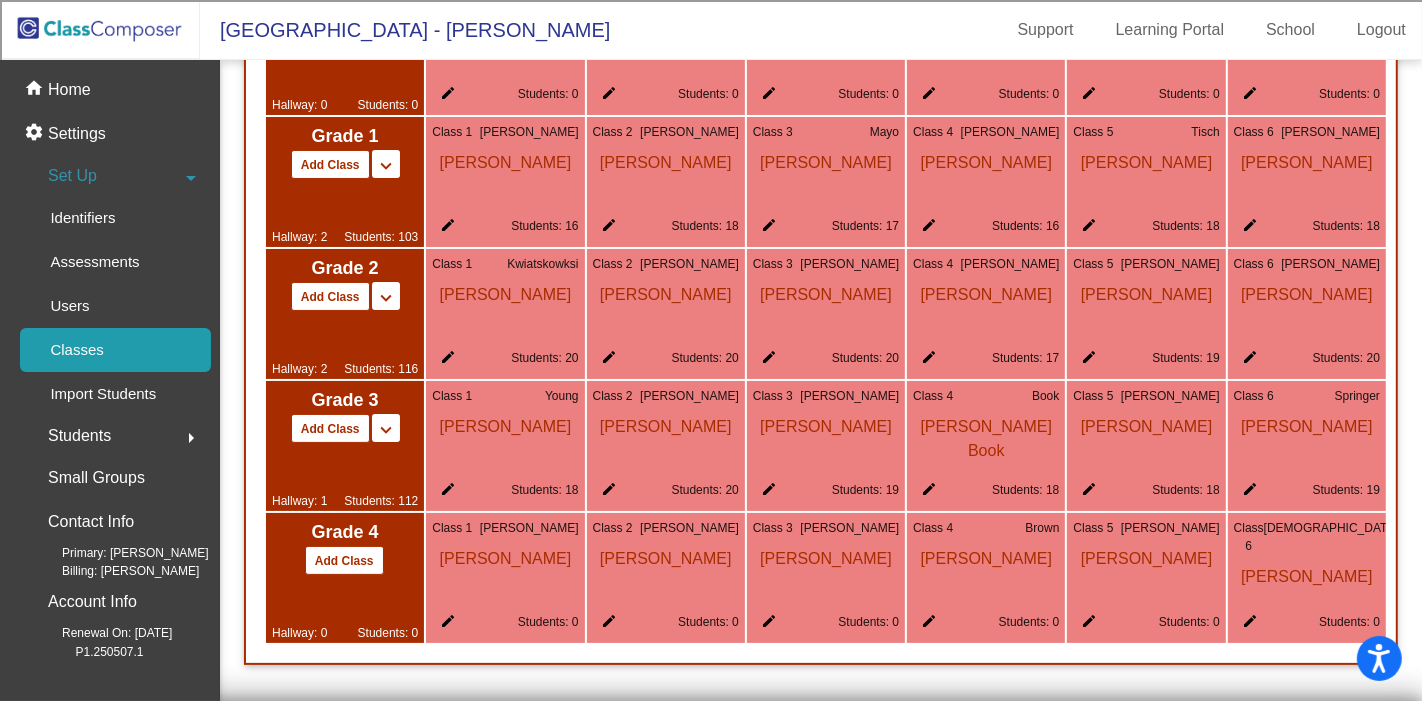 click on "arrow_right" 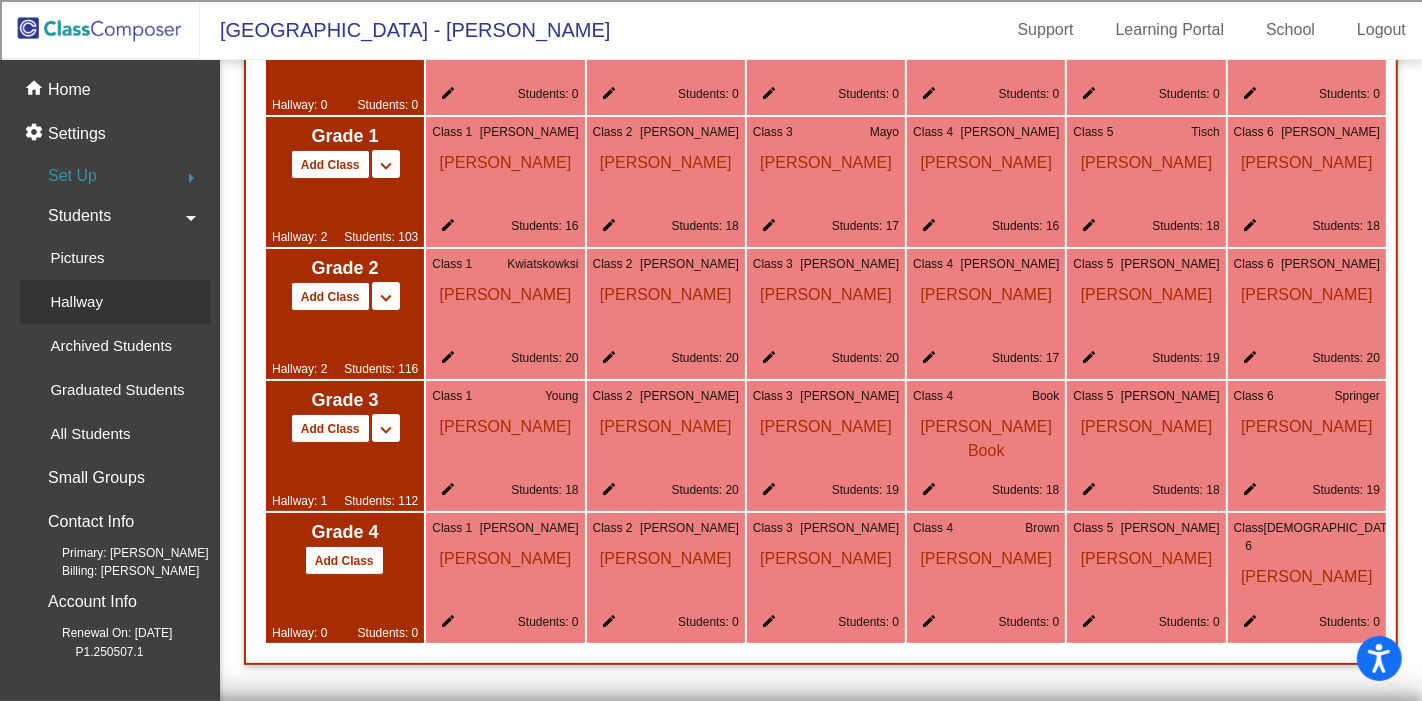 click on "Hallway" 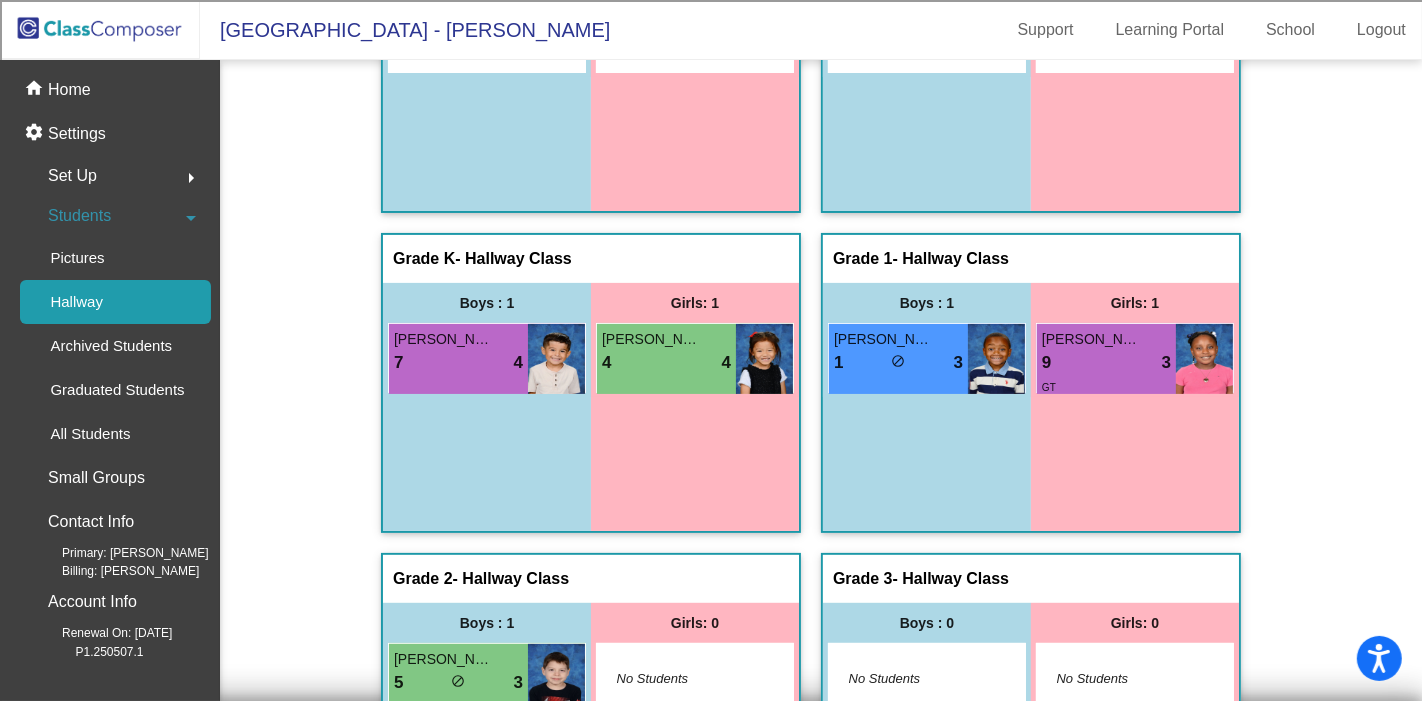 scroll, scrollTop: 0, scrollLeft: 0, axis: both 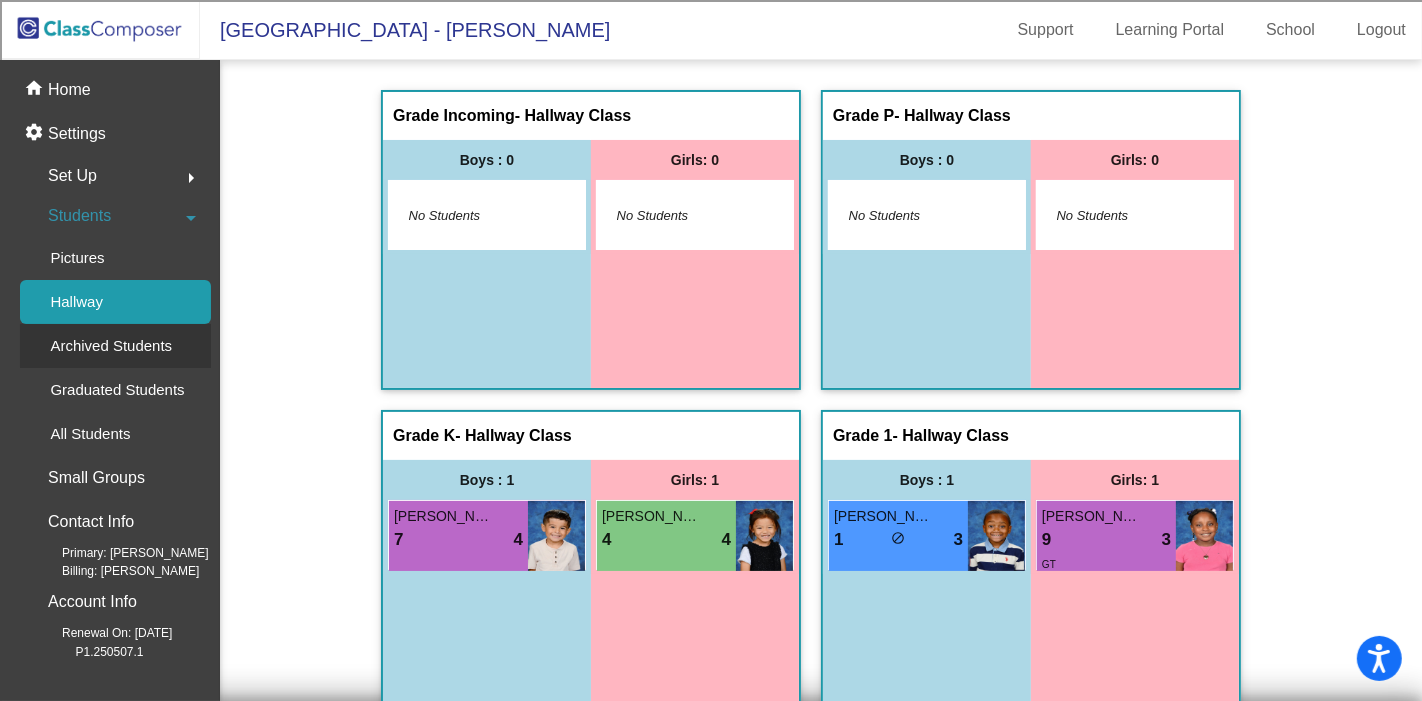 click on "Archived Students" 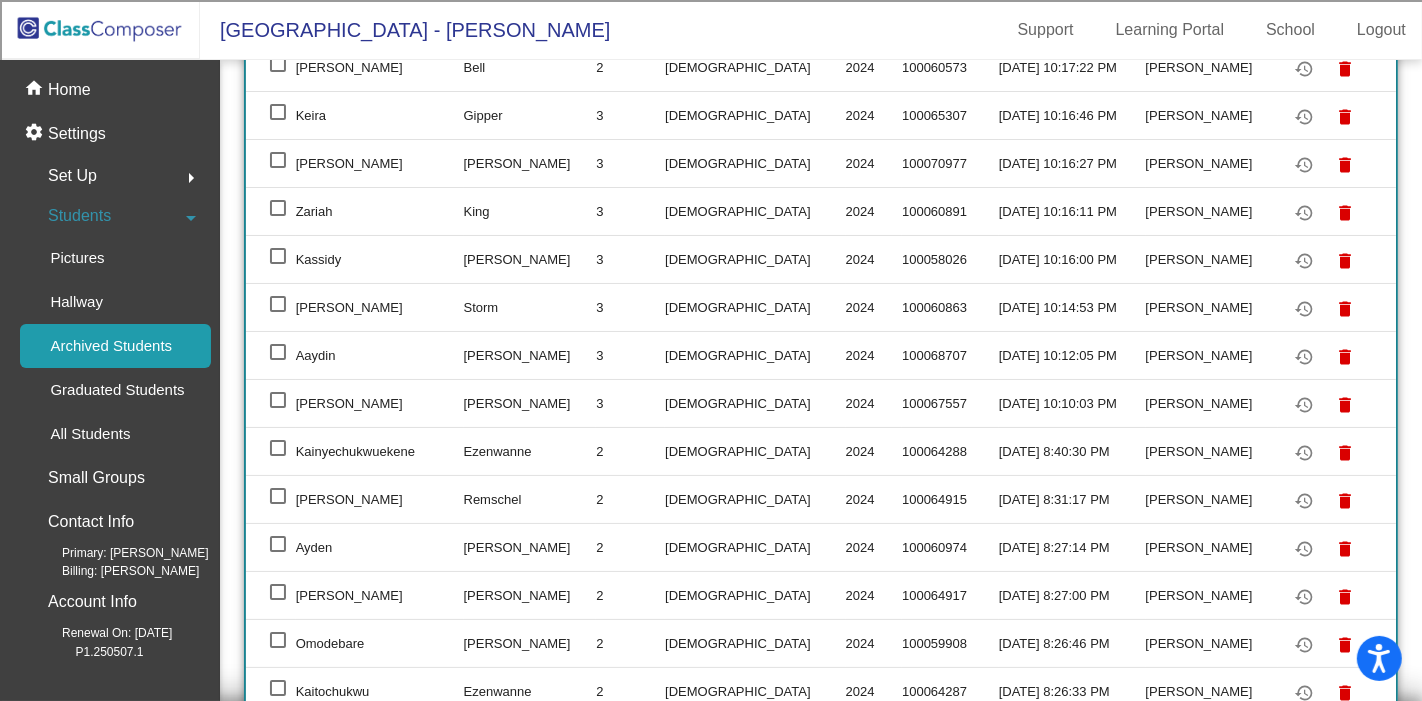 scroll, scrollTop: 0, scrollLeft: 0, axis: both 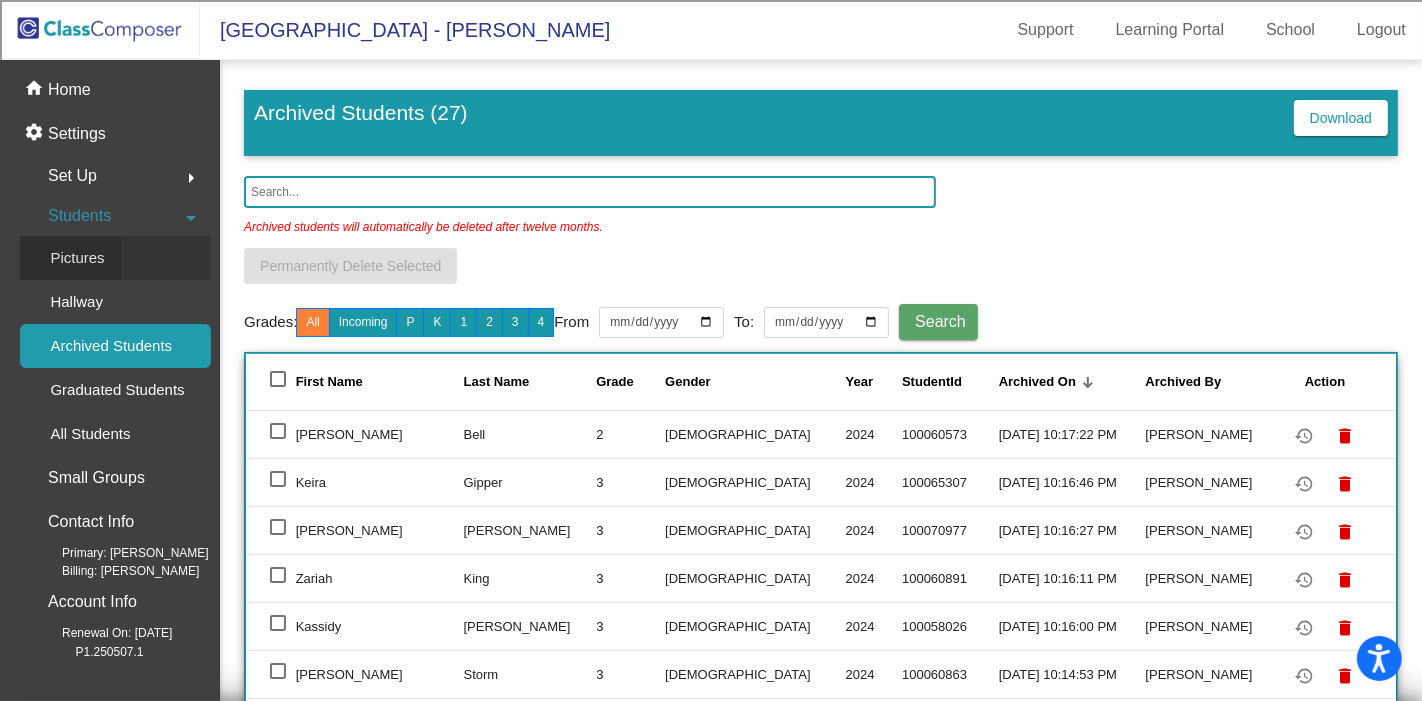 click on "Pictures" 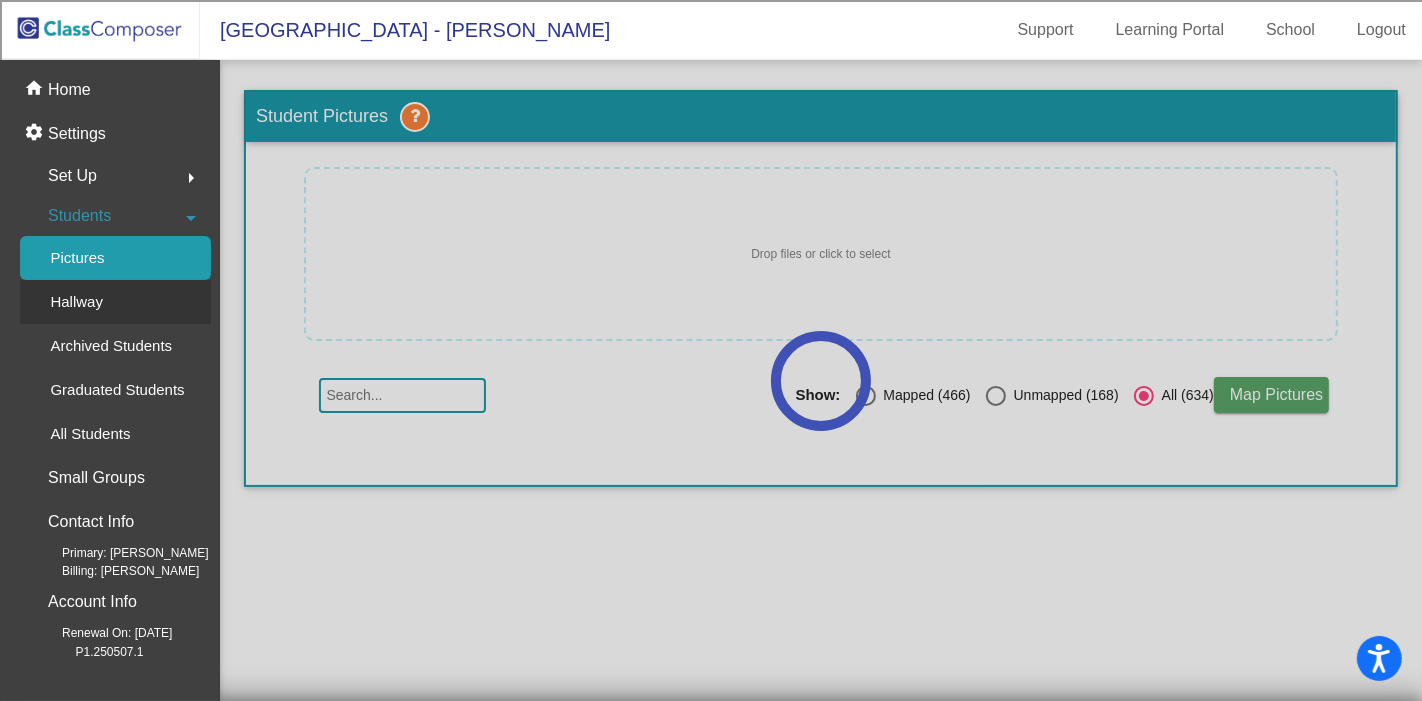 click on "Hallway" 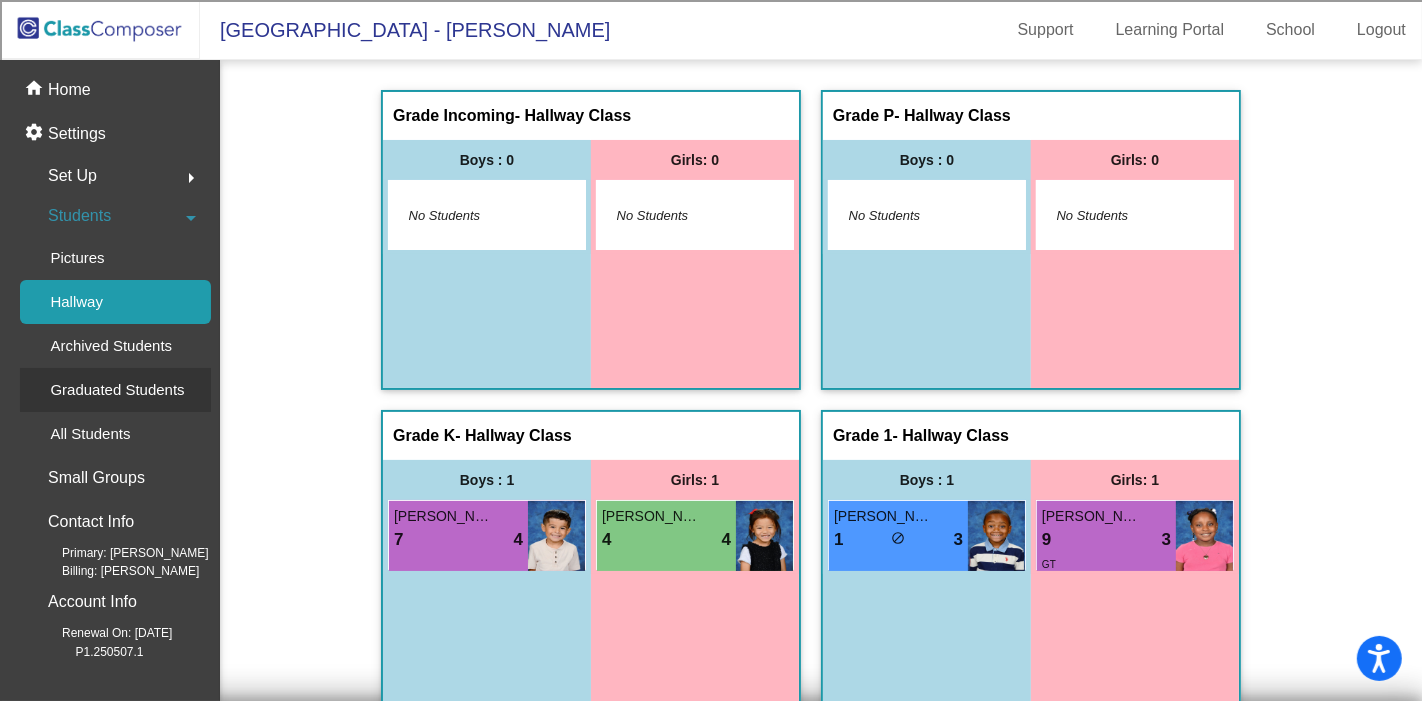 click on "Graduated Students" 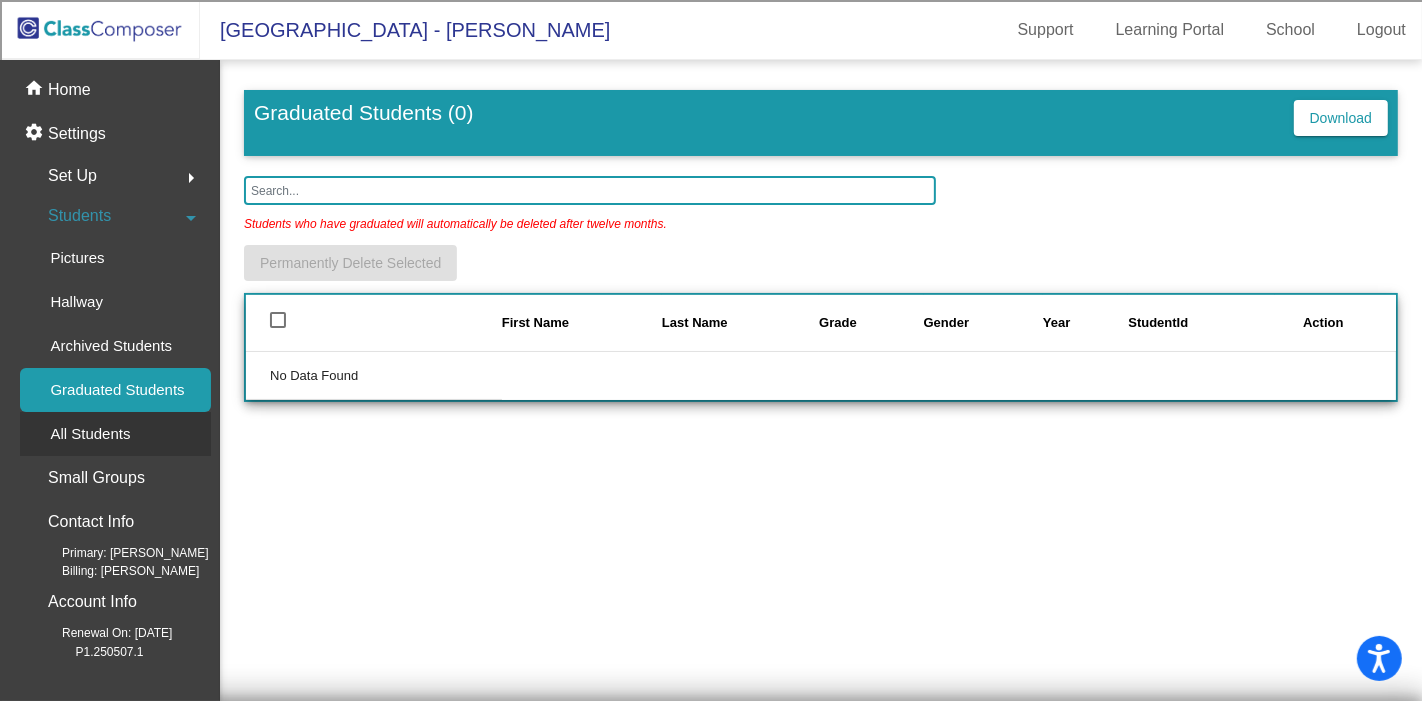 click on "All Students" 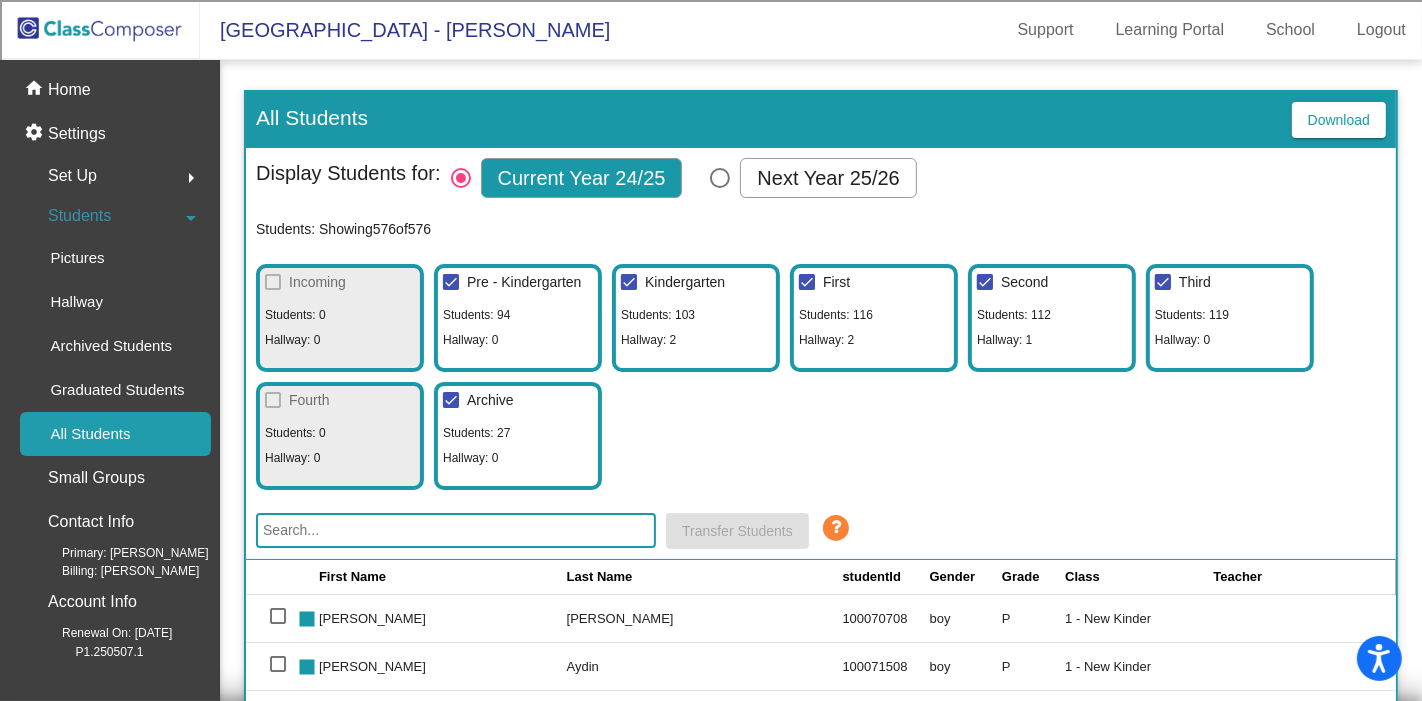 click on "arrow_right" 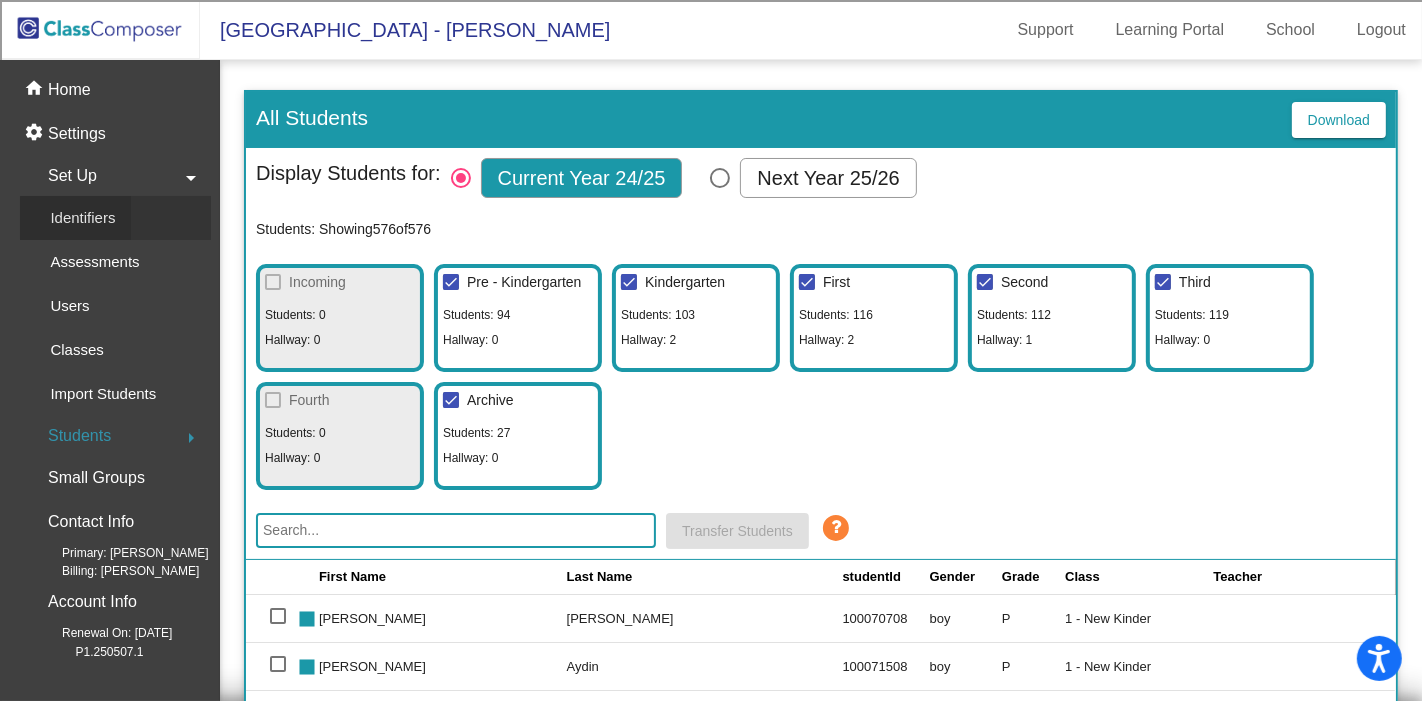 click on "Identifiers" 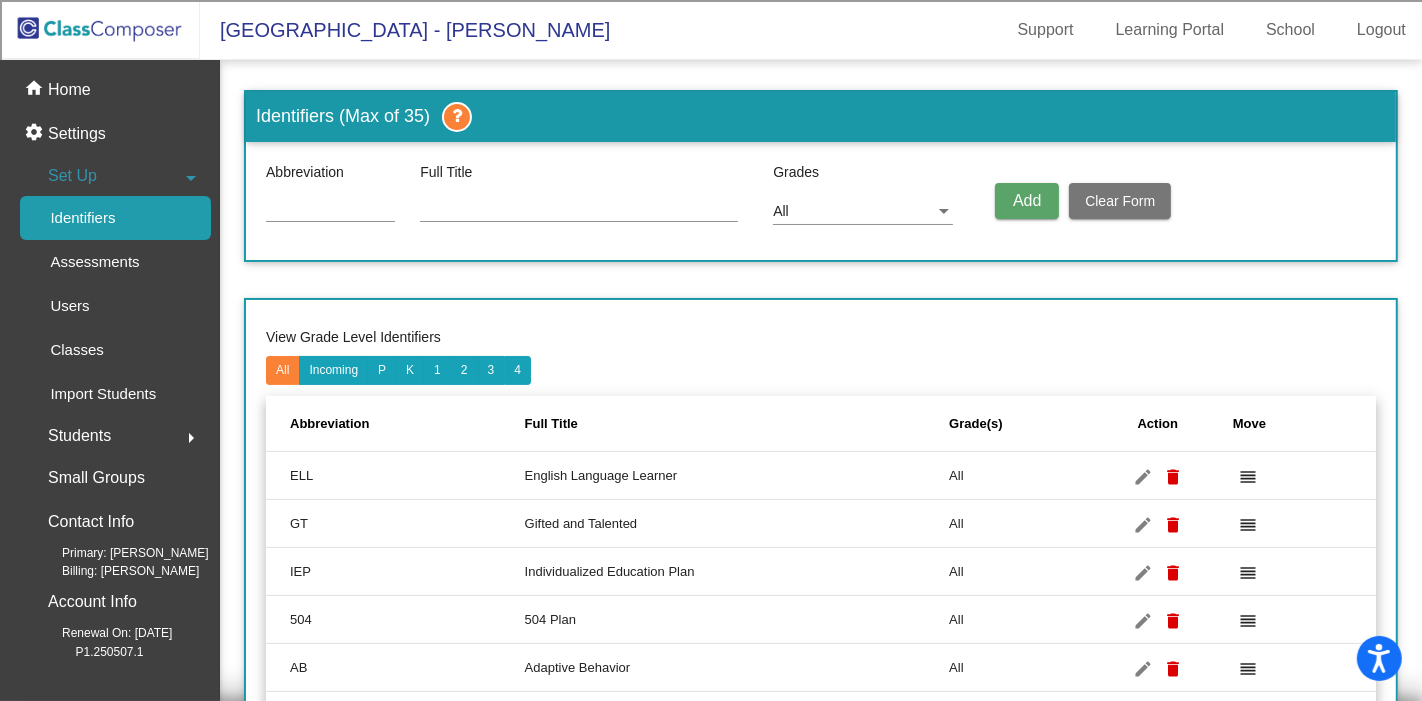 click on "arrow_drop_down" 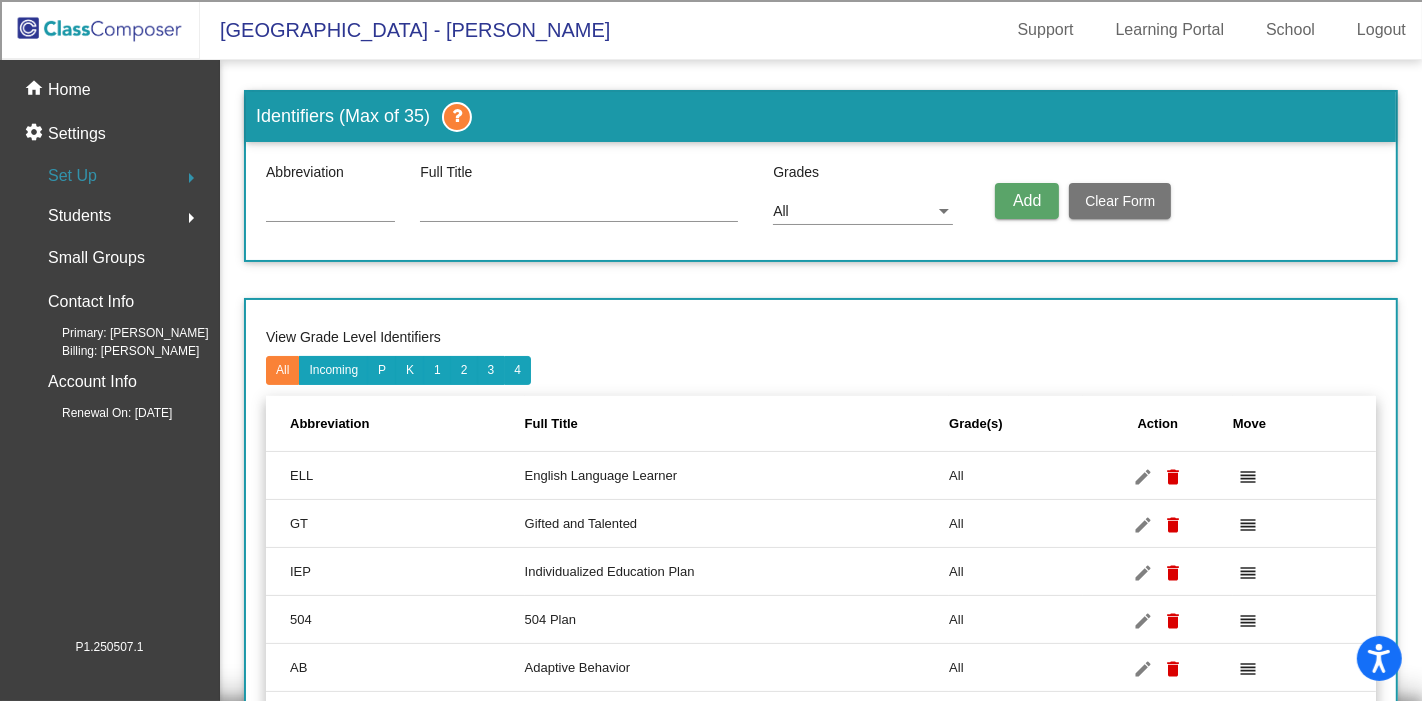 click on "arrow_right" 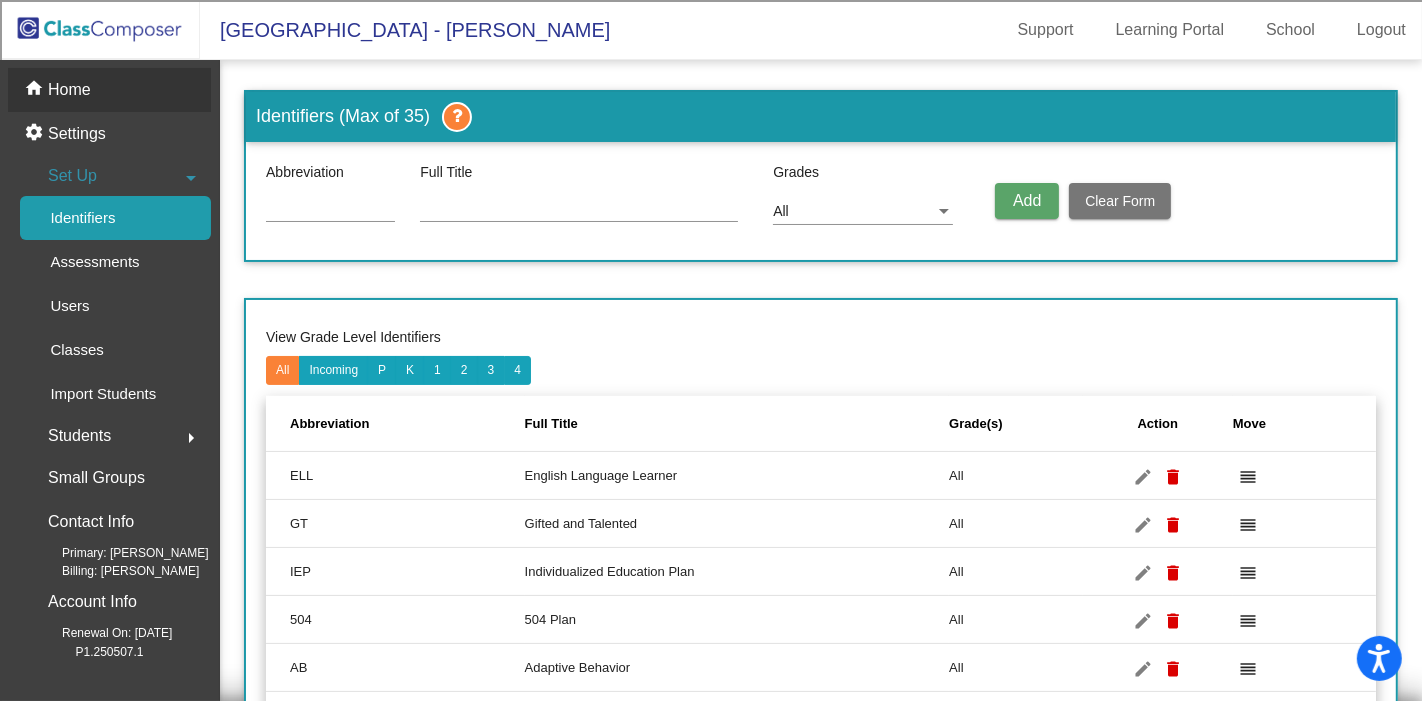 click on "home Home" 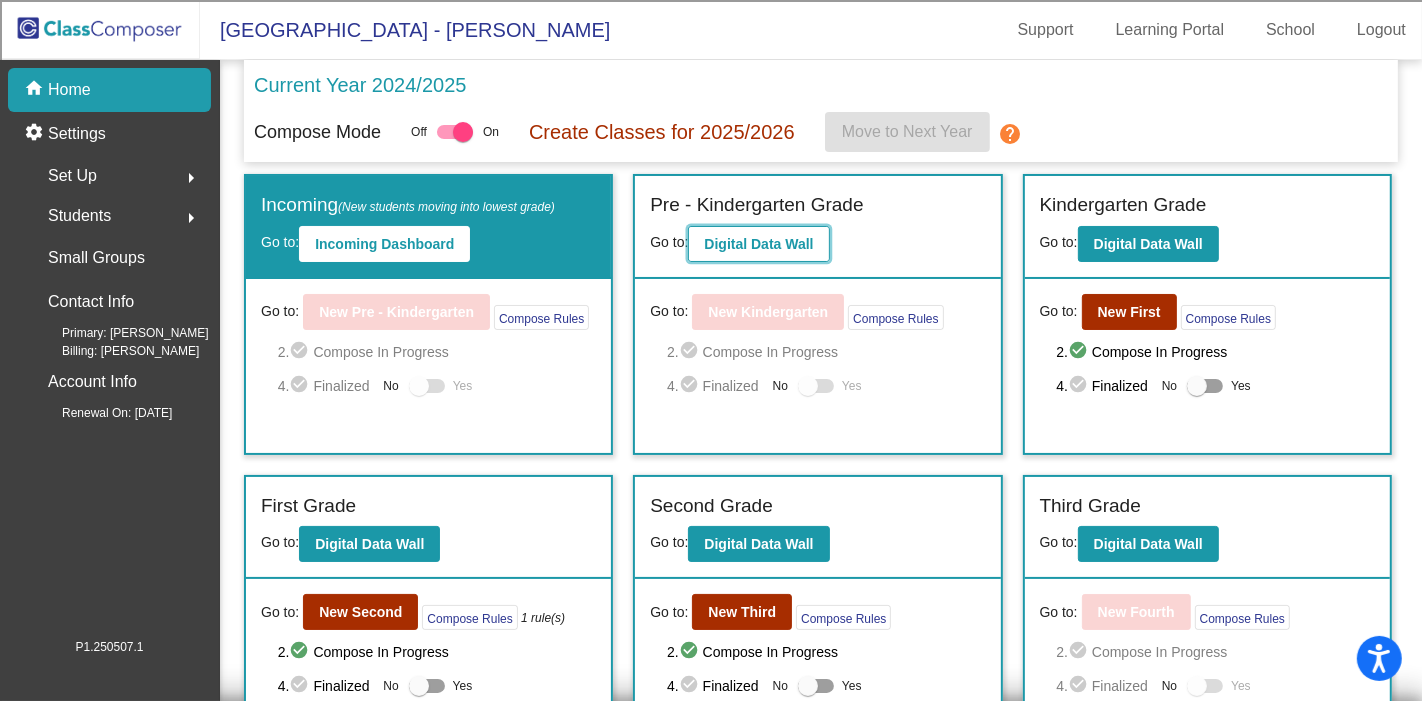 click on "Digital Data Wall" 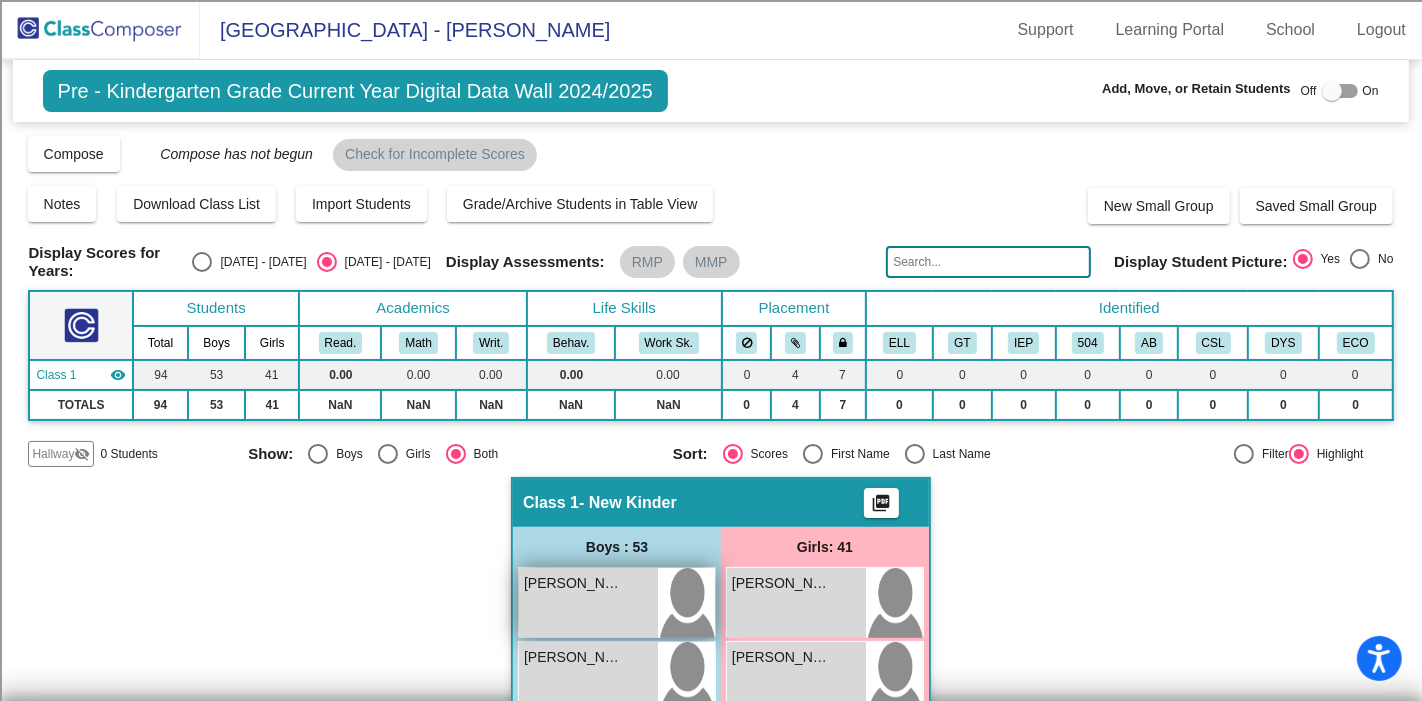 click on "[PERSON_NAME] lock do_not_disturb_alt" at bounding box center [588, 603] 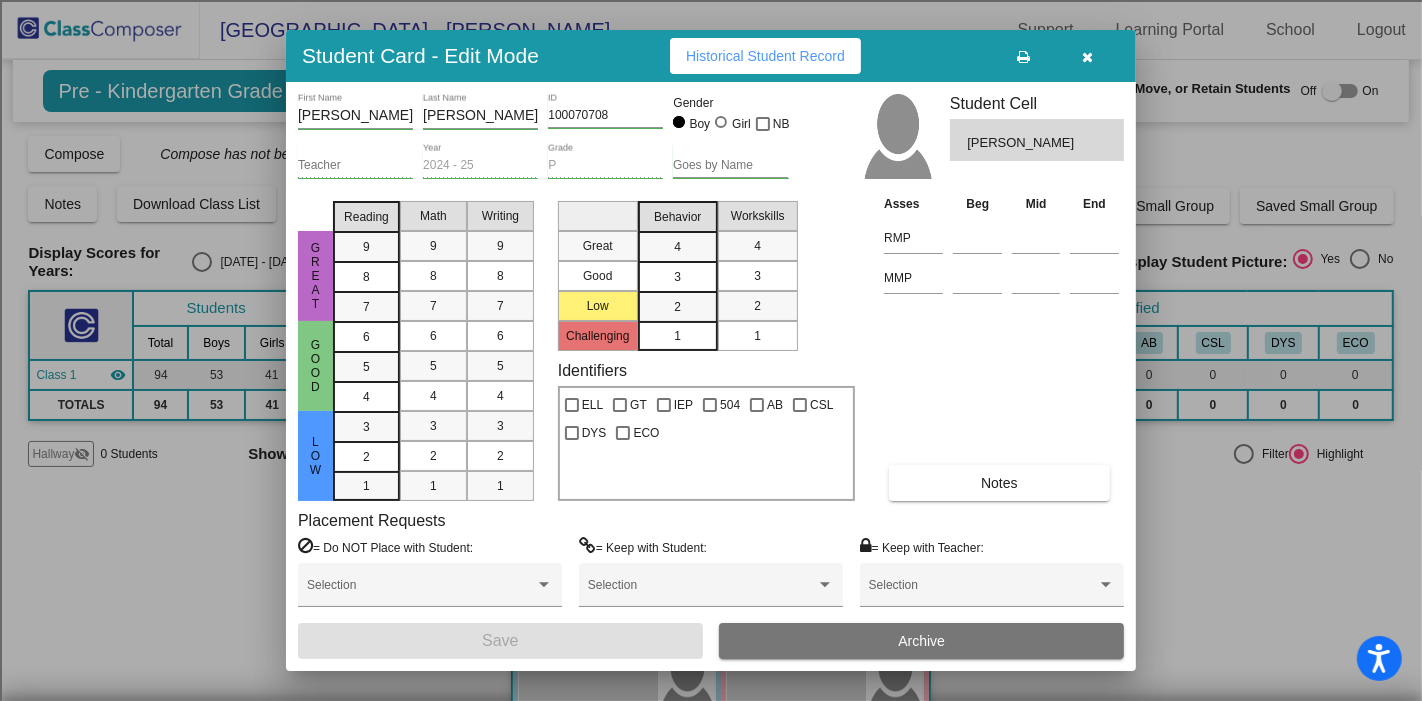 click on "[PERSON_NAME]" at bounding box center [355, 116] 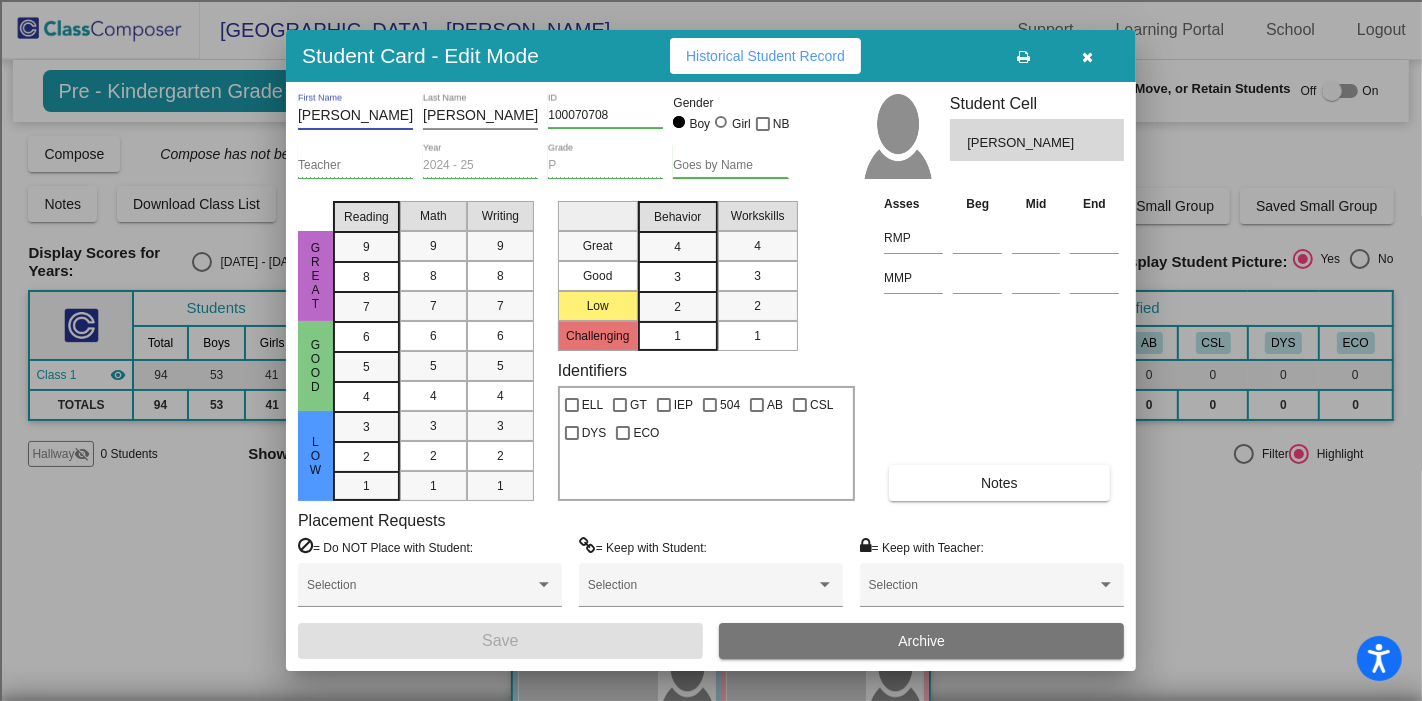 click at bounding box center [1088, 56] 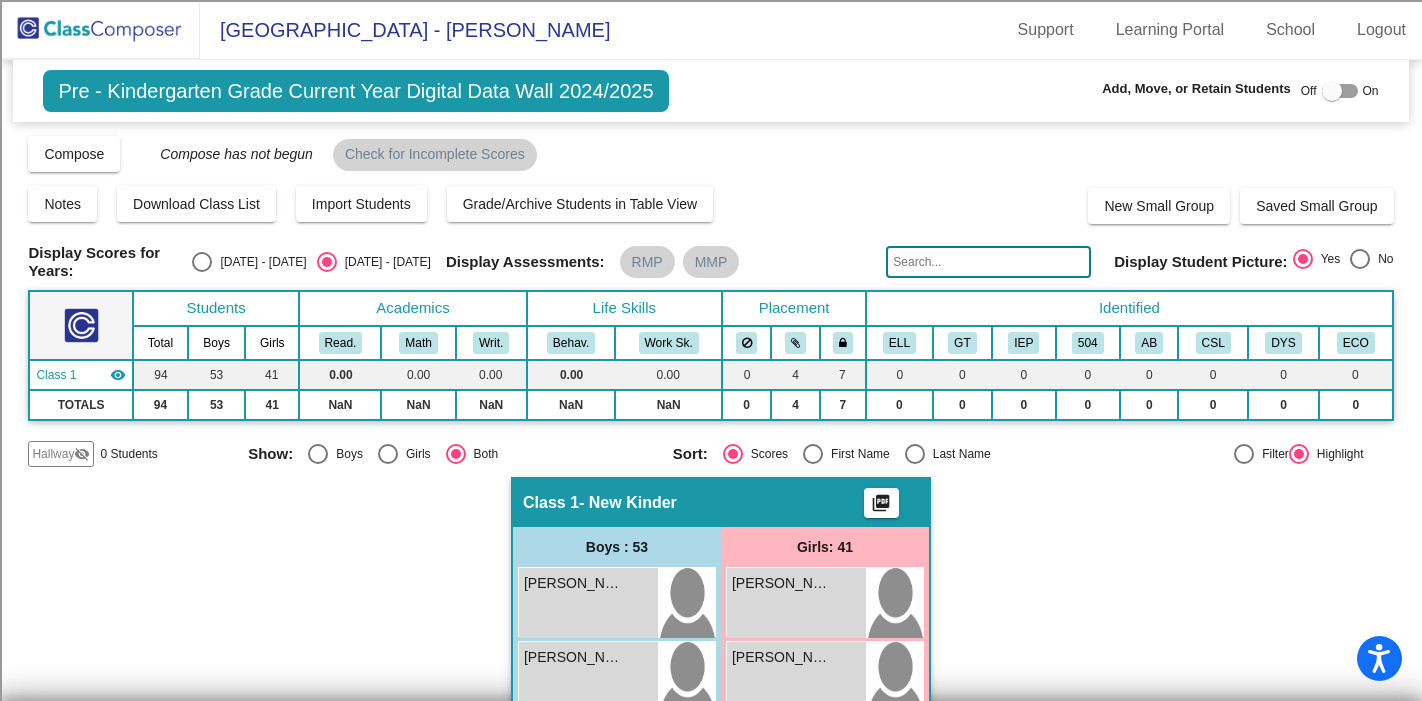 scroll, scrollTop: 0, scrollLeft: 0, axis: both 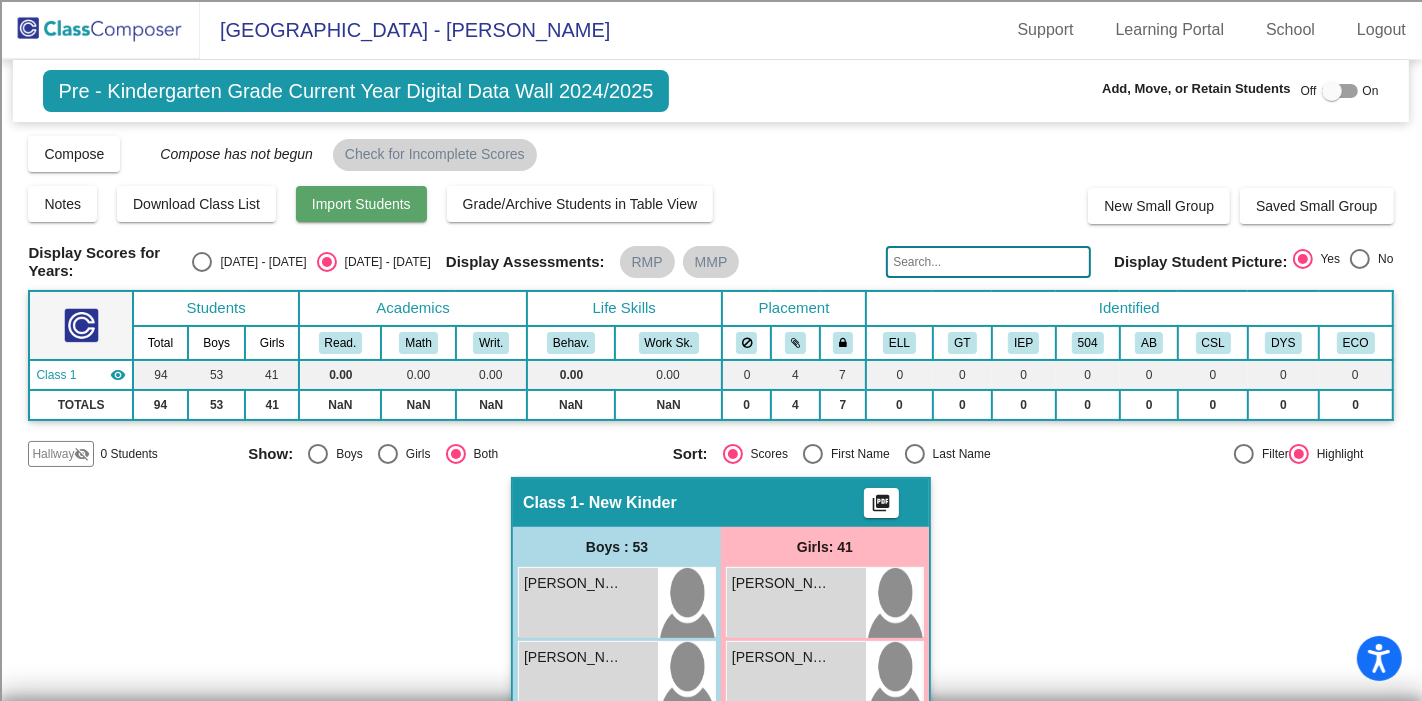 click on "Import Students" 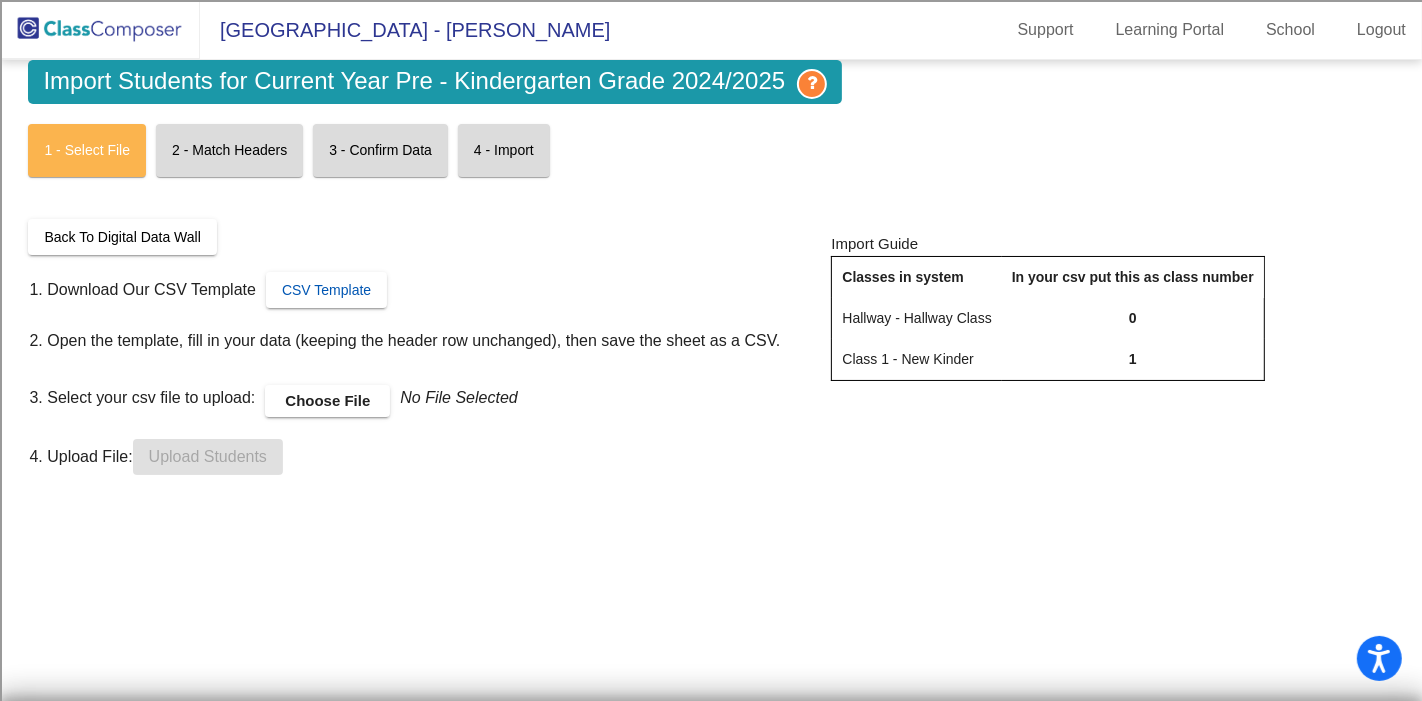 click on "CSV Template" at bounding box center (326, 290) 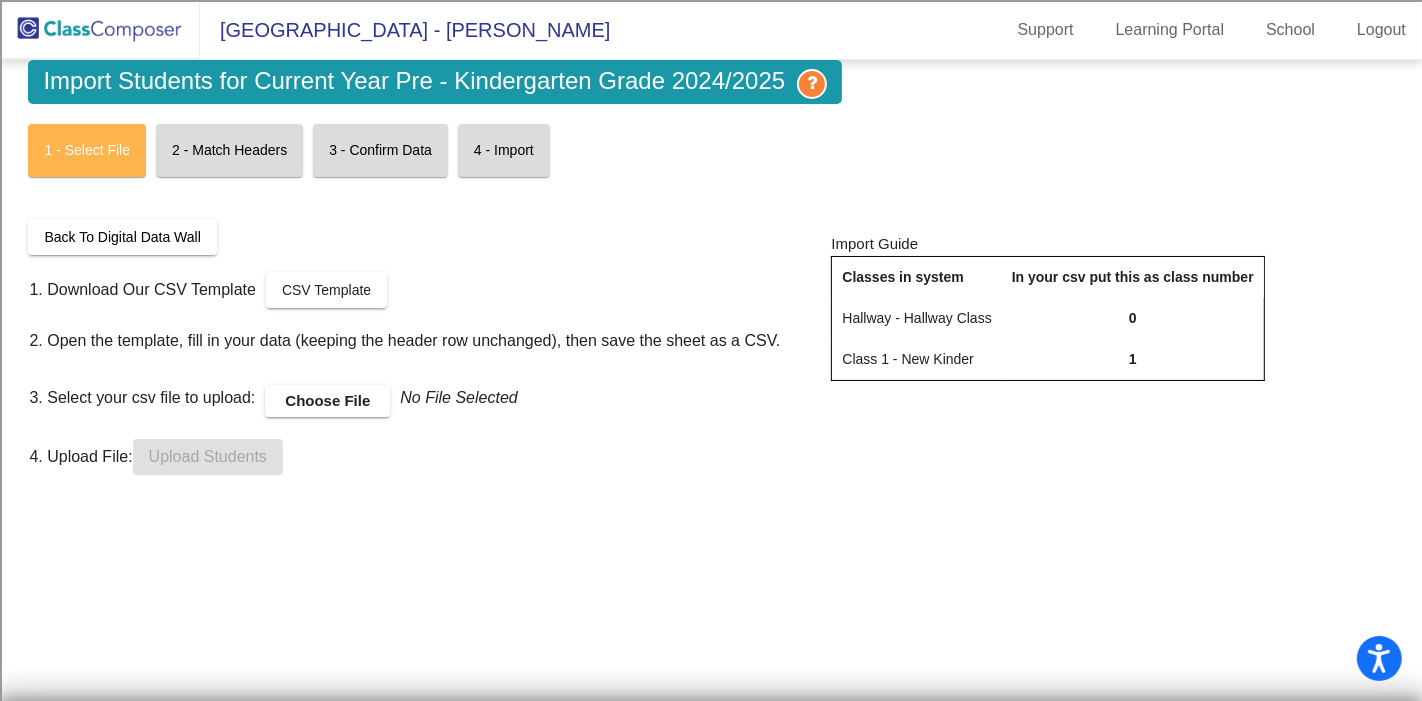 click on "Choose File" at bounding box center [327, 401] 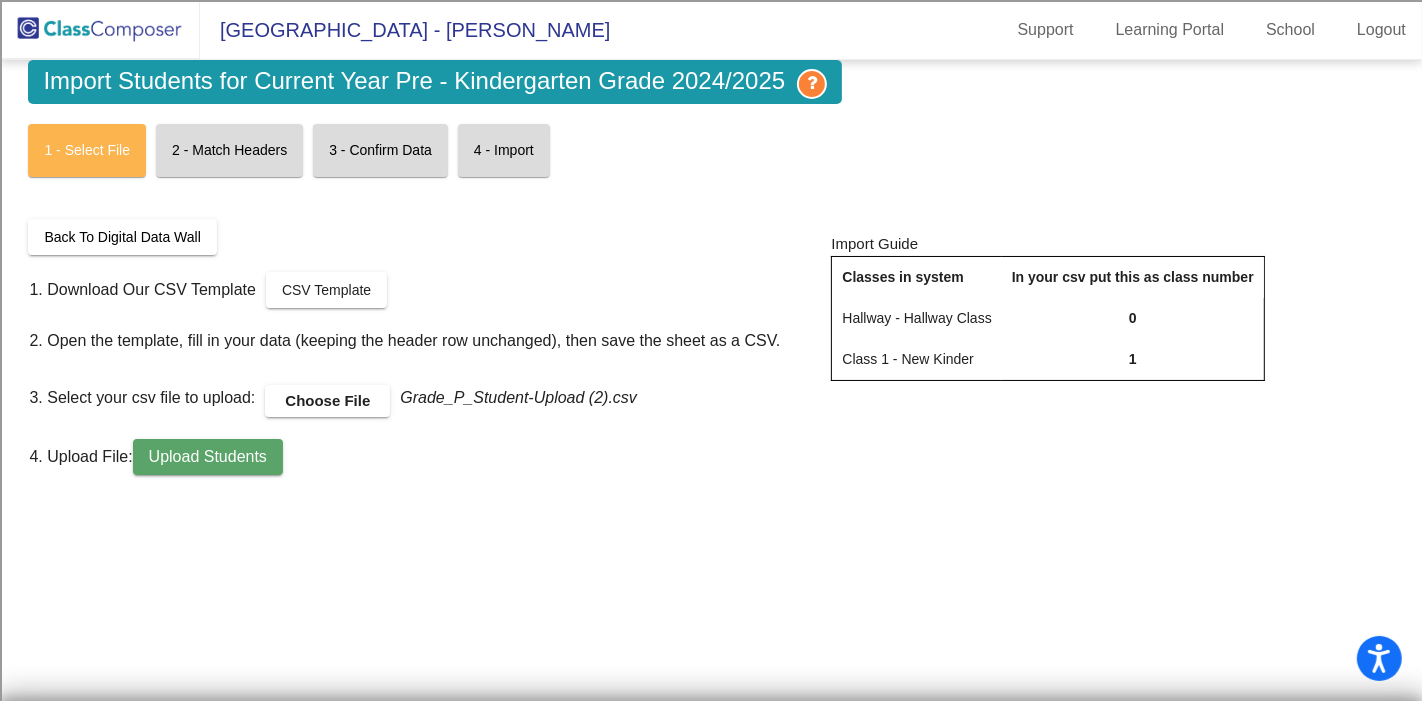 click on "Upload Students" at bounding box center (208, 456) 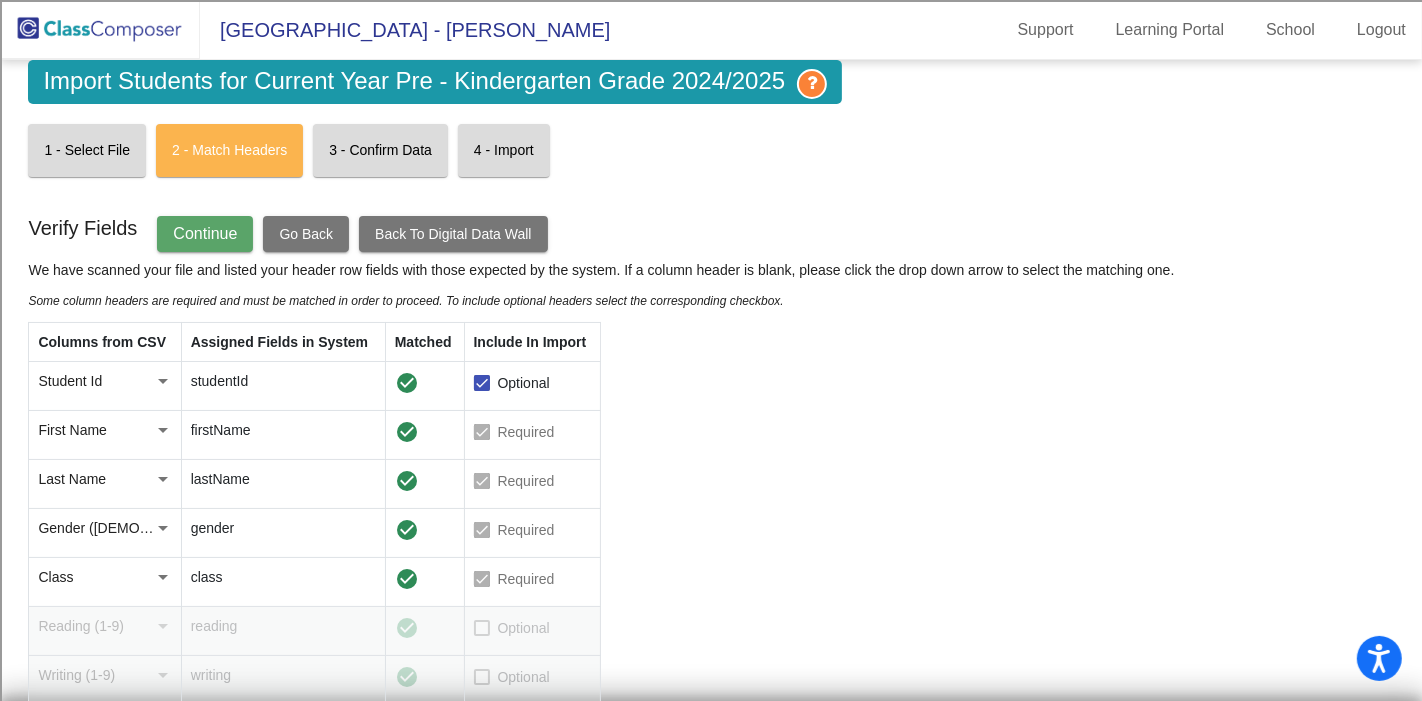 click on "Continue" 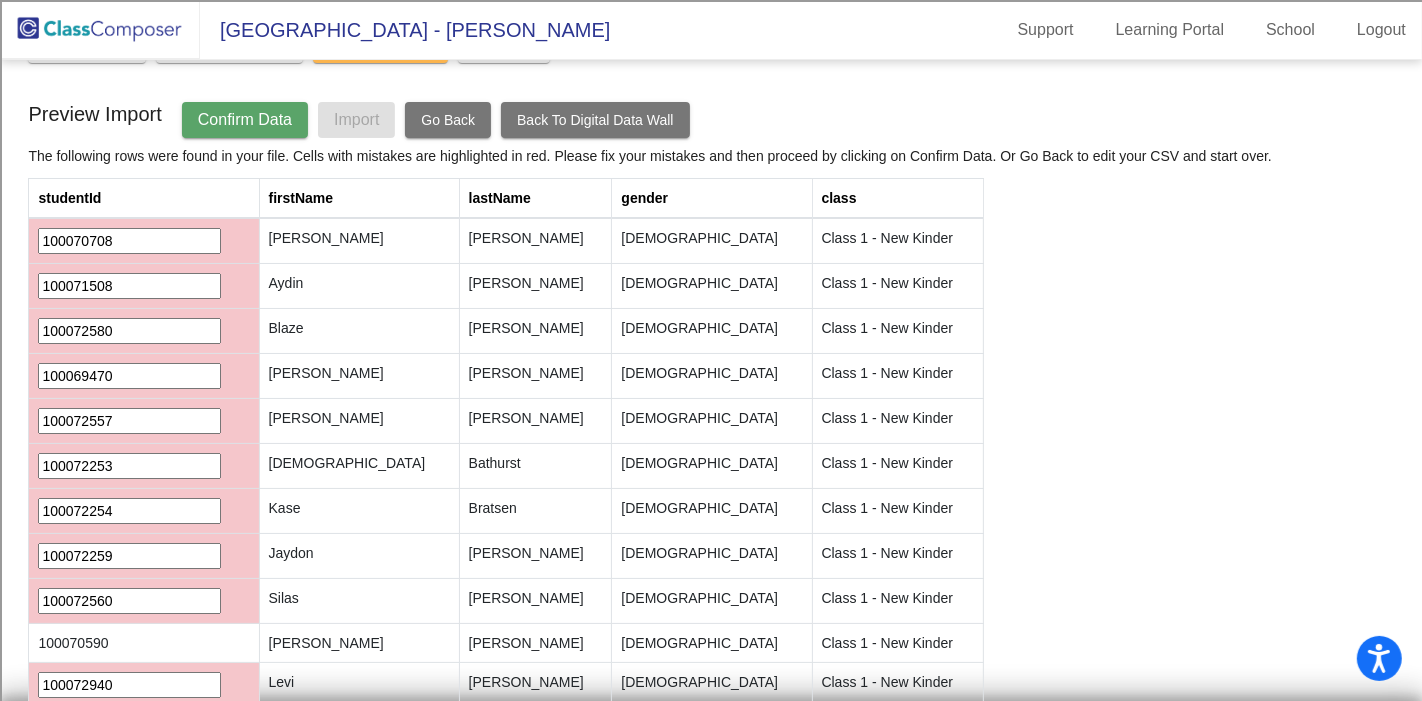 scroll, scrollTop: 0, scrollLeft: 0, axis: both 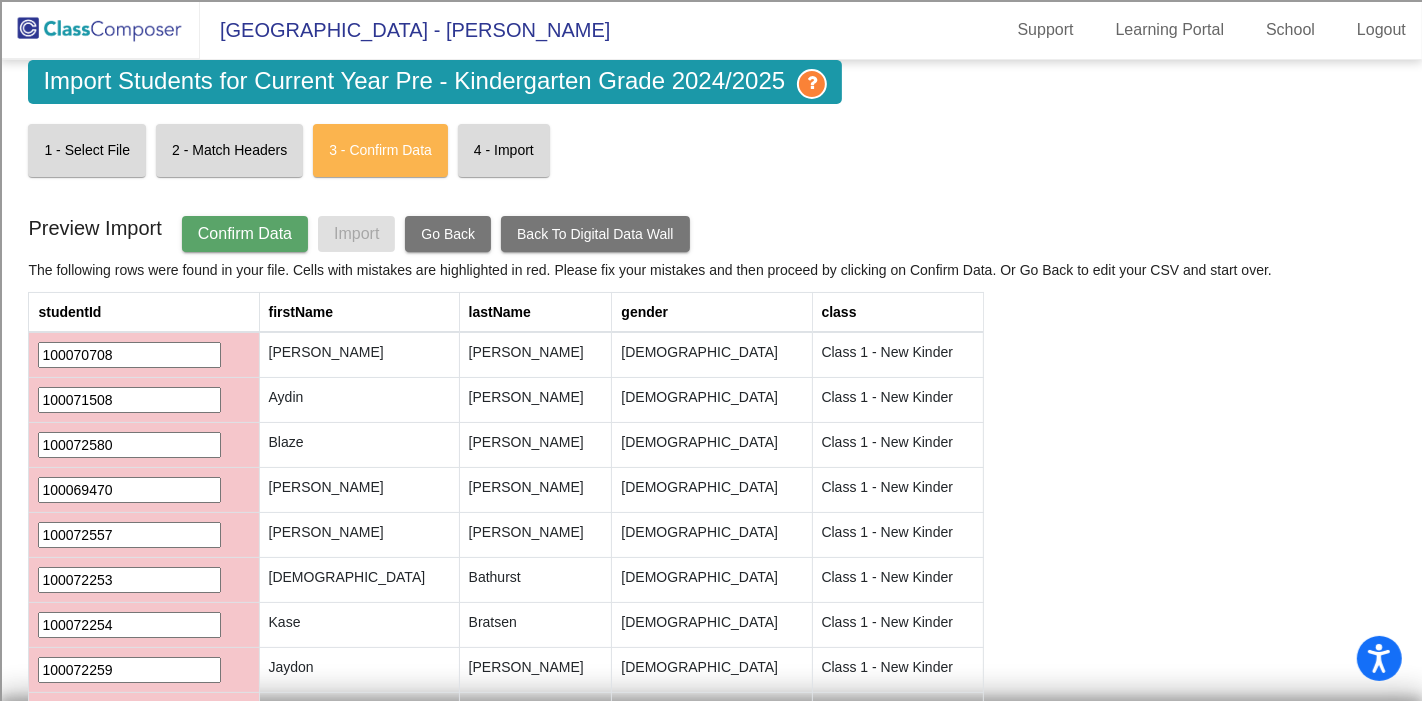 click on "Confirm Data" 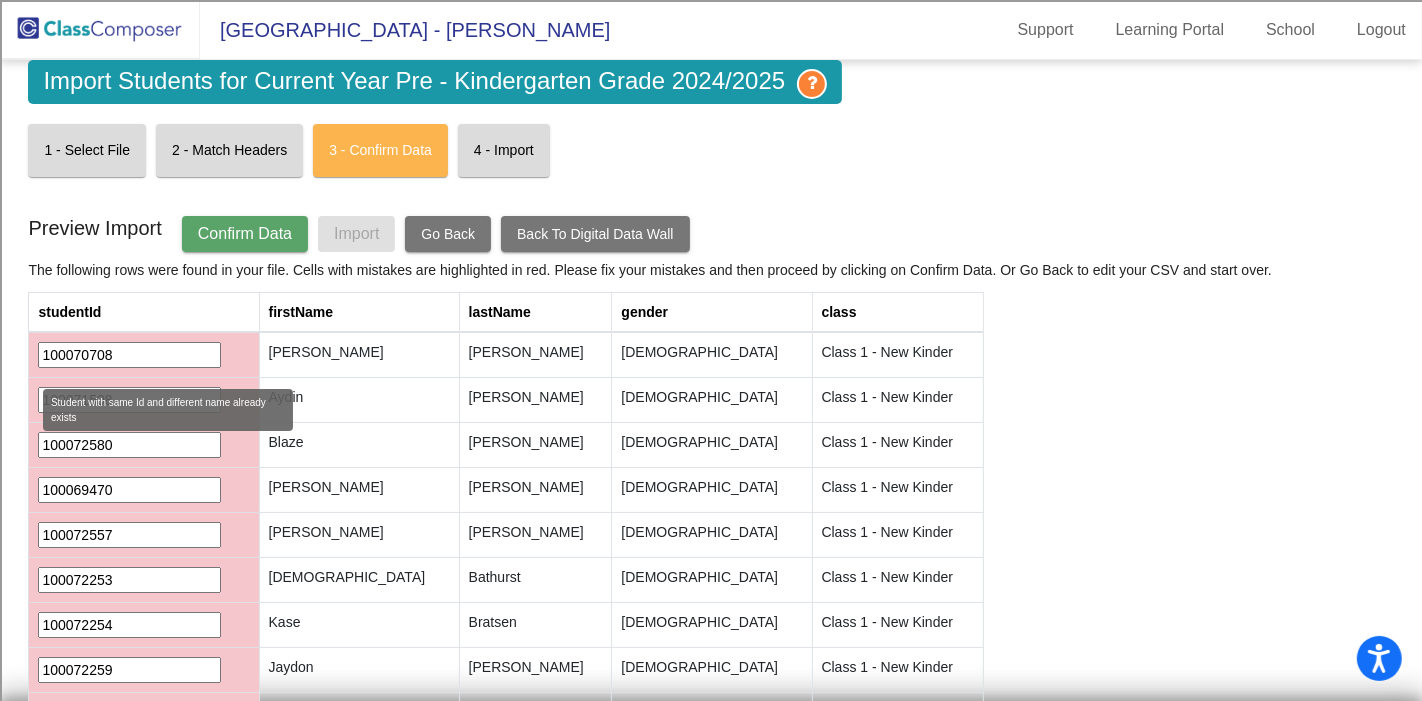 click on "100070708" 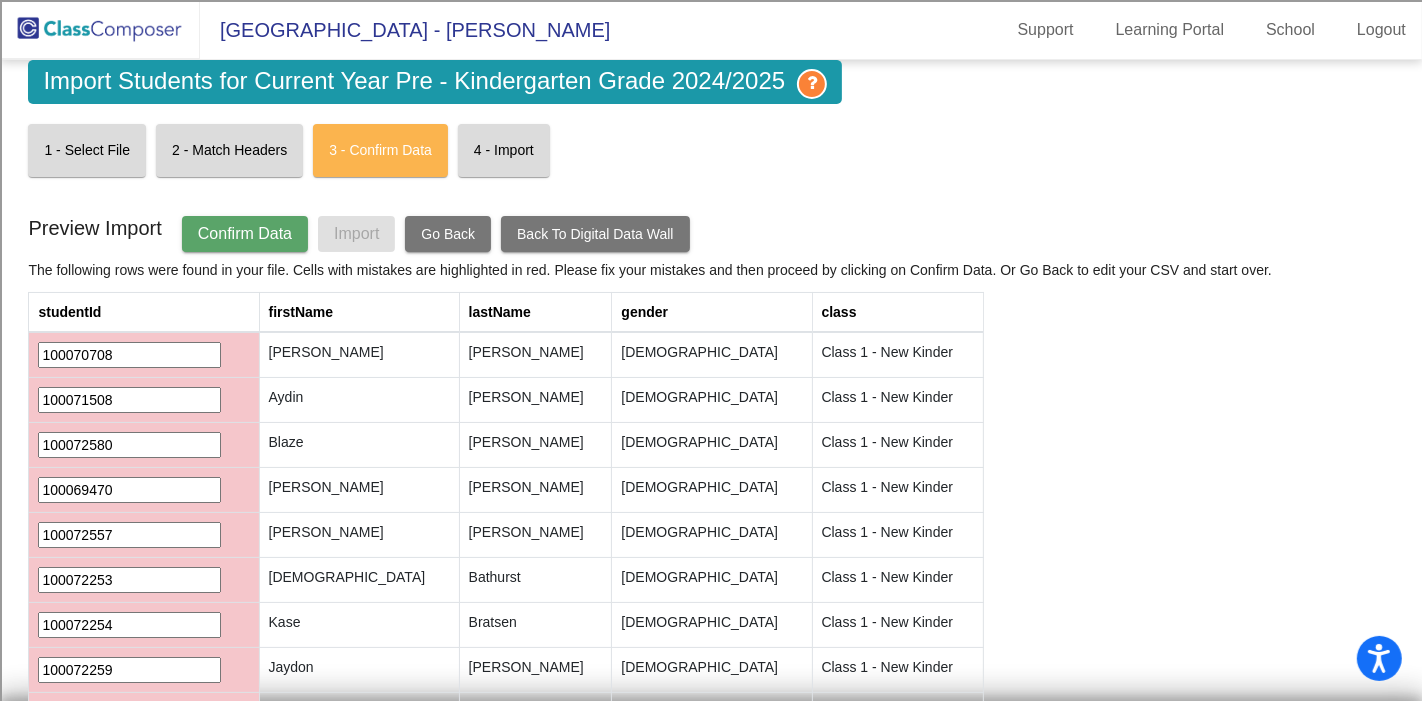 click on "[PERSON_NAME]" 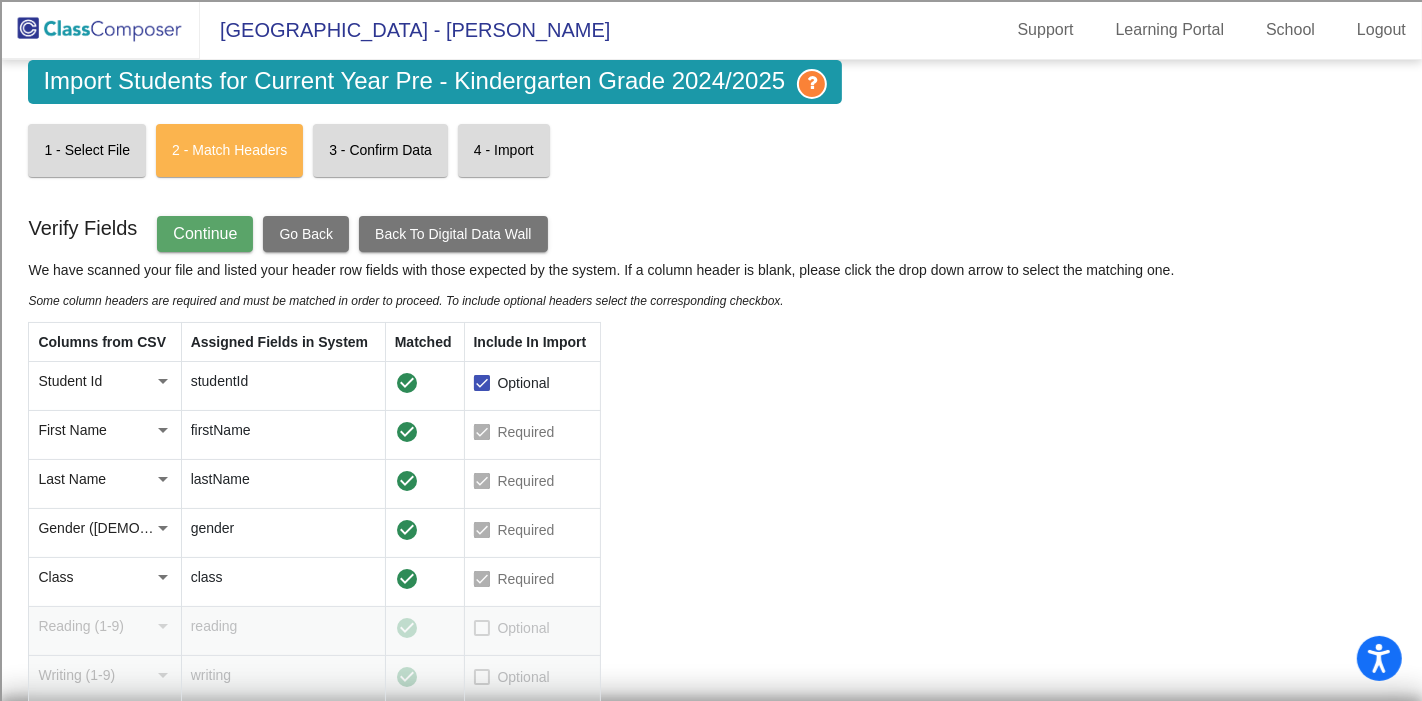 click at bounding box center (482, 383) 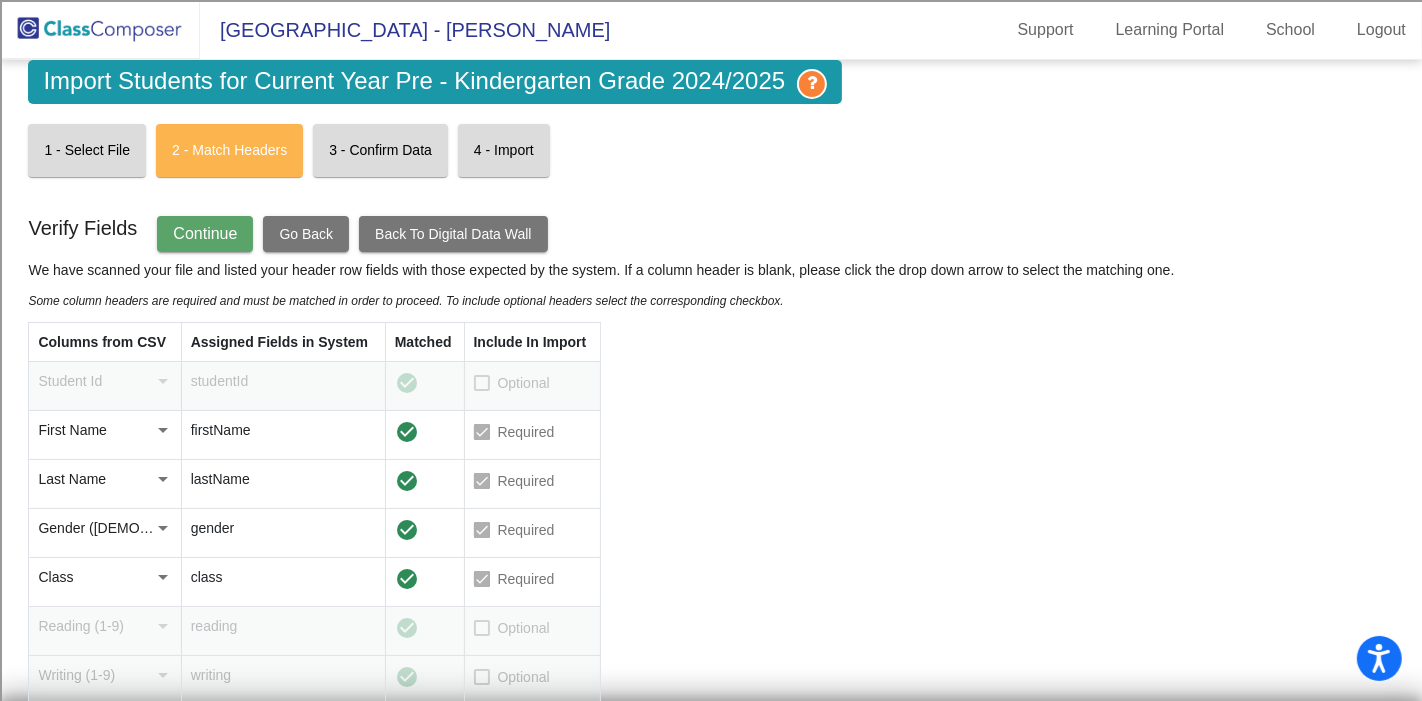 click on "Continue" 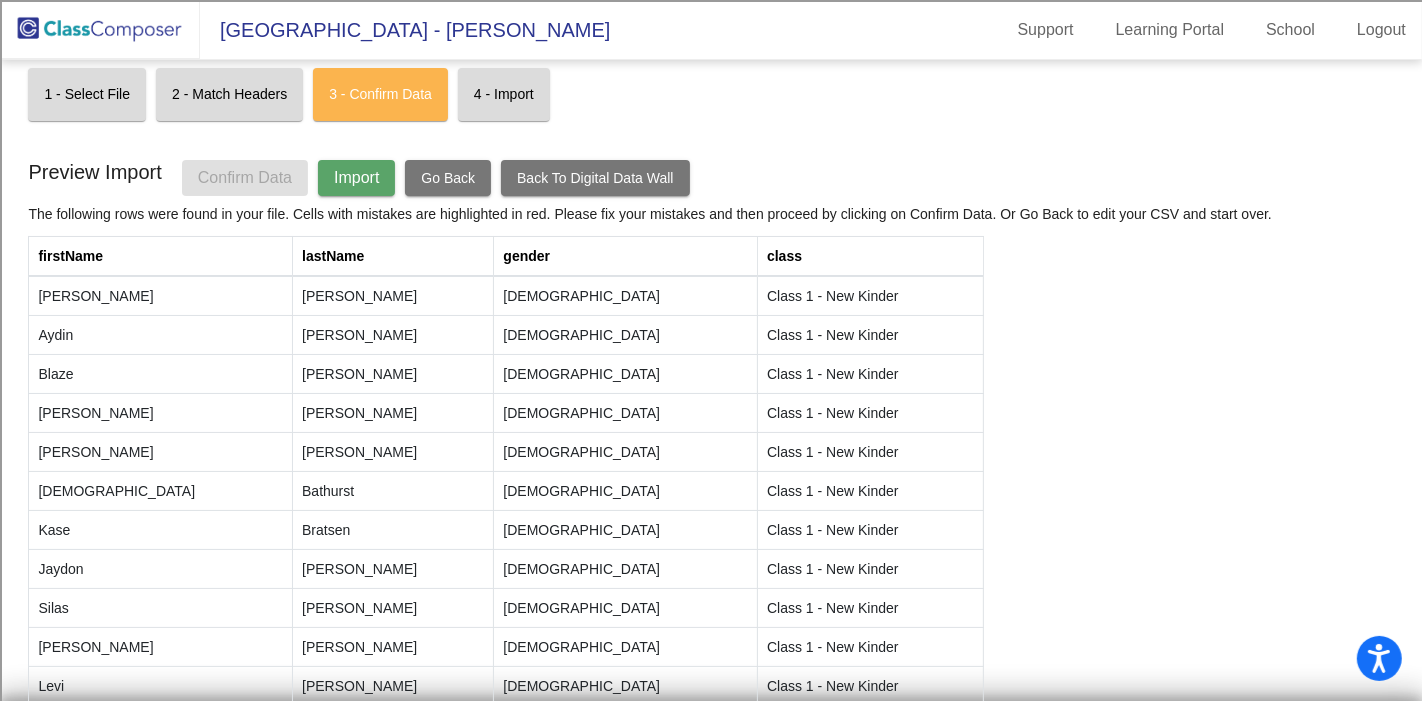 scroll, scrollTop: 0, scrollLeft: 0, axis: both 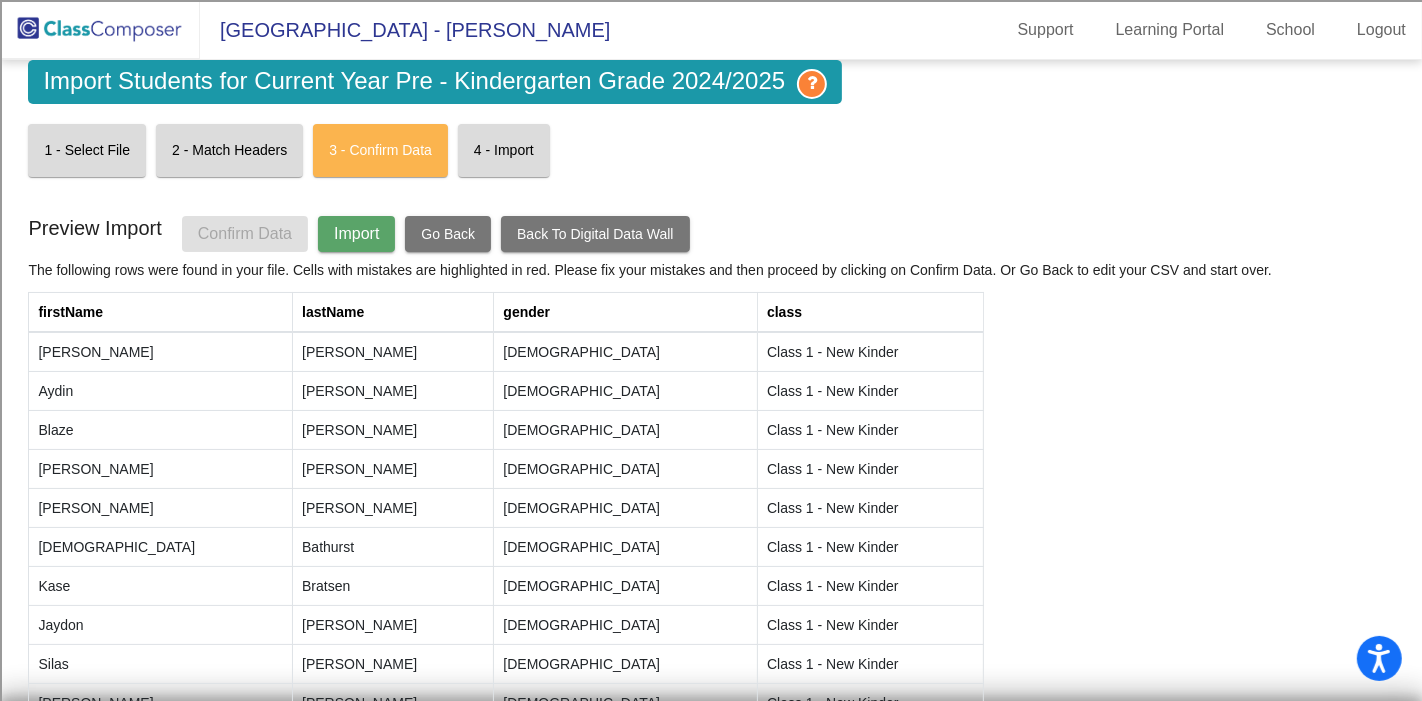 click on "Go Back" 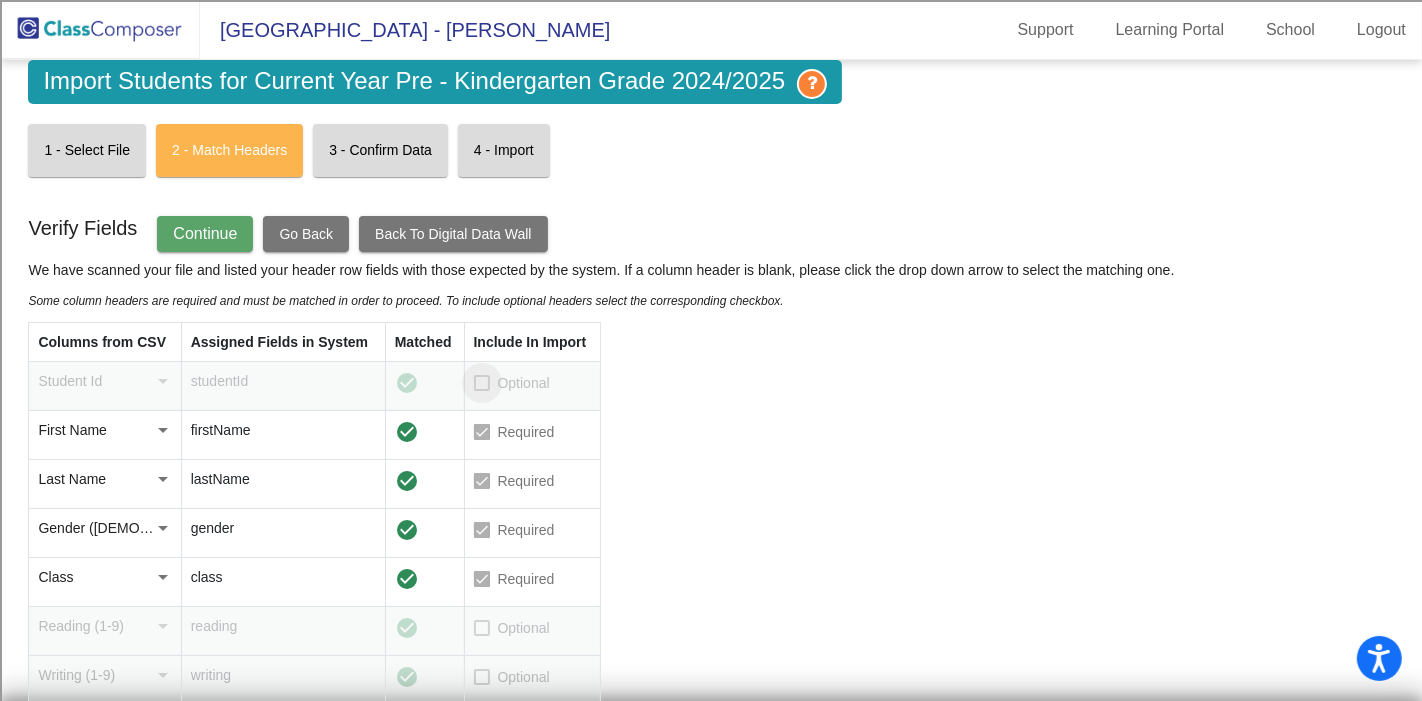 click at bounding box center (482, 383) 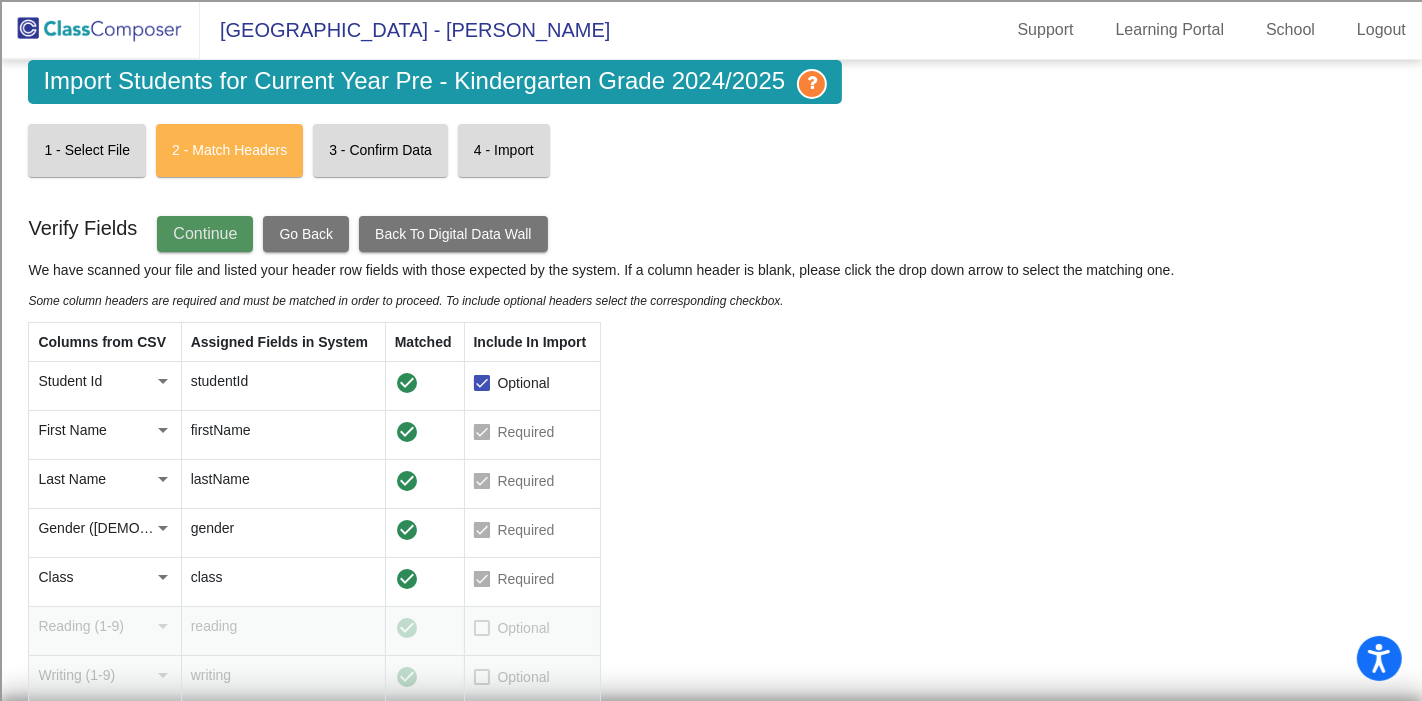 click on "Continue" 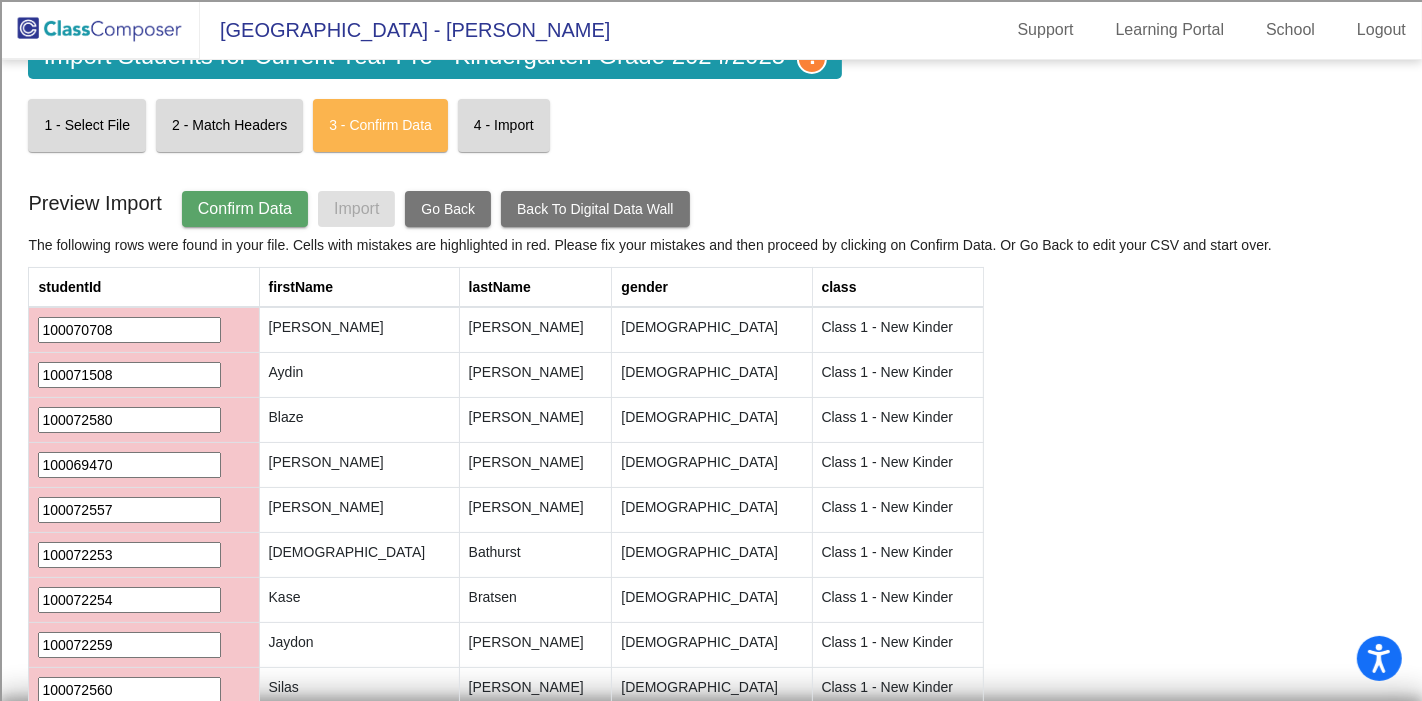 scroll, scrollTop: 0, scrollLeft: 0, axis: both 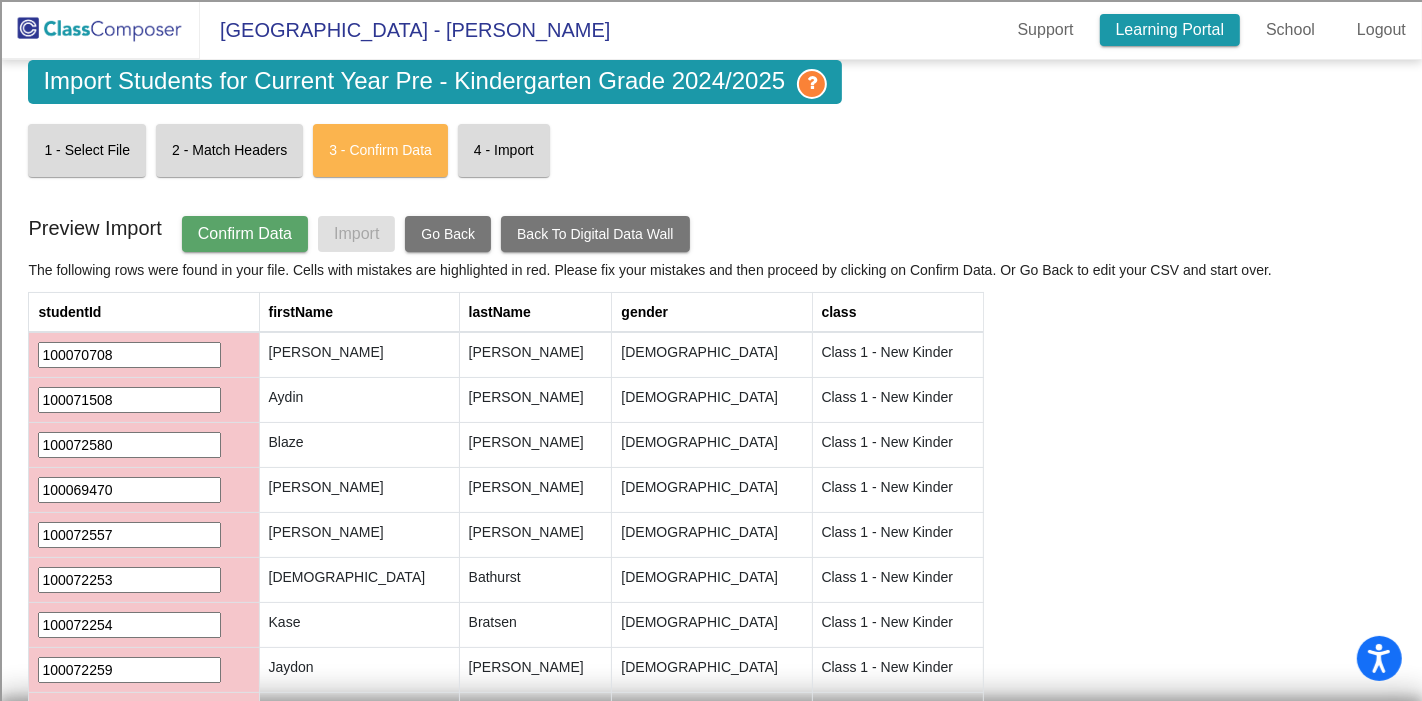 click on "Learning Portal" 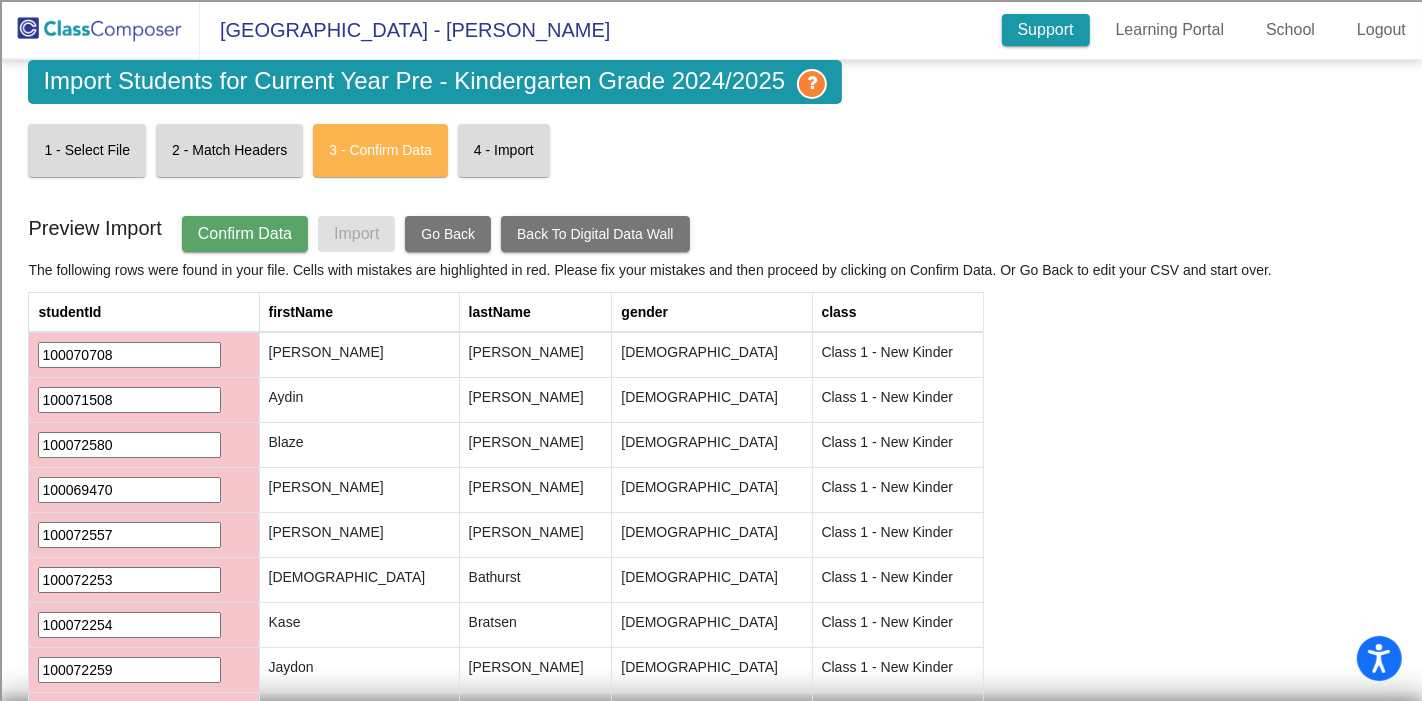 click on "Support" 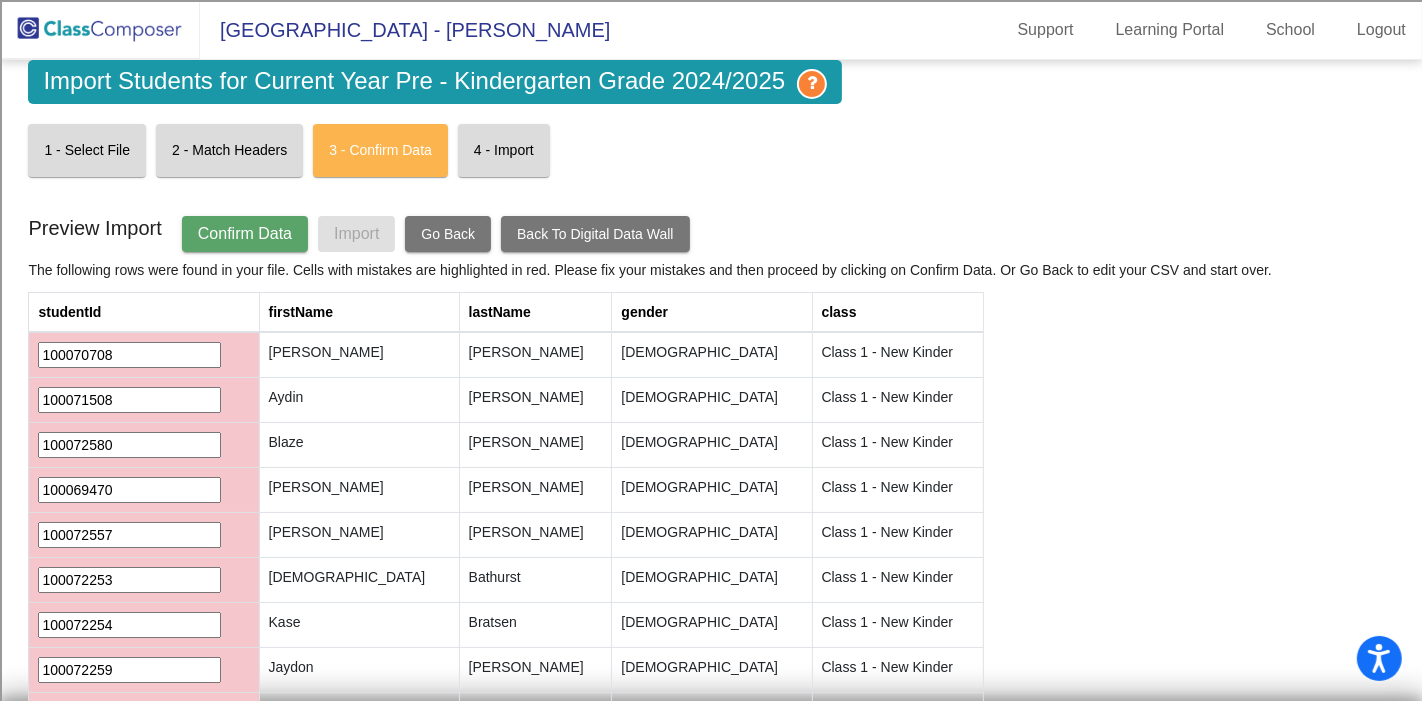 click 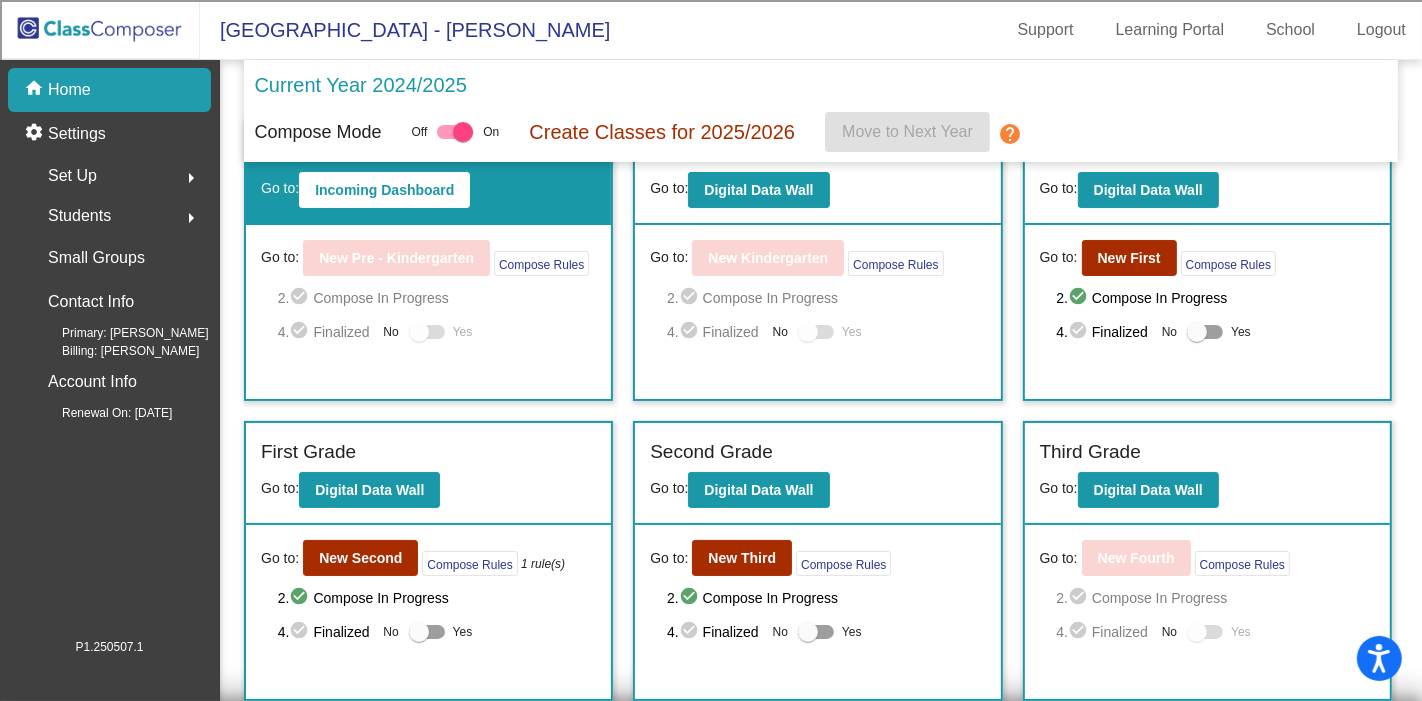 scroll, scrollTop: 0, scrollLeft: 0, axis: both 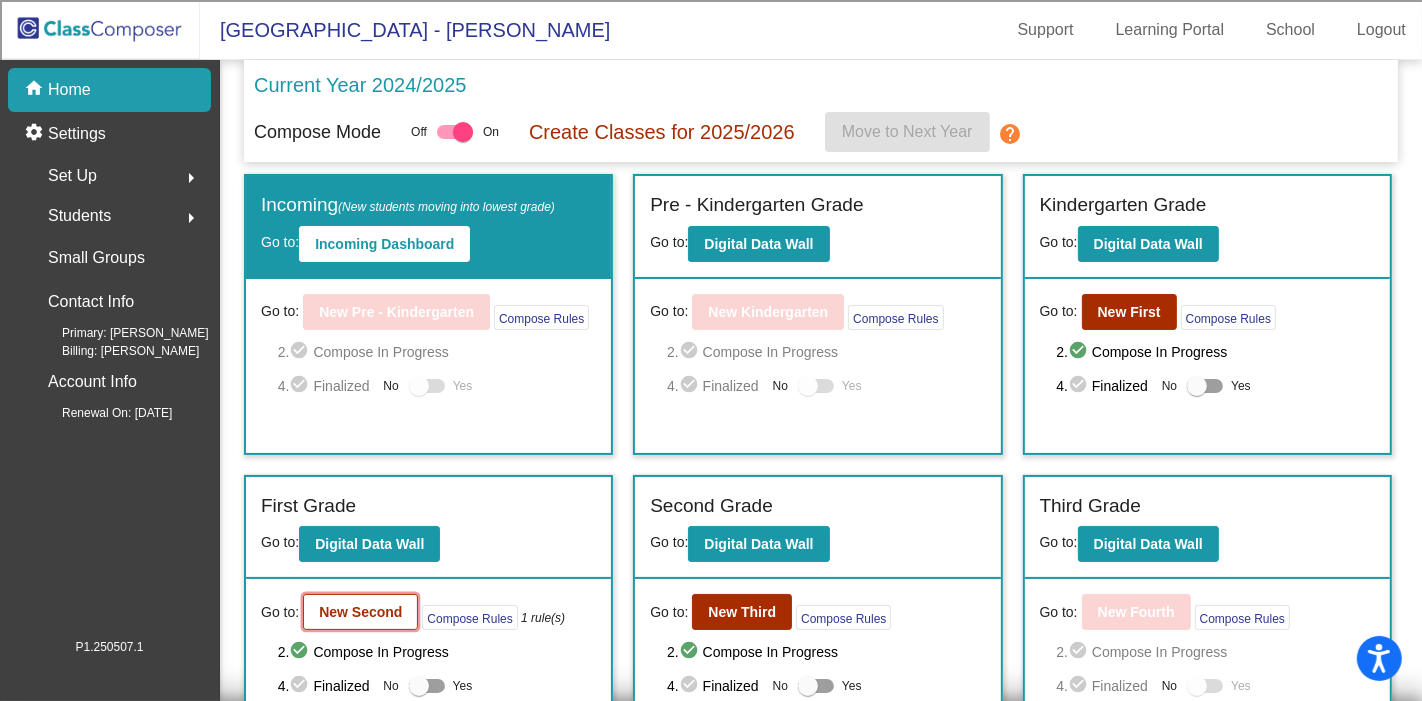 click on "New Second" 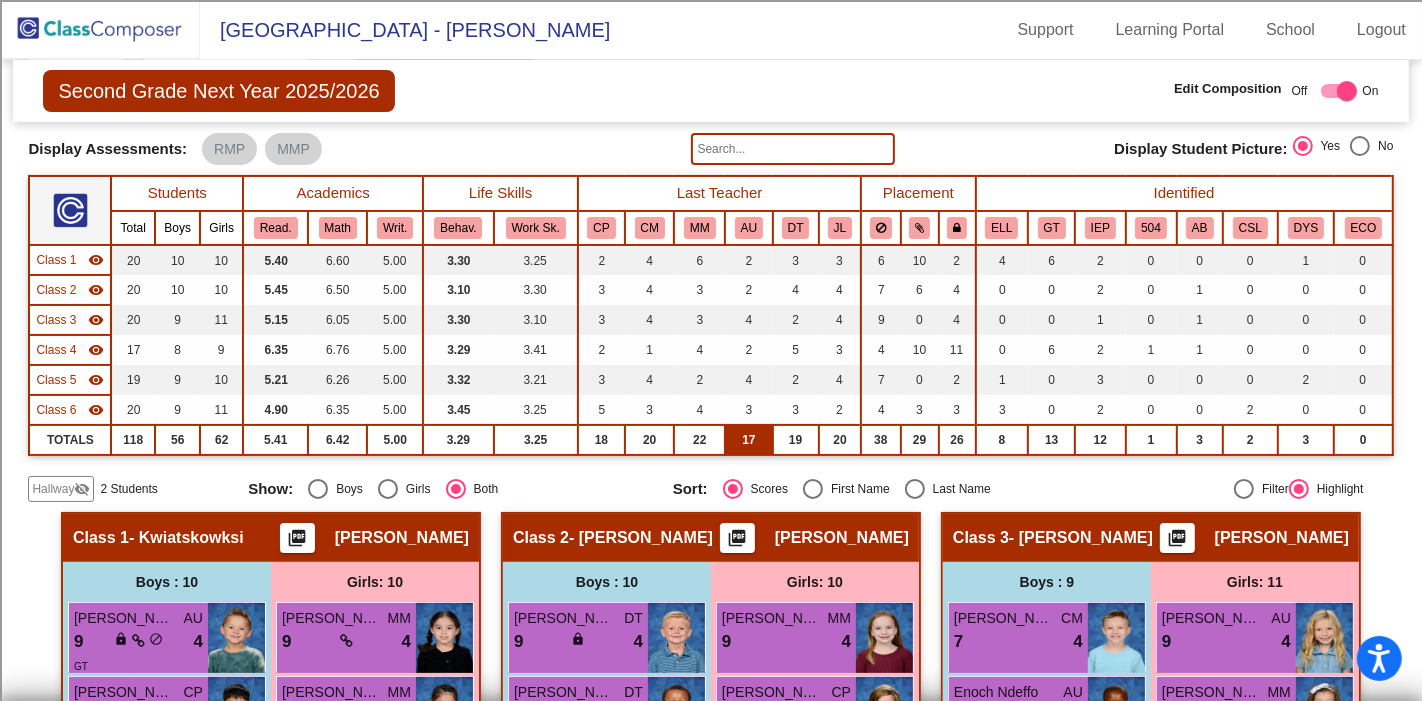 scroll, scrollTop: 222, scrollLeft: 0, axis: vertical 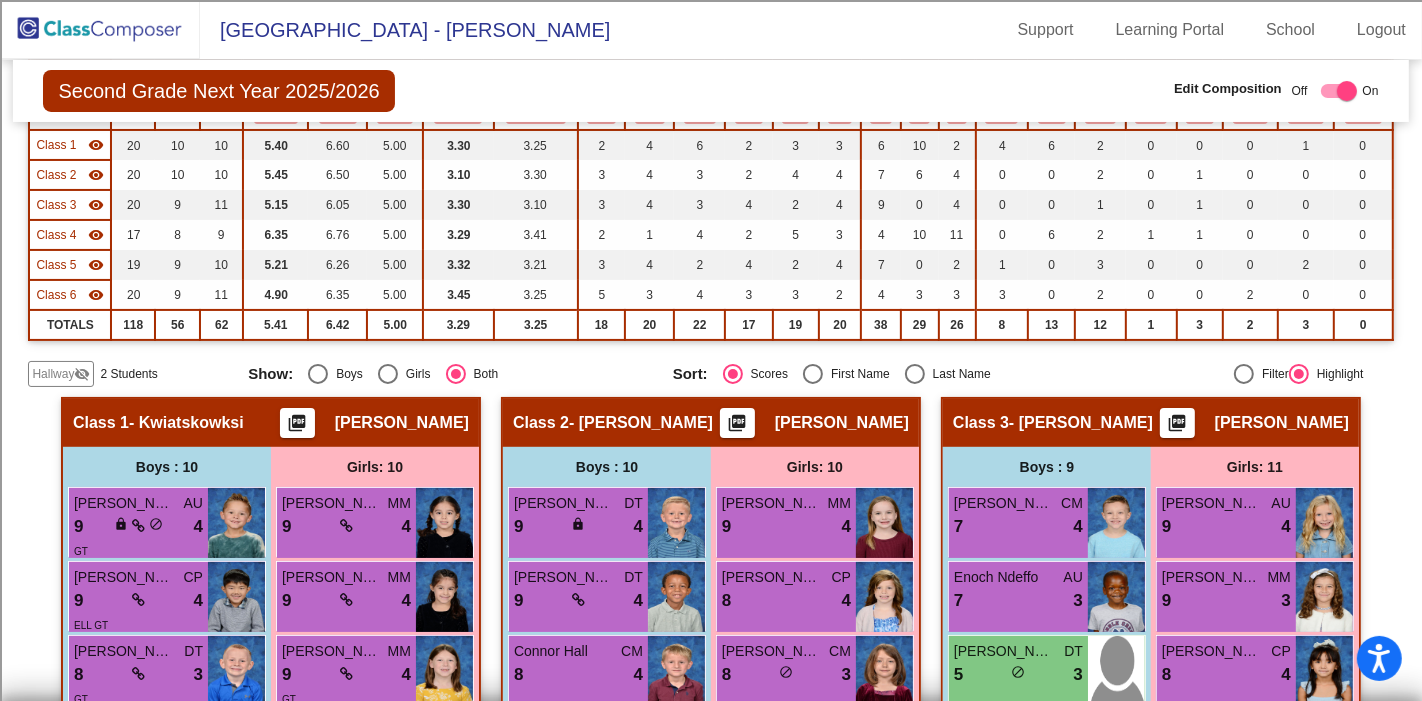 click on "Class 2   - [PERSON_NAME]  picture_as_pdf [PERSON_NAME]" 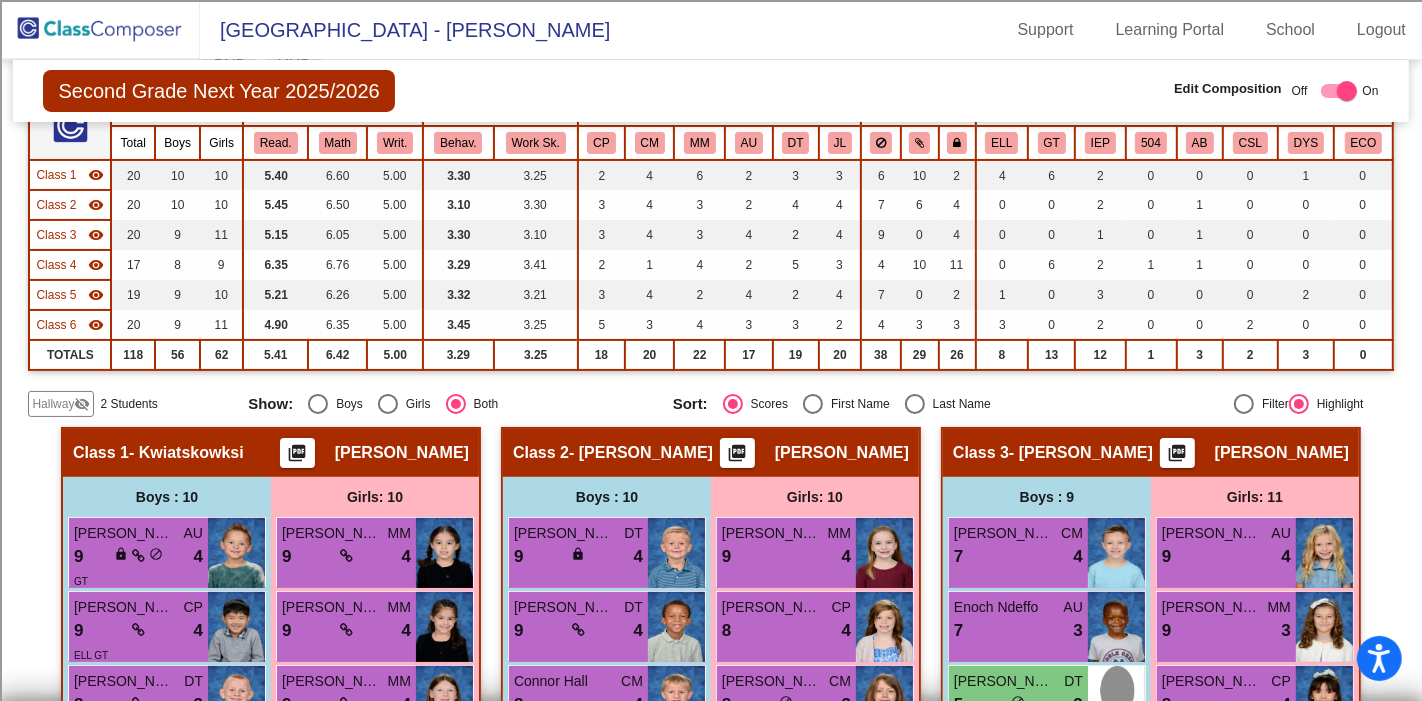 scroll, scrollTop: 0, scrollLeft: 0, axis: both 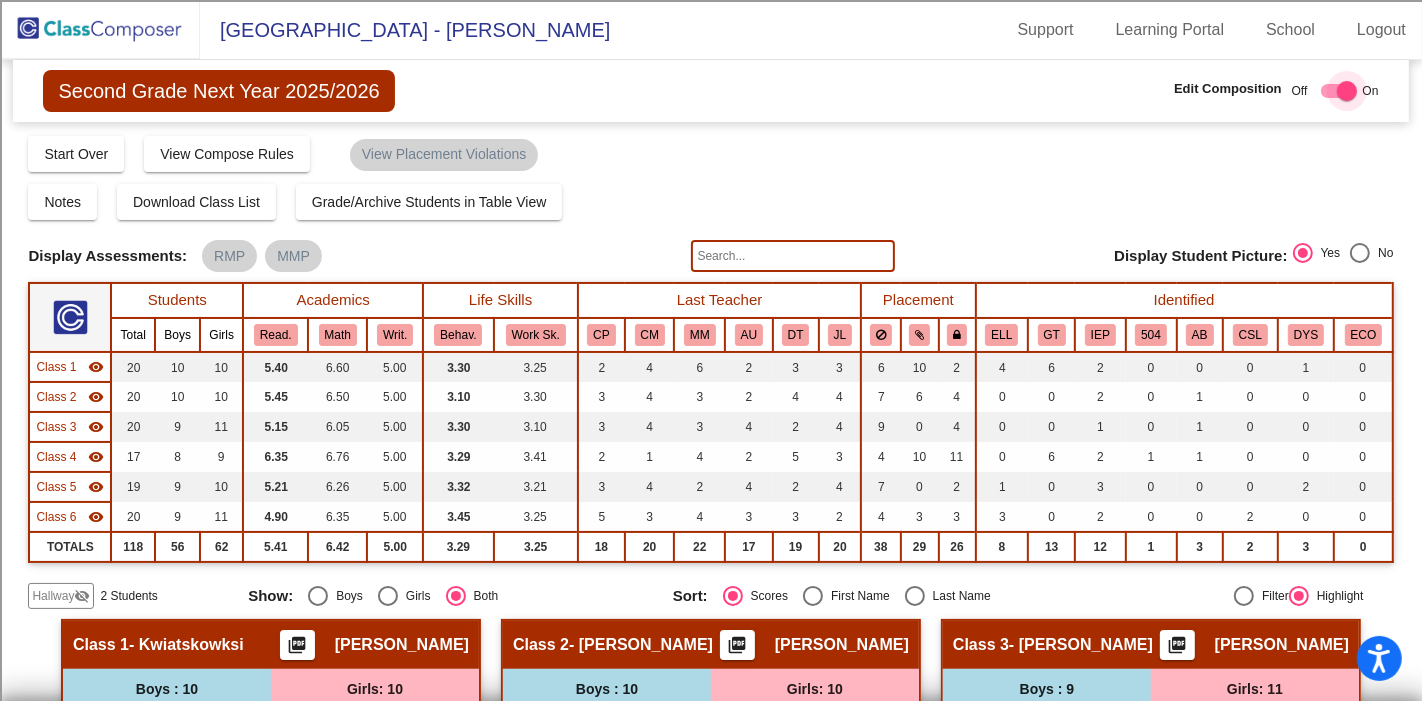 click at bounding box center [1339, 91] 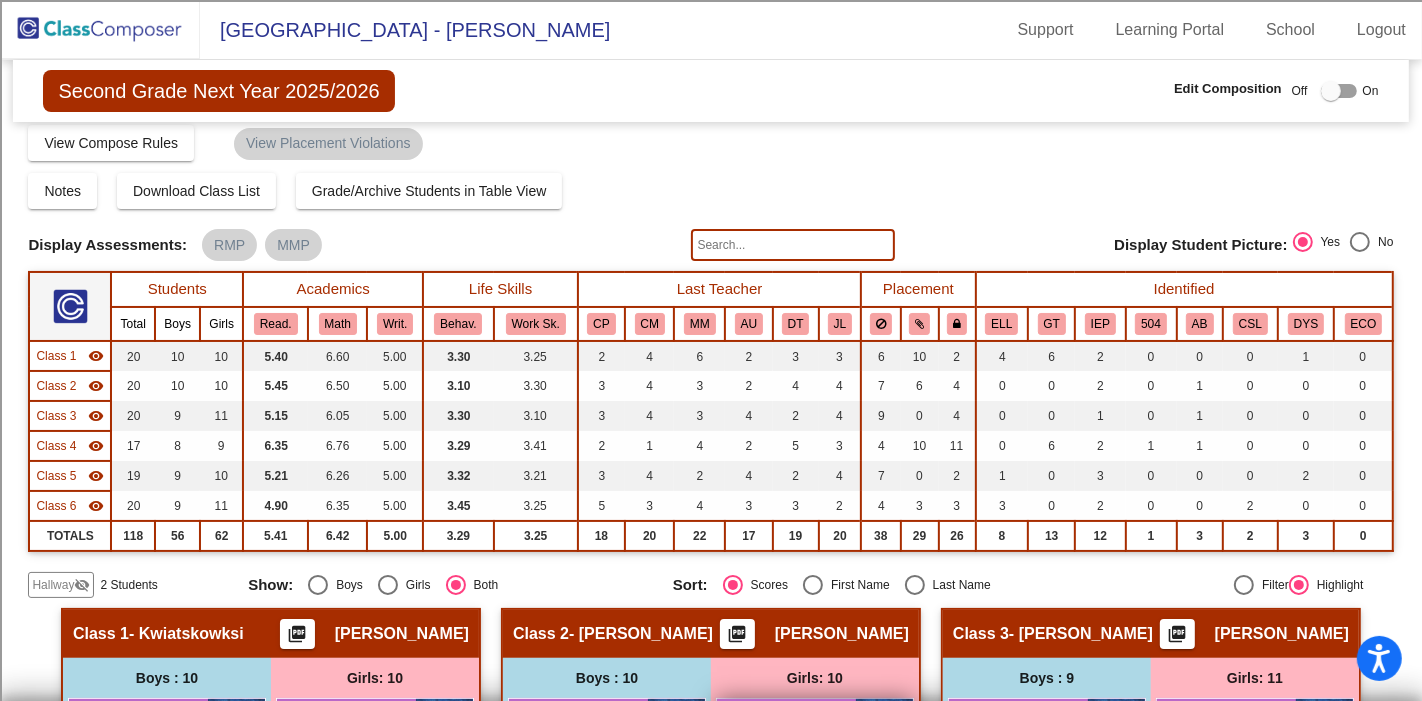 scroll, scrollTop: 0, scrollLeft: 0, axis: both 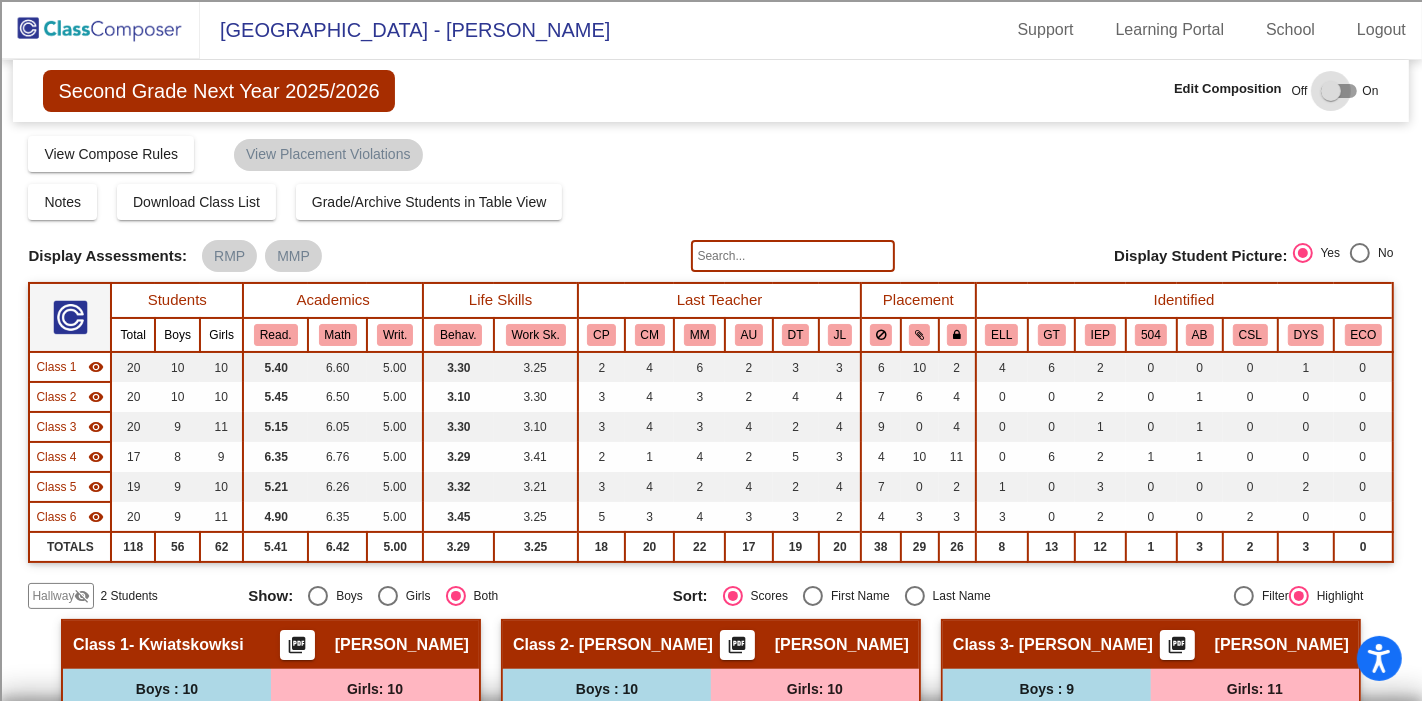 click at bounding box center (1339, 91) 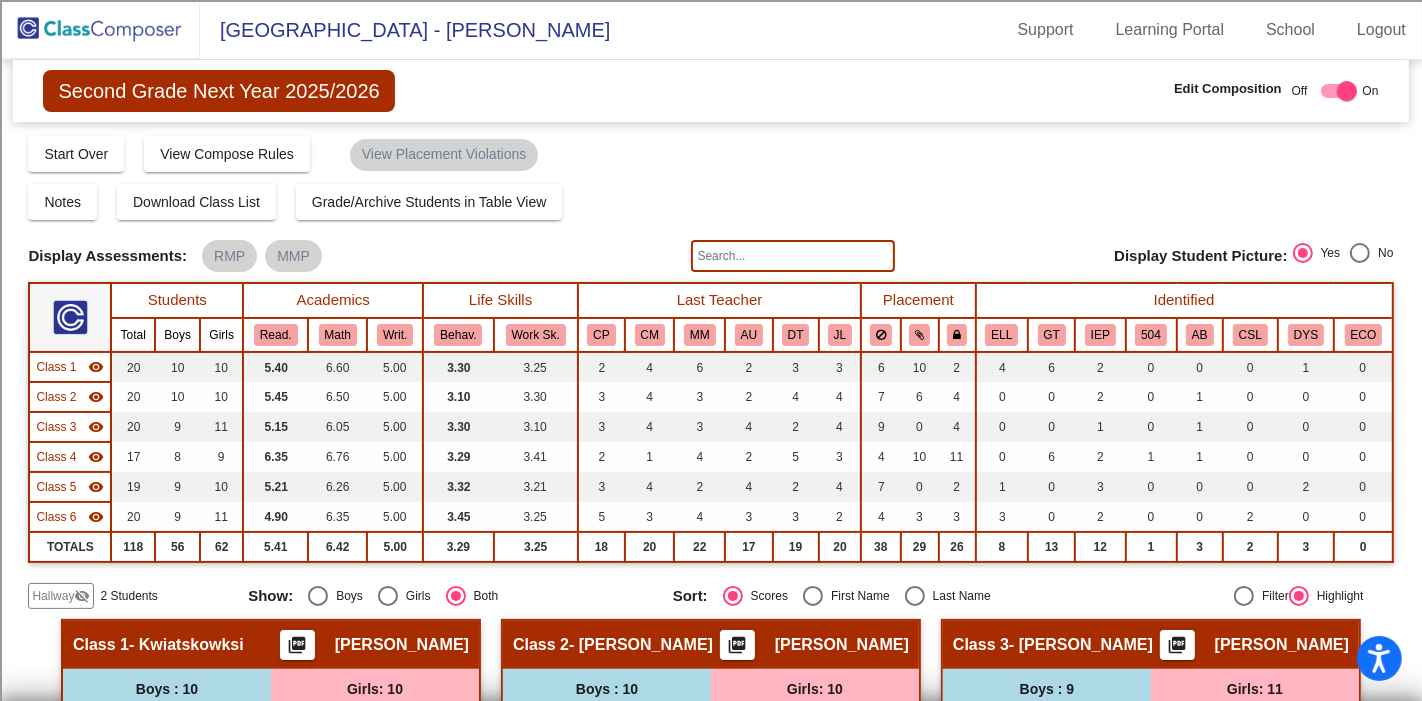 click 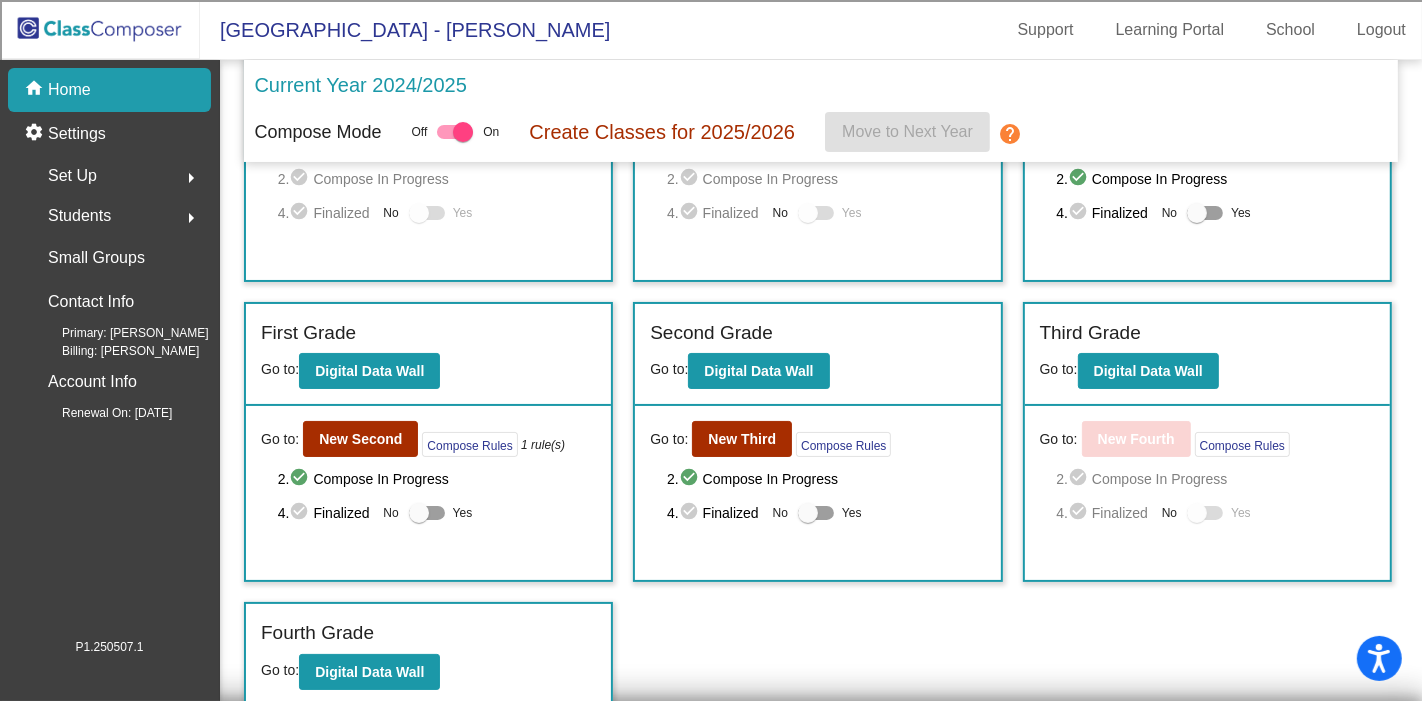scroll, scrollTop: 0, scrollLeft: 0, axis: both 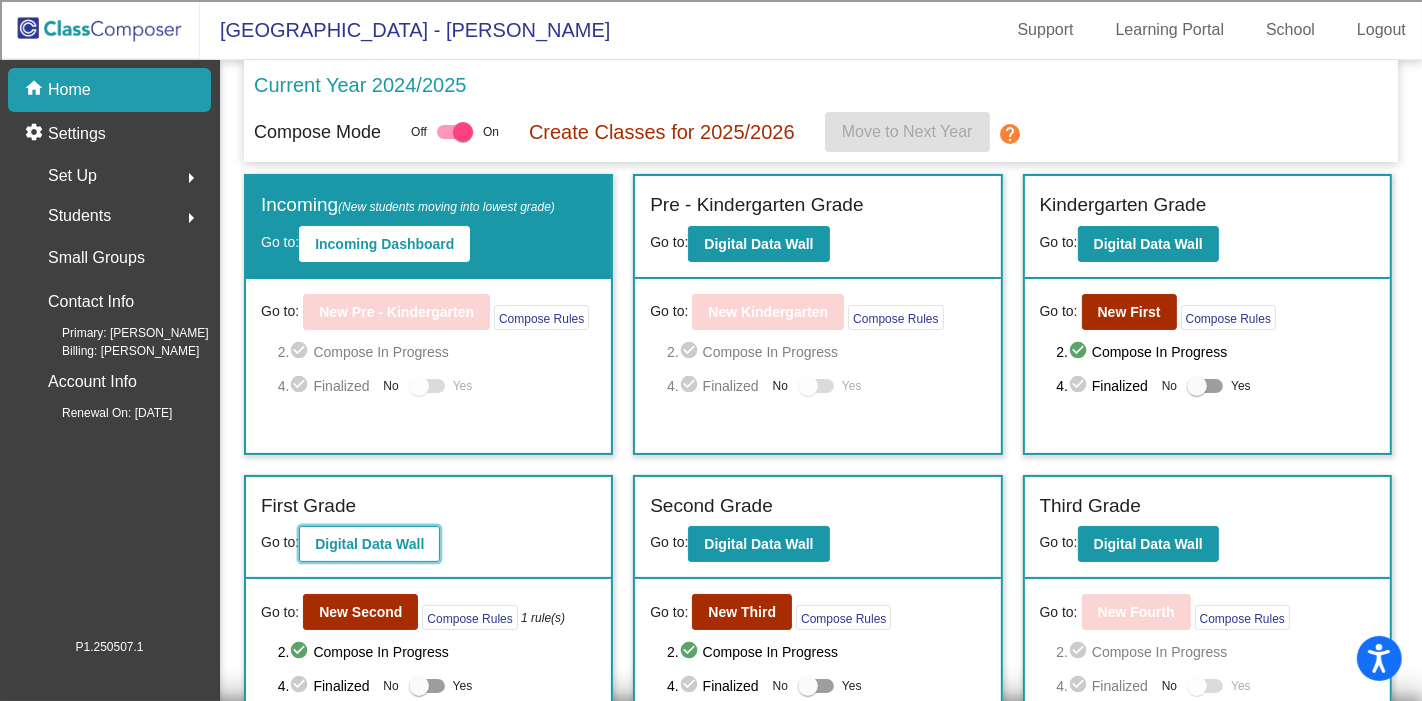 click on "Digital Data Wall" 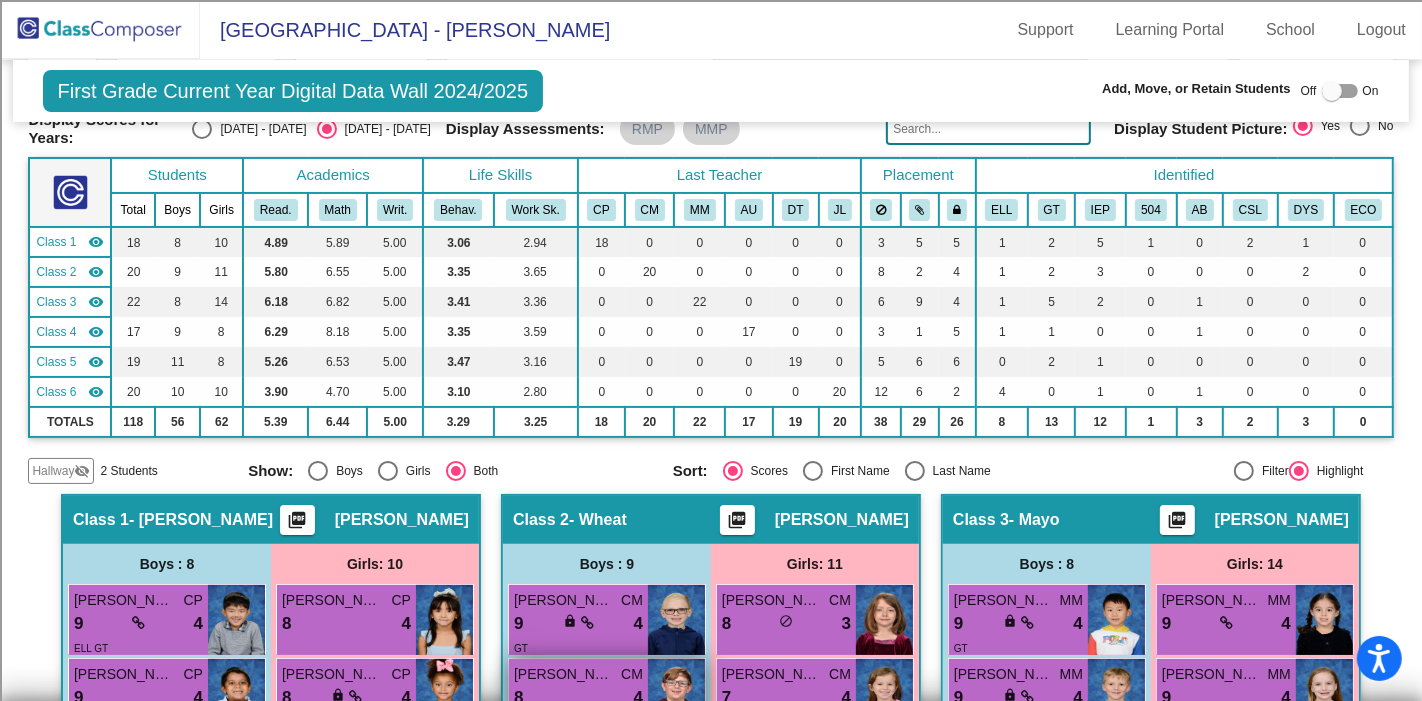 scroll, scrollTop: 0, scrollLeft: 0, axis: both 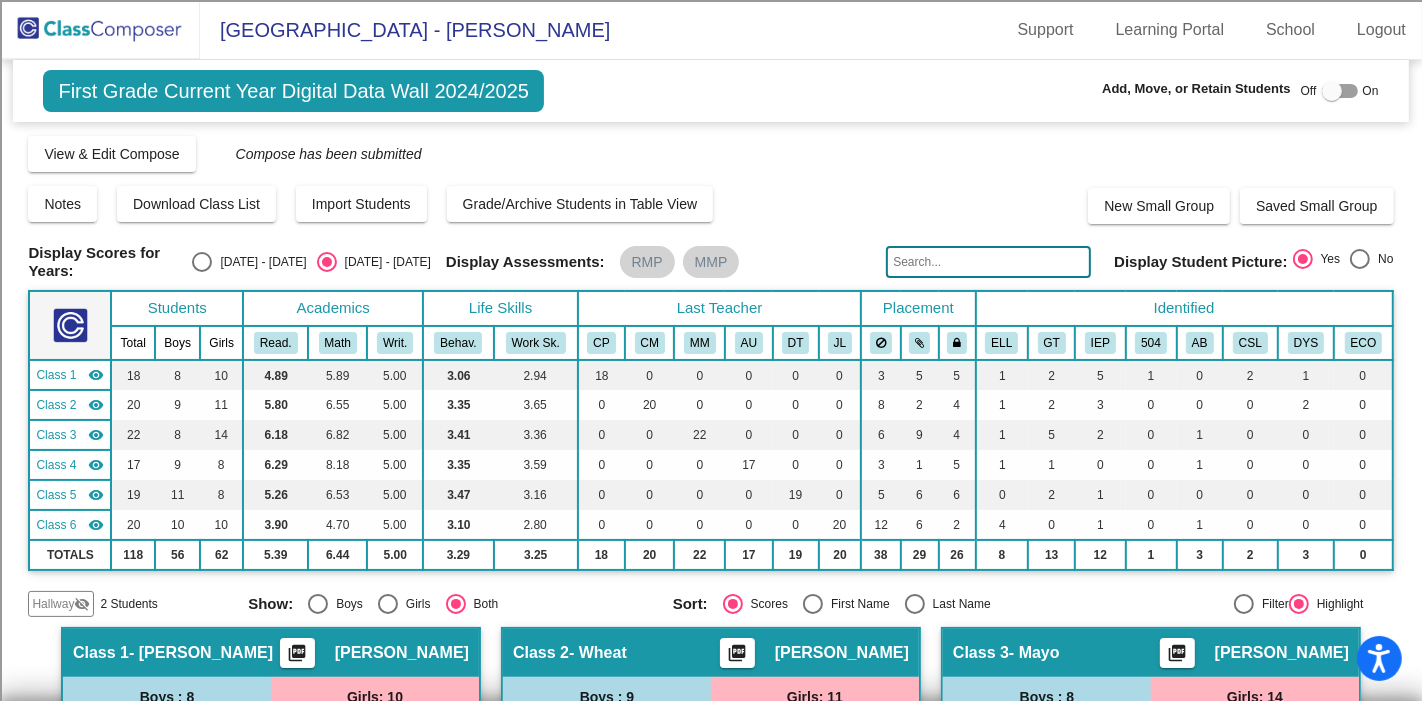 click at bounding box center [1340, 91] 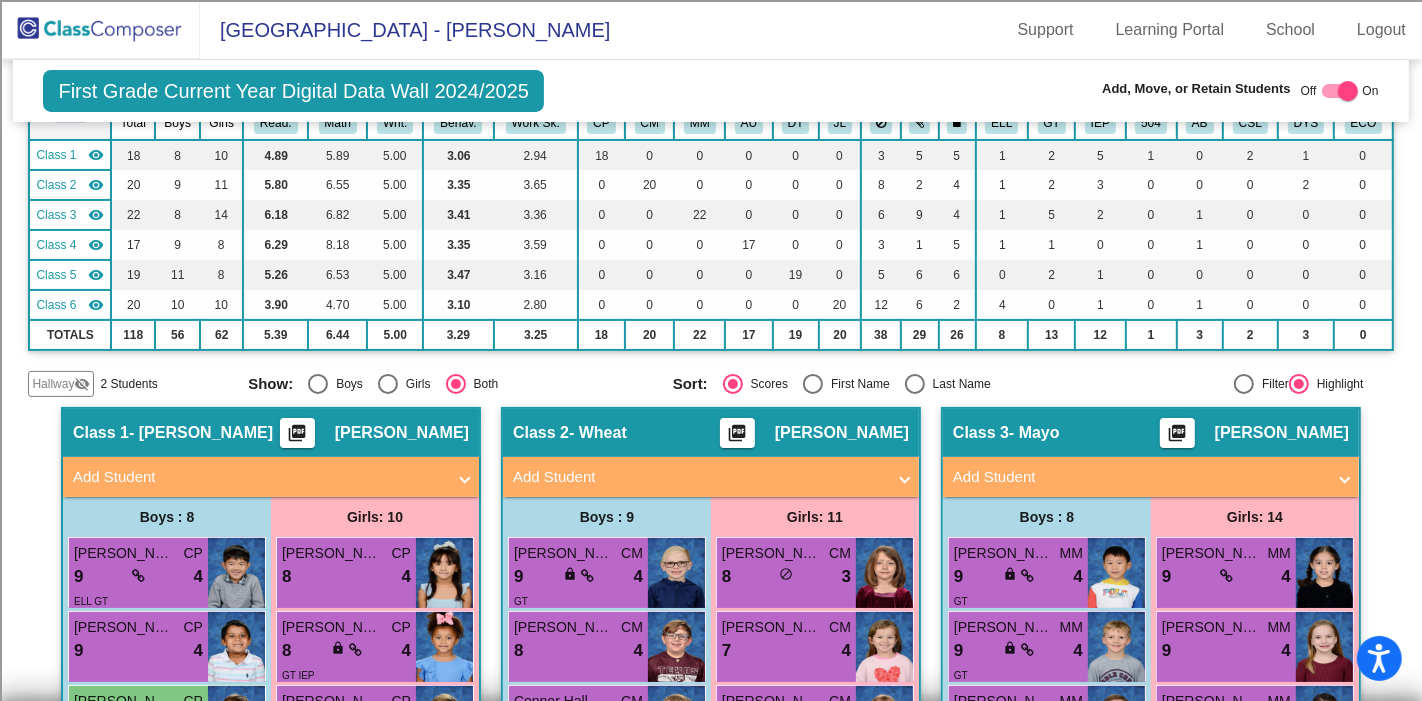 scroll, scrollTop: 222, scrollLeft: 0, axis: vertical 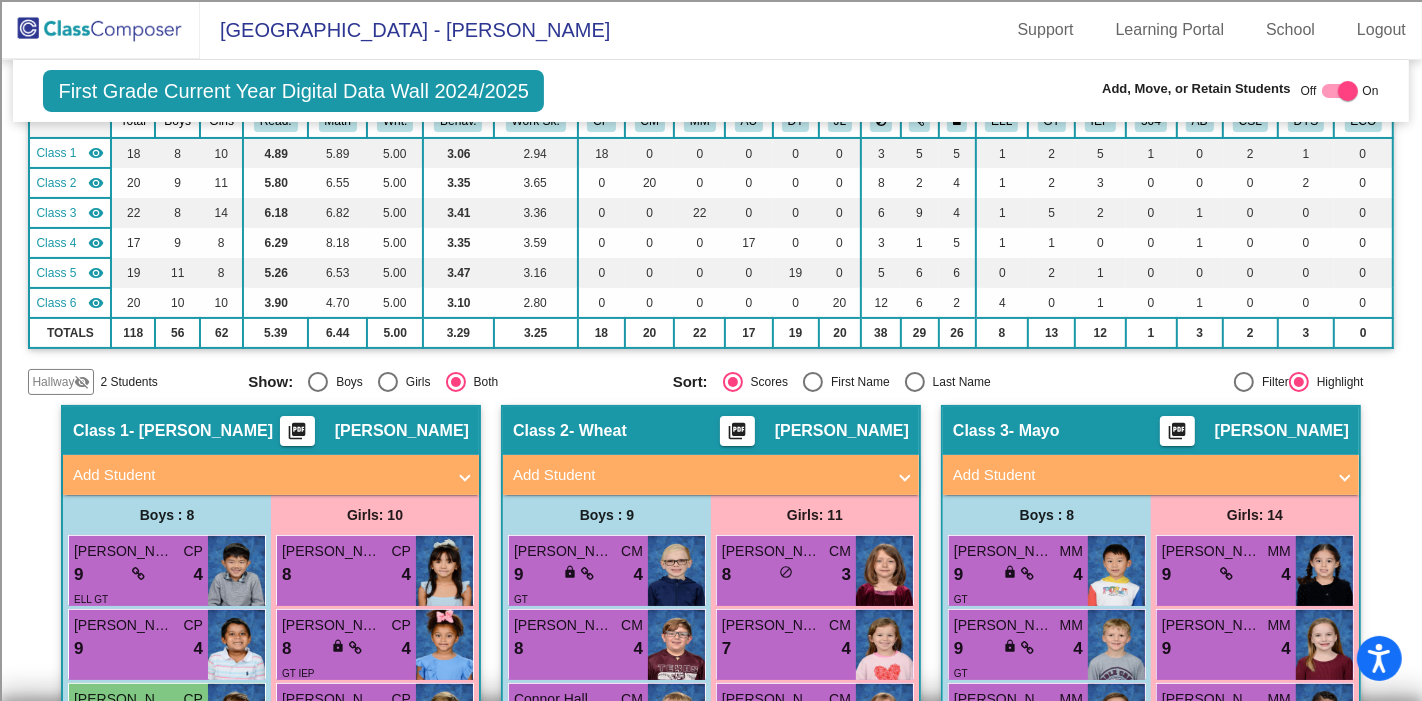 click on "Add Student" at bounding box center [259, 475] 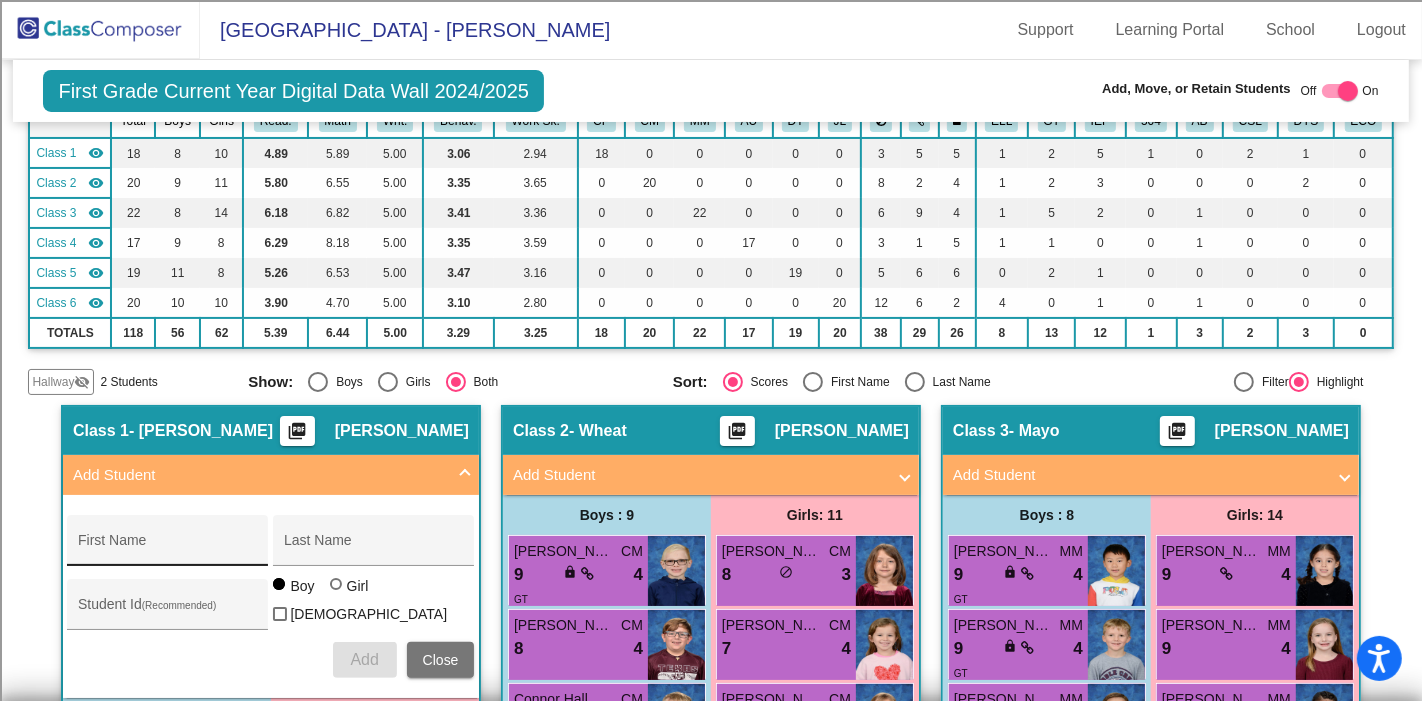 click on "First Name" at bounding box center (168, 546) 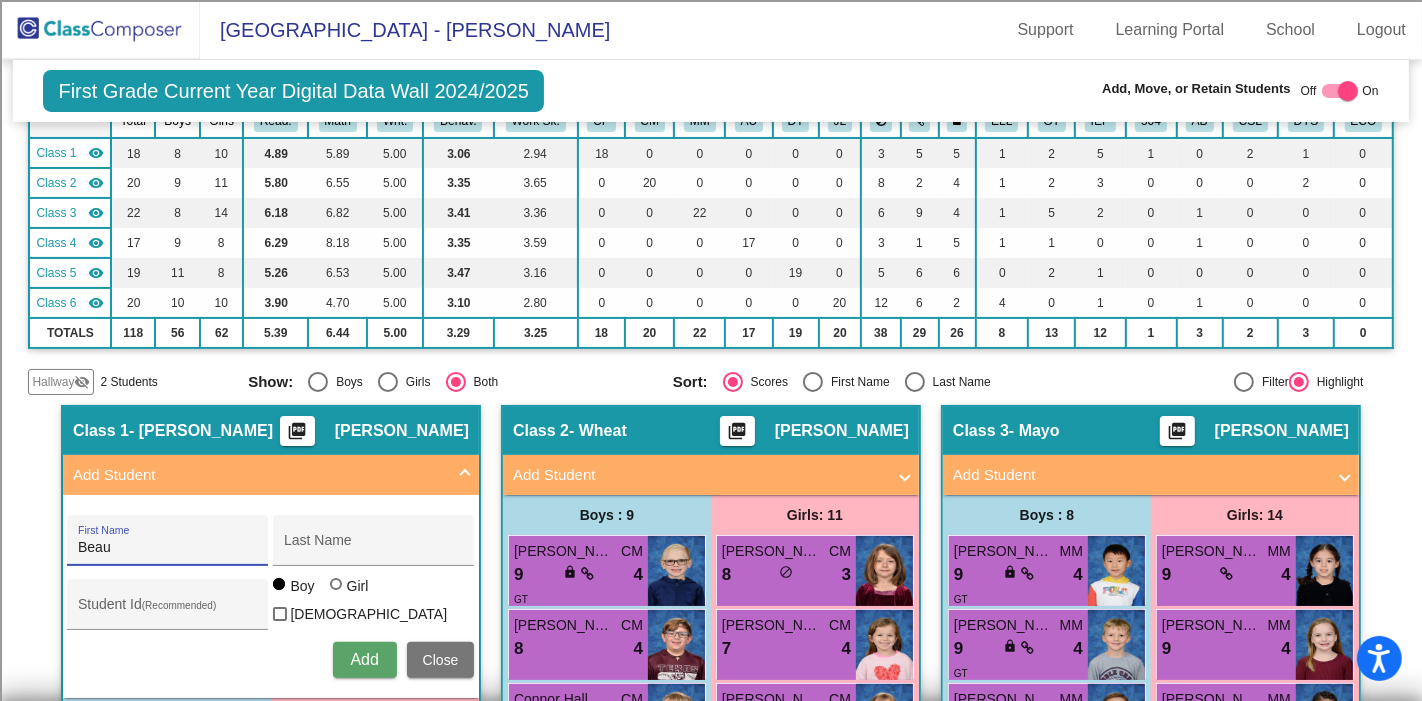 type on "Beau" 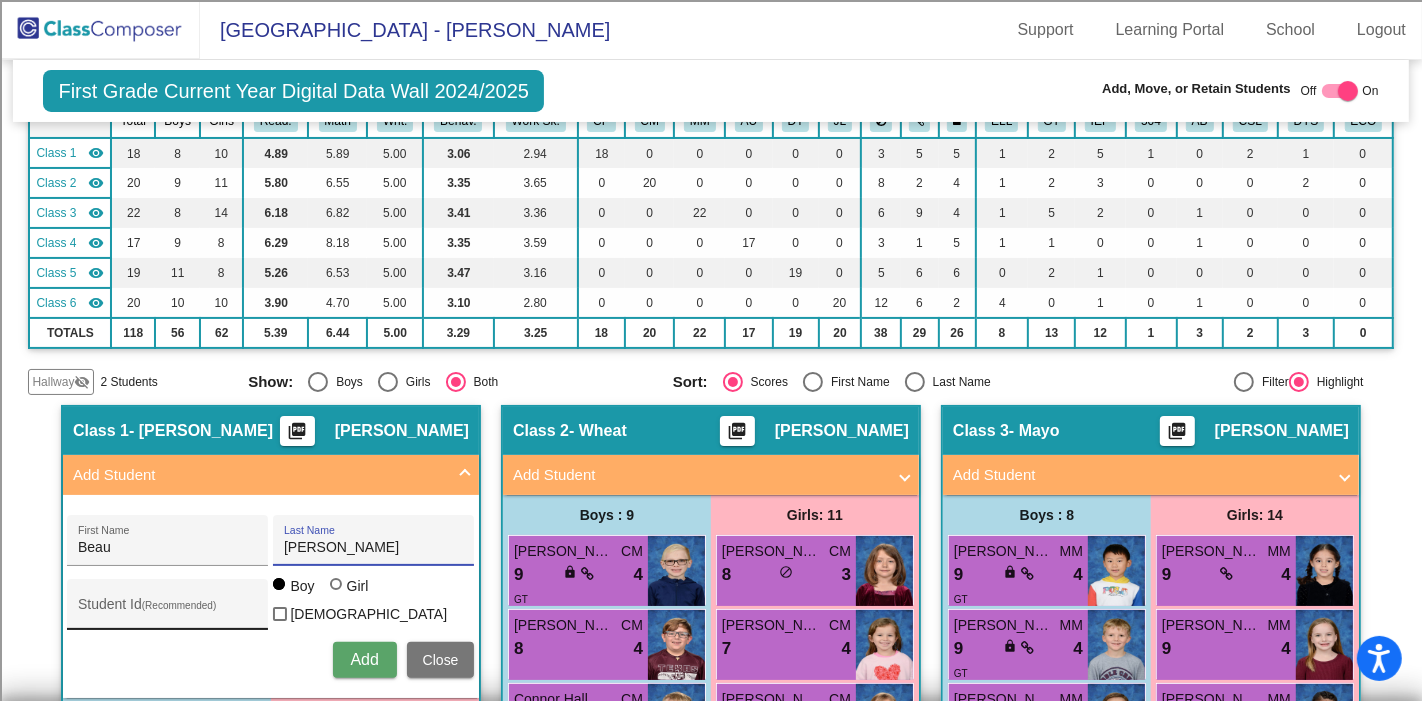type on "[PERSON_NAME]" 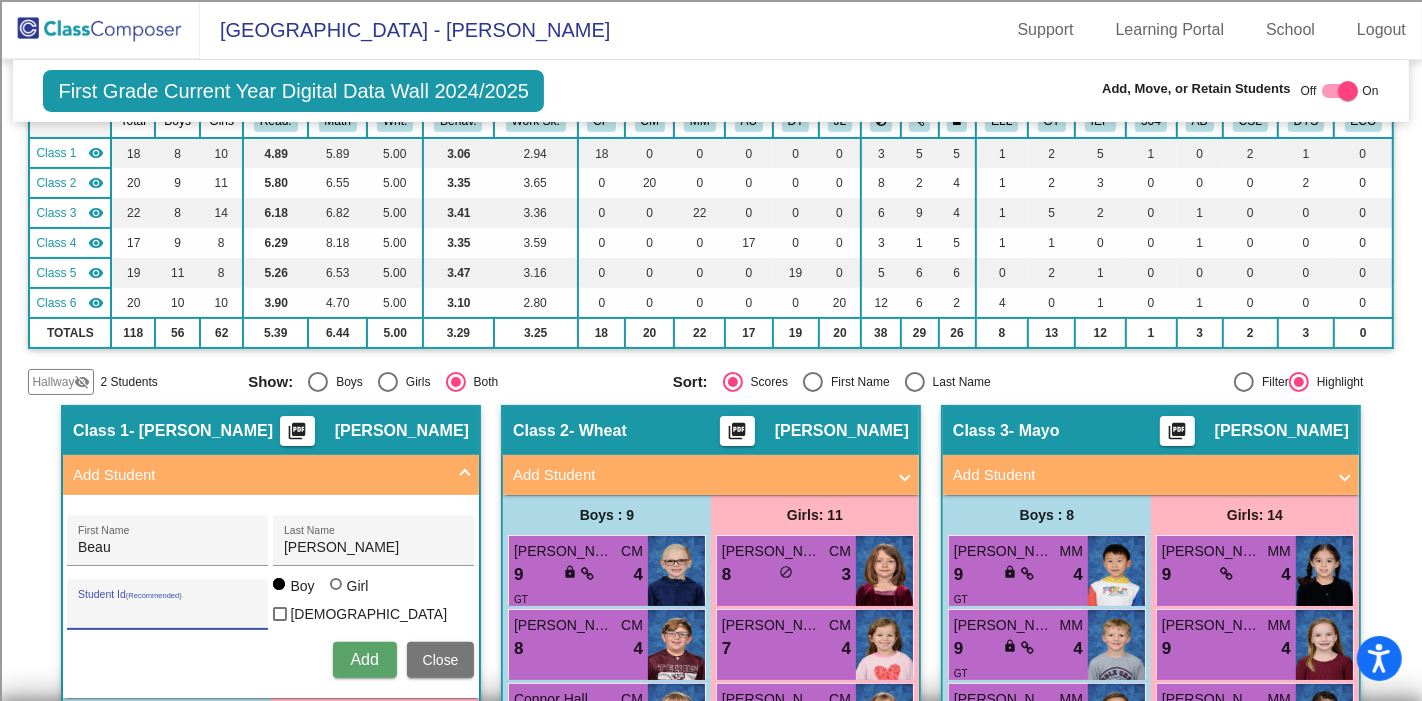 paste on "100072196" 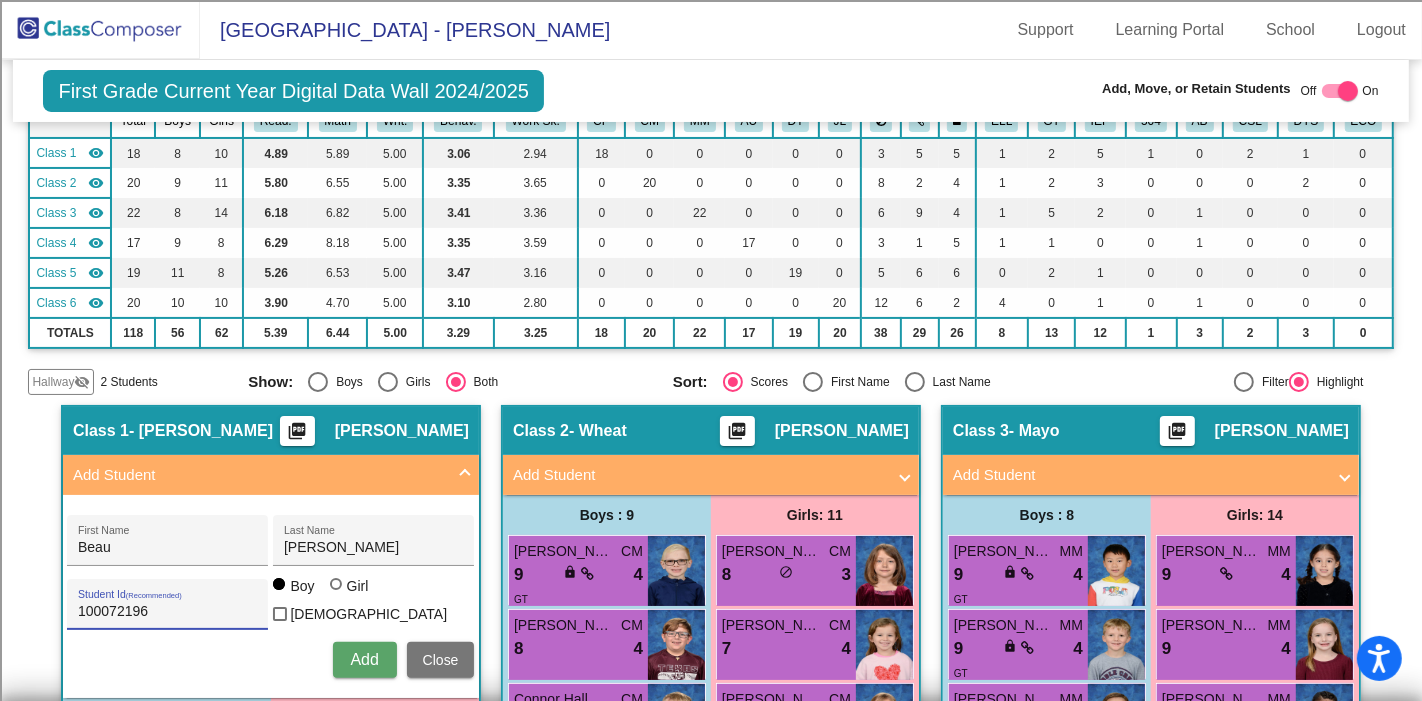 type on "100072196" 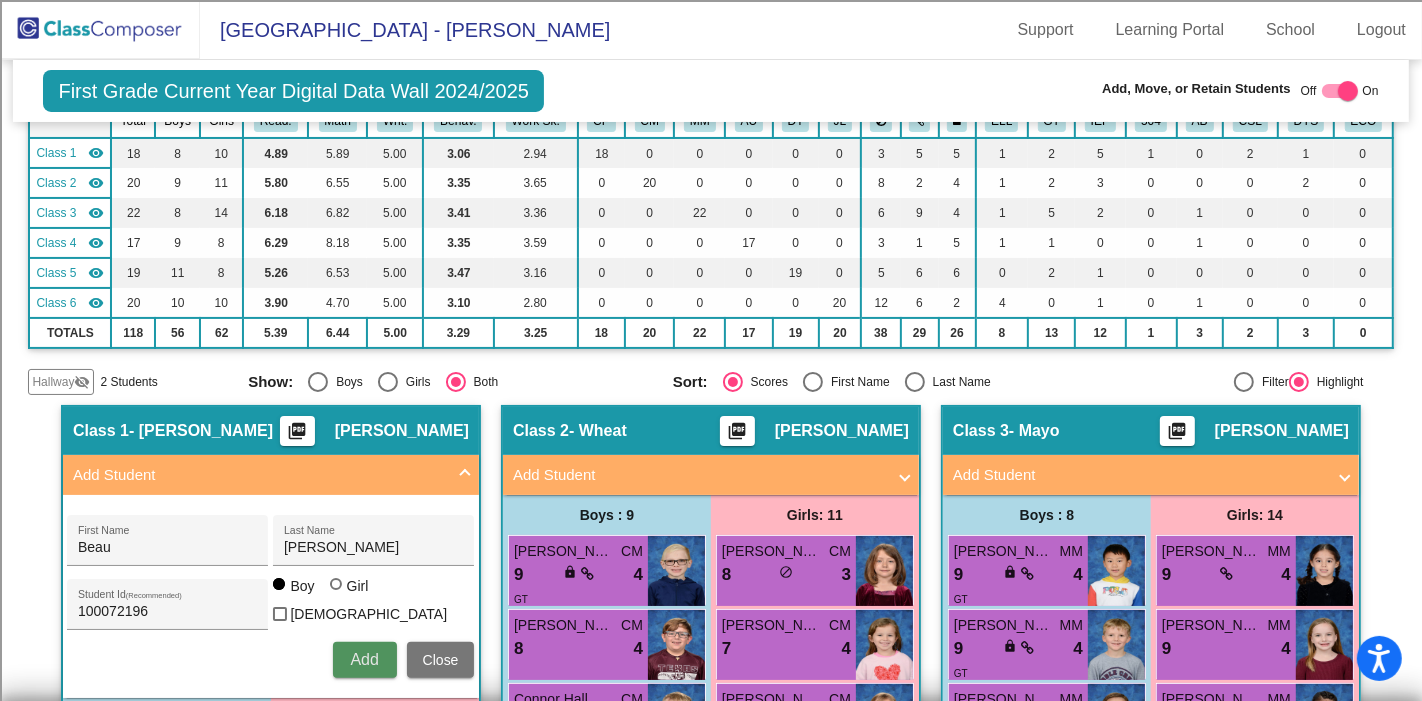 click on "Add" at bounding box center [364, 659] 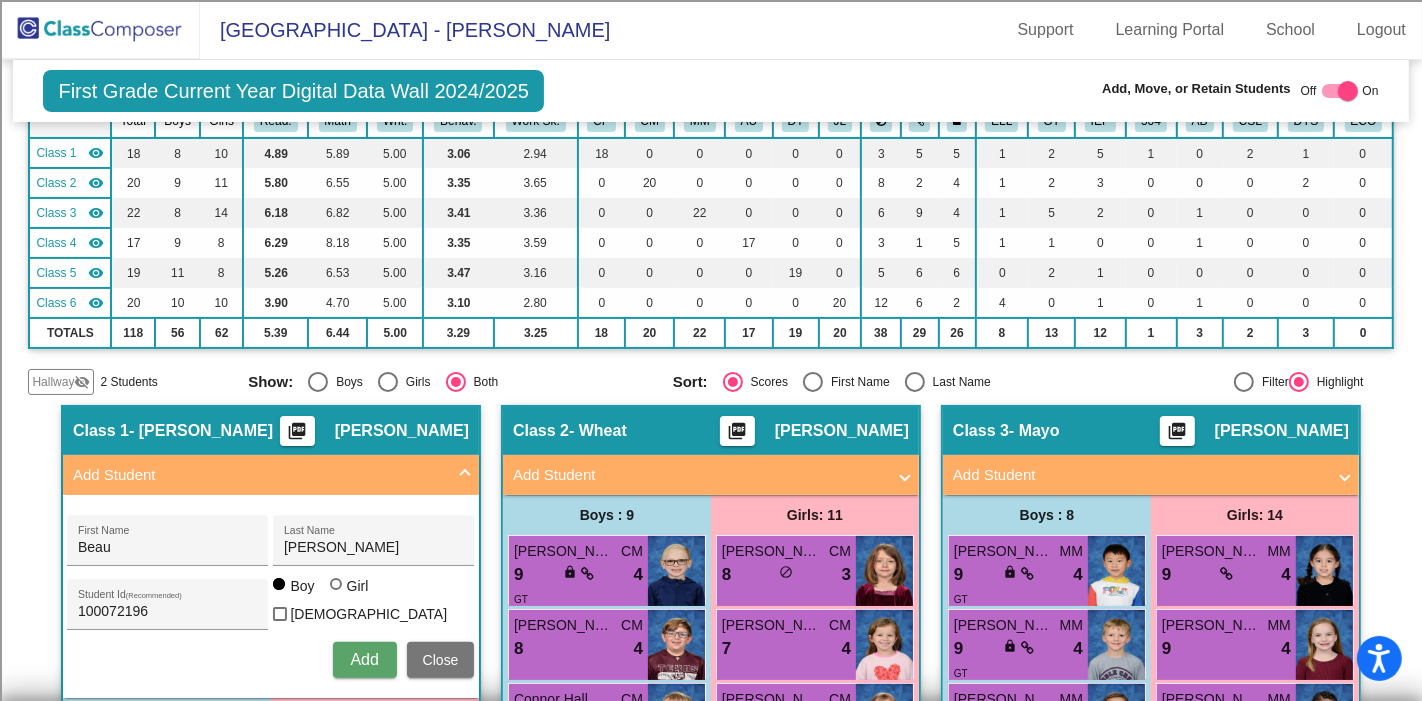 type 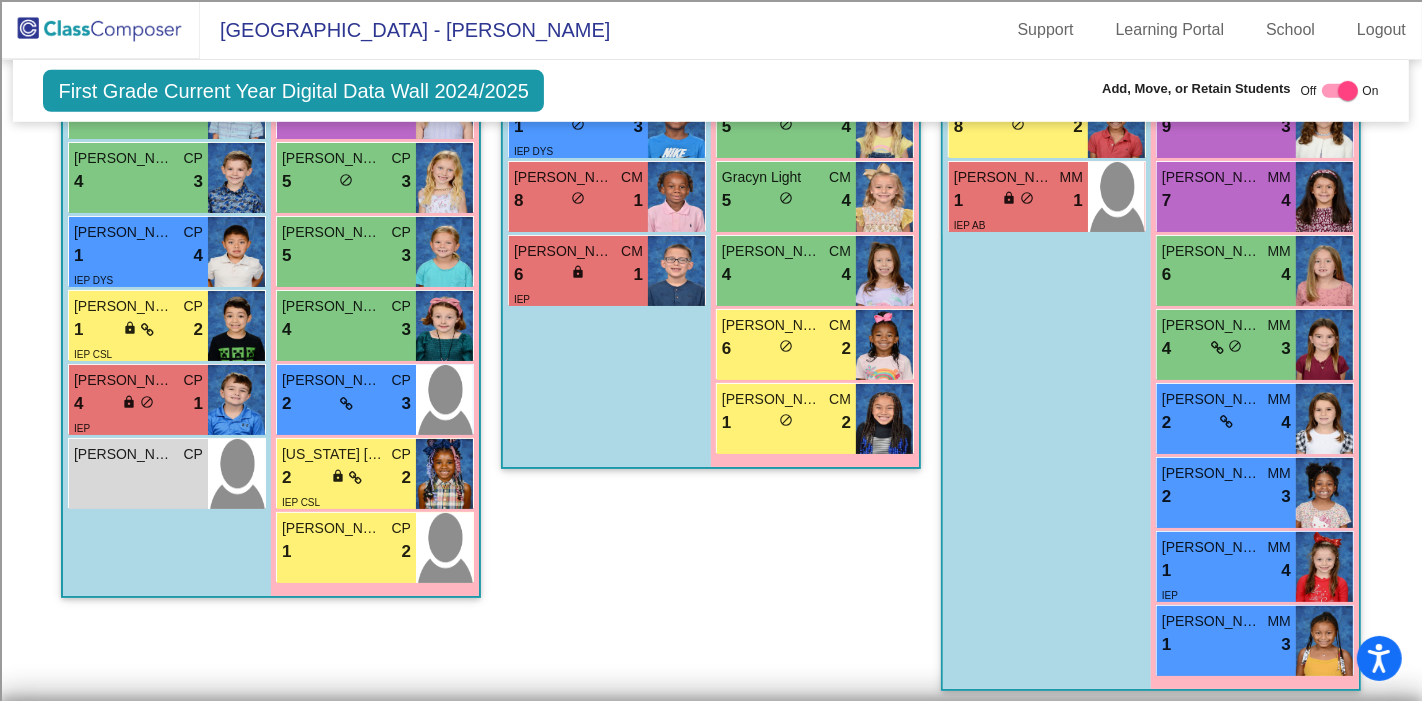 scroll, scrollTop: 1111, scrollLeft: 0, axis: vertical 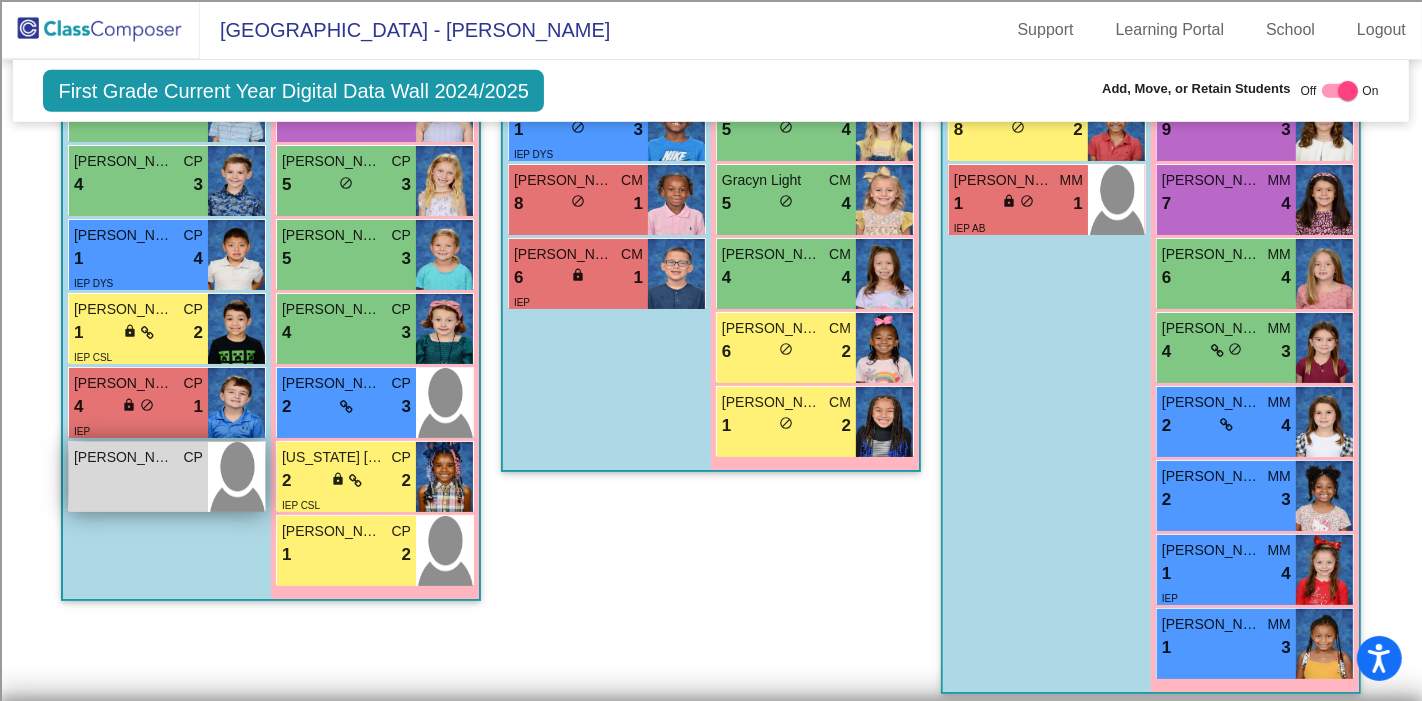click on "[PERSON_NAME] CP lock do_not_disturb_alt" at bounding box center [138, 477] 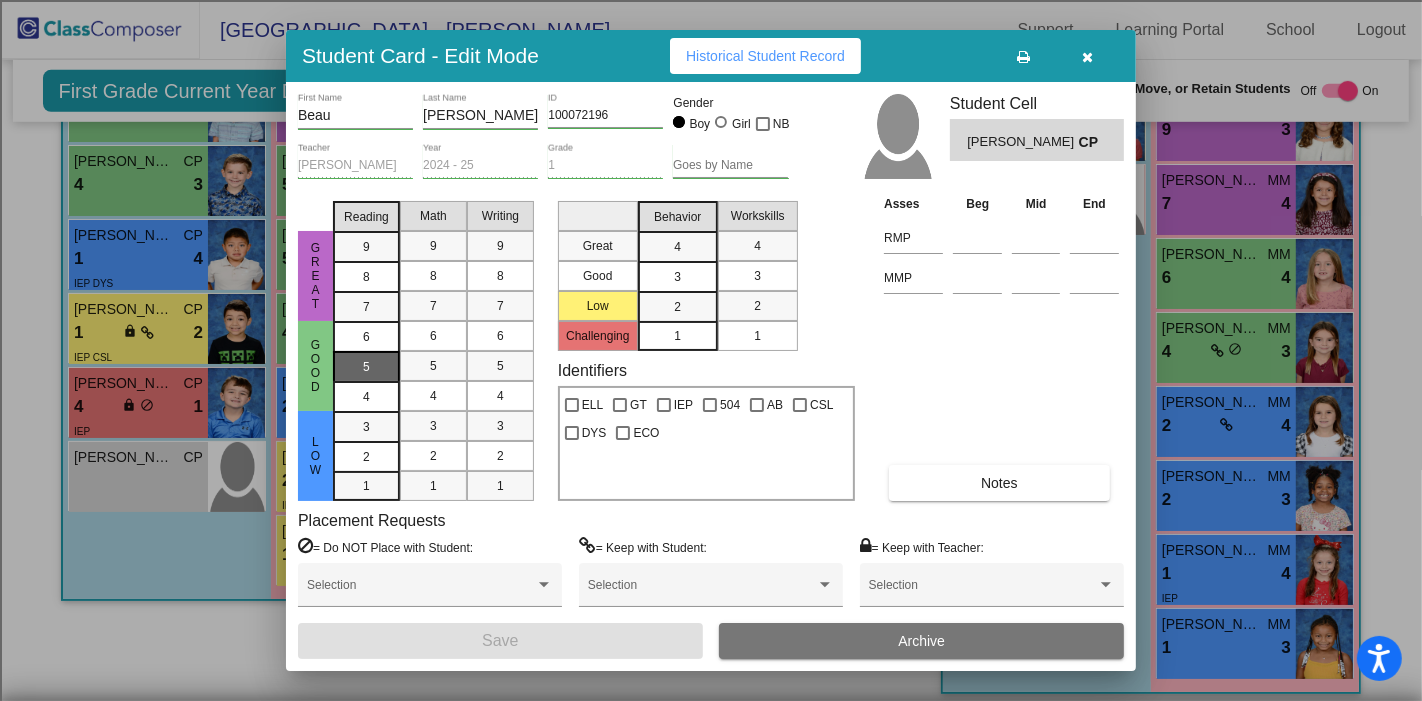 drag, startPoint x: 349, startPoint y: 370, endPoint x: 362, endPoint y: 370, distance: 13 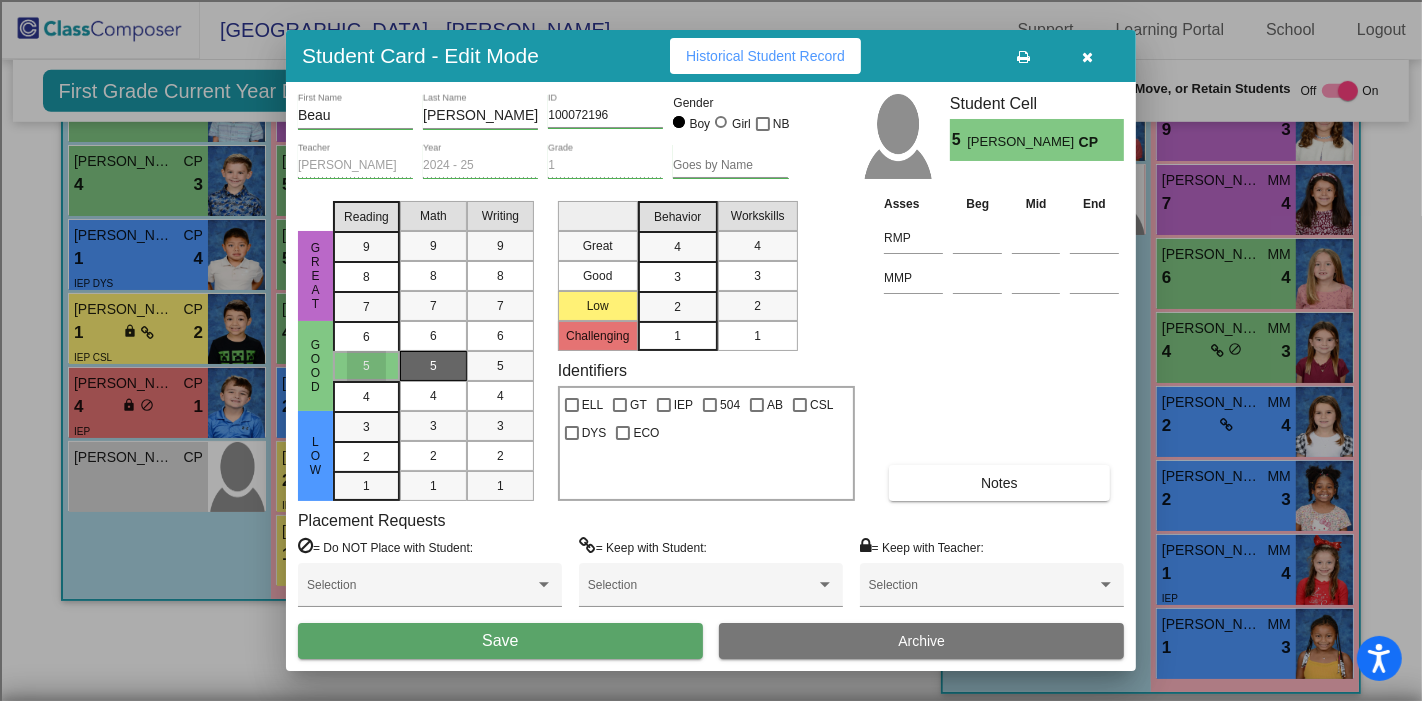 click on "5" at bounding box center [433, 366] 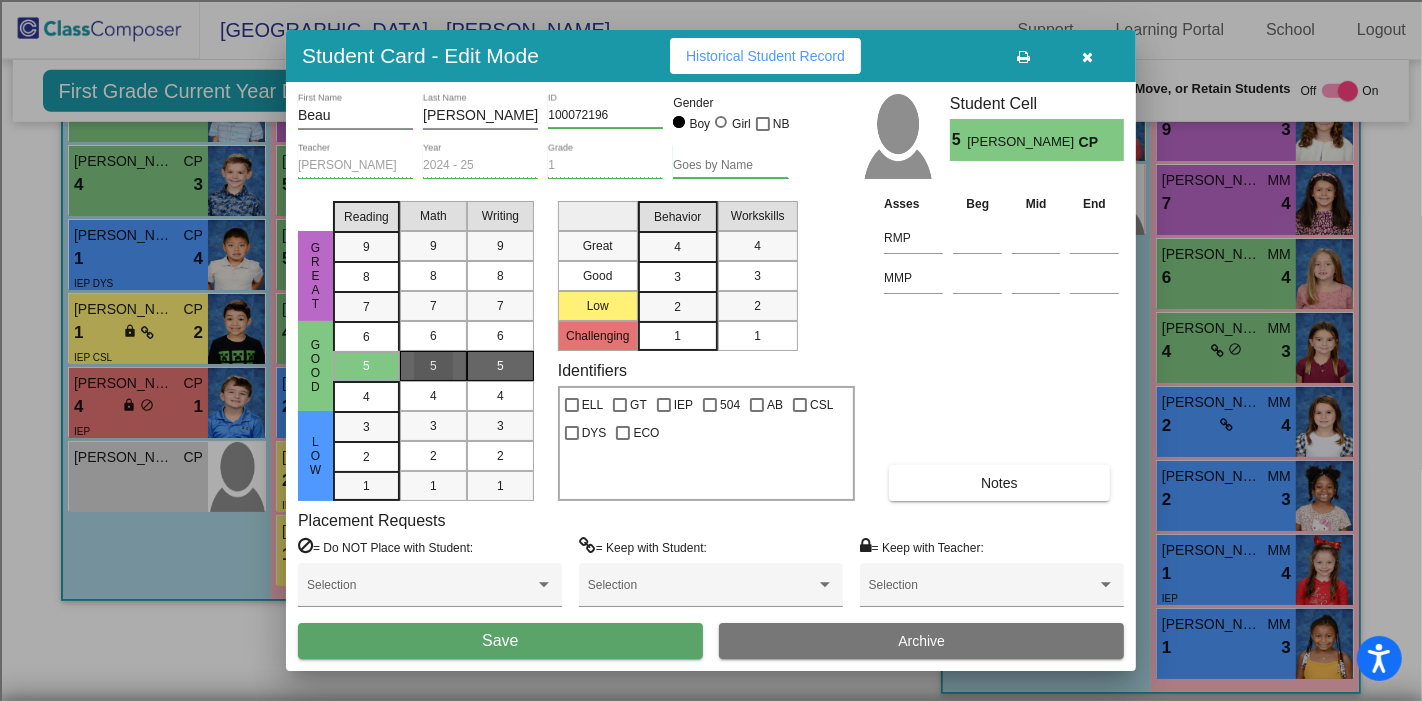 click on "5" at bounding box center (500, 366) 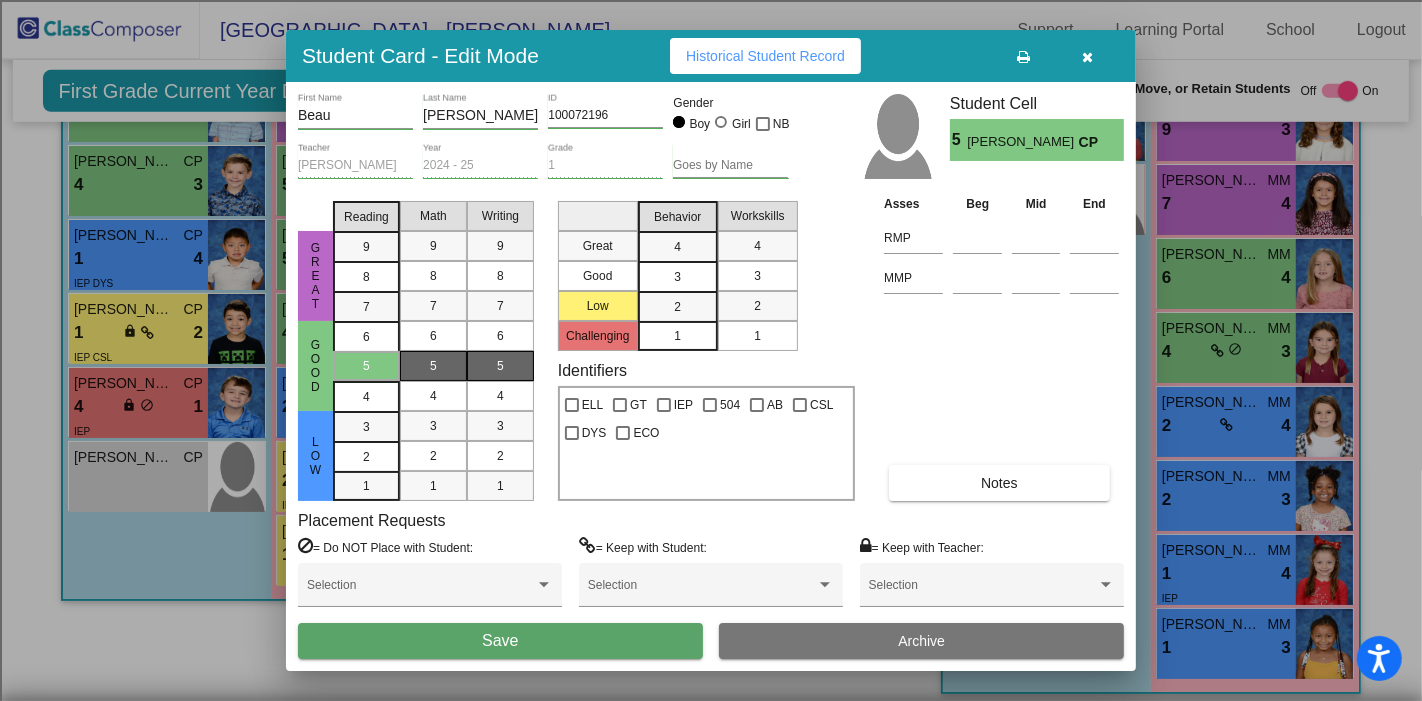 click on "3" at bounding box center (677, 247) 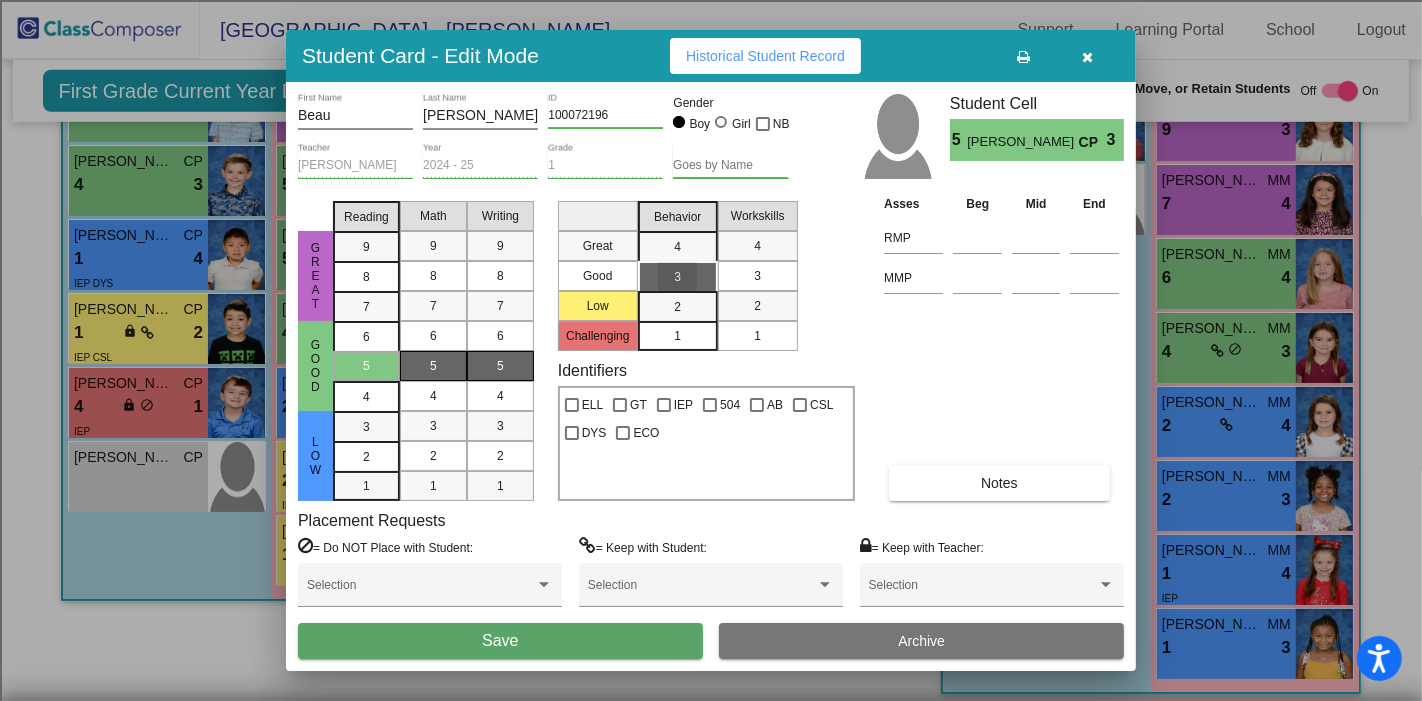 click on "3" at bounding box center [757, 276] 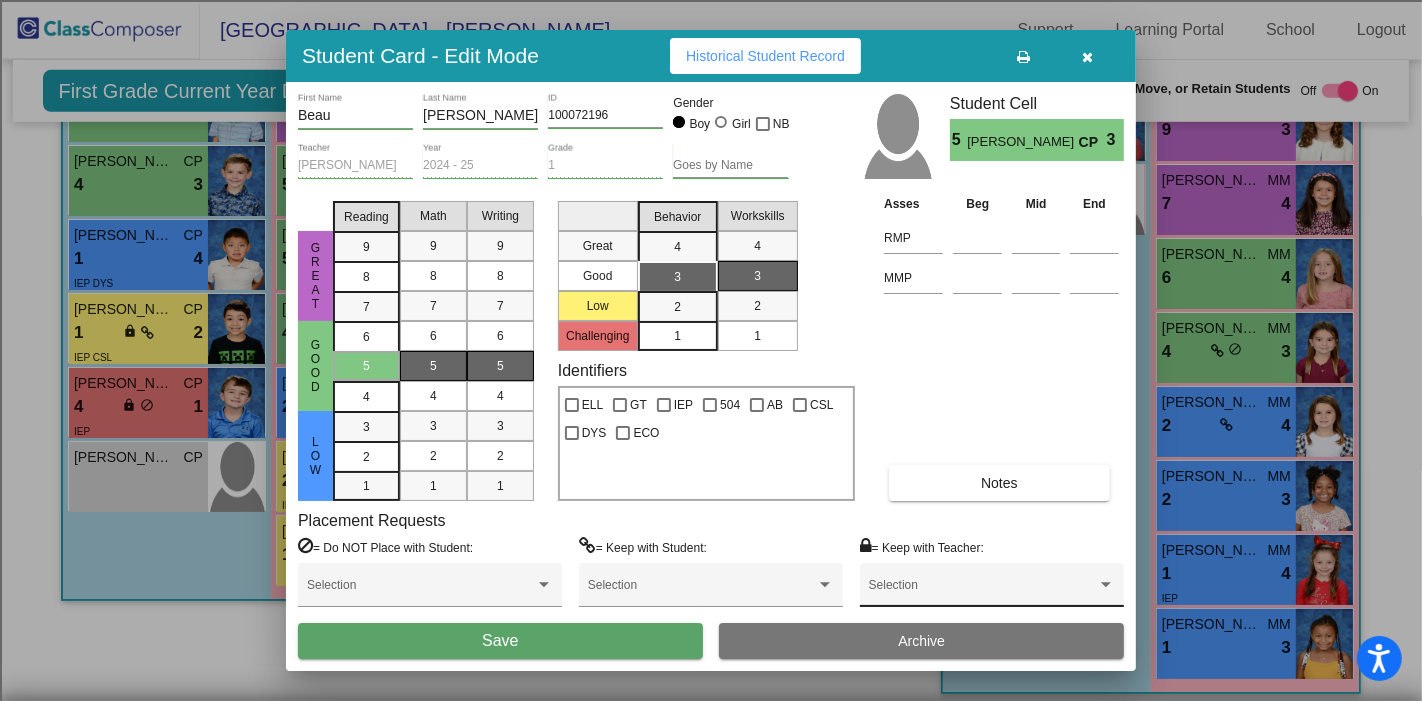 click on "Selection" at bounding box center (992, 590) 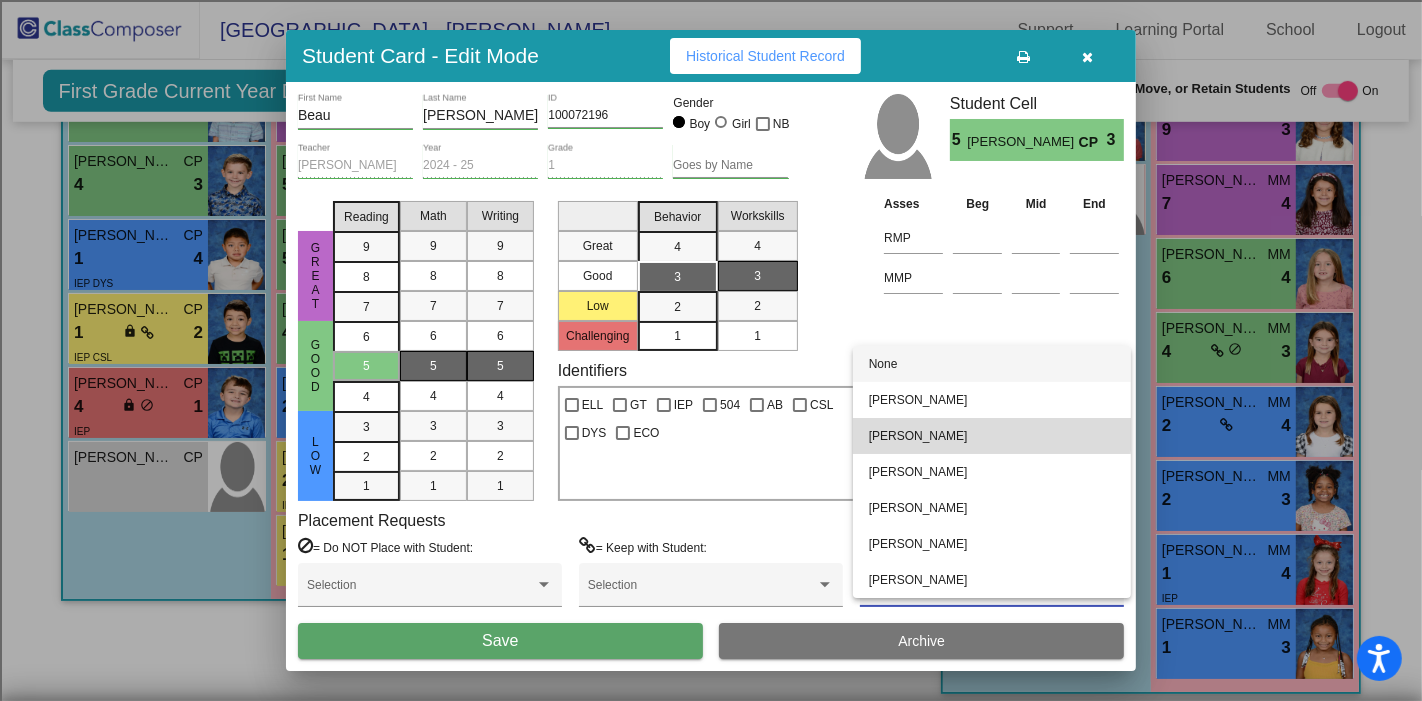 click on "[PERSON_NAME]" at bounding box center [992, 436] 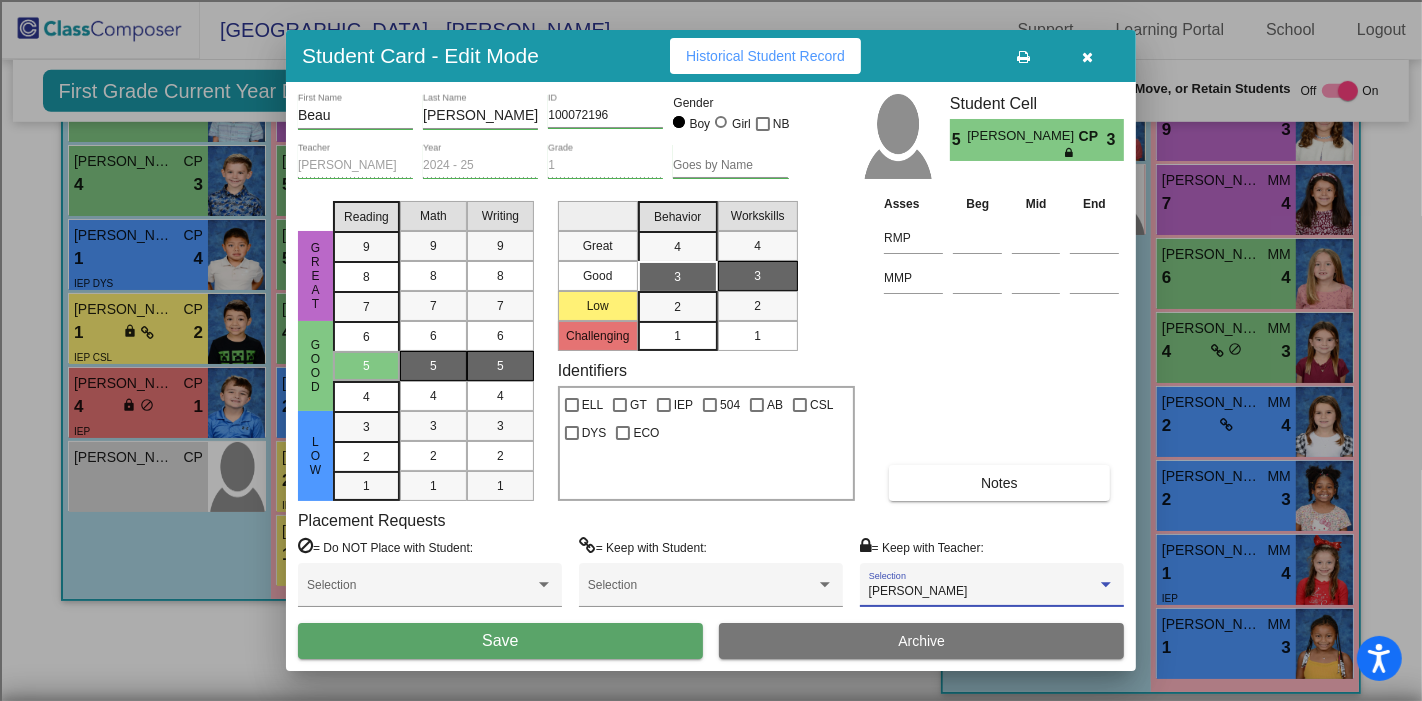 click on "Save" at bounding box center (500, 641) 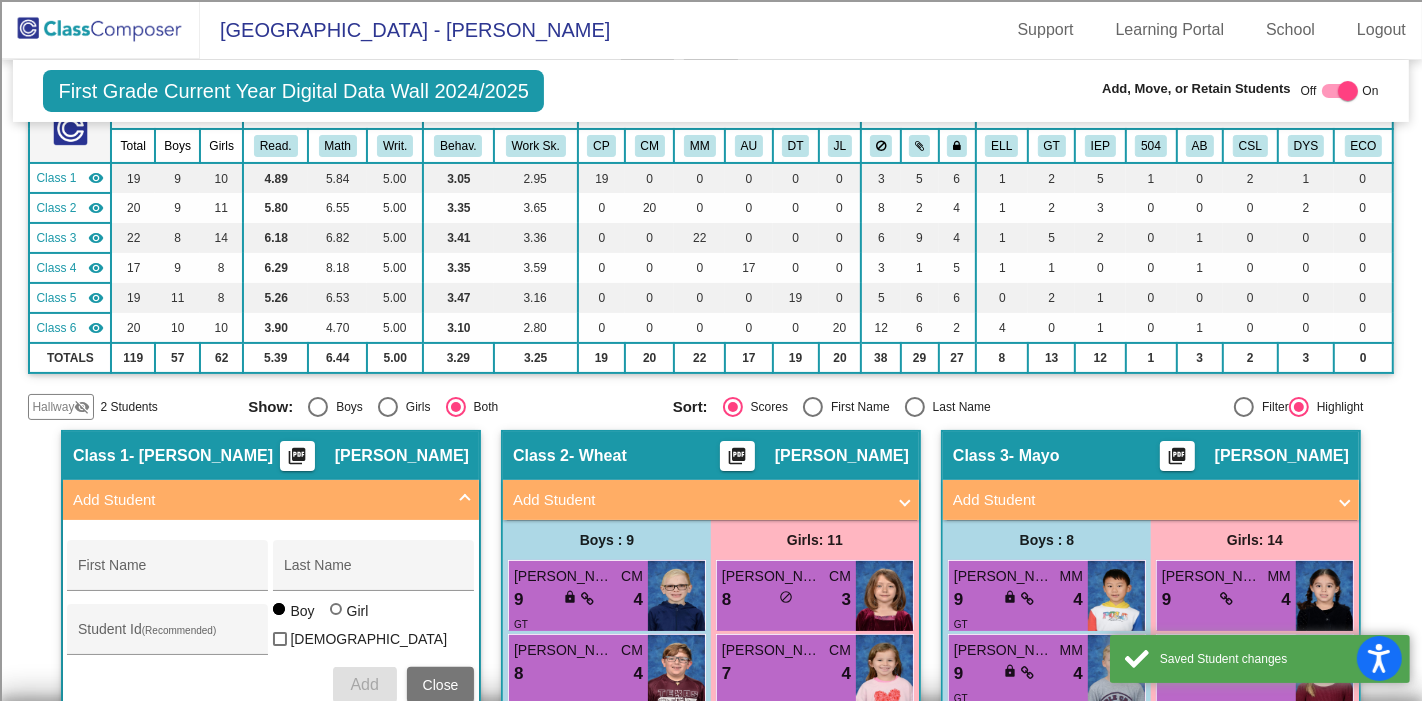 scroll, scrollTop: 0, scrollLeft: 0, axis: both 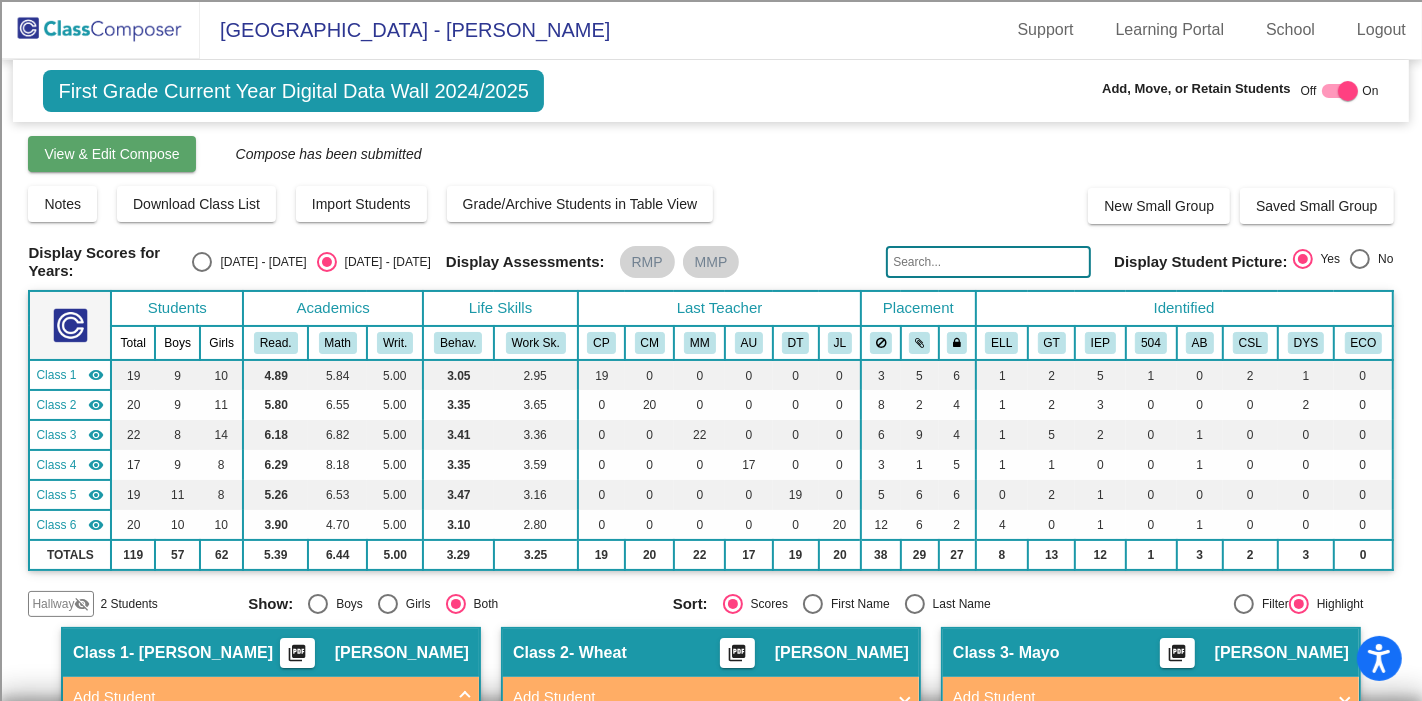 click on "View & Edit Compose" 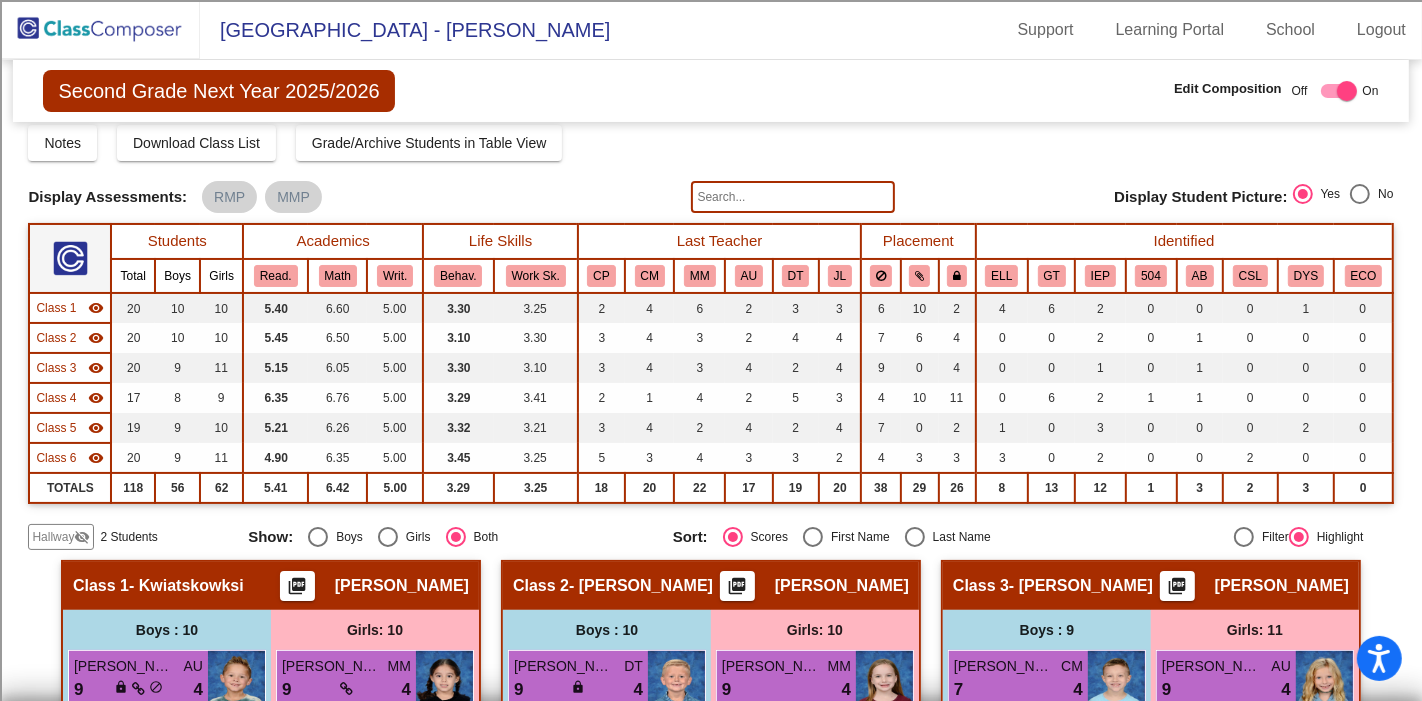 scroll, scrollTop: 0, scrollLeft: 0, axis: both 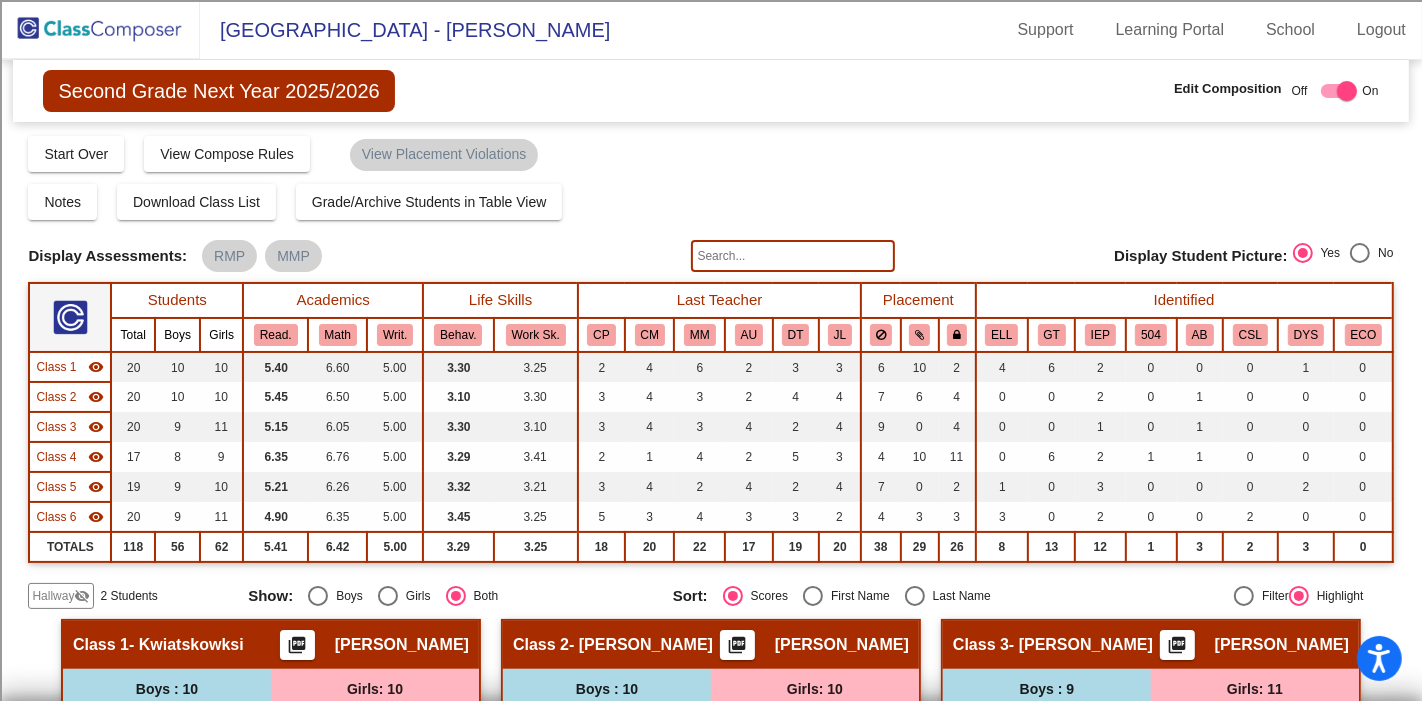 click 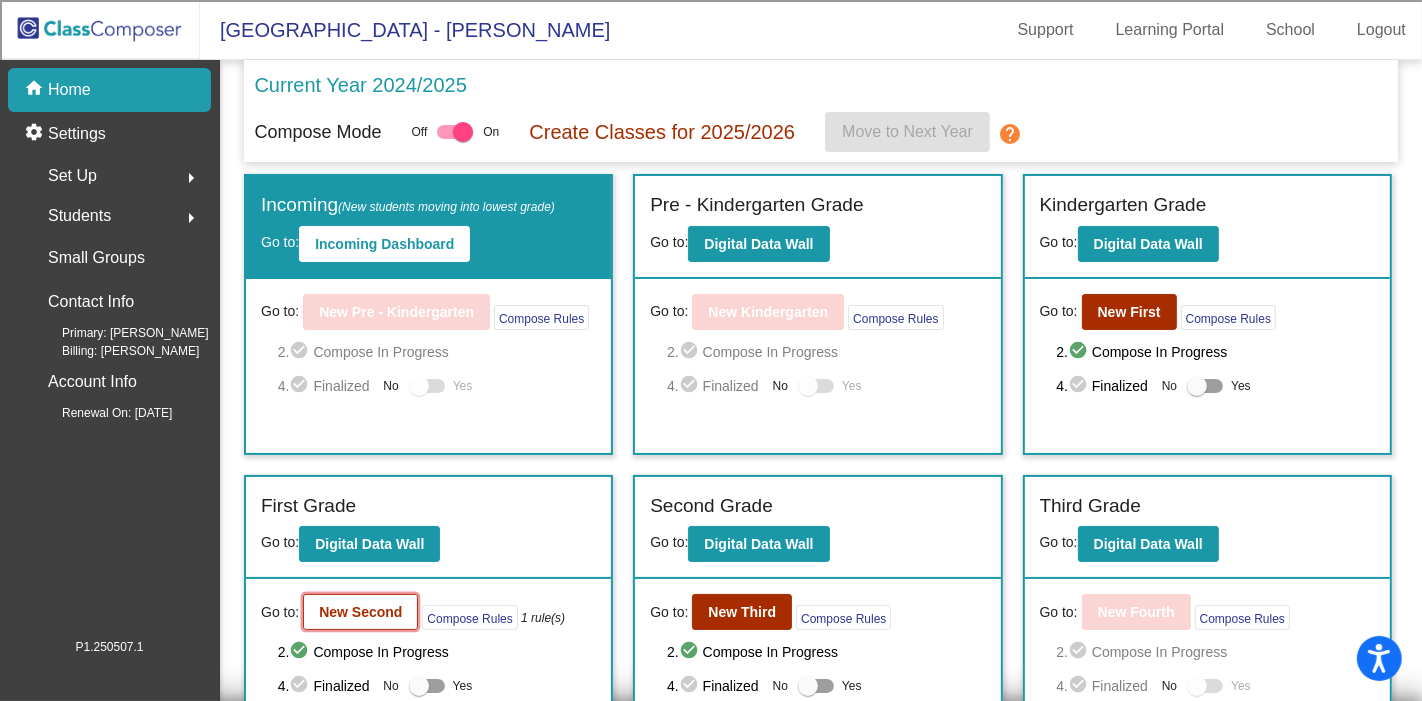 click on "New Second" 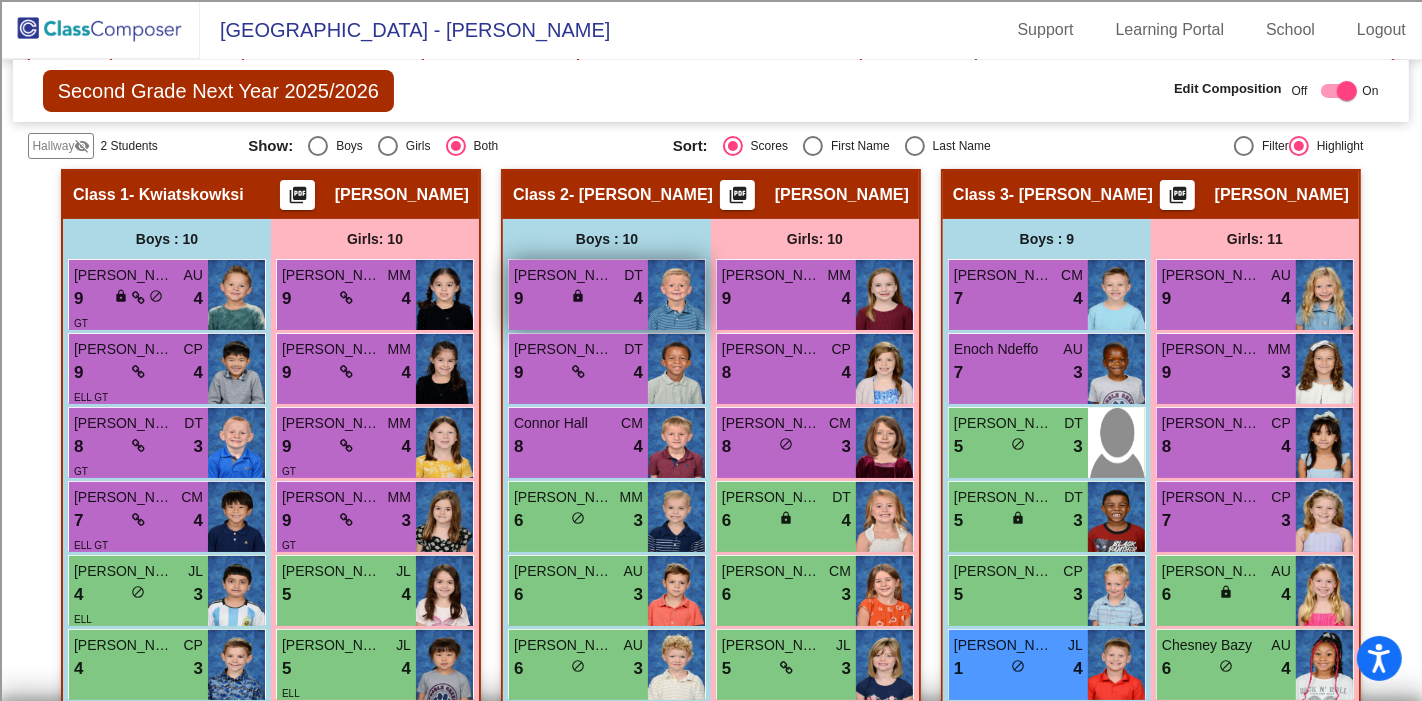 scroll, scrollTop: 228, scrollLeft: 0, axis: vertical 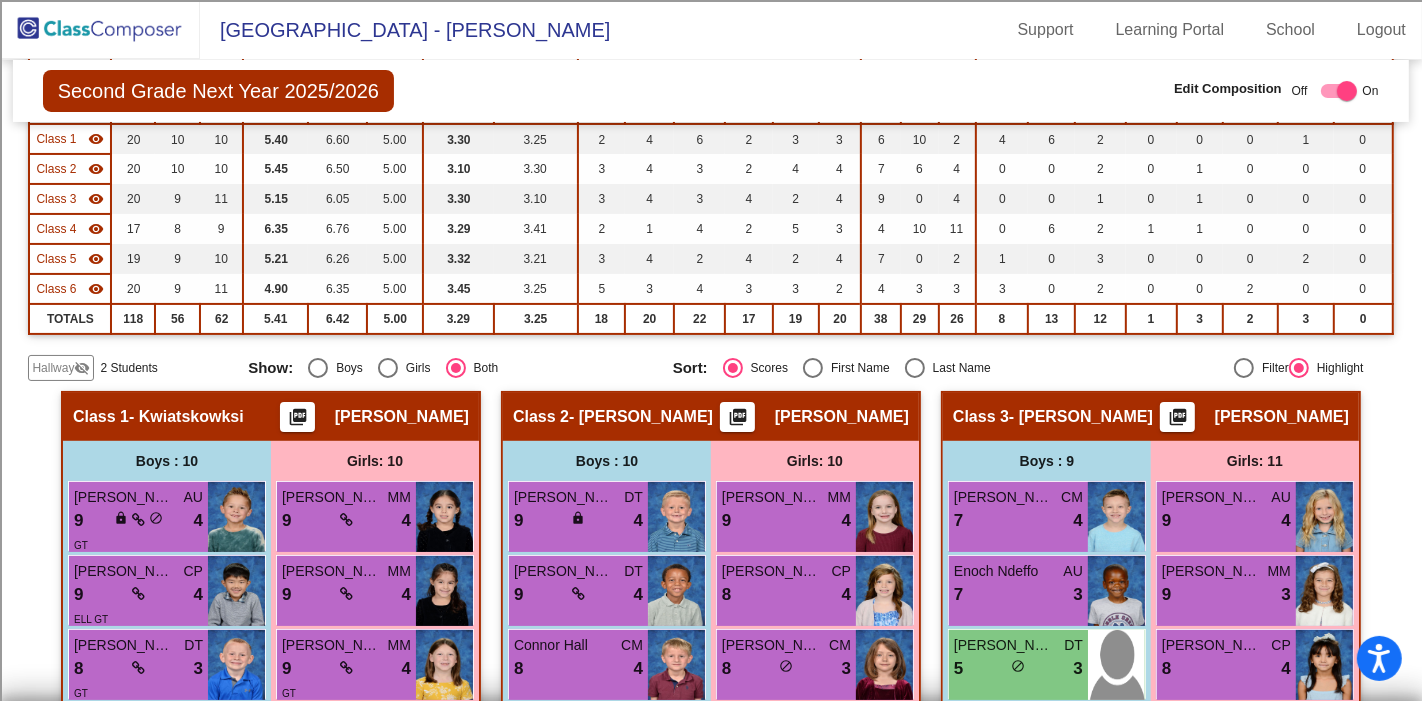 click on "Hallway" 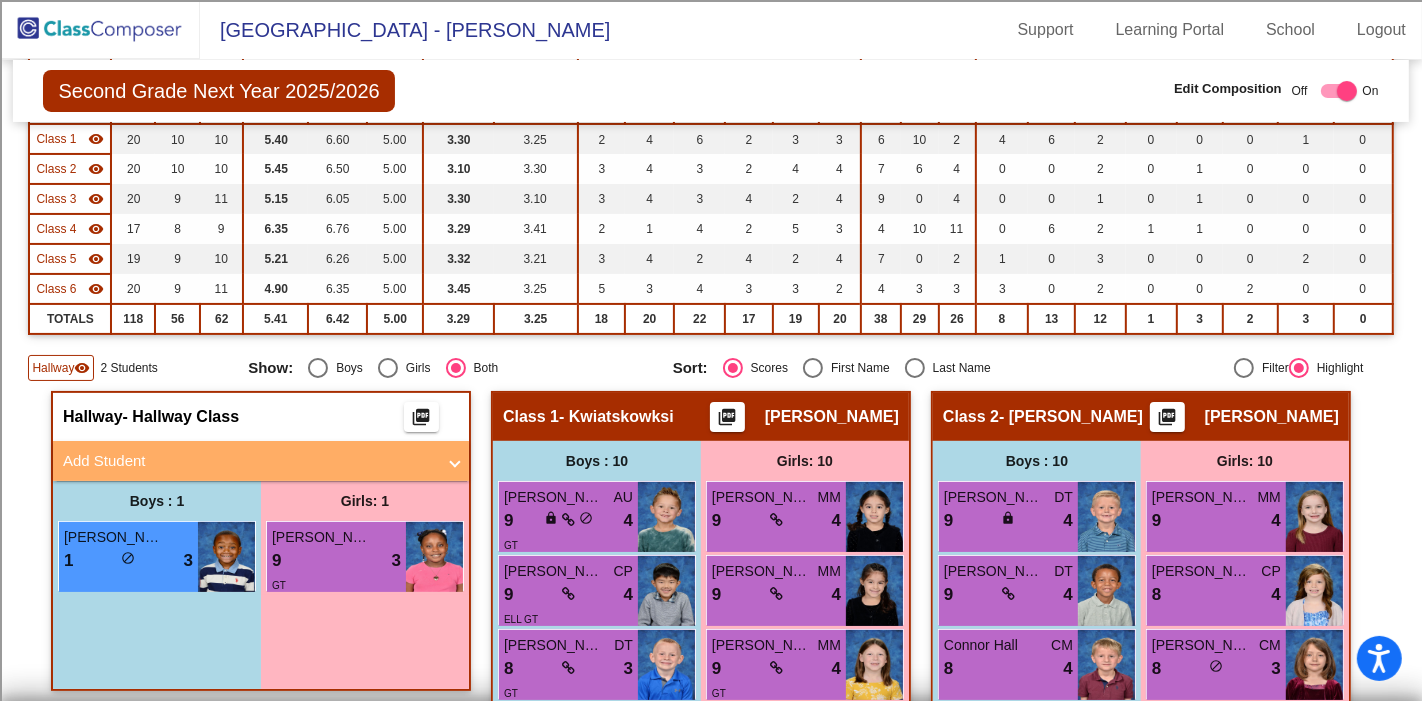 click on "Hallway" 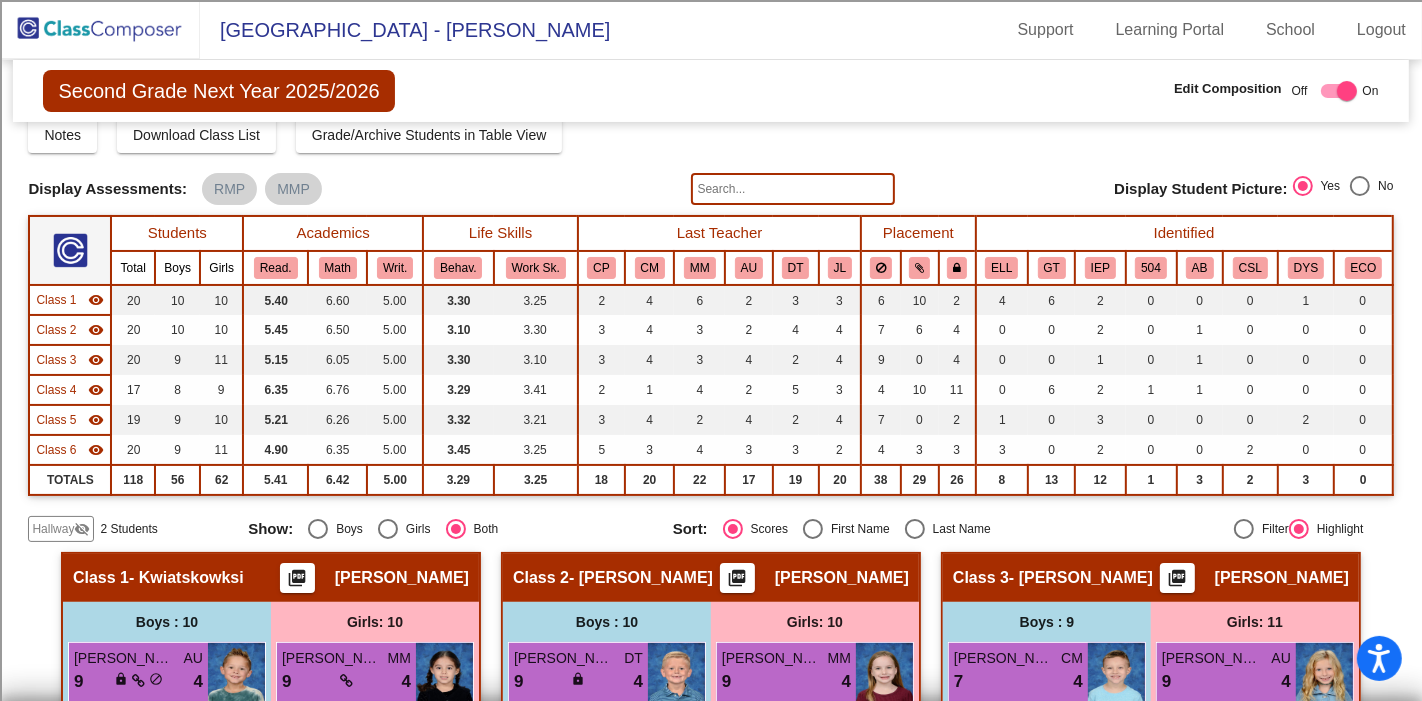 scroll, scrollTop: 0, scrollLeft: 0, axis: both 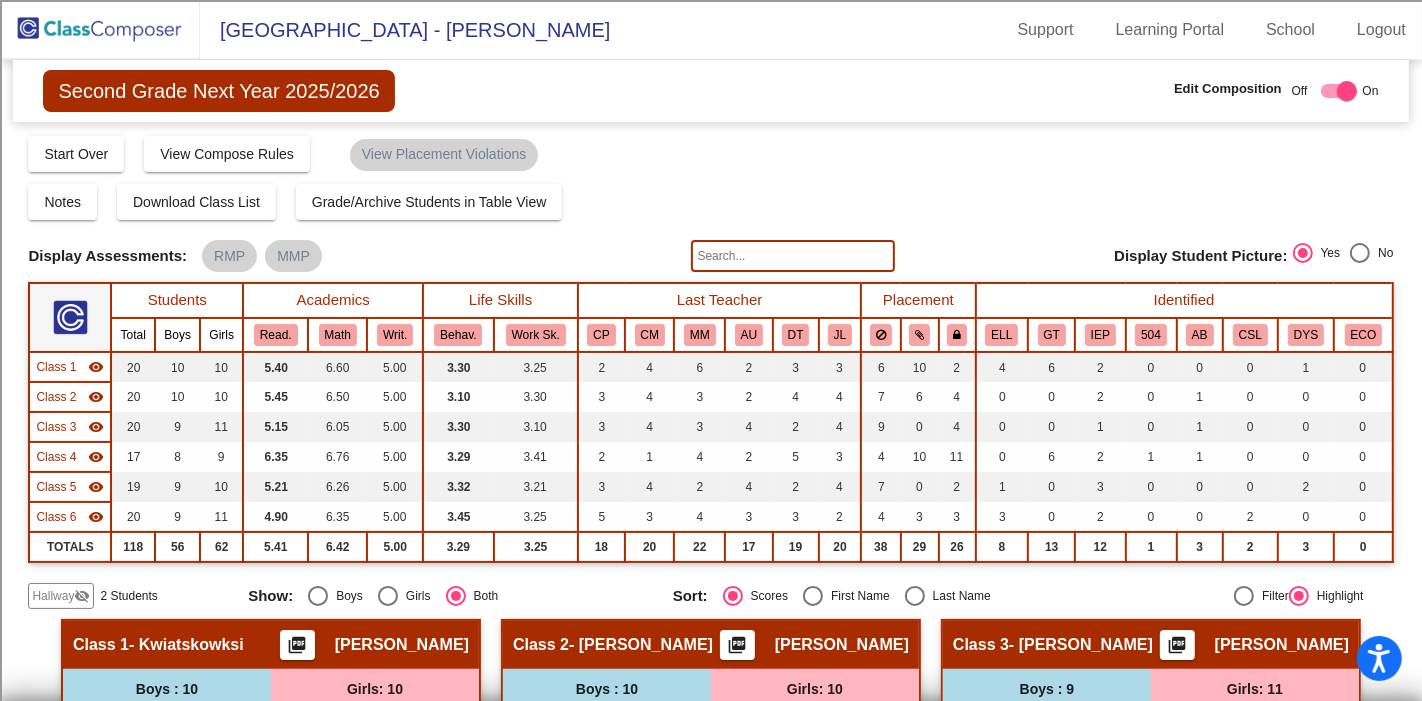 click 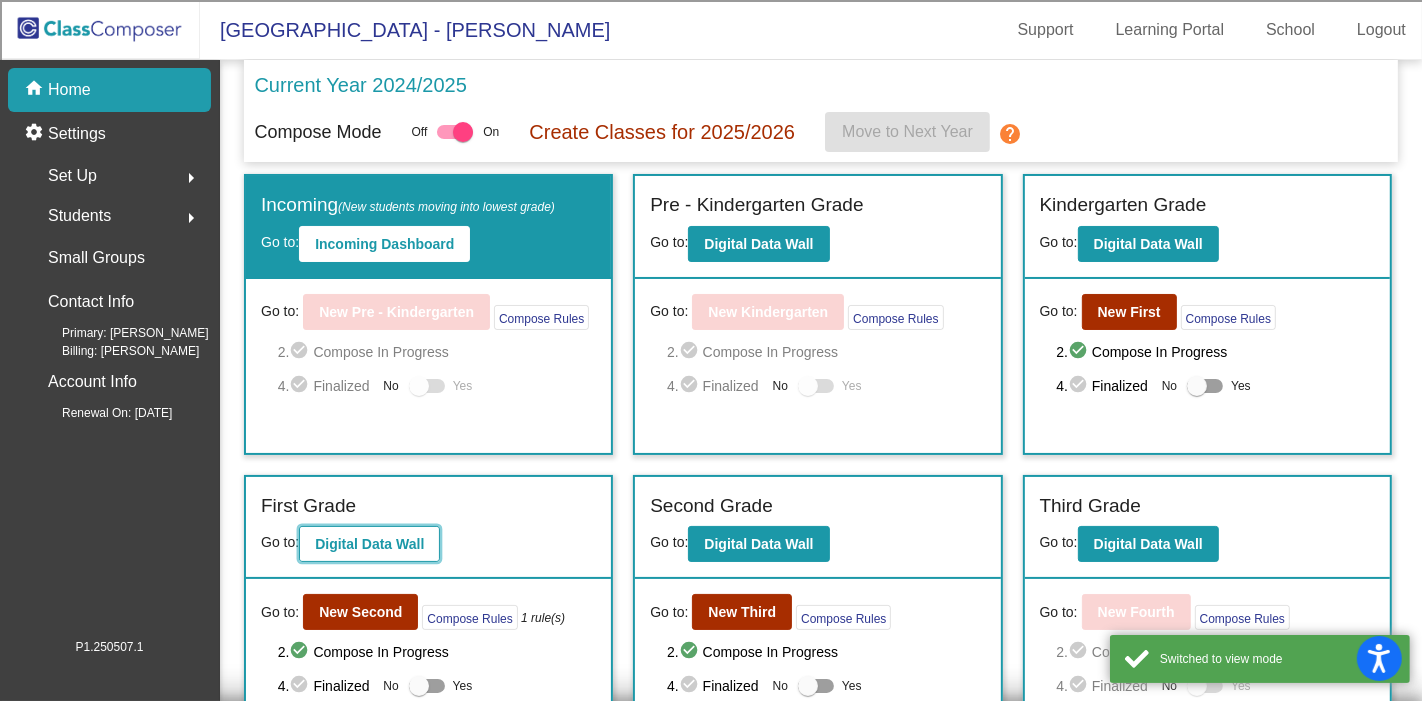 click on "Digital Data Wall" 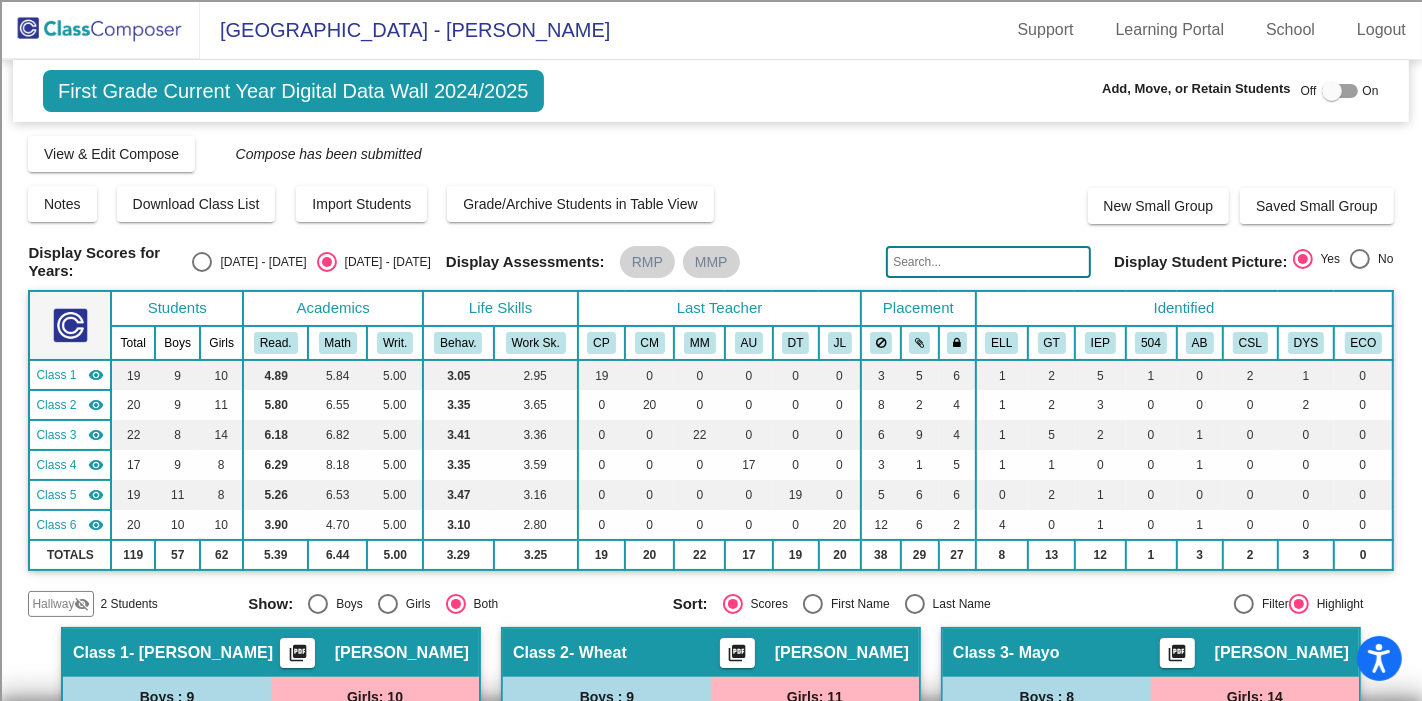 click on "Hallway" 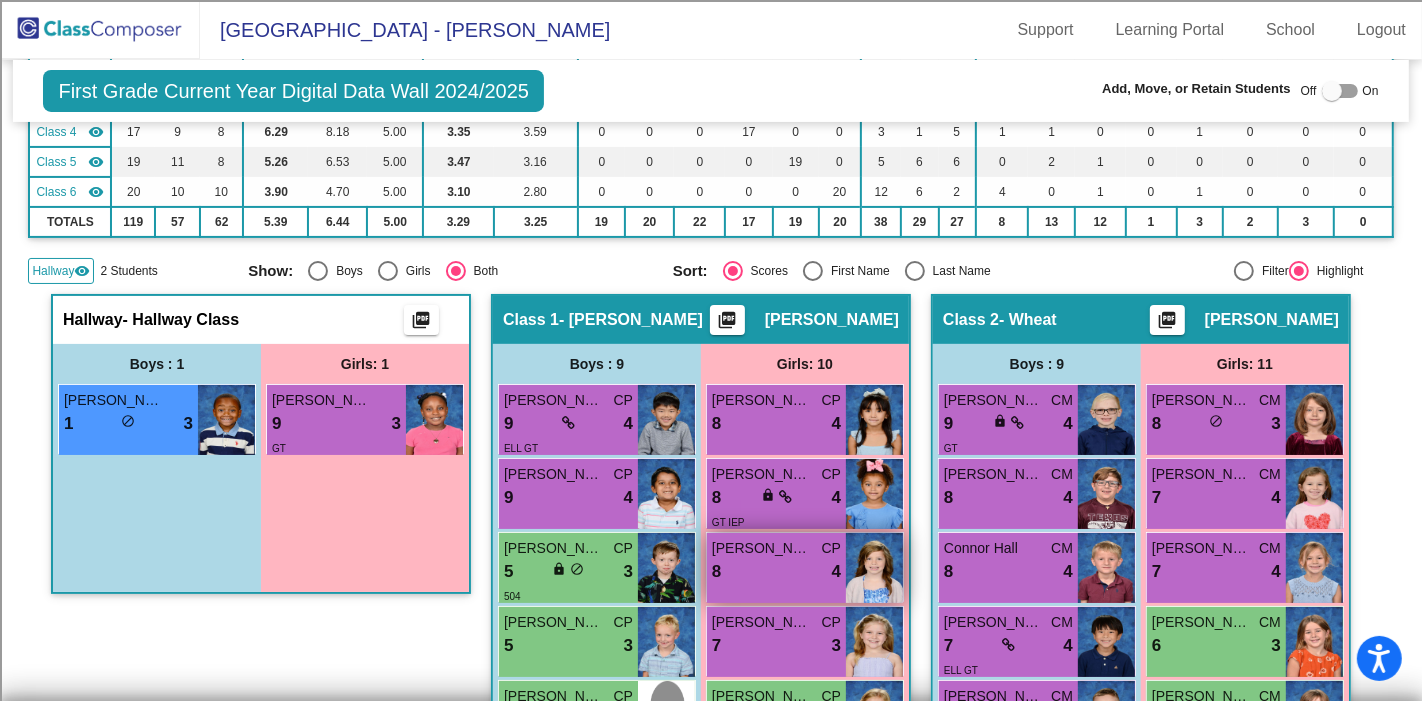 scroll, scrollTop: 0, scrollLeft: 0, axis: both 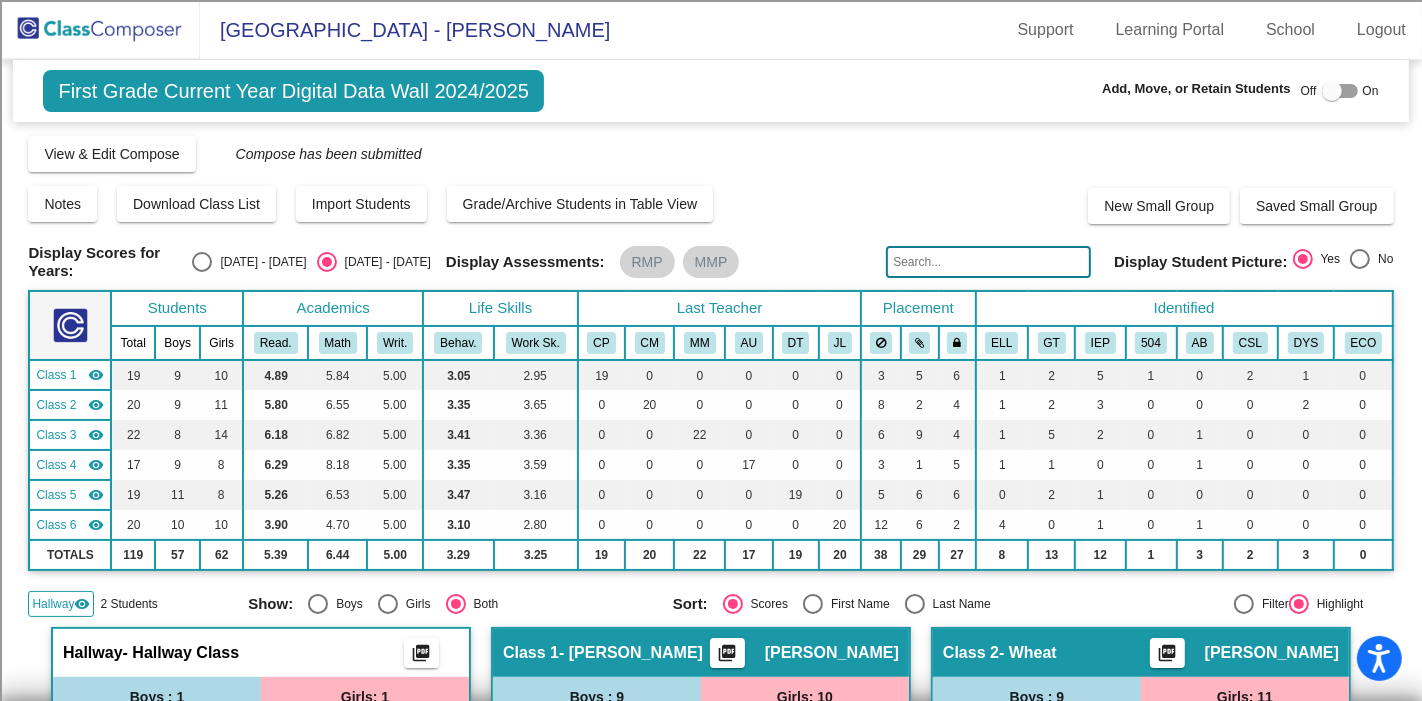 click at bounding box center [1332, 91] 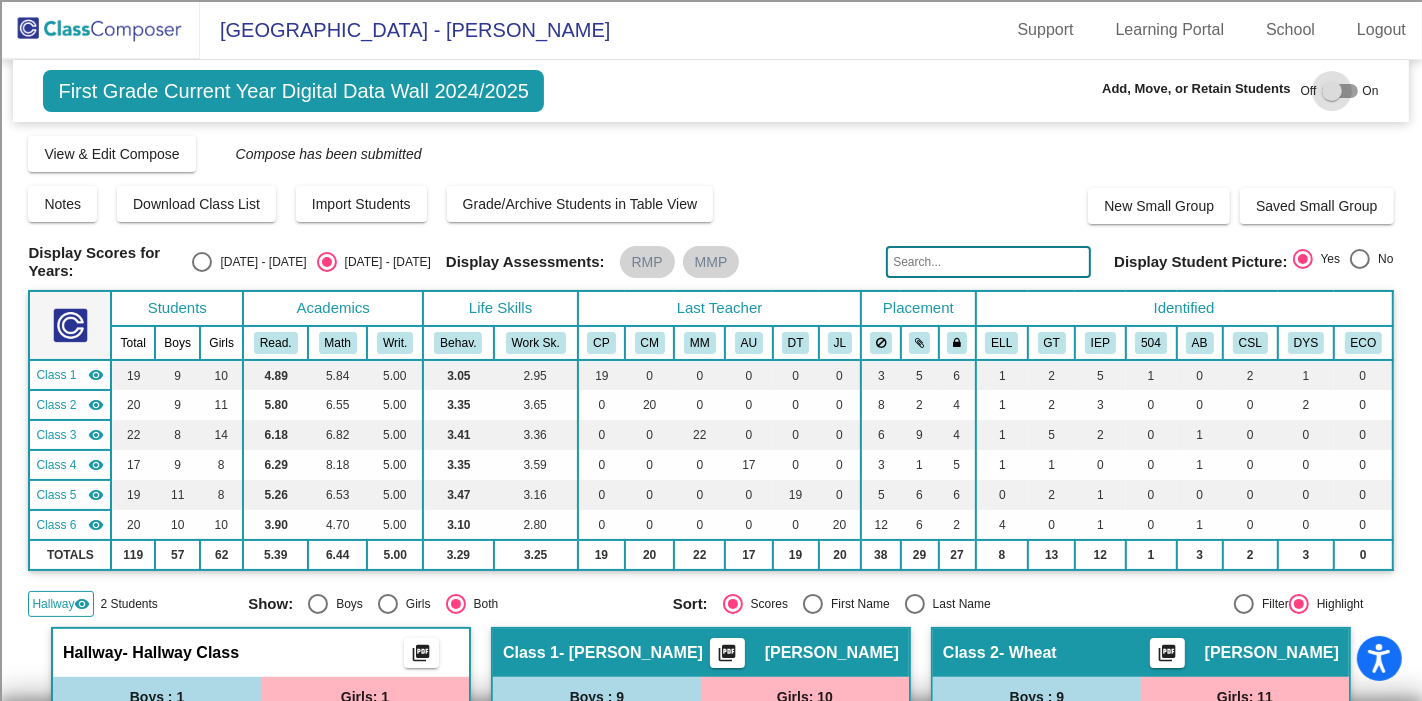 checkbox on "true" 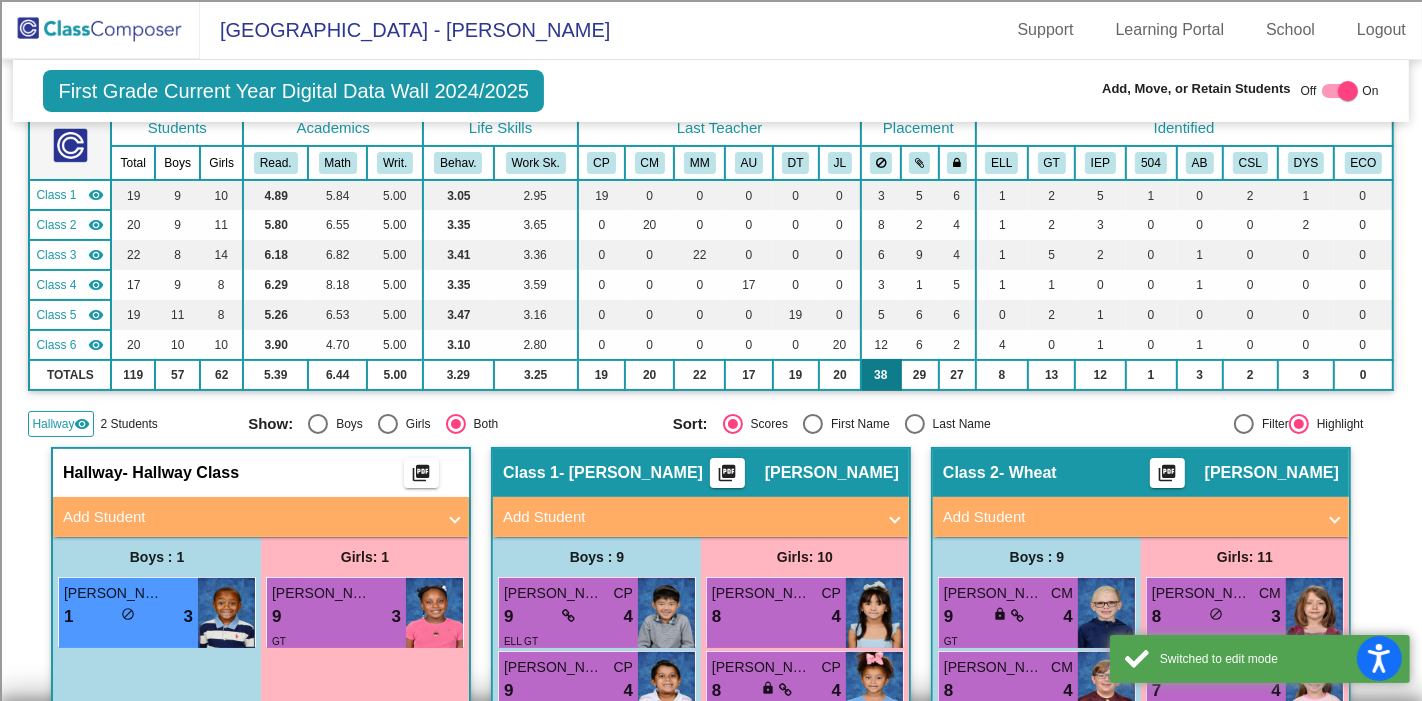scroll, scrollTop: 333, scrollLeft: 0, axis: vertical 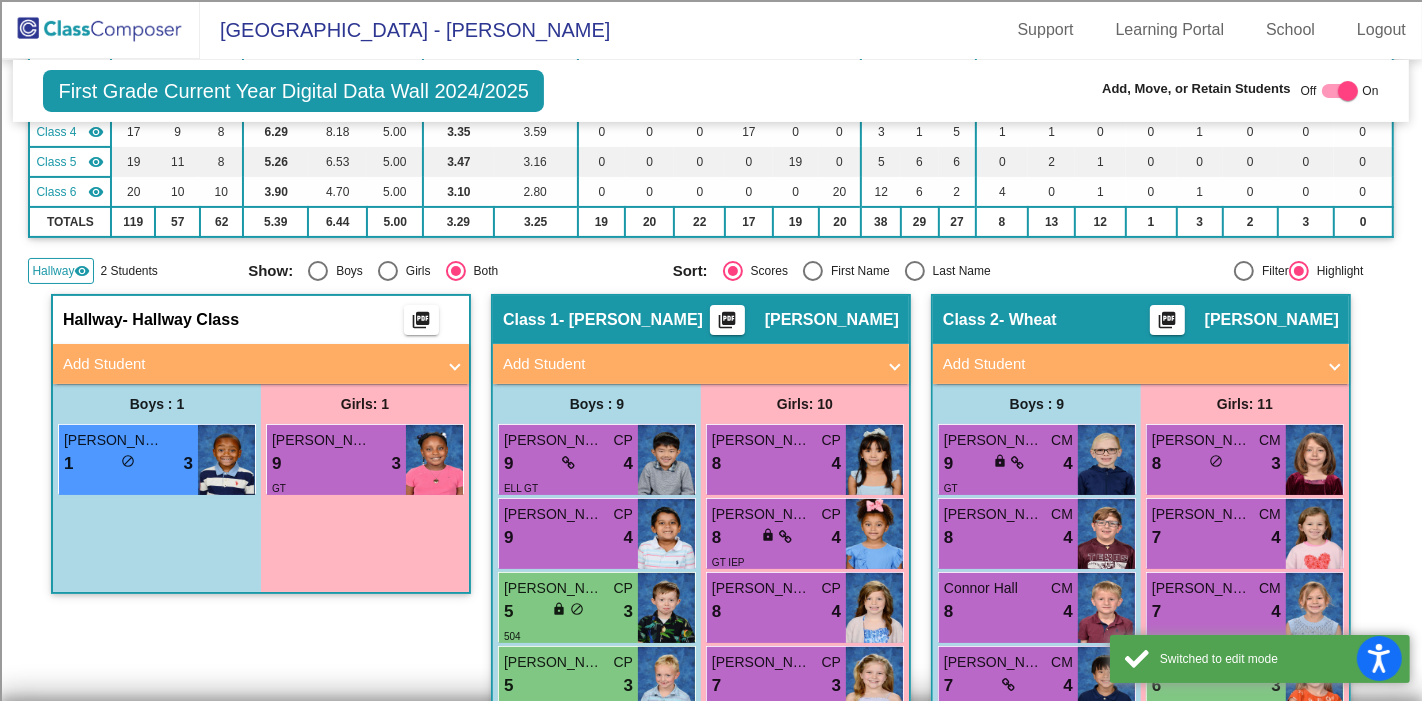 click on "Add Student" at bounding box center (249, 364) 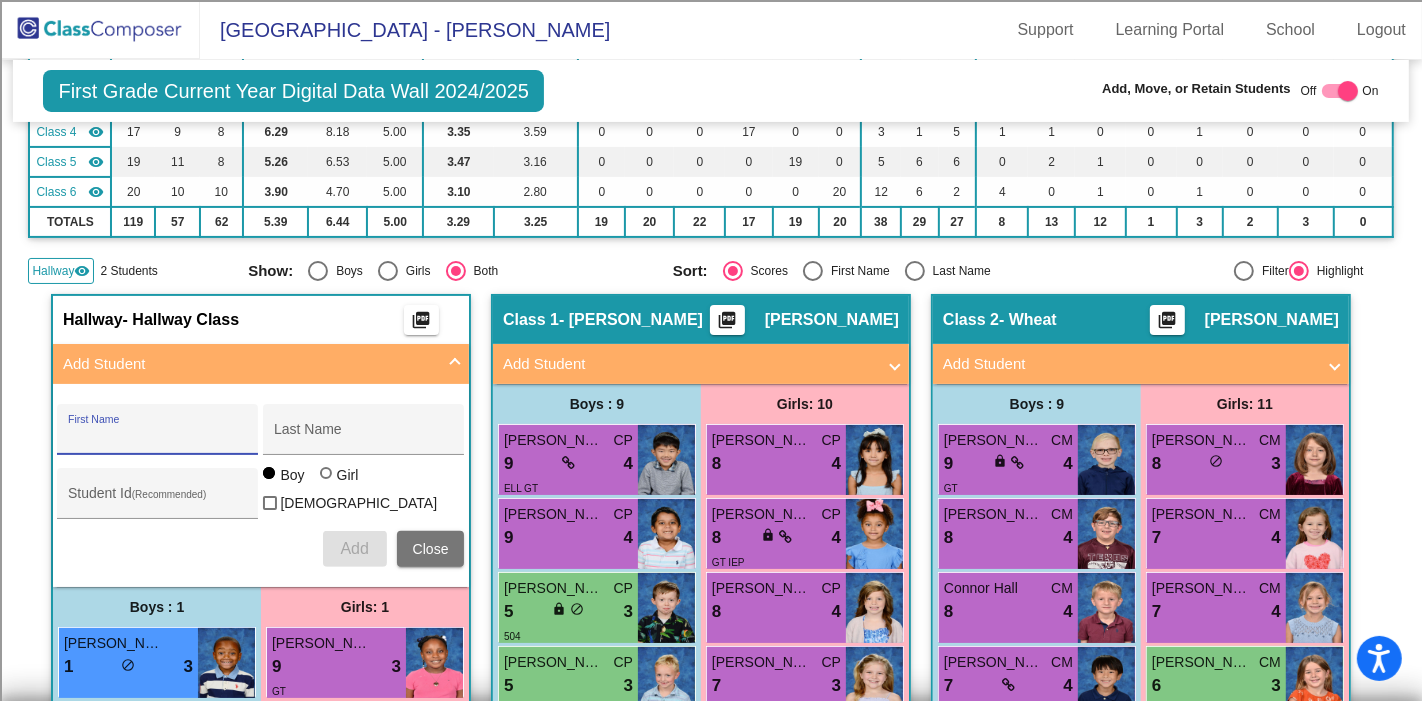 click on "First Name" at bounding box center [158, 437] 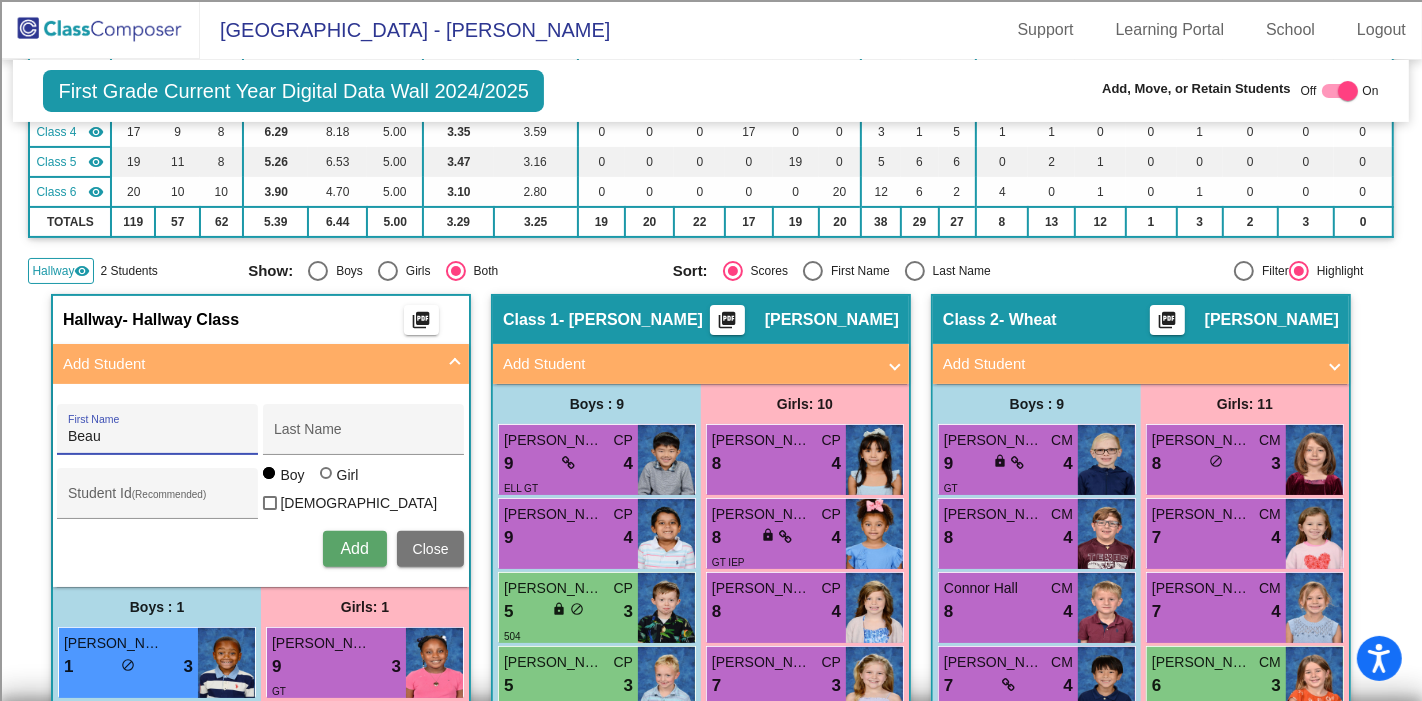 type on "Beau" 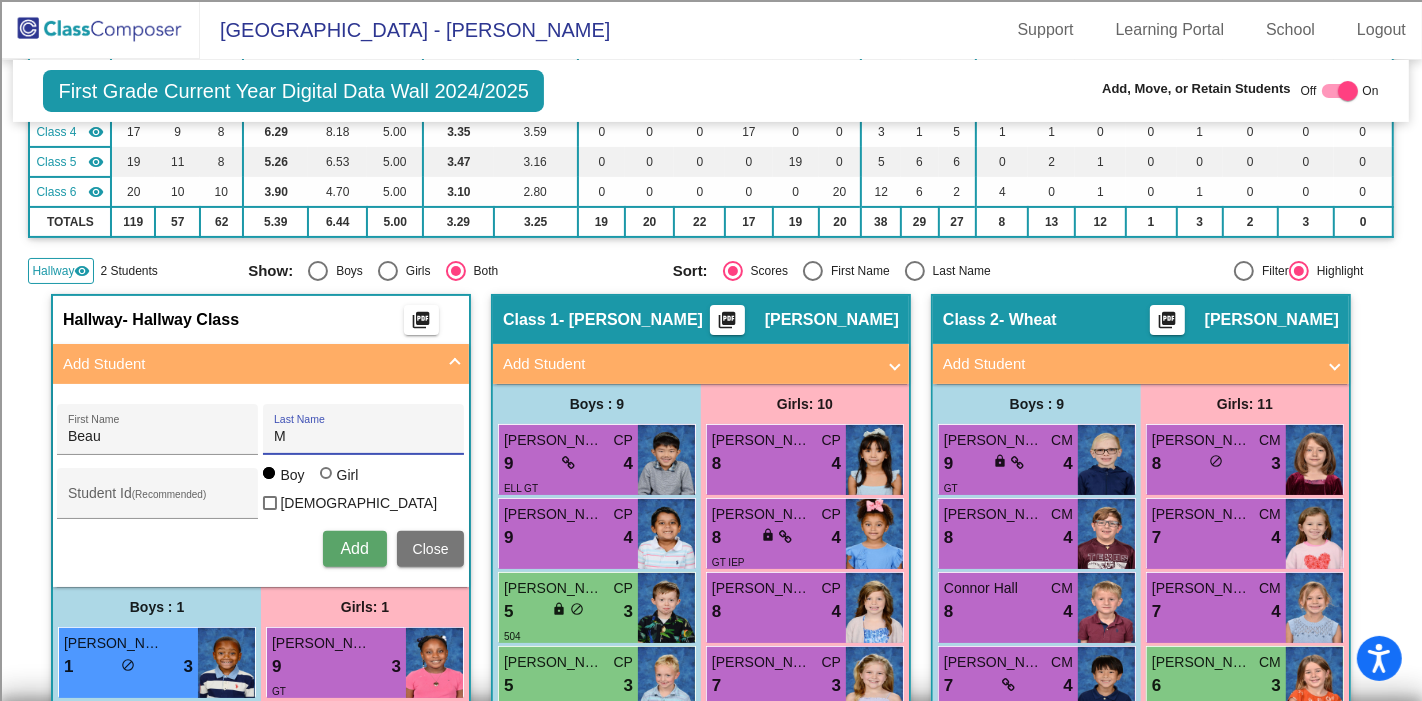type on "[PERSON_NAME]" 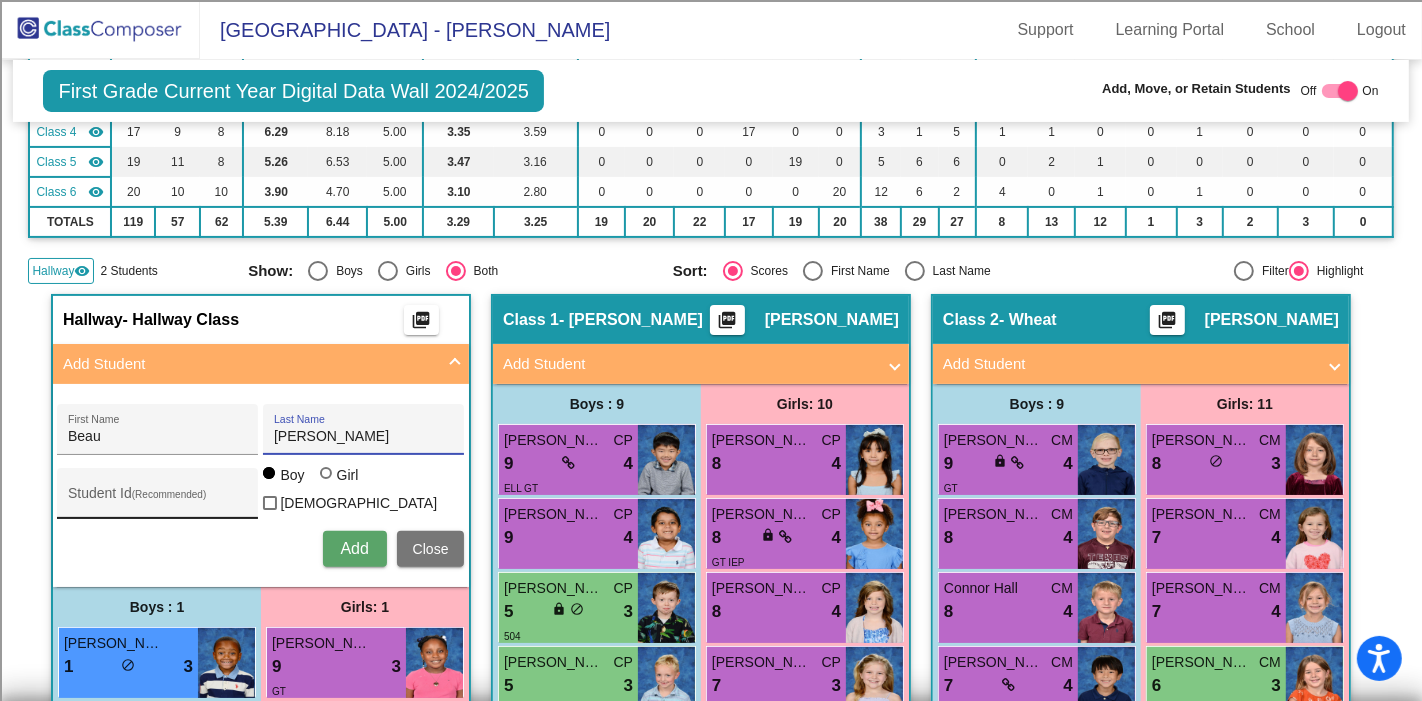 click on "Student Id  (Recommended)" at bounding box center [158, 501] 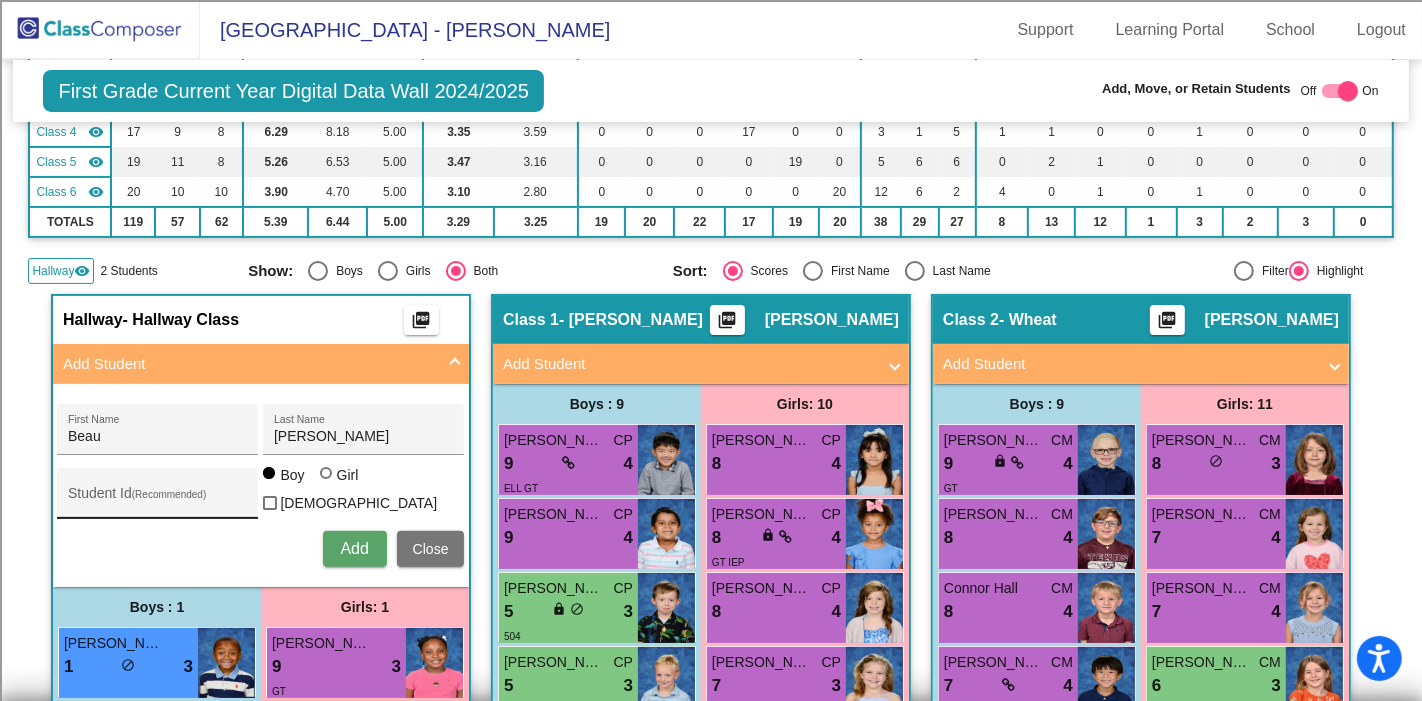click on "Student Id  (Recommended)" at bounding box center (158, 498) 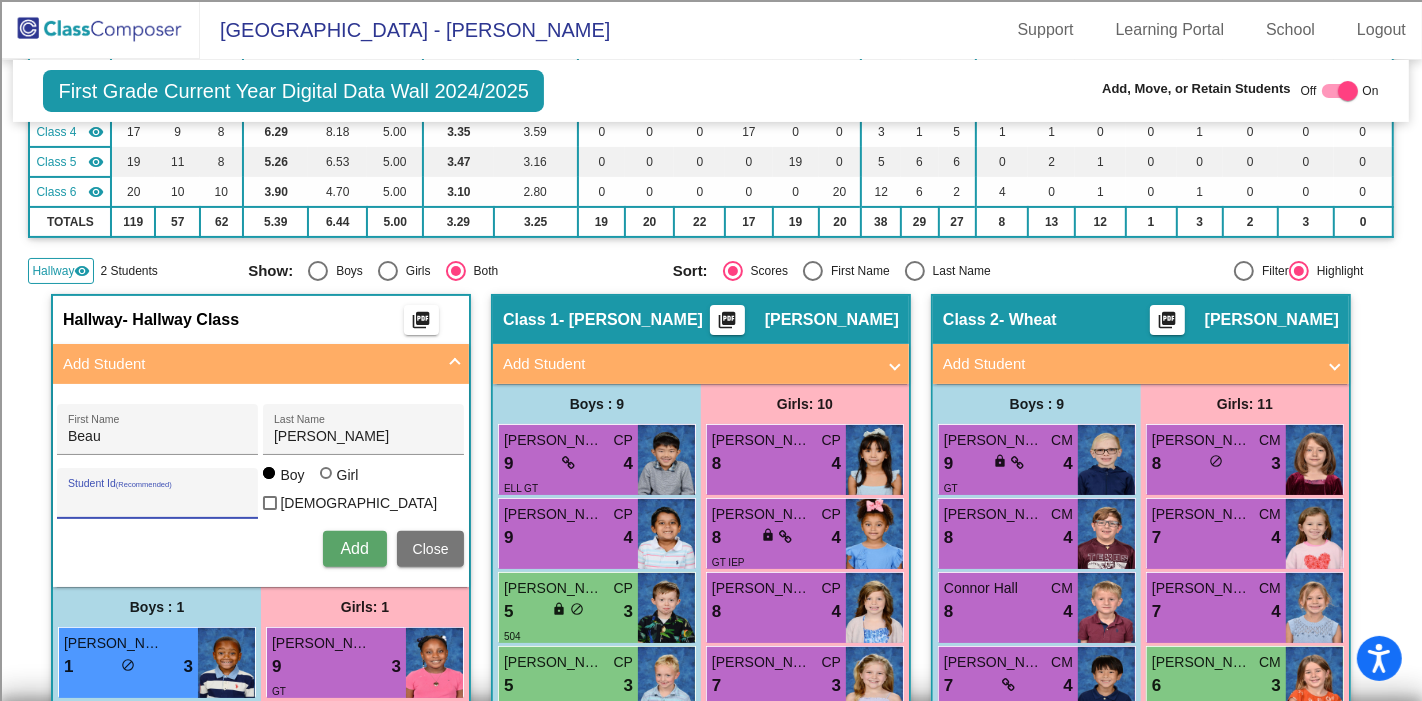 paste on "100072196" 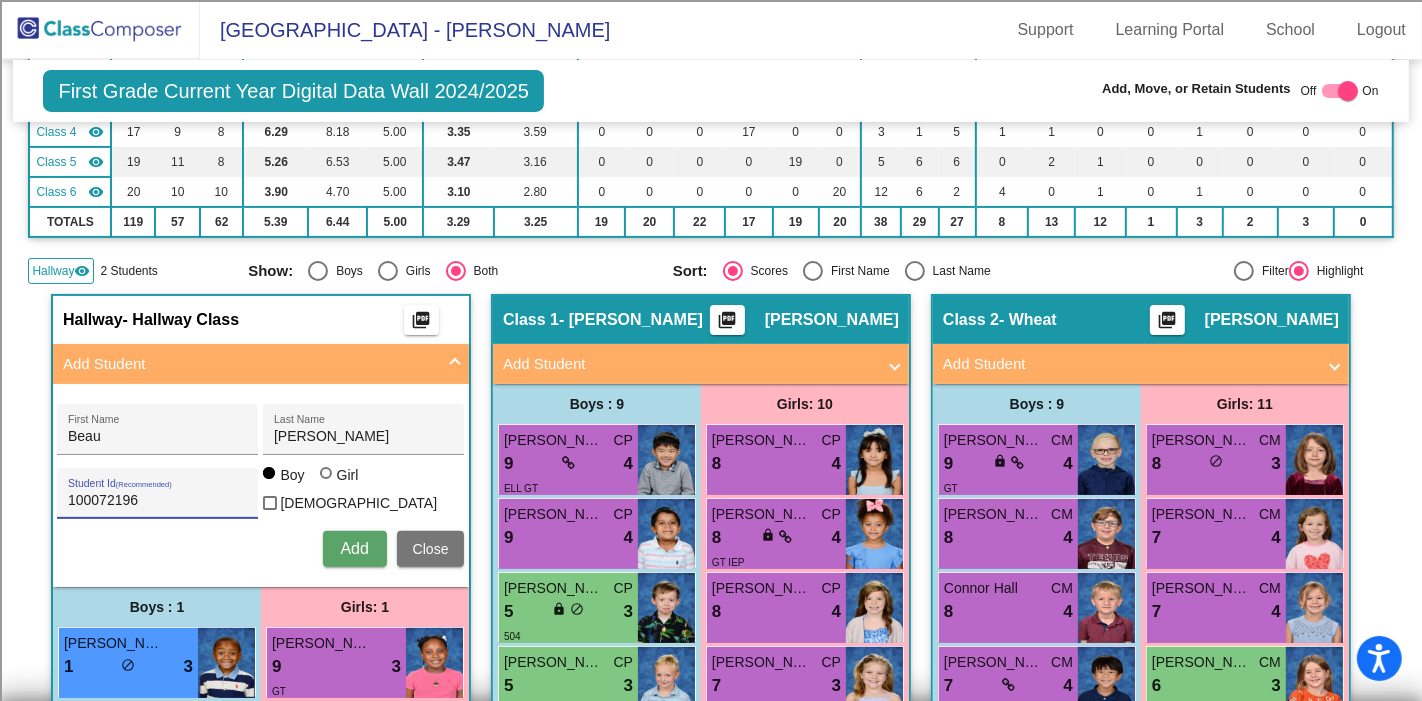 type on "100072196" 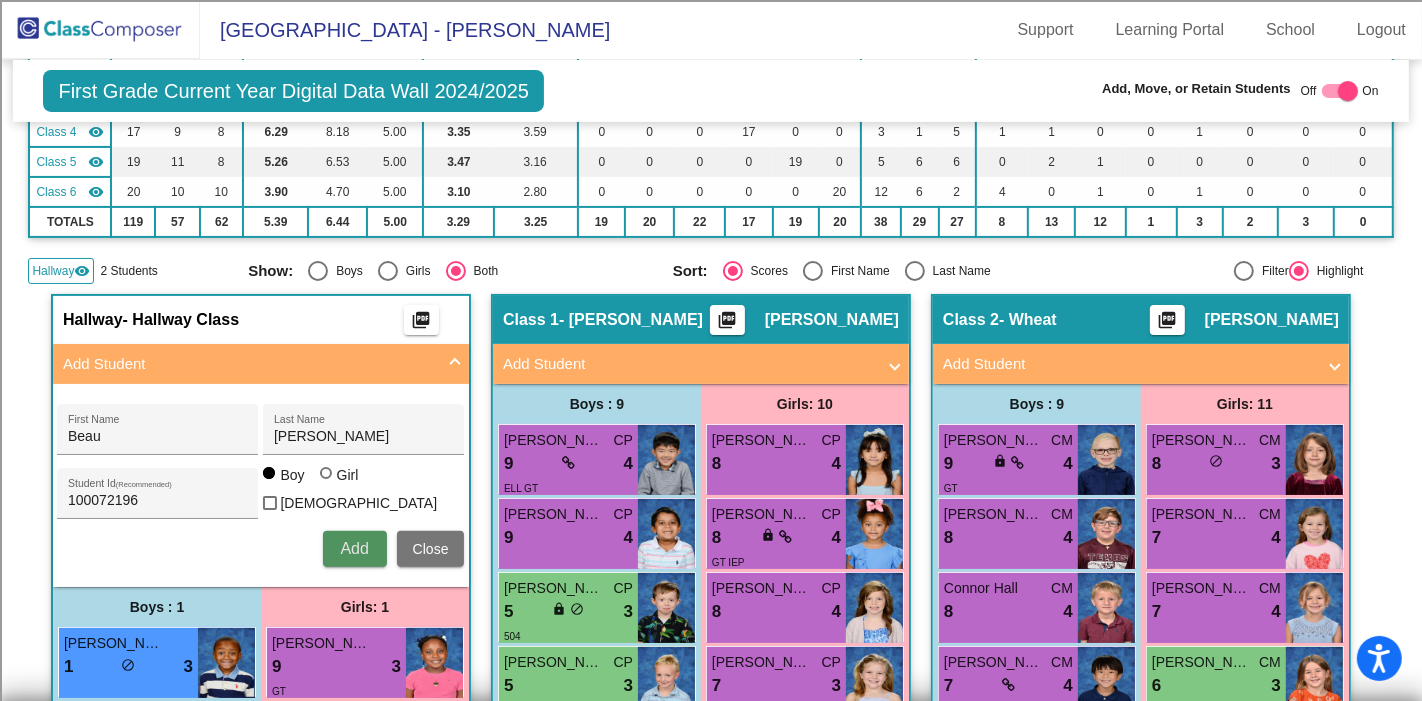 click on "Add" at bounding box center [354, 548] 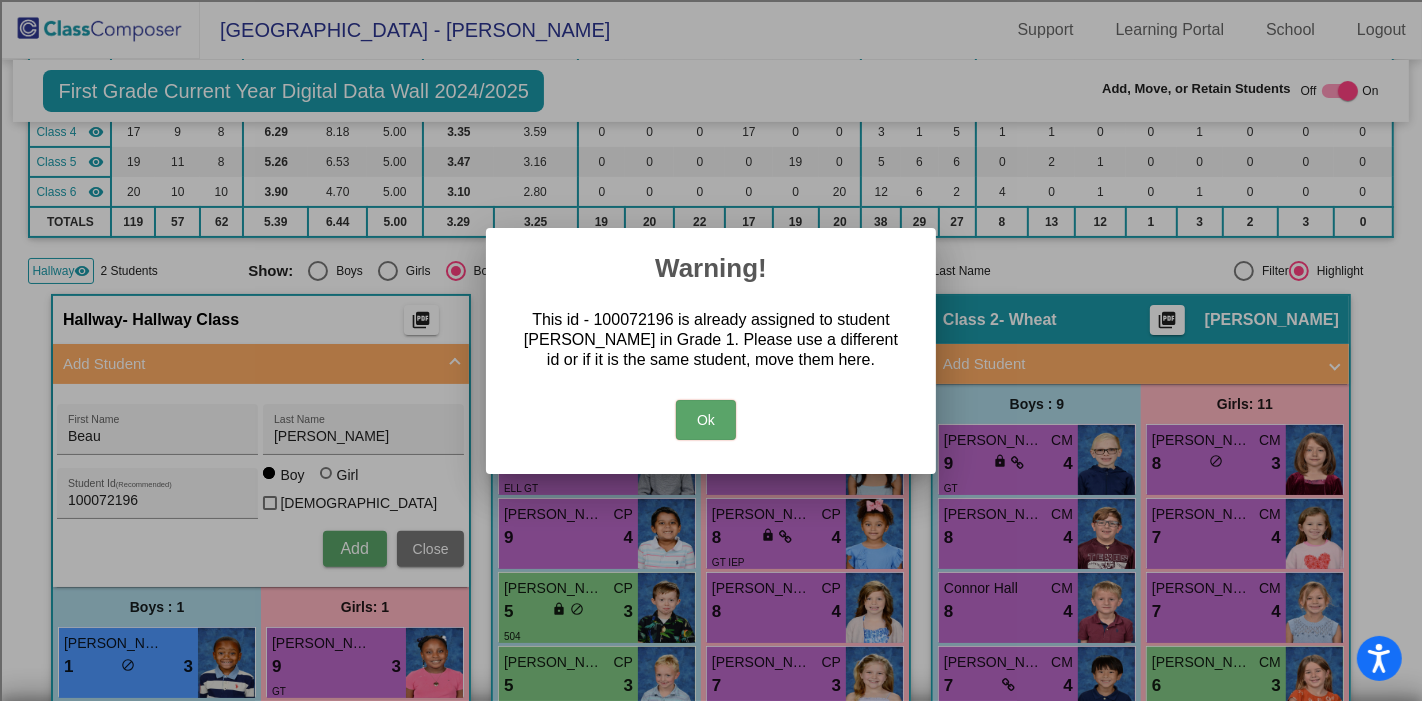 click on "Ok" at bounding box center (706, 420) 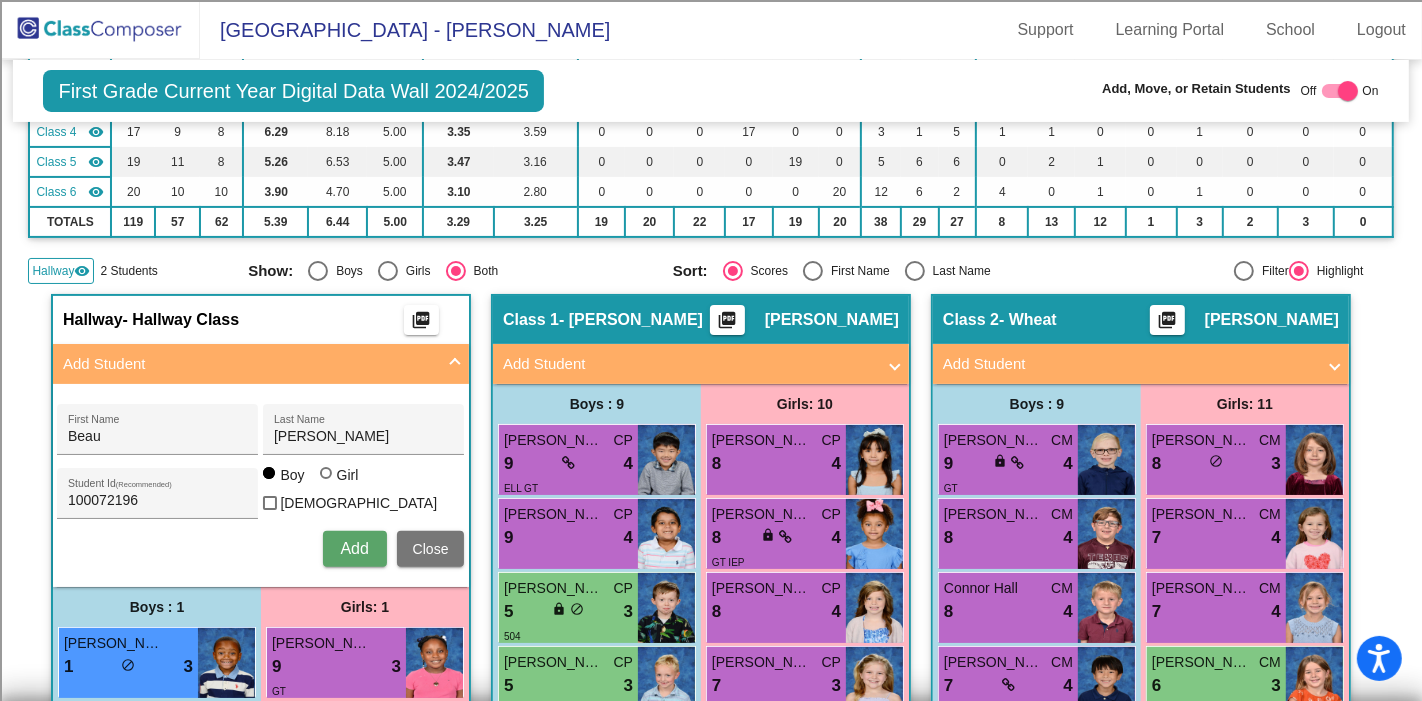 click on "Close" at bounding box center [431, 549] 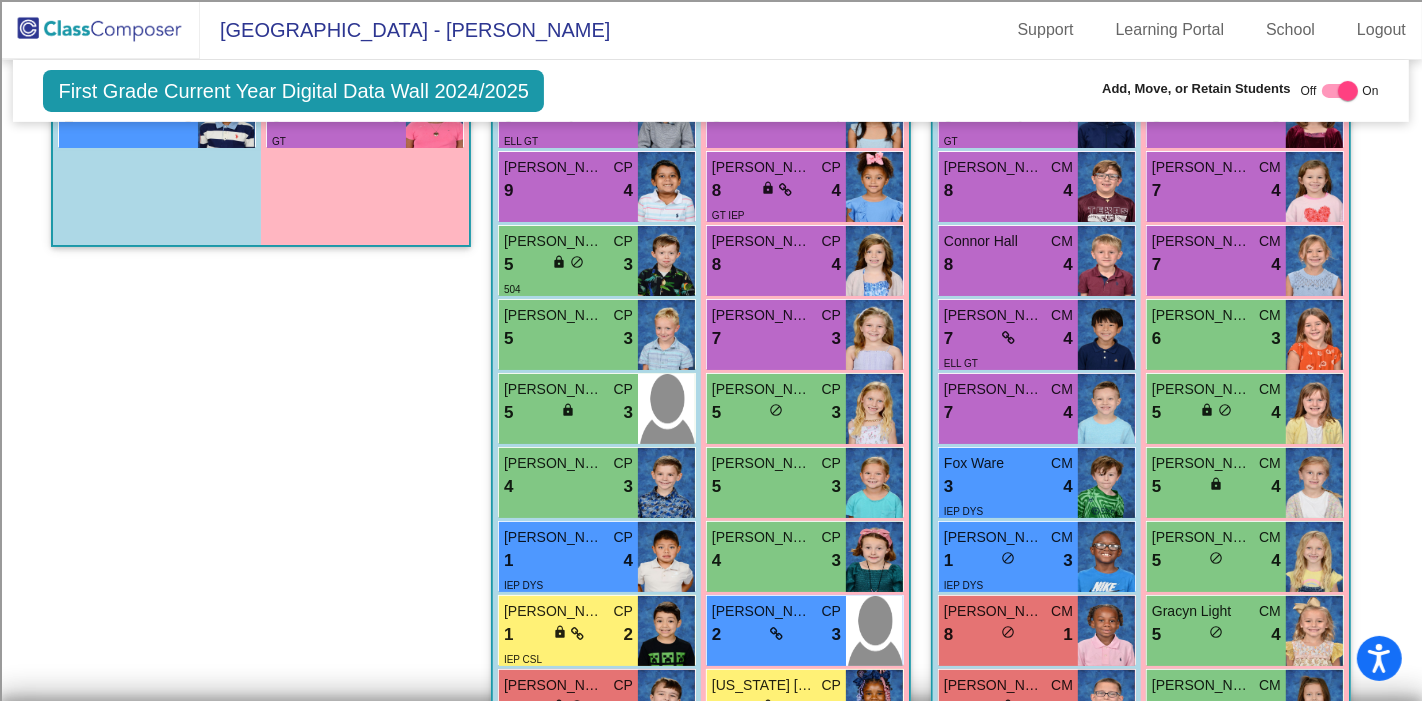 scroll, scrollTop: 777, scrollLeft: 0, axis: vertical 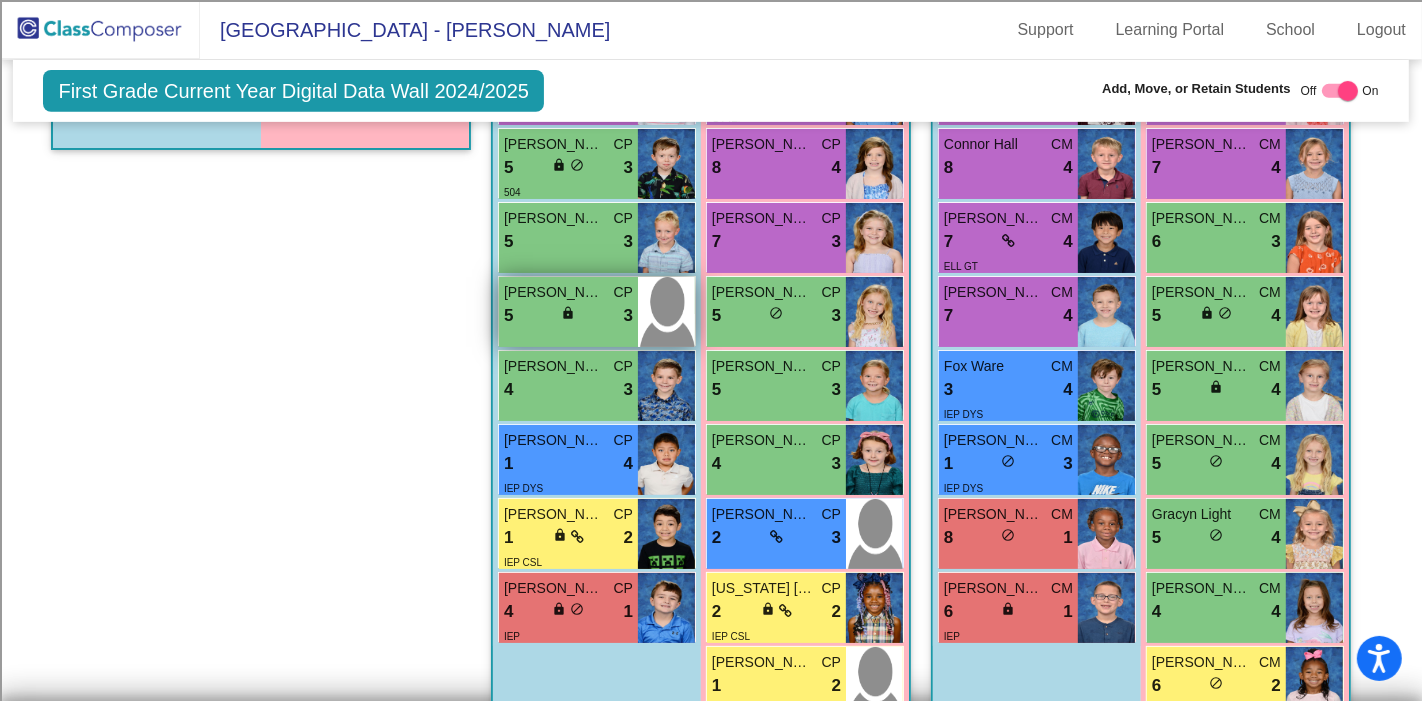 click on "5 lock do_not_disturb_alt 3" at bounding box center [568, 316] 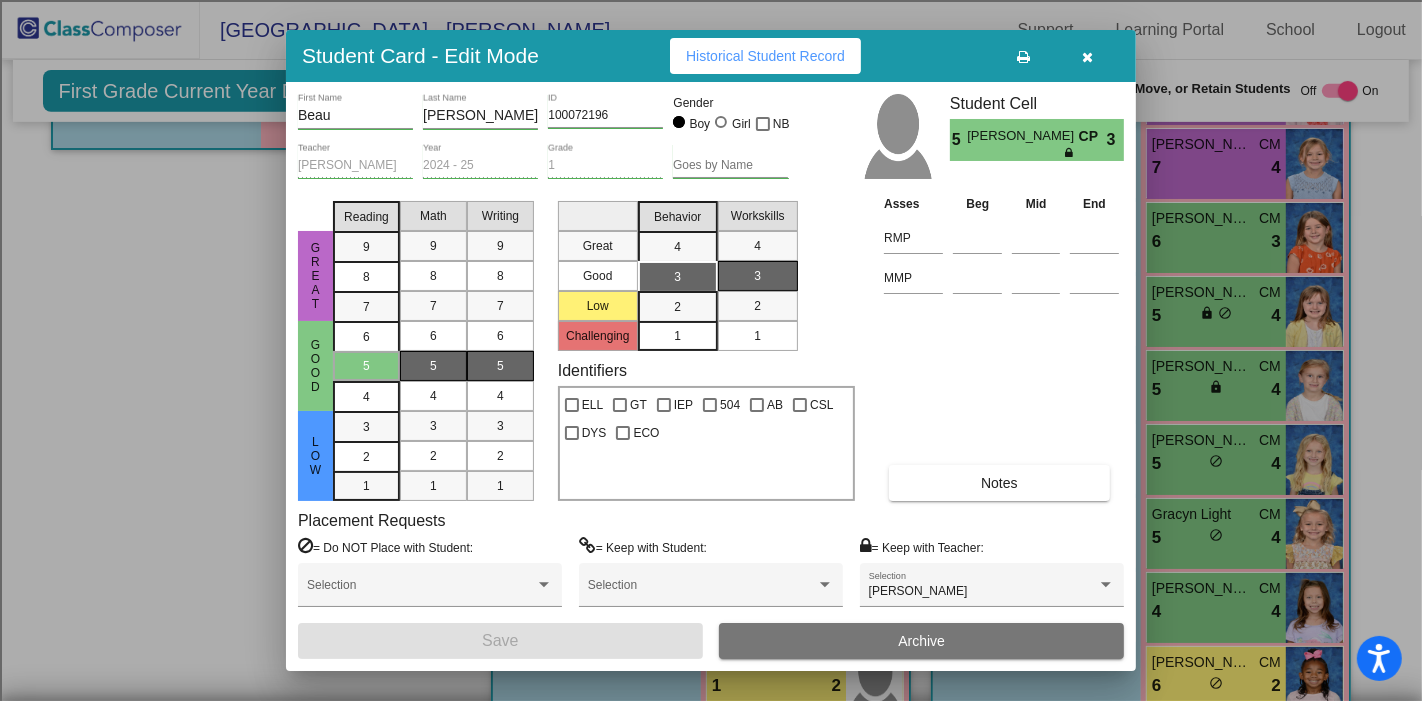 click at bounding box center [1088, 56] 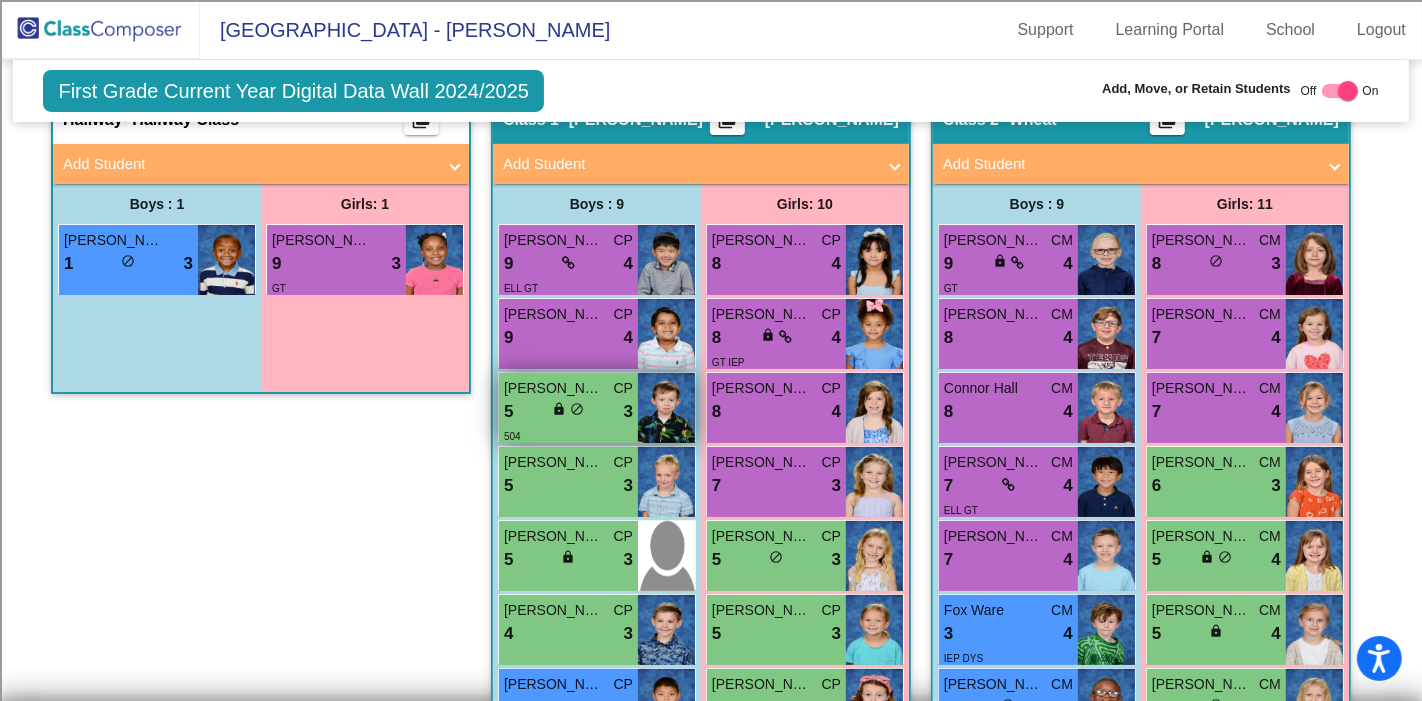 scroll, scrollTop: 666, scrollLeft: 0, axis: vertical 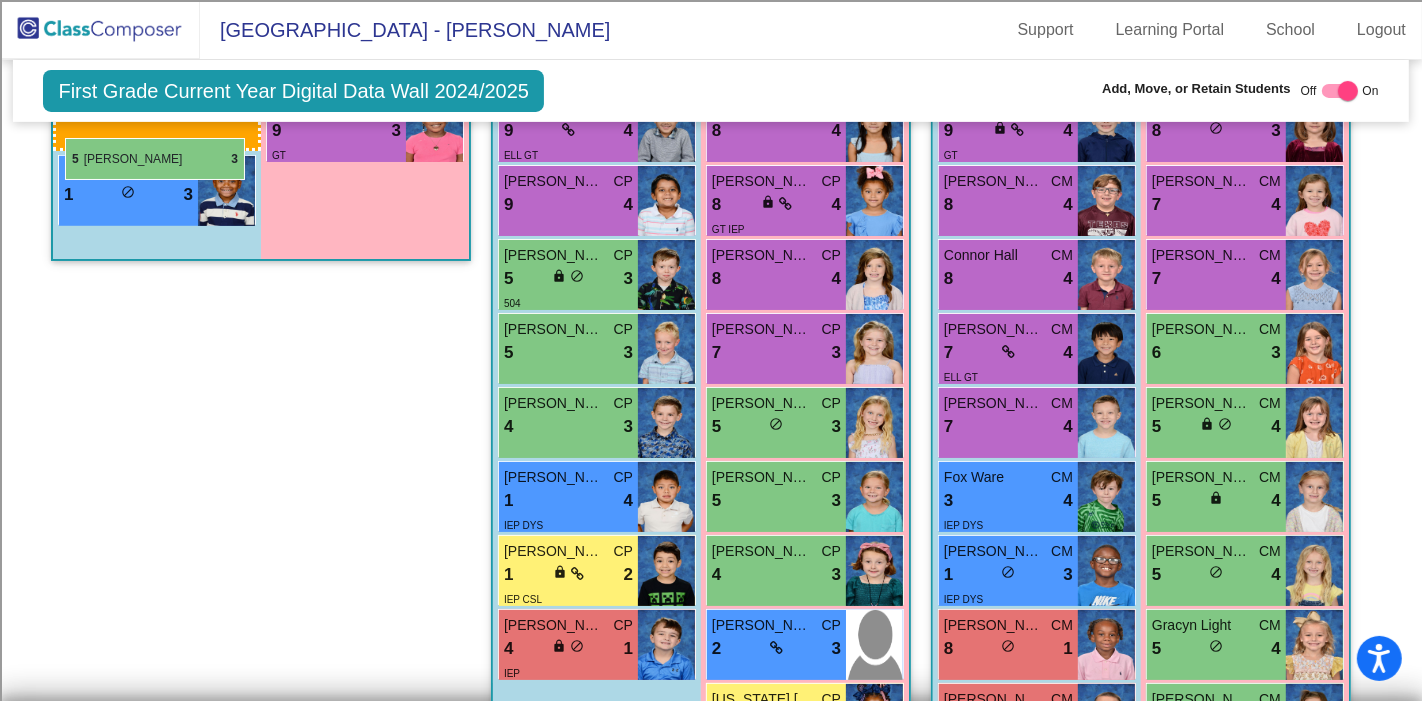 drag, startPoint x: 585, startPoint y: 426, endPoint x: 65, endPoint y: 138, distance: 594.4274 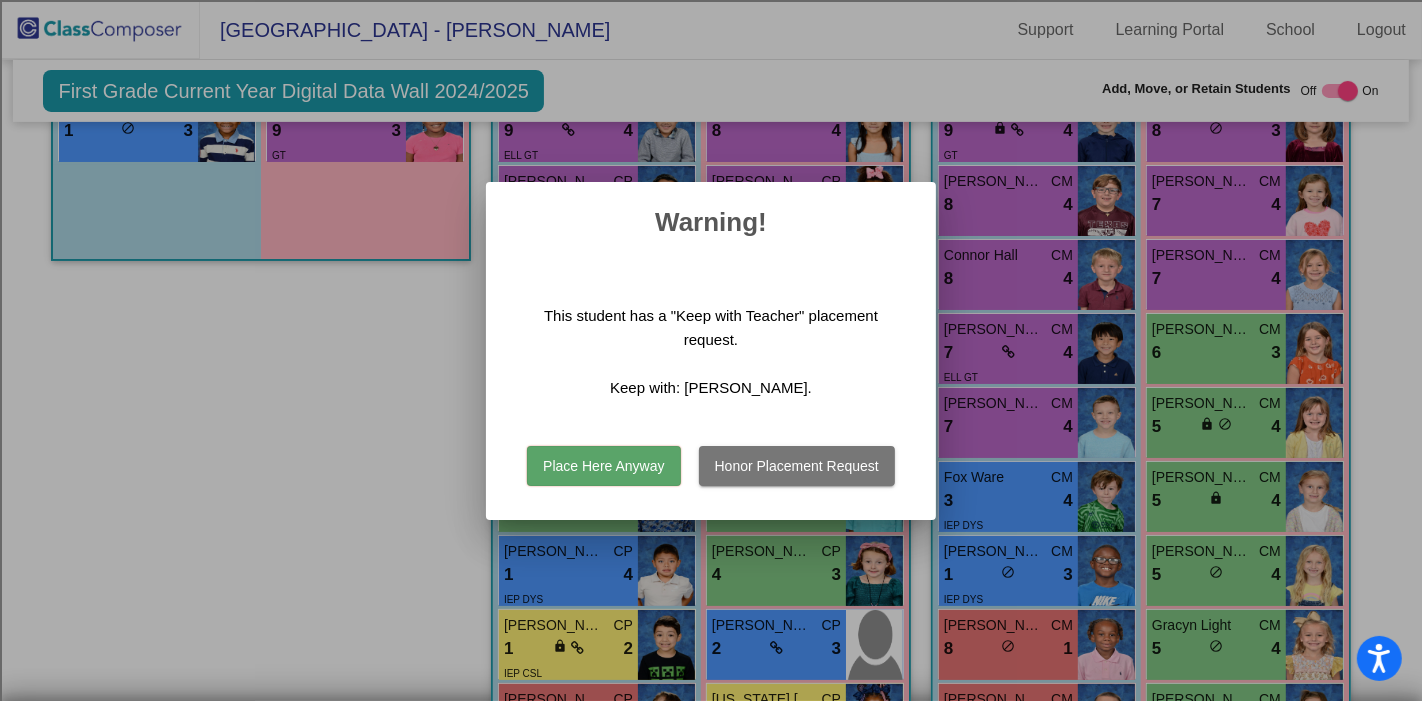 click on "Place Here Anyway" at bounding box center (603, 466) 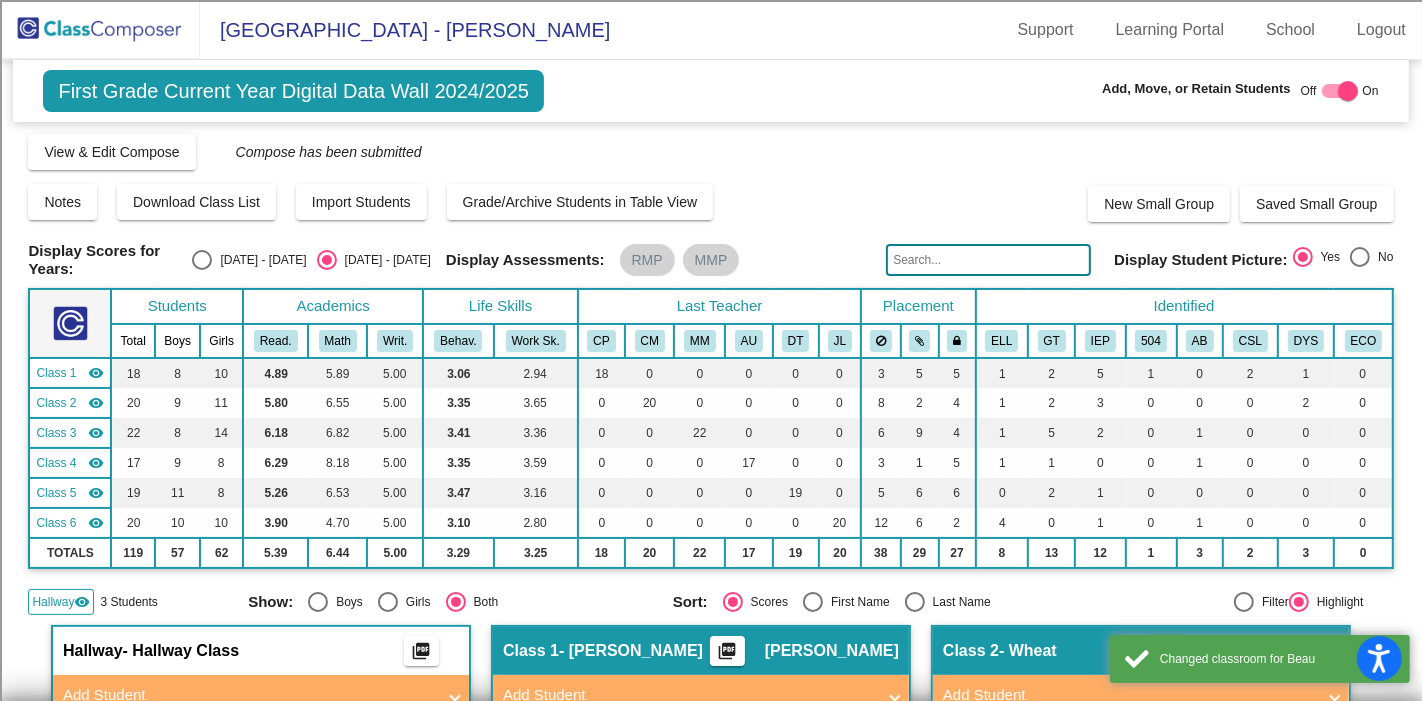 scroll, scrollTop: 0, scrollLeft: 0, axis: both 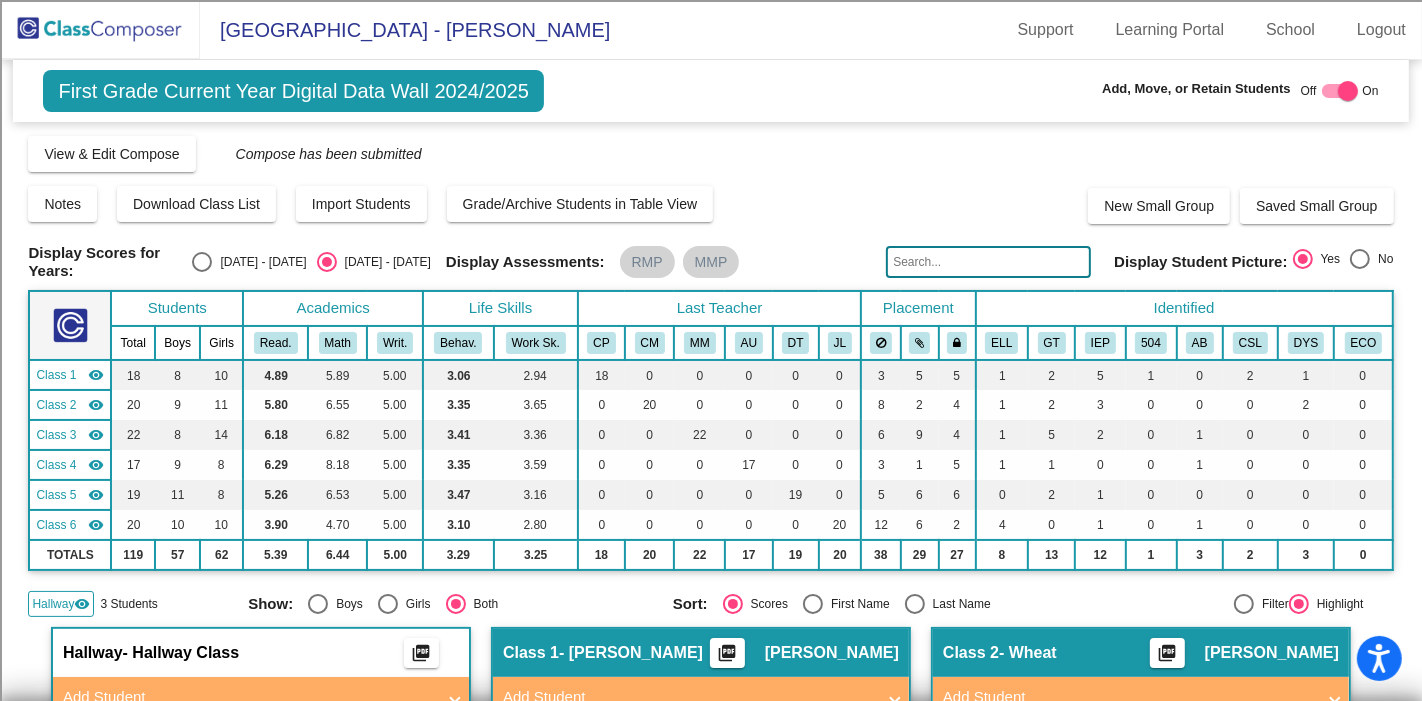 click 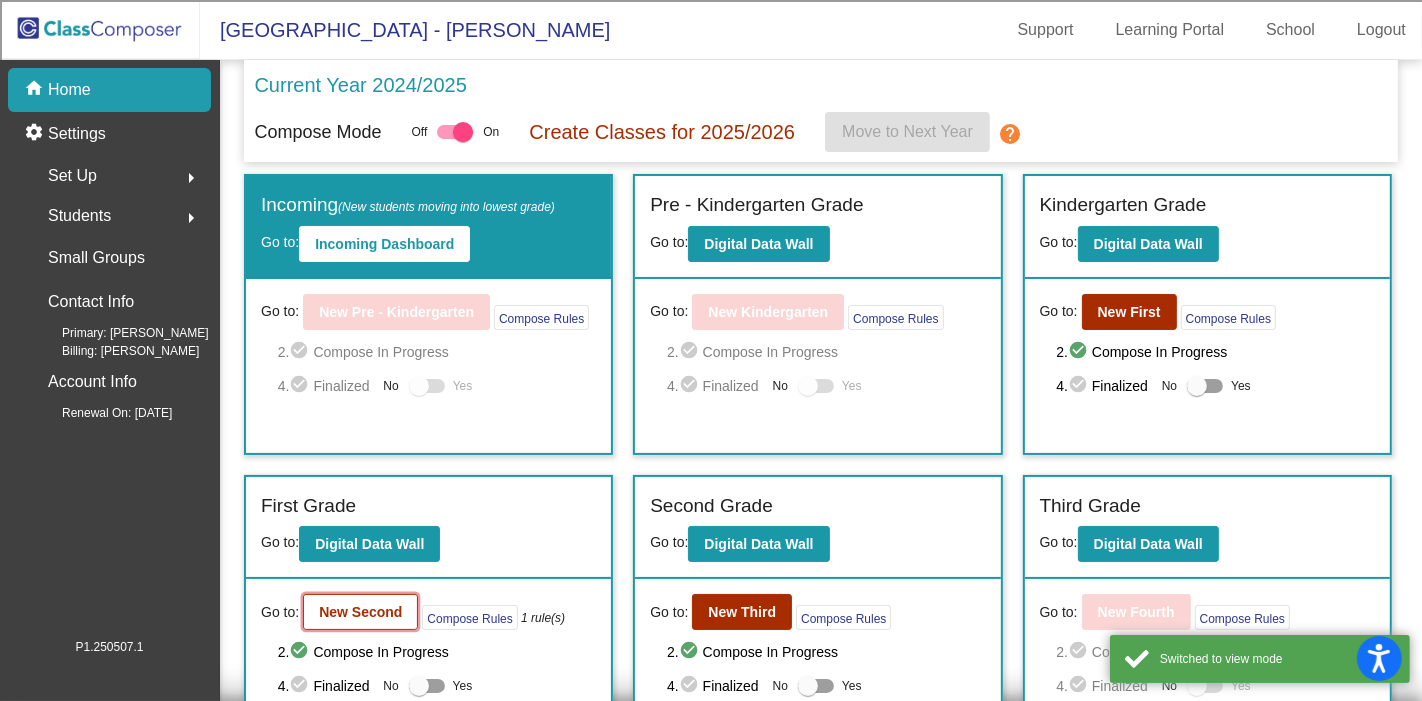 click on "New Second" 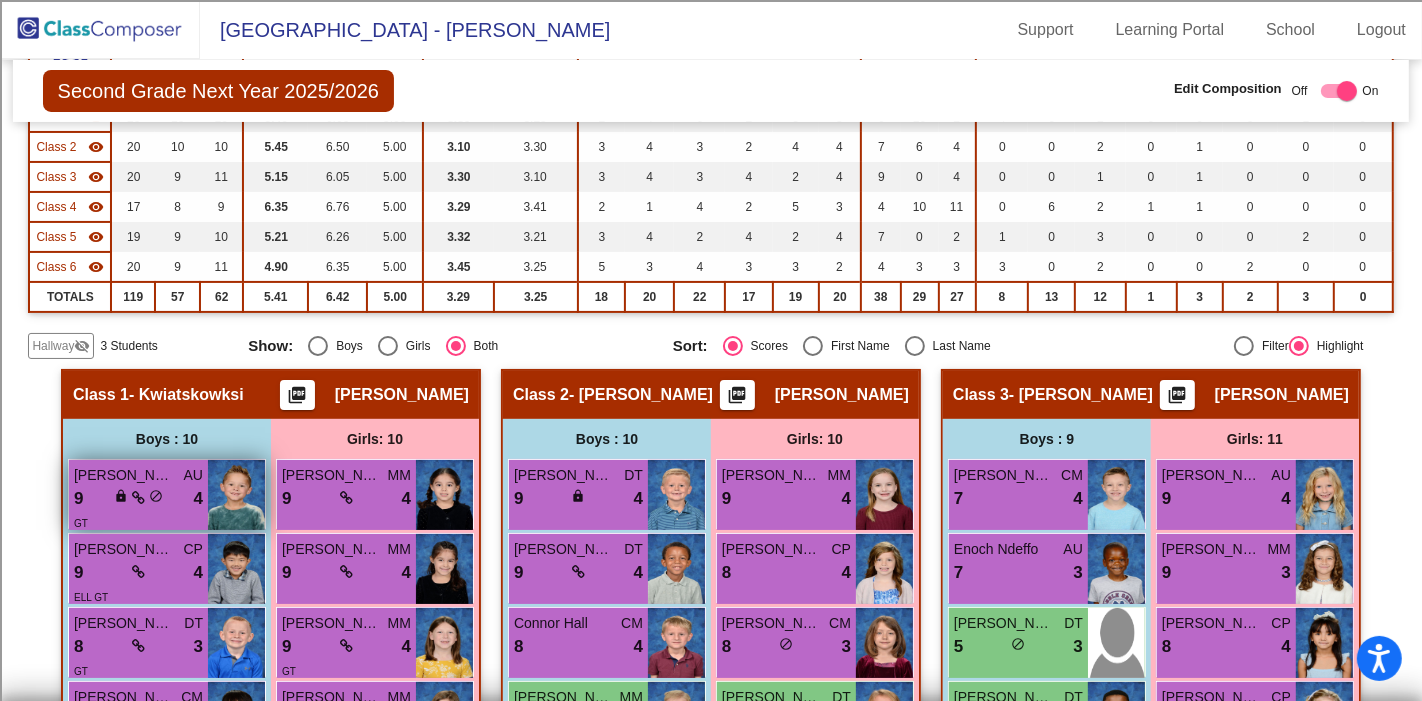 scroll, scrollTop: 333, scrollLeft: 0, axis: vertical 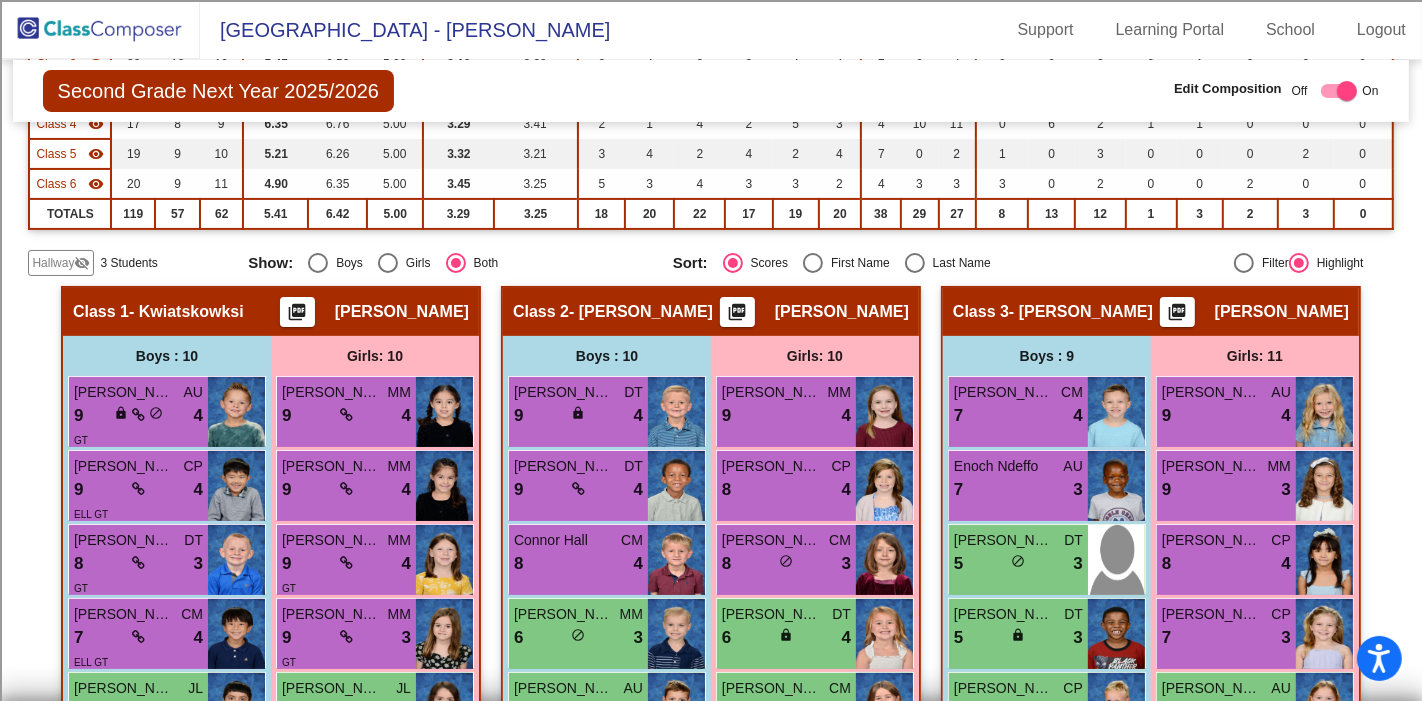 click on "Hallway" 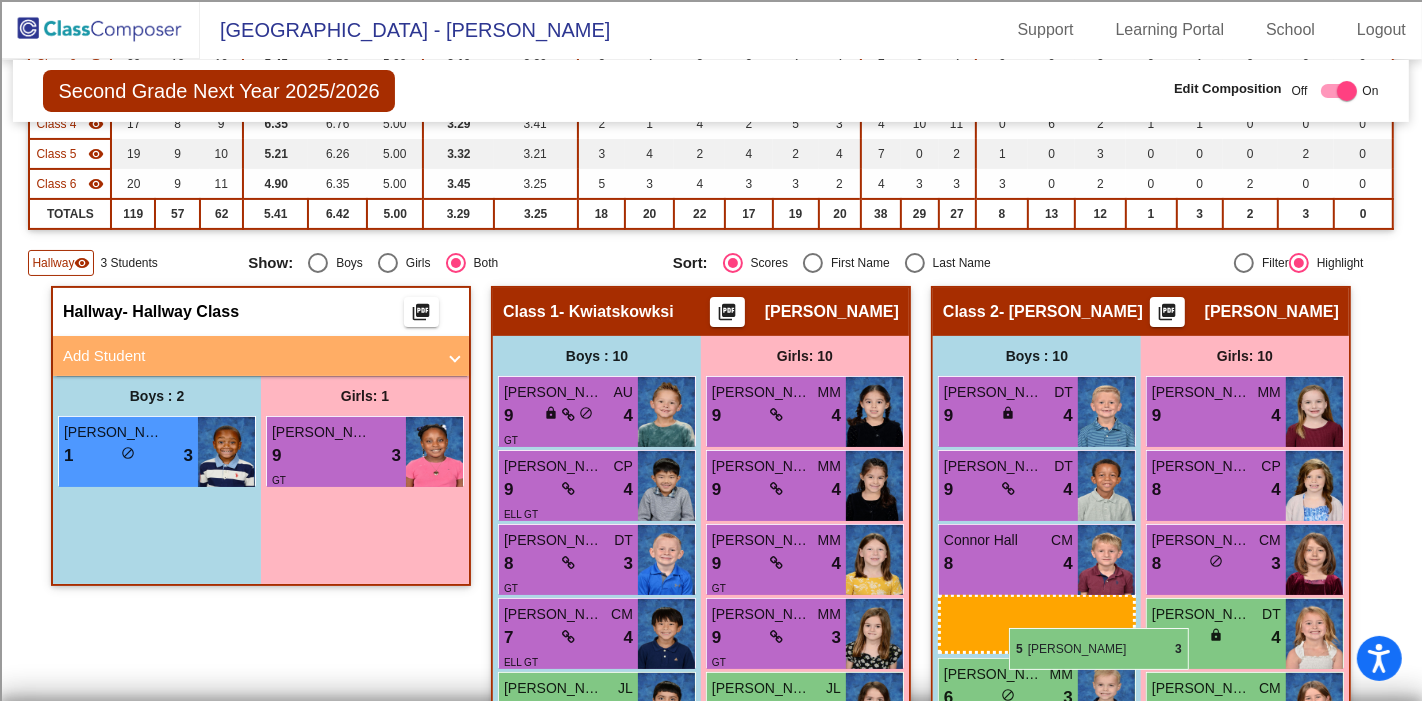 drag, startPoint x: 126, startPoint y: 444, endPoint x: 1009, endPoint y: 628, distance: 901.9673 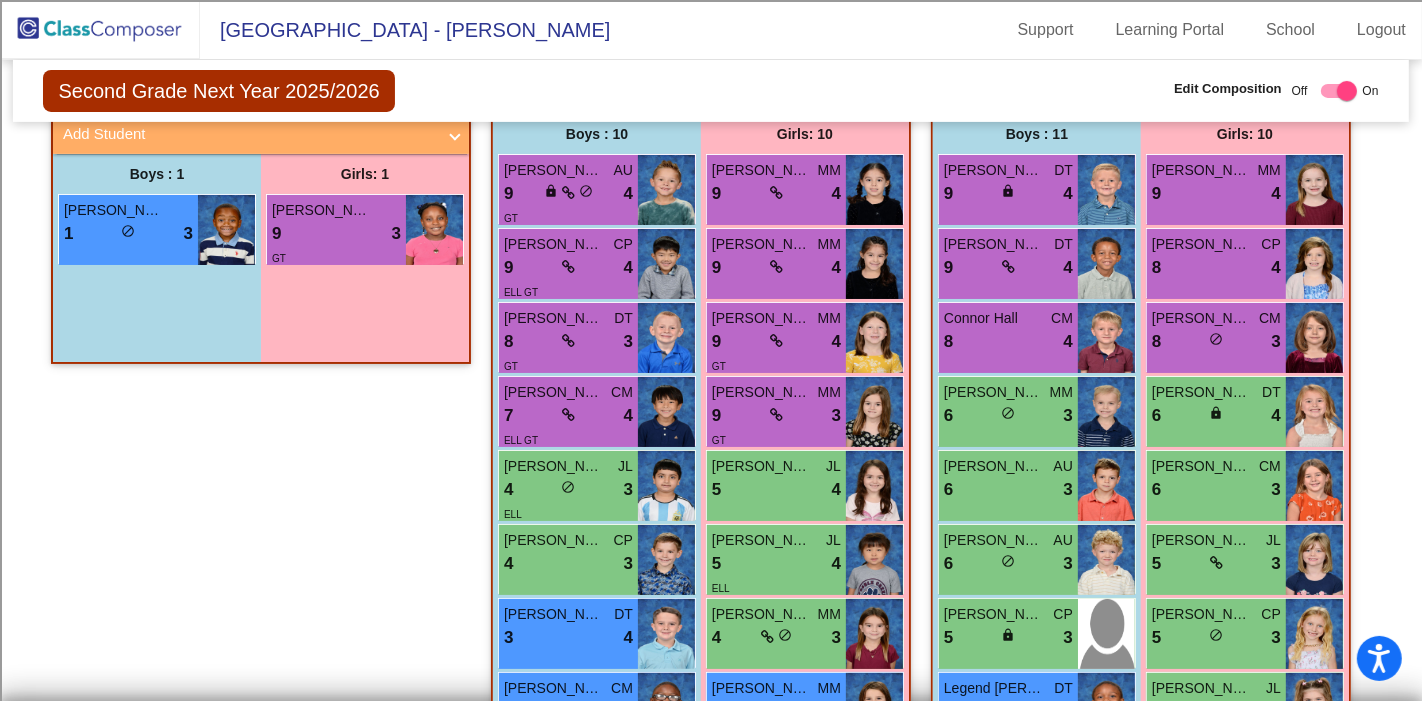 scroll, scrollTop: 0, scrollLeft: 0, axis: both 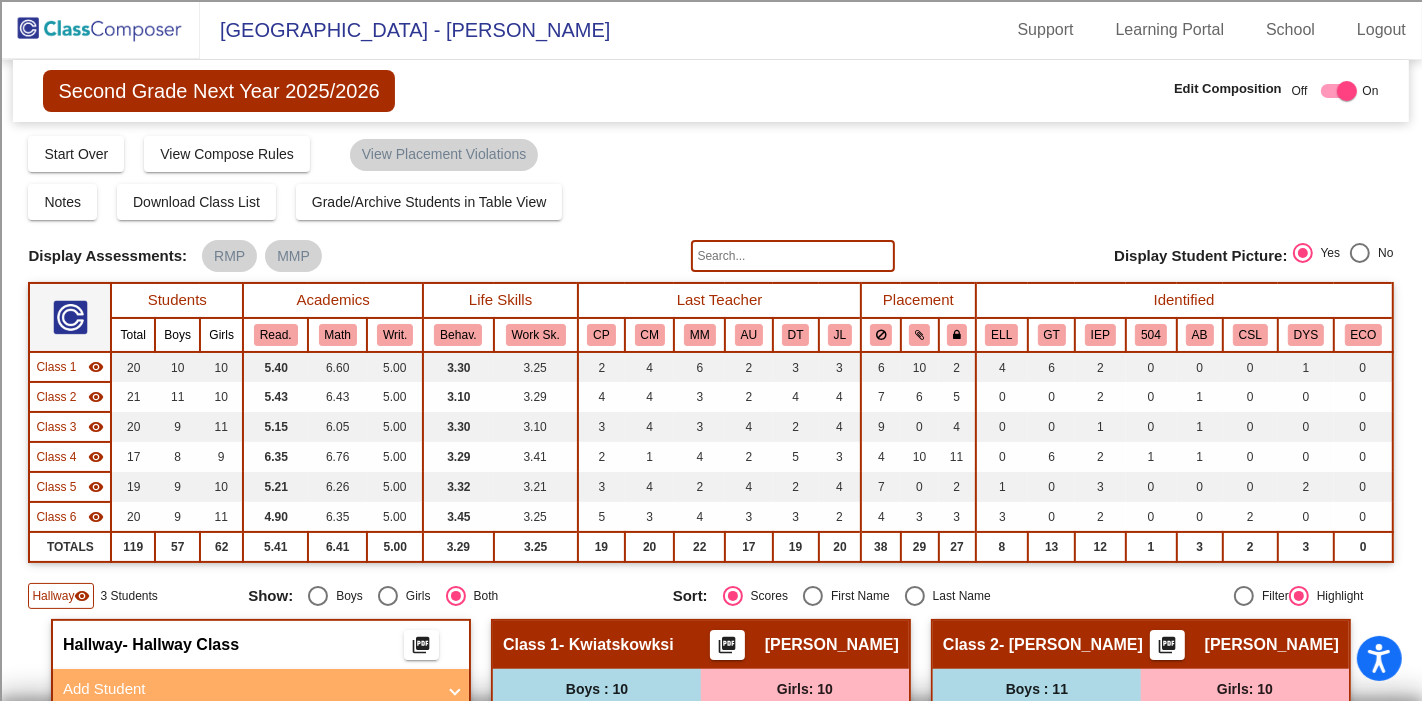 click on "Hallway" 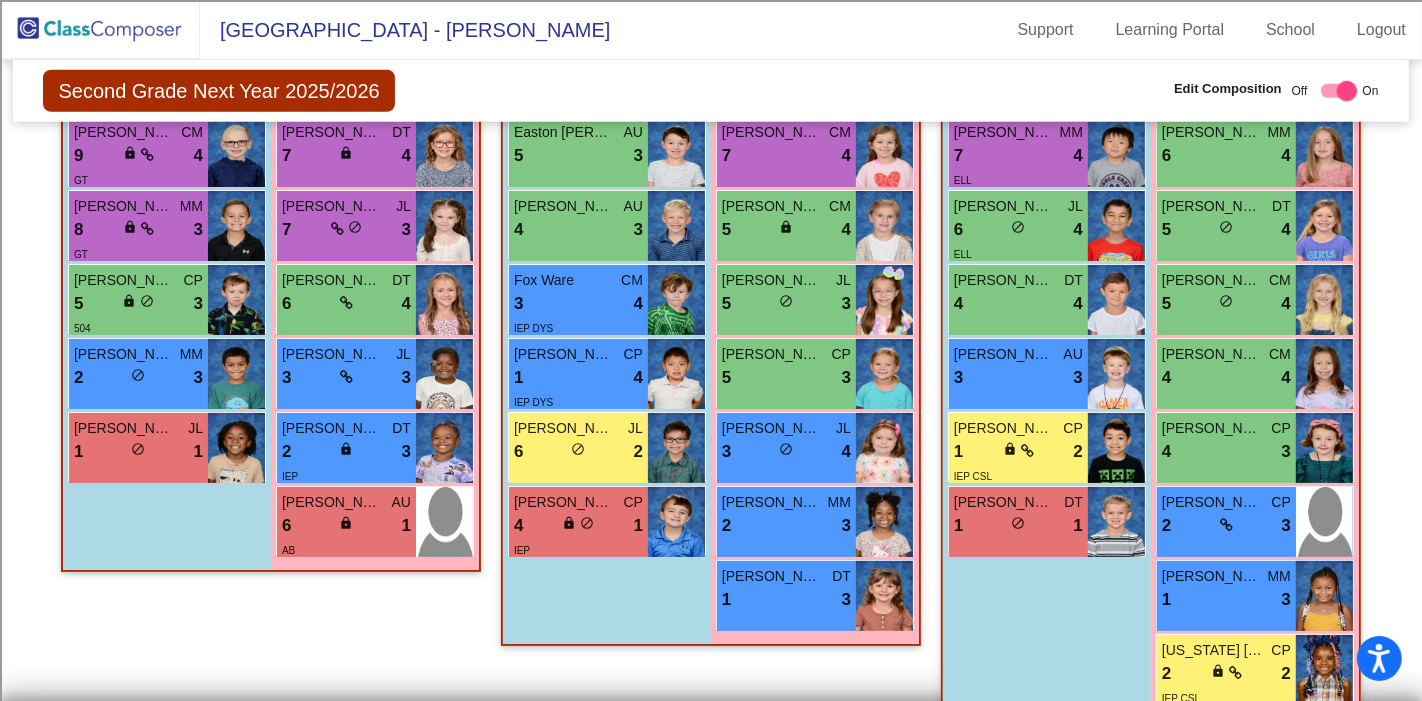 scroll, scrollTop: 1777, scrollLeft: 0, axis: vertical 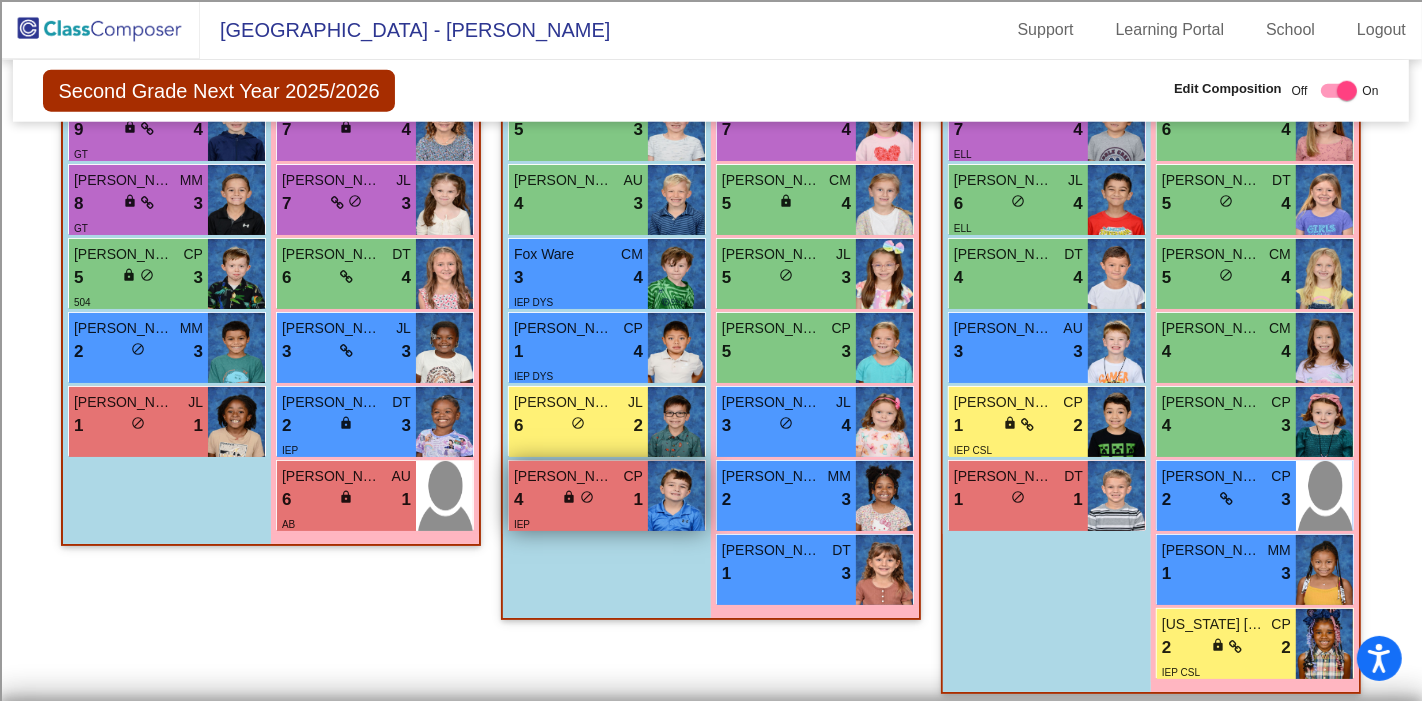 click on "IEP" at bounding box center (578, 523) 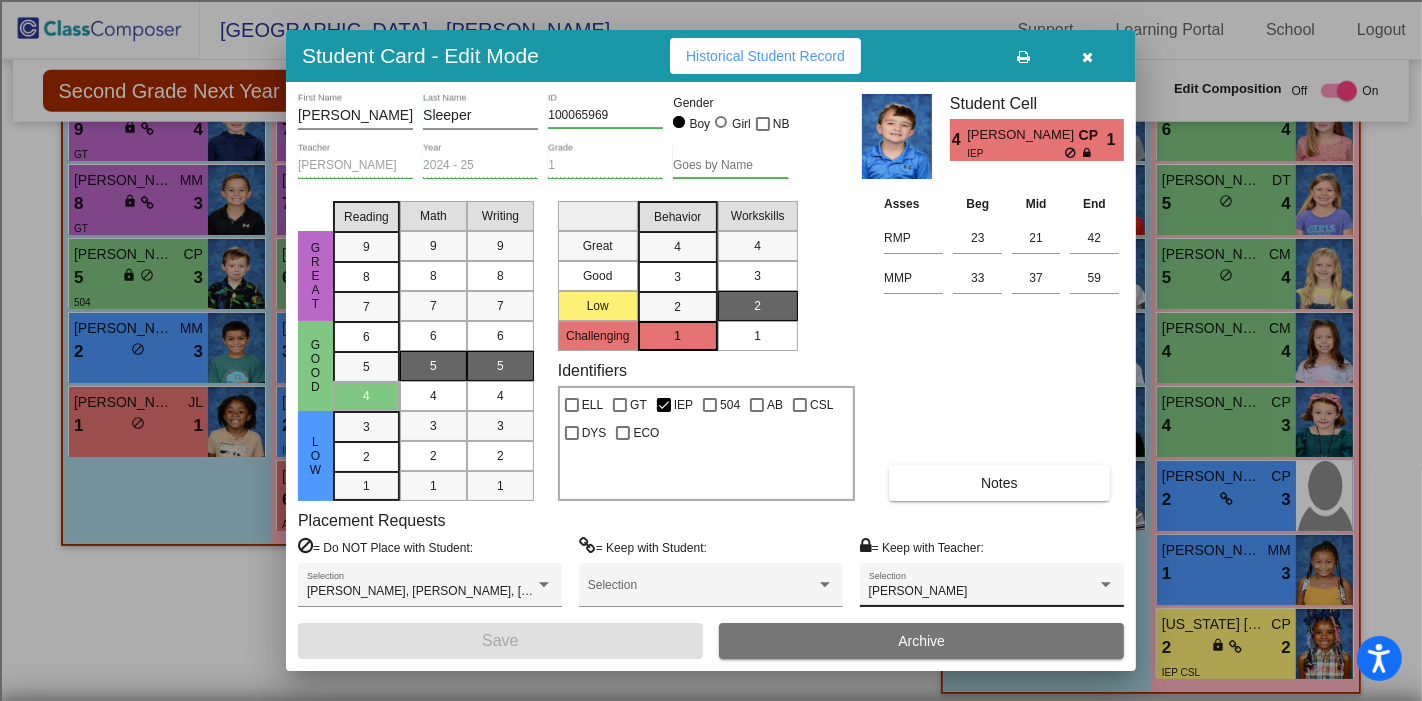 click on "[PERSON_NAME] Selection" at bounding box center (992, 590) 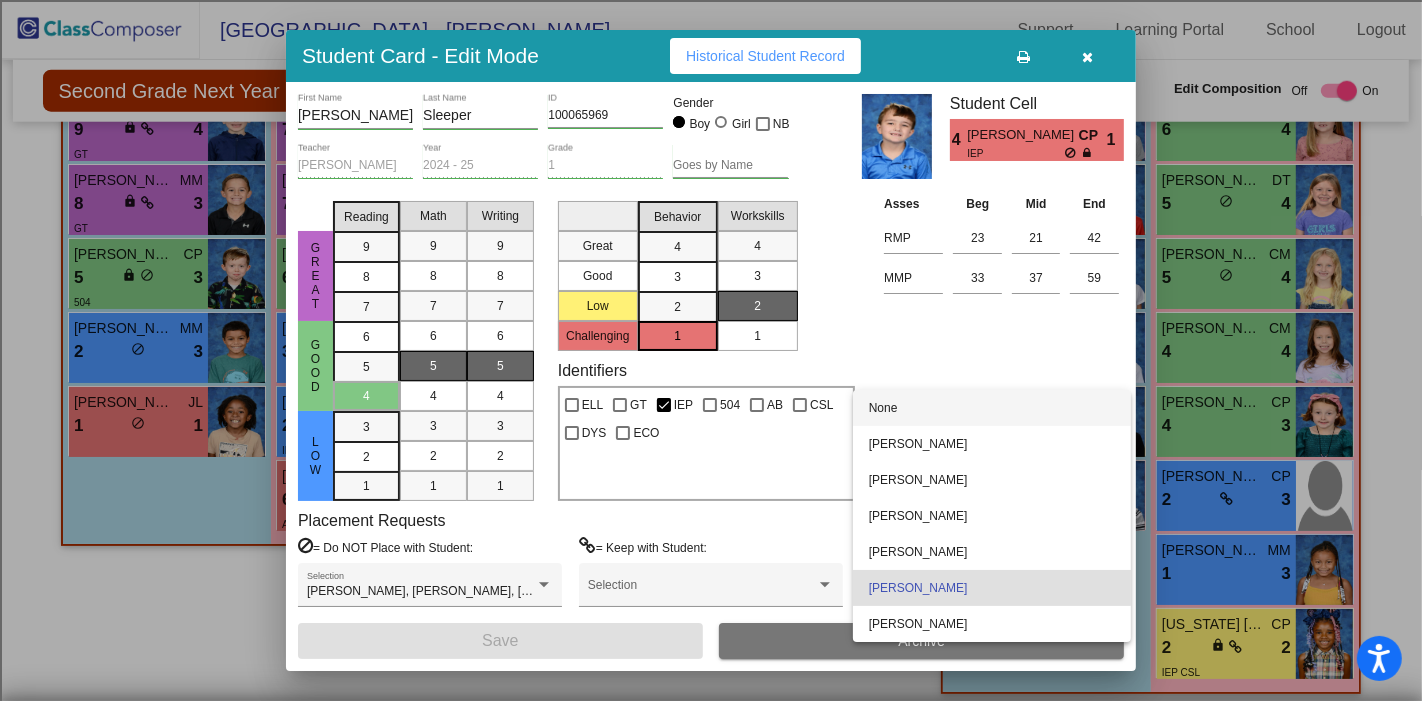 click on "None" at bounding box center [992, 408] 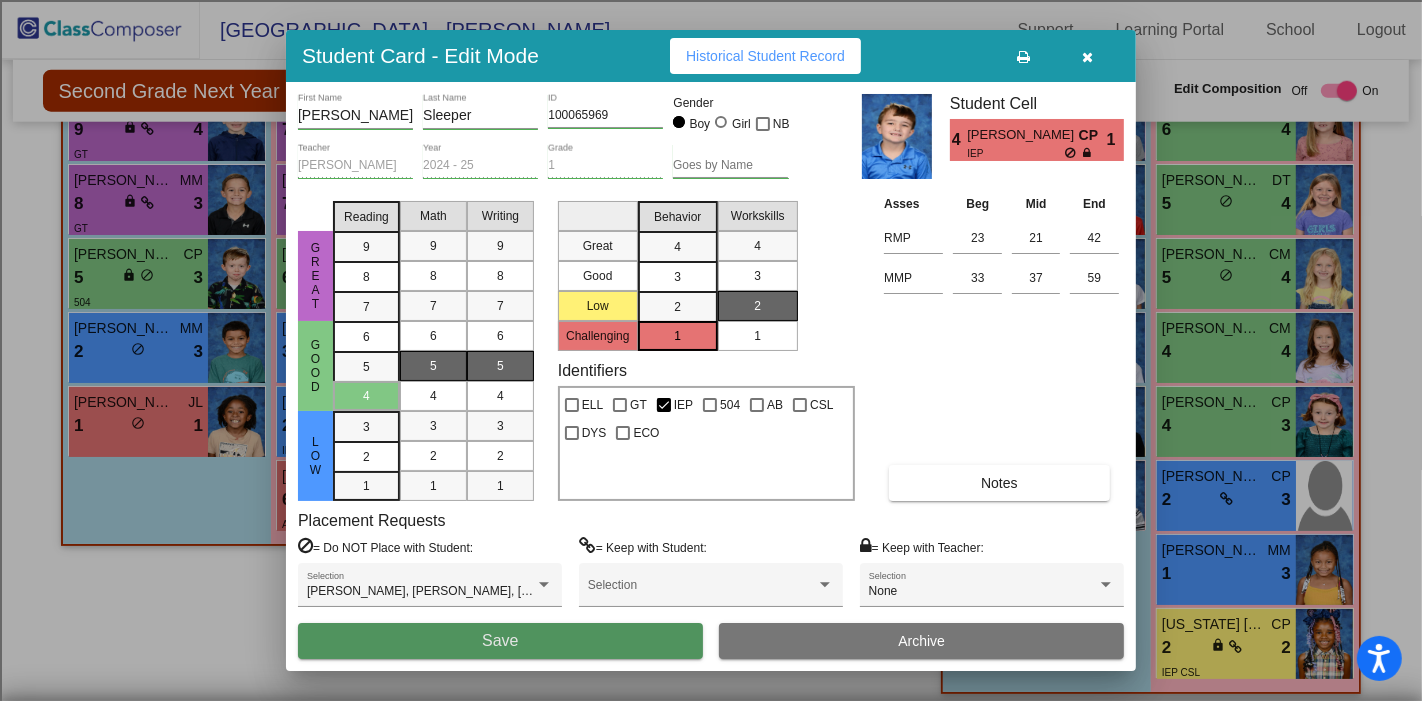 click on "Save" at bounding box center [500, 641] 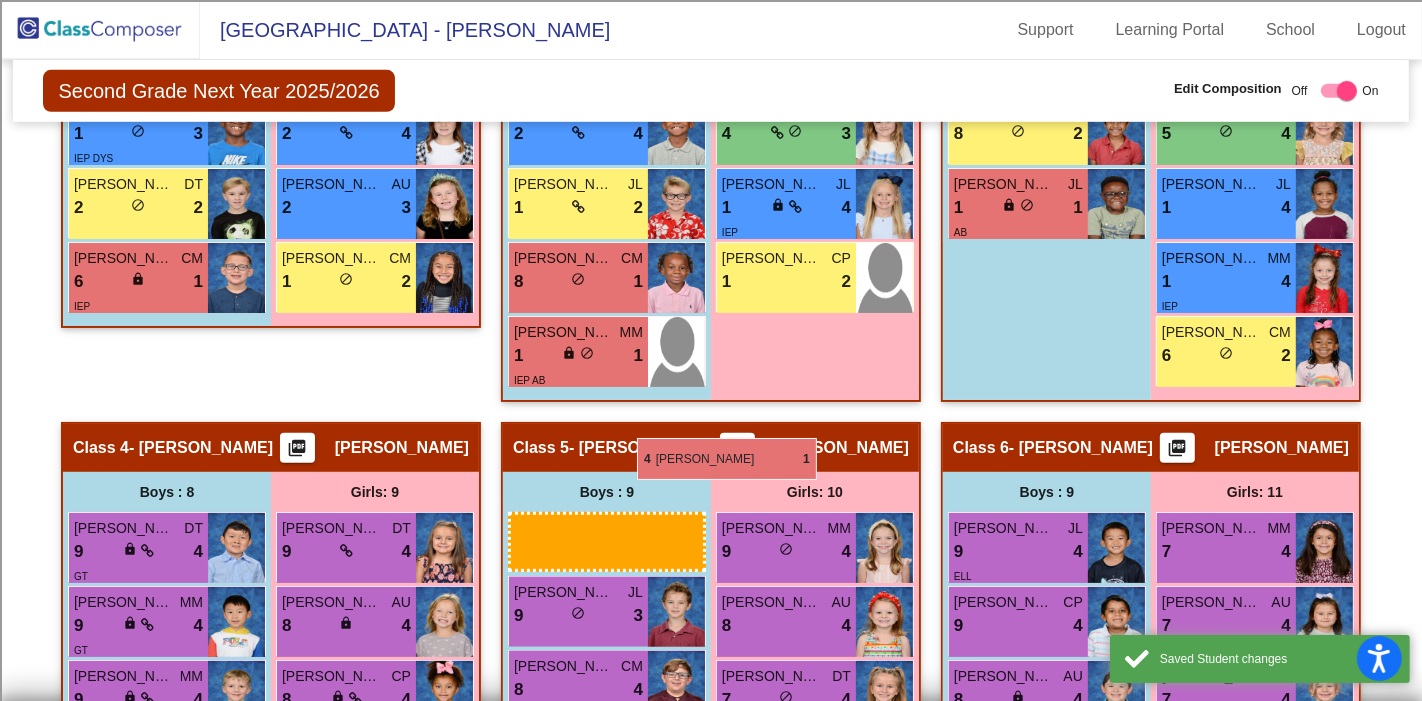 scroll, scrollTop: 1111, scrollLeft: 0, axis: vertical 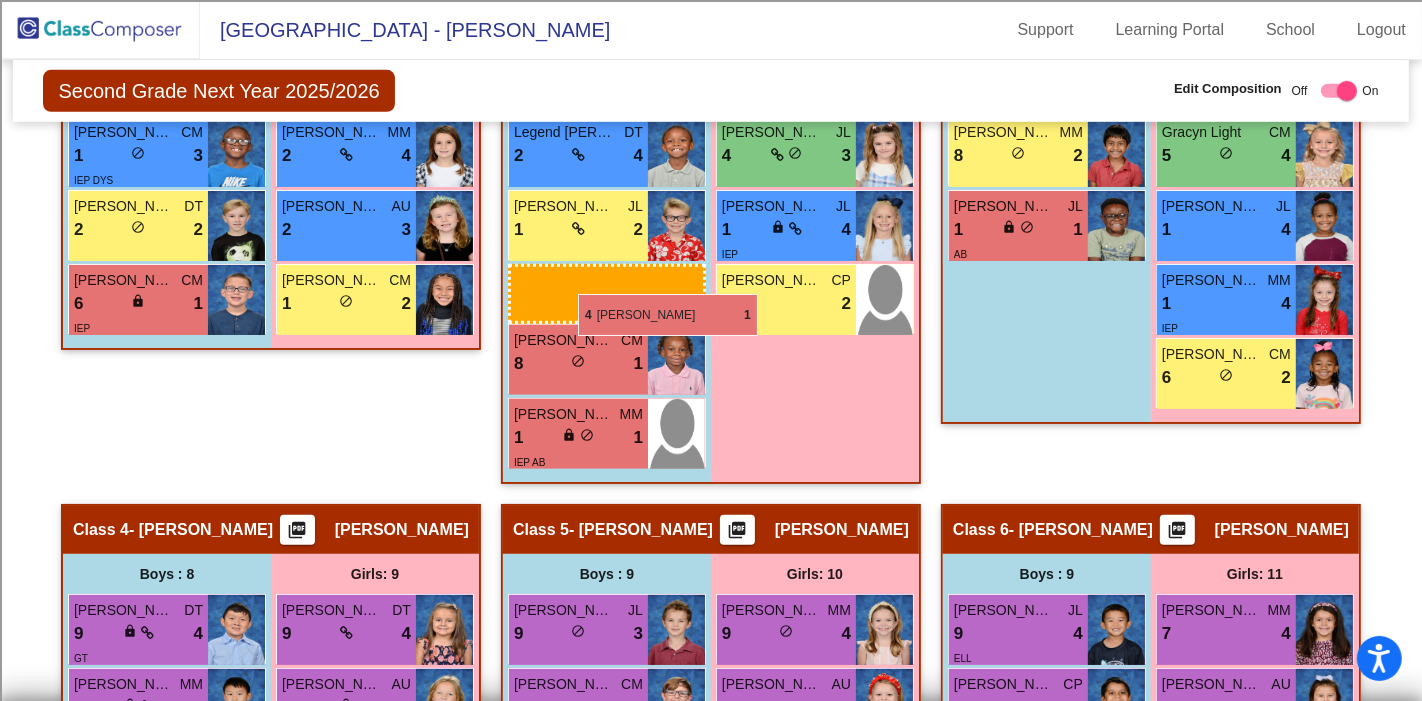 drag, startPoint x: 601, startPoint y: 610, endPoint x: 578, endPoint y: 294, distance: 316.8359 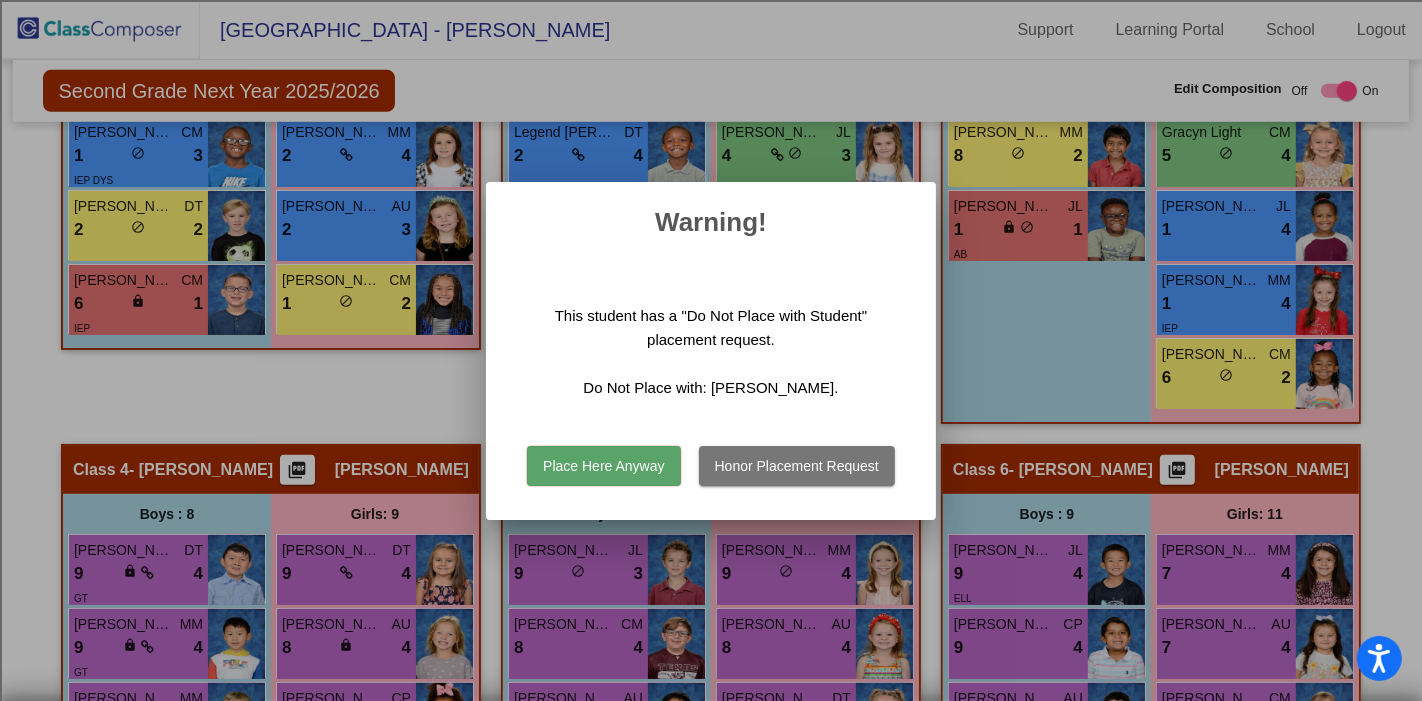 click on "Honor Placement Request" at bounding box center (797, 466) 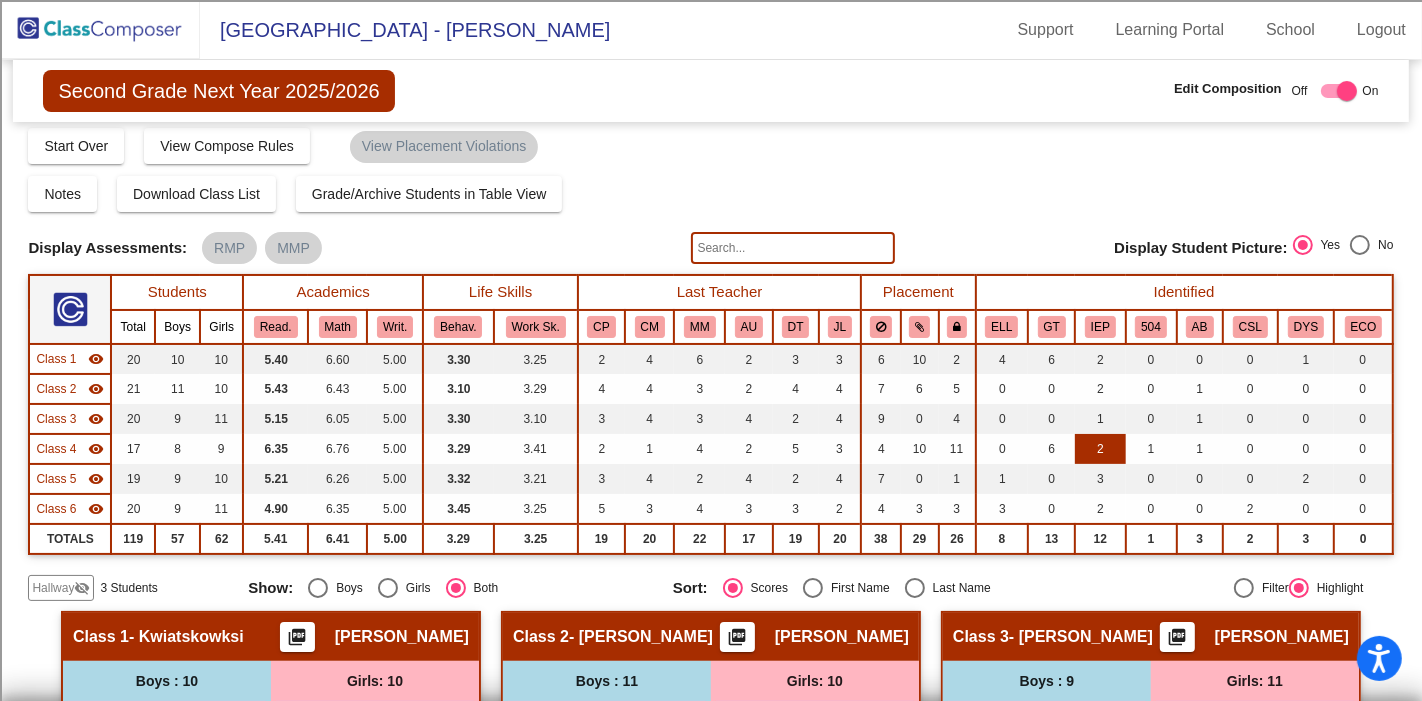 scroll, scrollTop: 0, scrollLeft: 0, axis: both 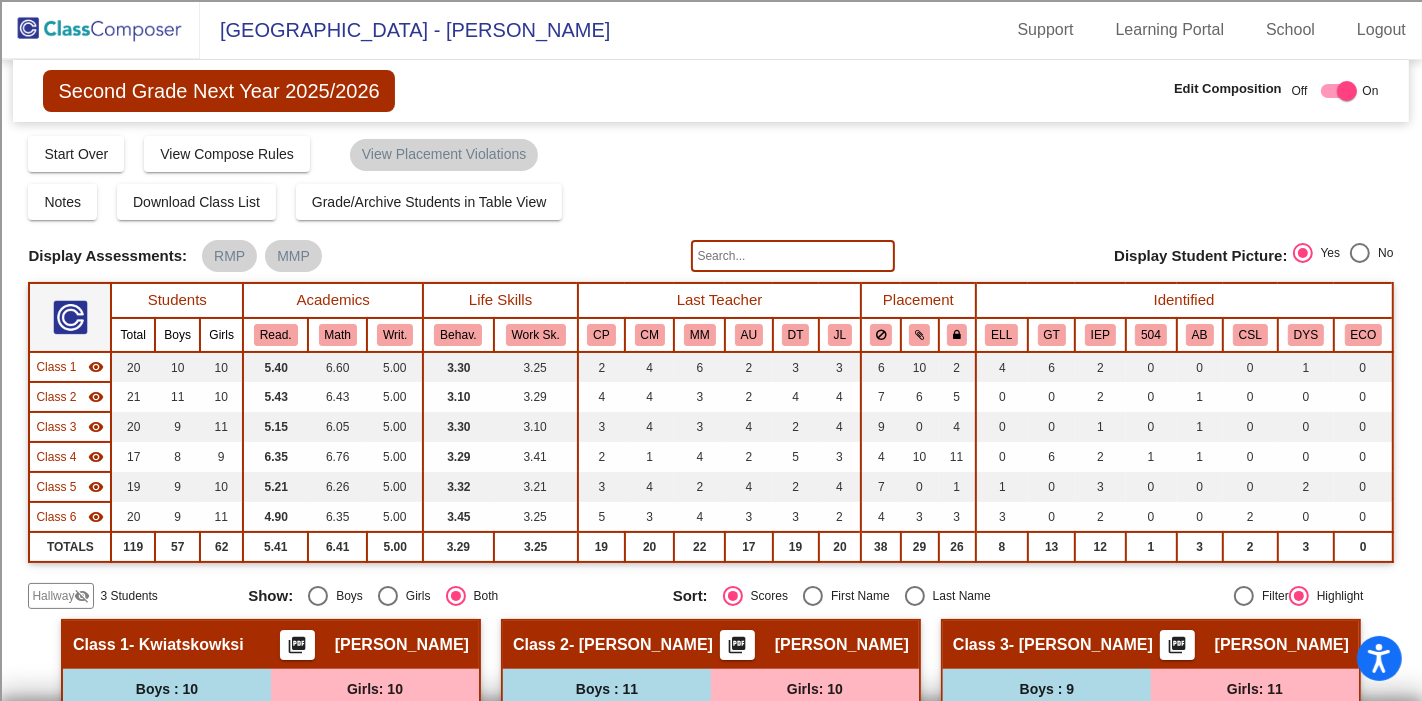 click 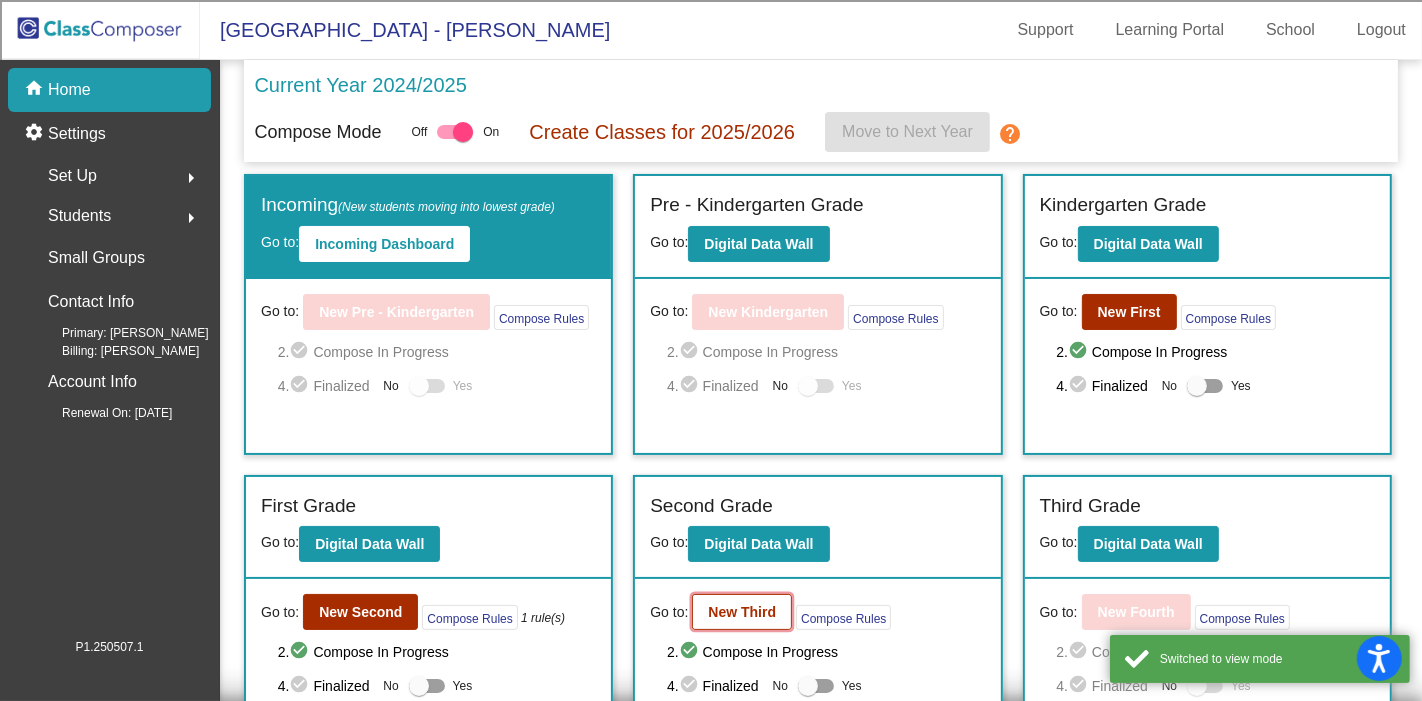 click on "New Third" 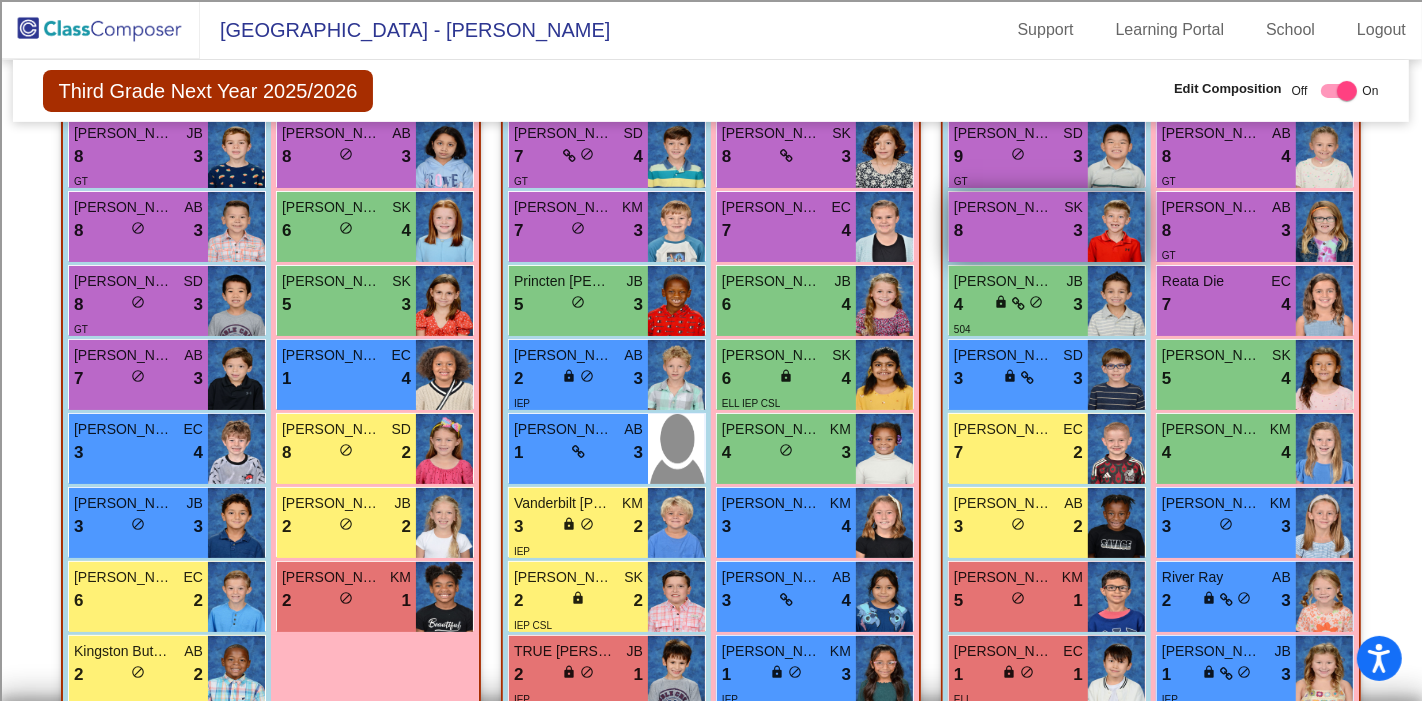 scroll, scrollTop: 0, scrollLeft: 0, axis: both 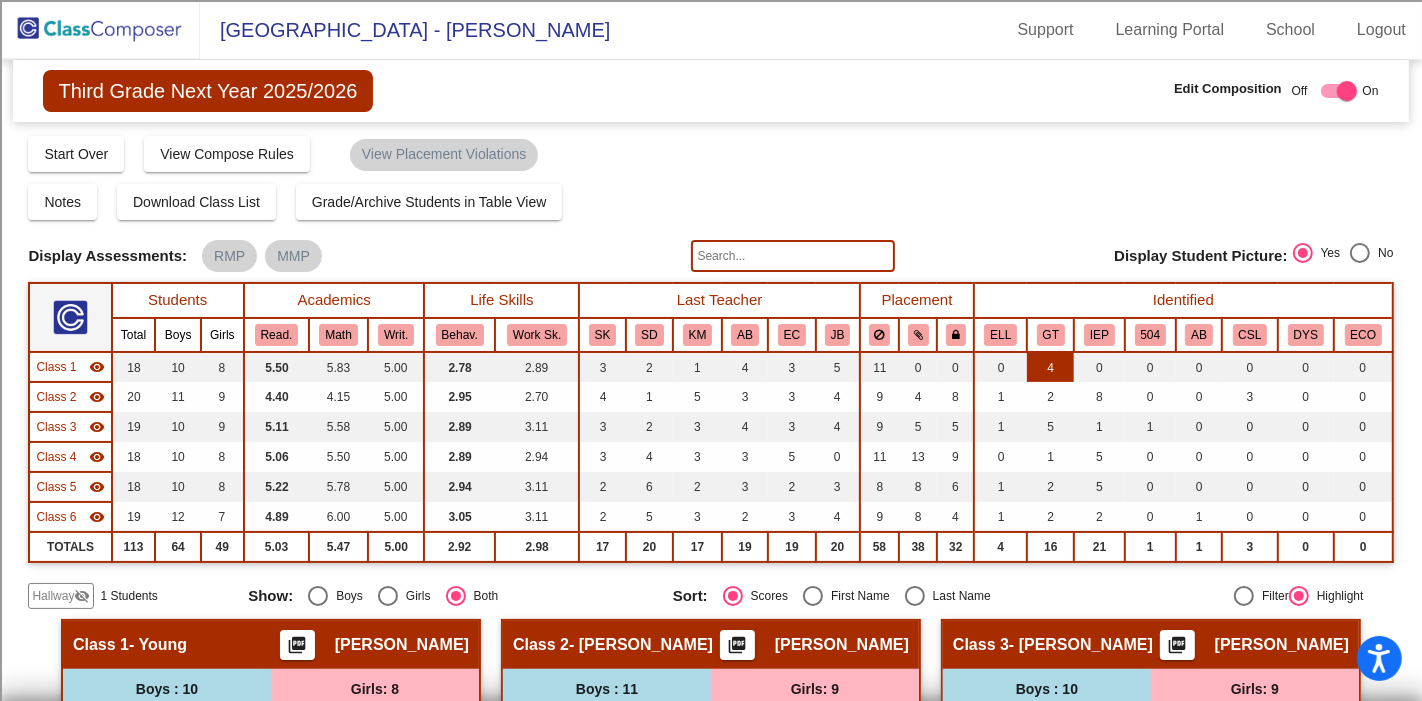 click on "4" 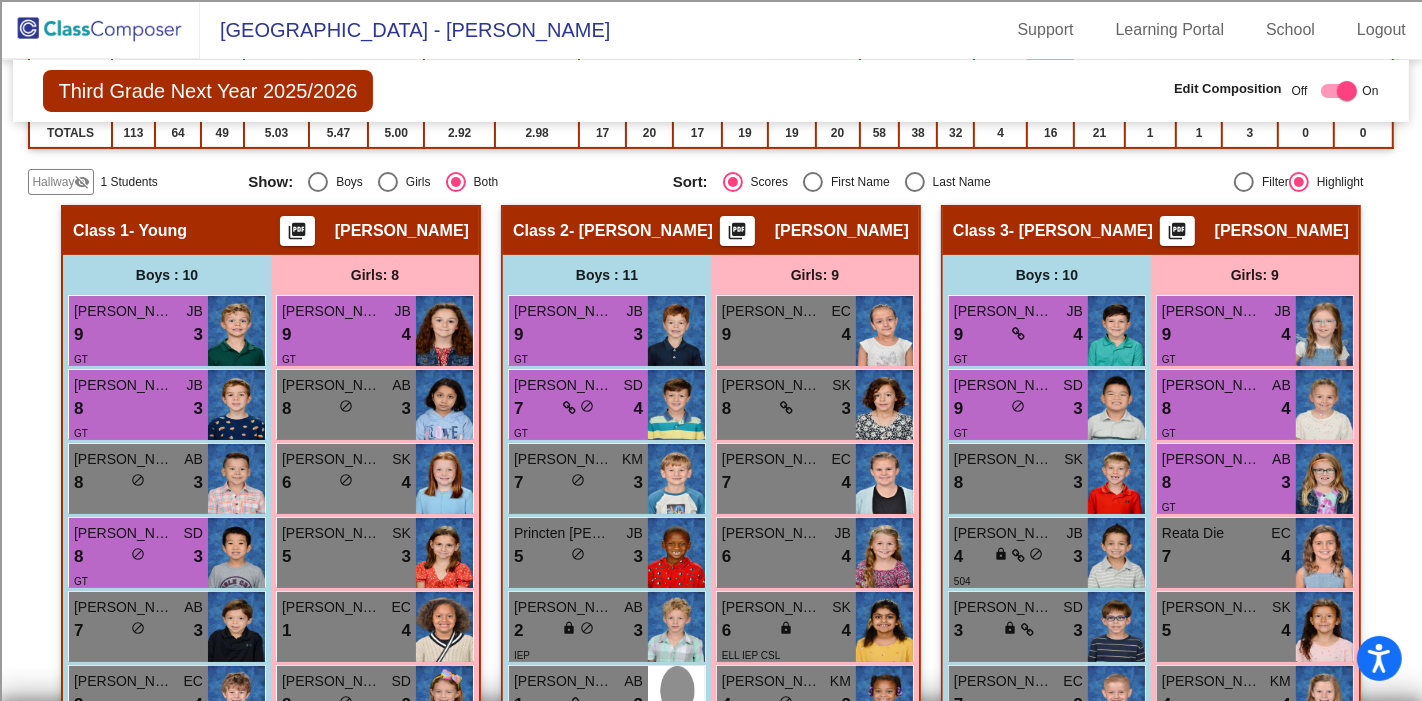 scroll, scrollTop: 444, scrollLeft: 0, axis: vertical 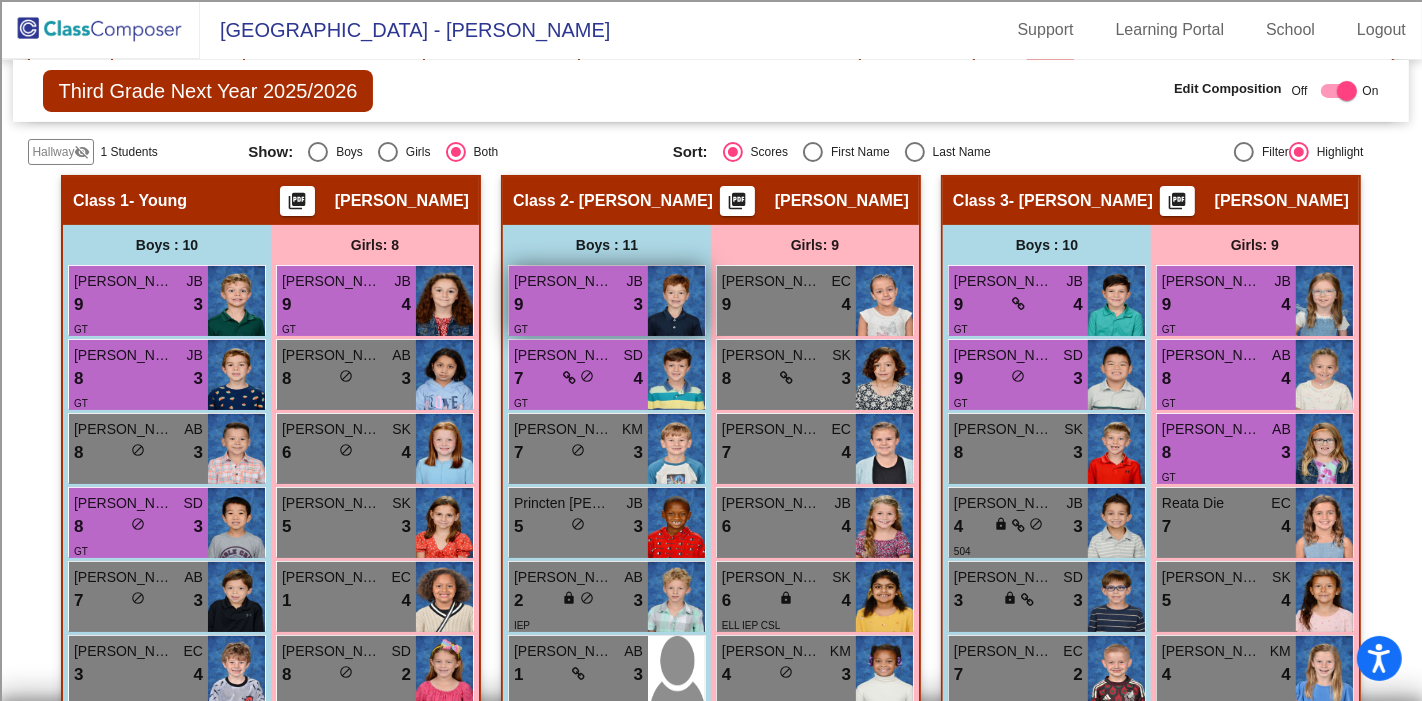 click on "9 lock do_not_disturb_alt 3" at bounding box center (578, 305) 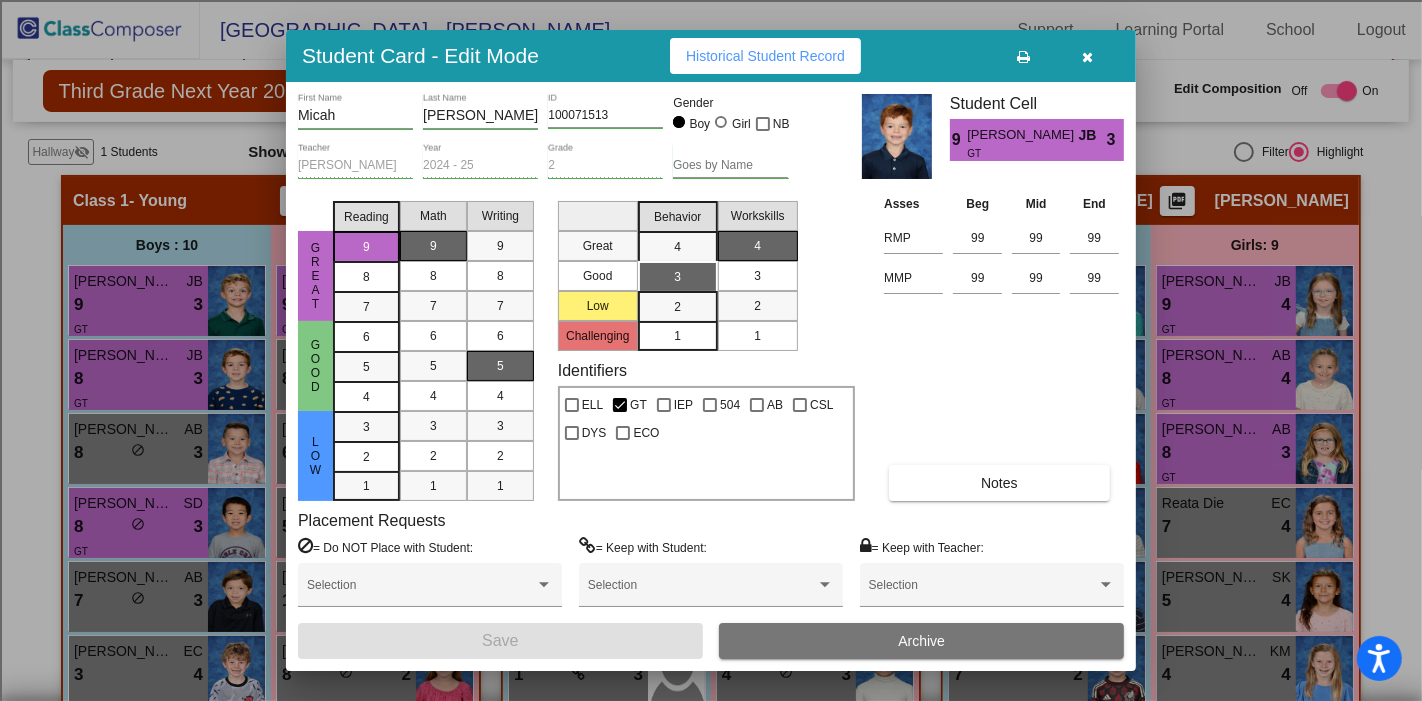 click at bounding box center (1088, 56) 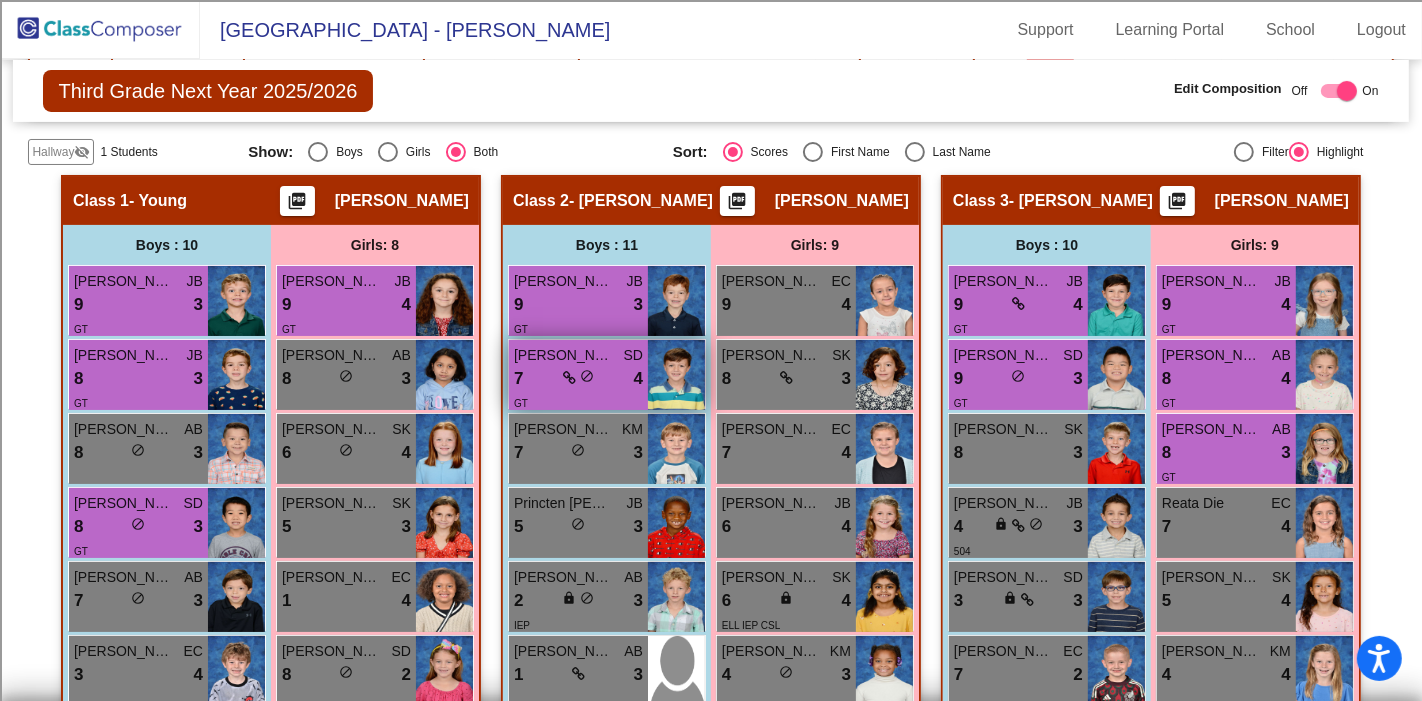 click on "GT" at bounding box center [578, 402] 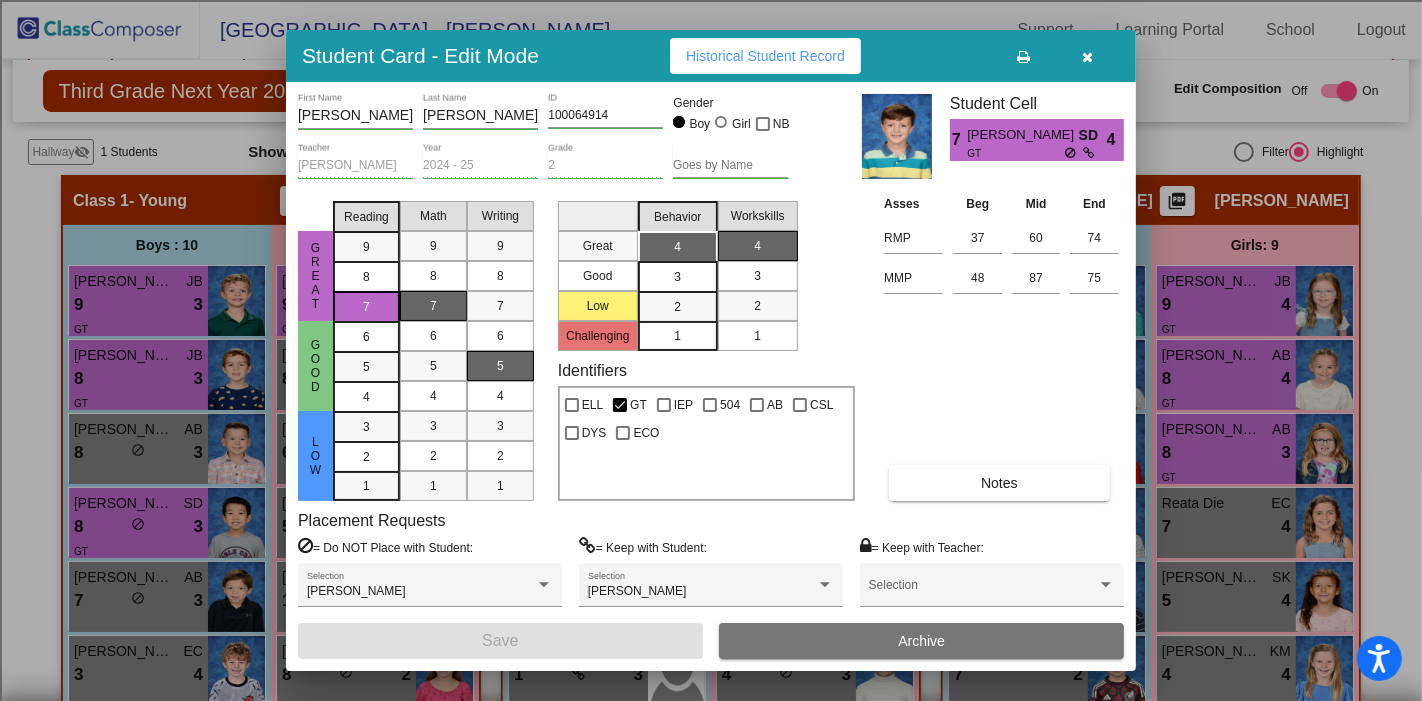 click at bounding box center (1088, 57) 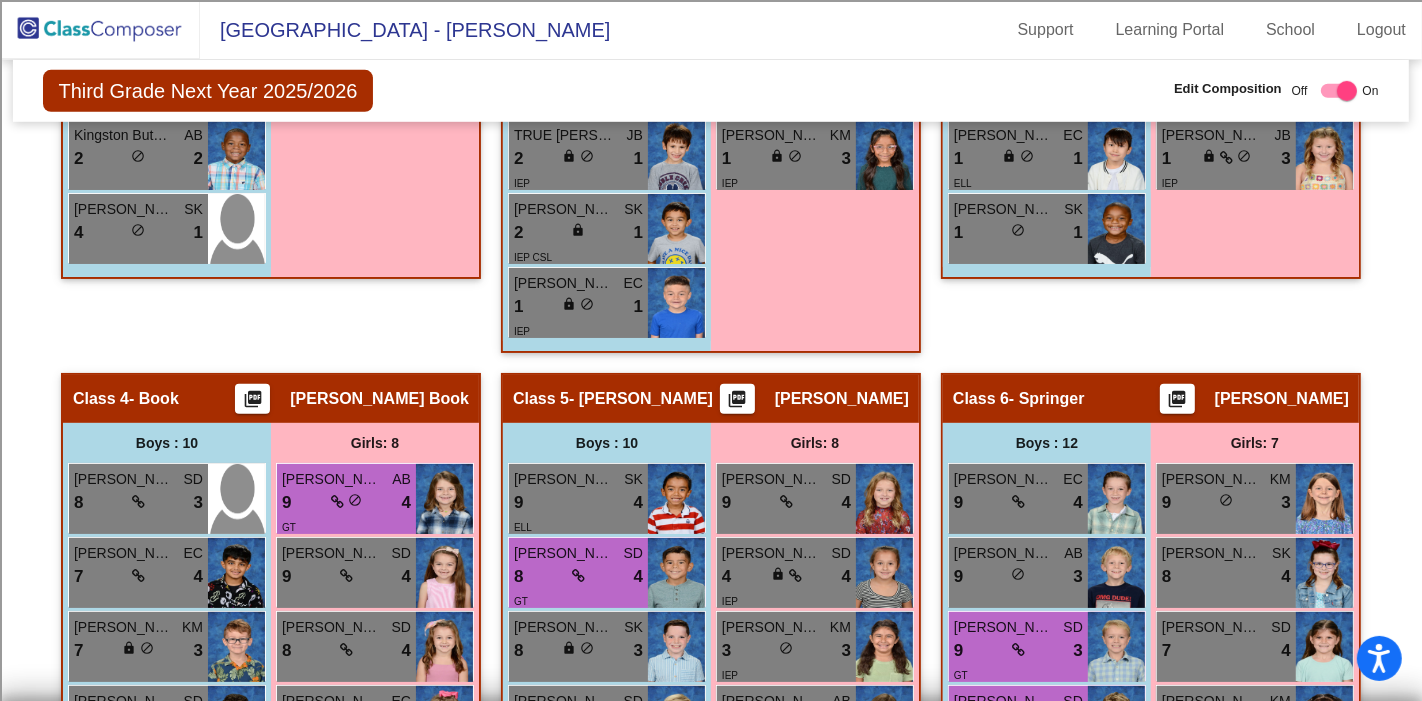 scroll, scrollTop: 1222, scrollLeft: 0, axis: vertical 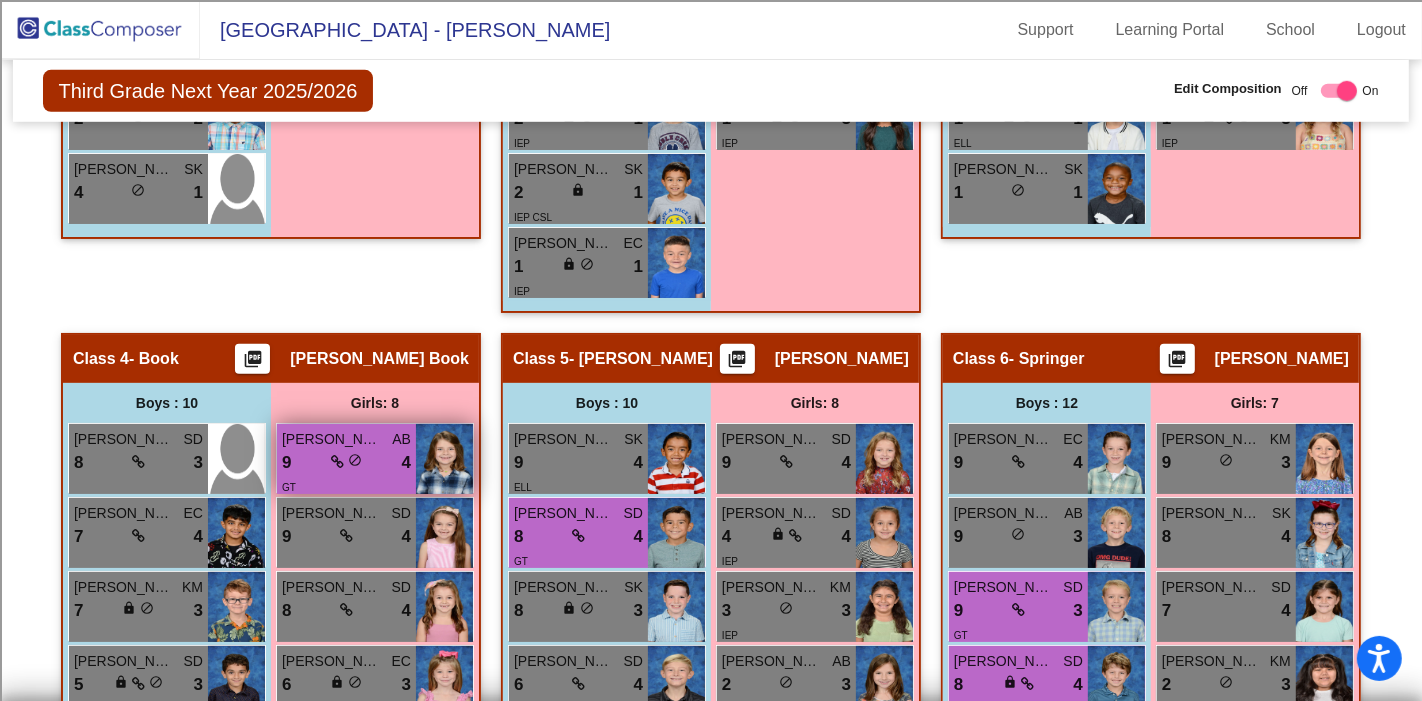 click on "4" at bounding box center [406, 463] 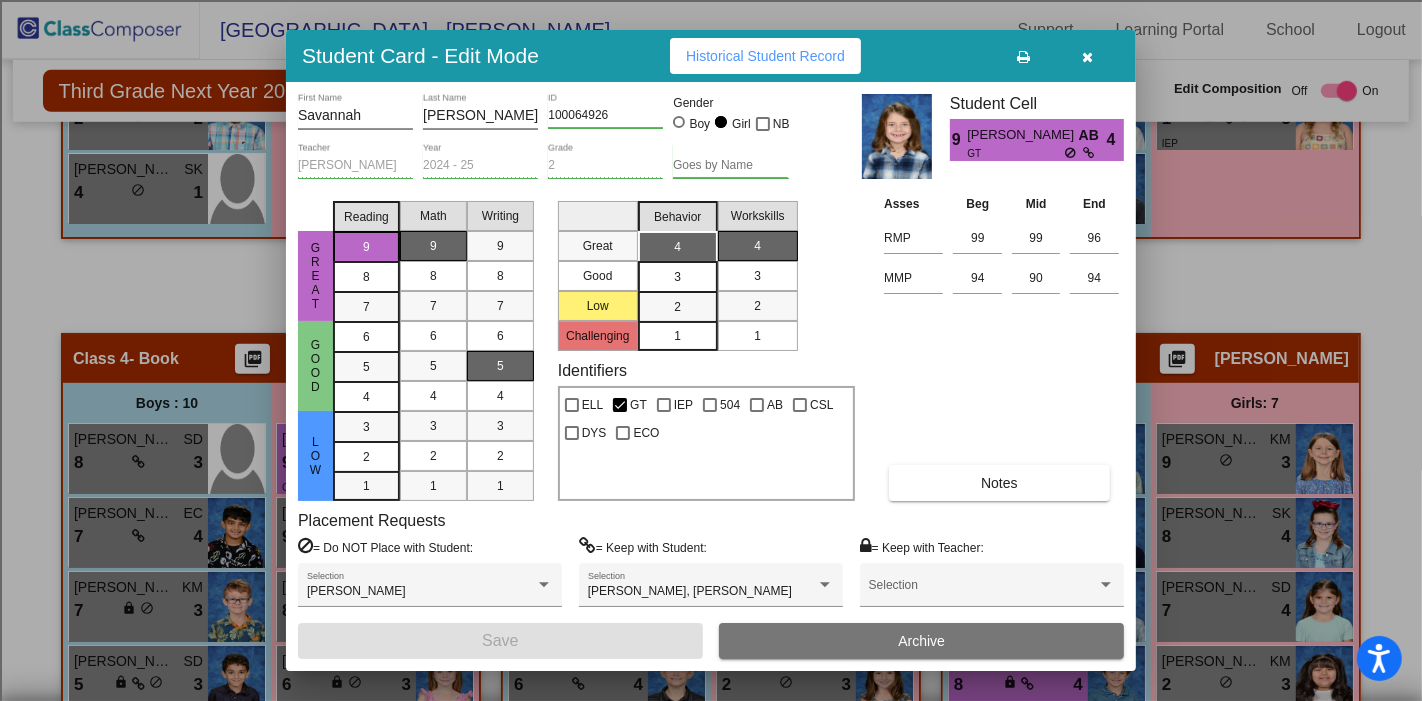 click at bounding box center (1088, 56) 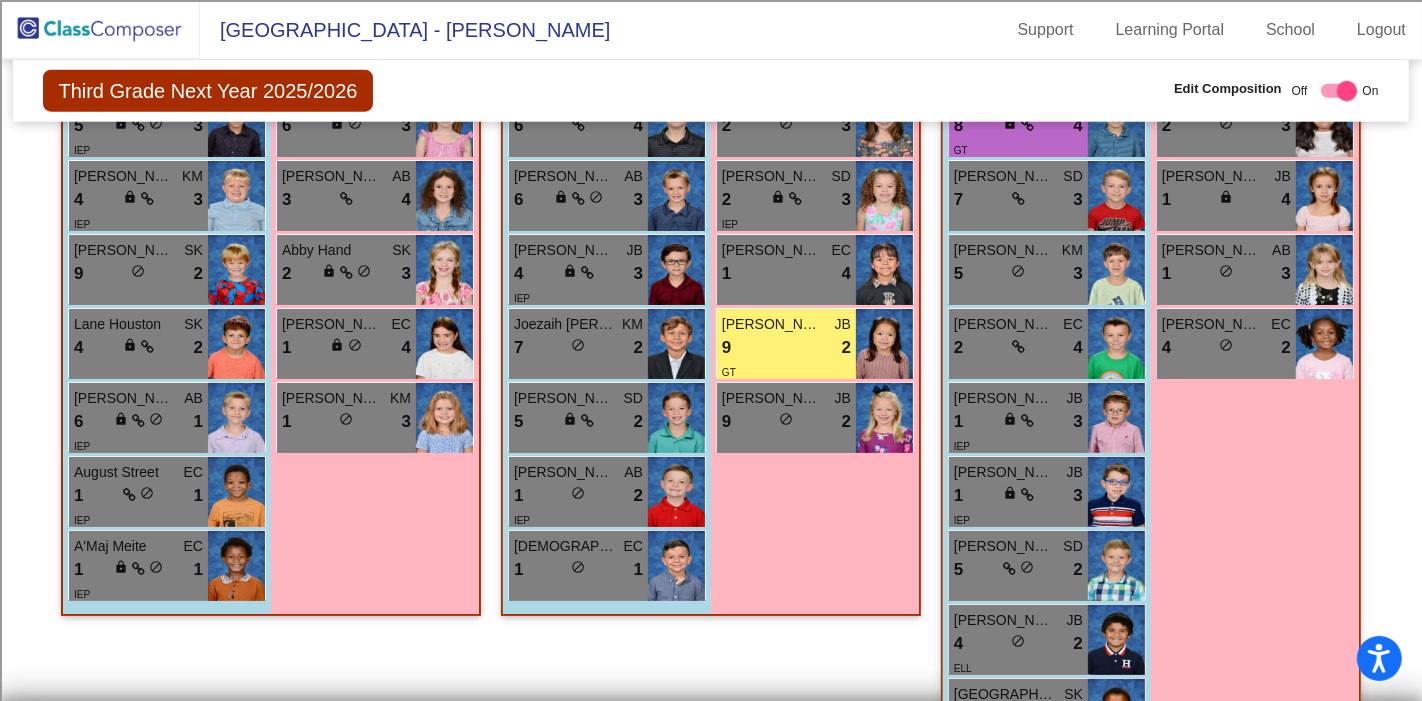 scroll, scrollTop: 1746, scrollLeft: 0, axis: vertical 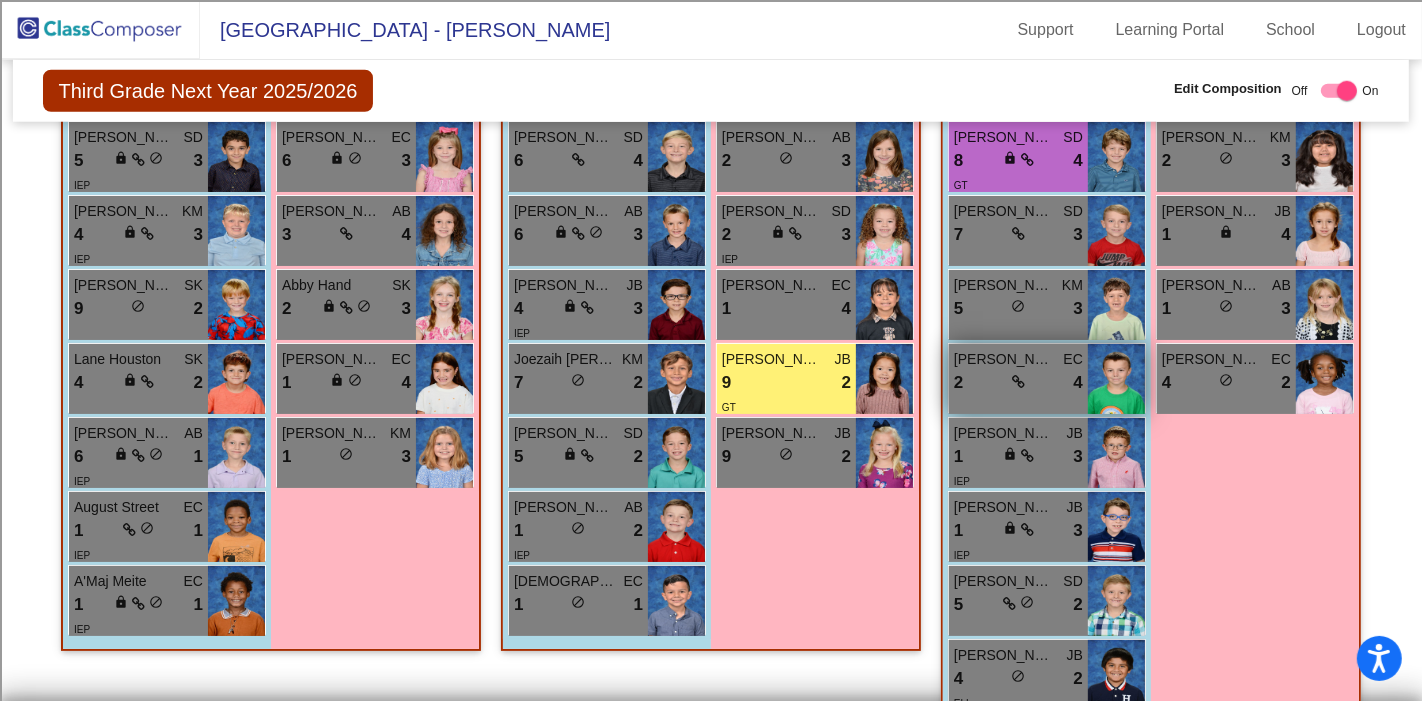 click on "[PERSON_NAME]" at bounding box center [1004, 359] 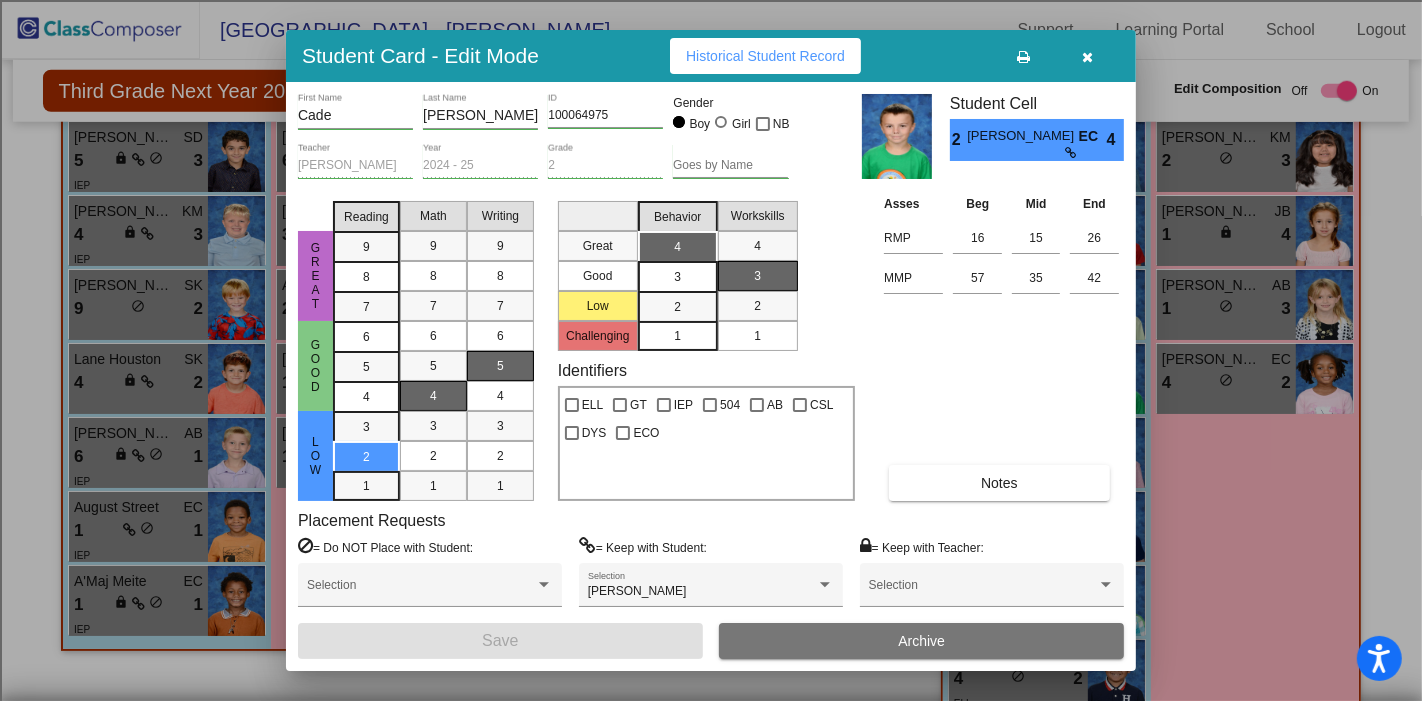 click at bounding box center [1088, 56] 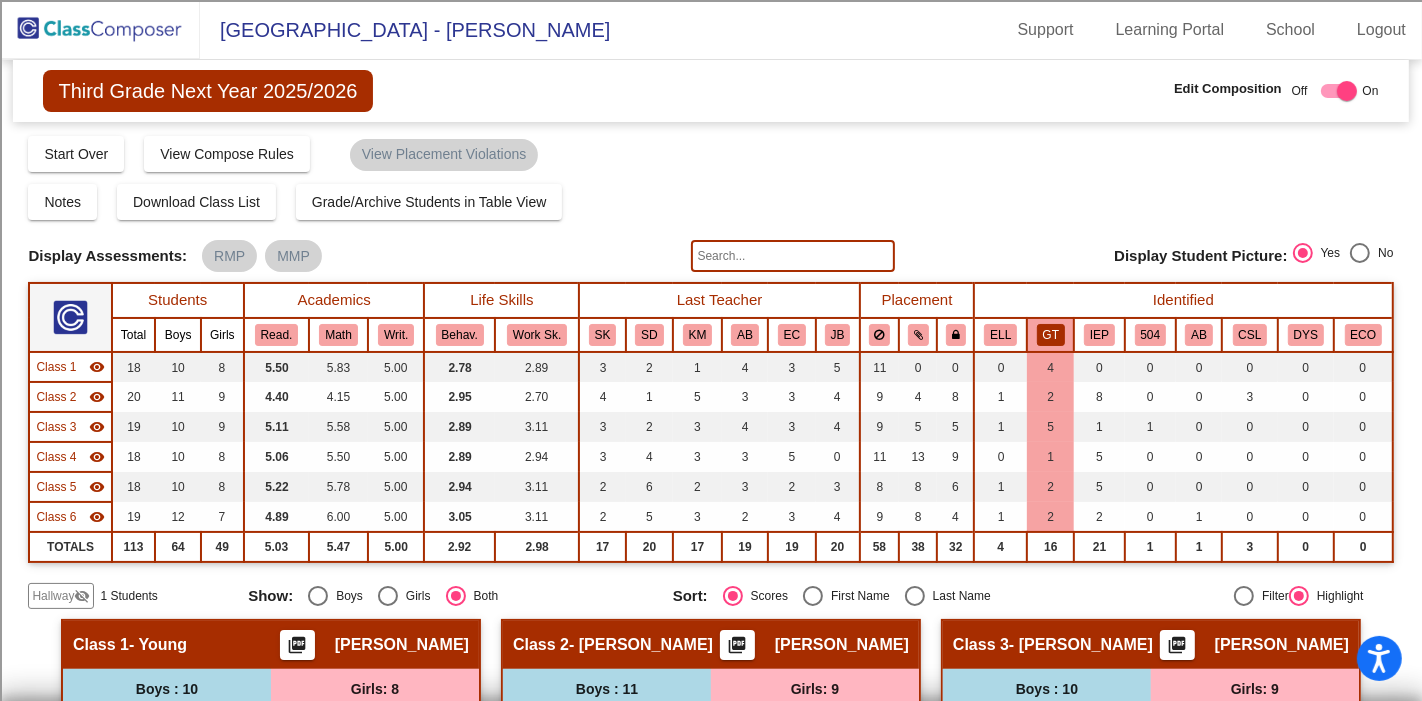 scroll, scrollTop: 0, scrollLeft: 0, axis: both 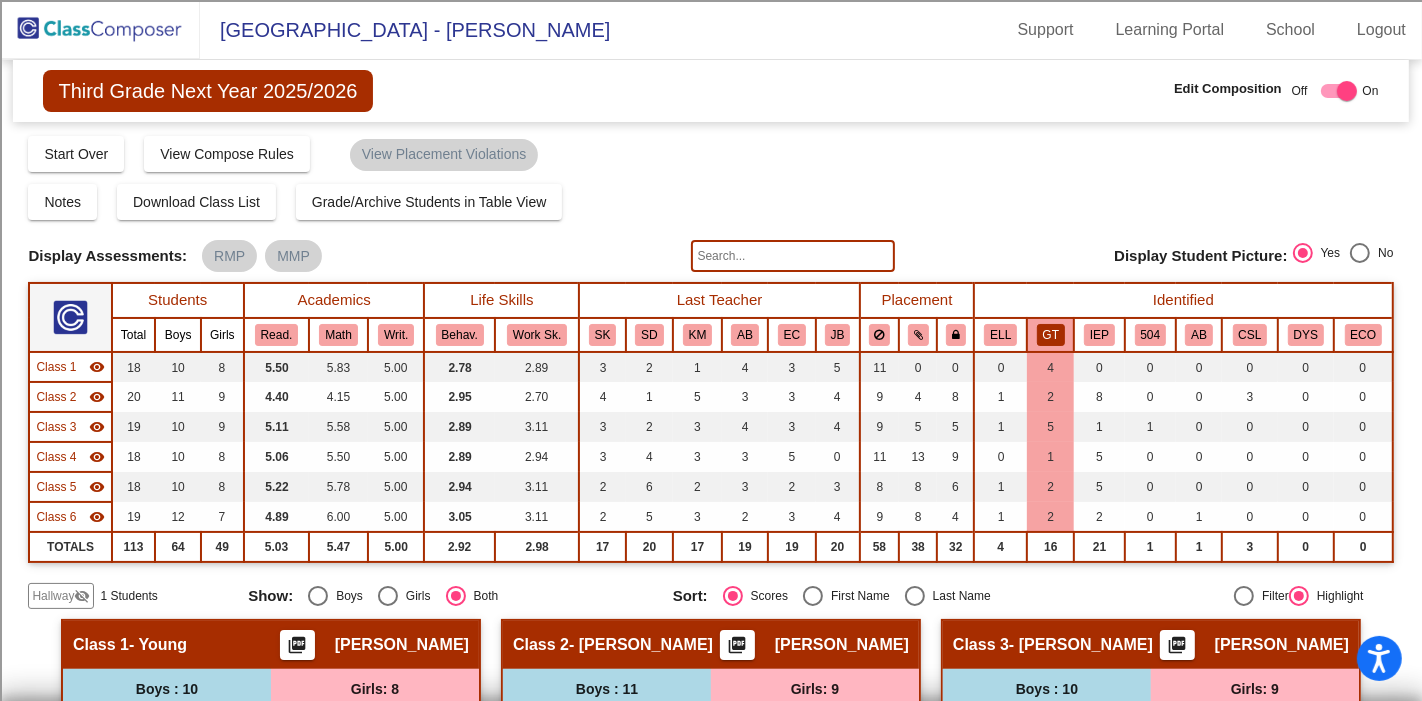 click on "IEP" 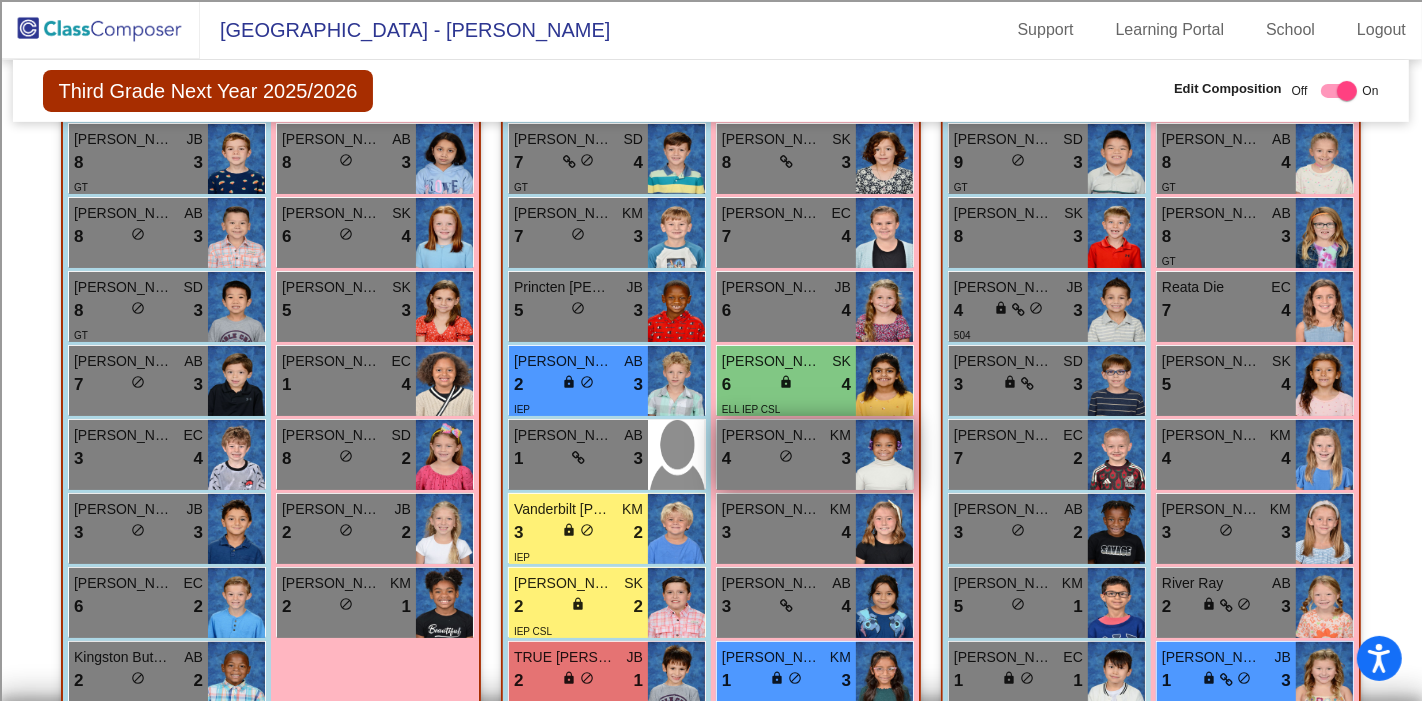 scroll, scrollTop: 666, scrollLeft: 0, axis: vertical 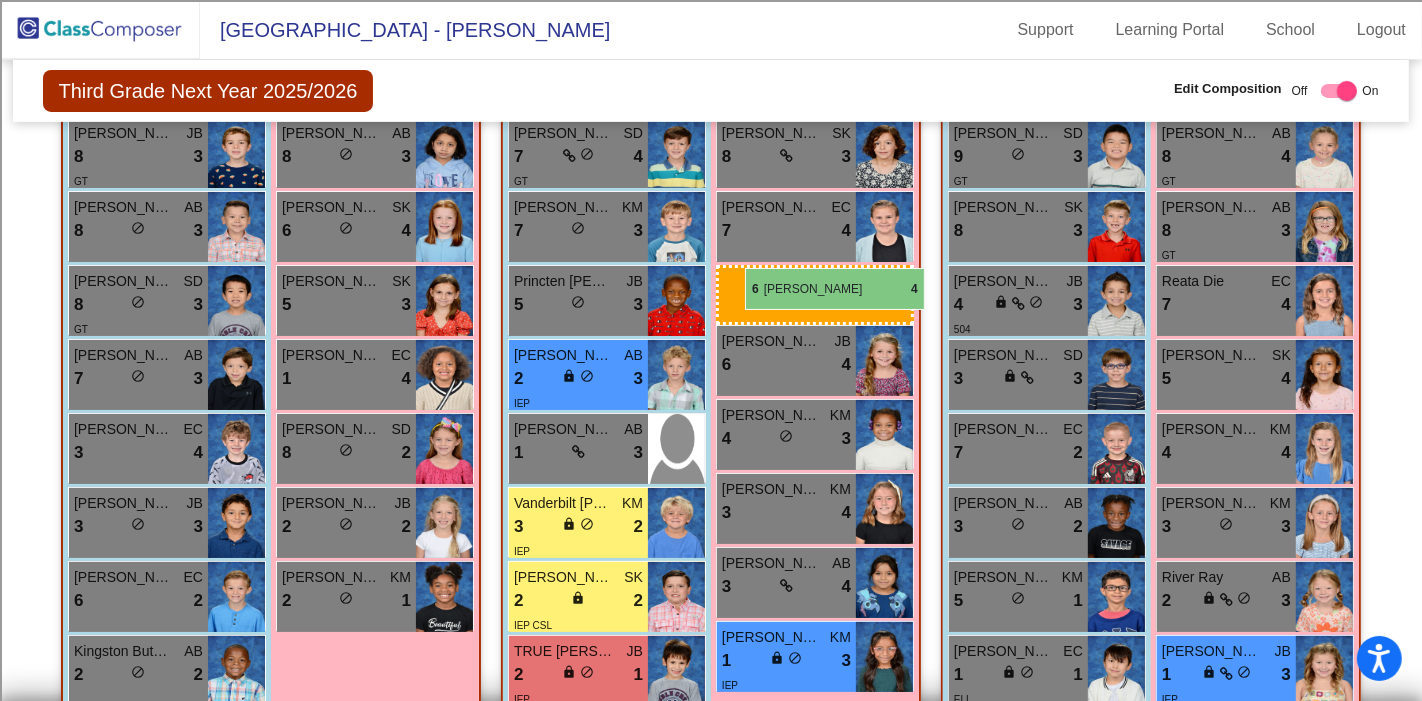drag, startPoint x: 837, startPoint y: 368, endPoint x: 745, endPoint y: 268, distance: 135.88231 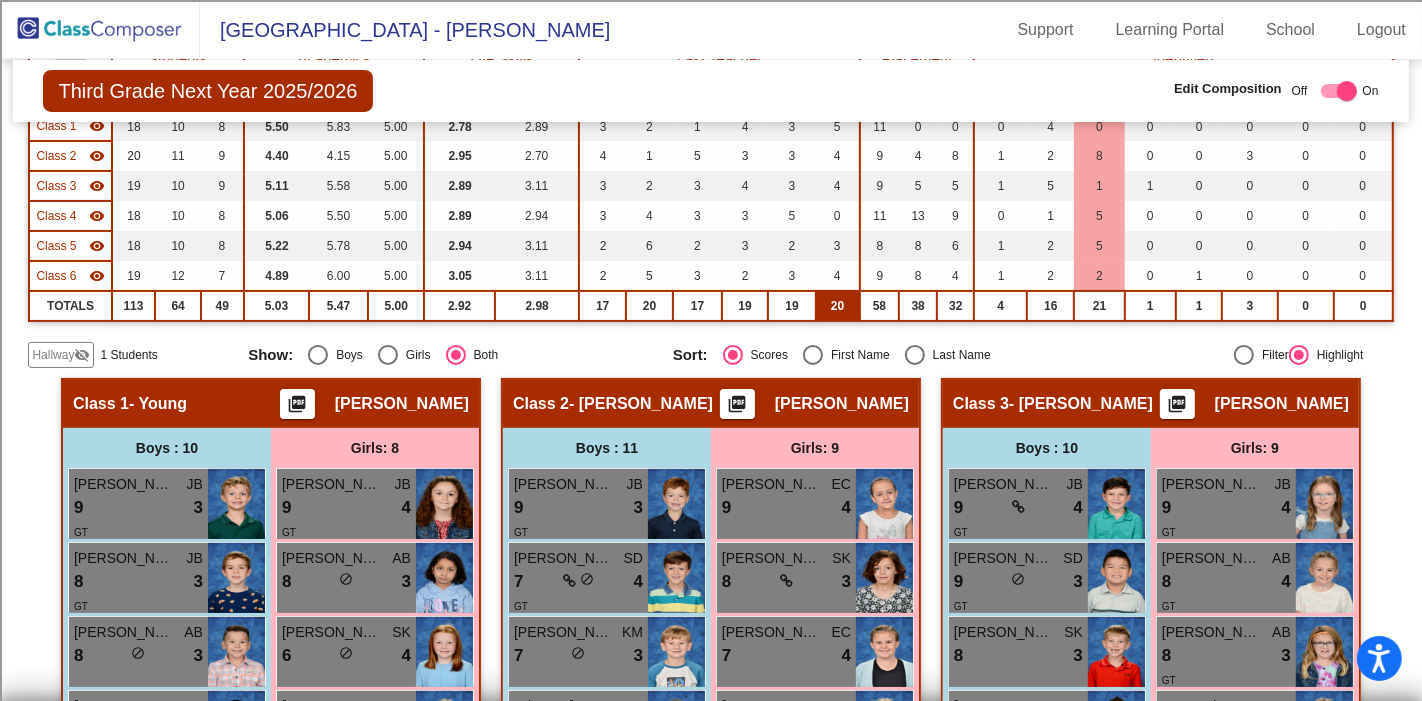 scroll, scrollTop: 555, scrollLeft: 0, axis: vertical 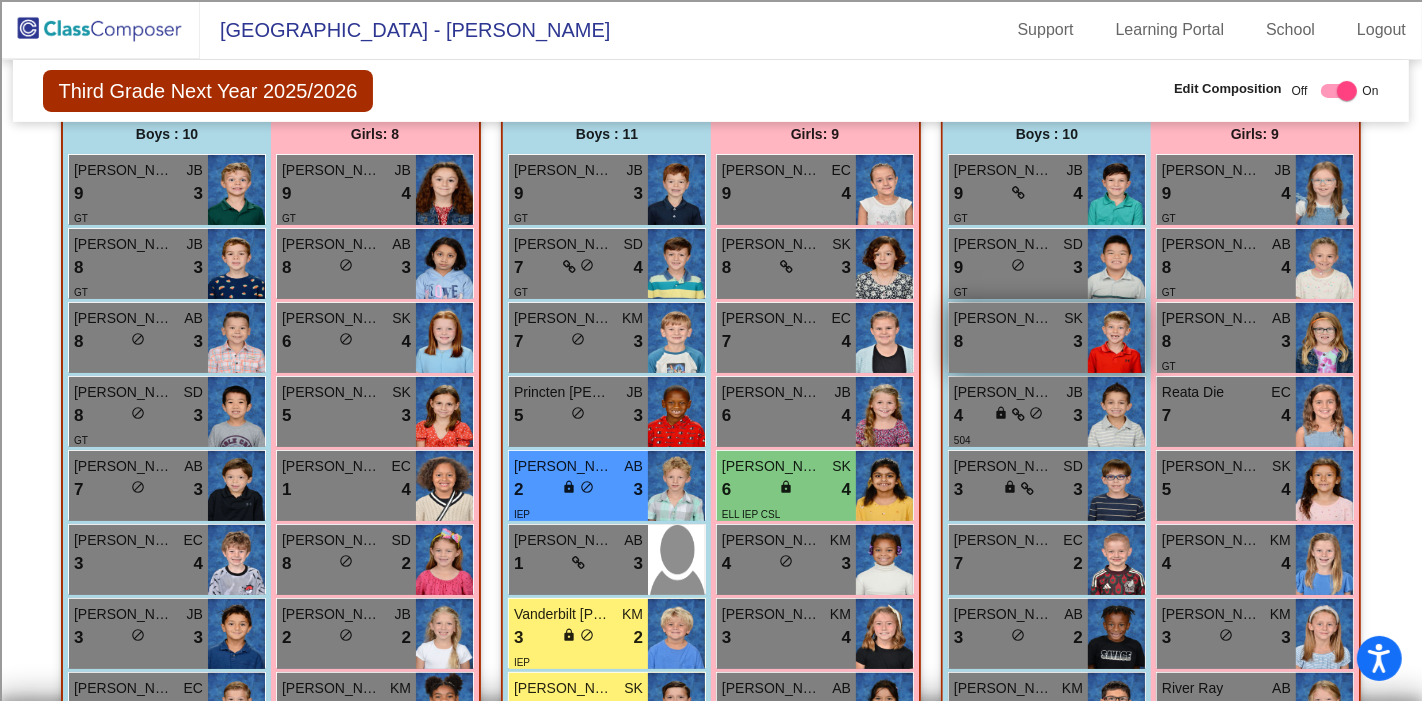 click on "8 lock do_not_disturb_alt 3" at bounding box center (1018, 342) 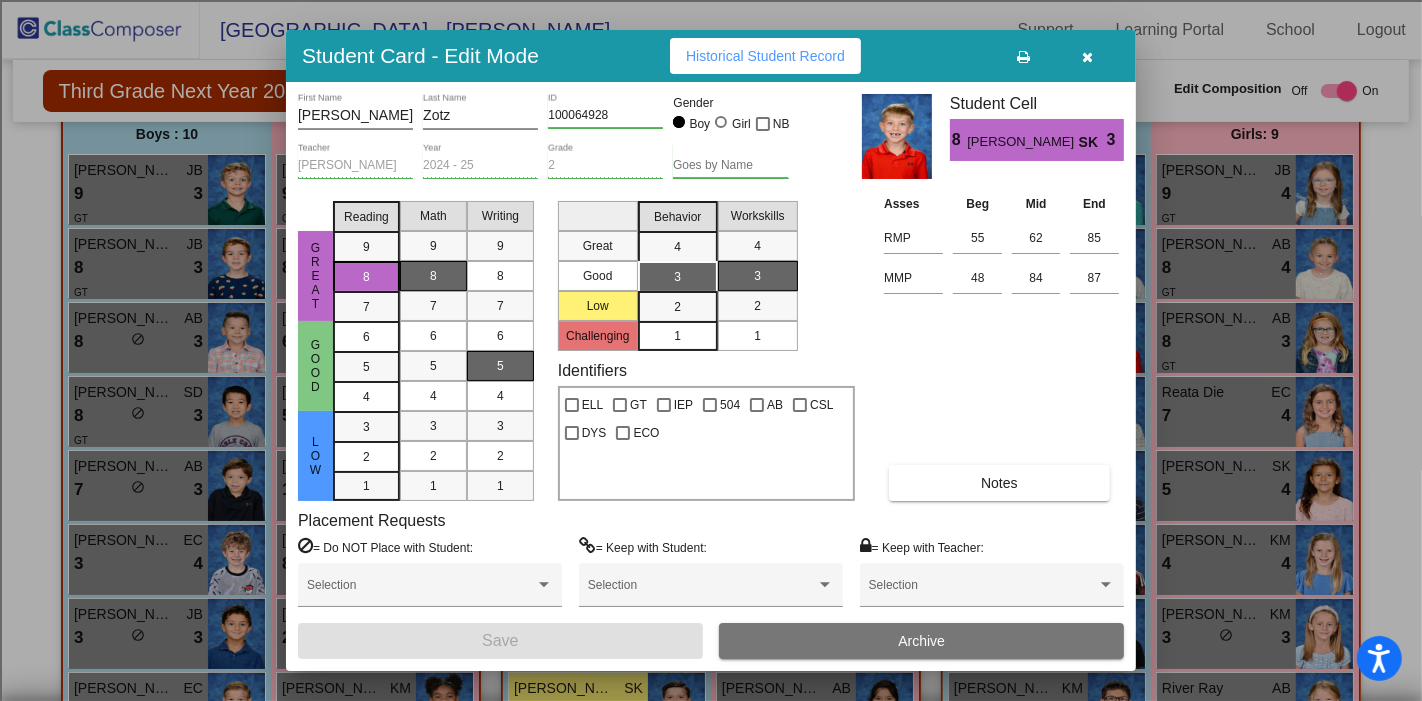 click at bounding box center (1088, 57) 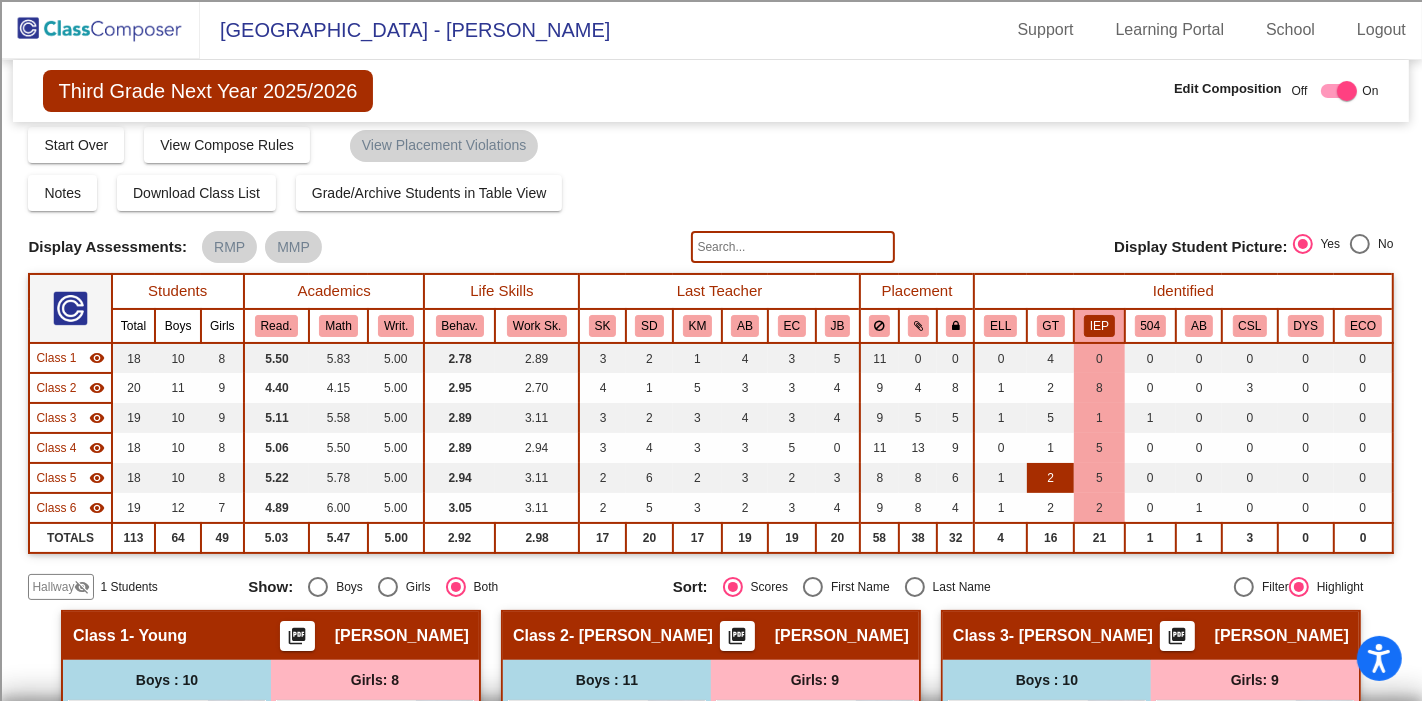scroll, scrollTop: 0, scrollLeft: 0, axis: both 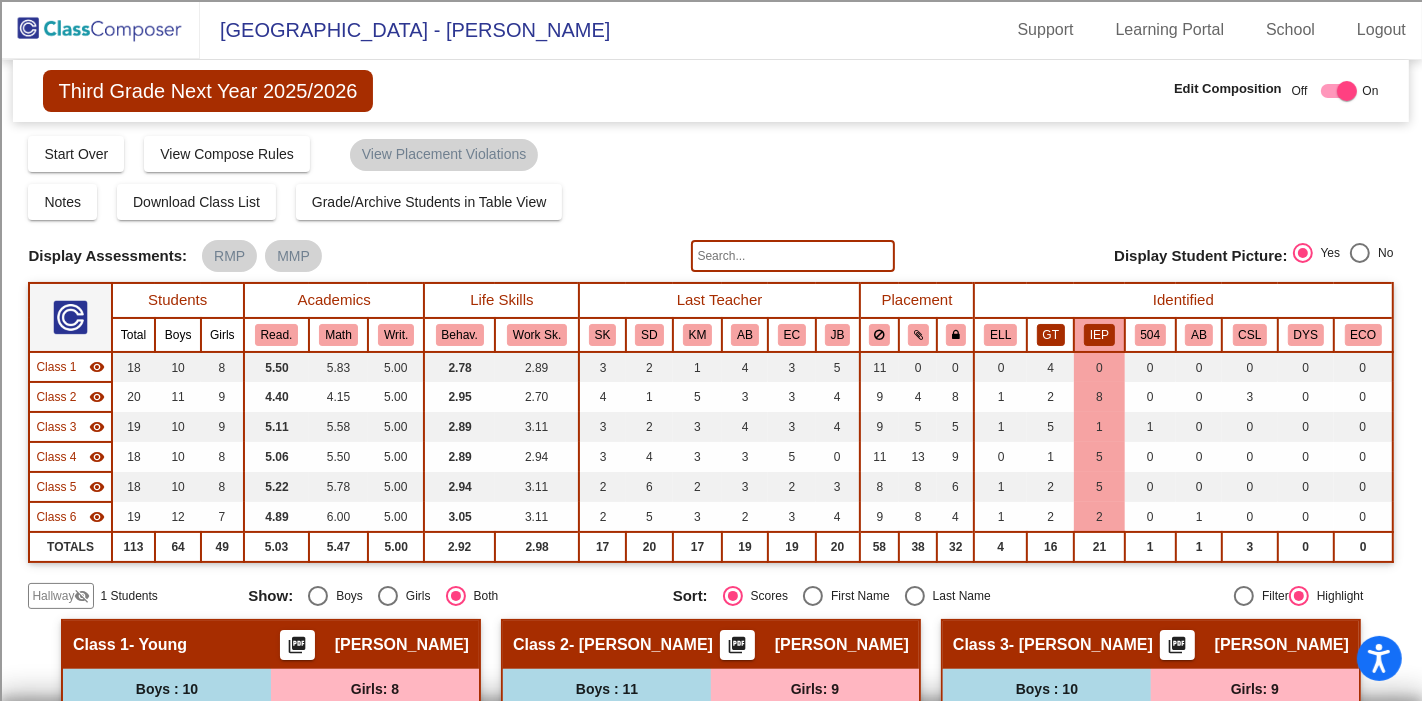 click on "GT" 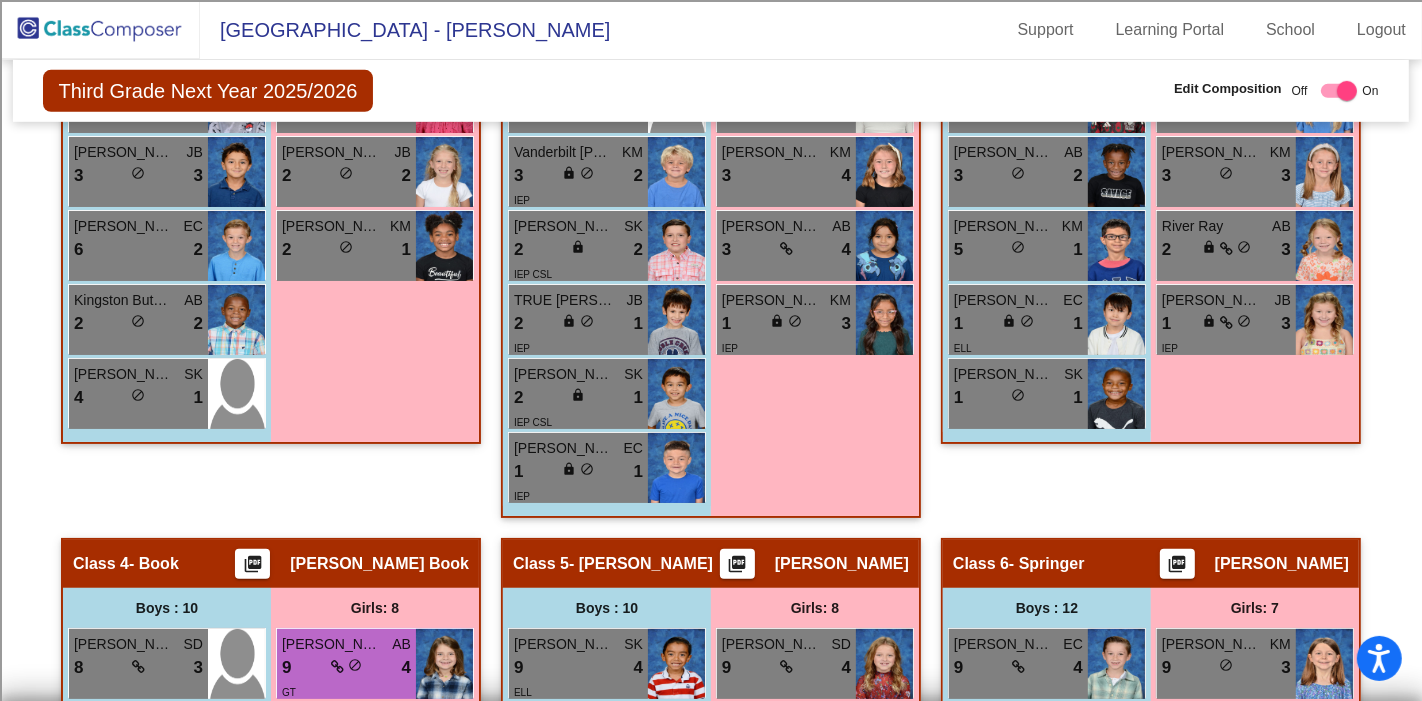 scroll, scrollTop: 111, scrollLeft: 0, axis: vertical 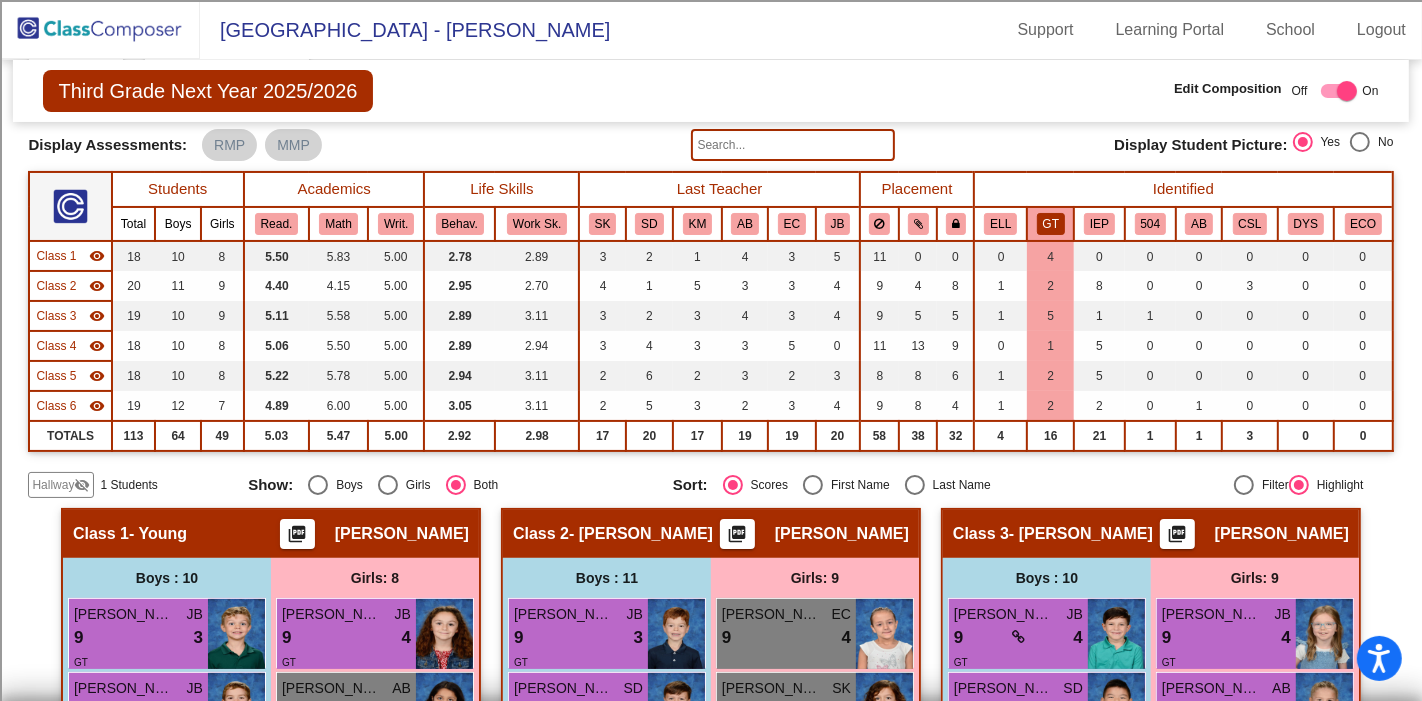click on "Hallway" 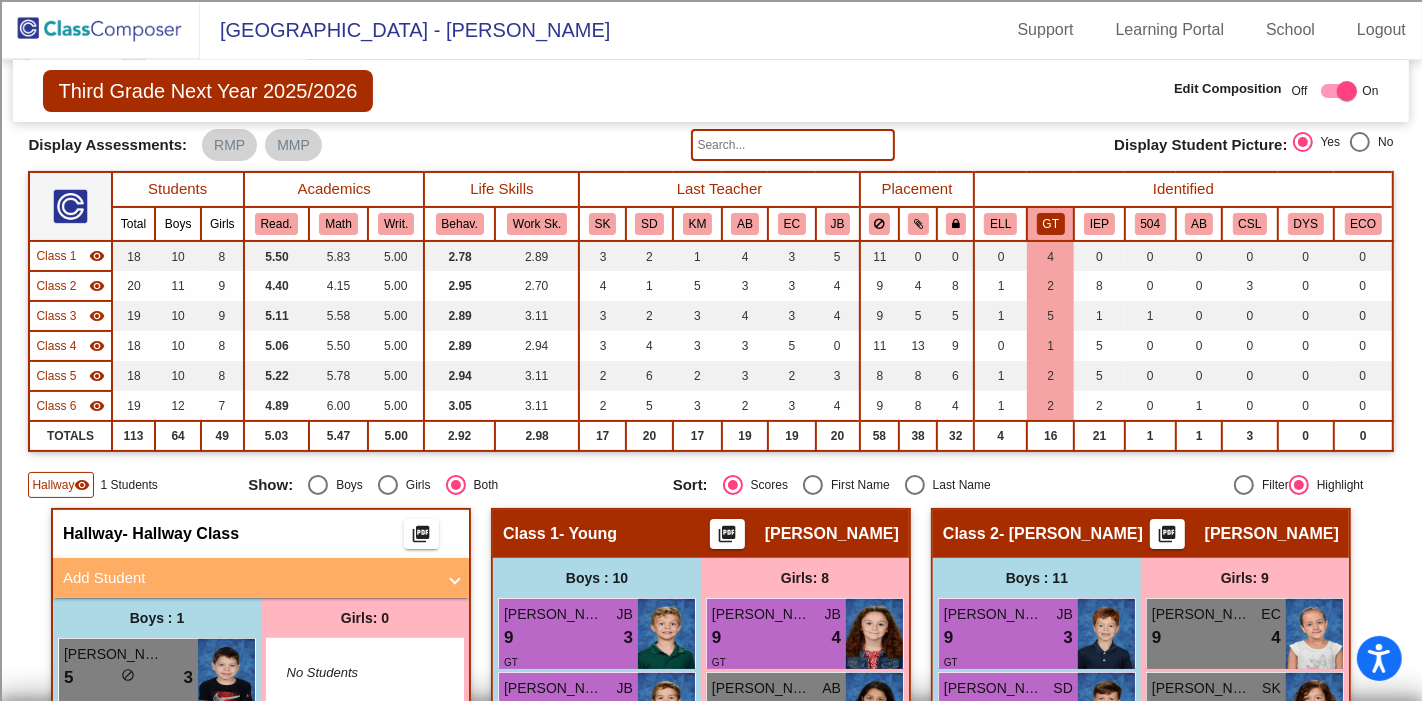 click on "Hallway" 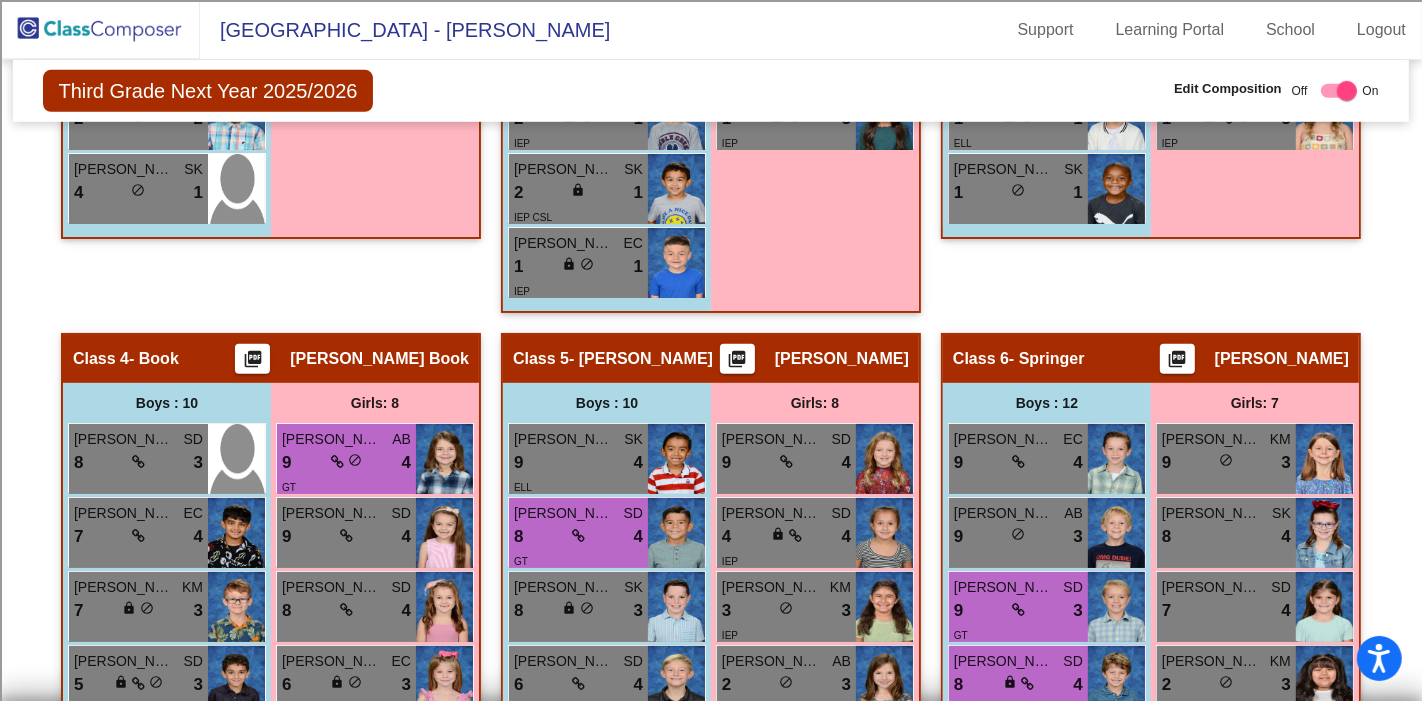 scroll, scrollTop: 0, scrollLeft: 0, axis: both 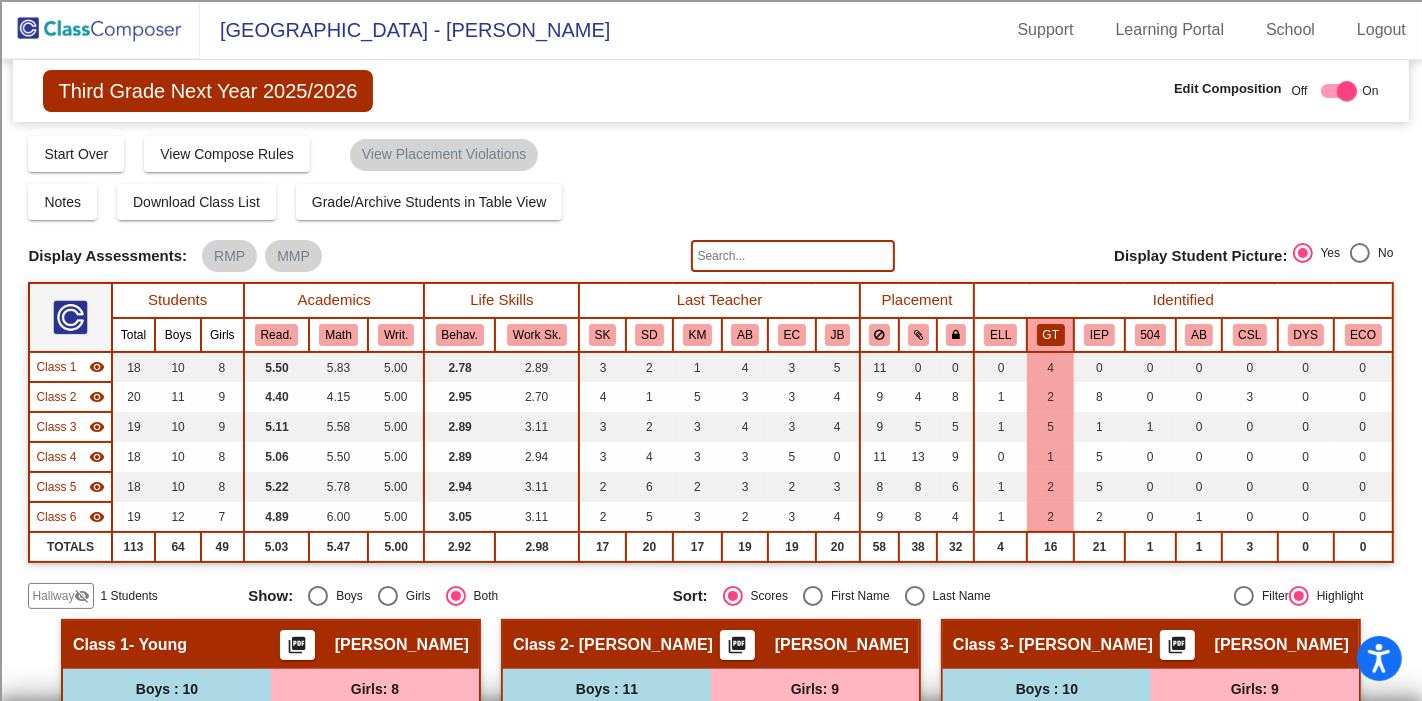 click 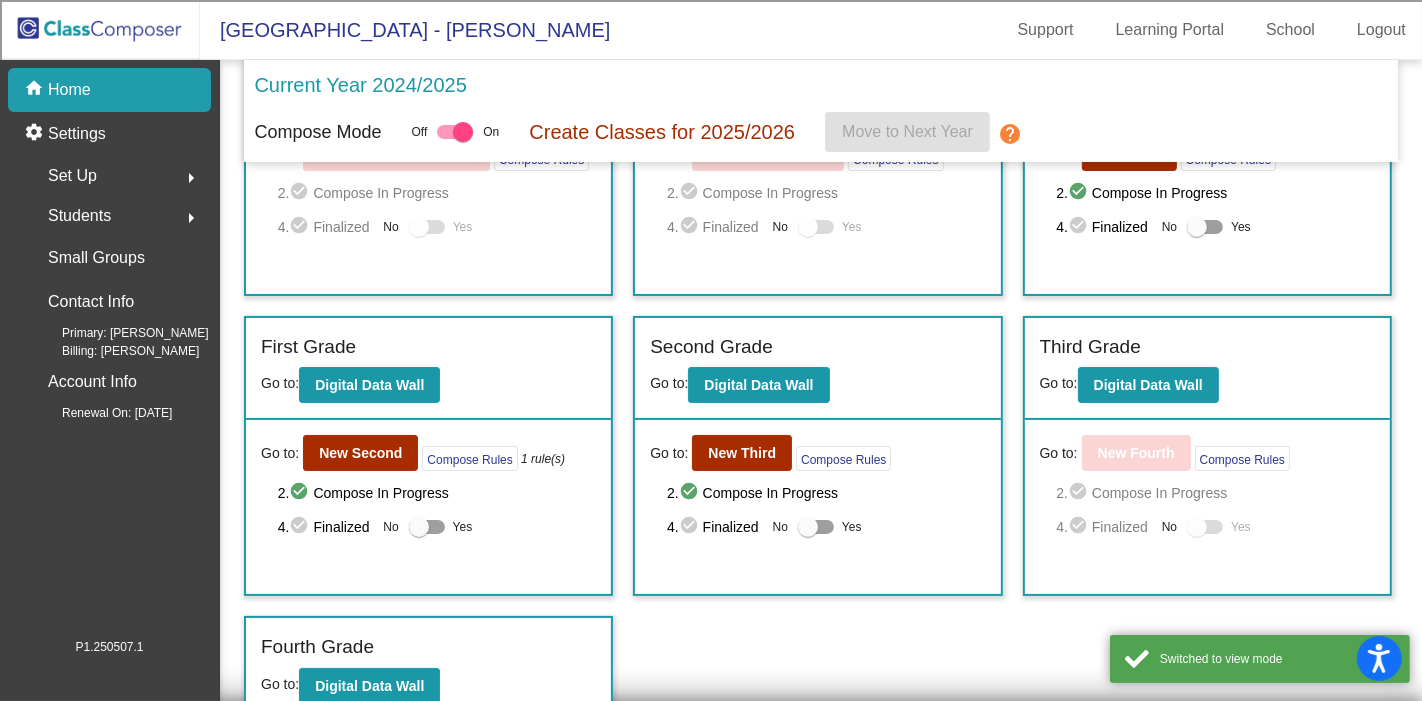 scroll, scrollTop: 173, scrollLeft: 0, axis: vertical 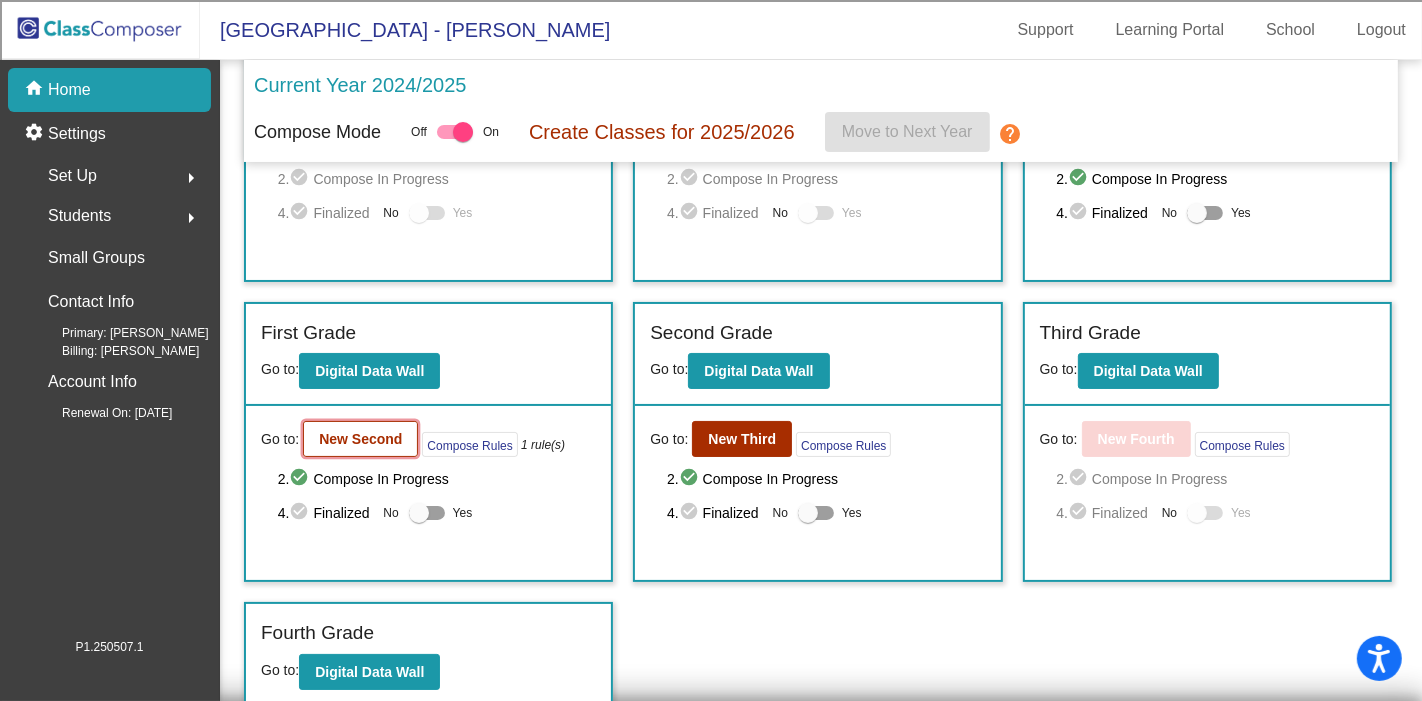 click on "New Second" 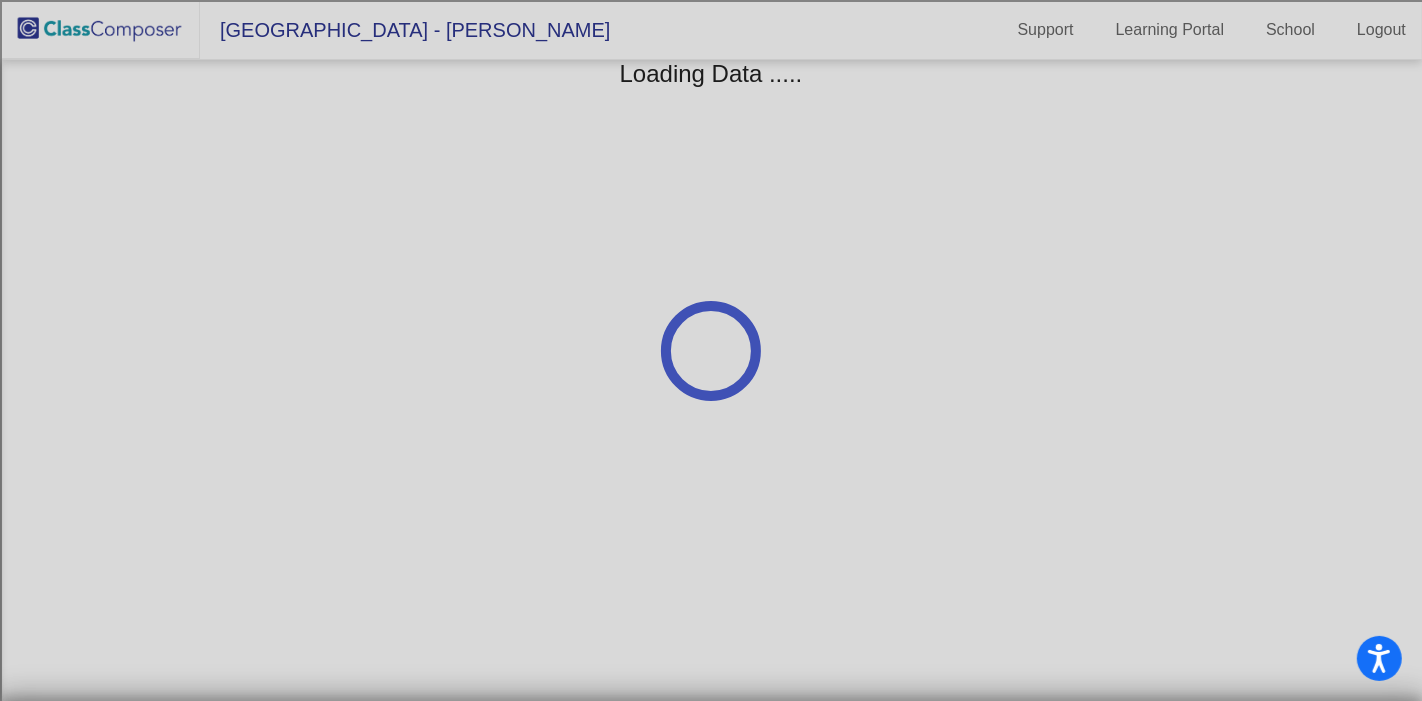 scroll, scrollTop: 0, scrollLeft: 0, axis: both 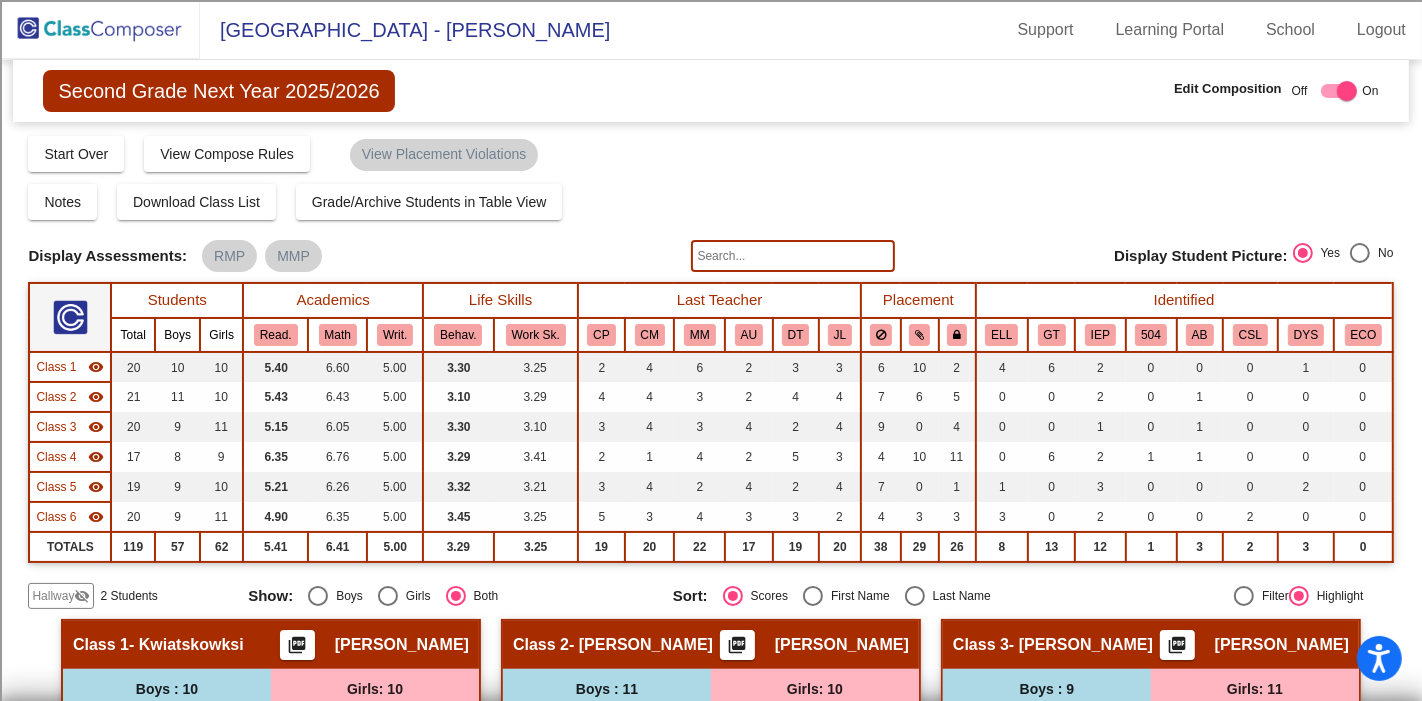 click 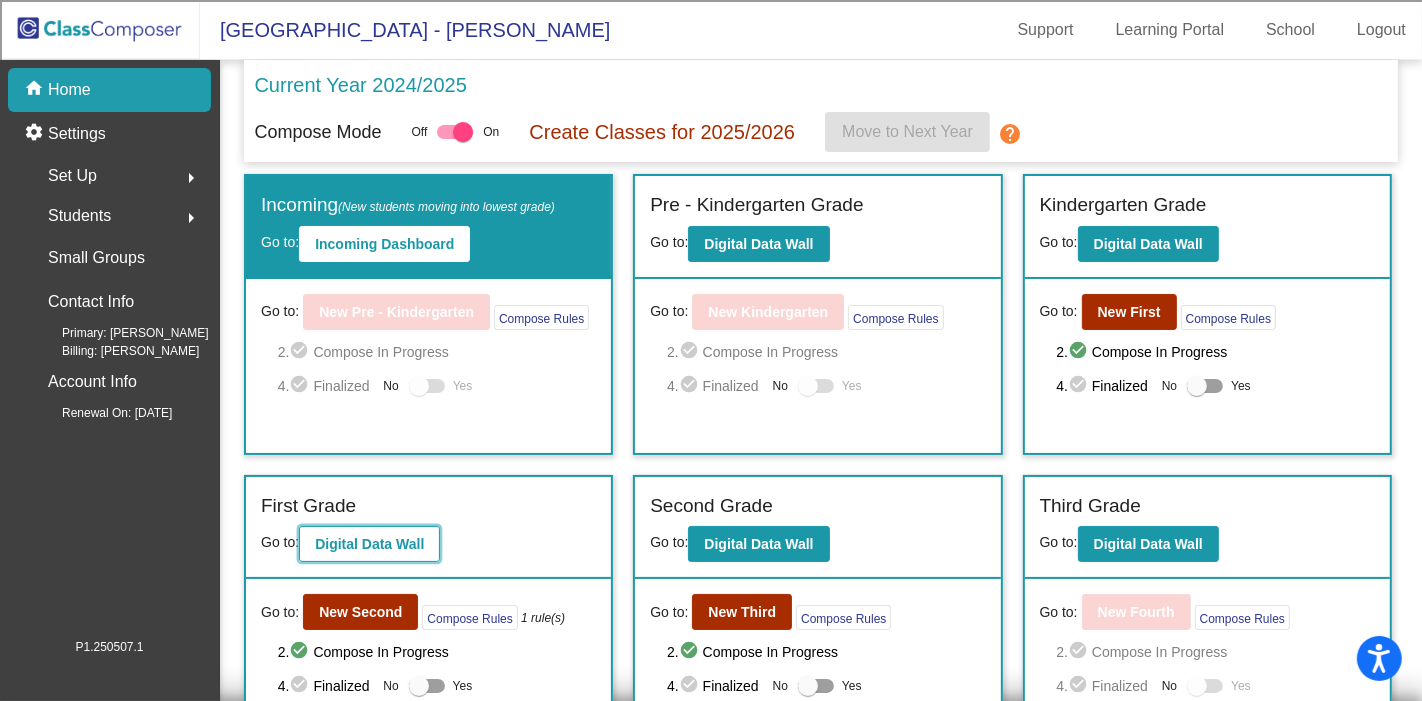 click on "Digital Data Wall" 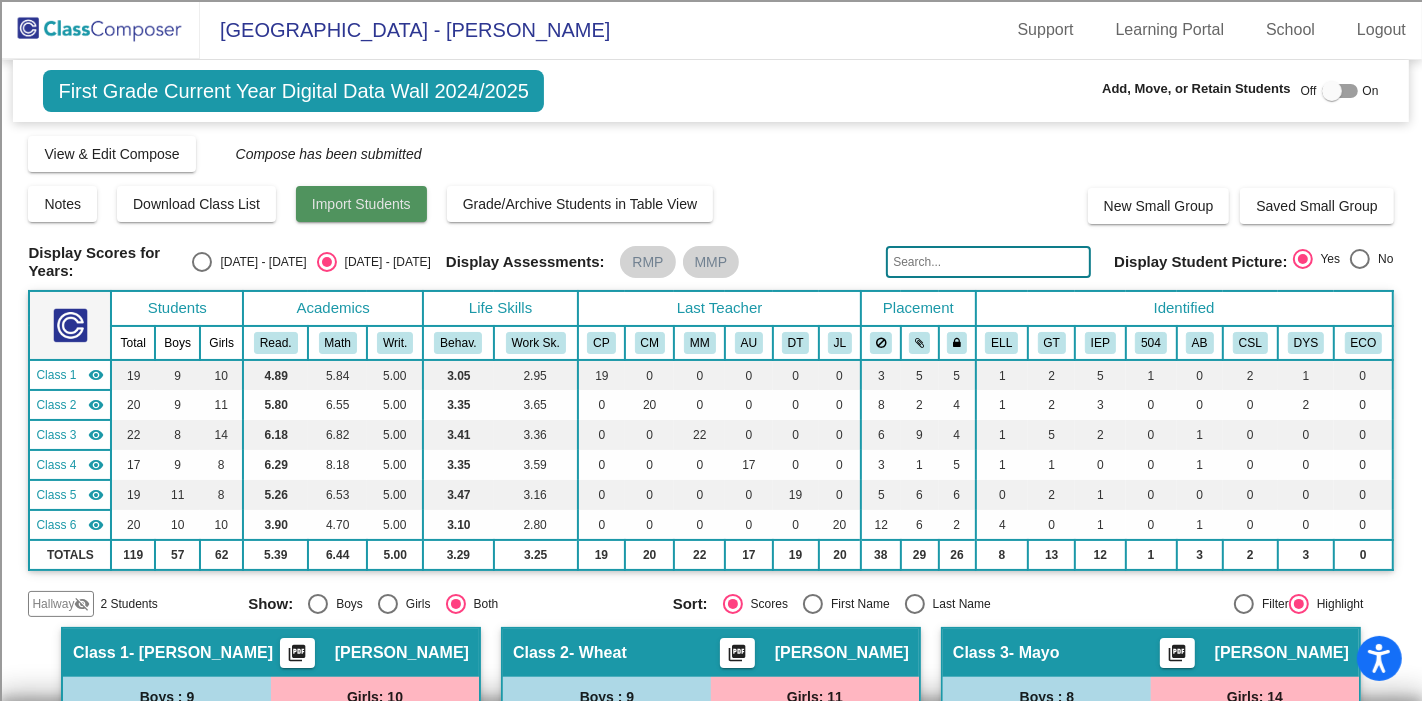 click on "Import Students" 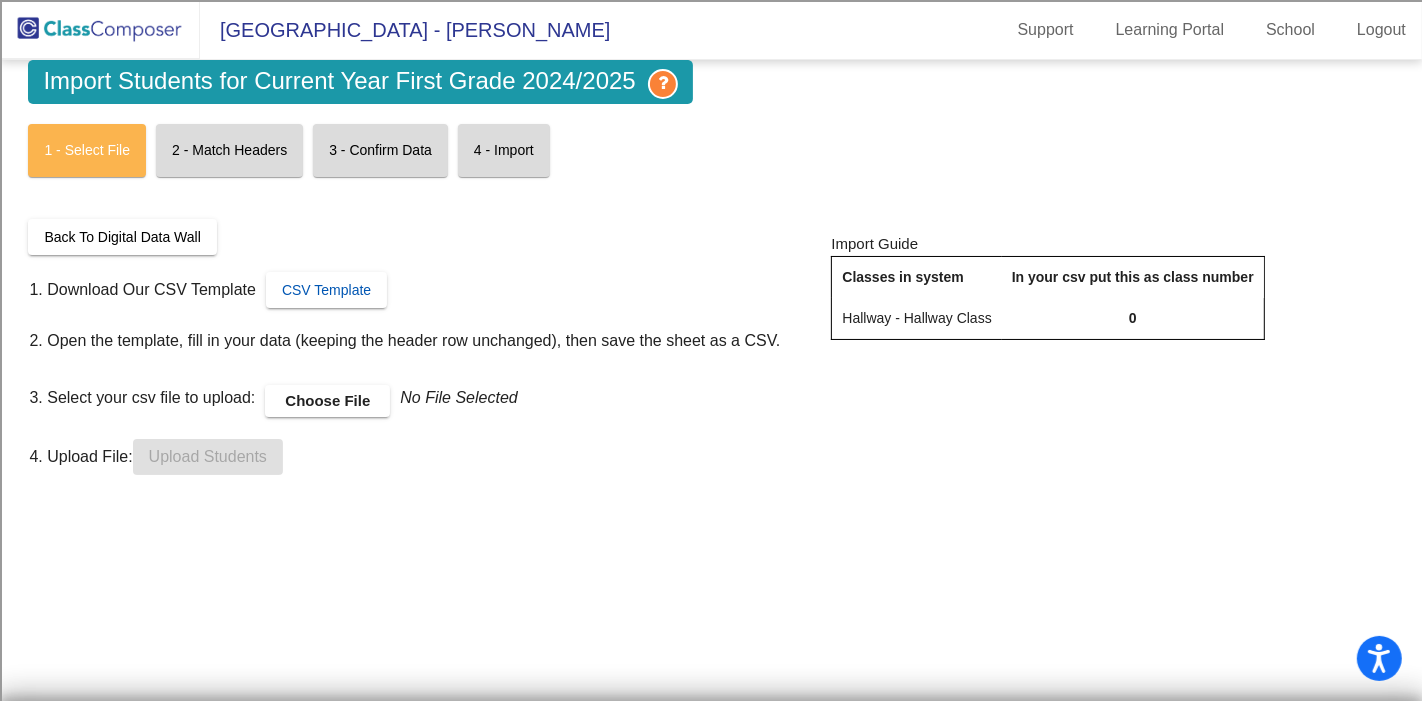 click on "CSV Template" at bounding box center [326, 290] 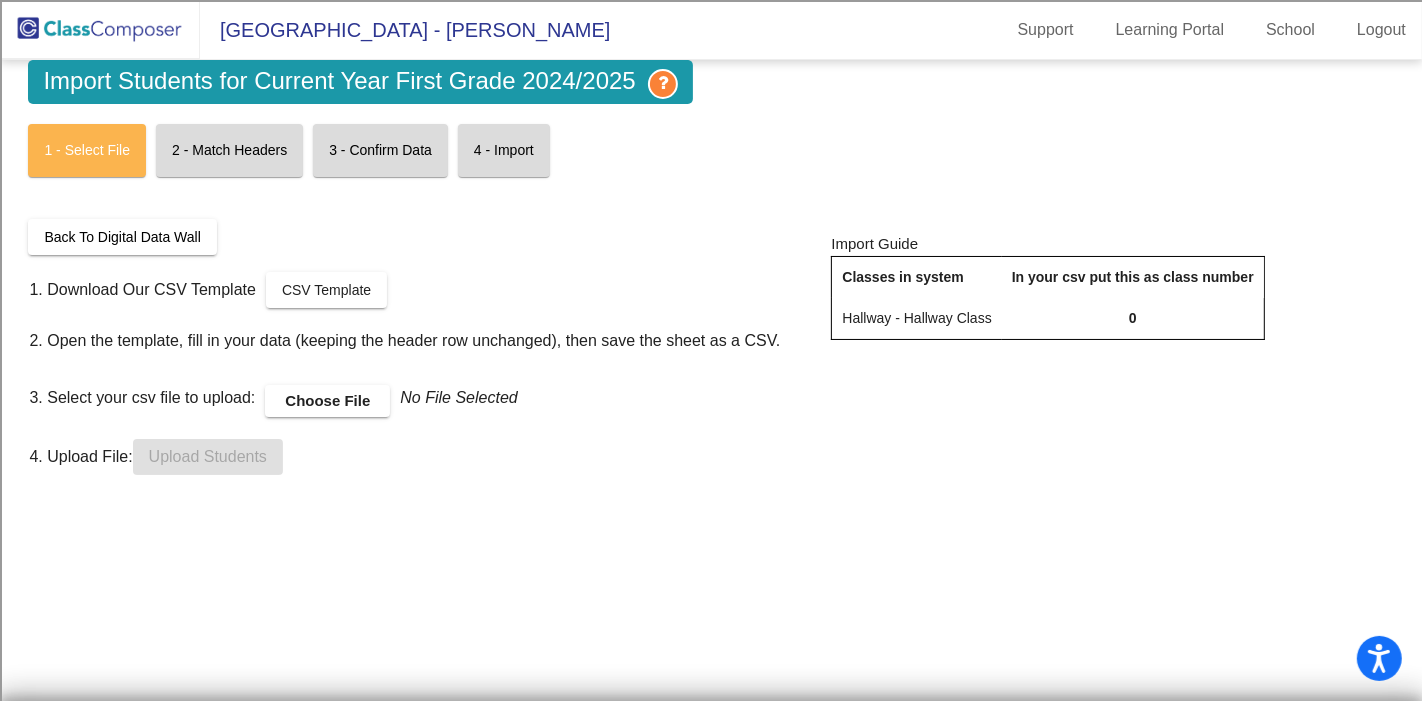 click 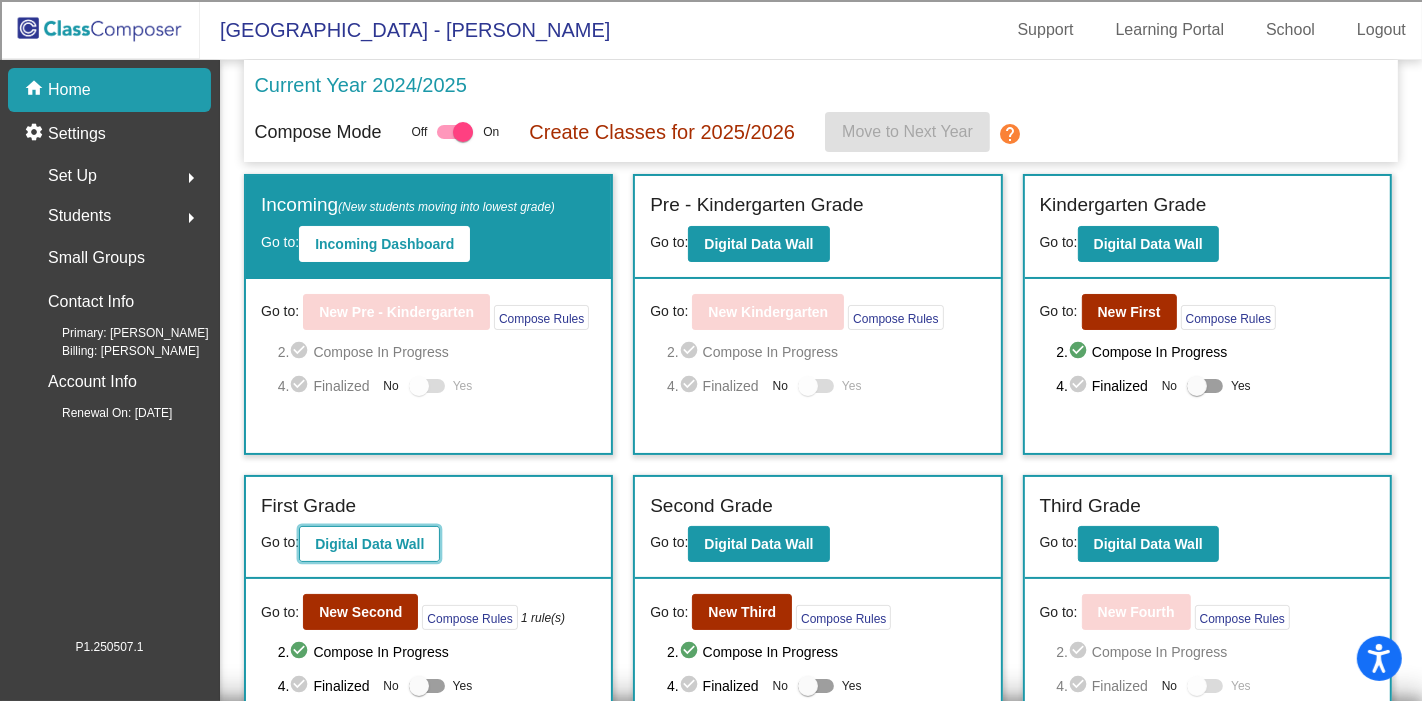 click on "Digital Data Wall" 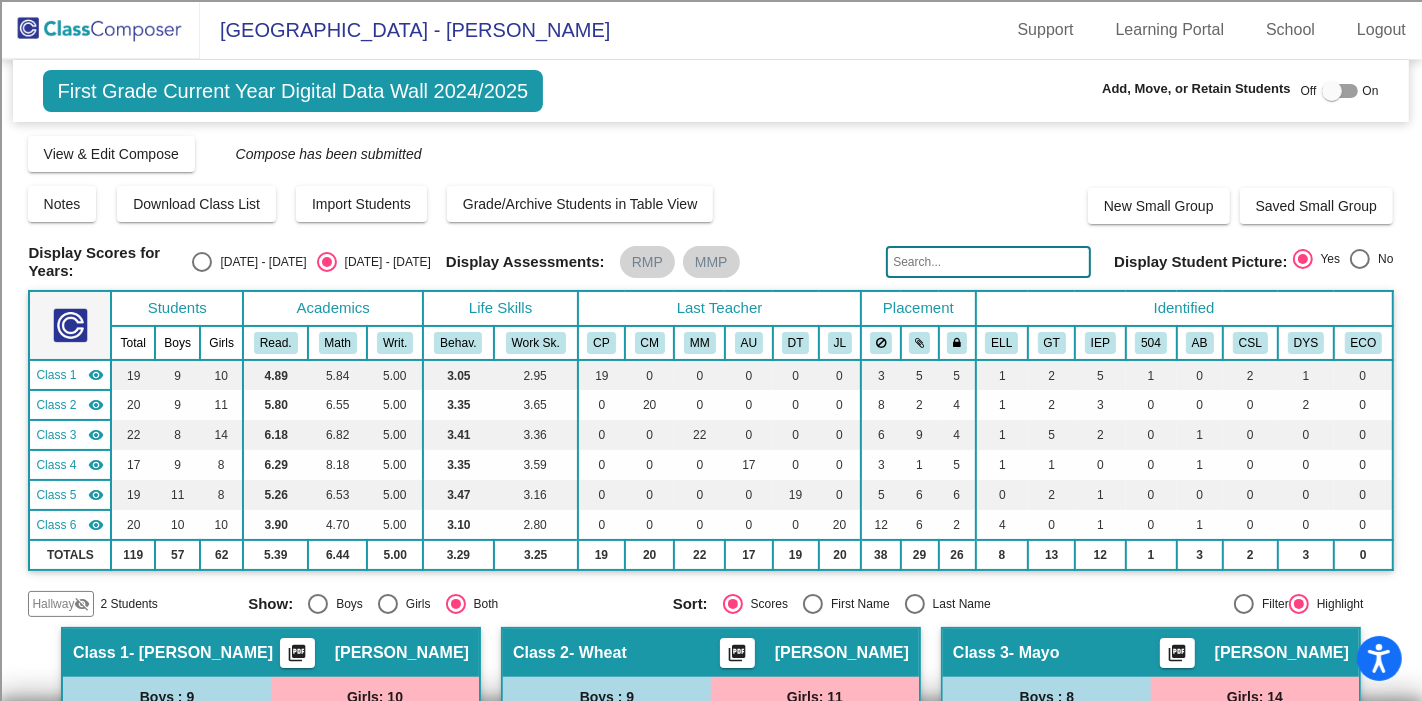 click on "Hallway" 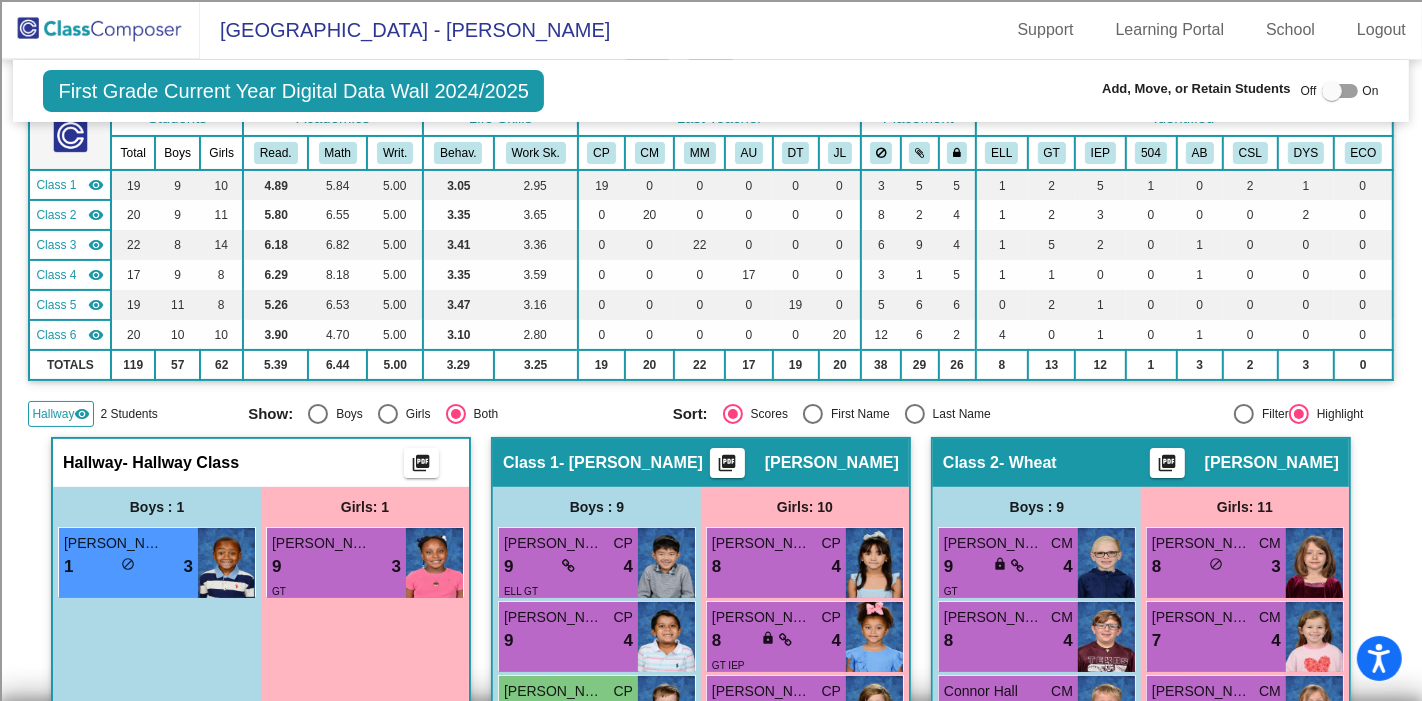 scroll, scrollTop: 111, scrollLeft: 0, axis: vertical 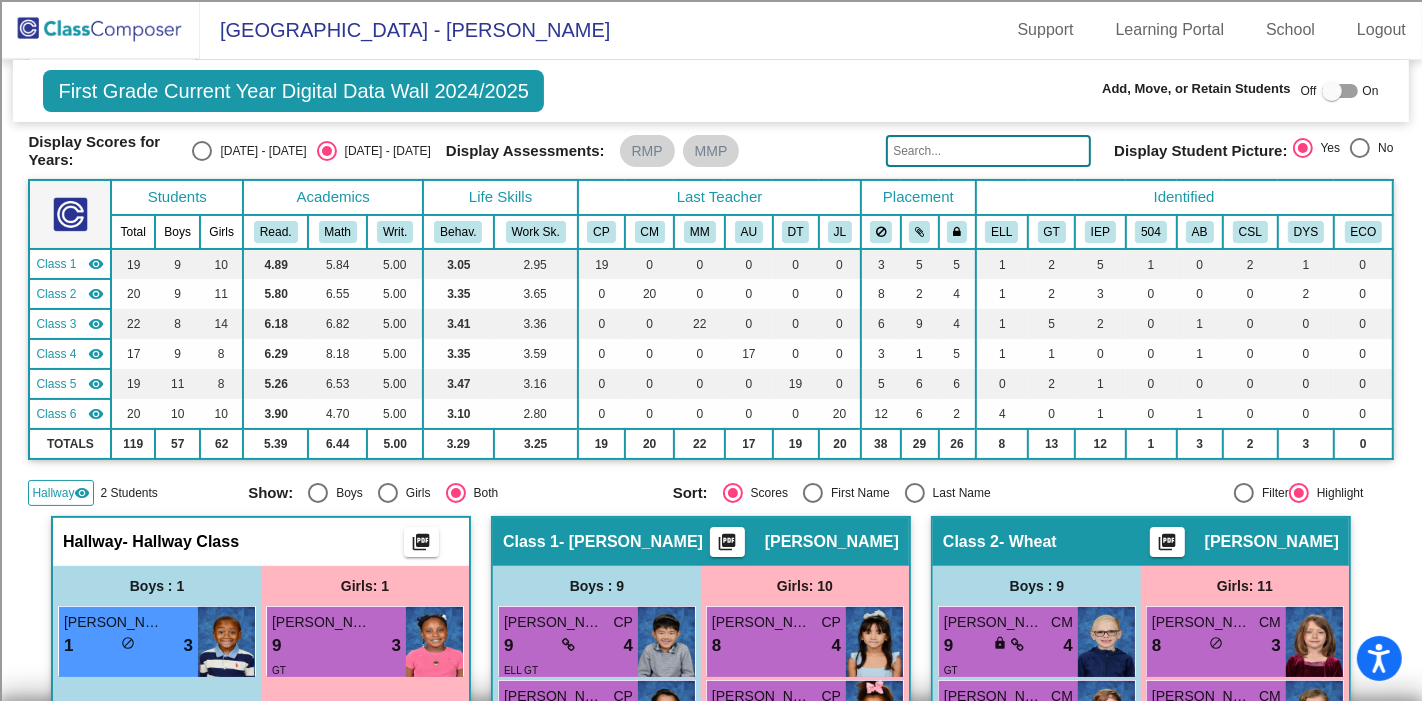 click at bounding box center [1340, 91] 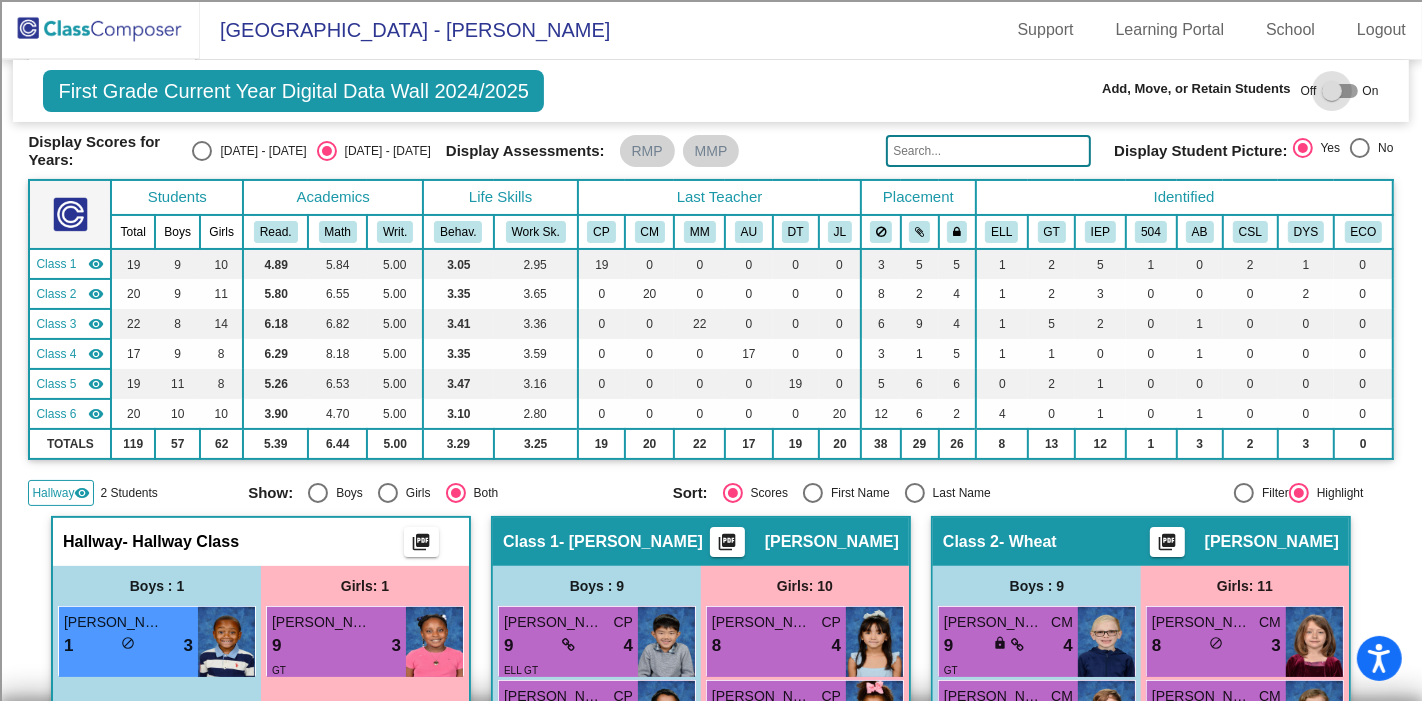 checkbox on "true" 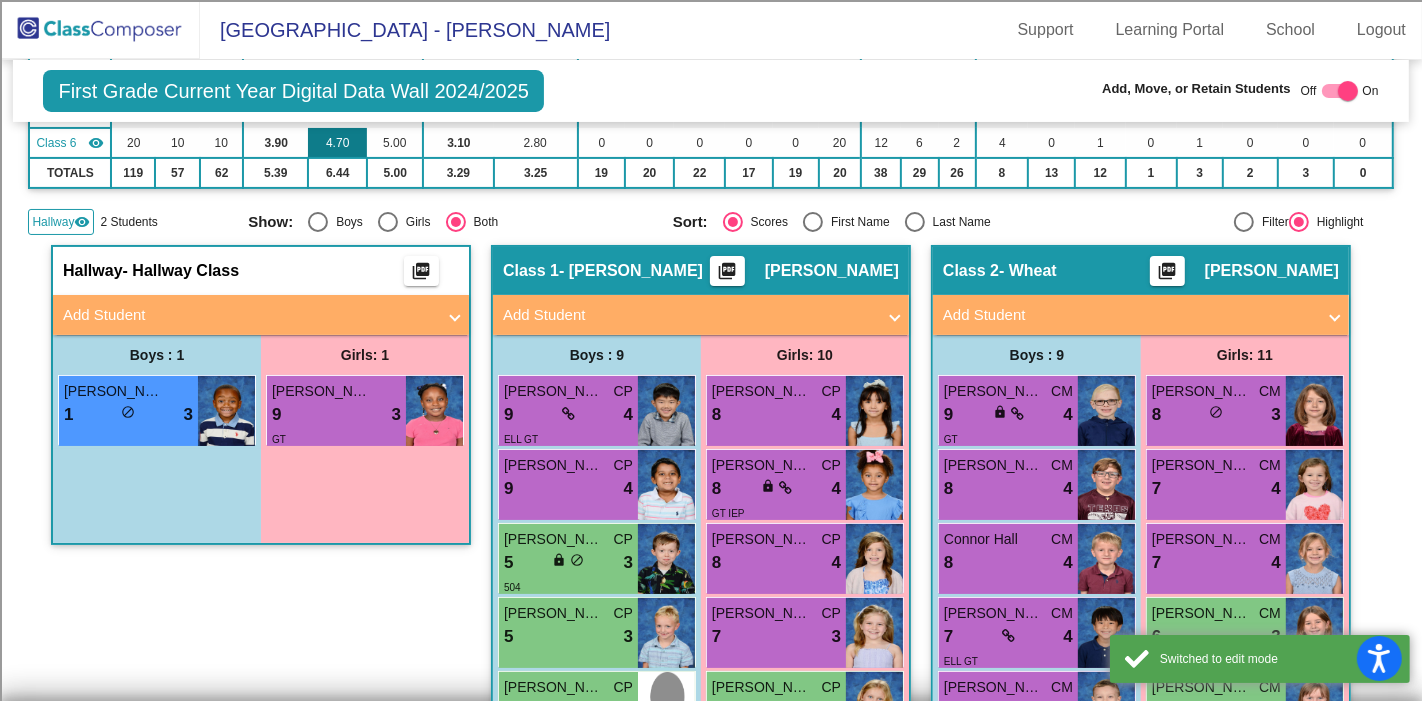 scroll, scrollTop: 444, scrollLeft: 0, axis: vertical 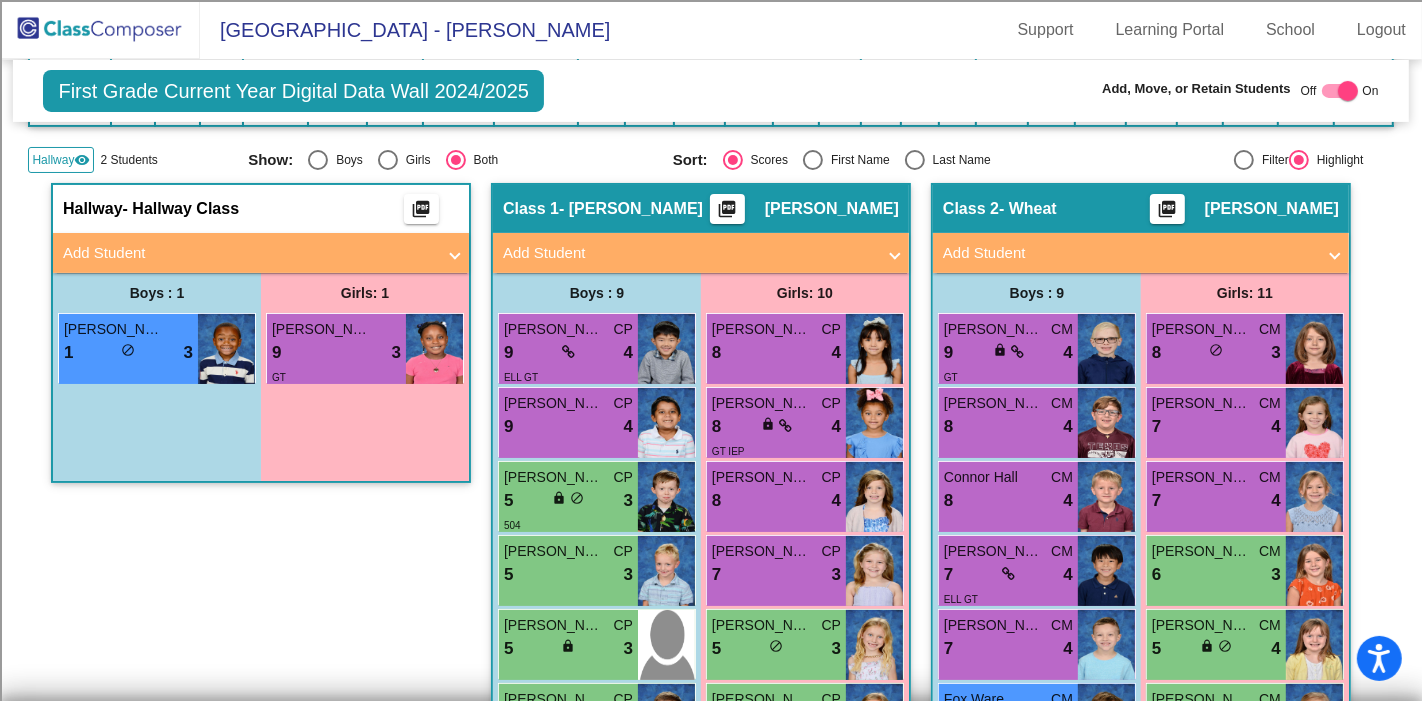click on "Add Student" at bounding box center (249, 253) 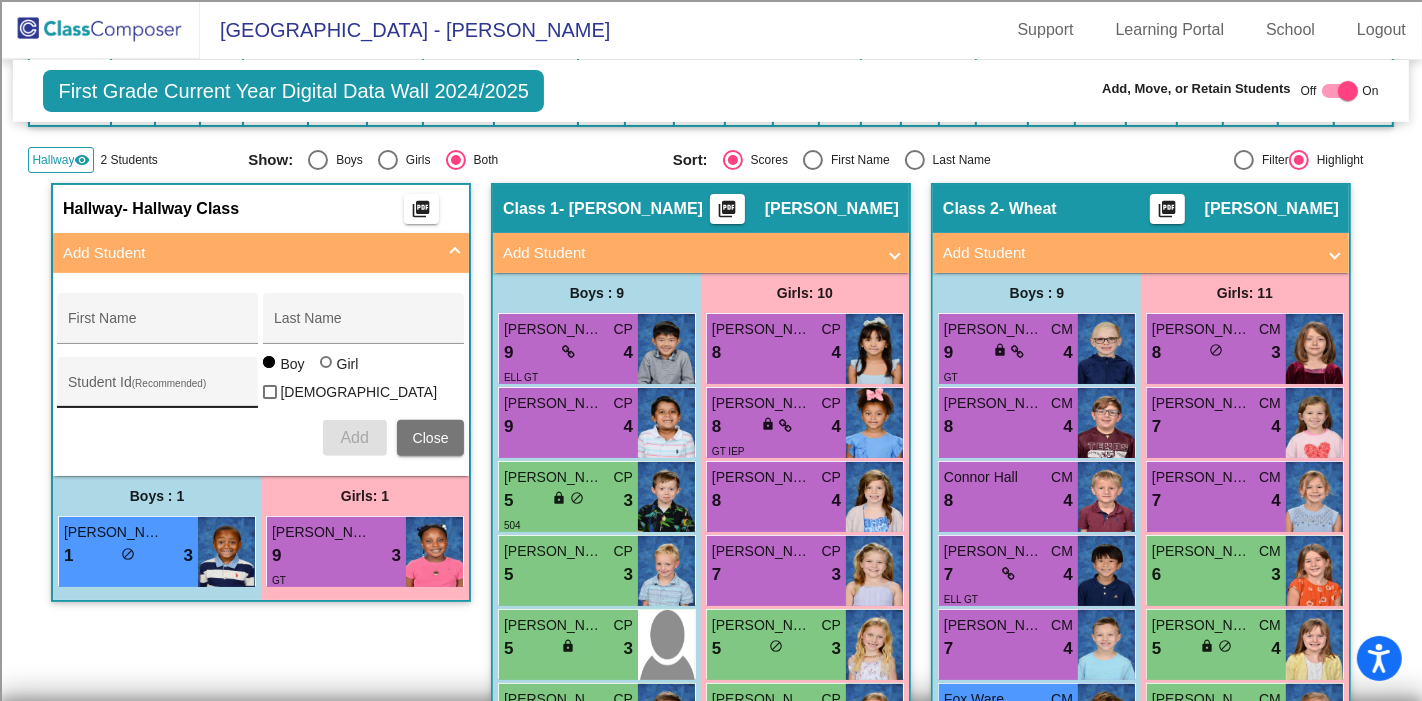 click on "Student Id  (Recommended)" at bounding box center [158, 390] 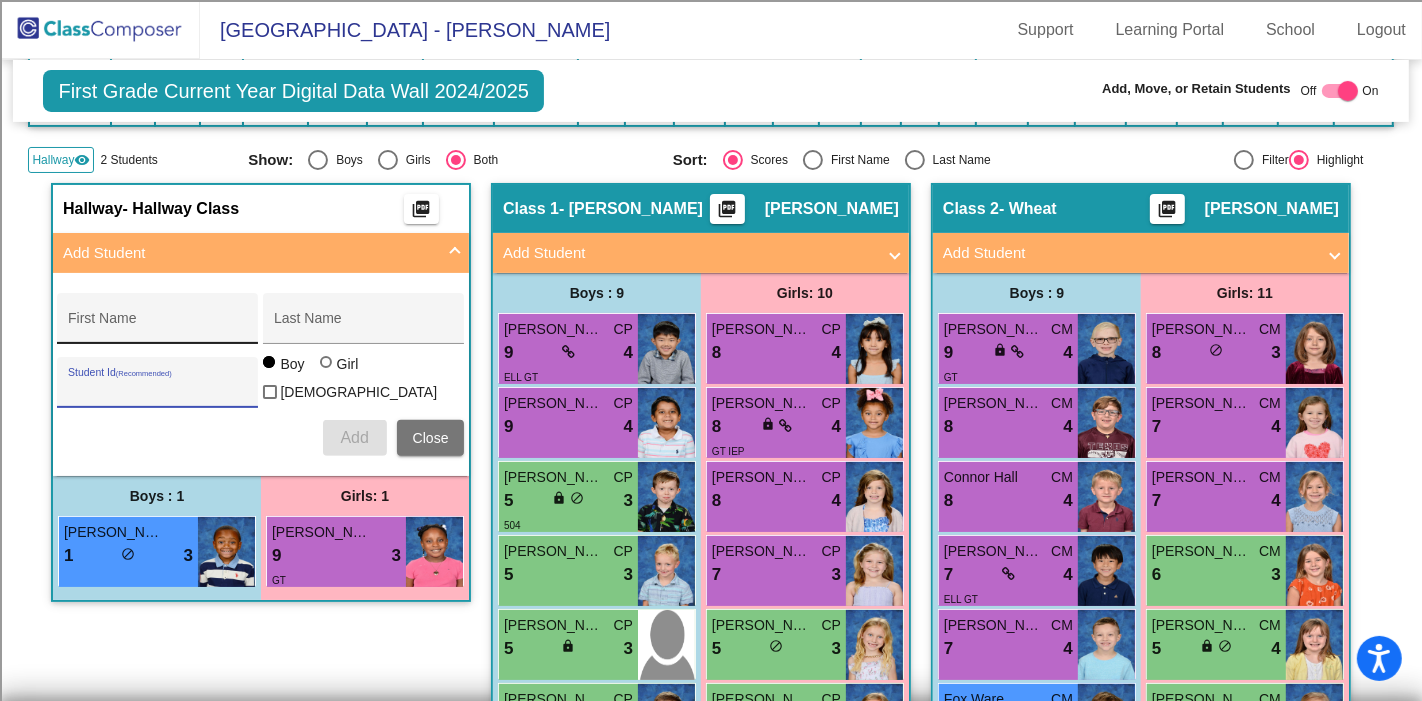 paste on "100072477" 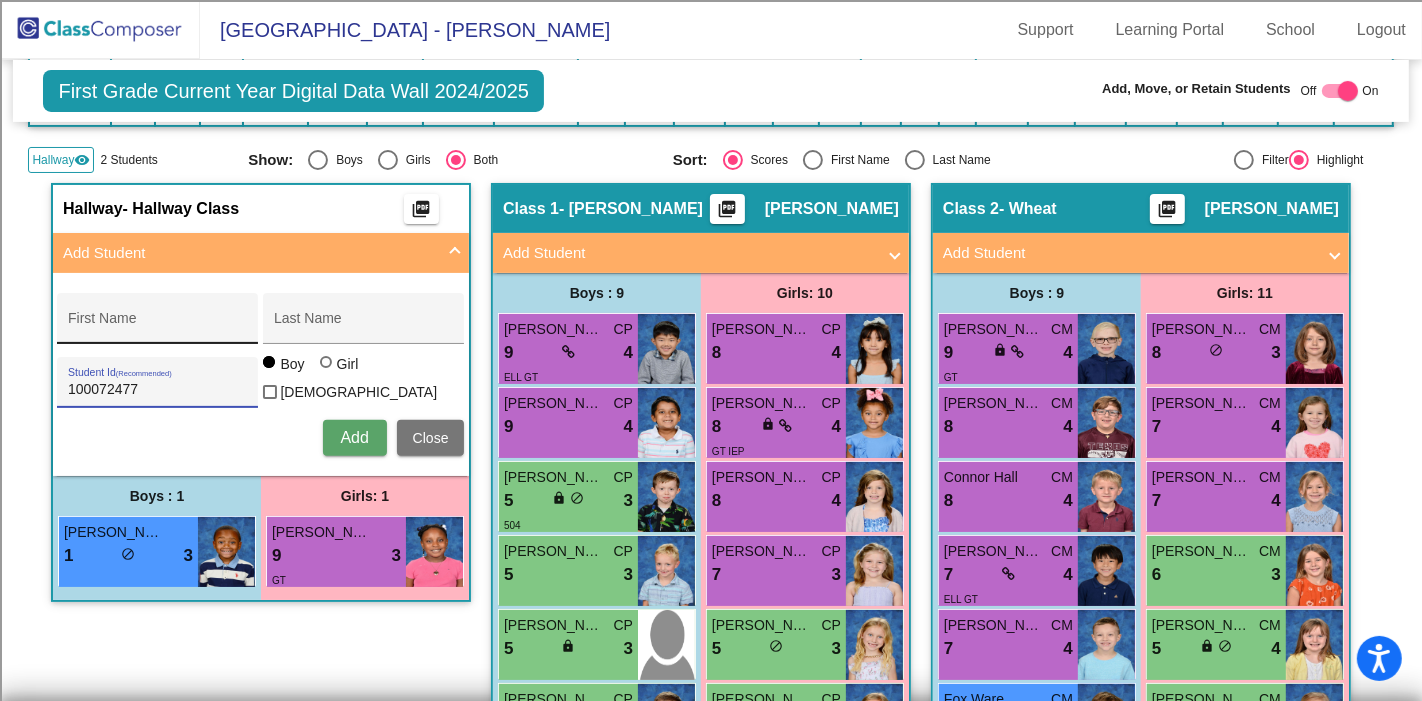 type on "100072477" 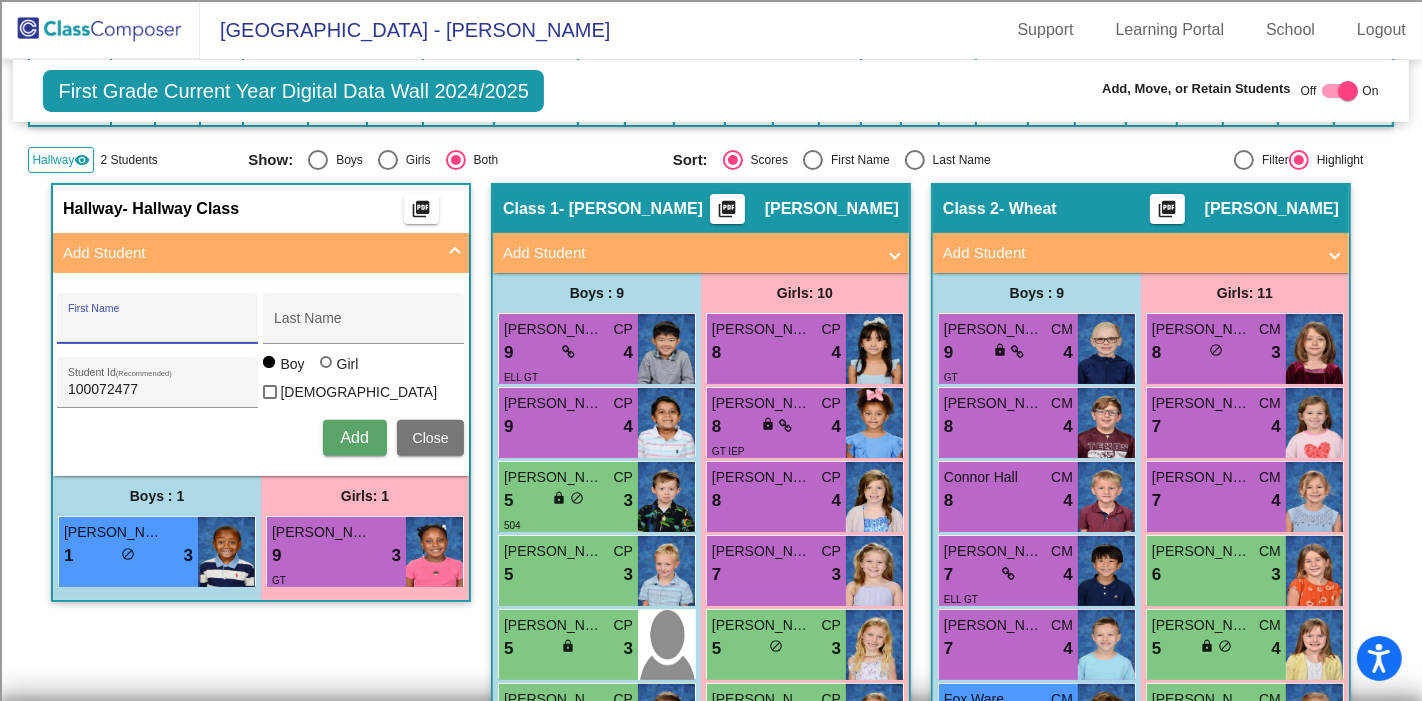 click on "First Name" at bounding box center [158, 326] 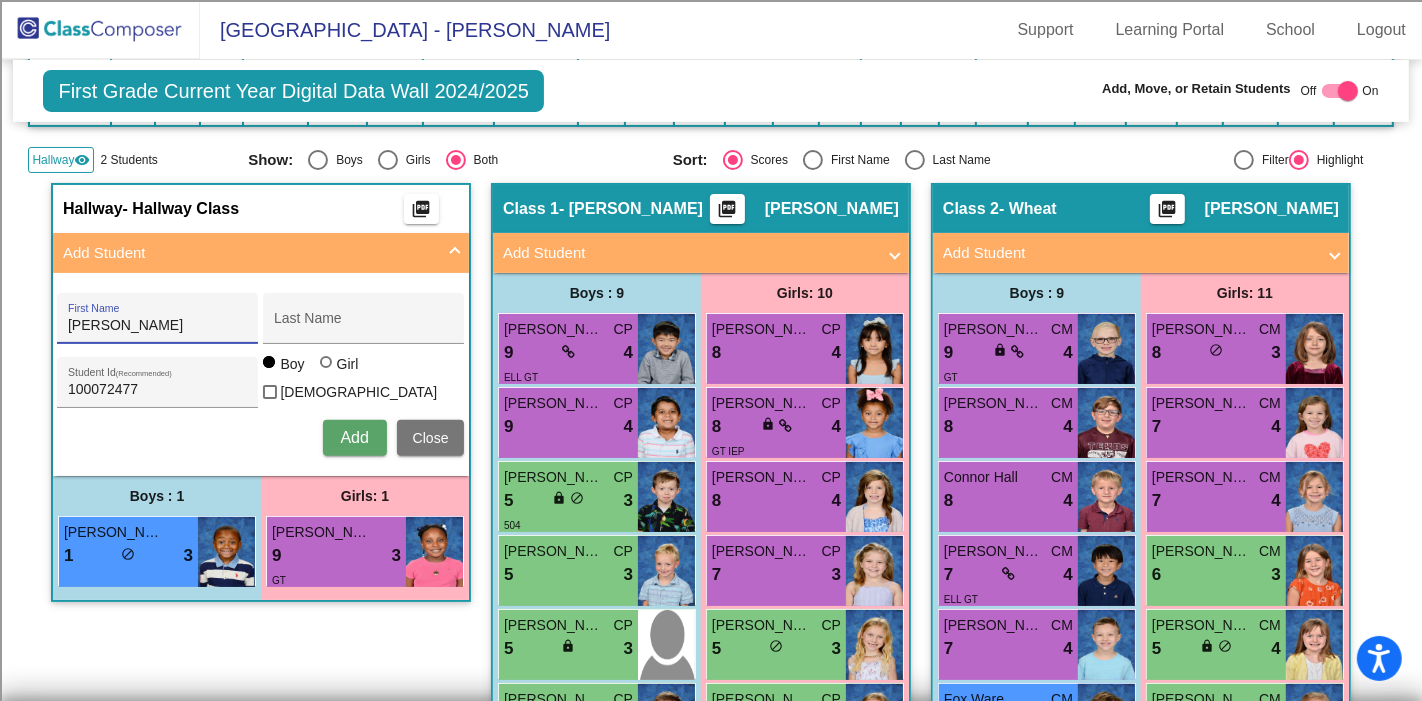 type on "[PERSON_NAME]" 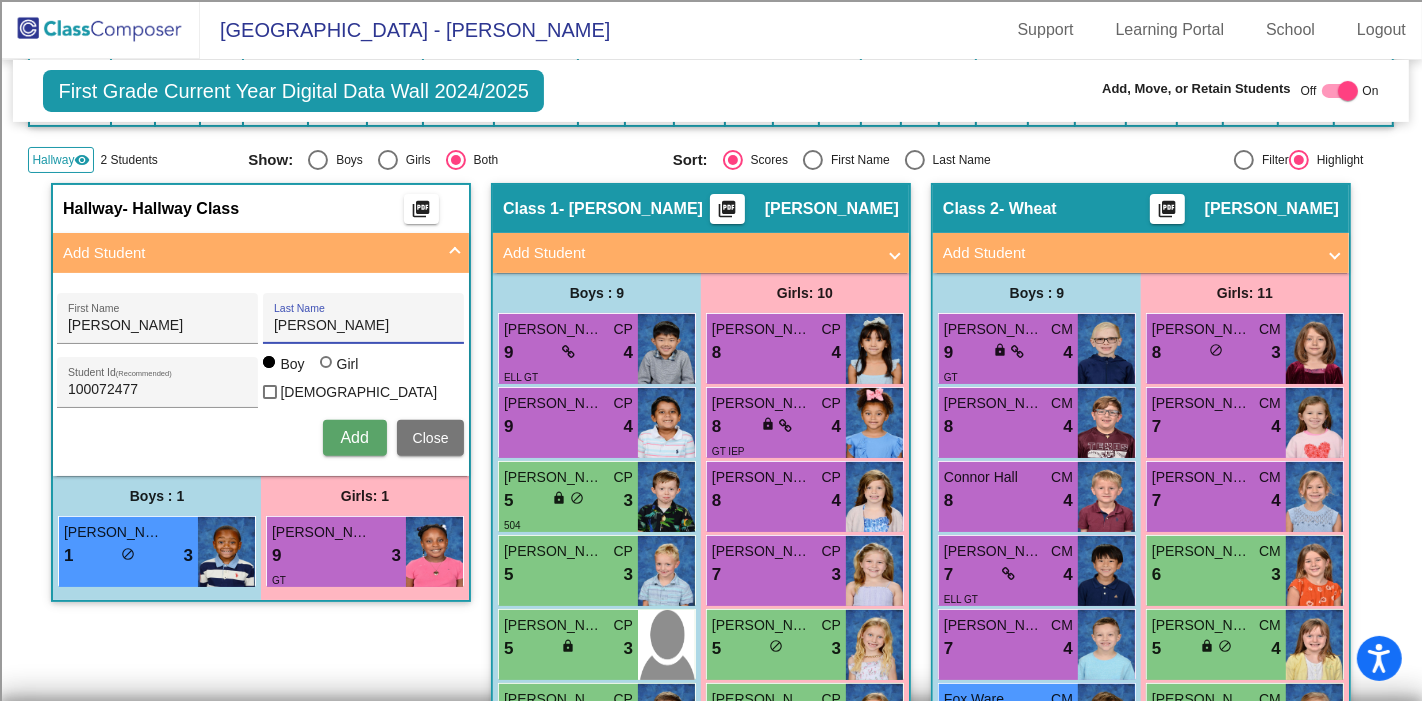 type on "[PERSON_NAME]" 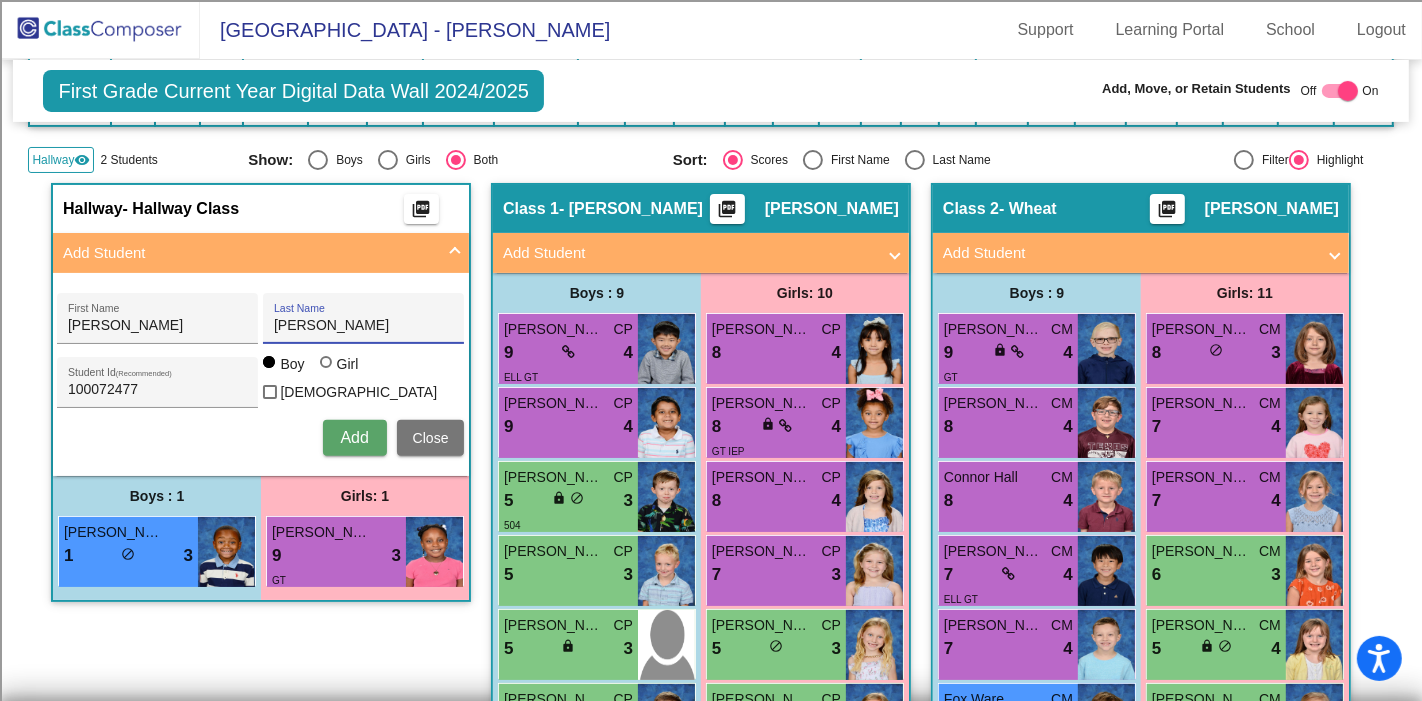 click on "Add" at bounding box center (354, 437) 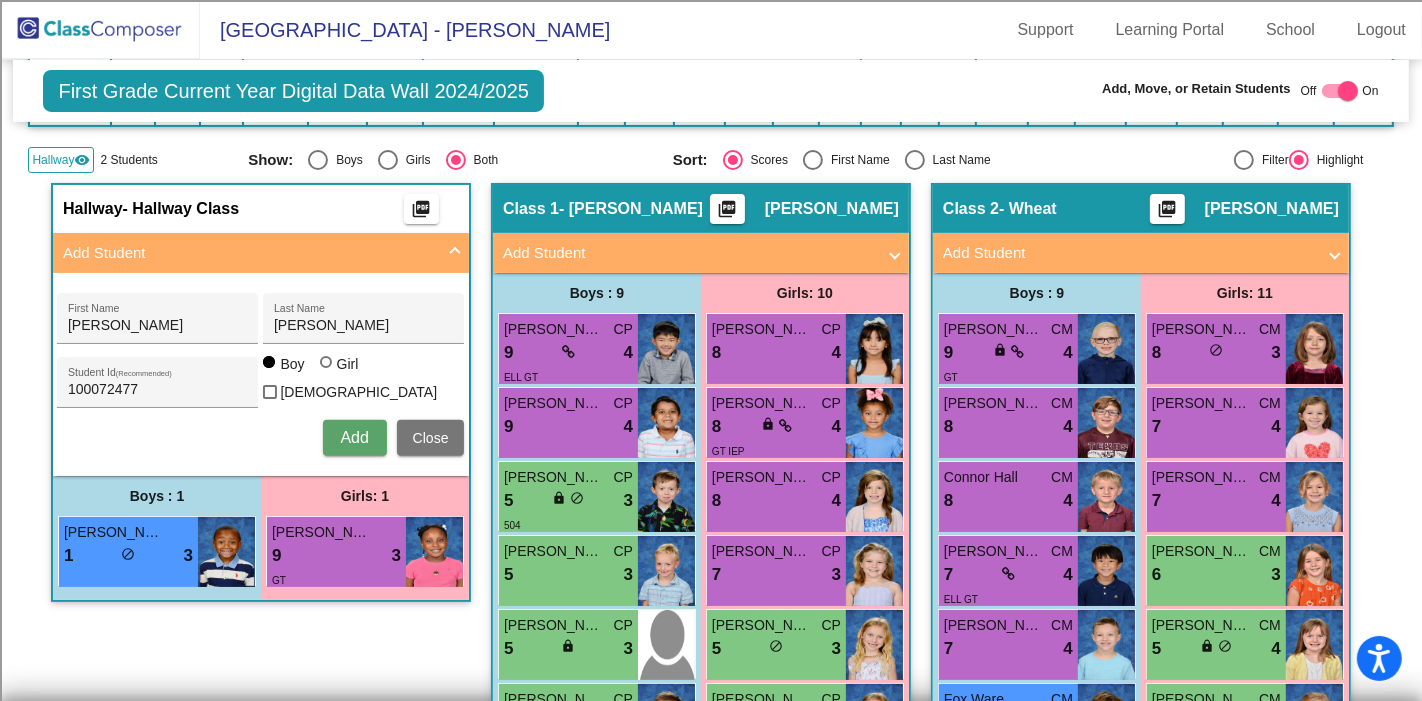 type 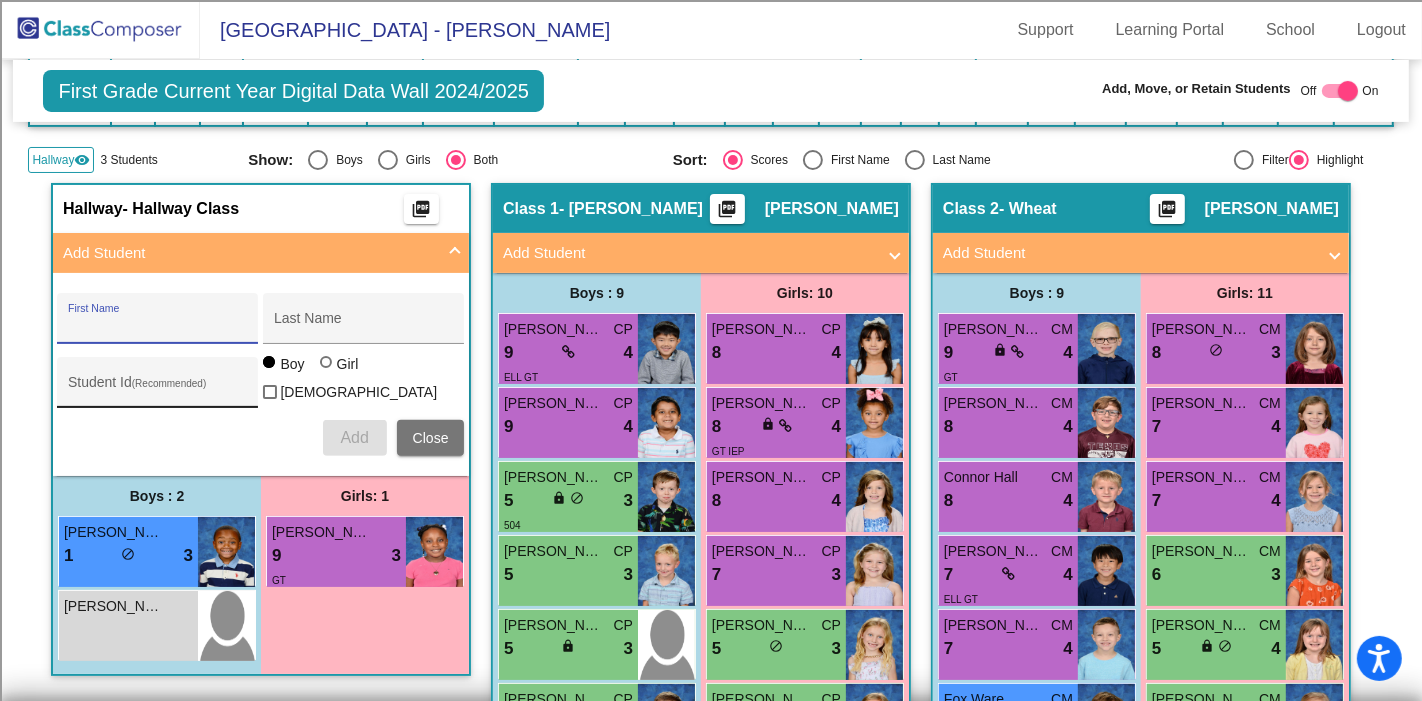 click on "Student Id  (Recommended)" at bounding box center (158, 390) 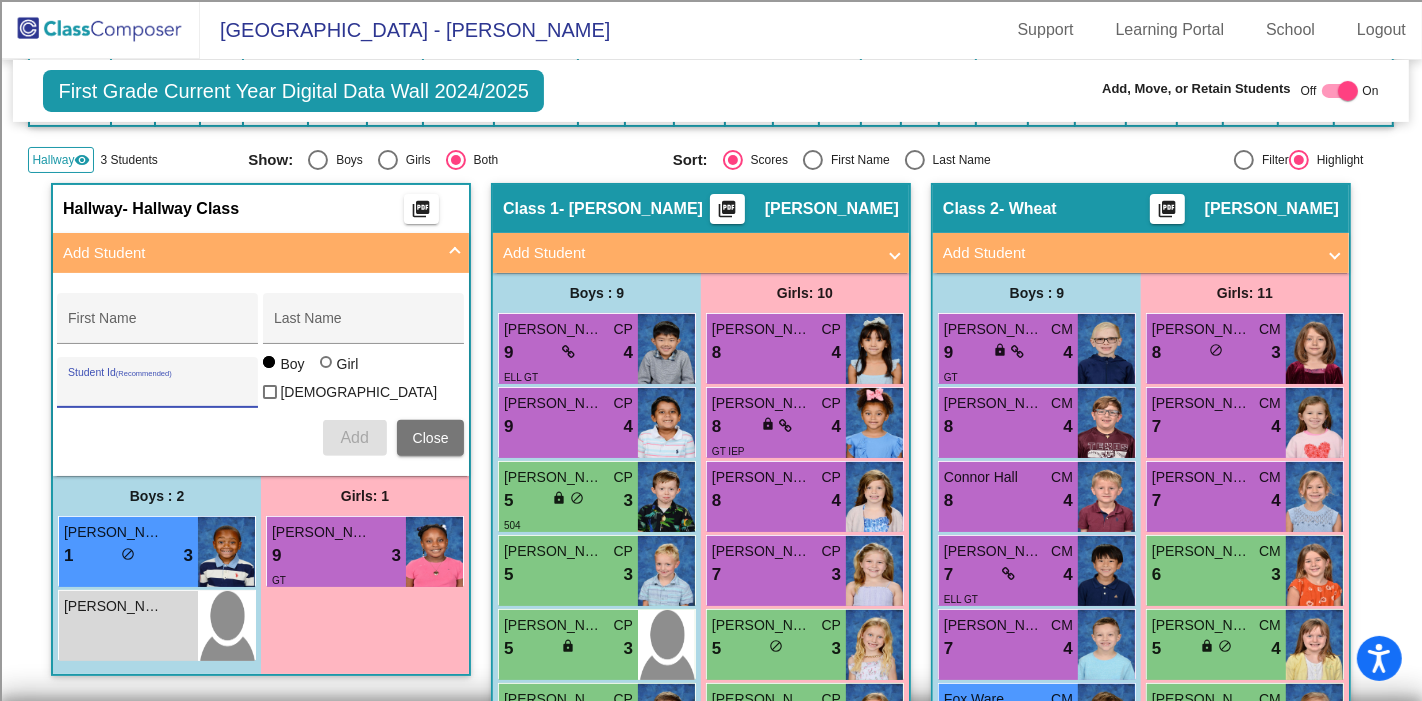 paste on "1000722748" 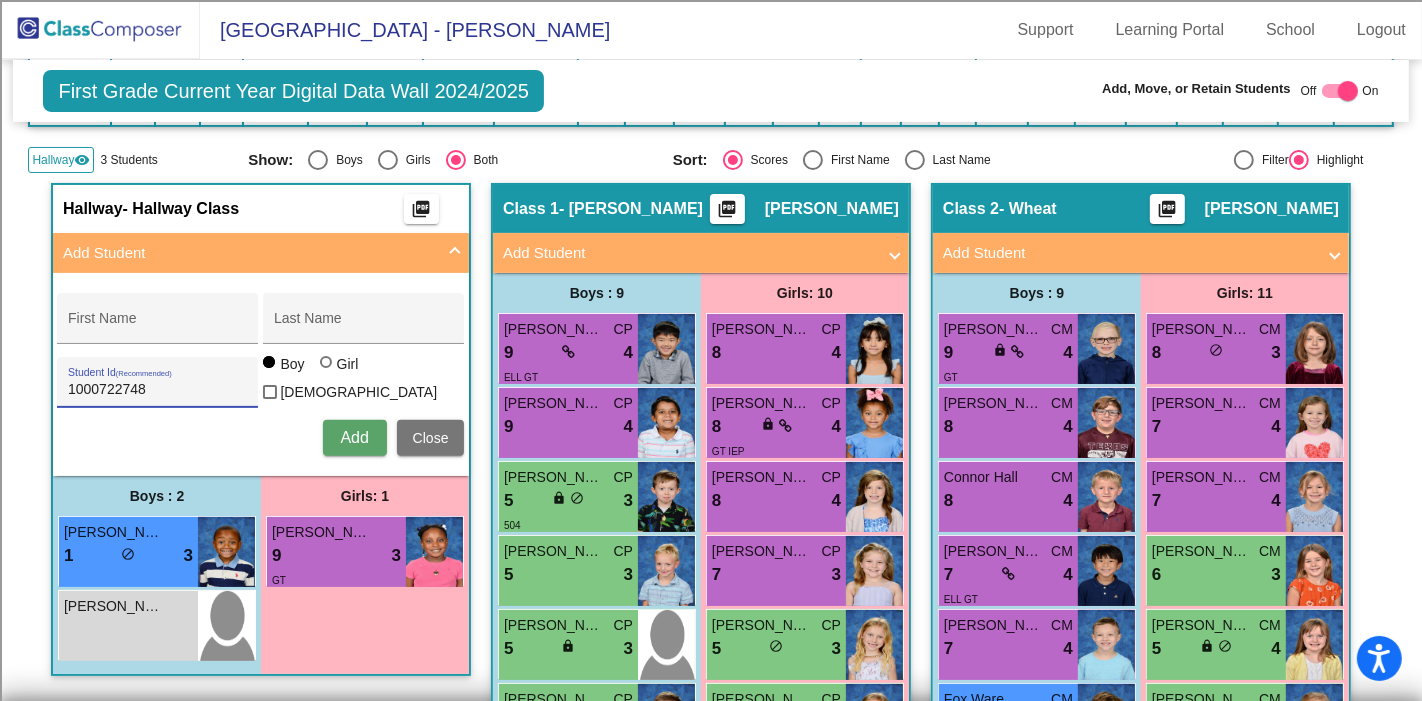 type on "1000722748" 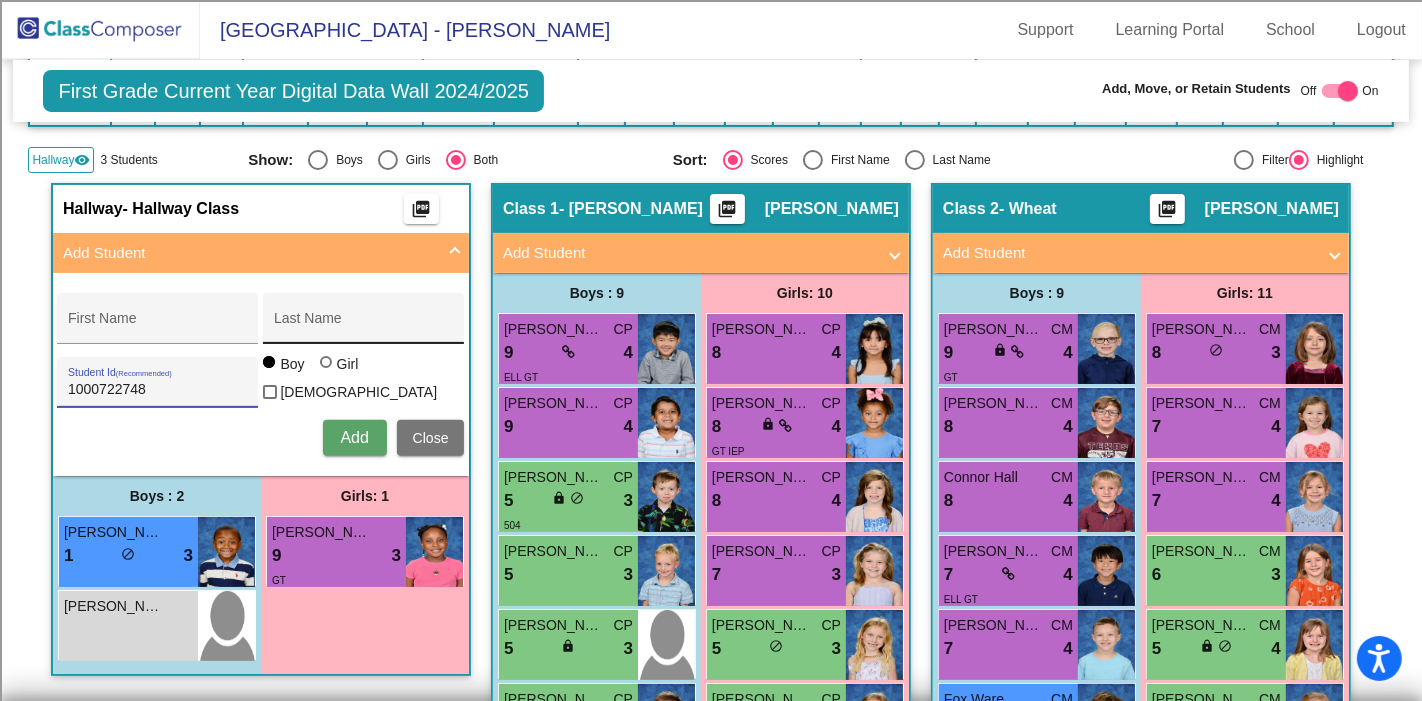 click on "Last Name" at bounding box center [364, 324] 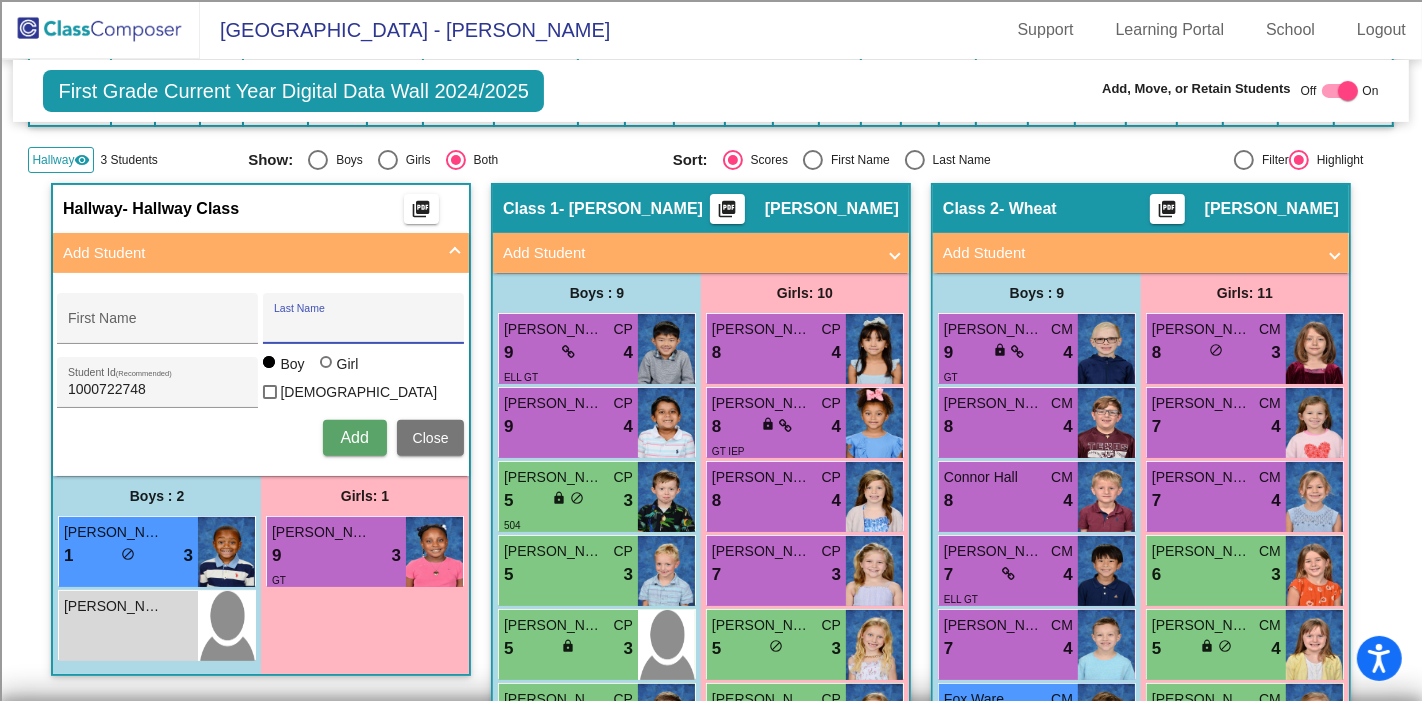 paste on "[PERSON_NAME]" 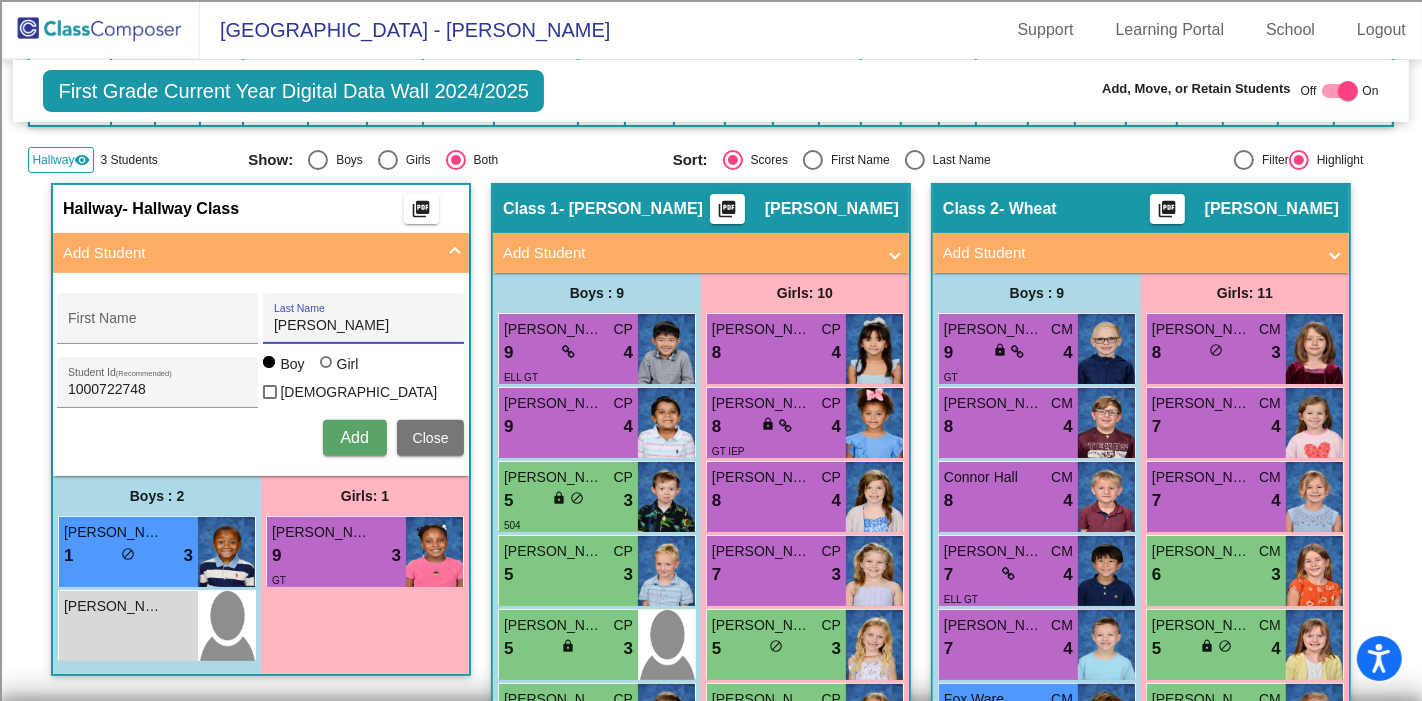 drag, startPoint x: 411, startPoint y: 321, endPoint x: 331, endPoint y: 327, distance: 80.224686 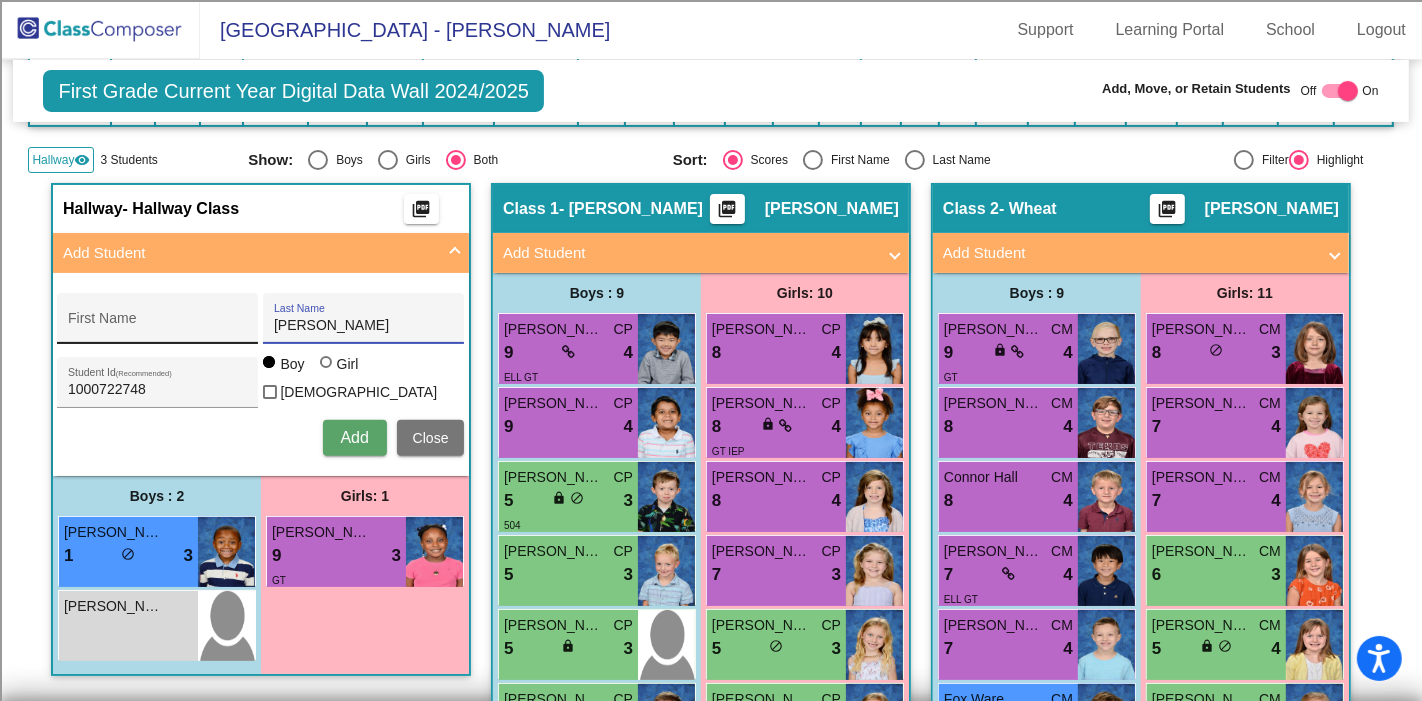 type on "[PERSON_NAME]" 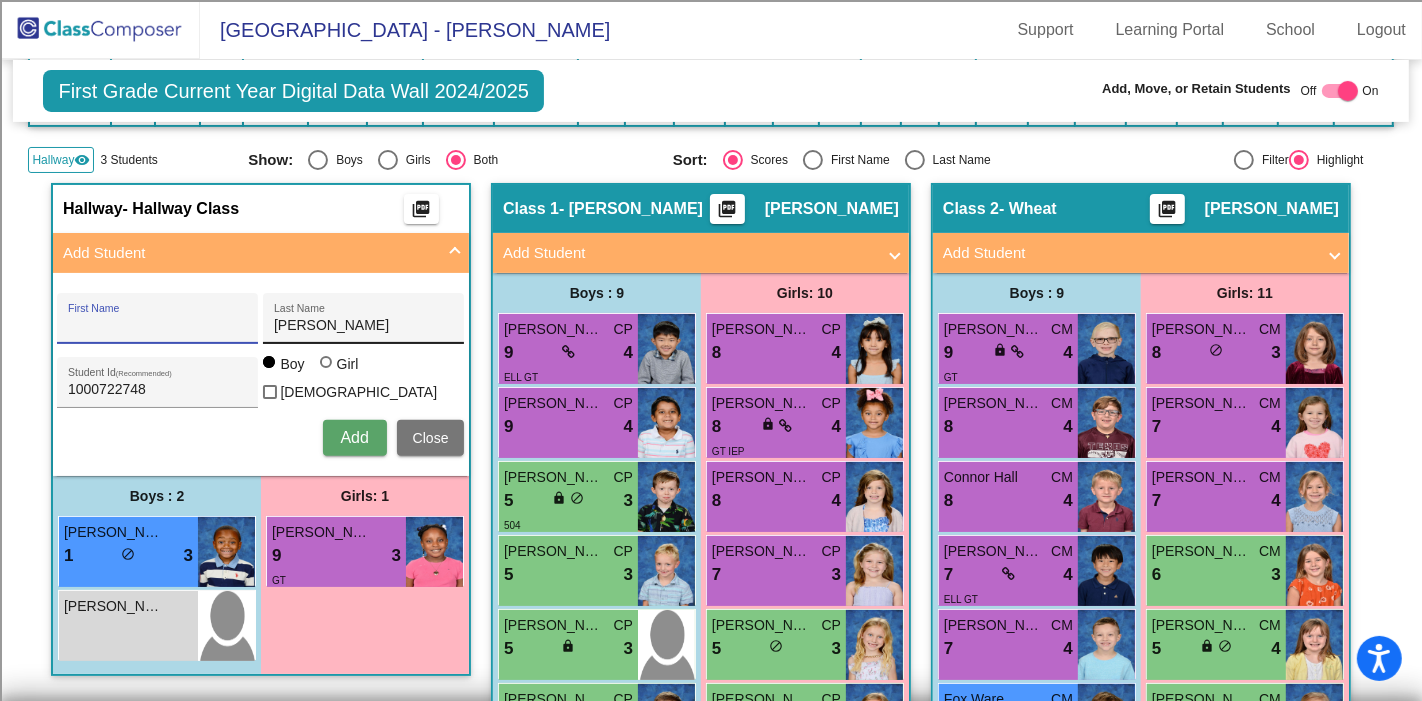 paste on "[PERSON_NAME]" 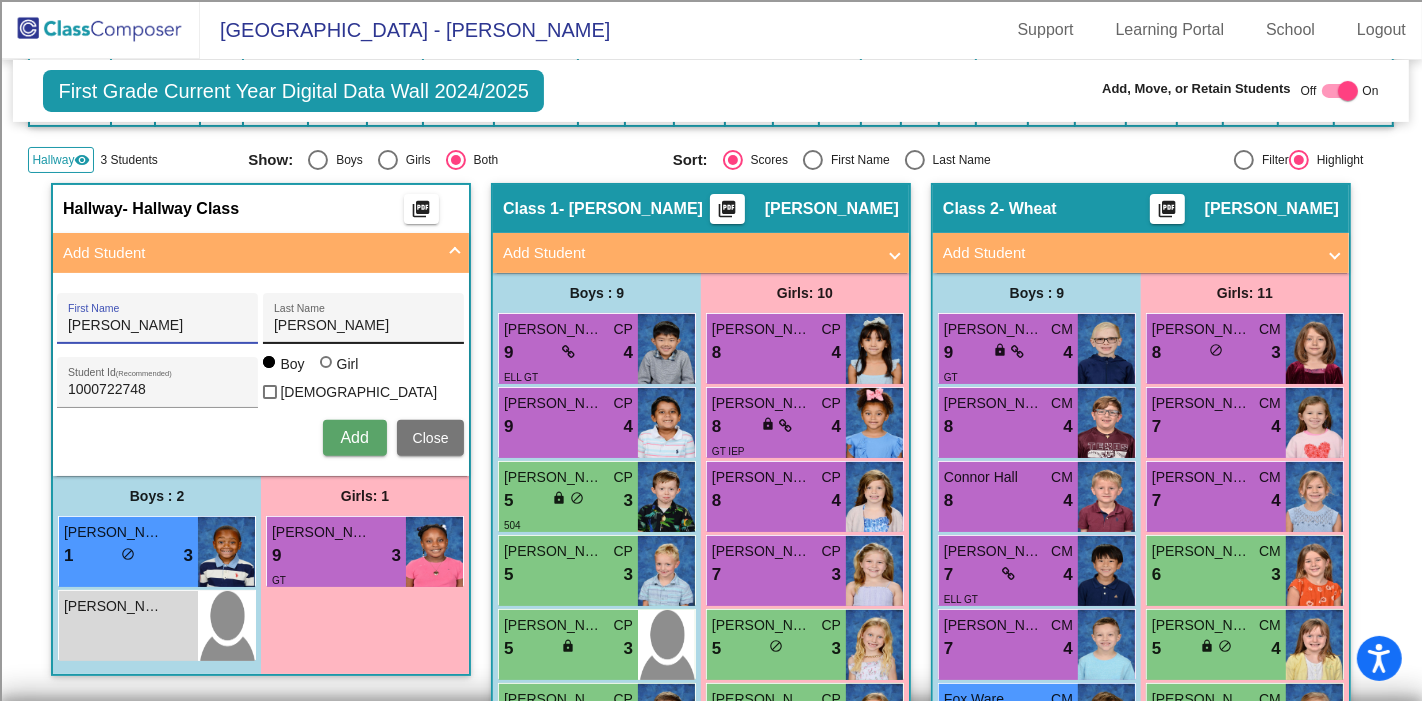 type on "[PERSON_NAME]" 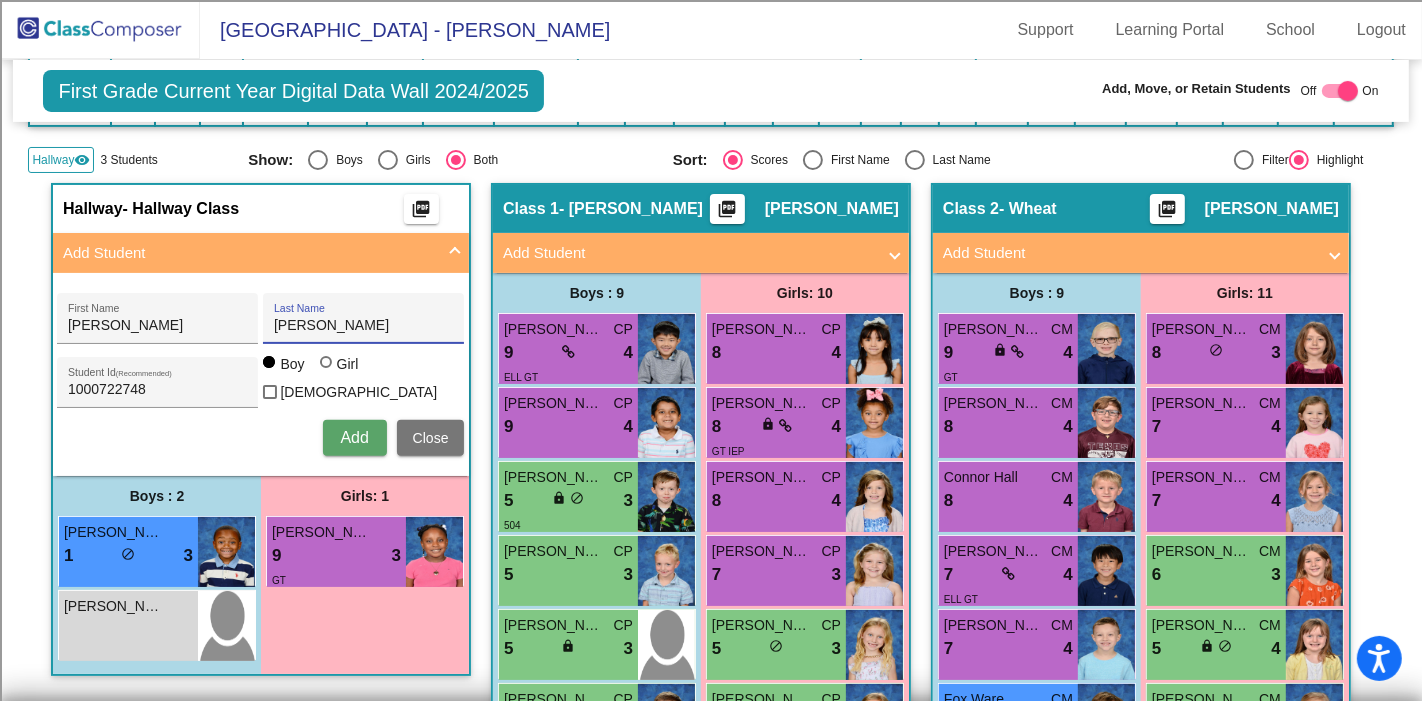 click on "[PERSON_NAME]" at bounding box center (364, 326) 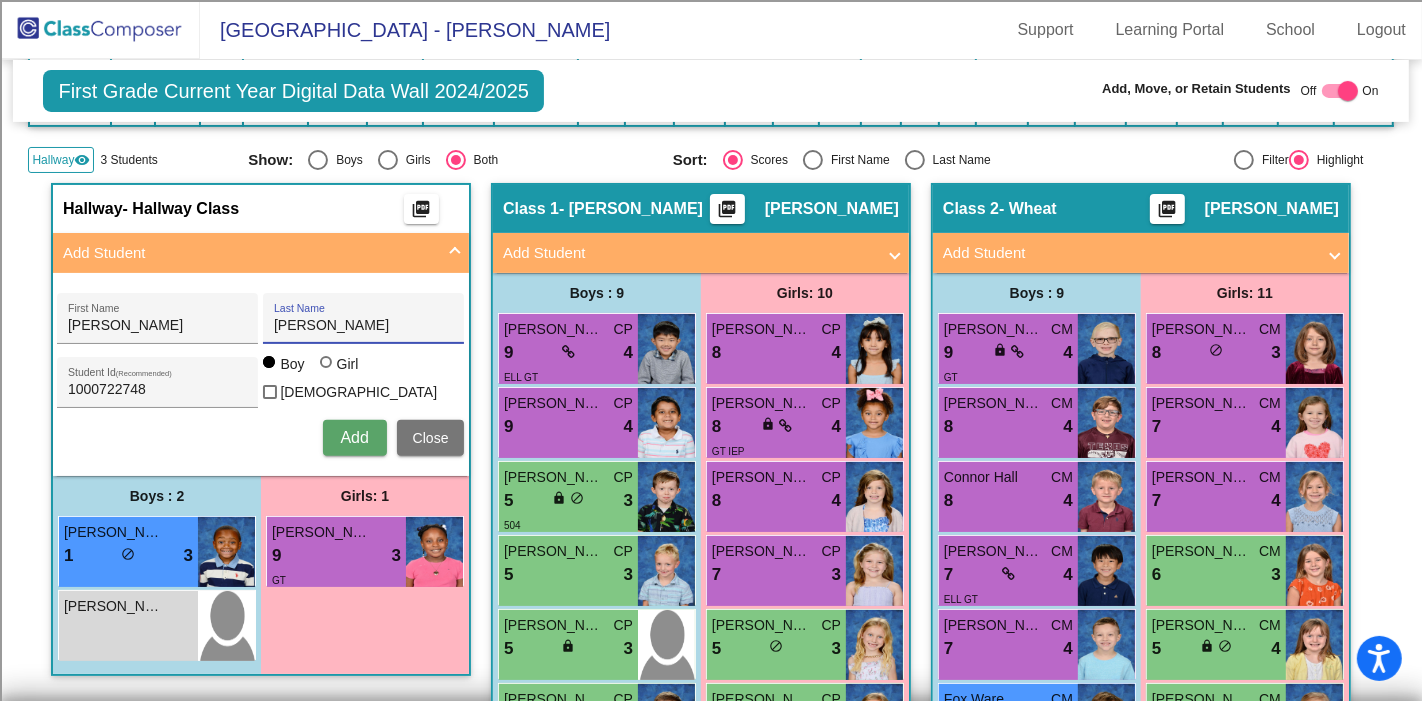 type on "[PERSON_NAME]" 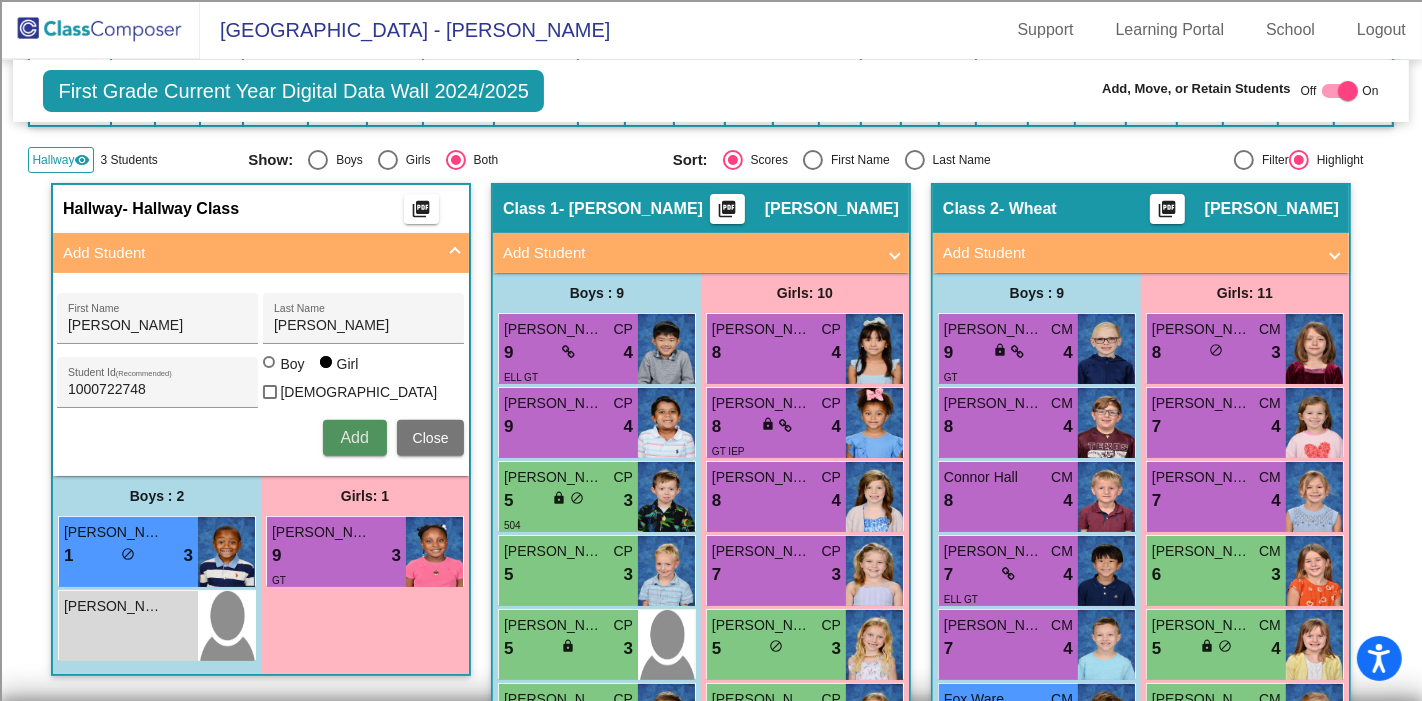 click on "Add" at bounding box center (354, 437) 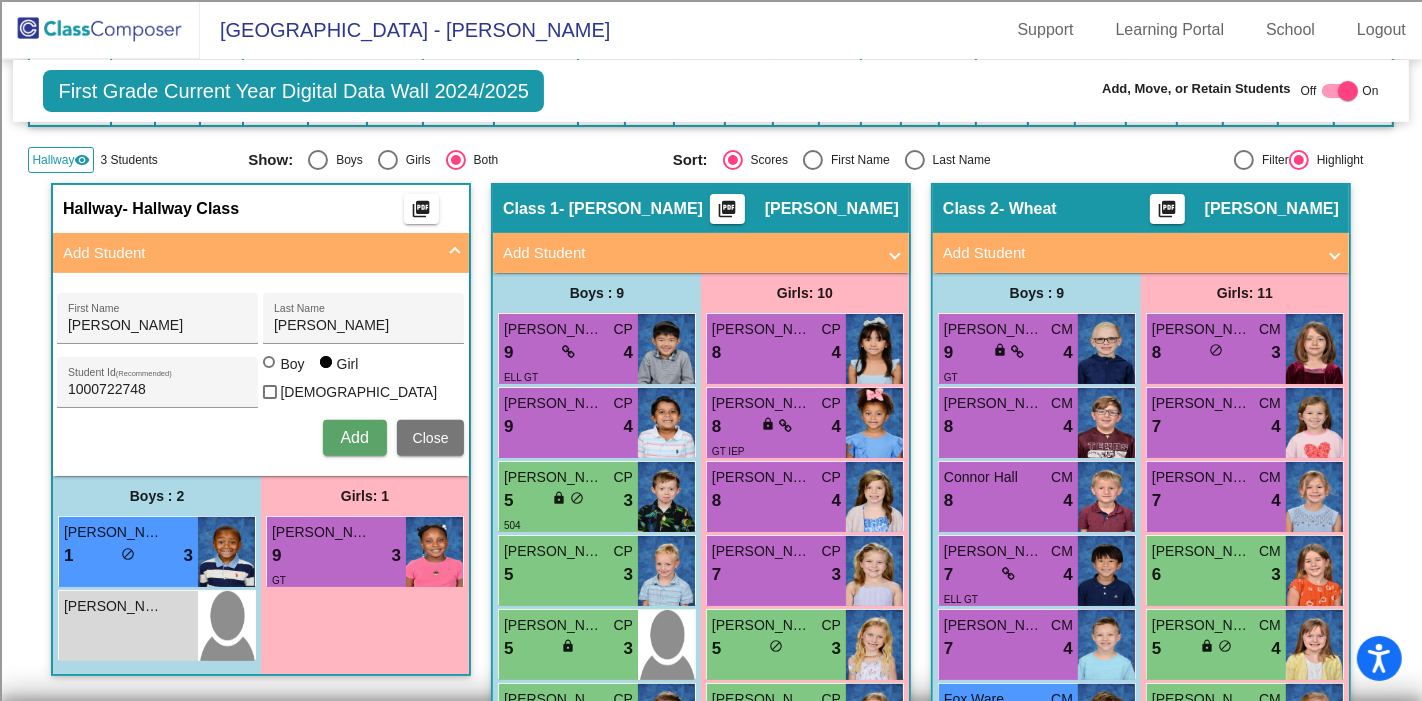 type 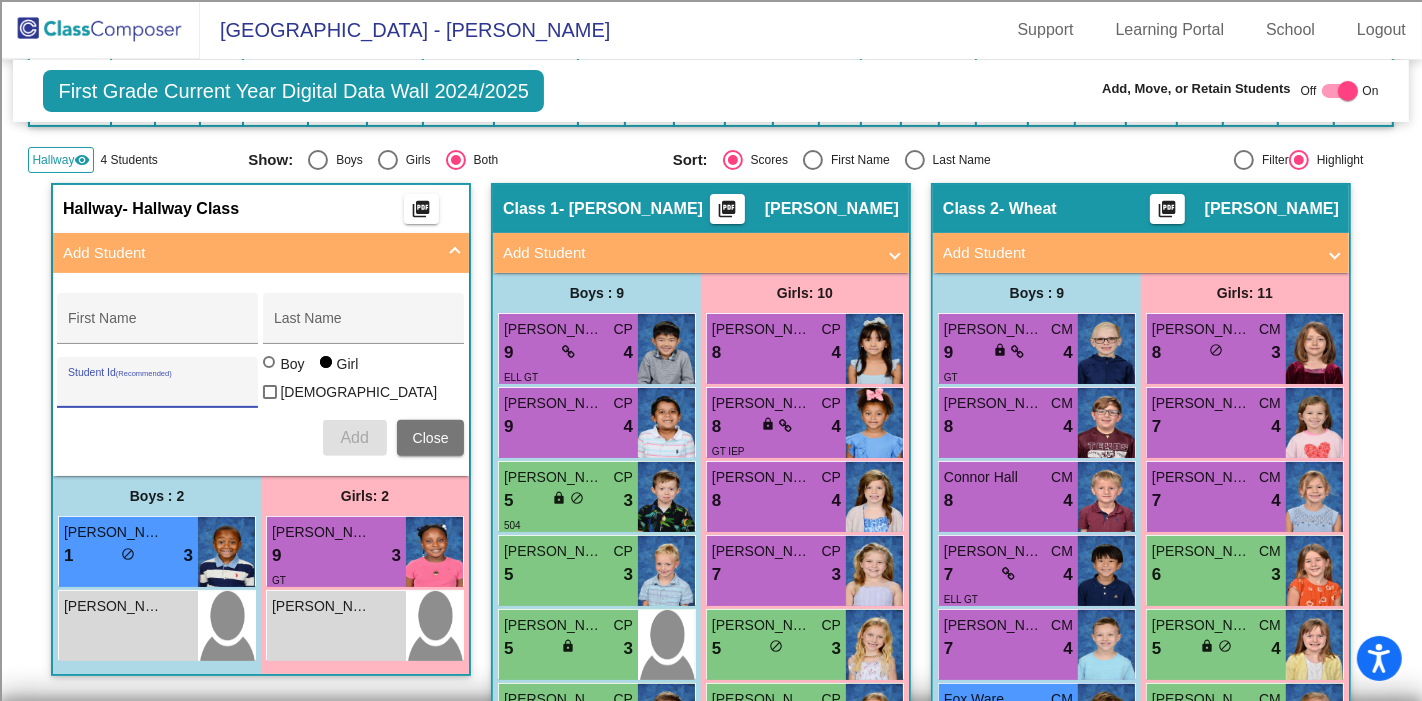 click on "Student Id  (Recommended)" at bounding box center [158, 390] 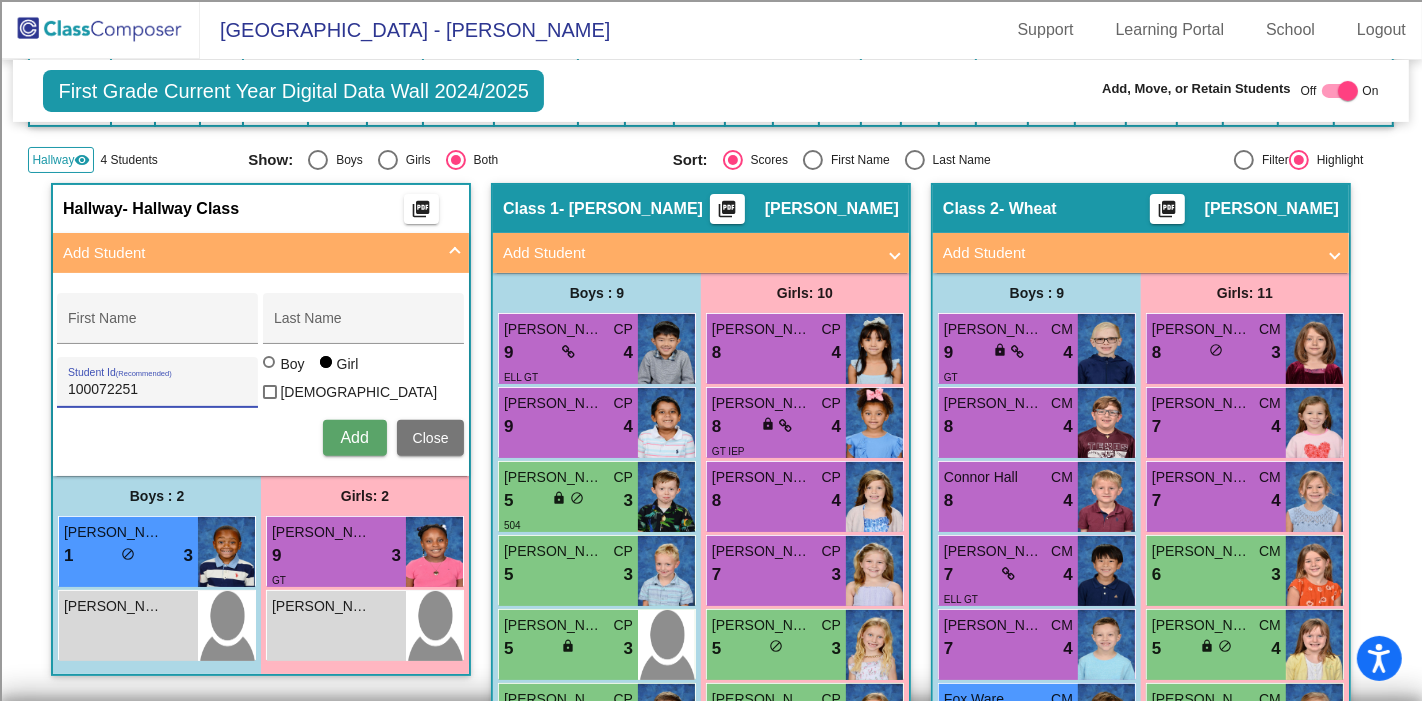 type on "100072251" 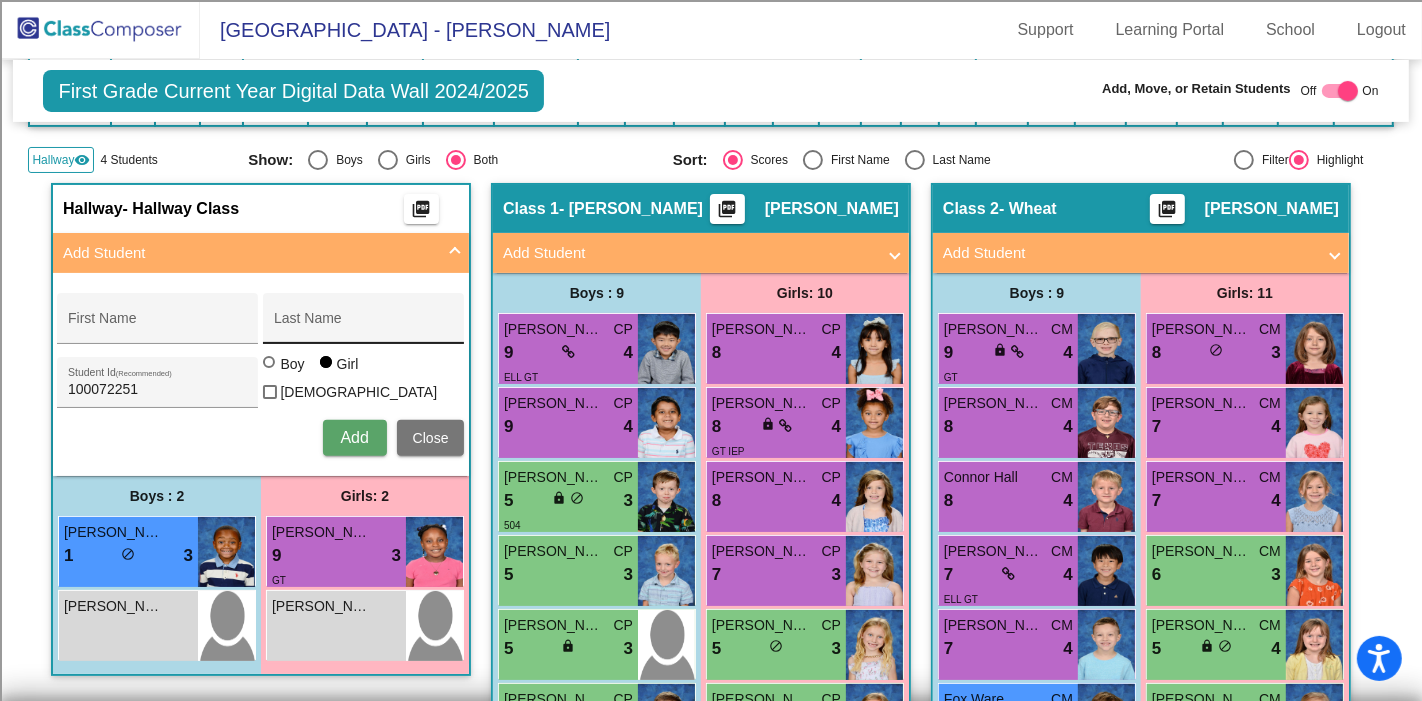 click on "Last Name" at bounding box center [364, 324] 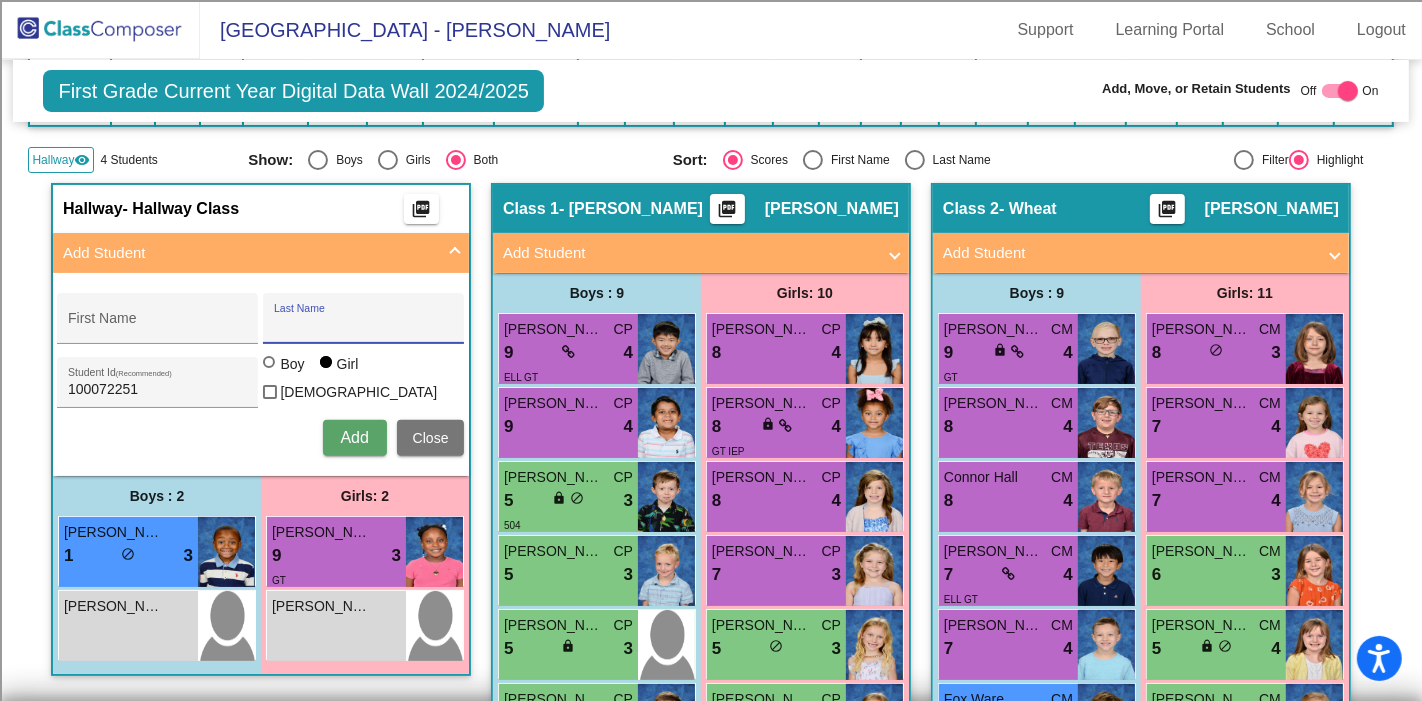paste on "[GEOGRAPHIC_DATA], [GEOGRAPHIC_DATA]" 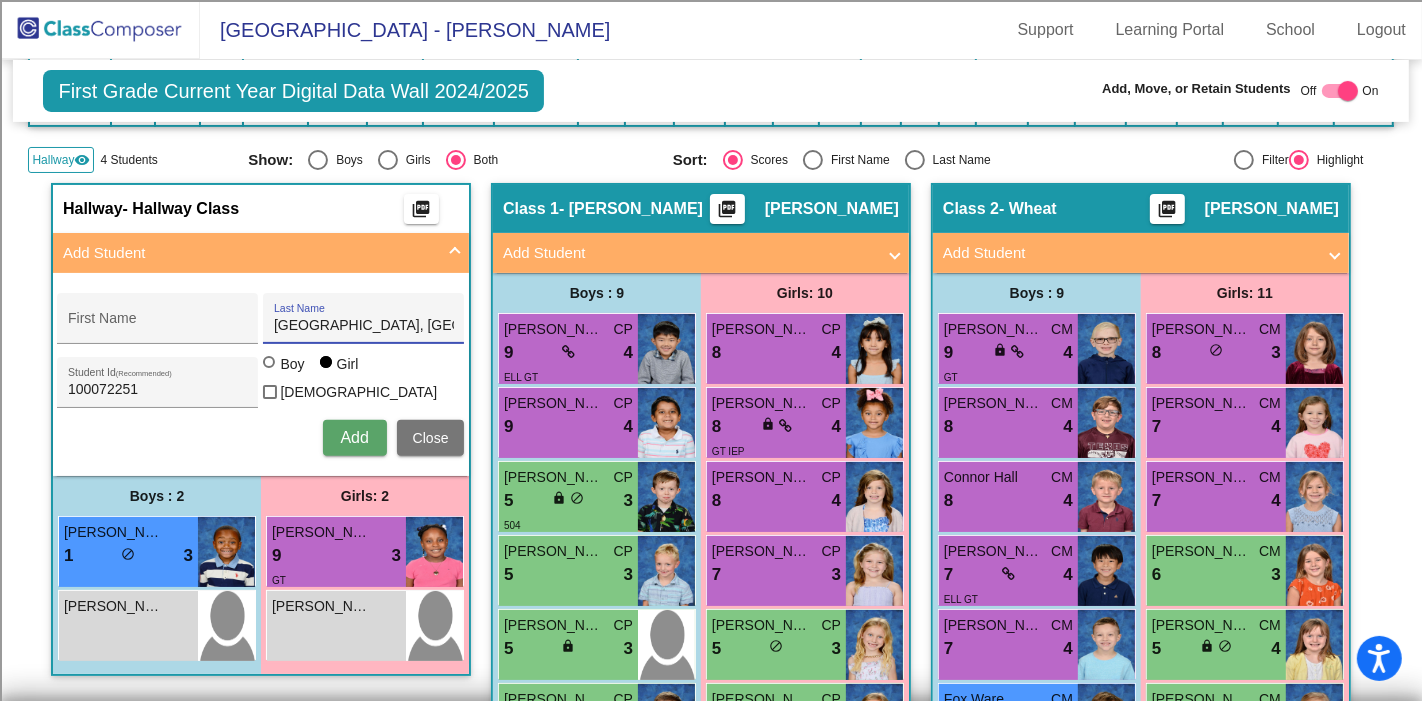 click on "[GEOGRAPHIC_DATA], [GEOGRAPHIC_DATA]" at bounding box center [364, 326] 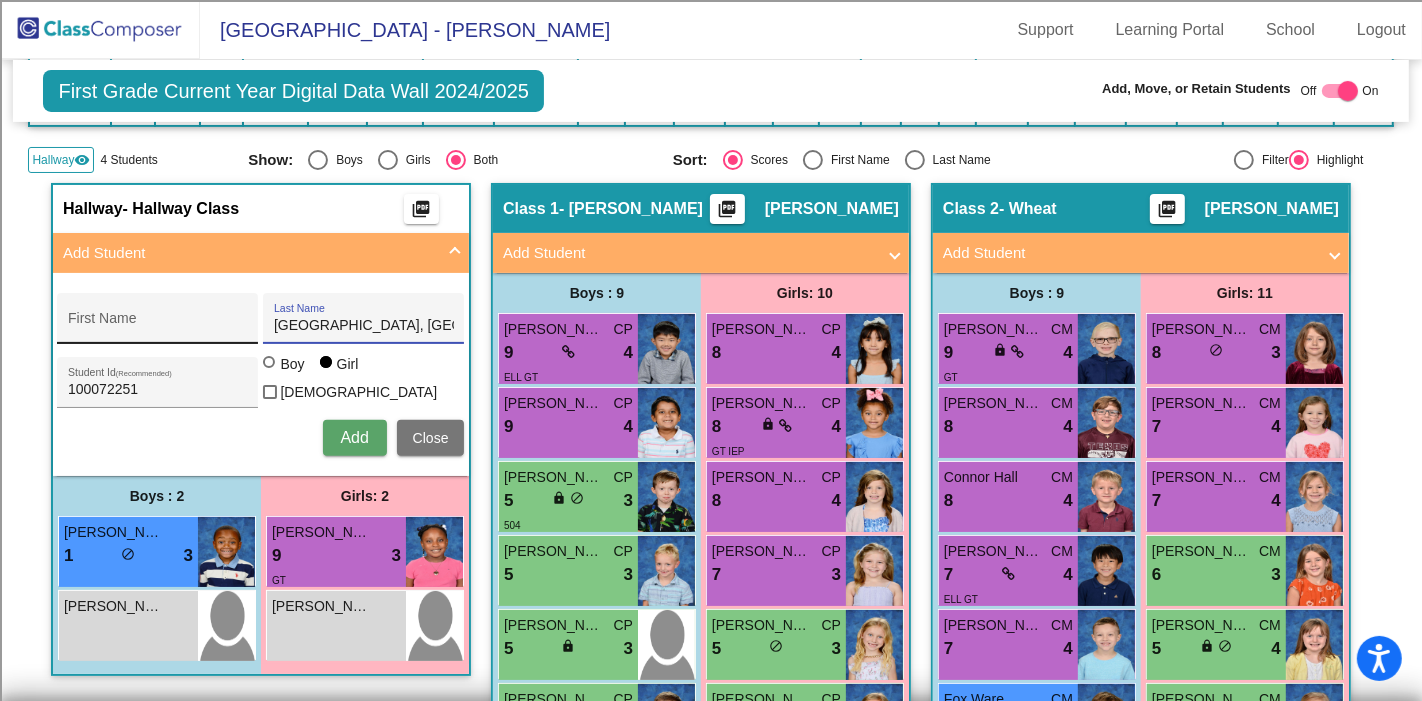 type on "[GEOGRAPHIC_DATA], [GEOGRAPHIC_DATA]" 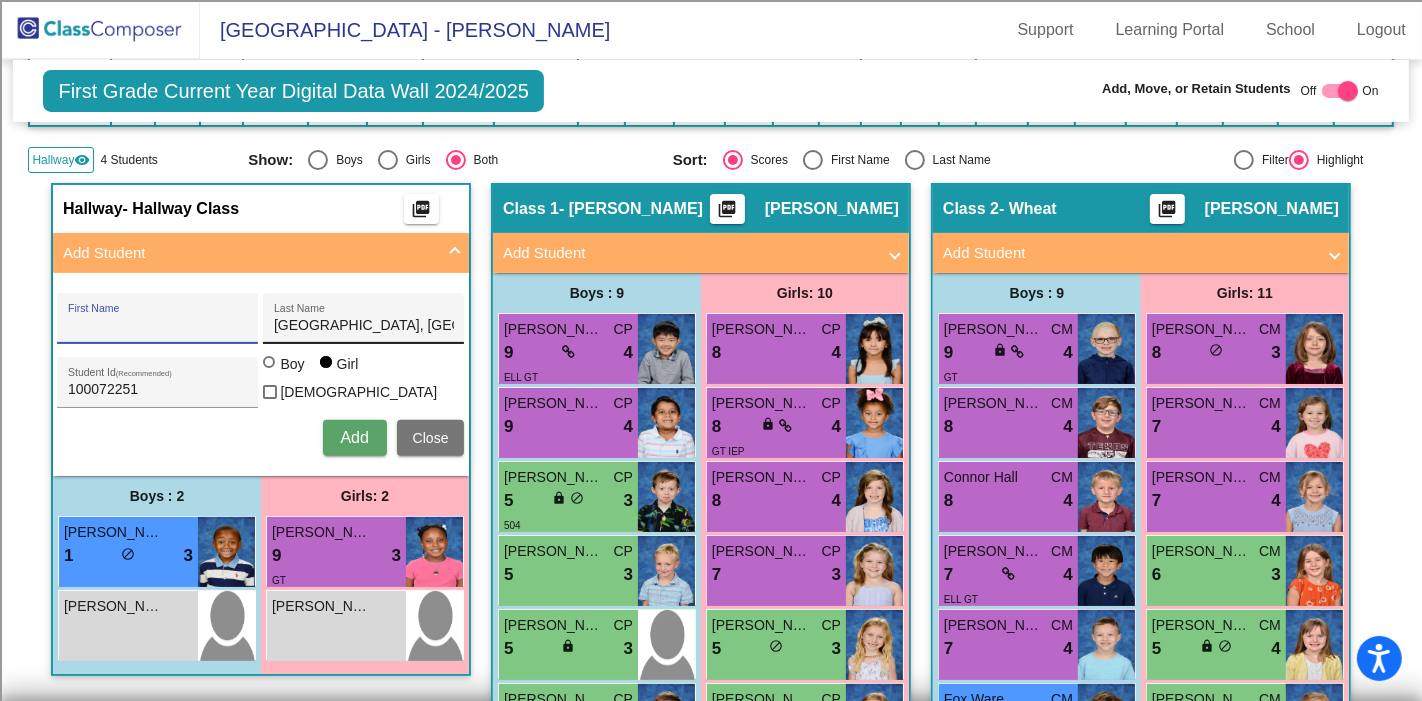paste on "[PERSON_NAME]" 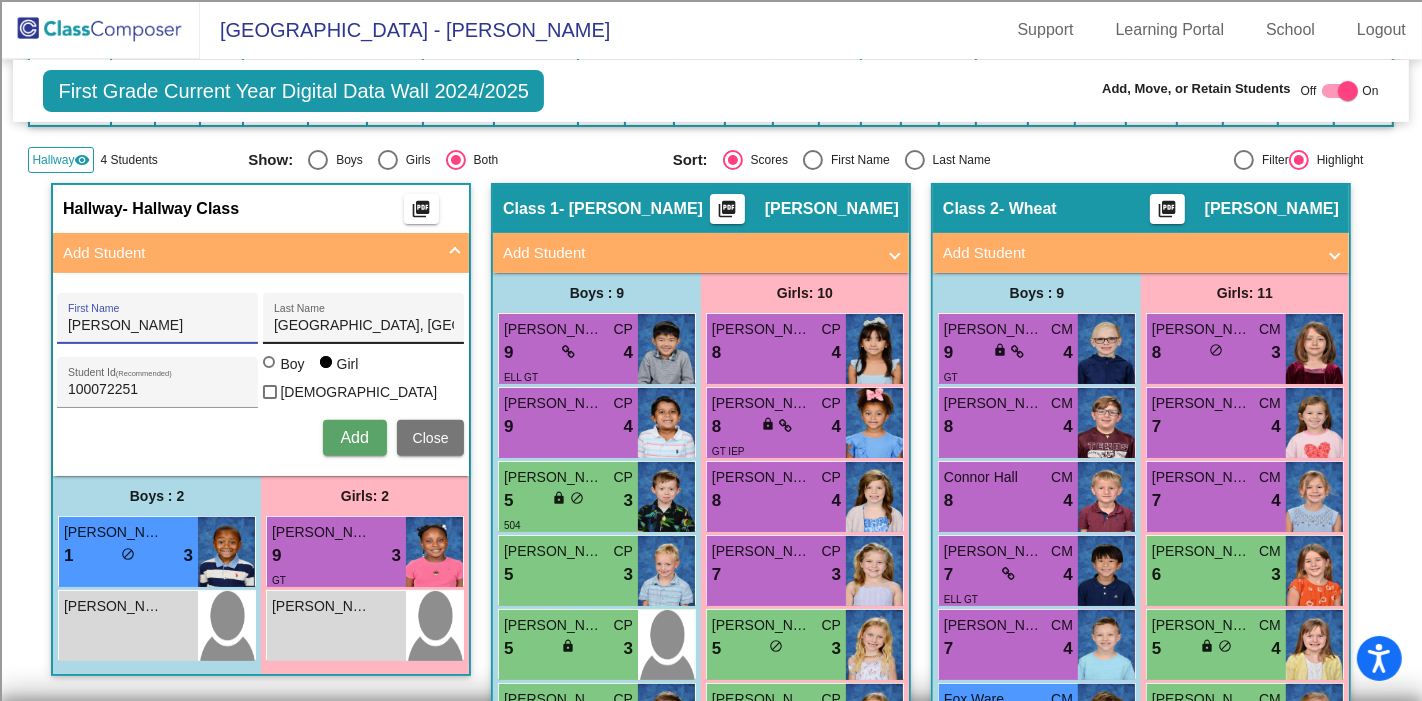 type on "[PERSON_NAME]" 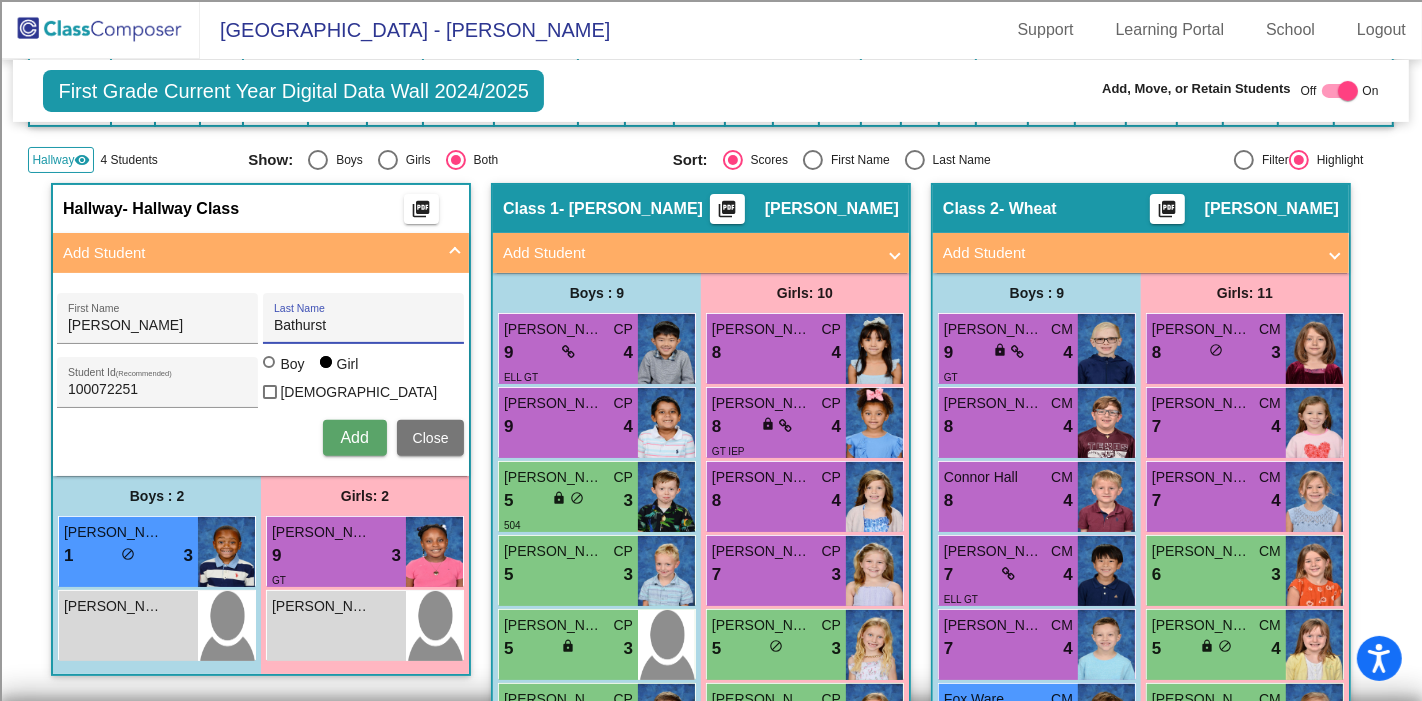 type on "Bathurst" 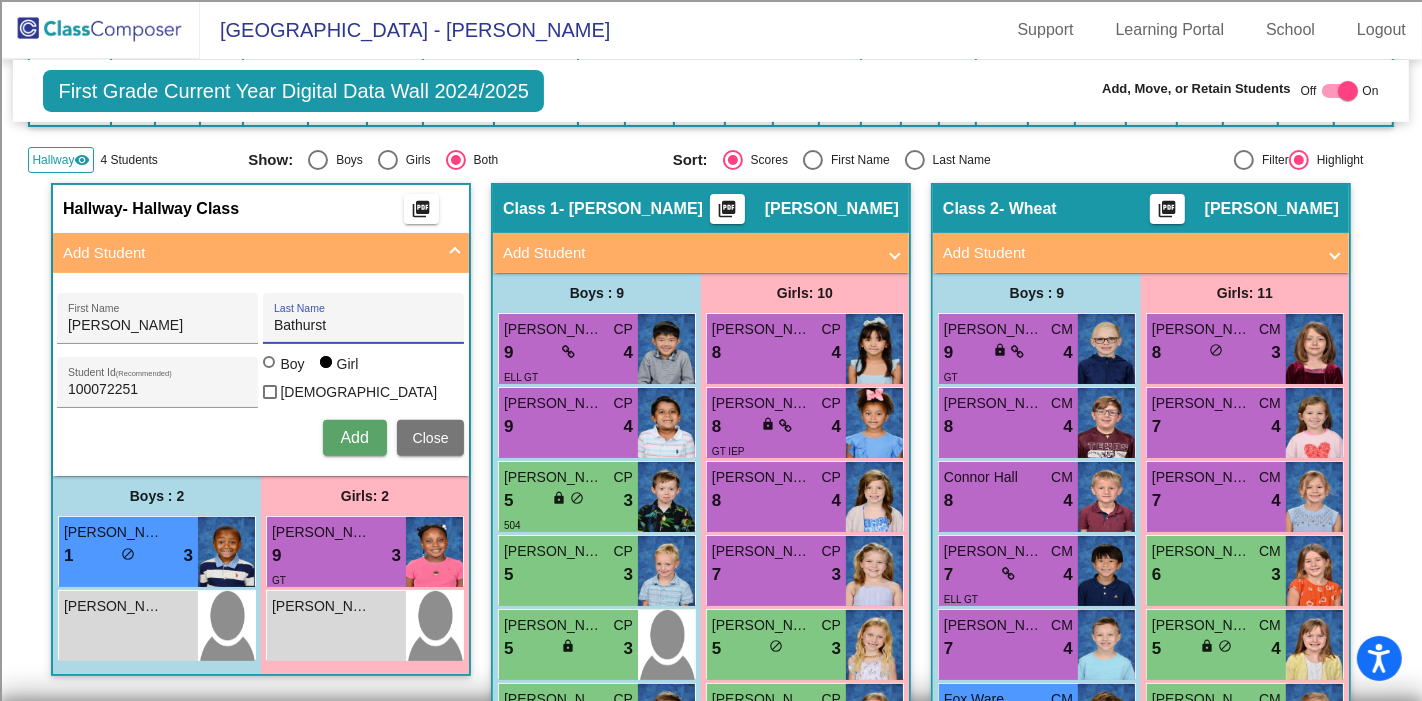 click on "Add" at bounding box center [354, 437] 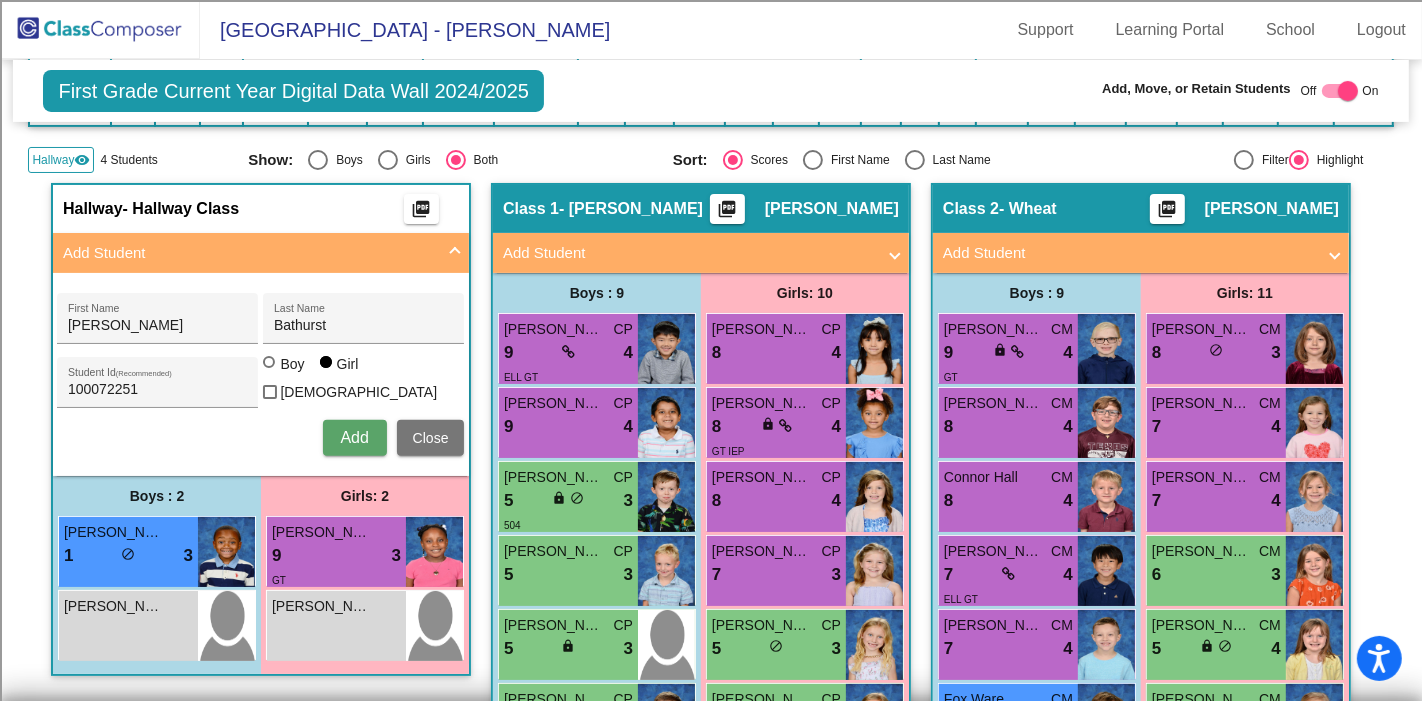 type 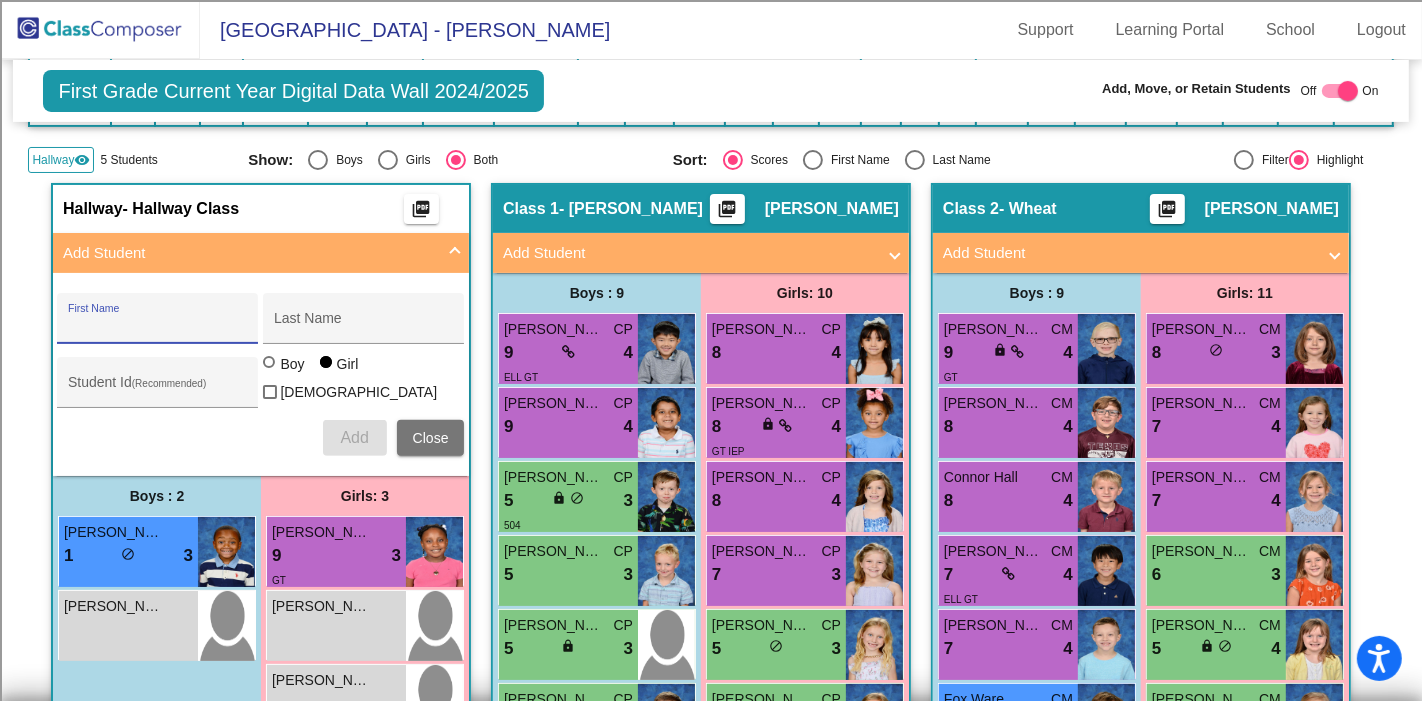 click on "First Name Last Name Student Id  (Recommended)   Boy   Girl   [DEMOGRAPHIC_DATA] Add Close" at bounding box center (260, 374) 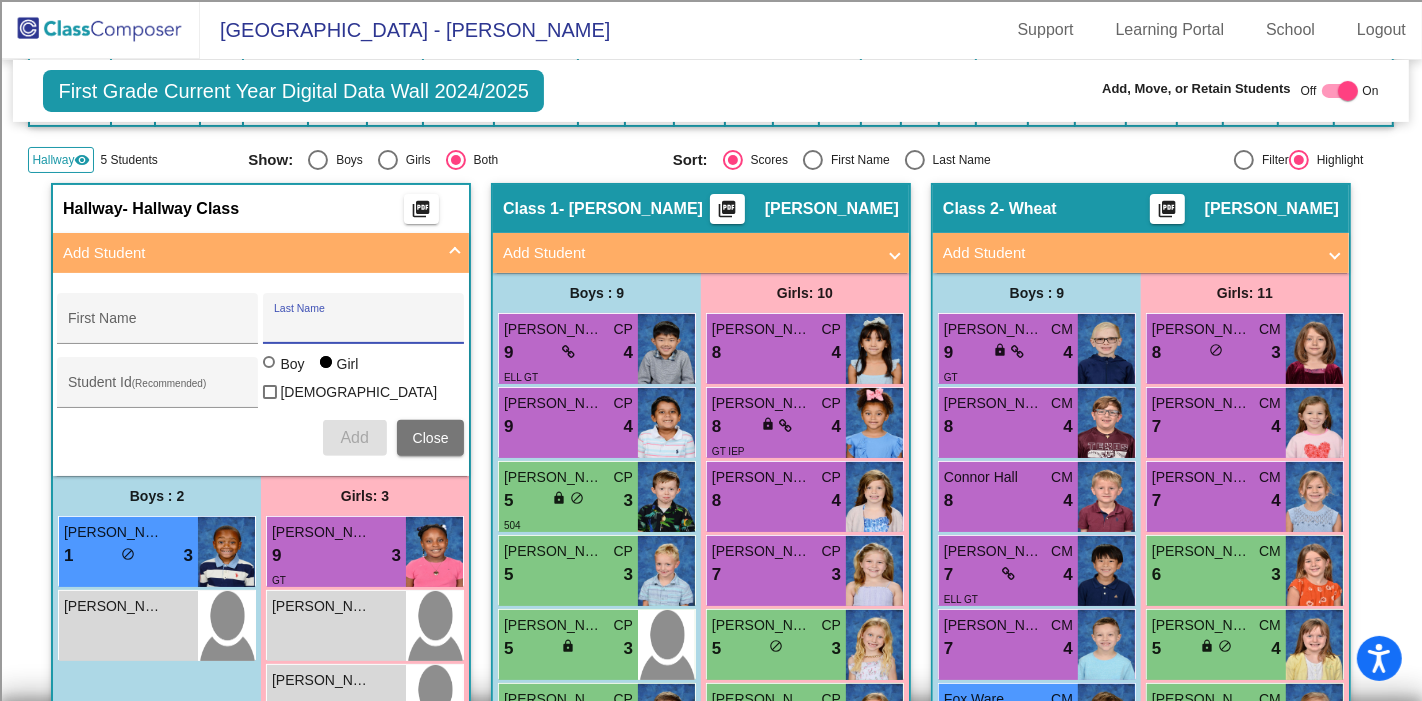 click on "Last Name" at bounding box center (364, 324) 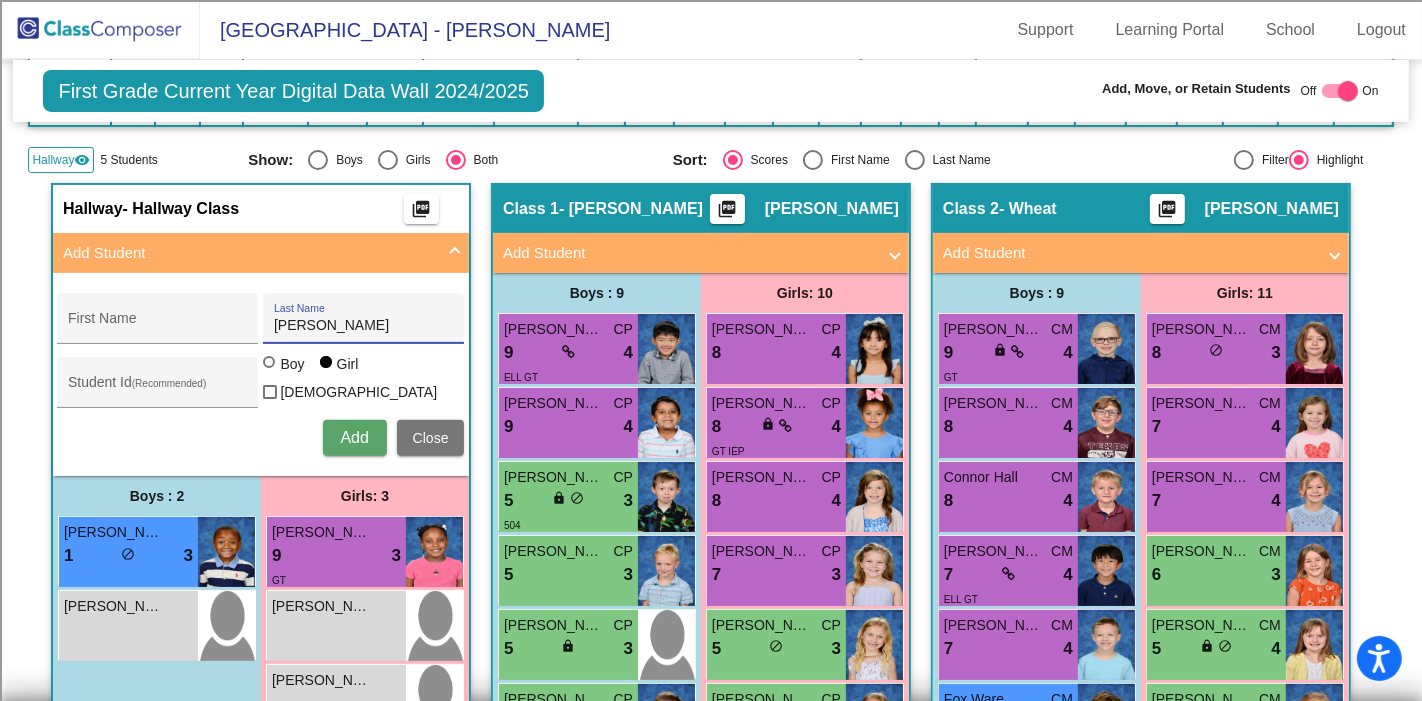 click on "[PERSON_NAME]" at bounding box center (364, 326) 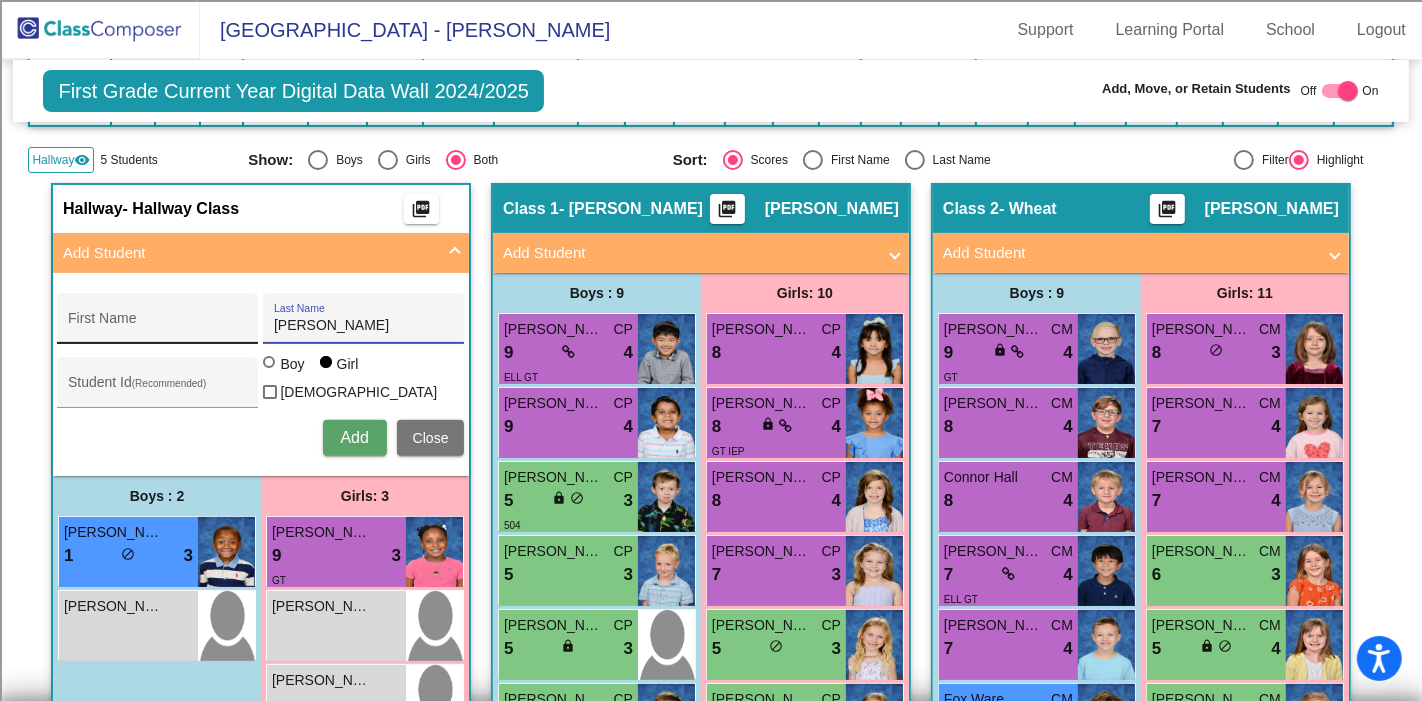 type on "[PERSON_NAME]" 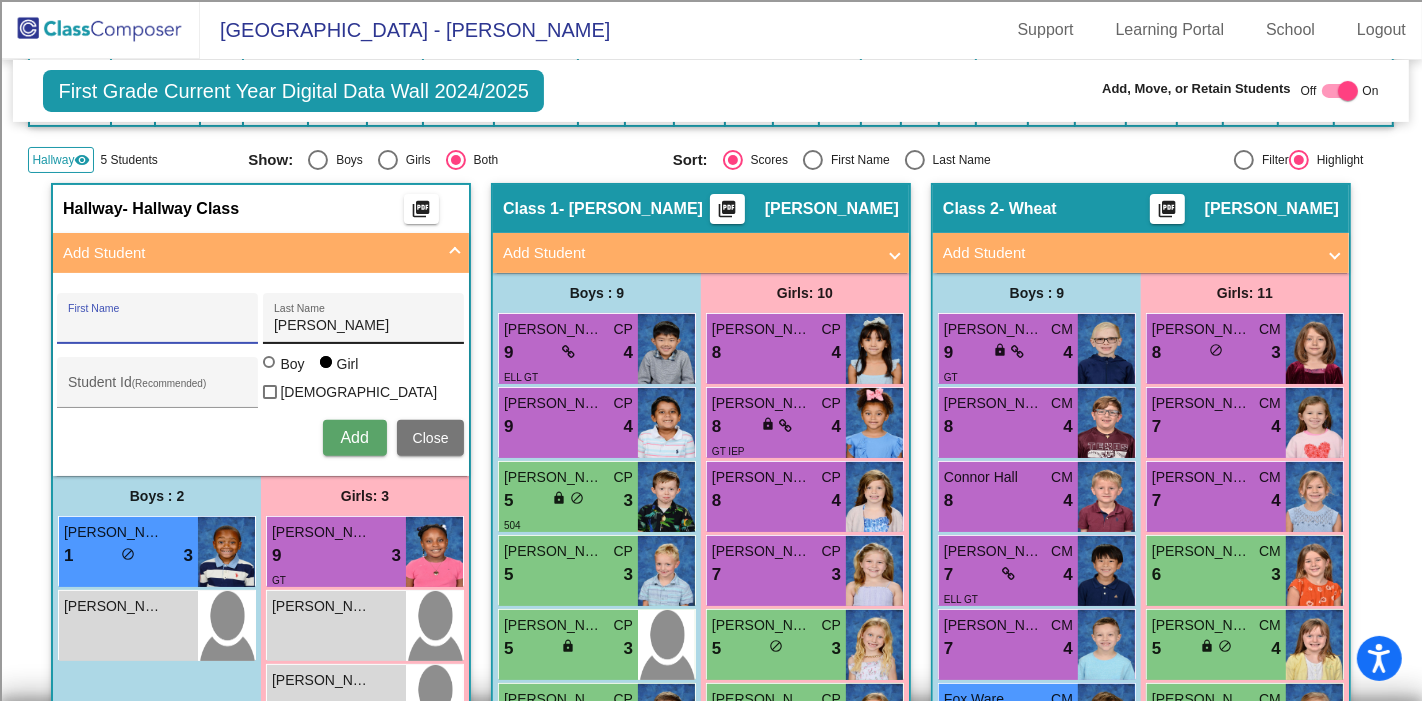 paste on "[PERSON_NAME]" 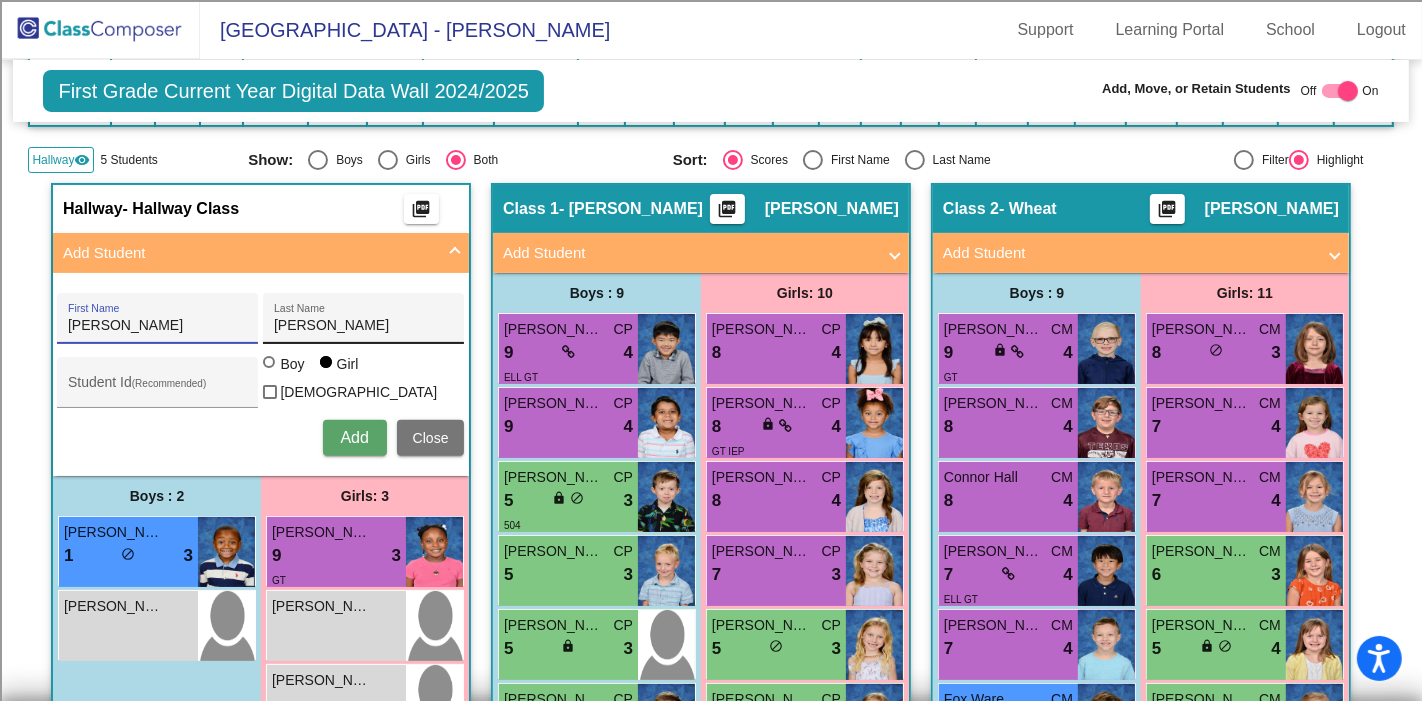 type on "[PERSON_NAME]" 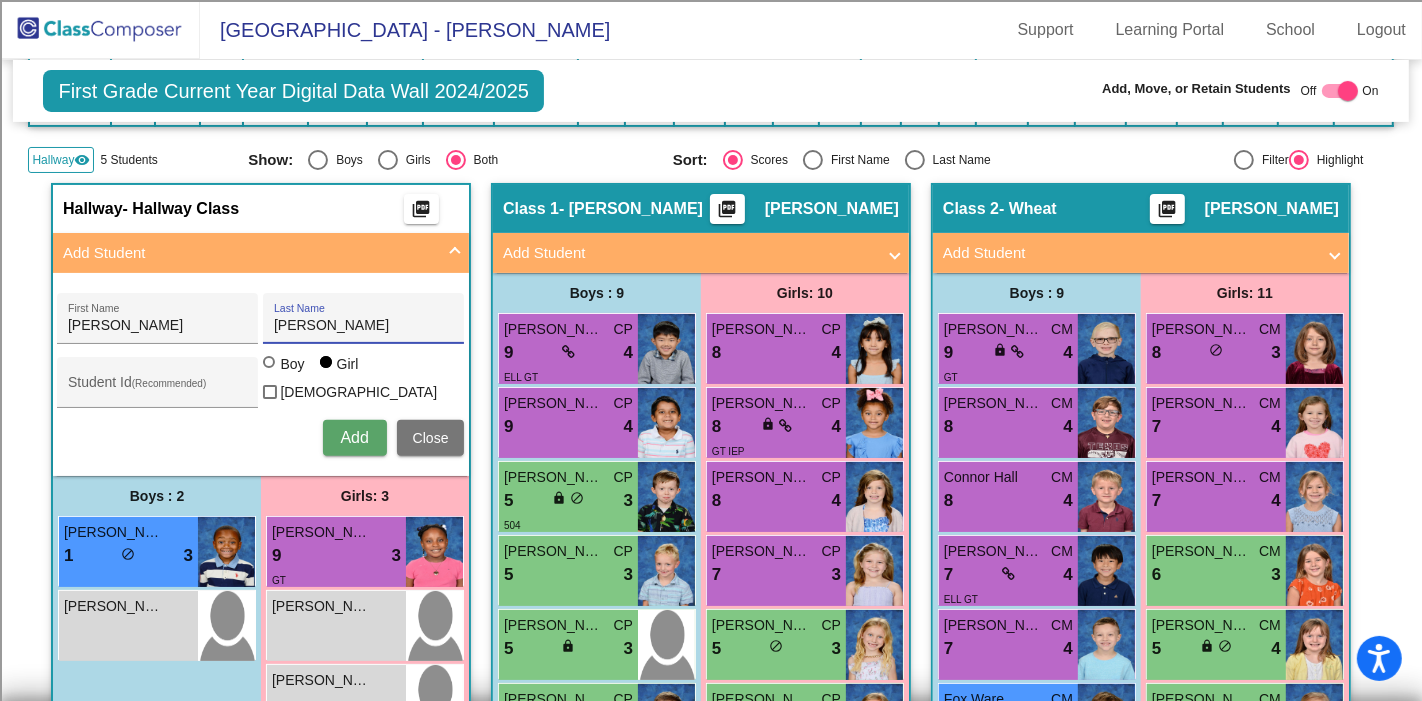 type on "[PERSON_NAME]" 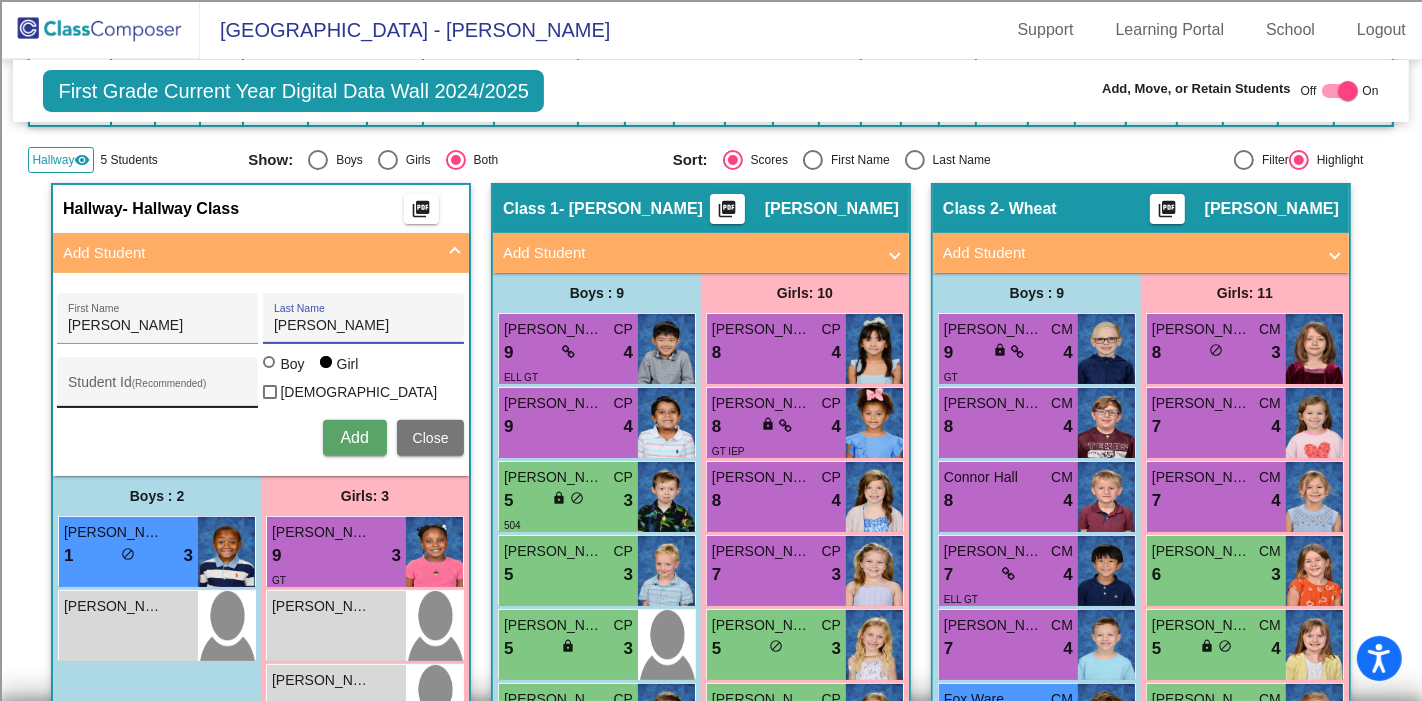 click on "Student Id  (Recommended)" at bounding box center [158, 390] 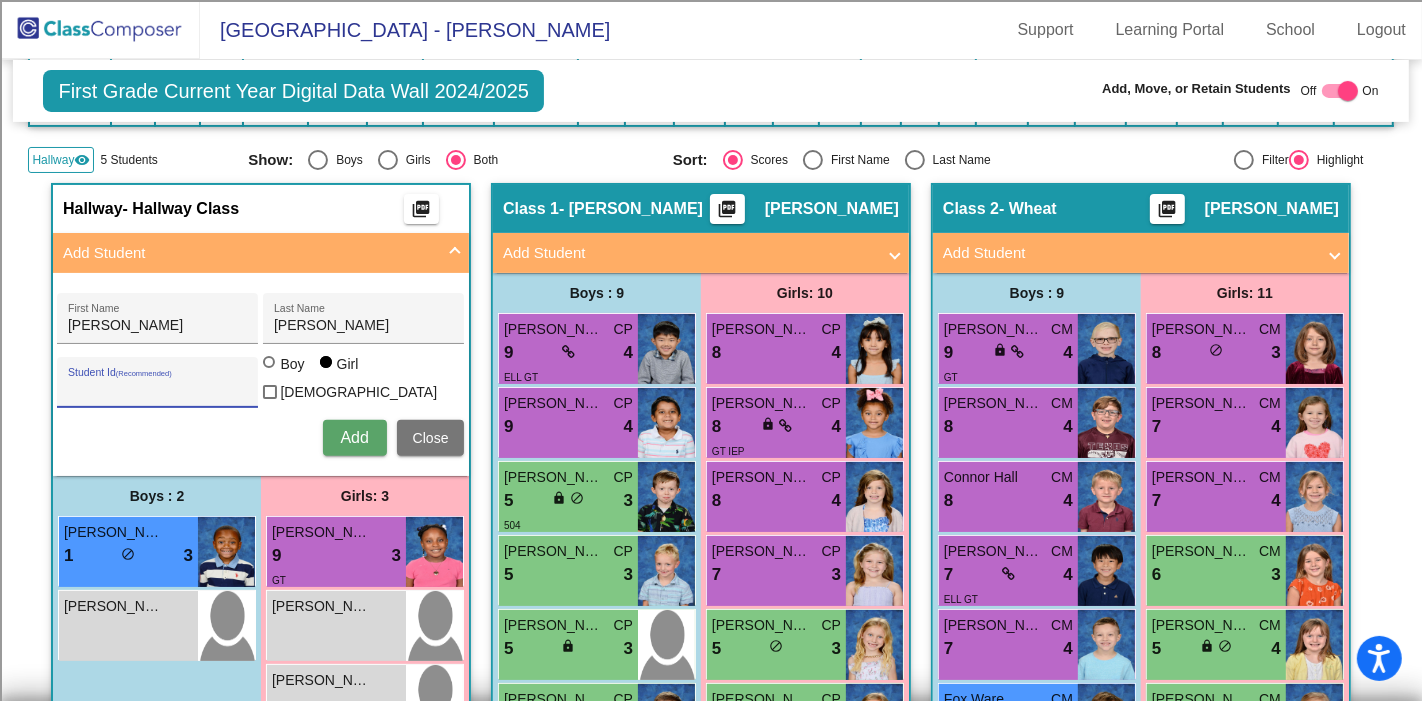 paste on "100072582" 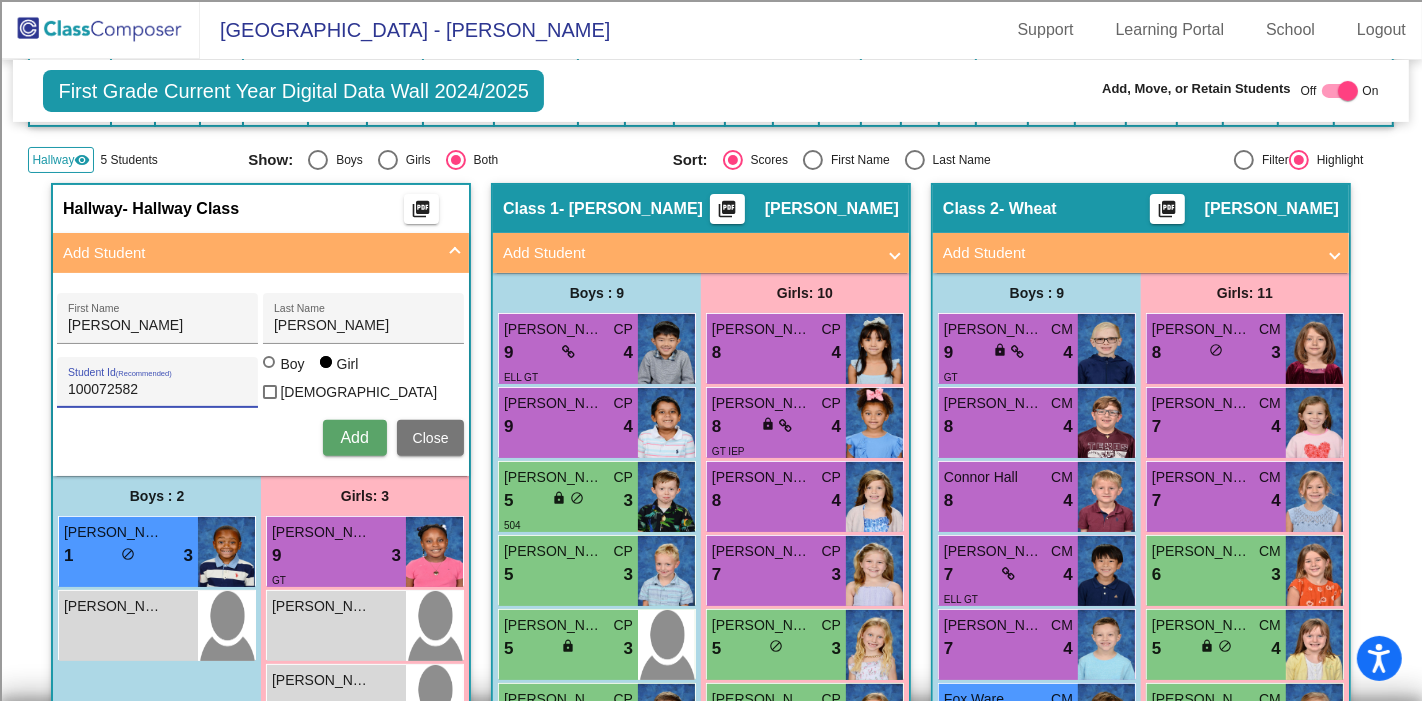 type on "100072582" 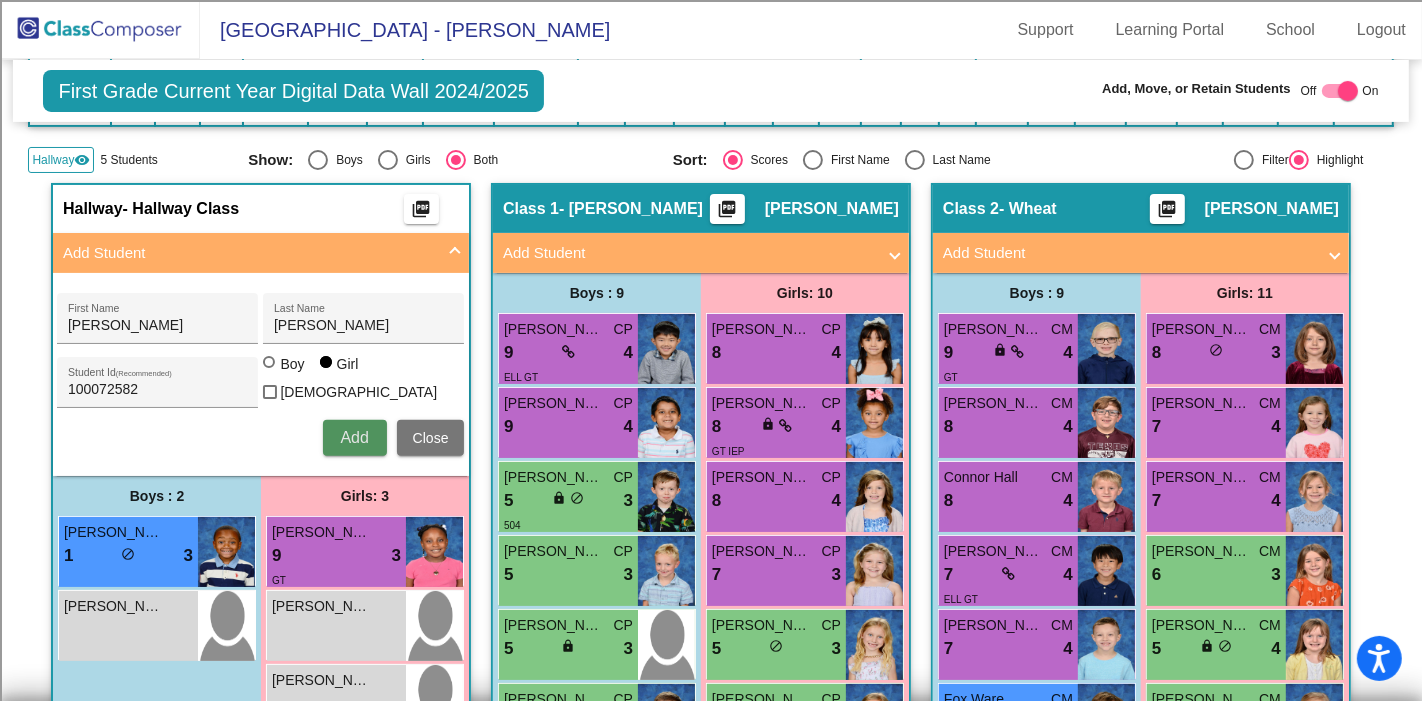 click on "Add" at bounding box center (354, 437) 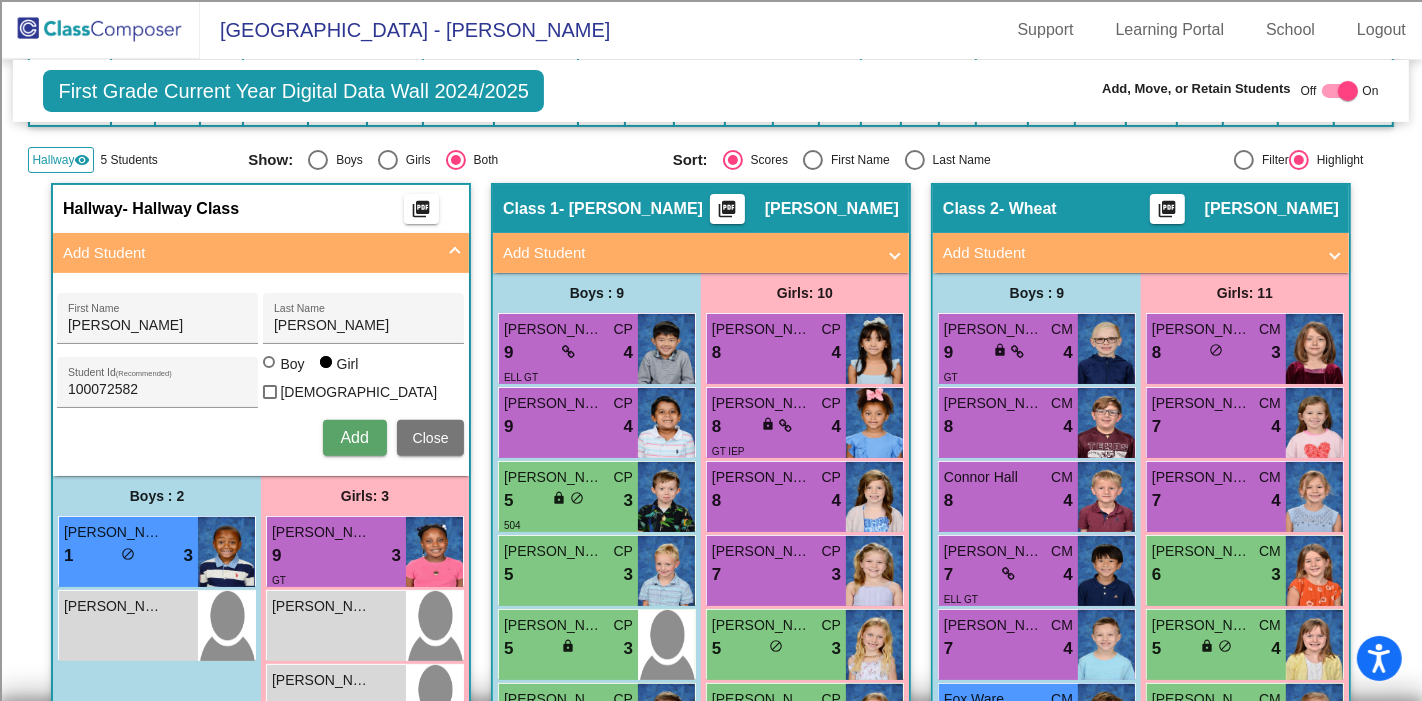 type 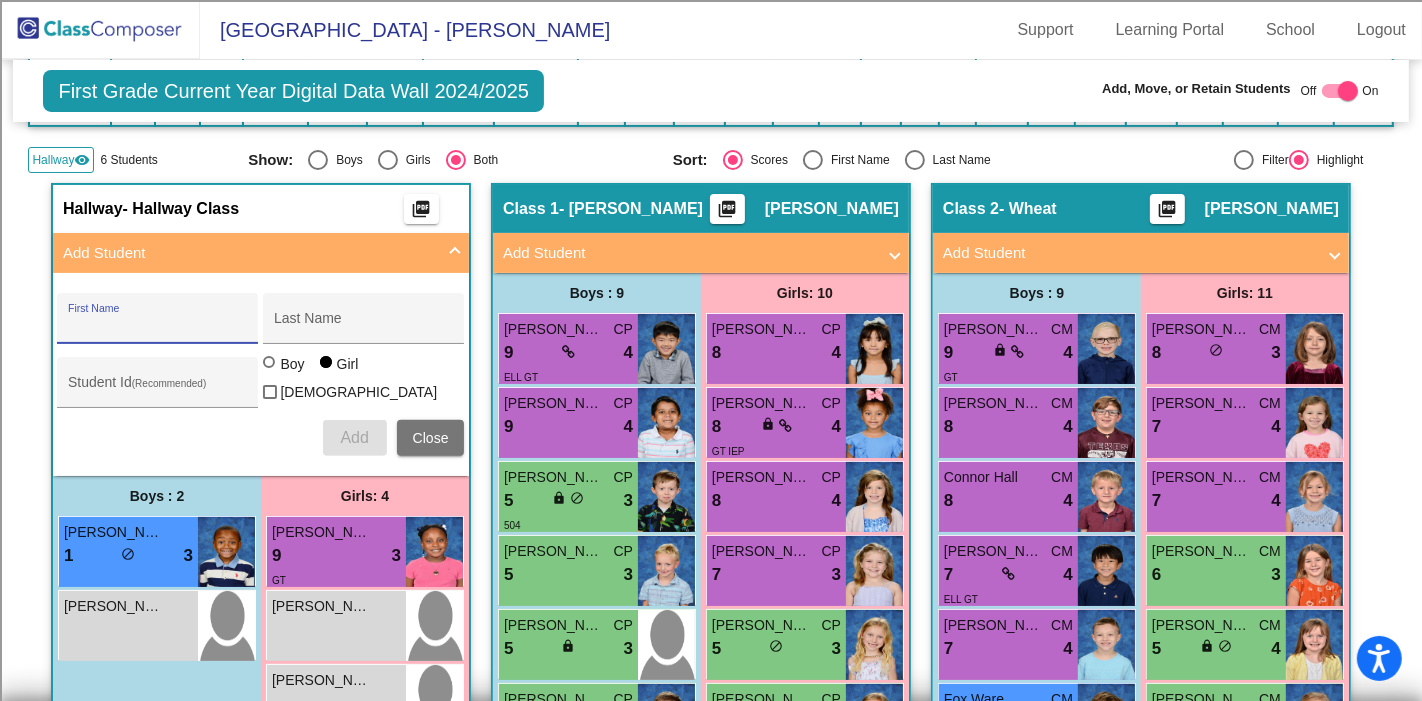 click on "Close" at bounding box center (431, 438) 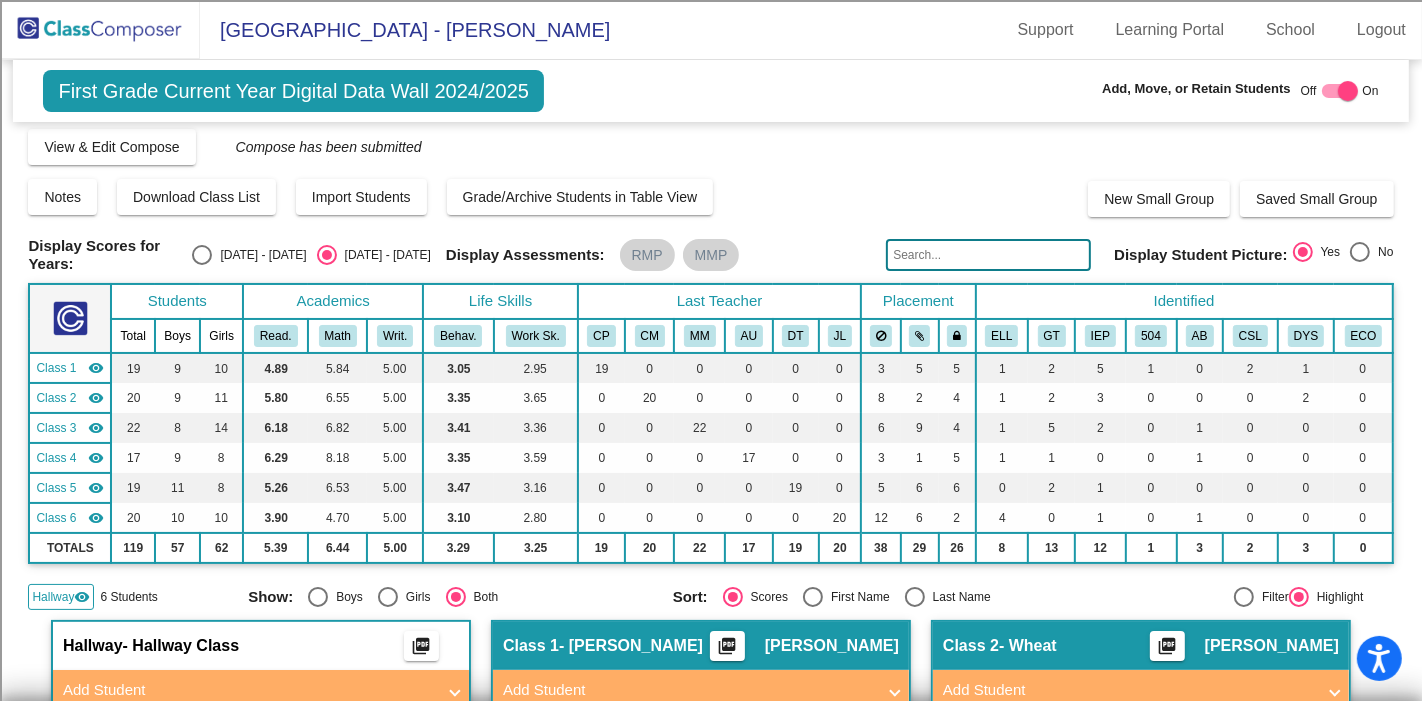 scroll, scrollTop: 0, scrollLeft: 0, axis: both 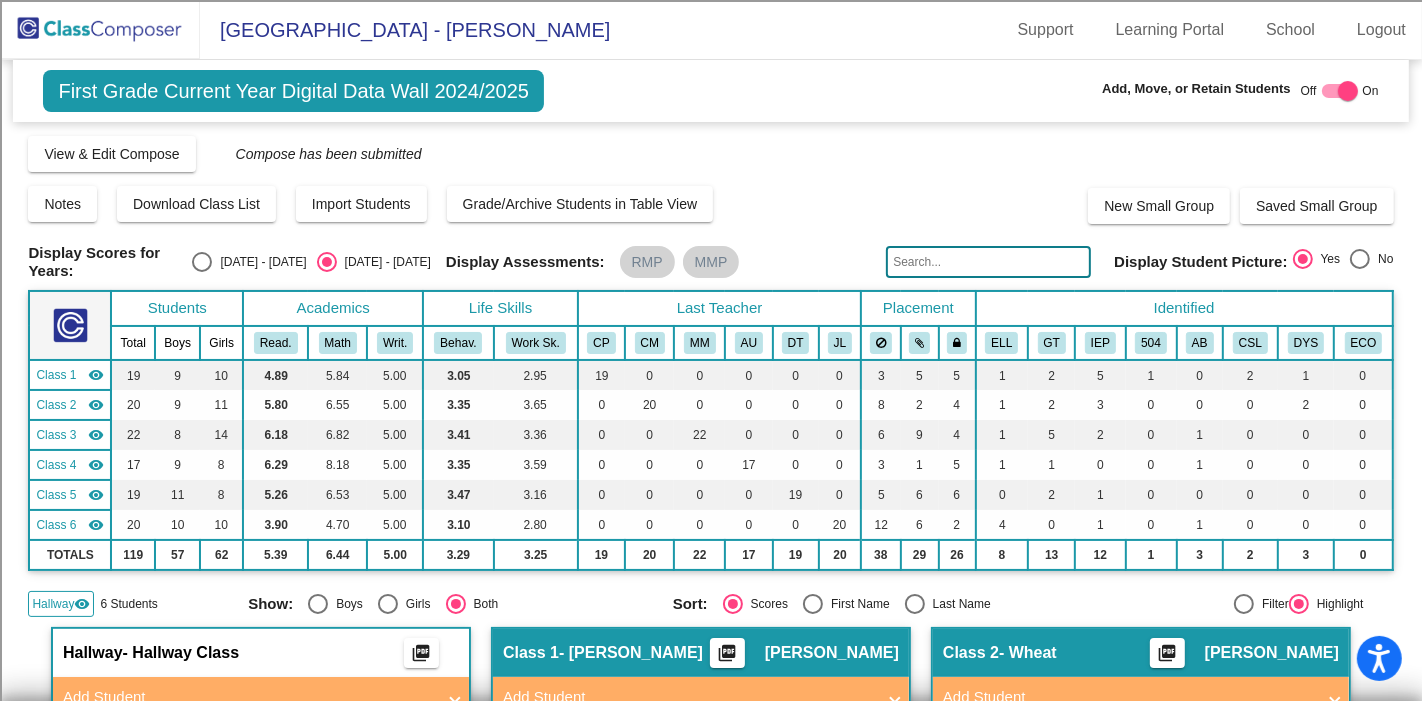 click 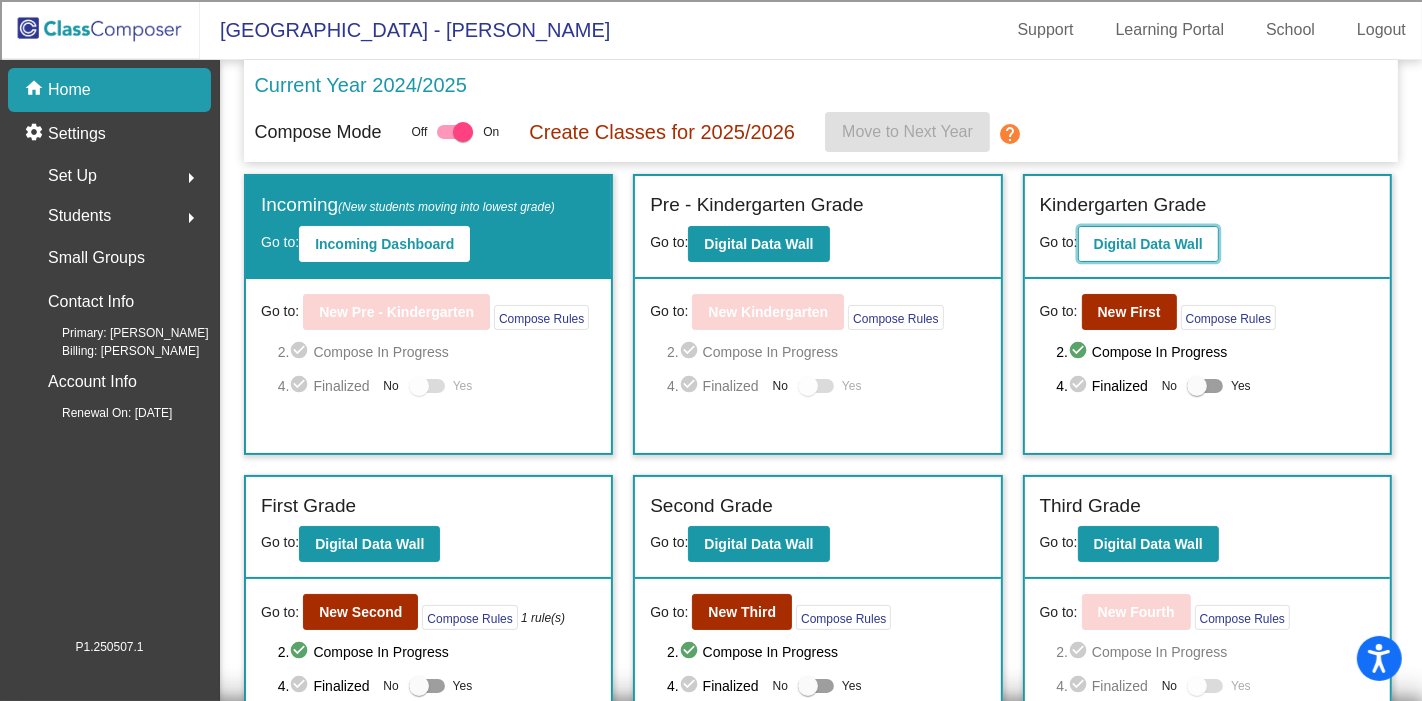 click on "Digital Data Wall" 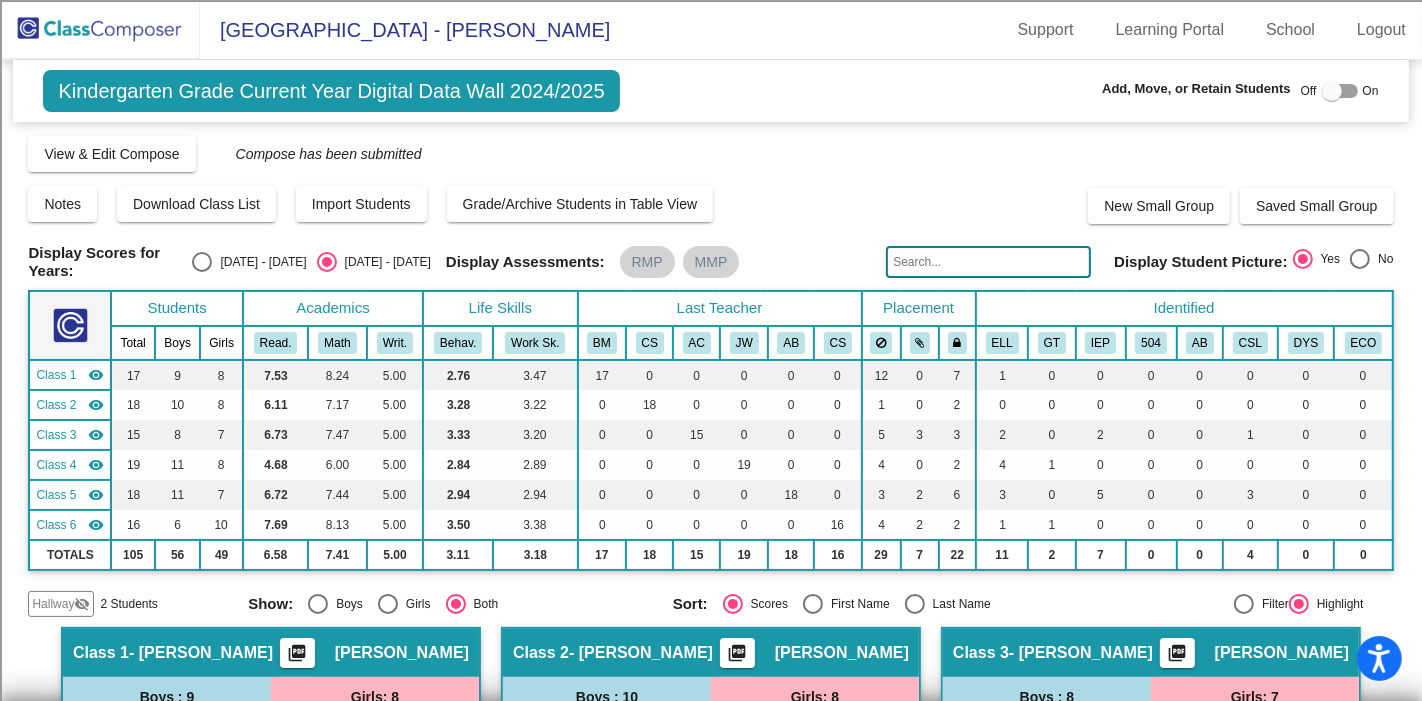 click on "Hallway" 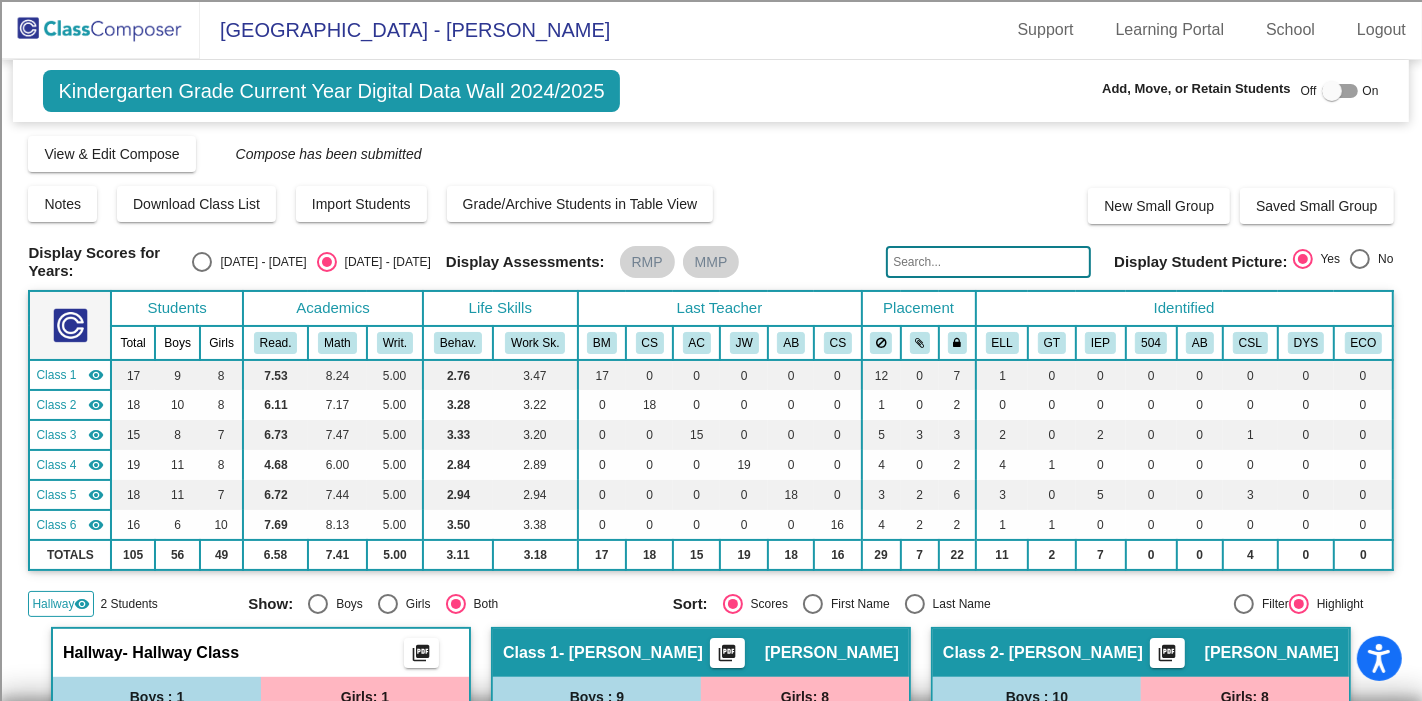 click 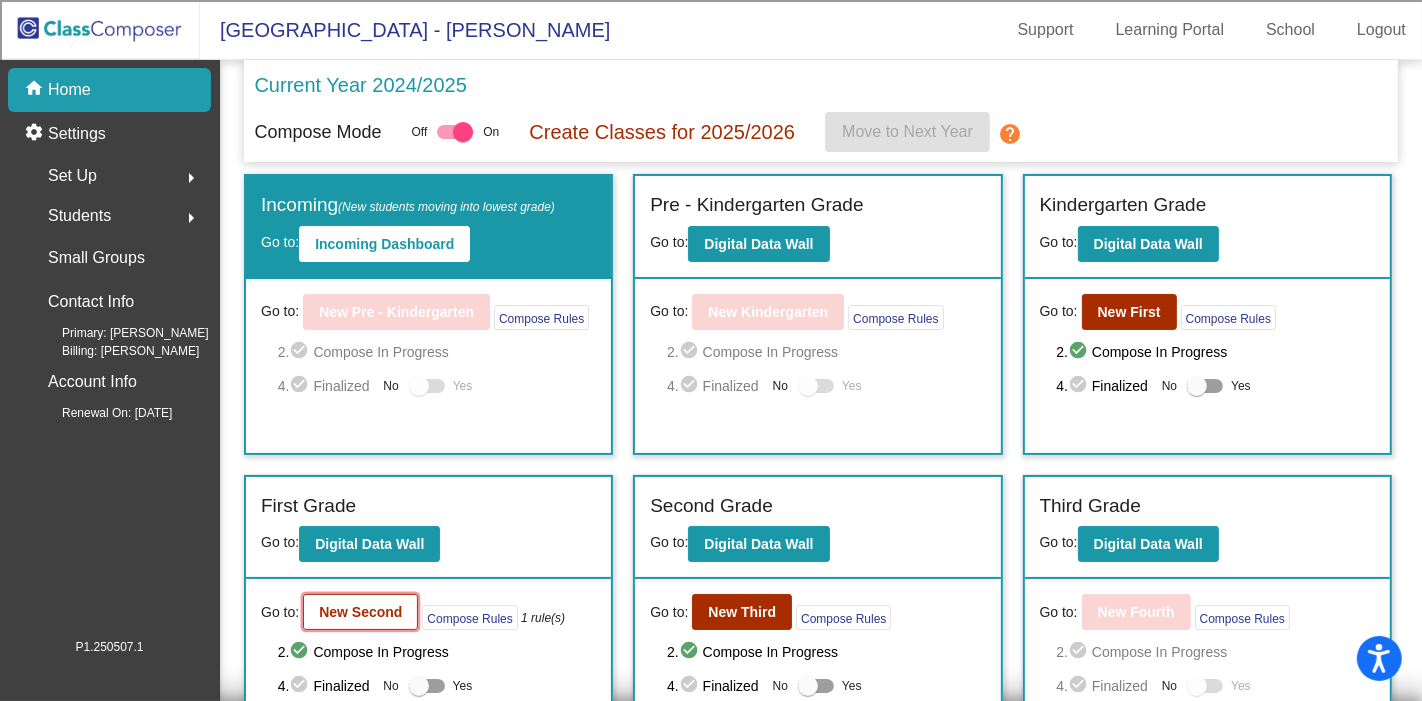 click on "New Second" 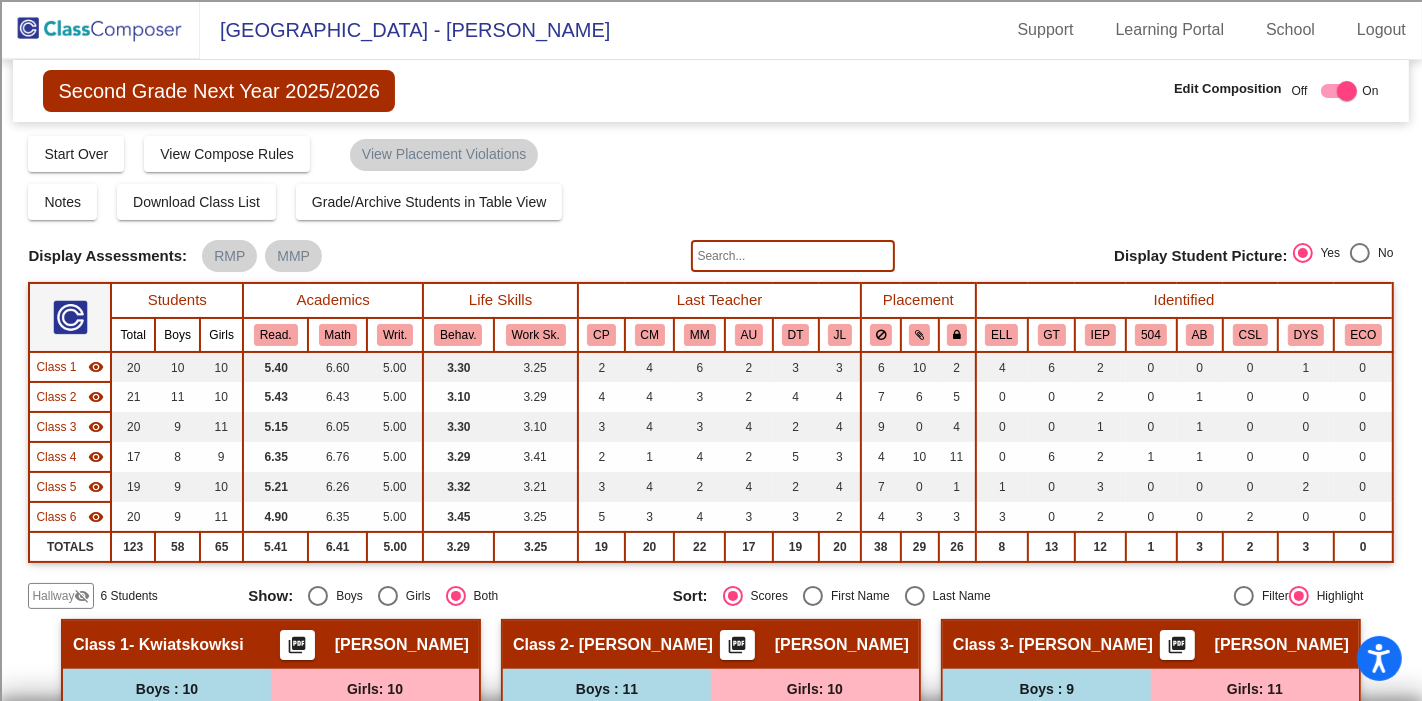 click on "Hallway" 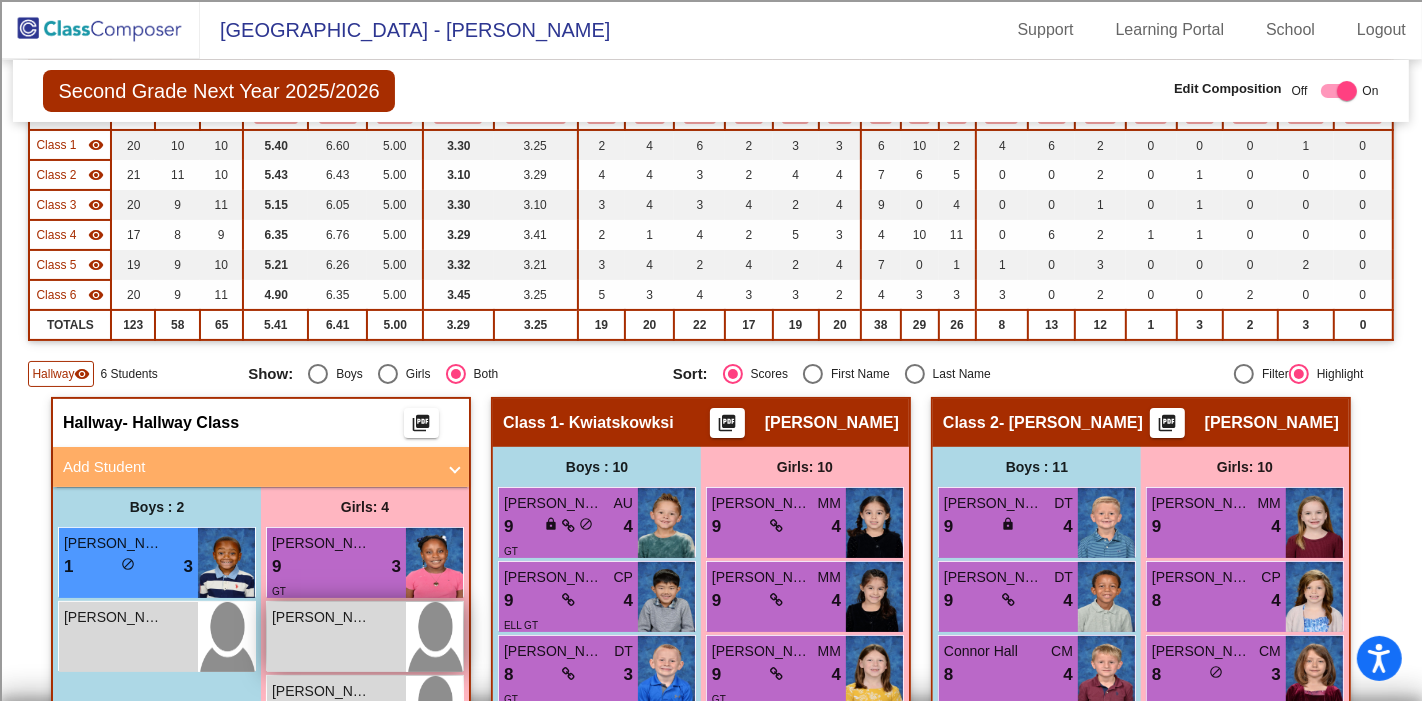 scroll, scrollTop: 333, scrollLeft: 0, axis: vertical 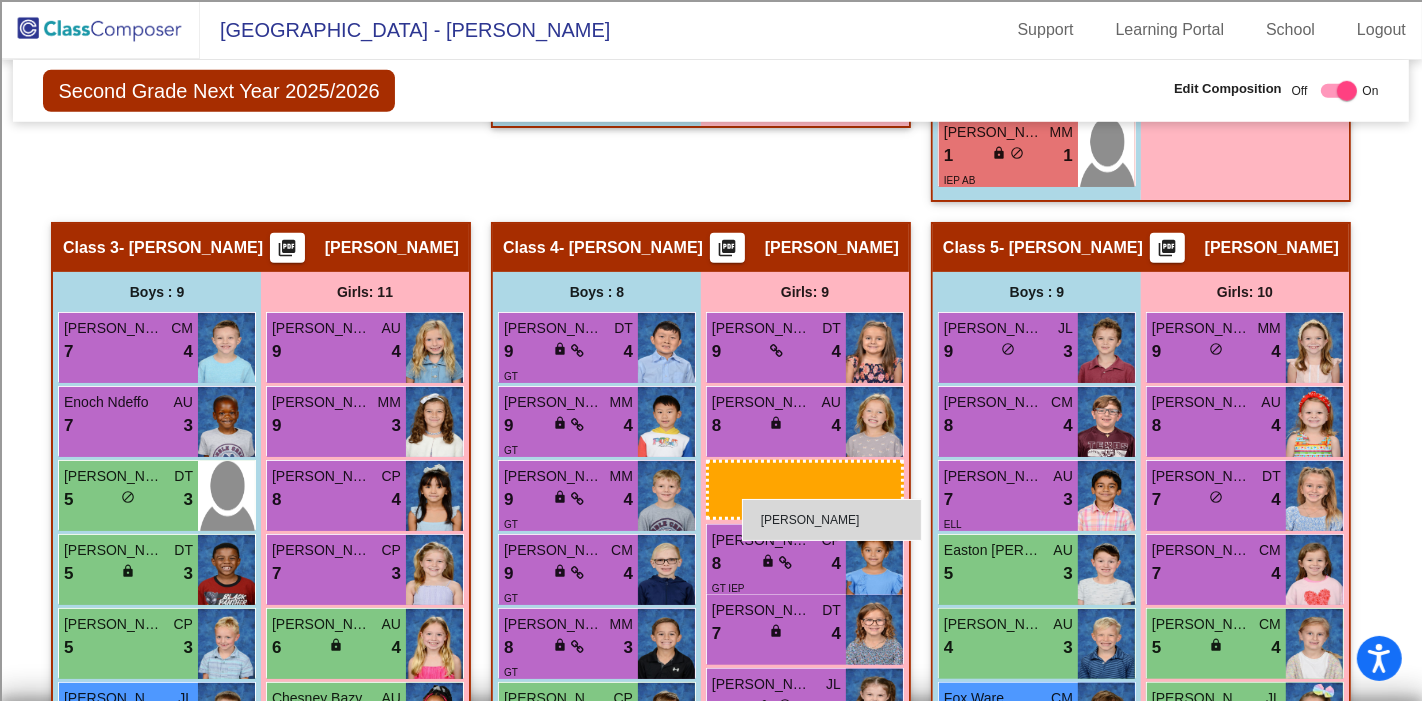 drag, startPoint x: 341, startPoint y: 507, endPoint x: 742, endPoint y: 499, distance: 401.0798 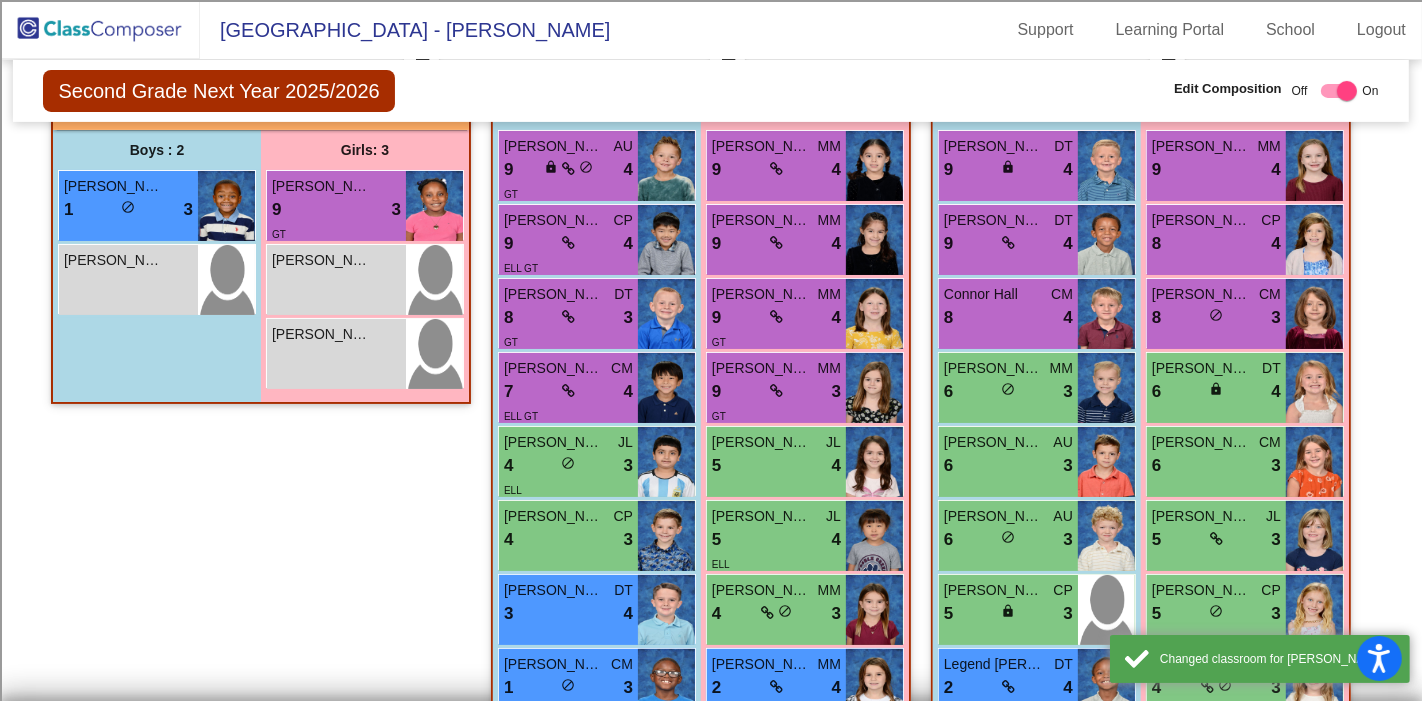 scroll, scrollTop: 444, scrollLeft: 0, axis: vertical 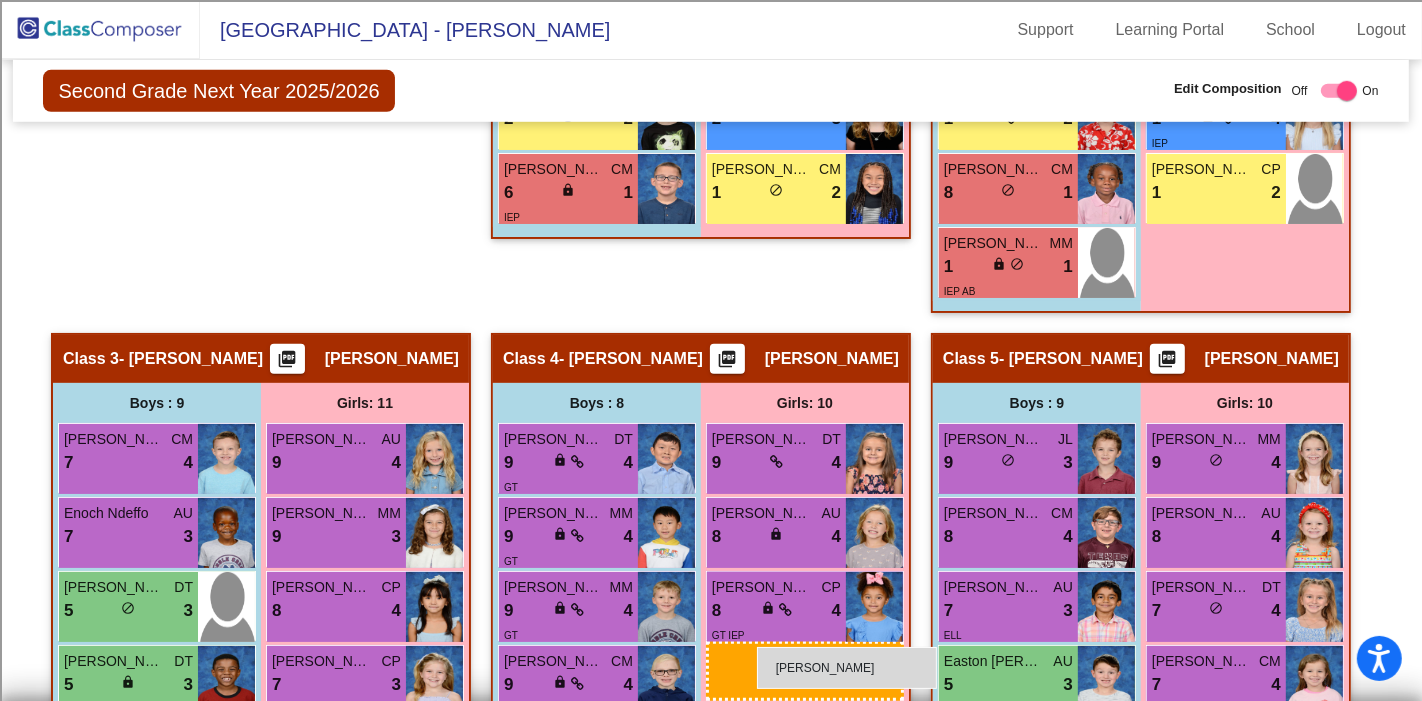 drag, startPoint x: 310, startPoint y: 415, endPoint x: 757, endPoint y: 647, distance: 503.6199 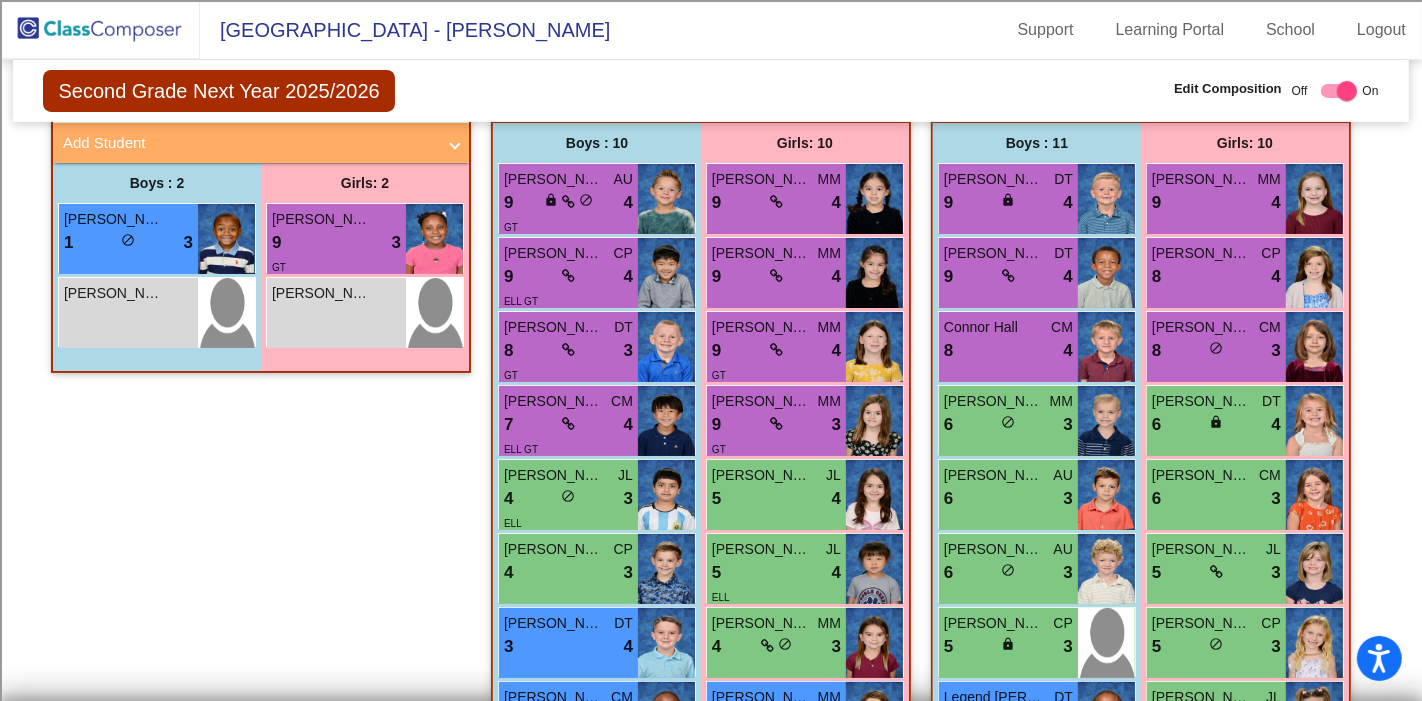scroll, scrollTop: 666, scrollLeft: 0, axis: vertical 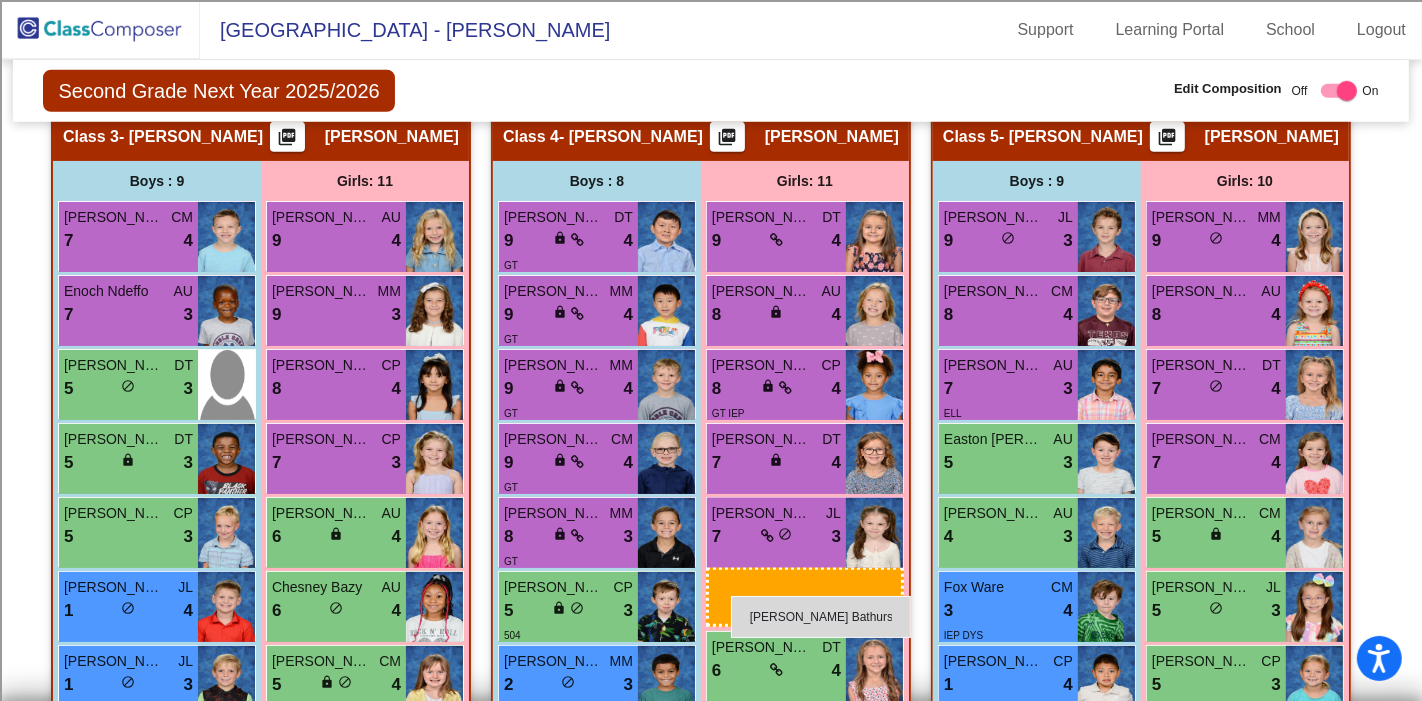 drag, startPoint x: 302, startPoint y: 202, endPoint x: 731, endPoint y: 596, distance: 582.4749 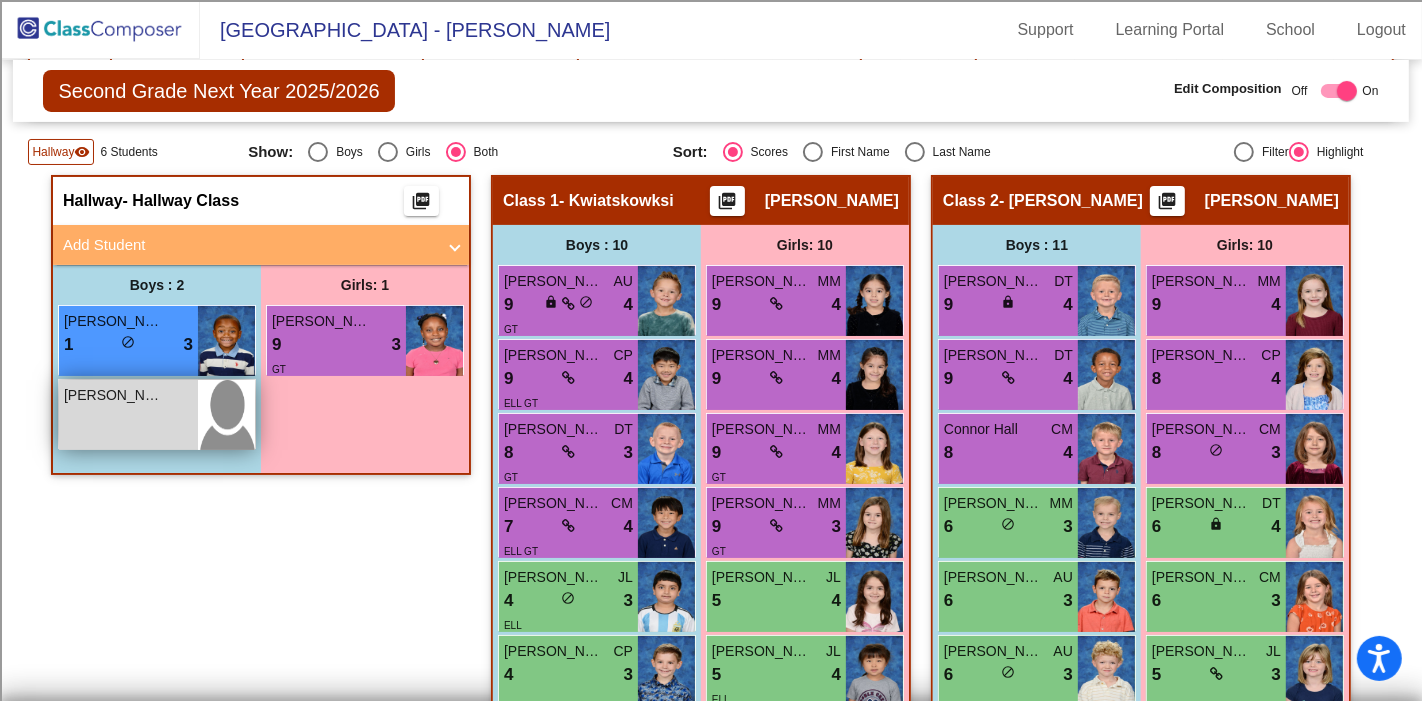 scroll, scrollTop: 0, scrollLeft: 0, axis: both 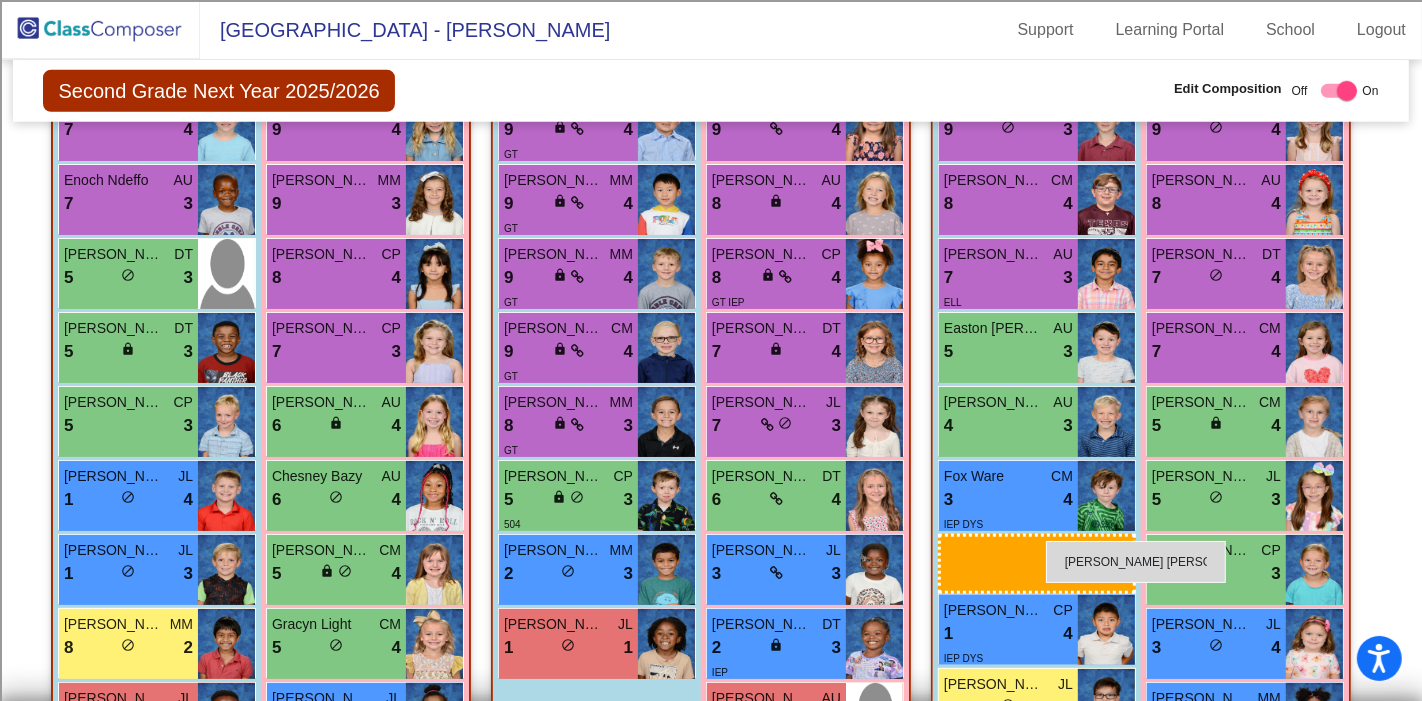 drag, startPoint x: 105, startPoint y: 408, endPoint x: 1046, endPoint y: 541, distance: 950.35254 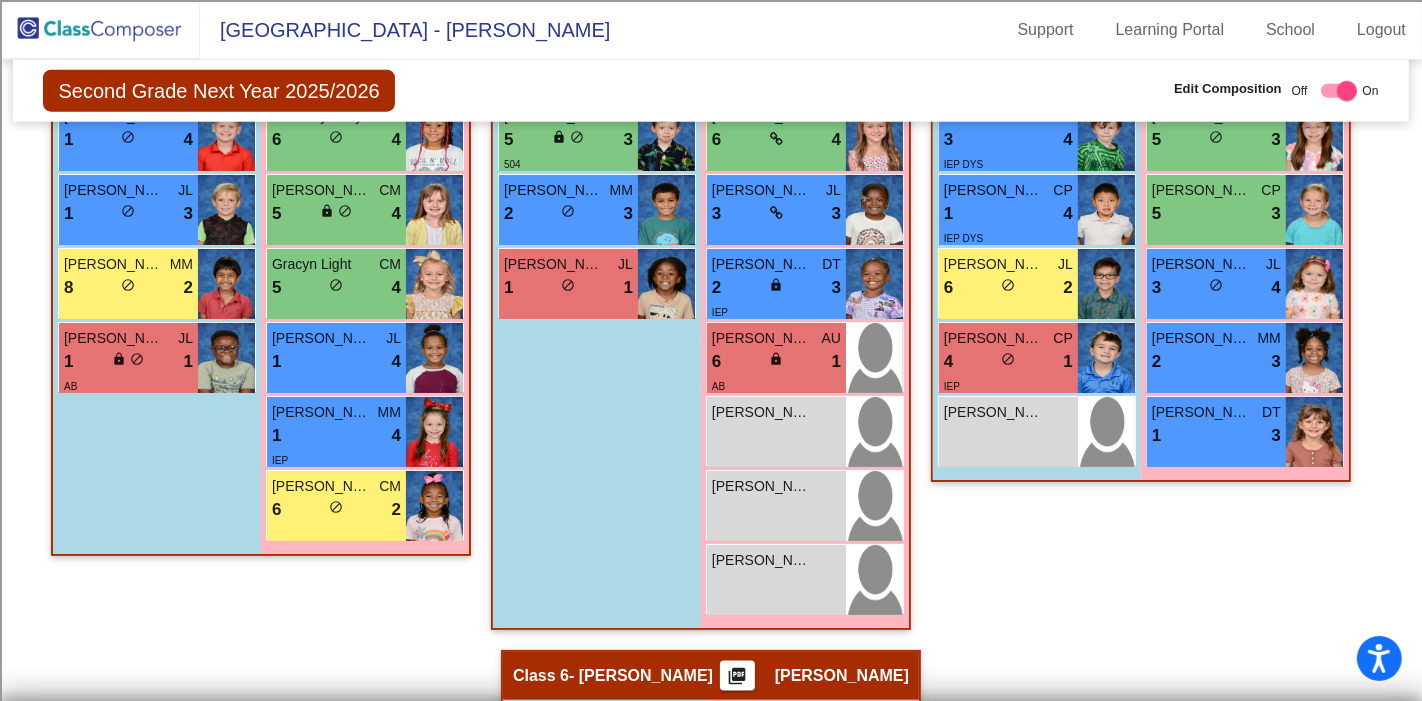 scroll, scrollTop: 2000, scrollLeft: 0, axis: vertical 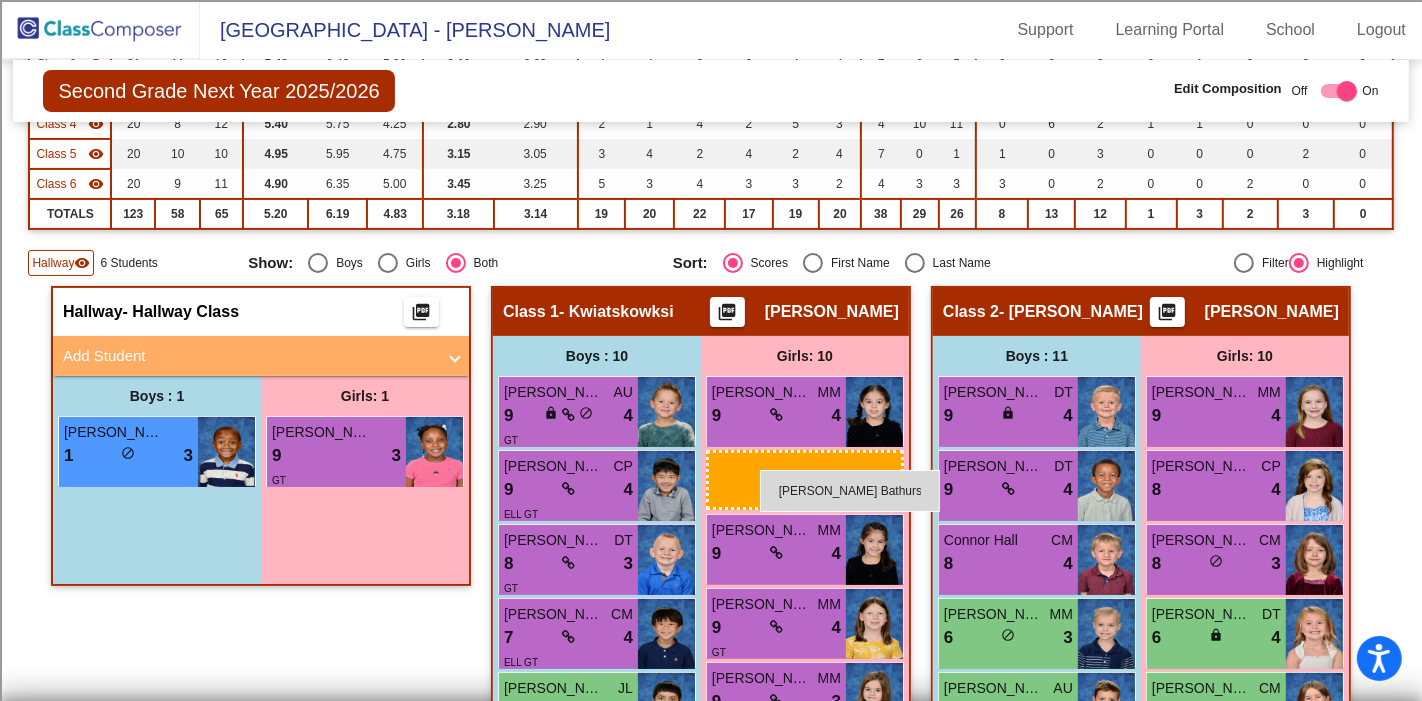 drag, startPoint x: 770, startPoint y: 483, endPoint x: 760, endPoint y: 470, distance: 16.40122 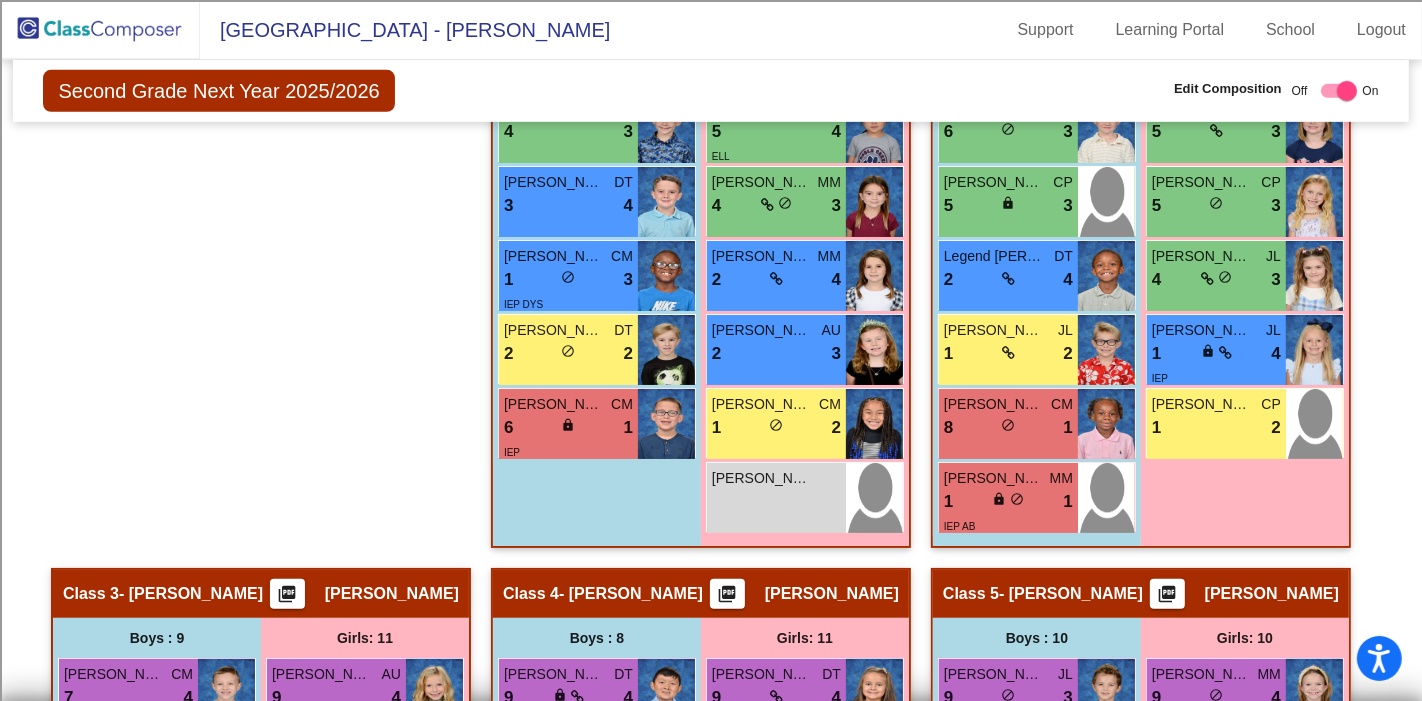 scroll, scrollTop: 888, scrollLeft: 0, axis: vertical 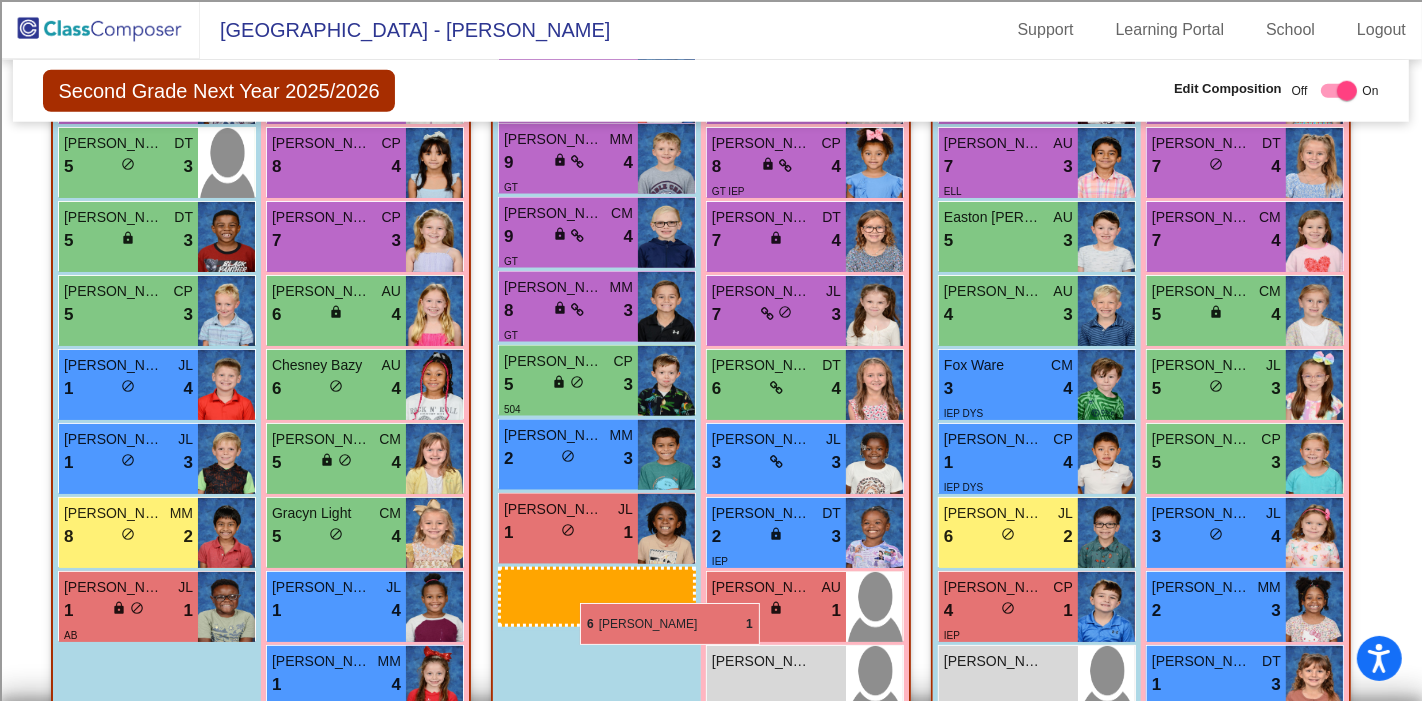 drag, startPoint x: 582, startPoint y: 524, endPoint x: 580, endPoint y: 603, distance: 79.025314 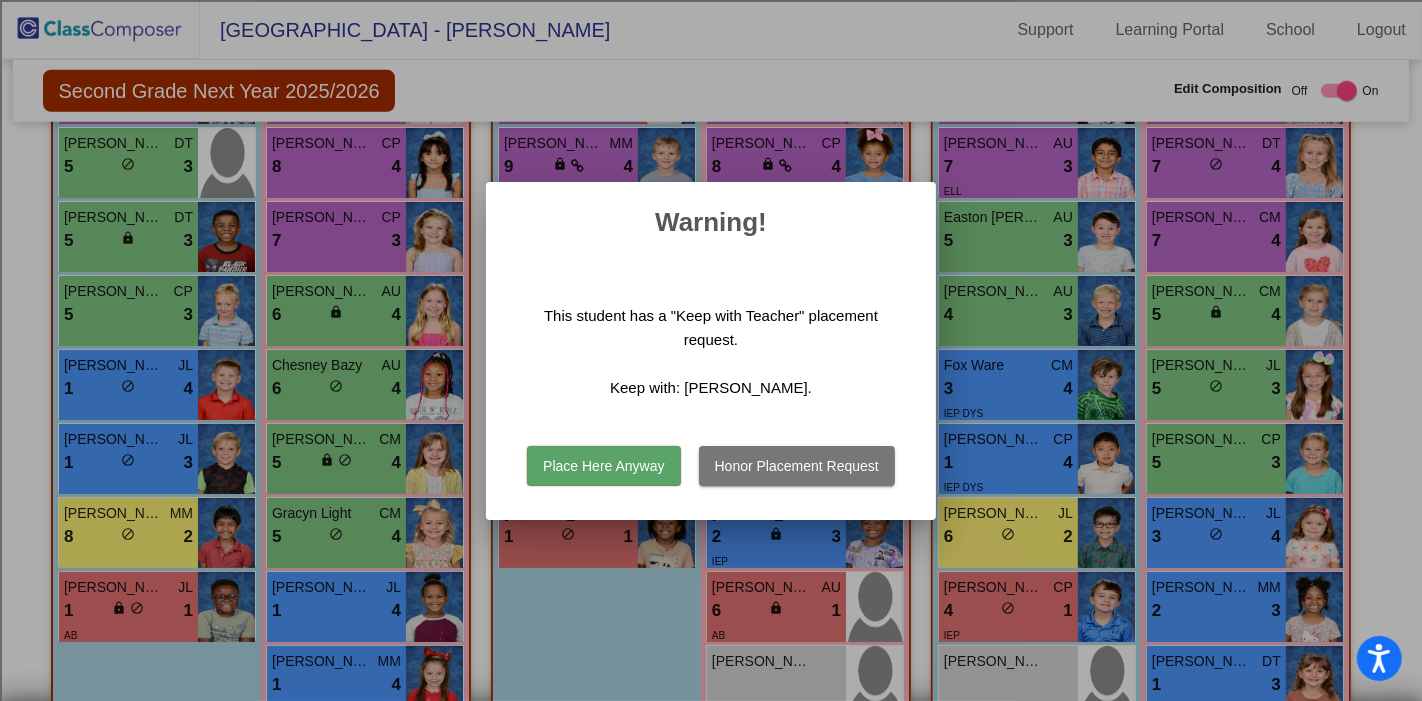 click on "Place Here Anyway" at bounding box center (603, 466) 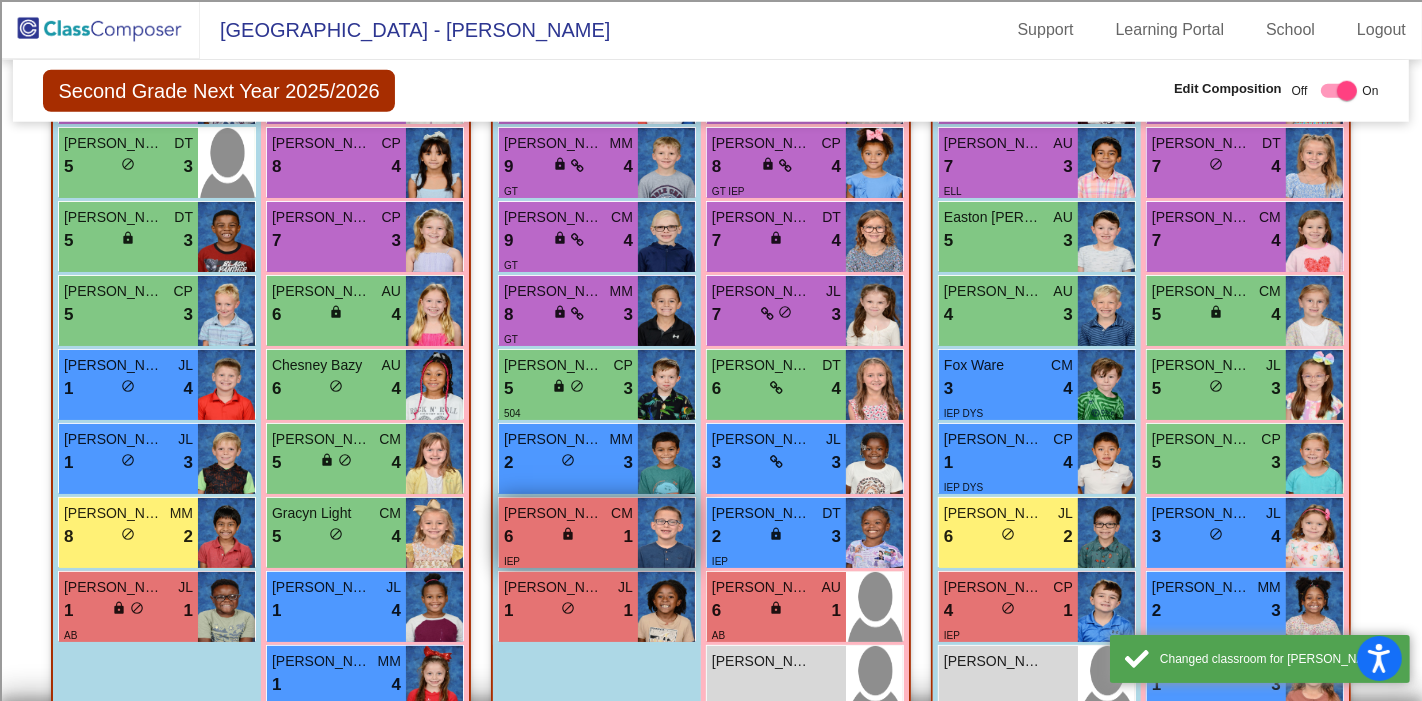 click on "6 lock do_not_disturb_alt 1" at bounding box center (568, 537) 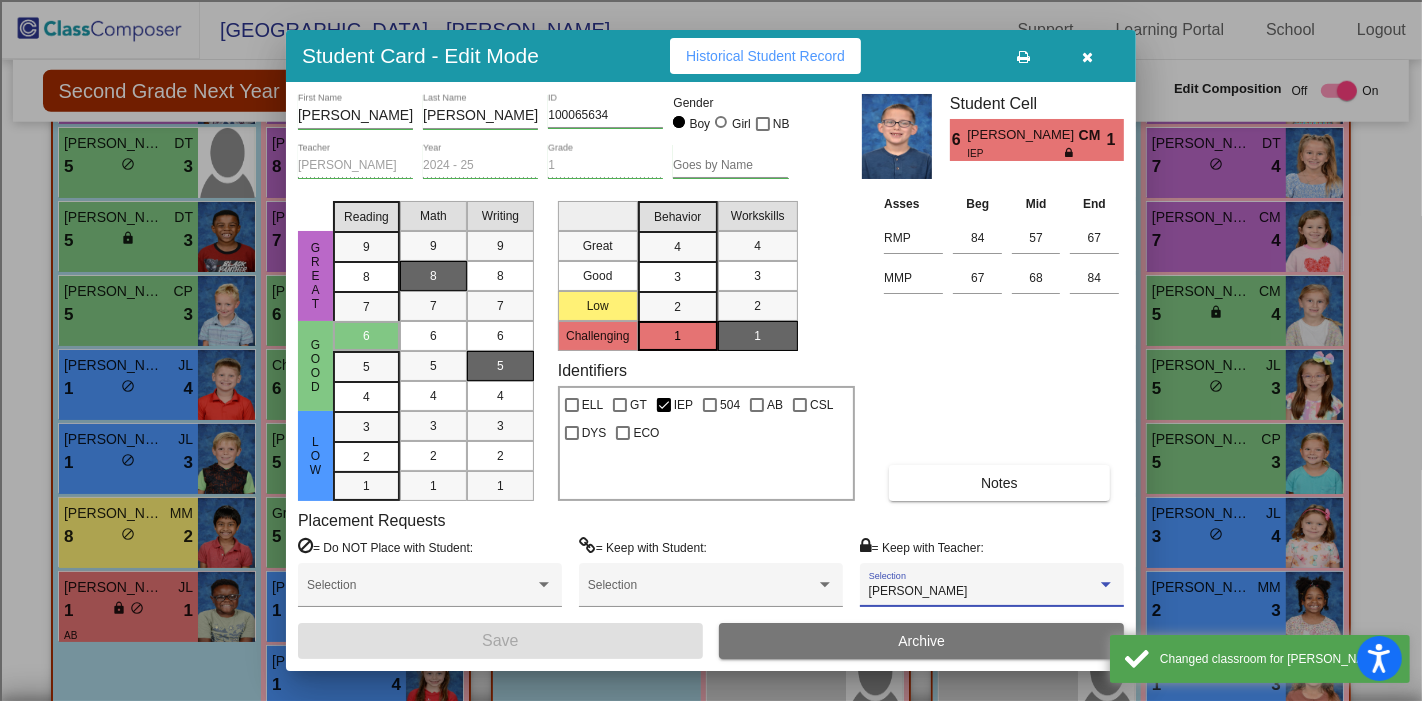 click on "[PERSON_NAME]" at bounding box center (918, 591) 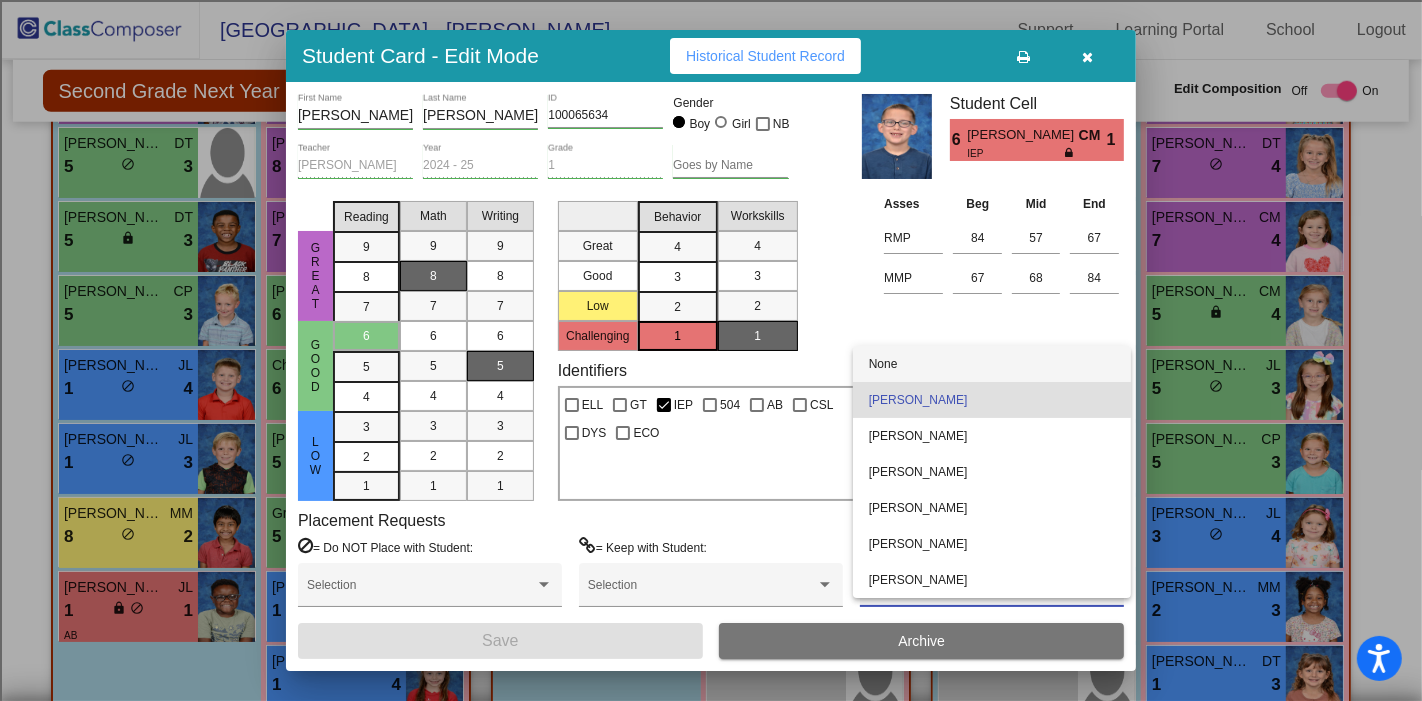 click on "None" at bounding box center (992, 364) 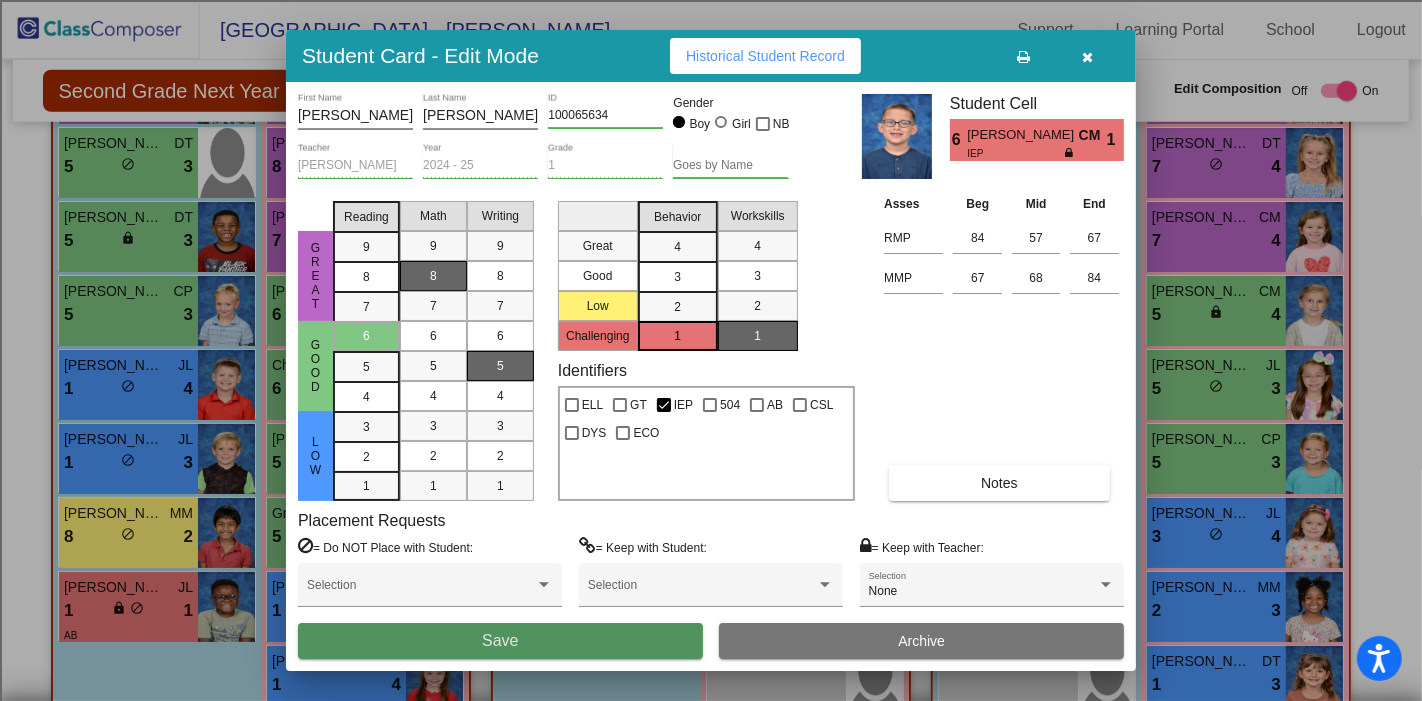 click on "Save" at bounding box center (500, 641) 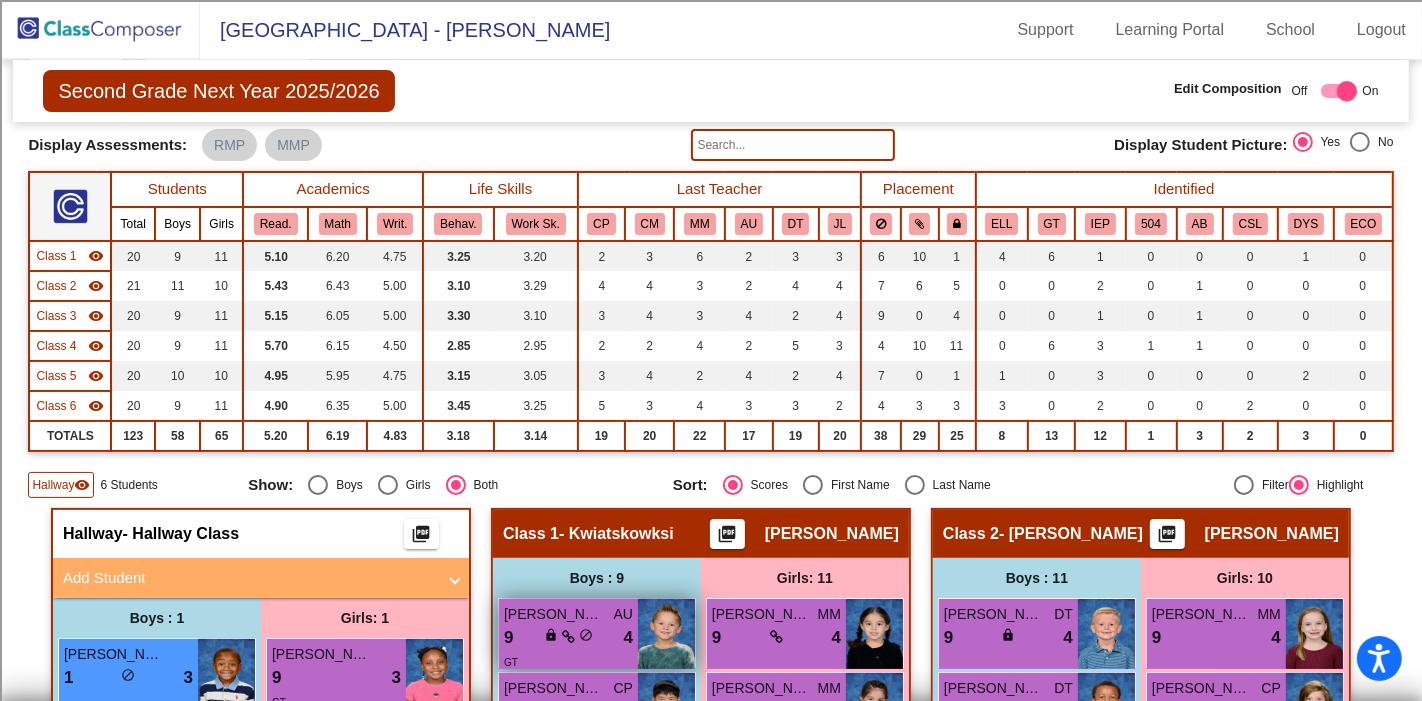 scroll, scrollTop: 555, scrollLeft: 0, axis: vertical 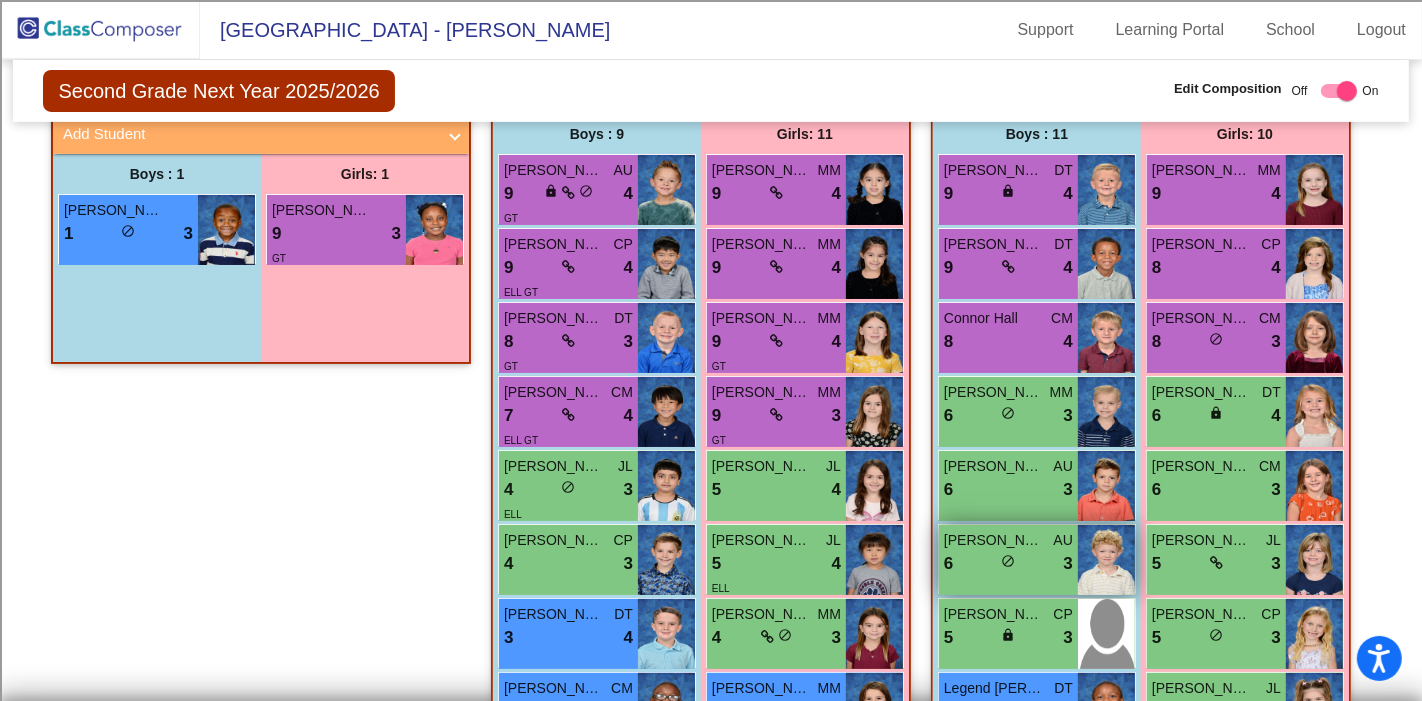click on "6 lock do_not_disturb_alt 3" at bounding box center [1008, 564] 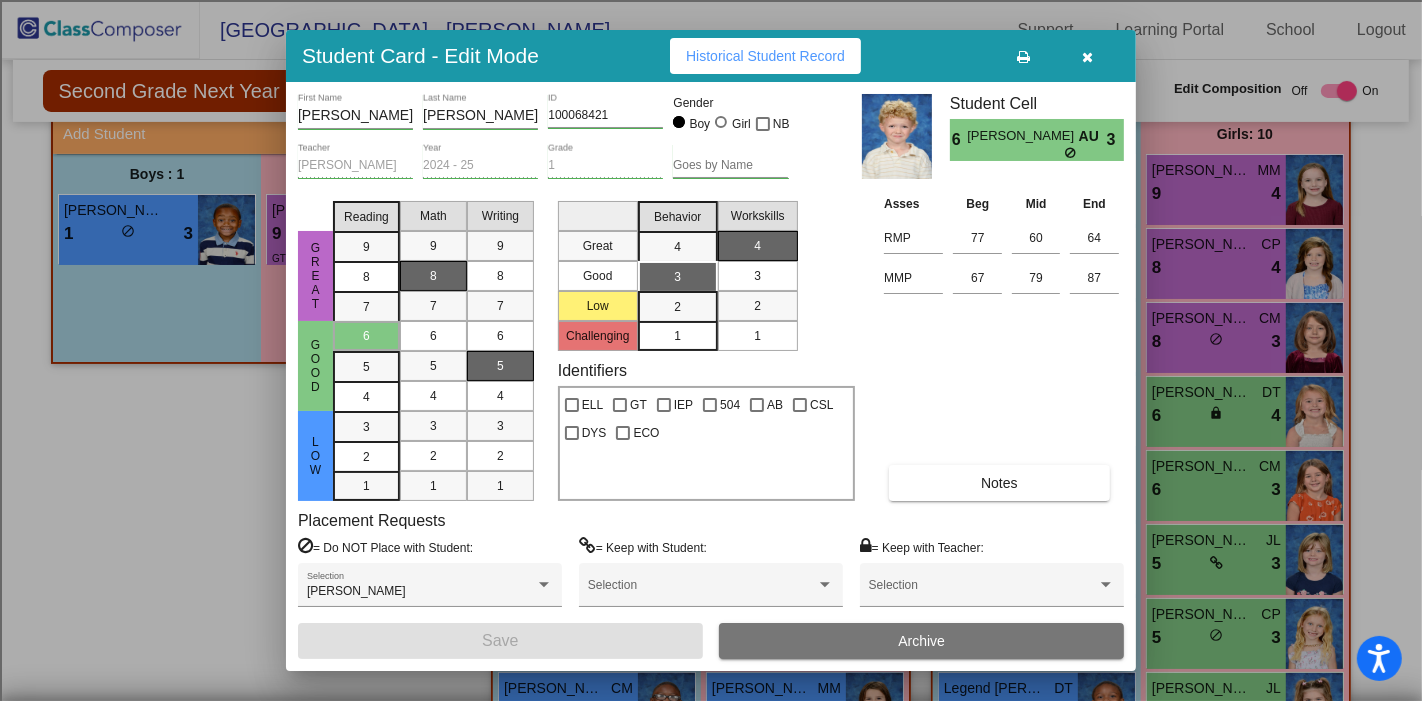 click at bounding box center [1088, 56] 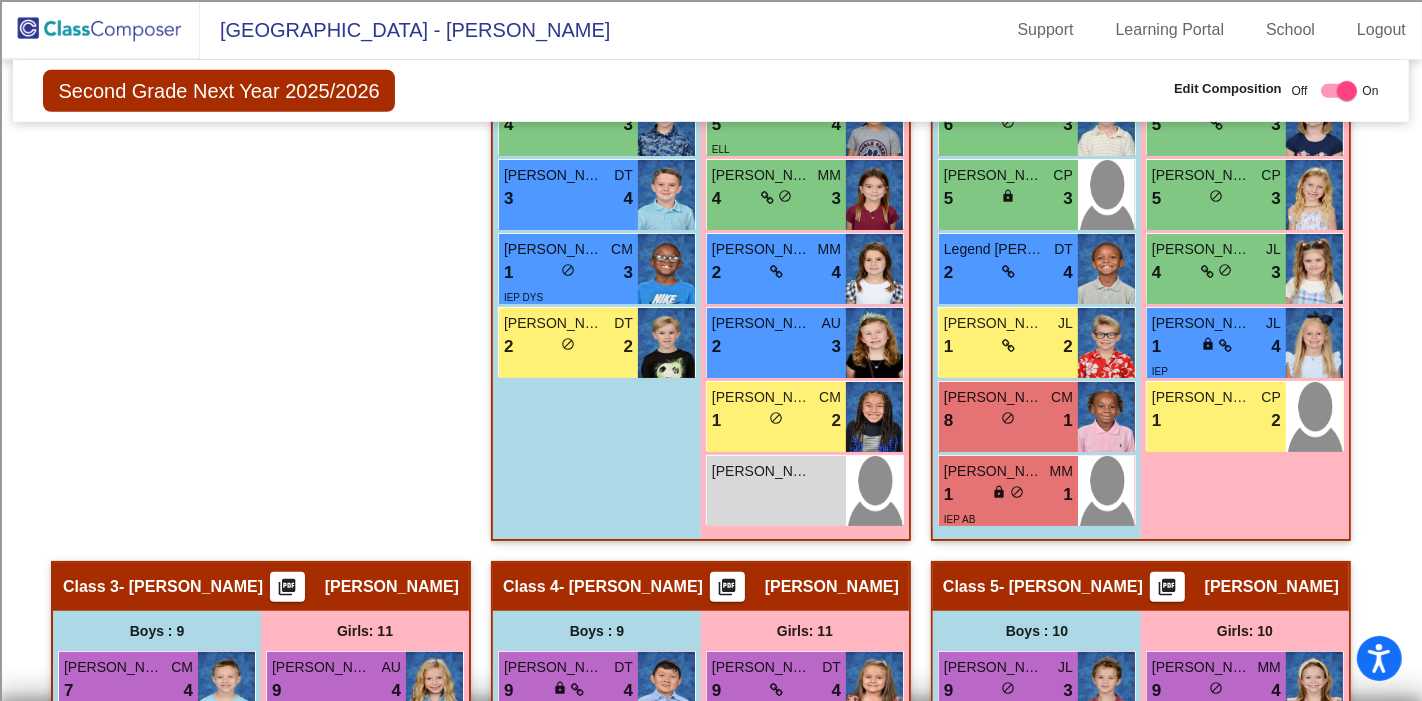 scroll, scrollTop: 1000, scrollLeft: 0, axis: vertical 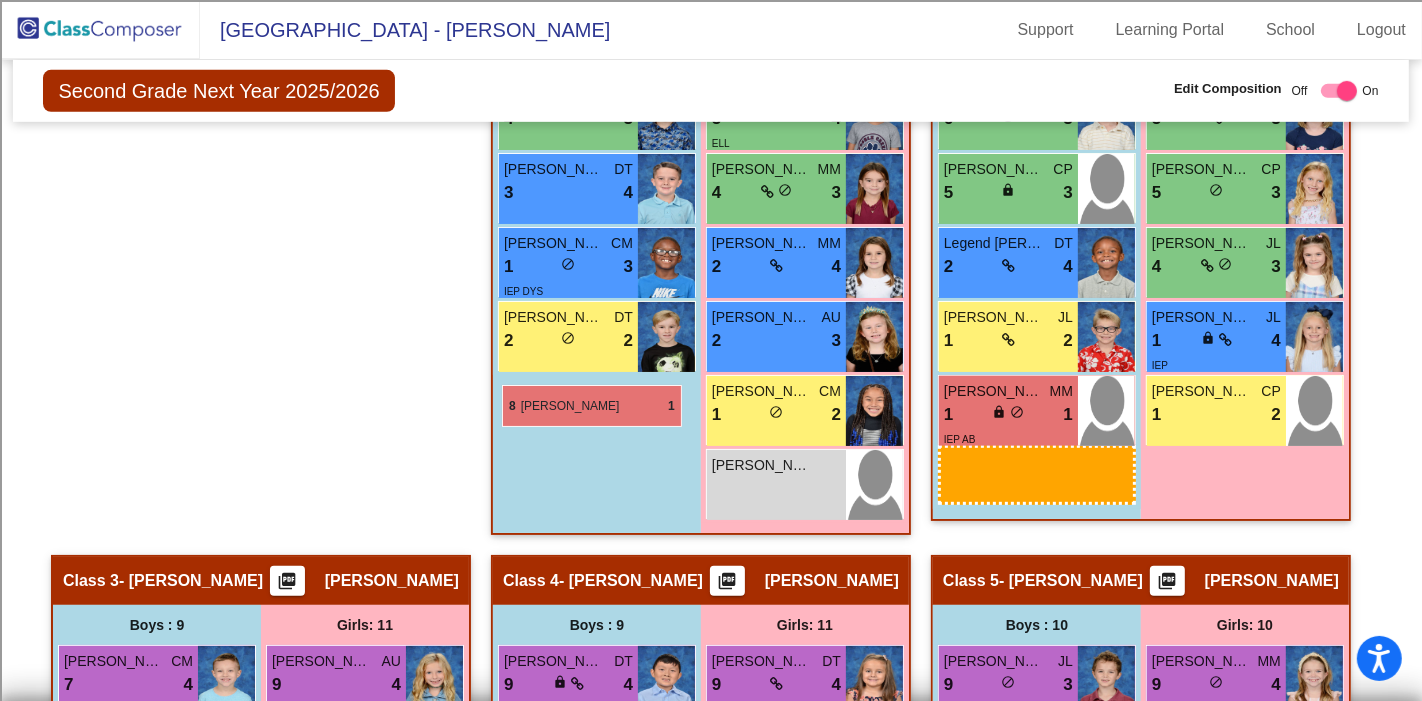 drag, startPoint x: 1026, startPoint y: 412, endPoint x: 502, endPoint y: 385, distance: 524.6951 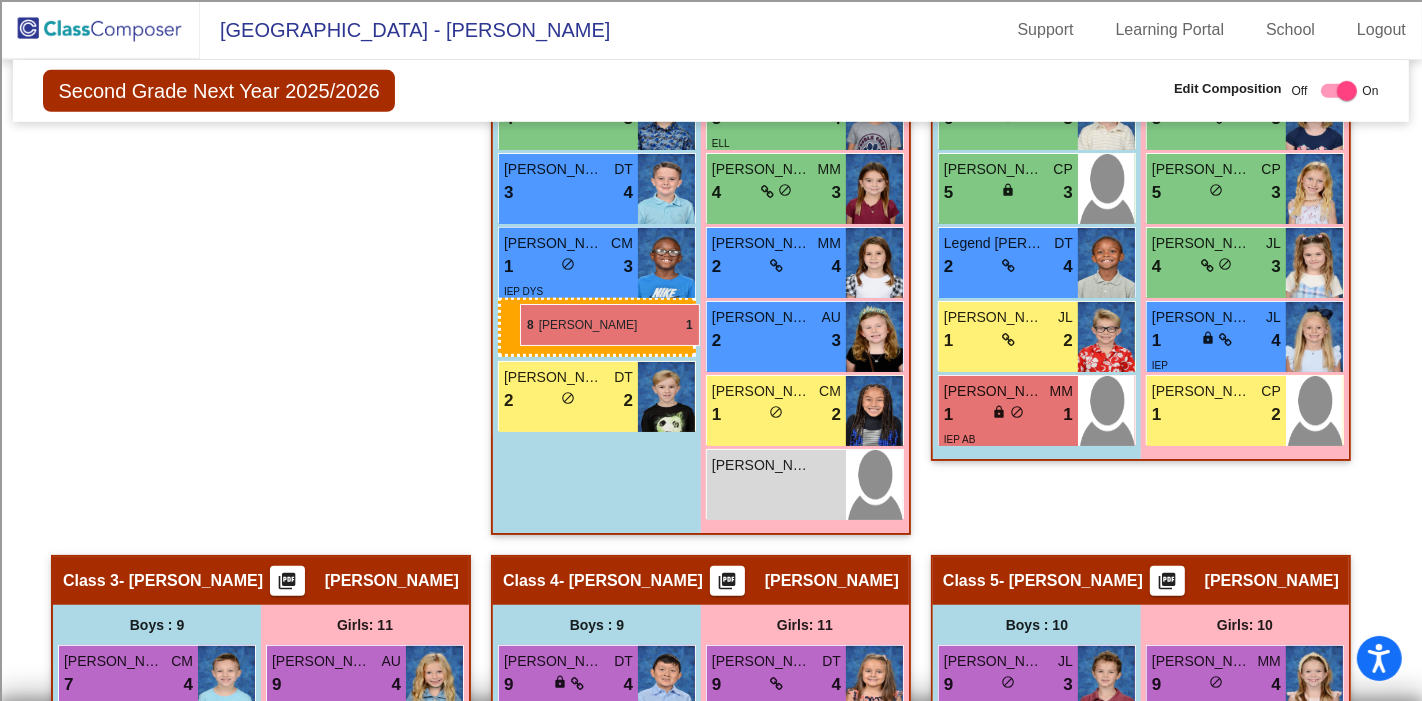 drag, startPoint x: 981, startPoint y: 408, endPoint x: 520, endPoint y: 304, distance: 472.58545 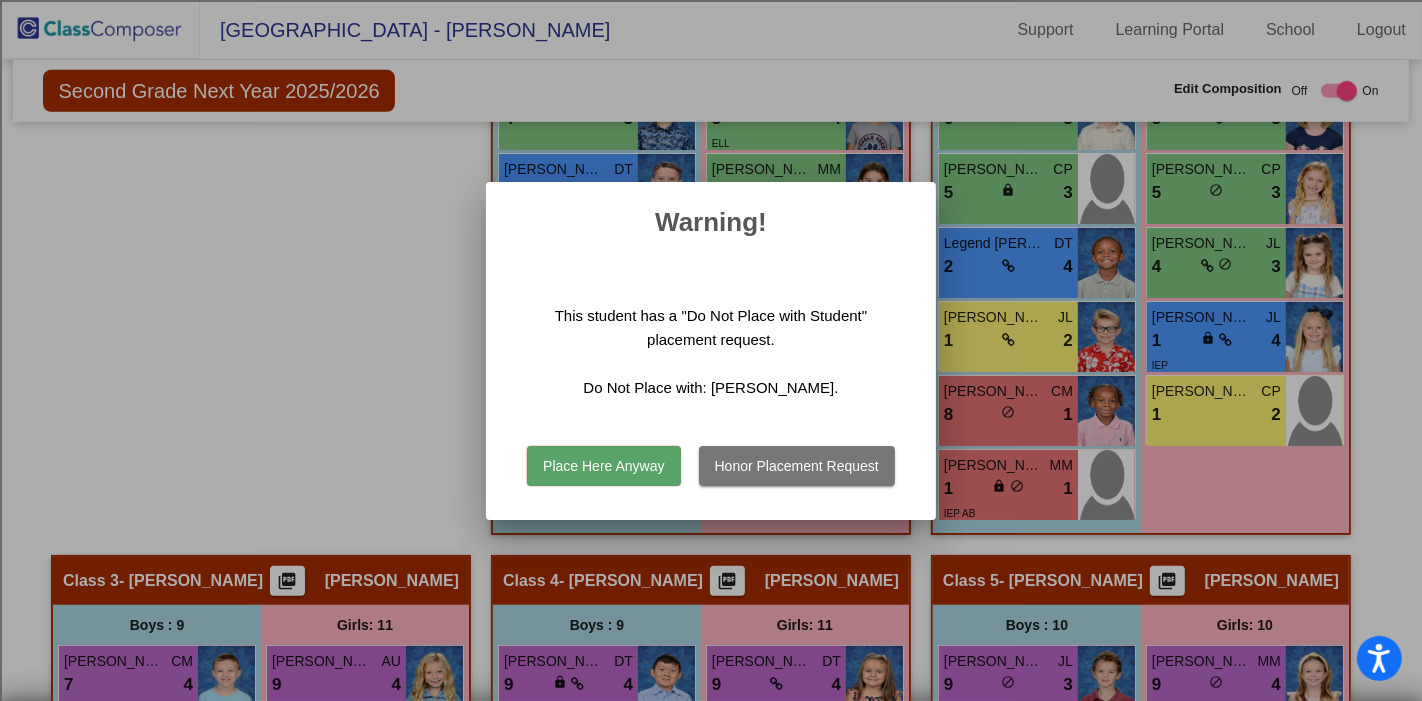 click on "Honor Placement Request" at bounding box center (797, 466) 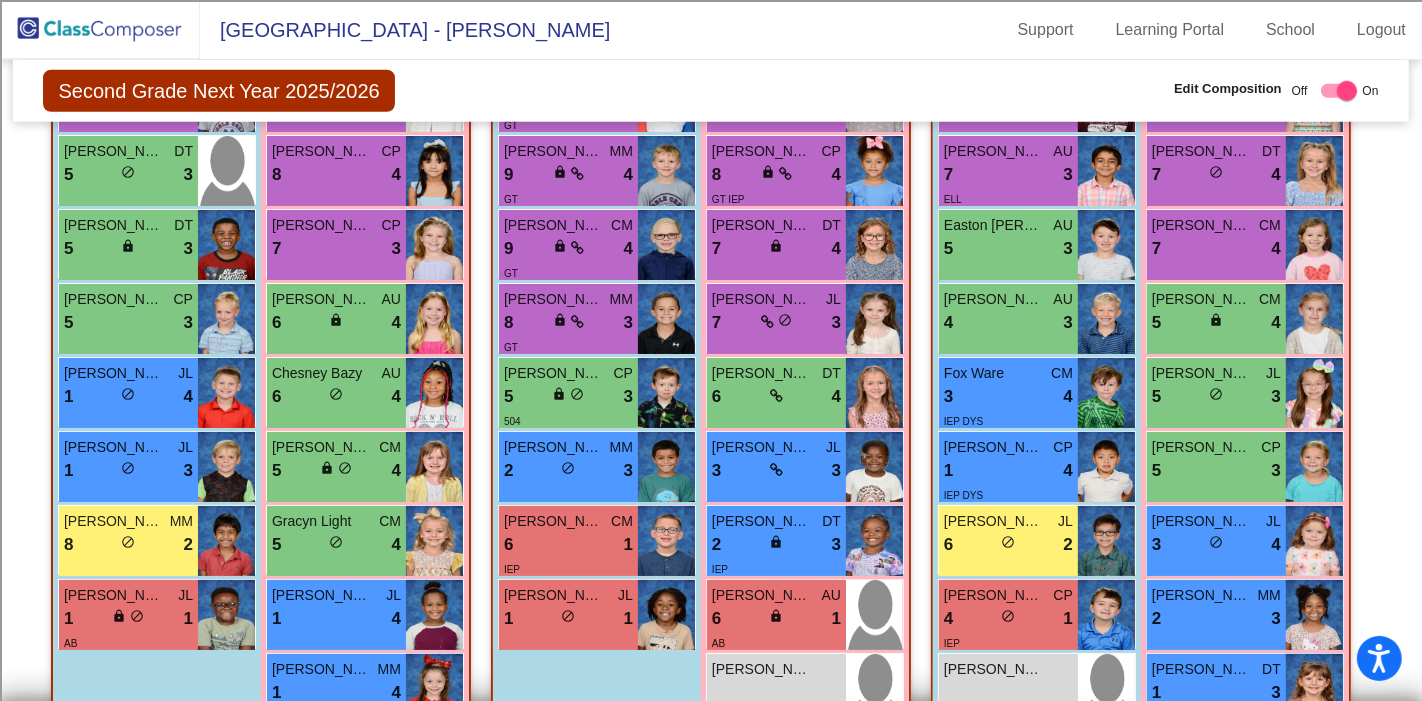 scroll, scrollTop: 1666, scrollLeft: 0, axis: vertical 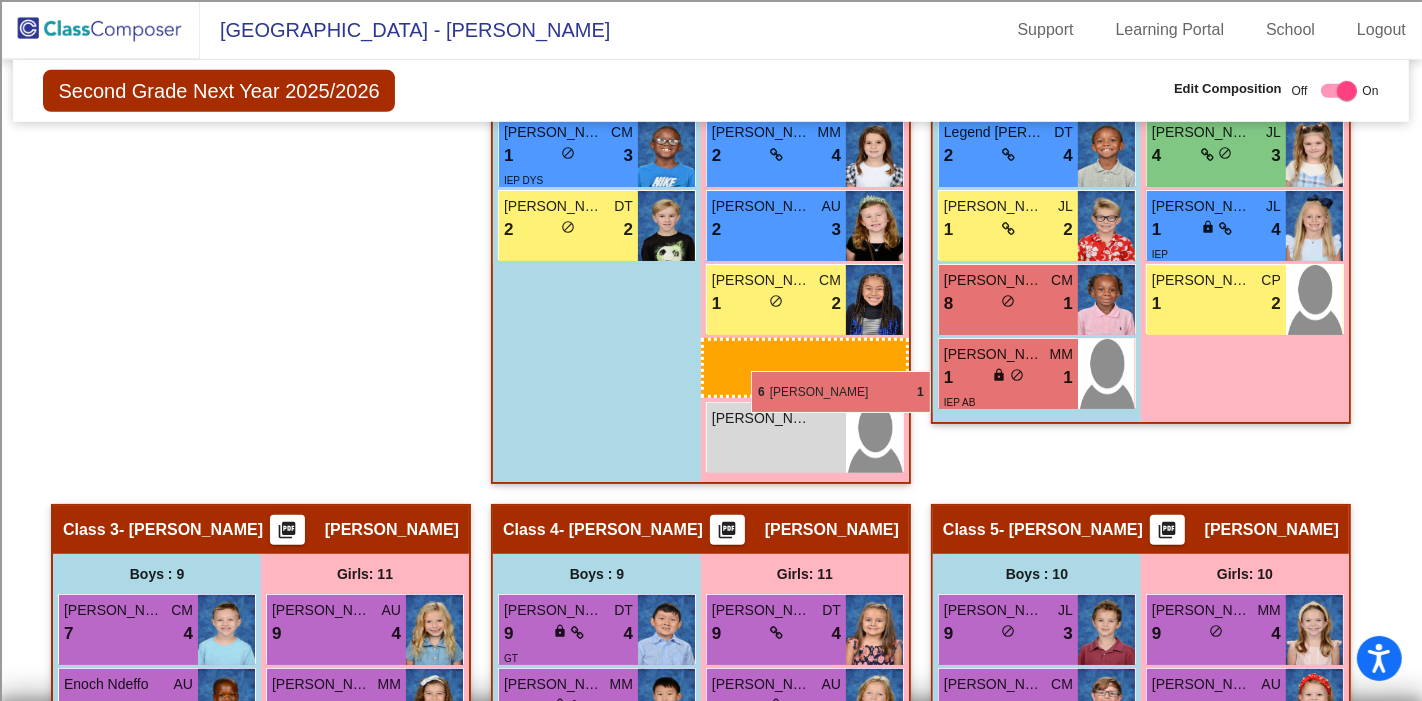 drag, startPoint x: 778, startPoint y: 595, endPoint x: 751, endPoint y: 371, distance: 225.62137 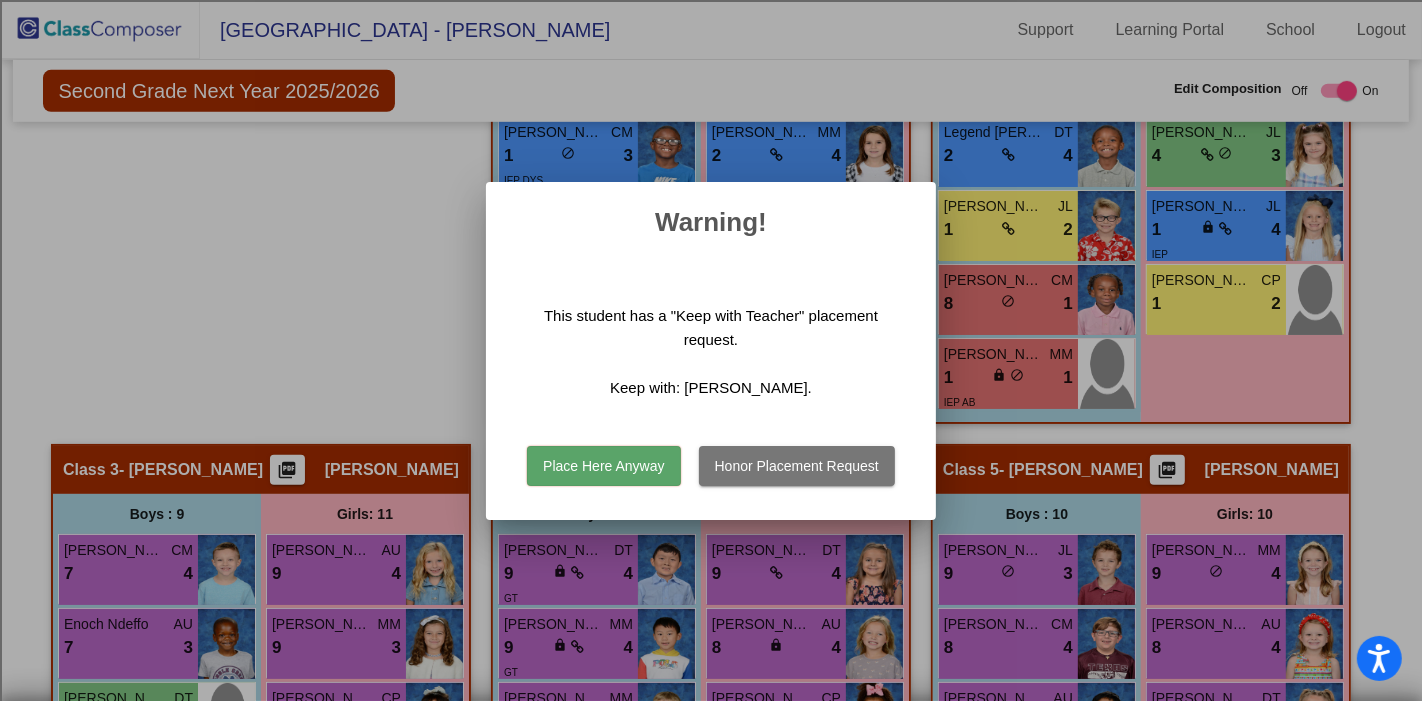 click on "Place Here Anyway" at bounding box center (603, 466) 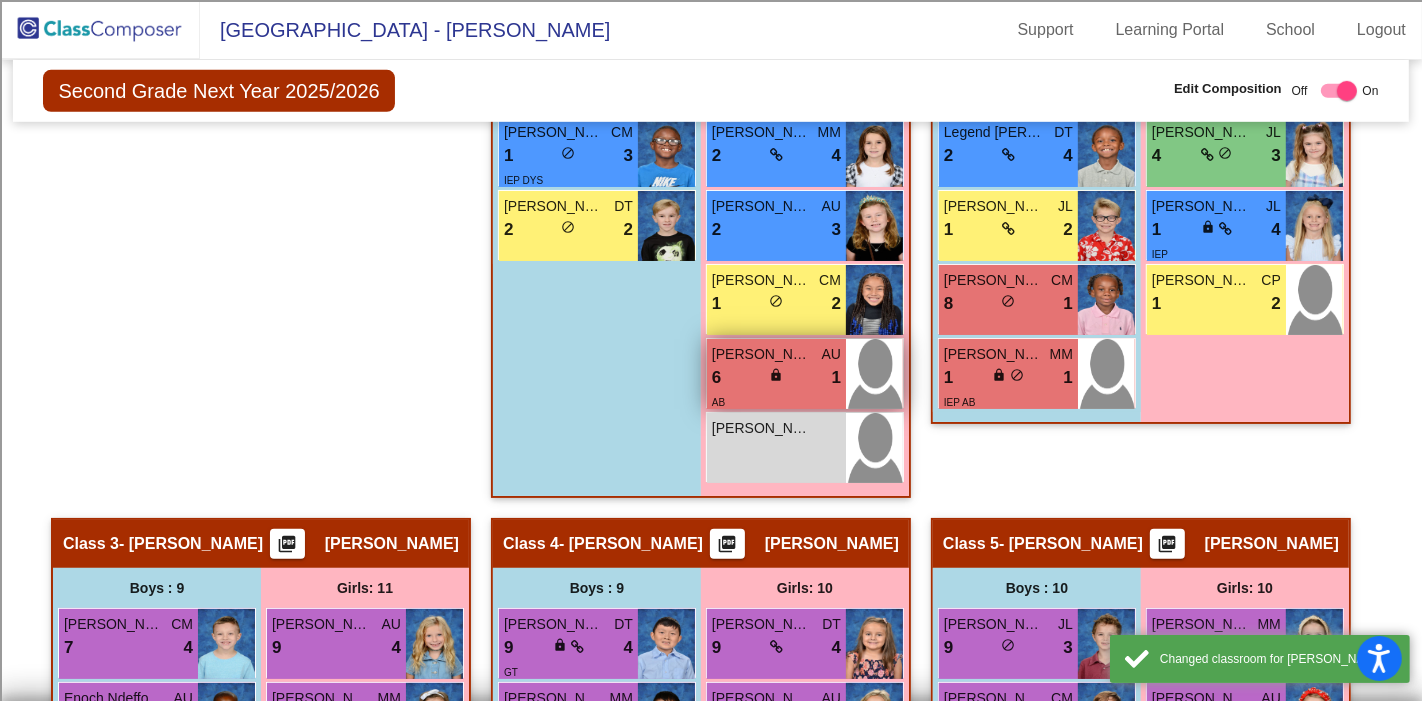 click on "lock" at bounding box center [776, 375] 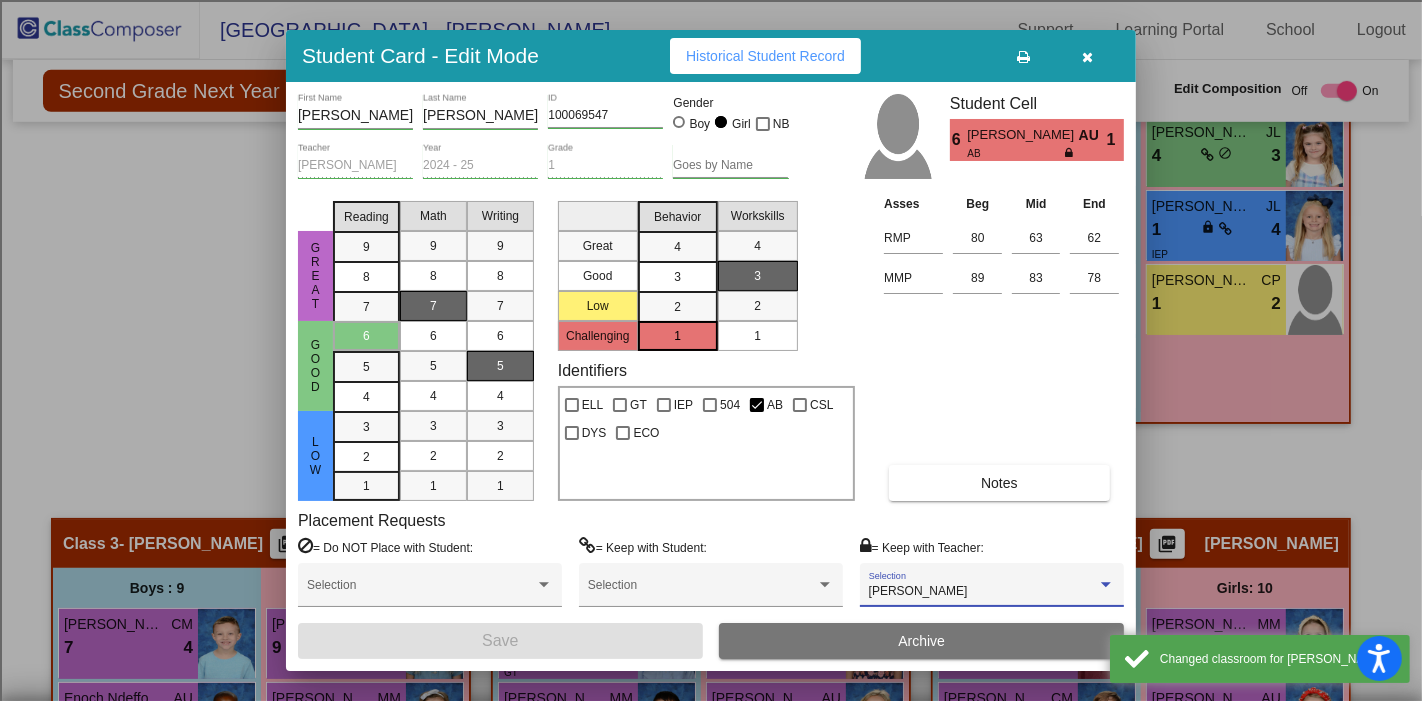 click on "[PERSON_NAME]" at bounding box center [983, 592] 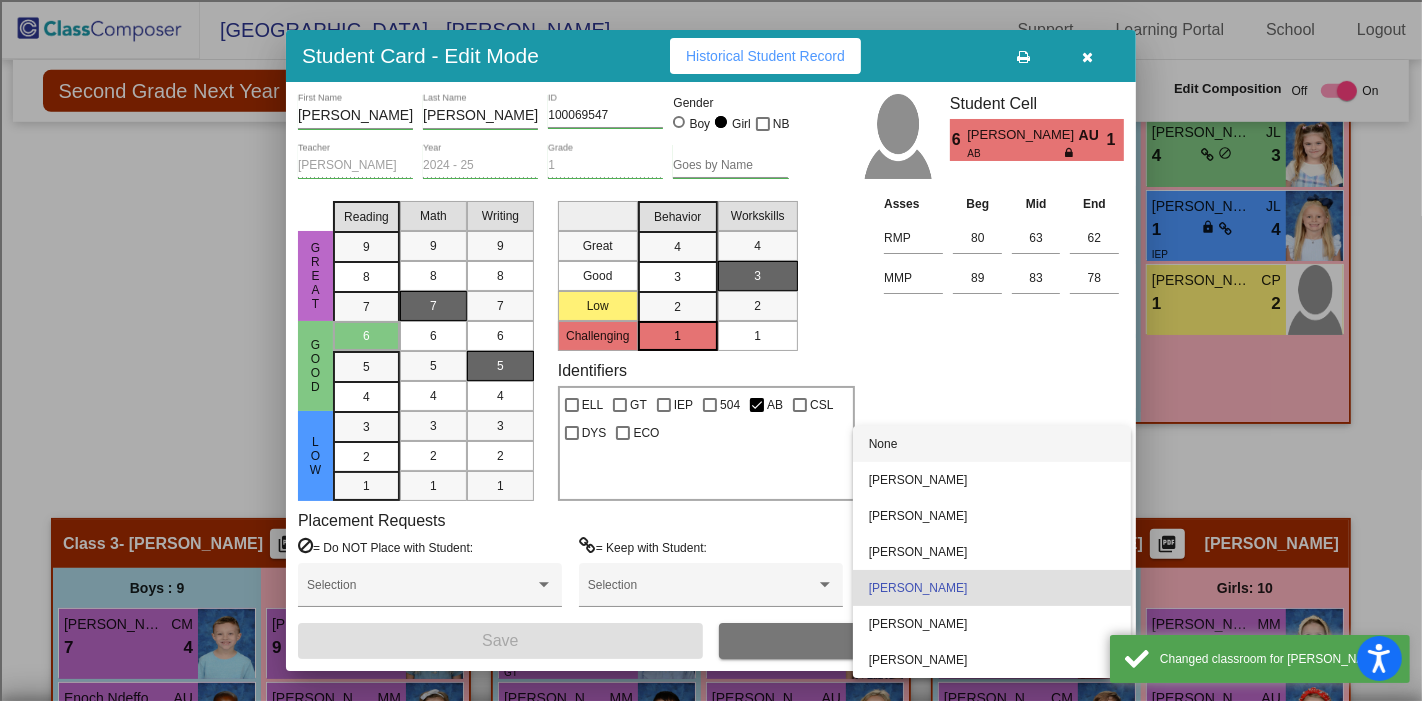 click on "None" at bounding box center [992, 444] 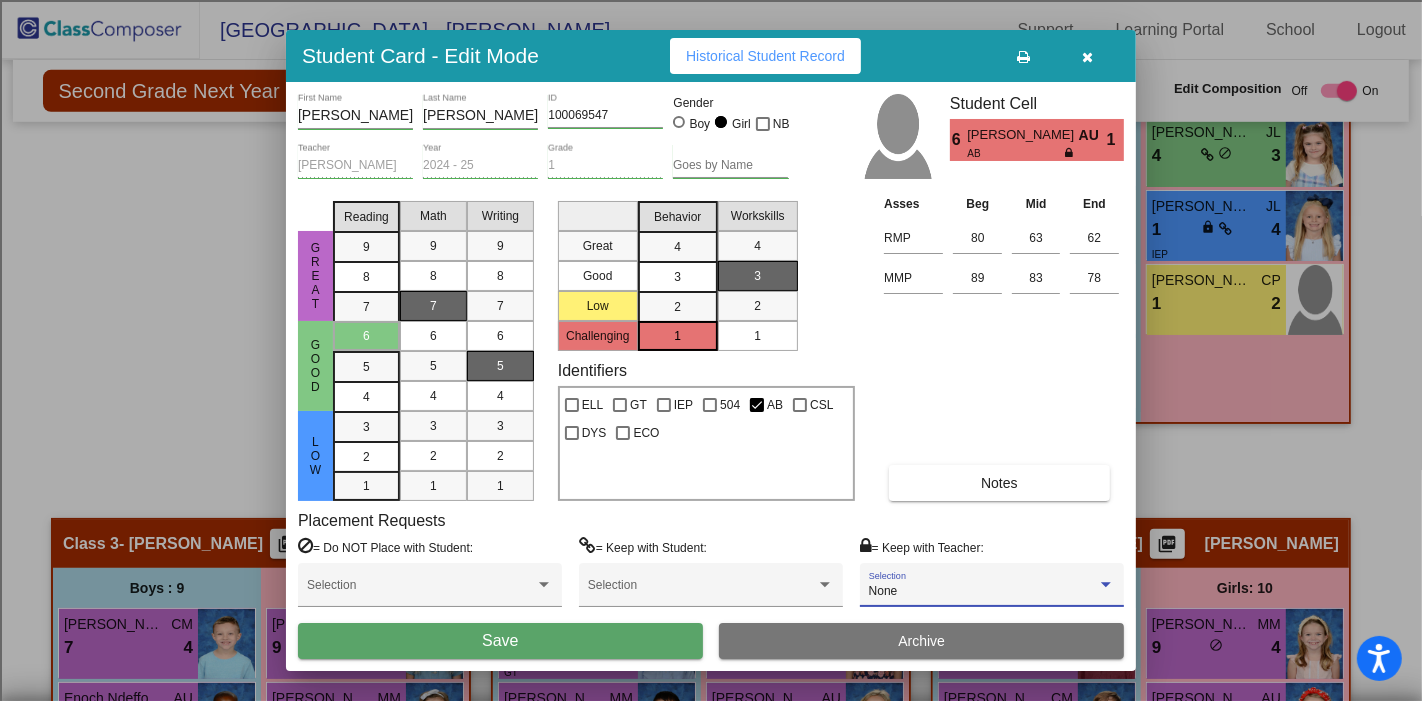 click on "Save" at bounding box center (500, 641) 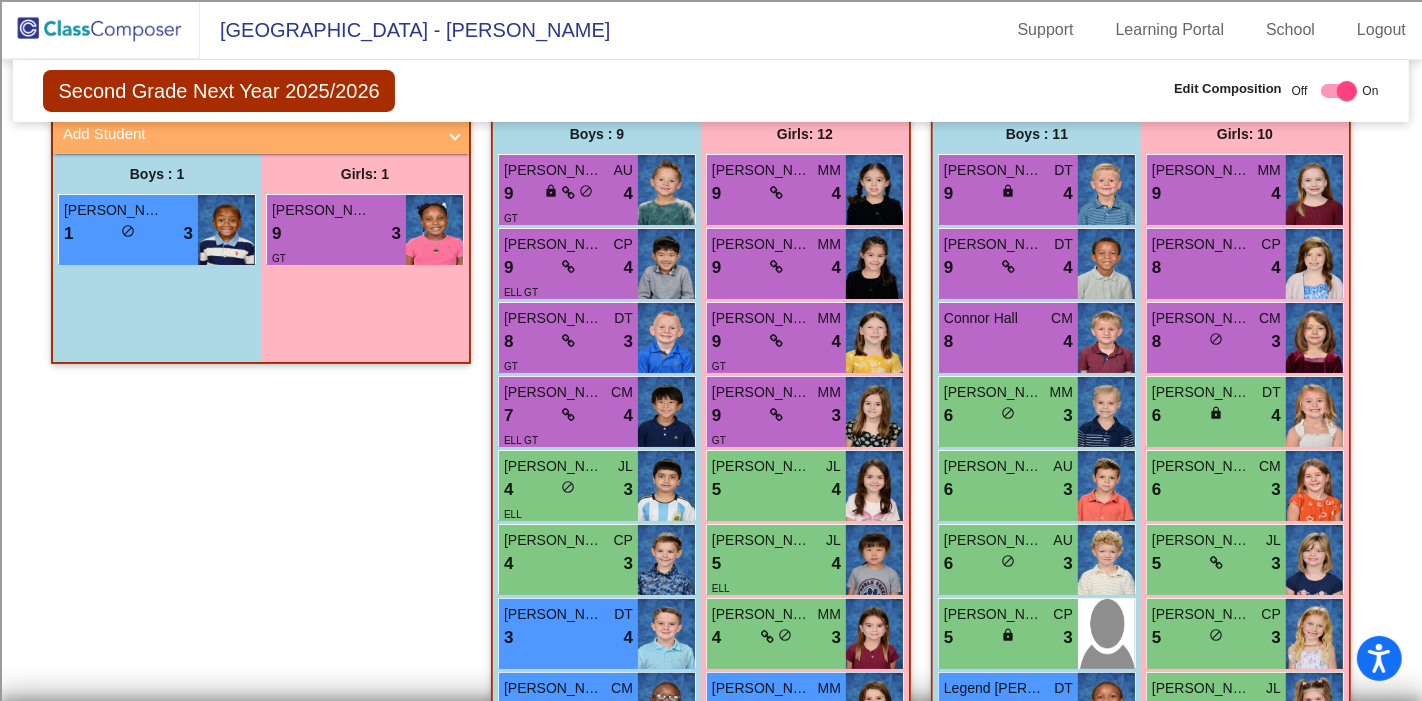 scroll, scrollTop: 0, scrollLeft: 0, axis: both 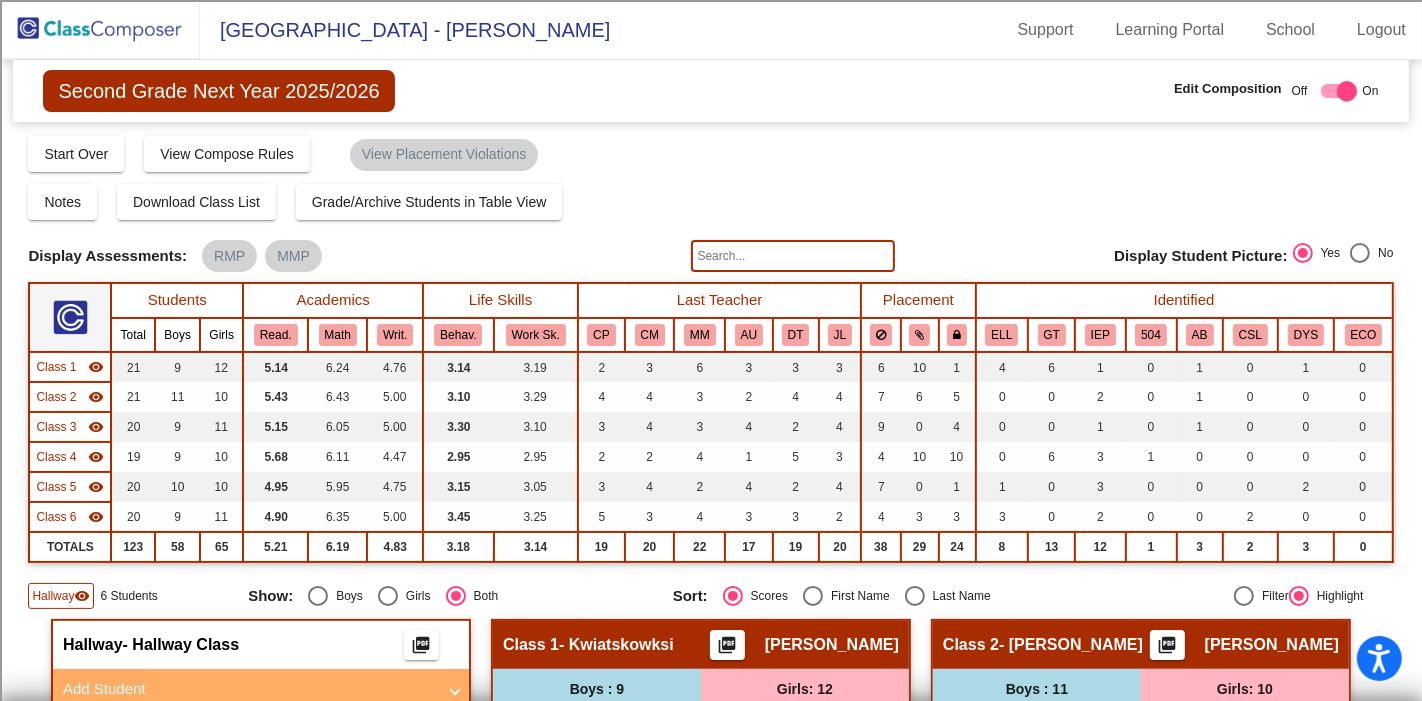 click 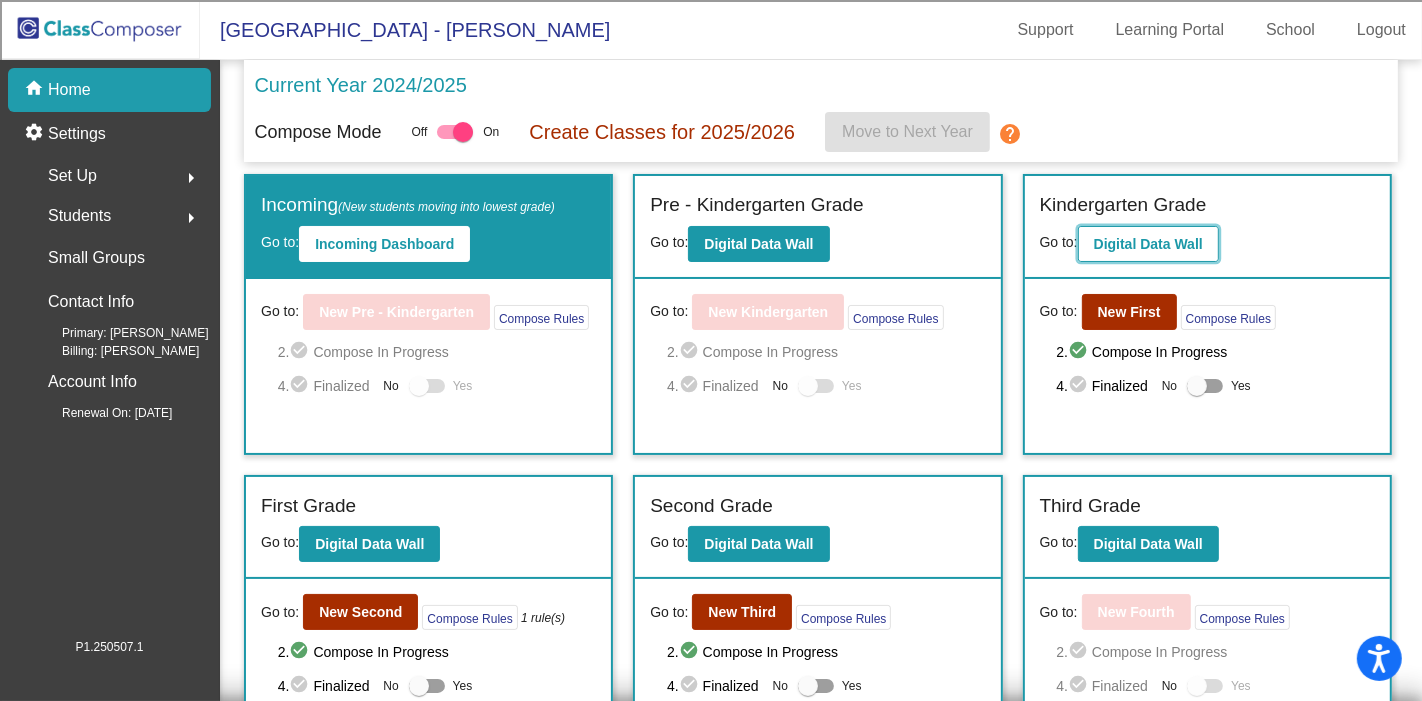 click on "Digital Data Wall" 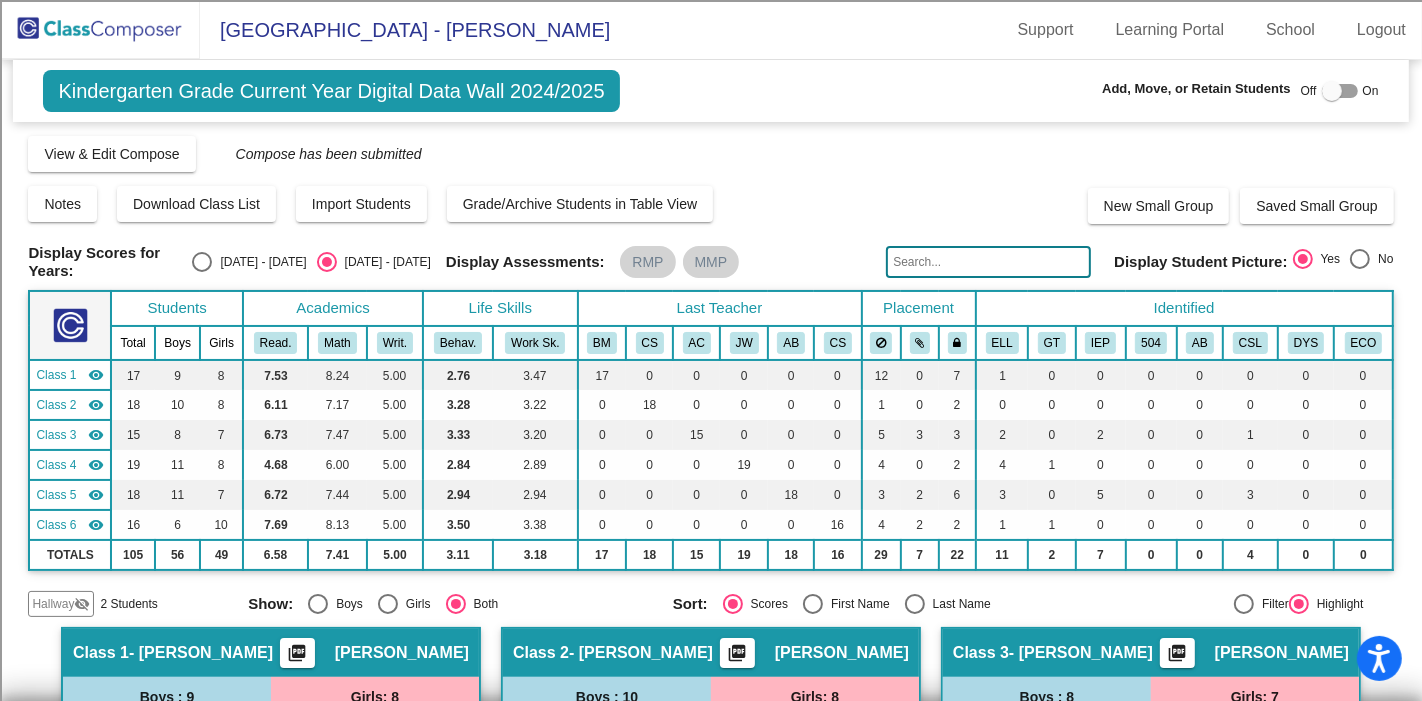 click on "Hallway" 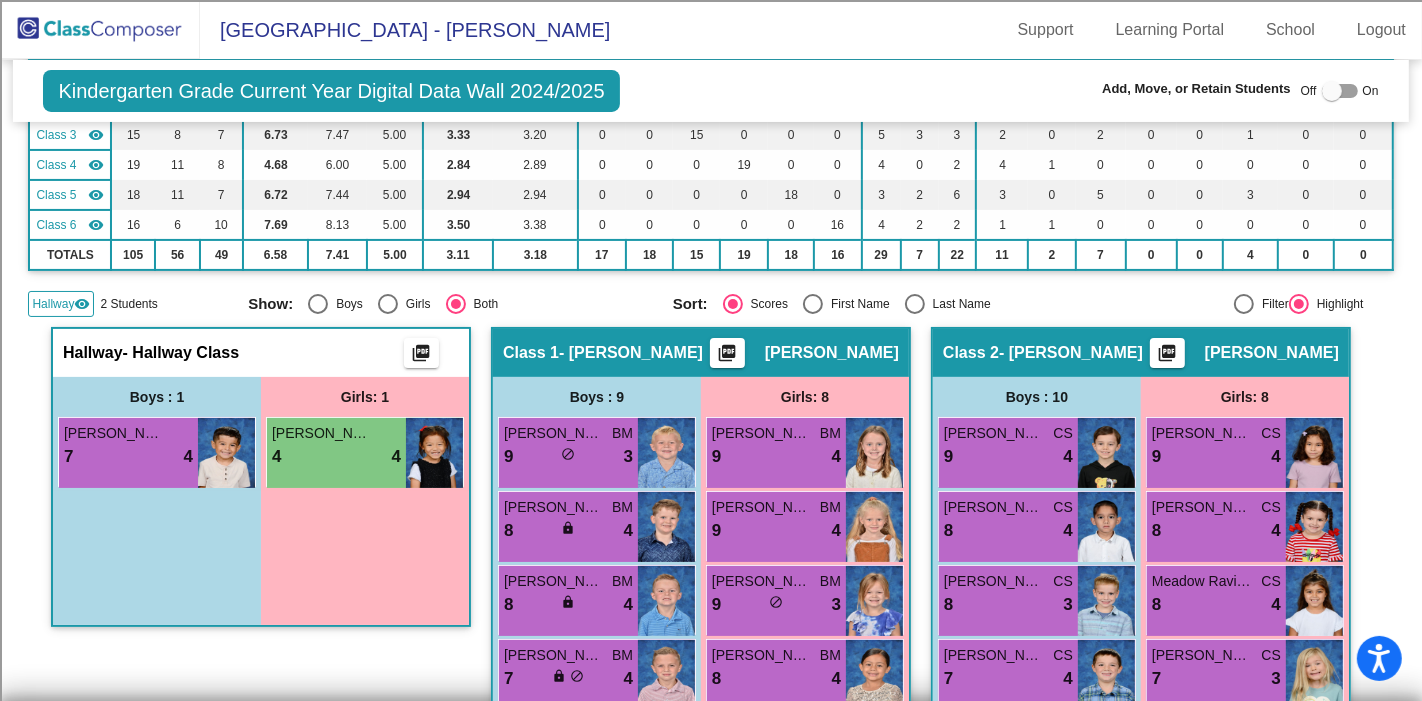 scroll, scrollTop: 333, scrollLeft: 0, axis: vertical 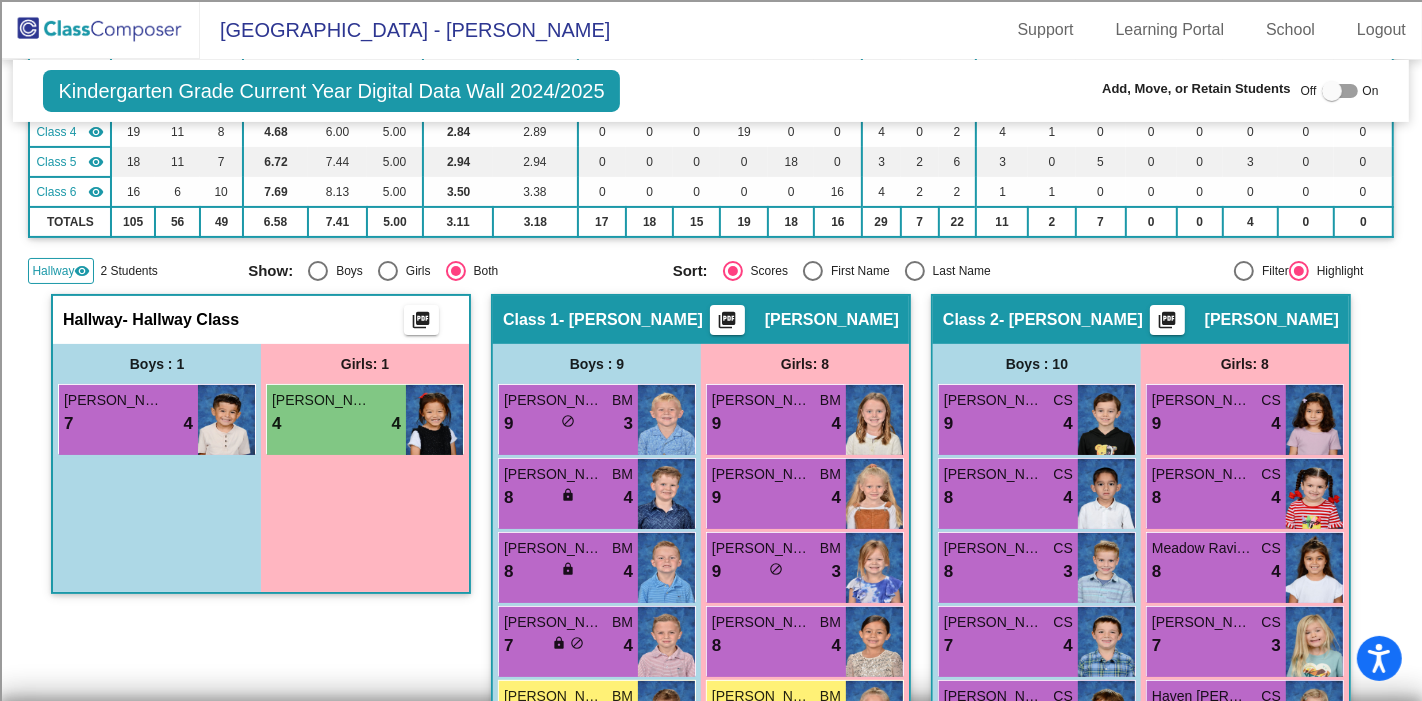click at bounding box center [1340, 91] 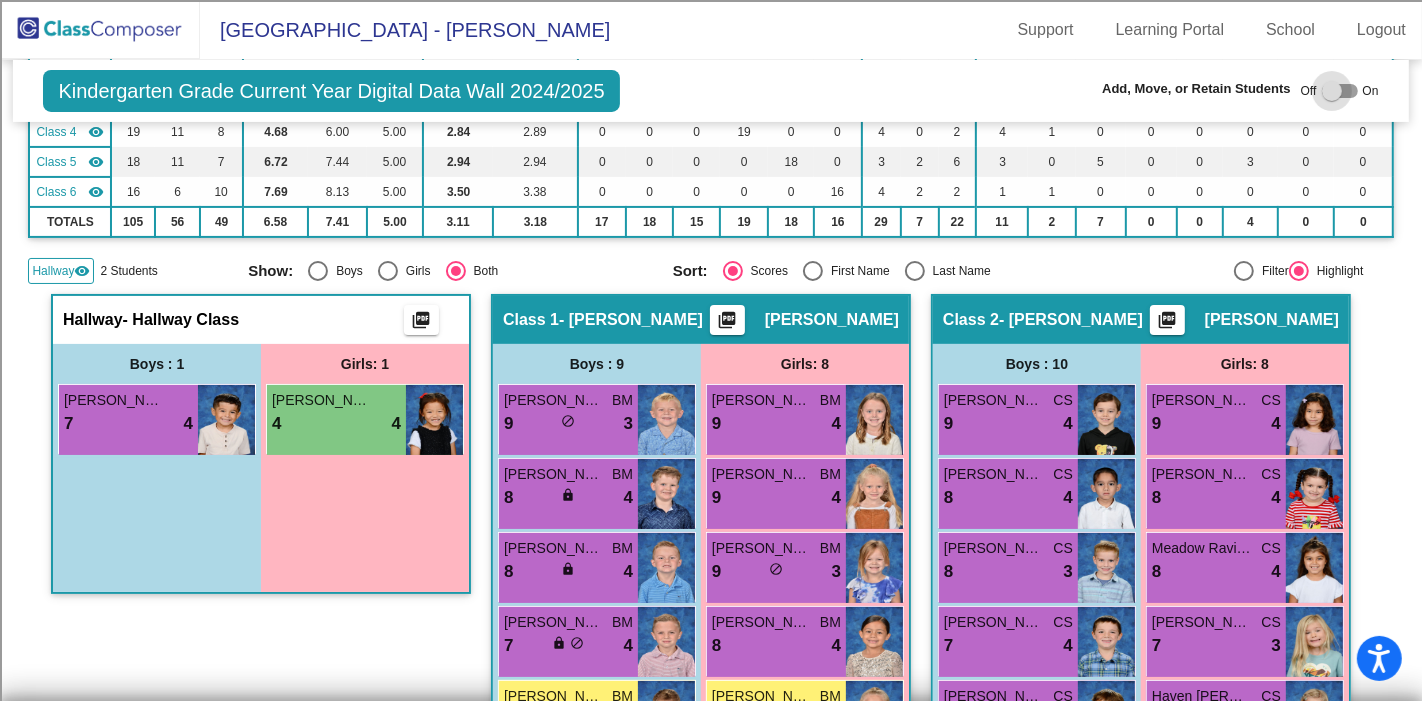 checkbox on "true" 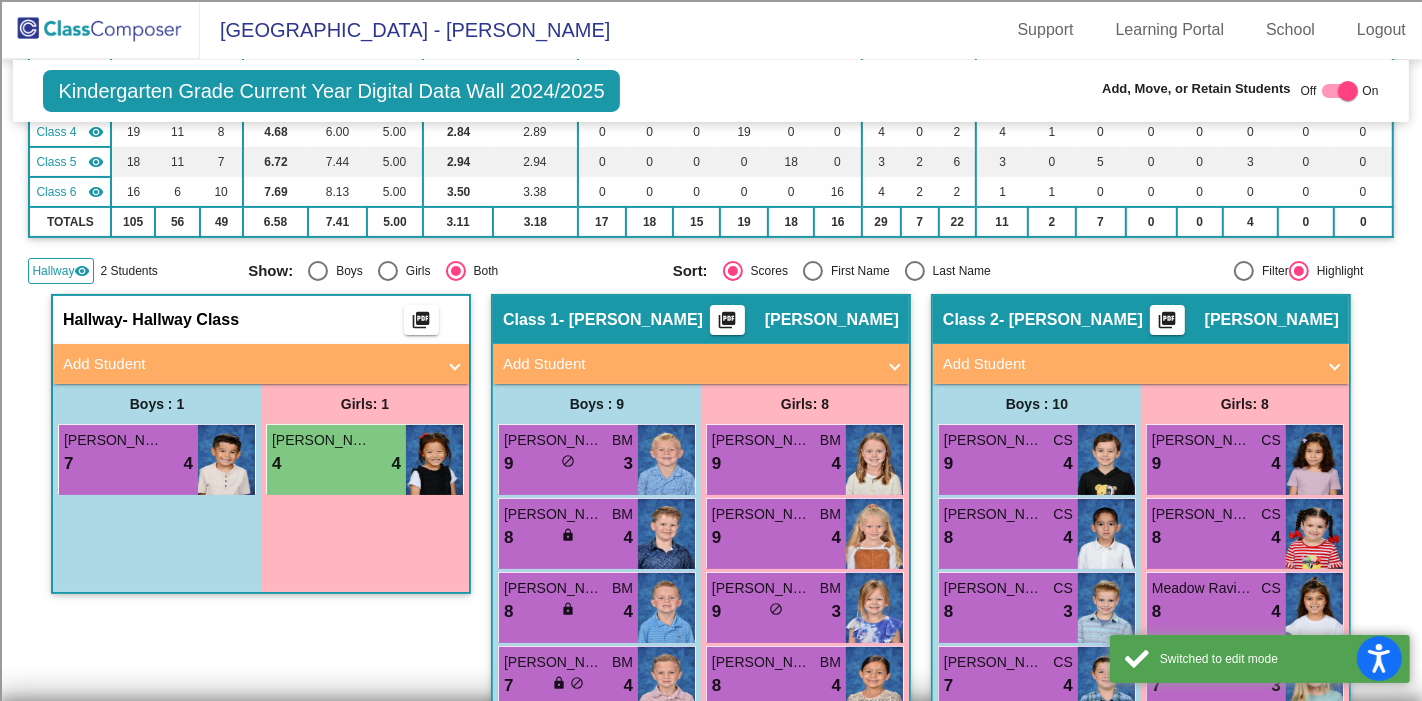 click on "Add Student" at bounding box center (249, 364) 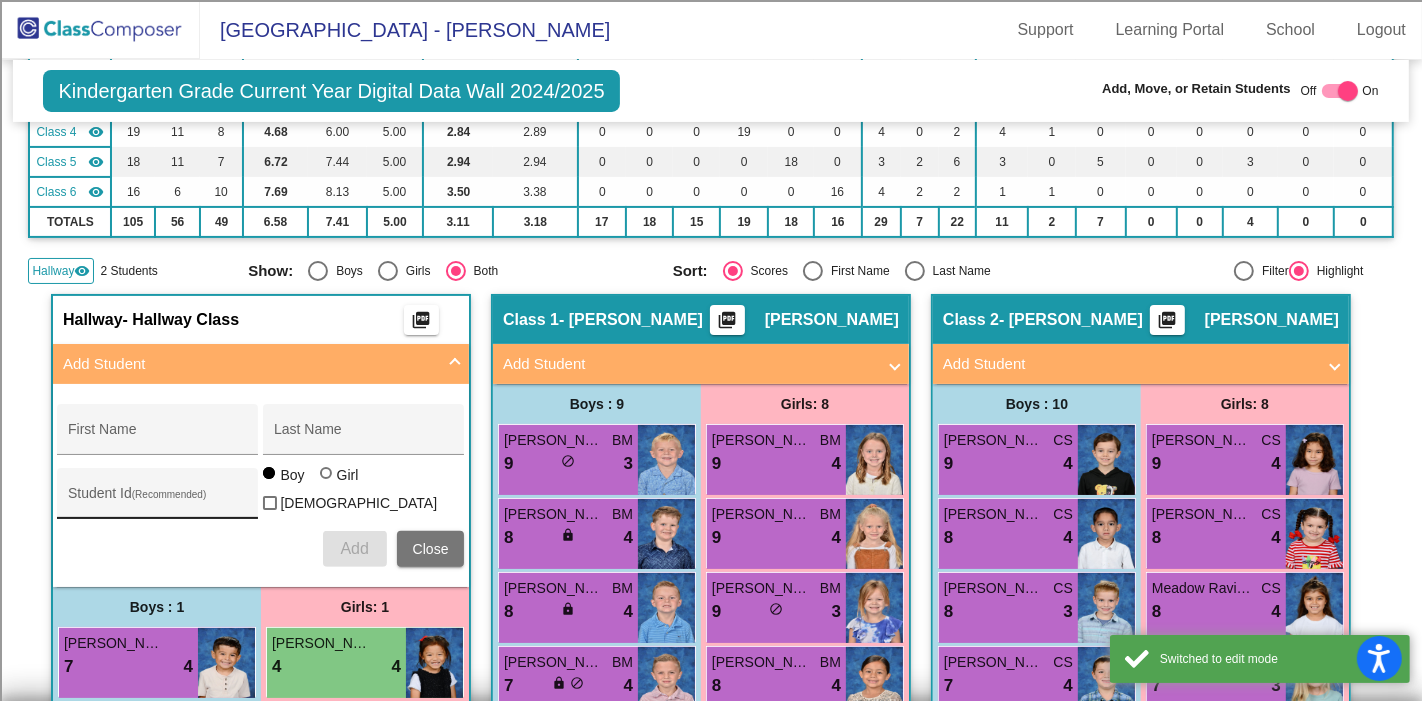 click on "Student Id  (Recommended)" at bounding box center (158, 498) 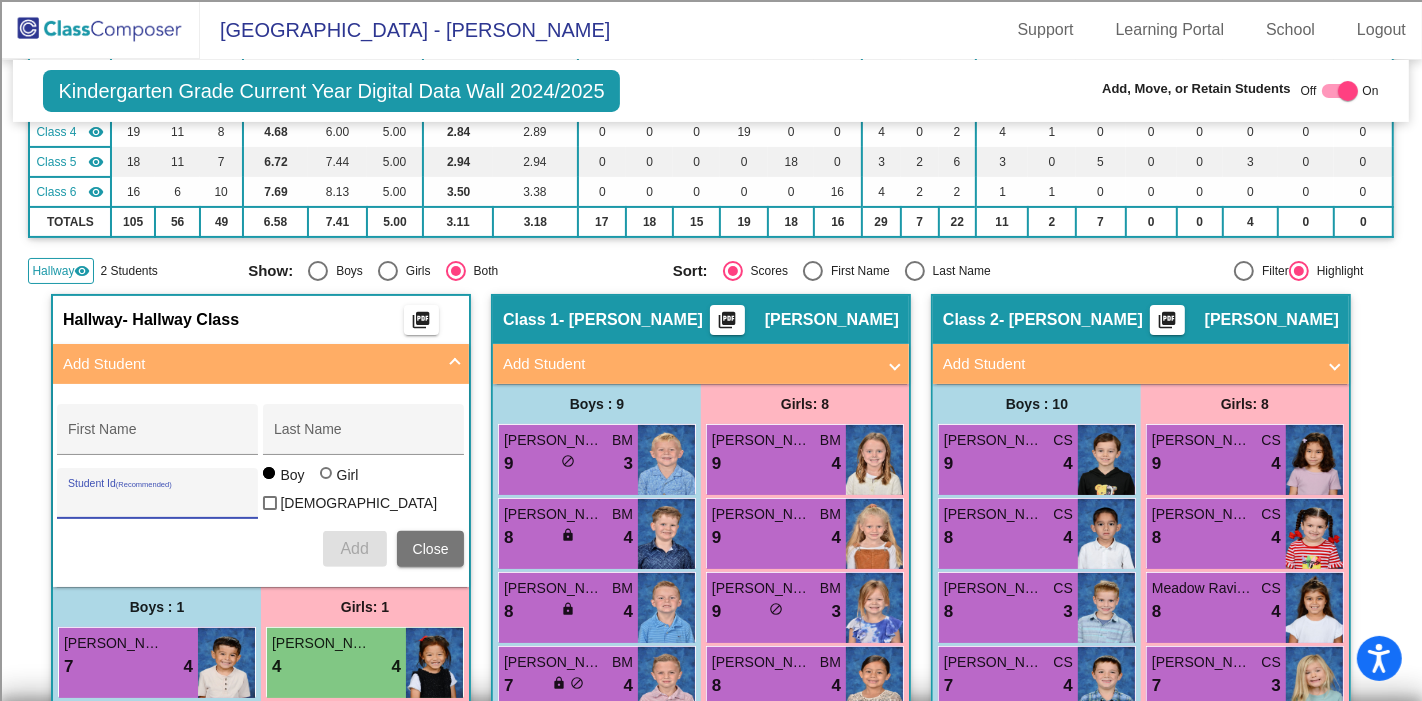 paste on "100072583" 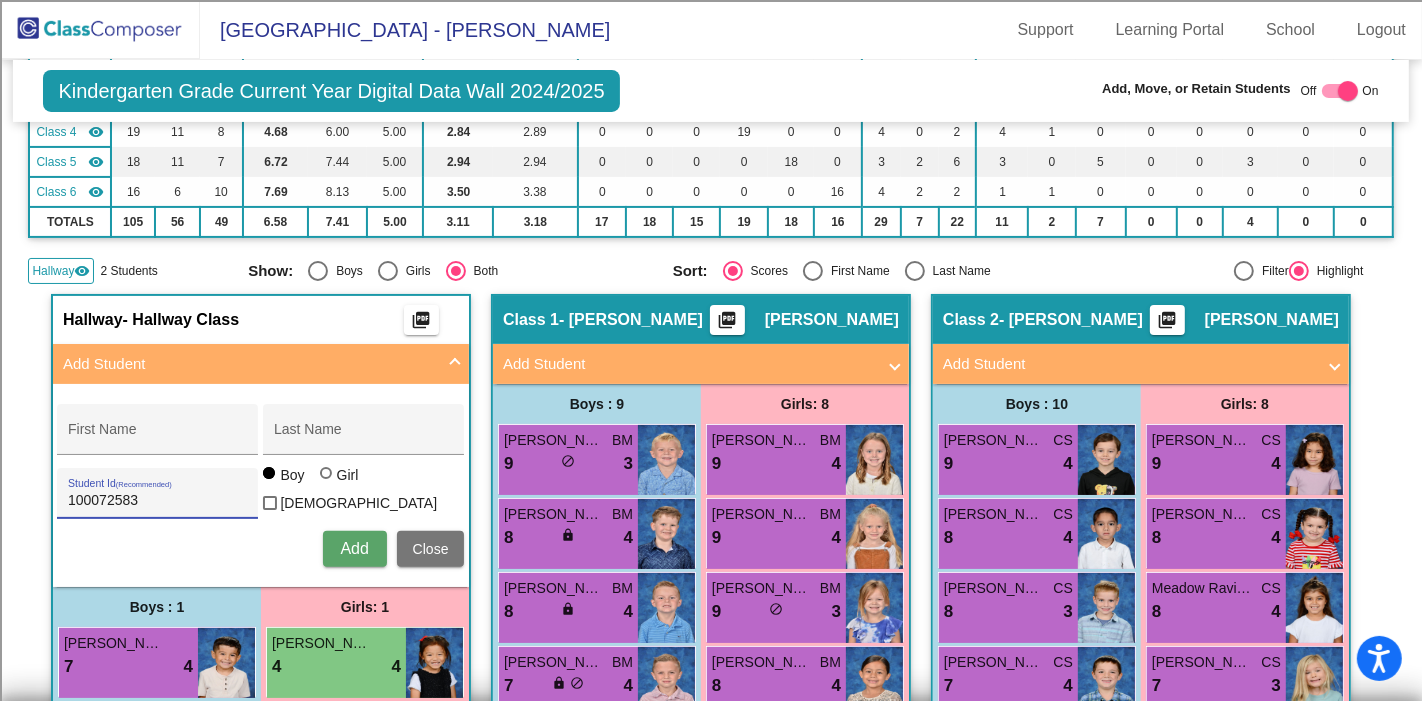 type on "100072583" 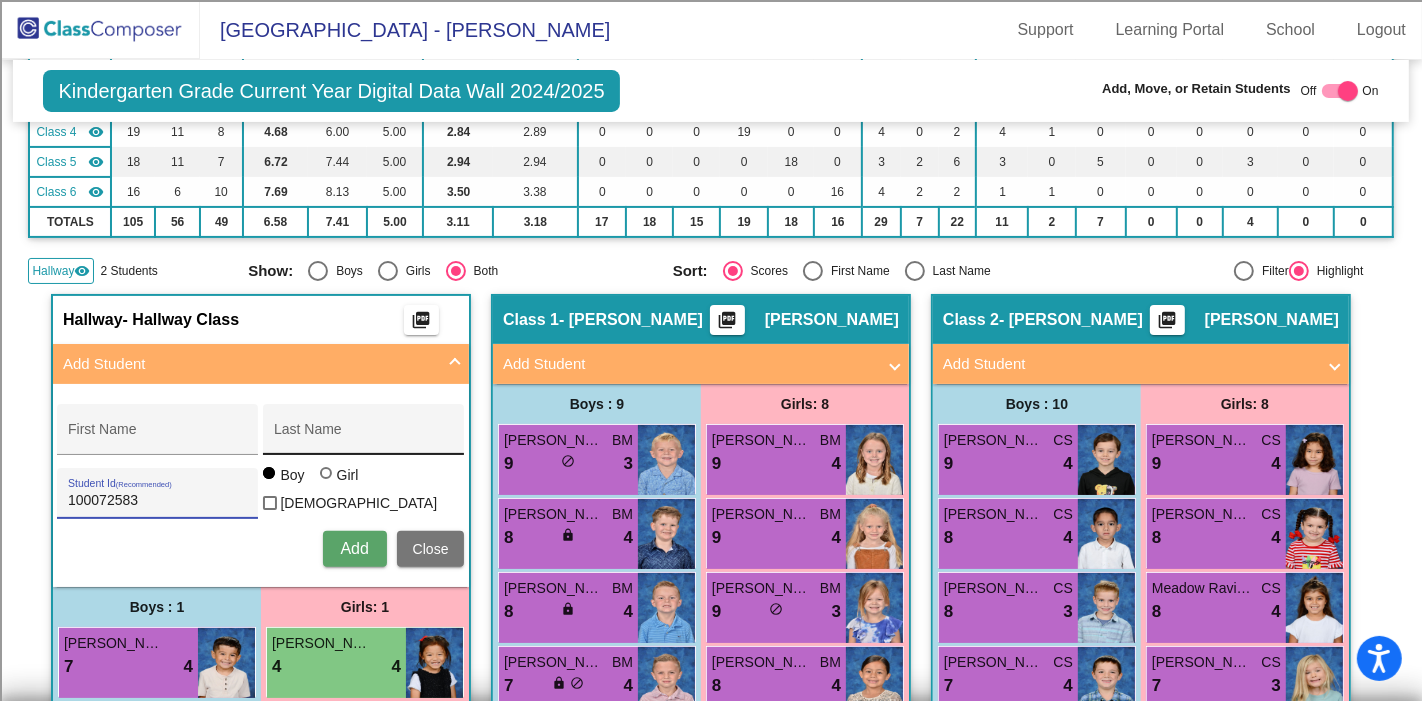 click on "Last Name" at bounding box center (364, 435) 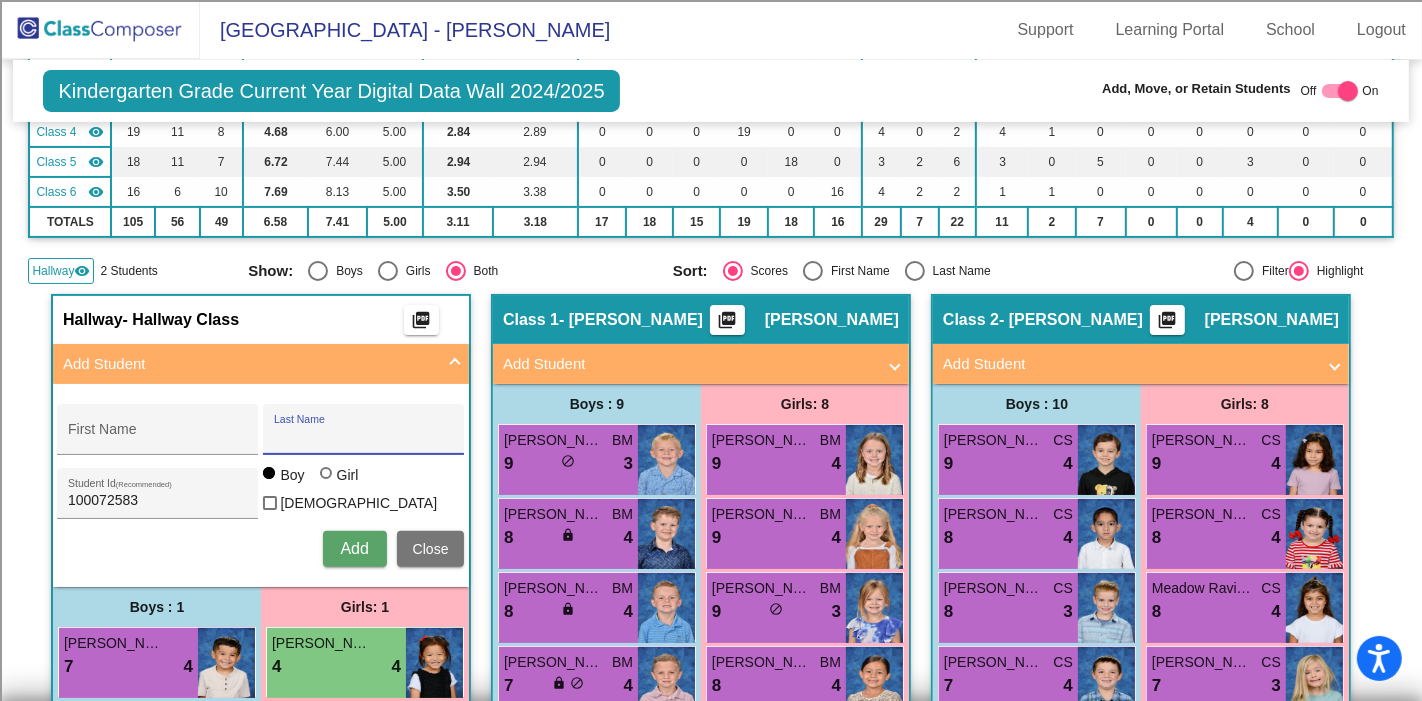 paste on "[PERSON_NAME]" 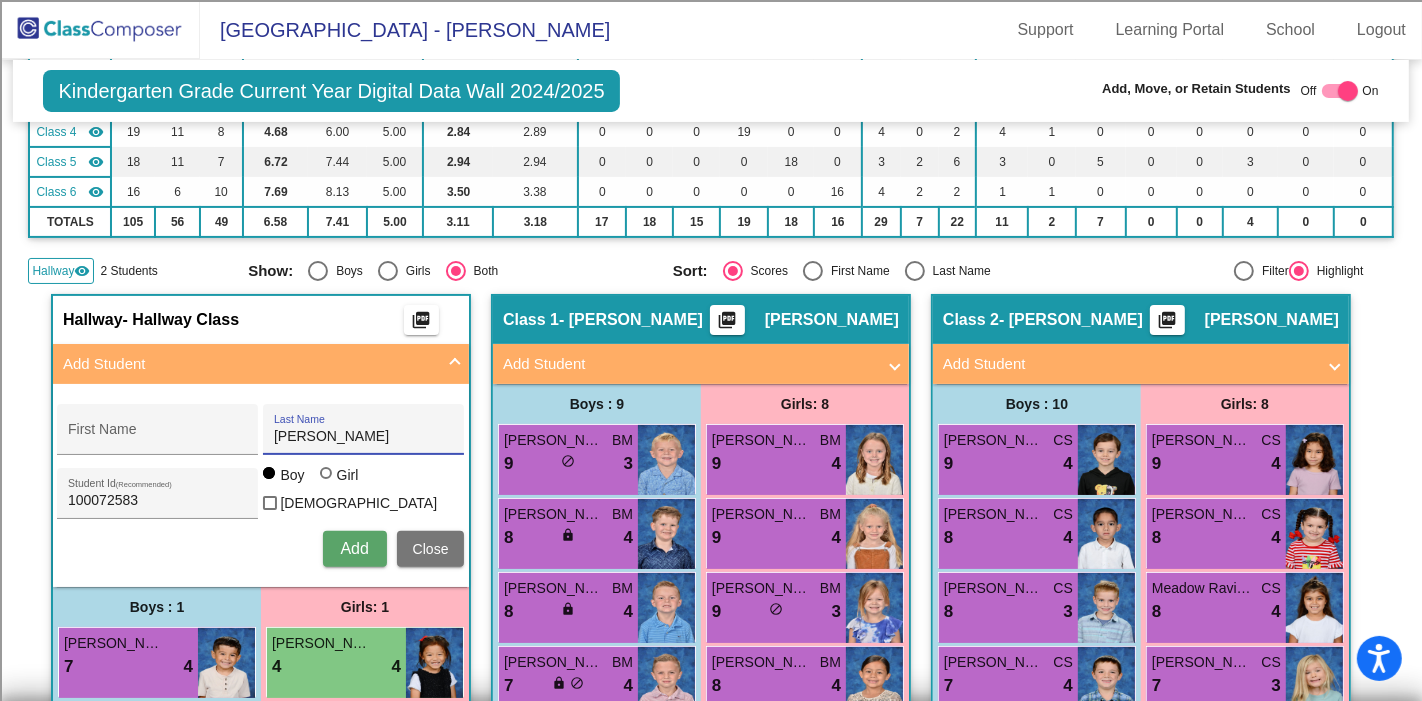 click on "[PERSON_NAME]" at bounding box center [364, 437] 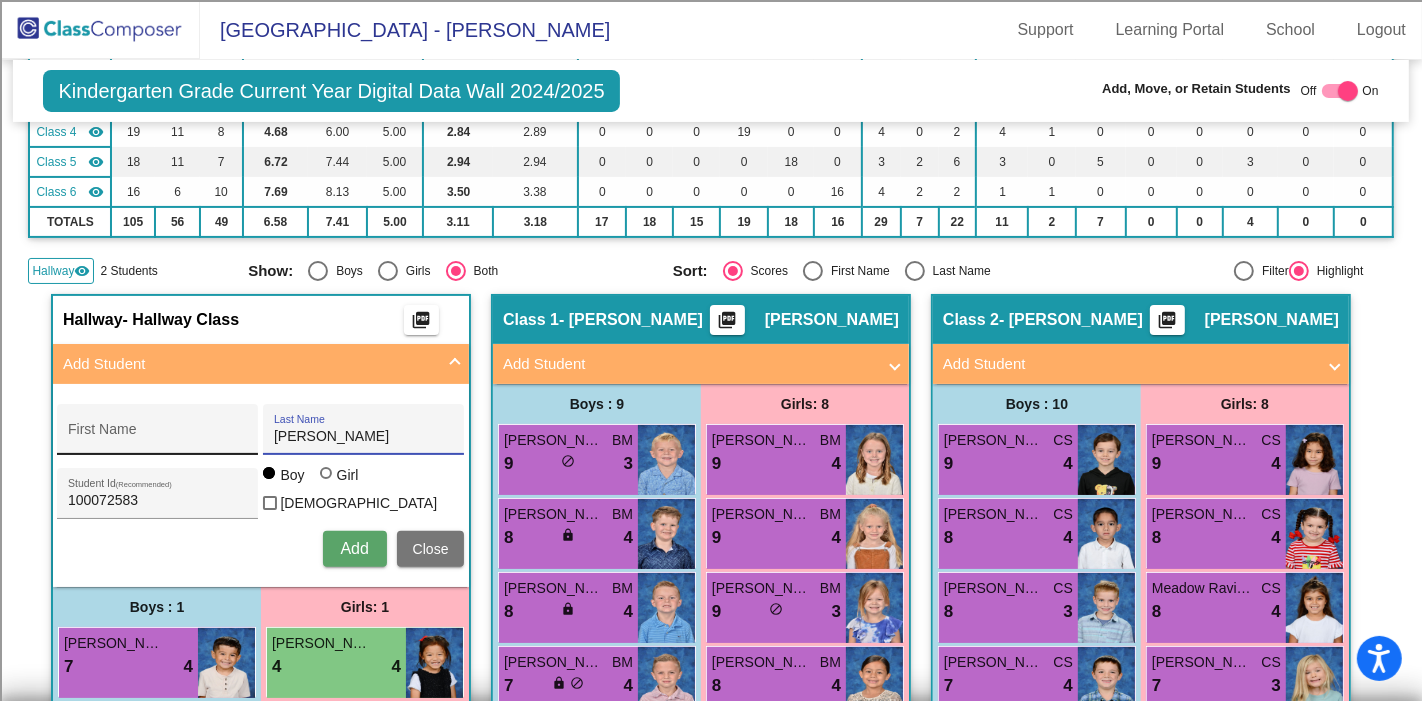 type on "[PERSON_NAME]" 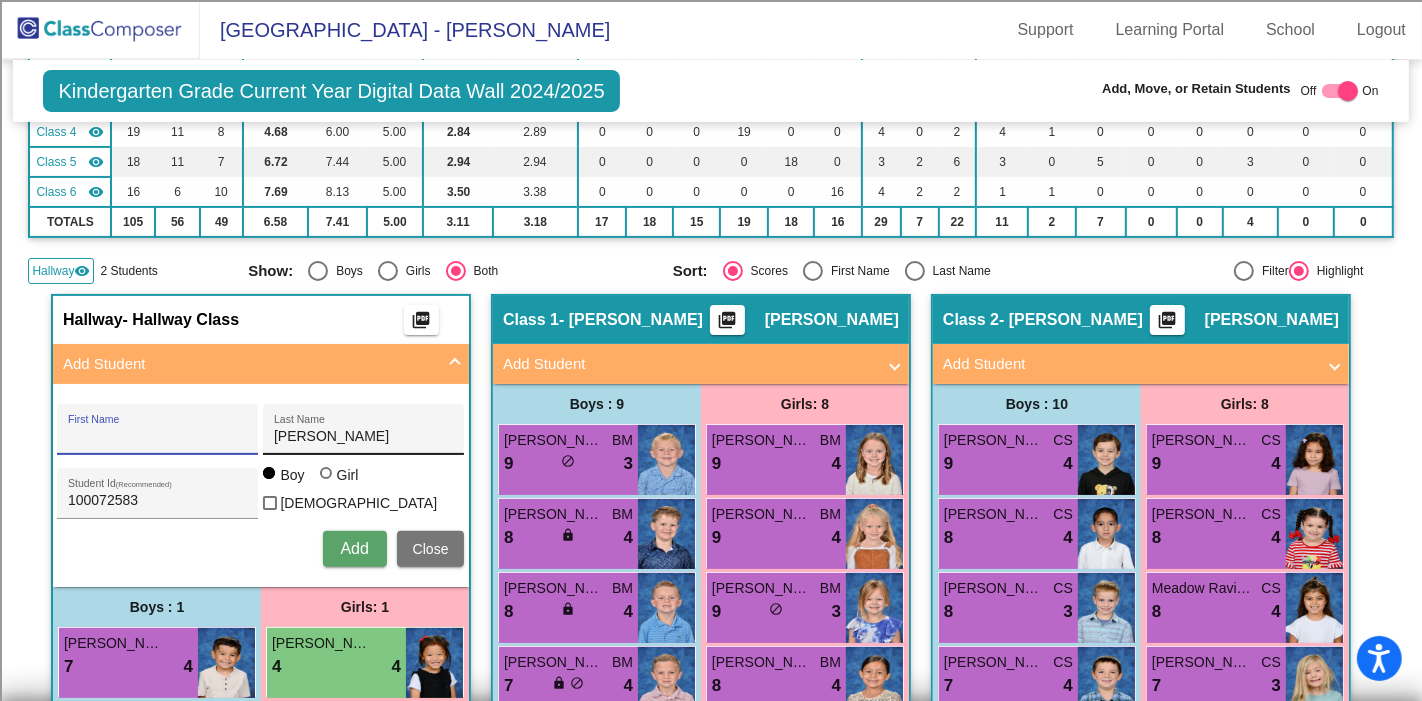 paste on "[PERSON_NAME]" 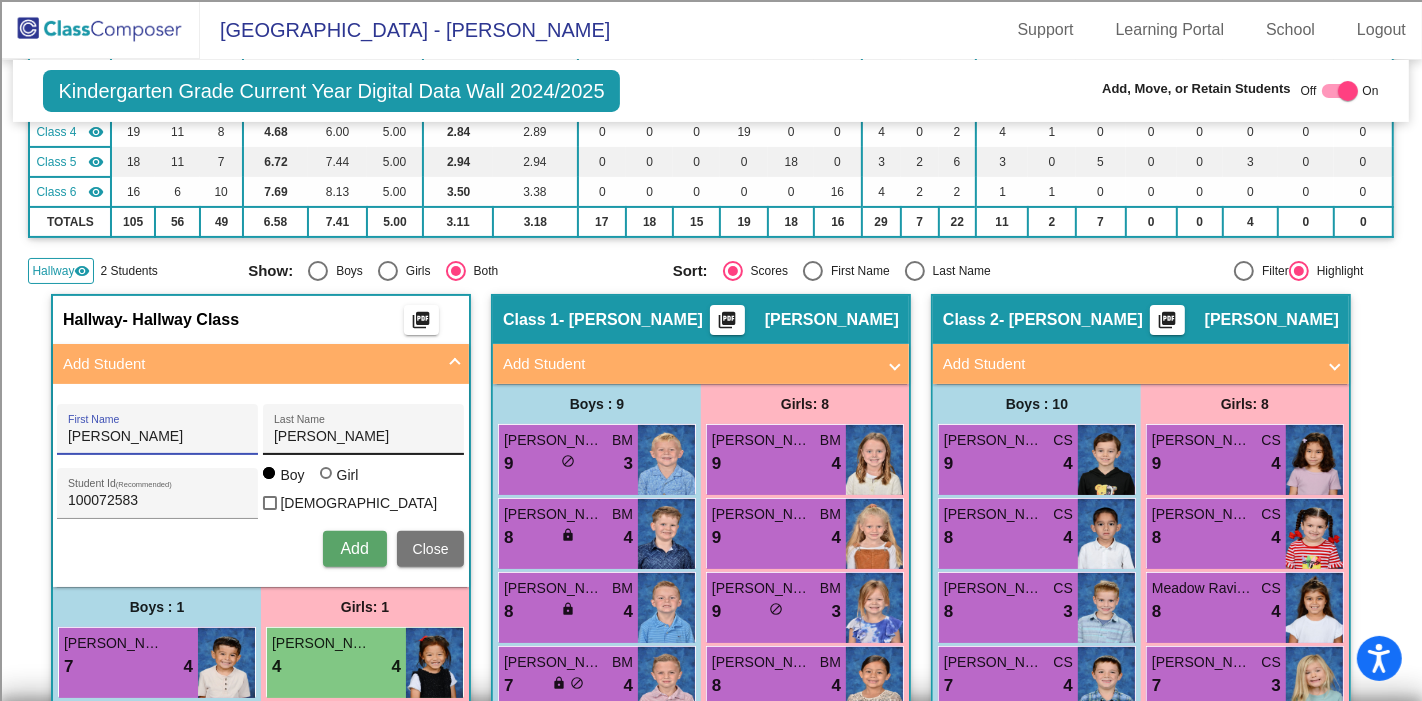 type on "[PERSON_NAME]" 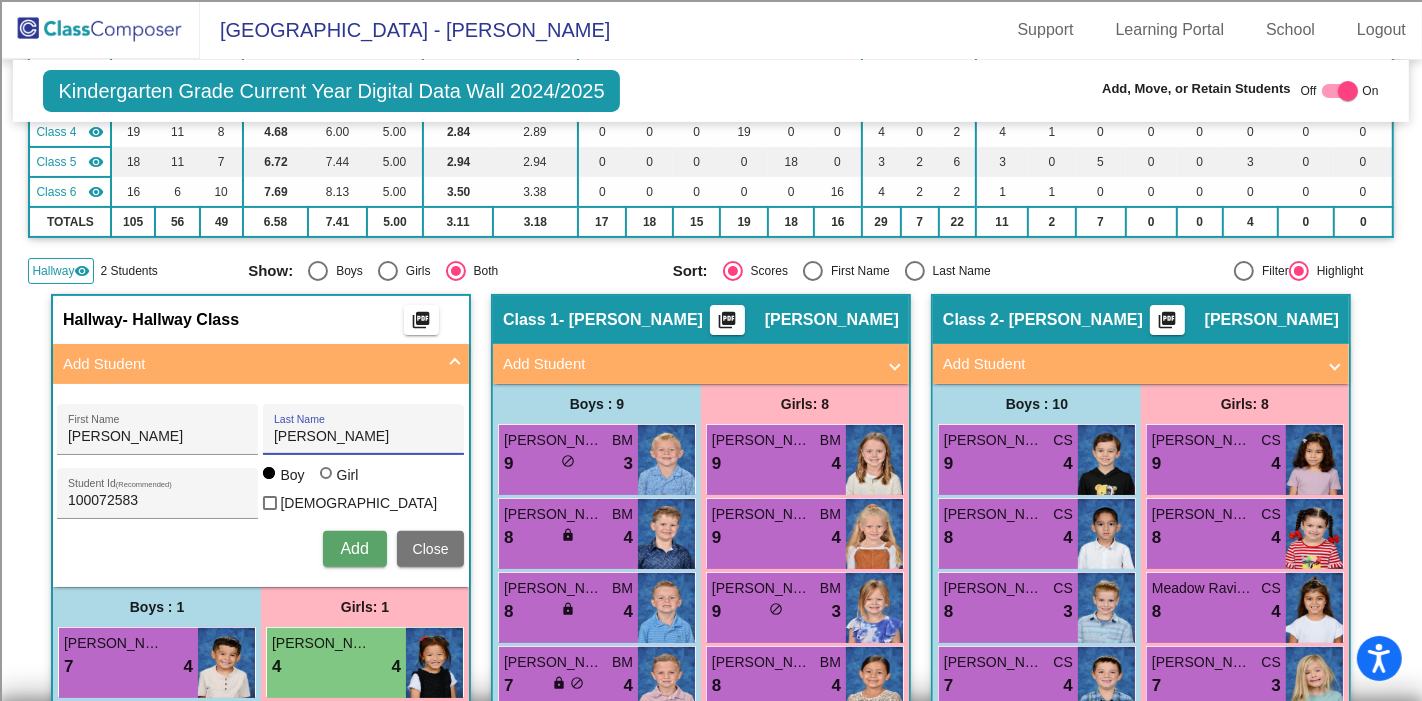 type on "[PERSON_NAME]" 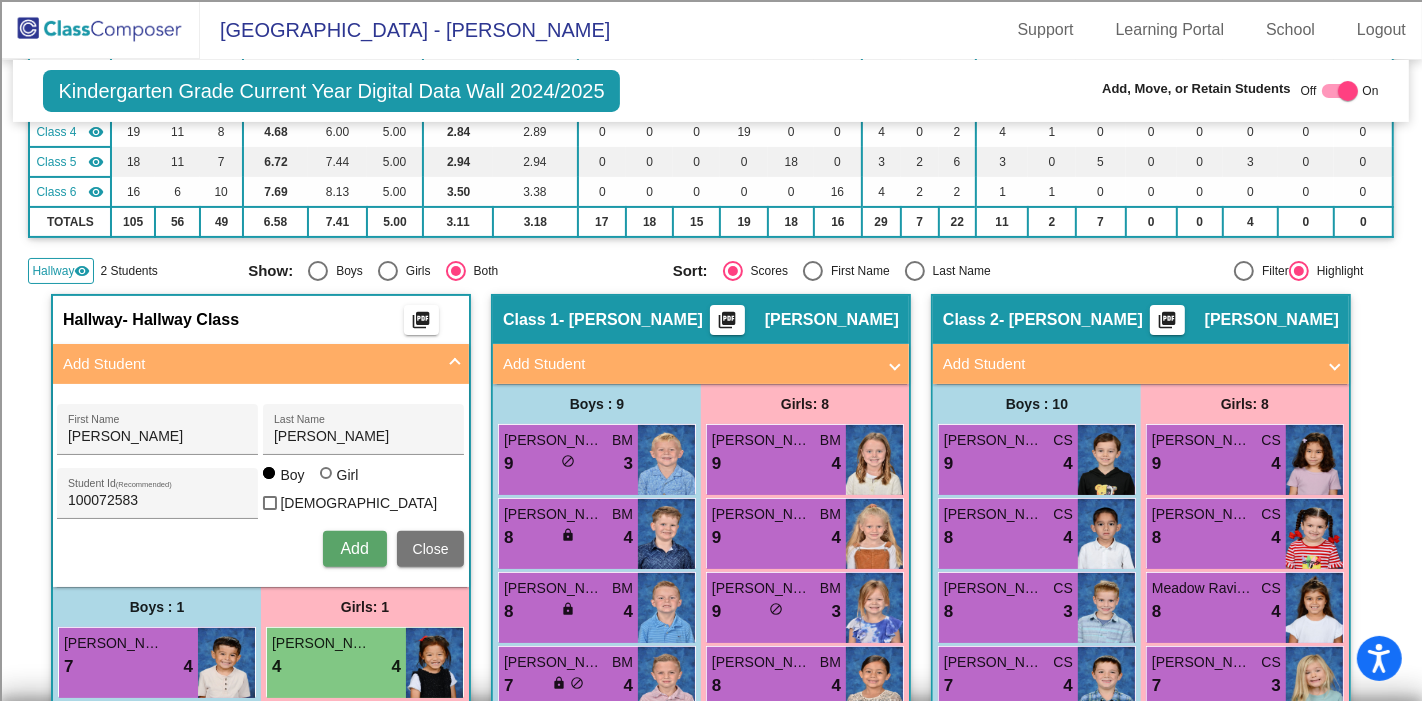 type 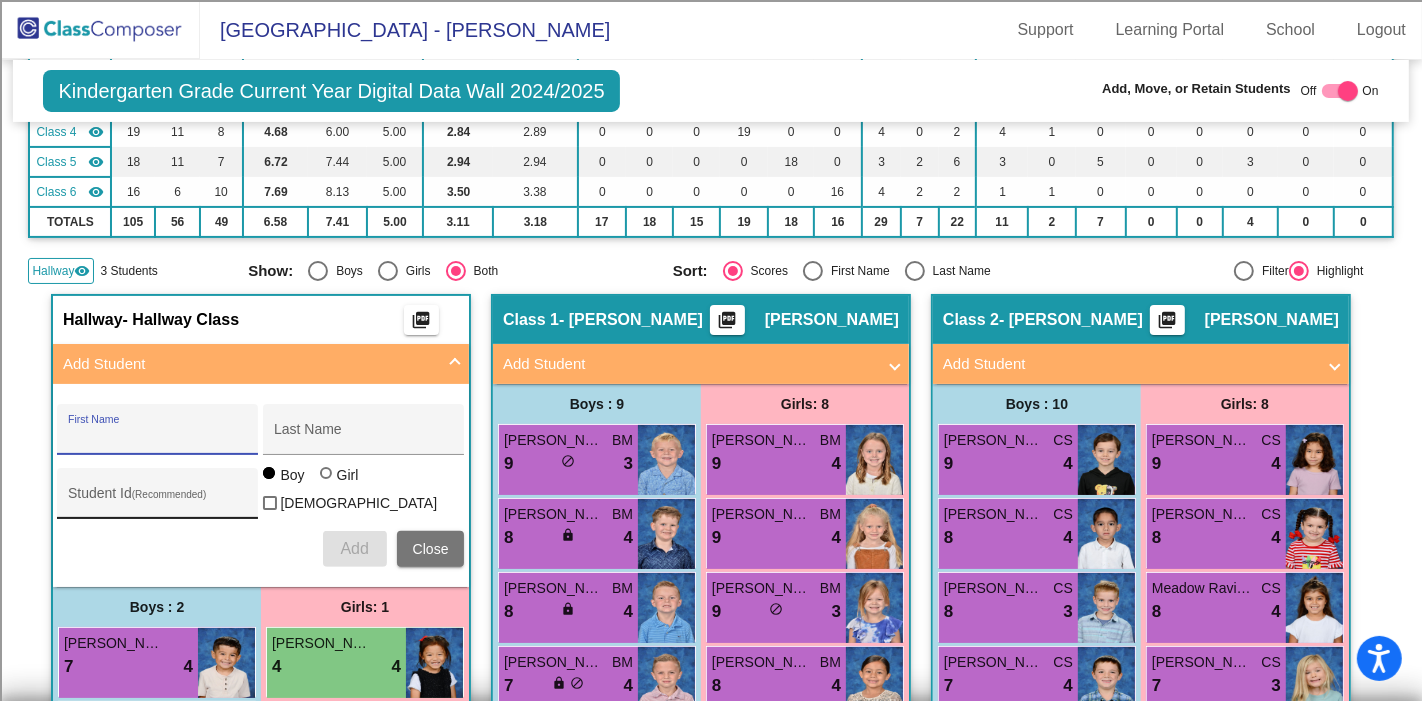 click on "Student Id  (Recommended)" at bounding box center [158, 501] 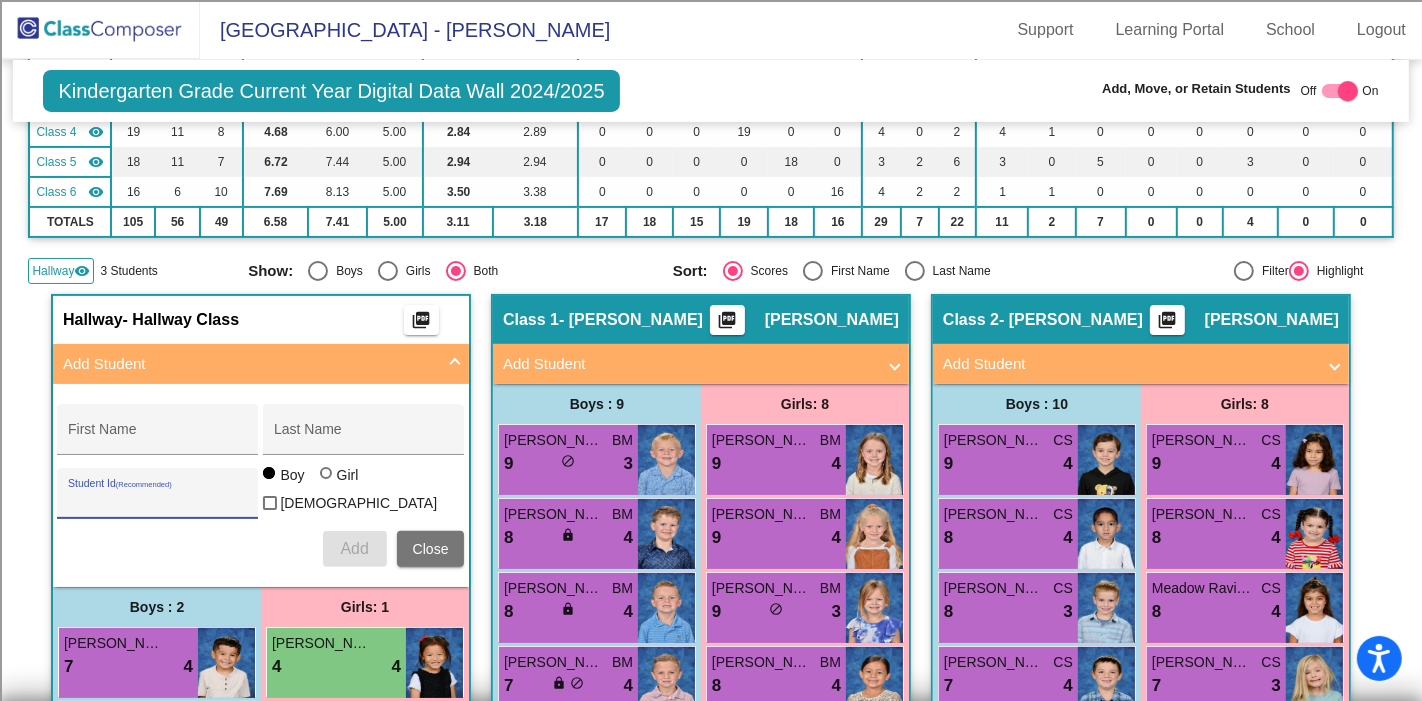 paste on "100072569" 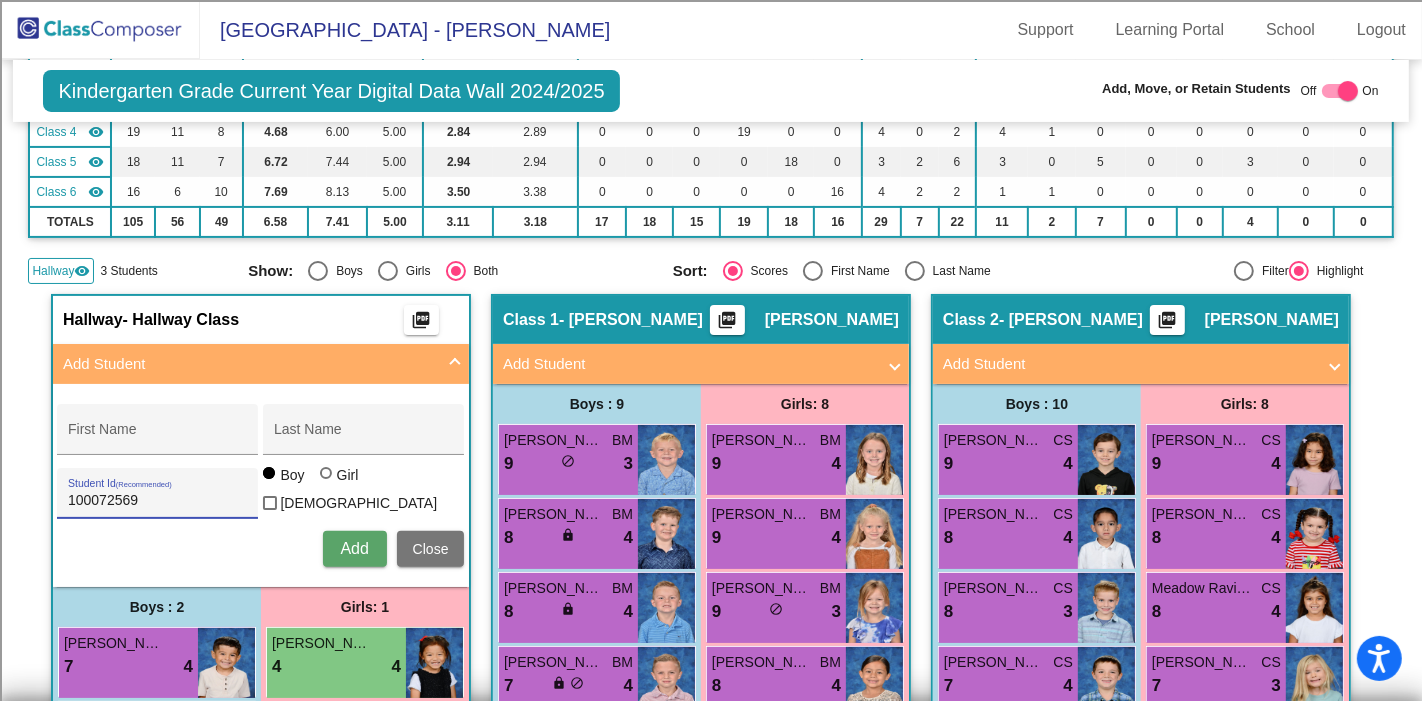 type on "100072569" 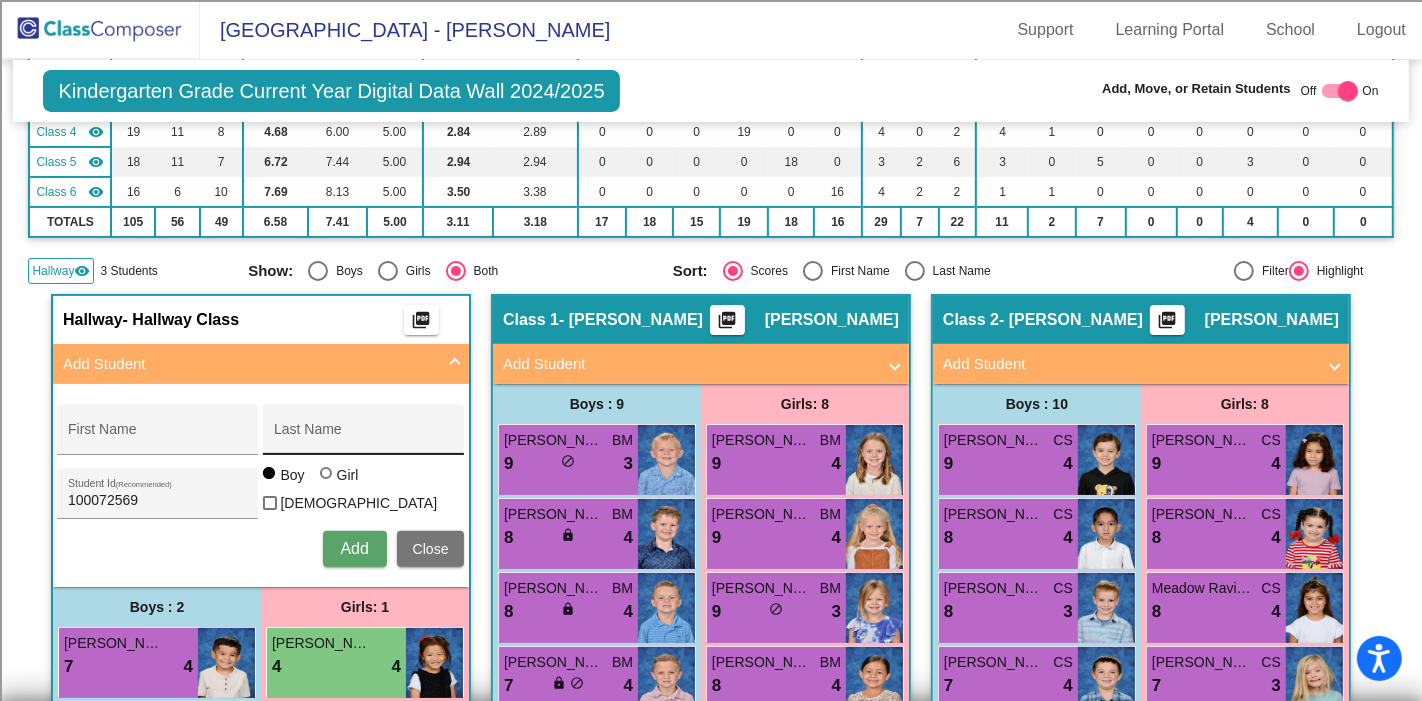 click on "Last Name" at bounding box center (364, 435) 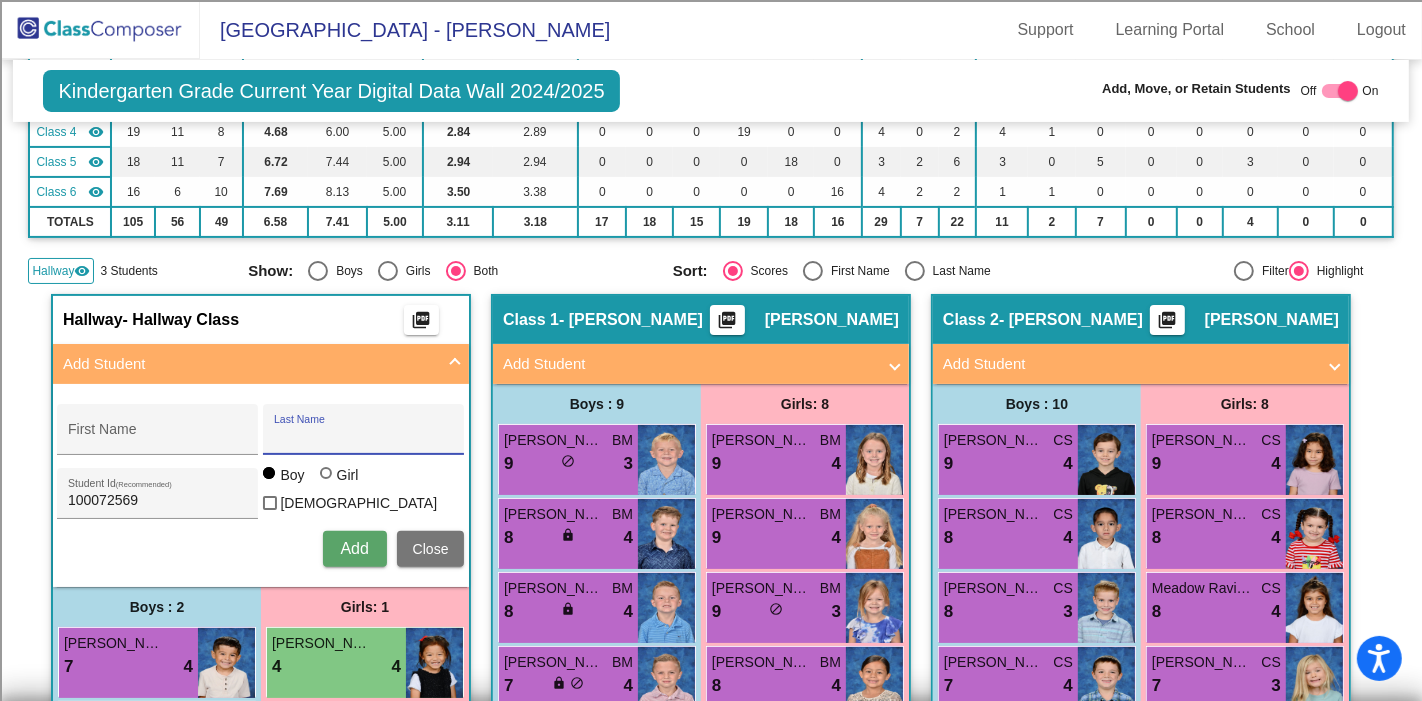 paste on "[PERSON_NAME]" 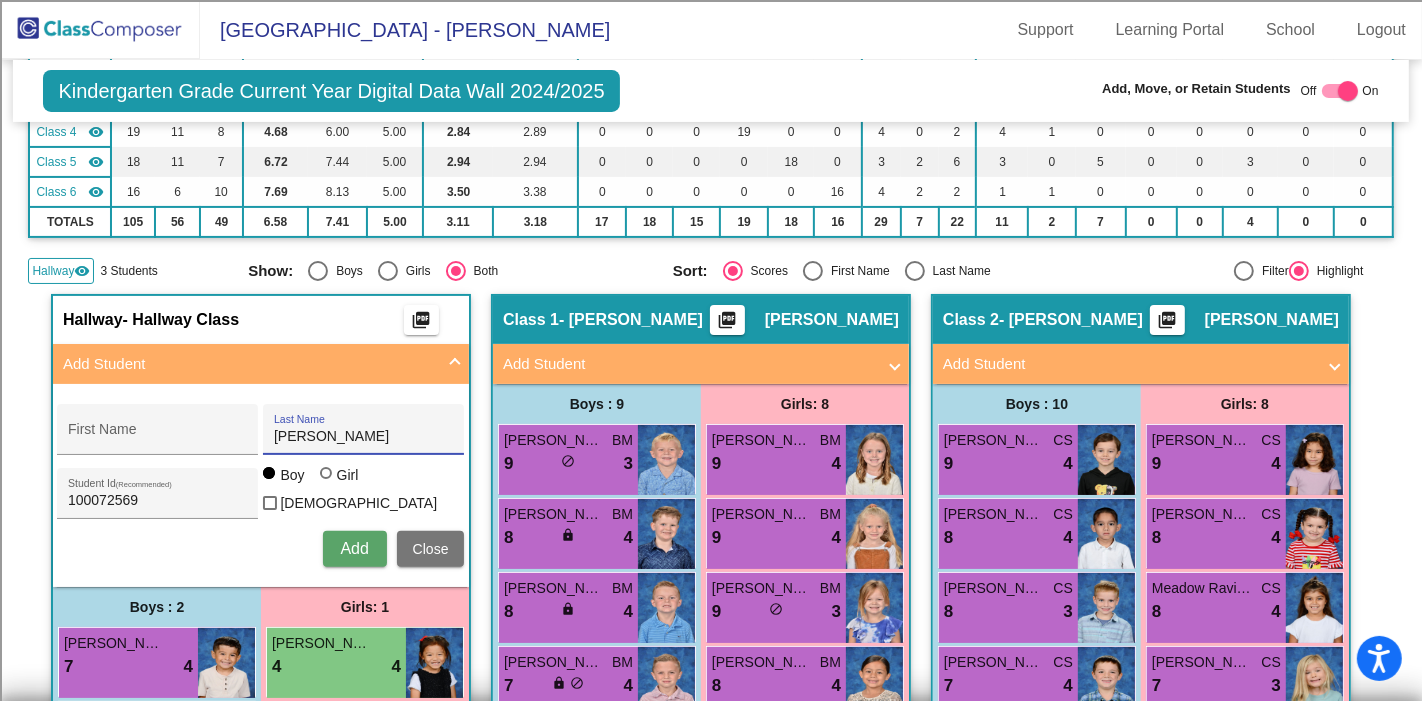 click on "[PERSON_NAME]" at bounding box center [364, 437] 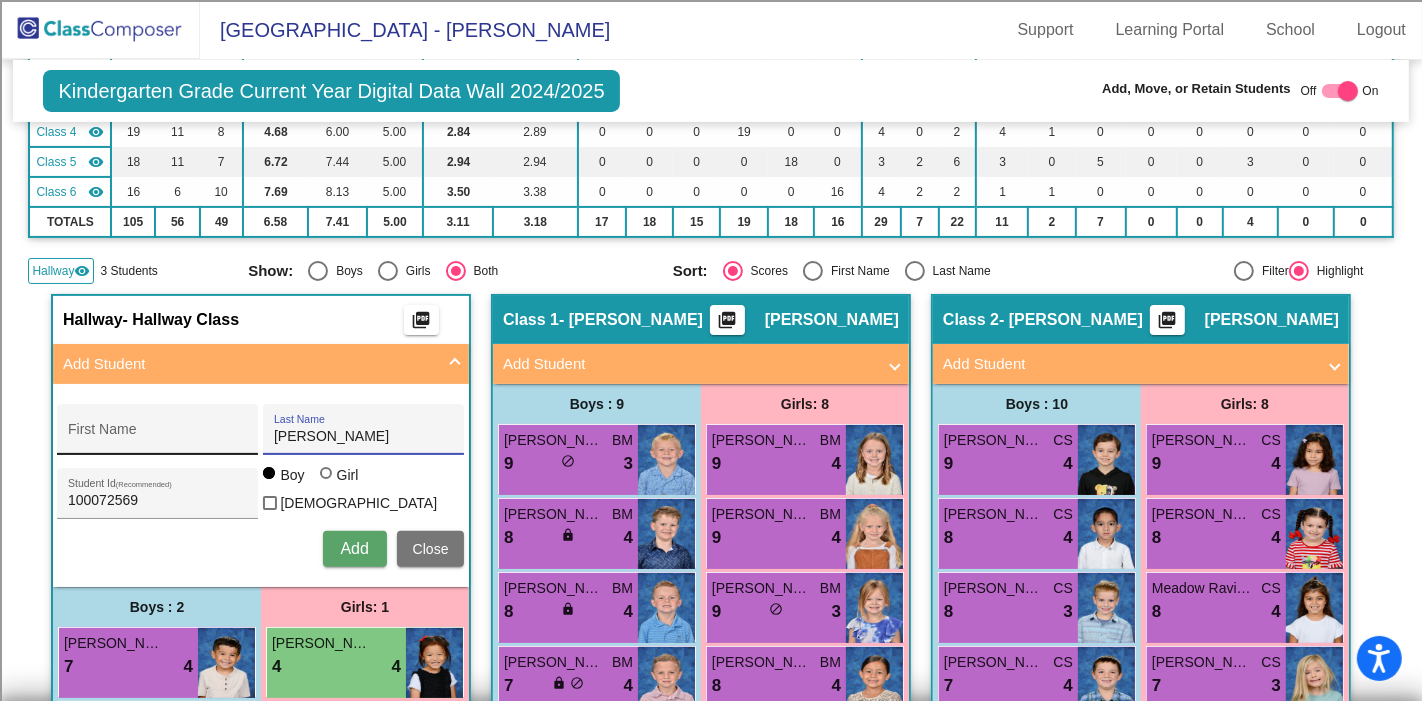 type on "[PERSON_NAME]" 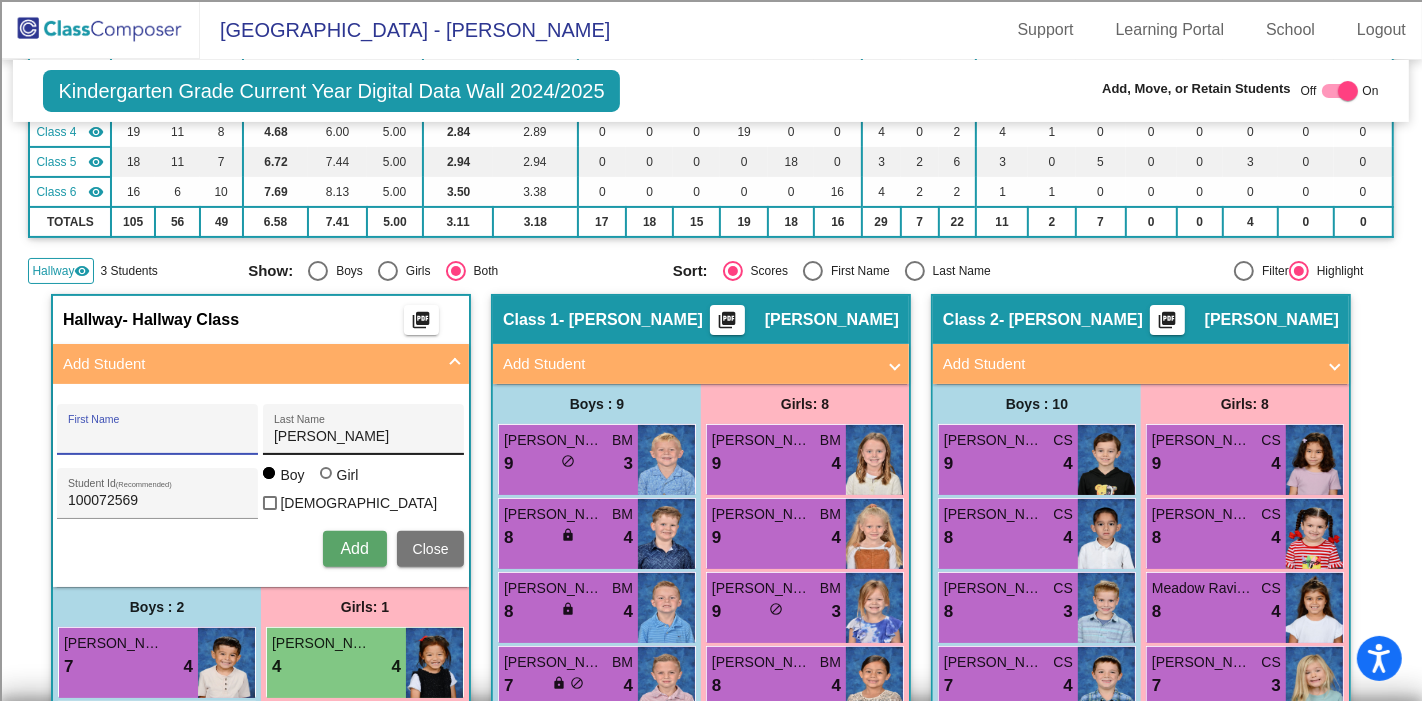 paste on "Anaisha" 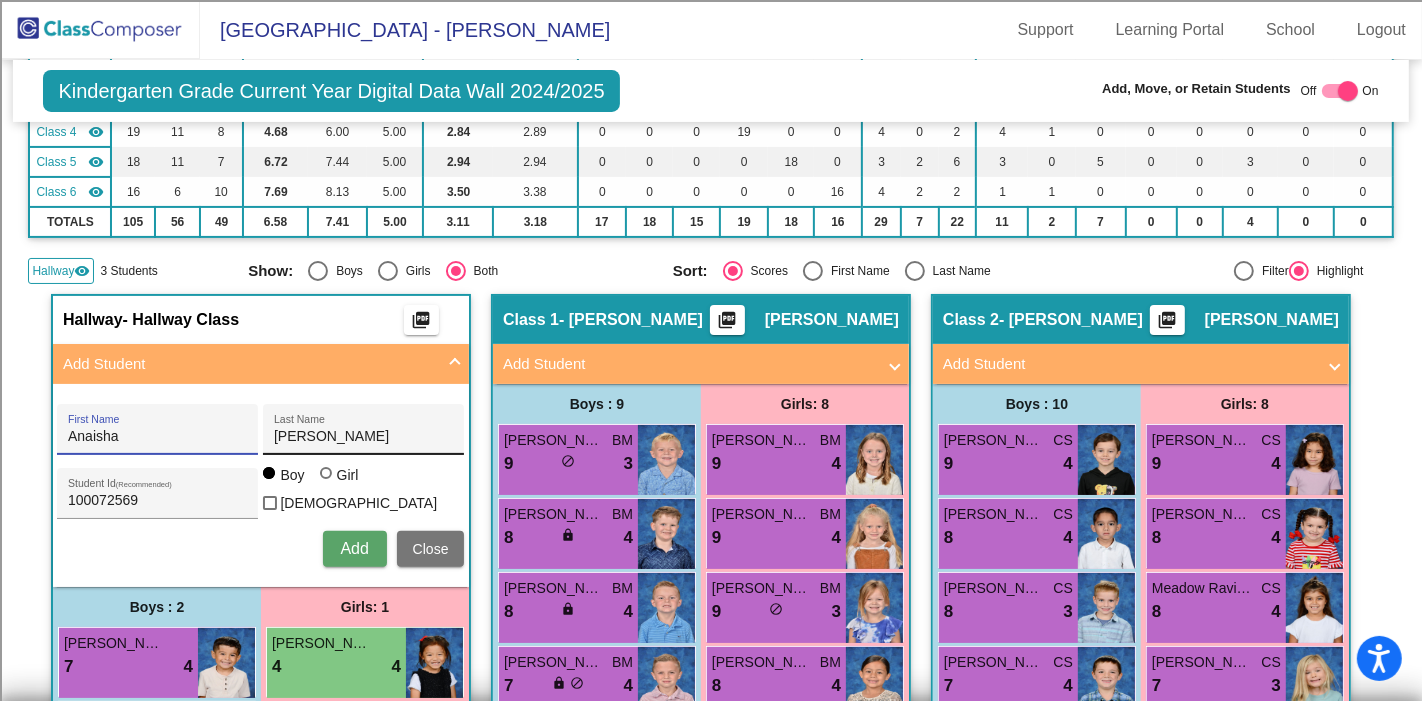 type on "Anaisha" 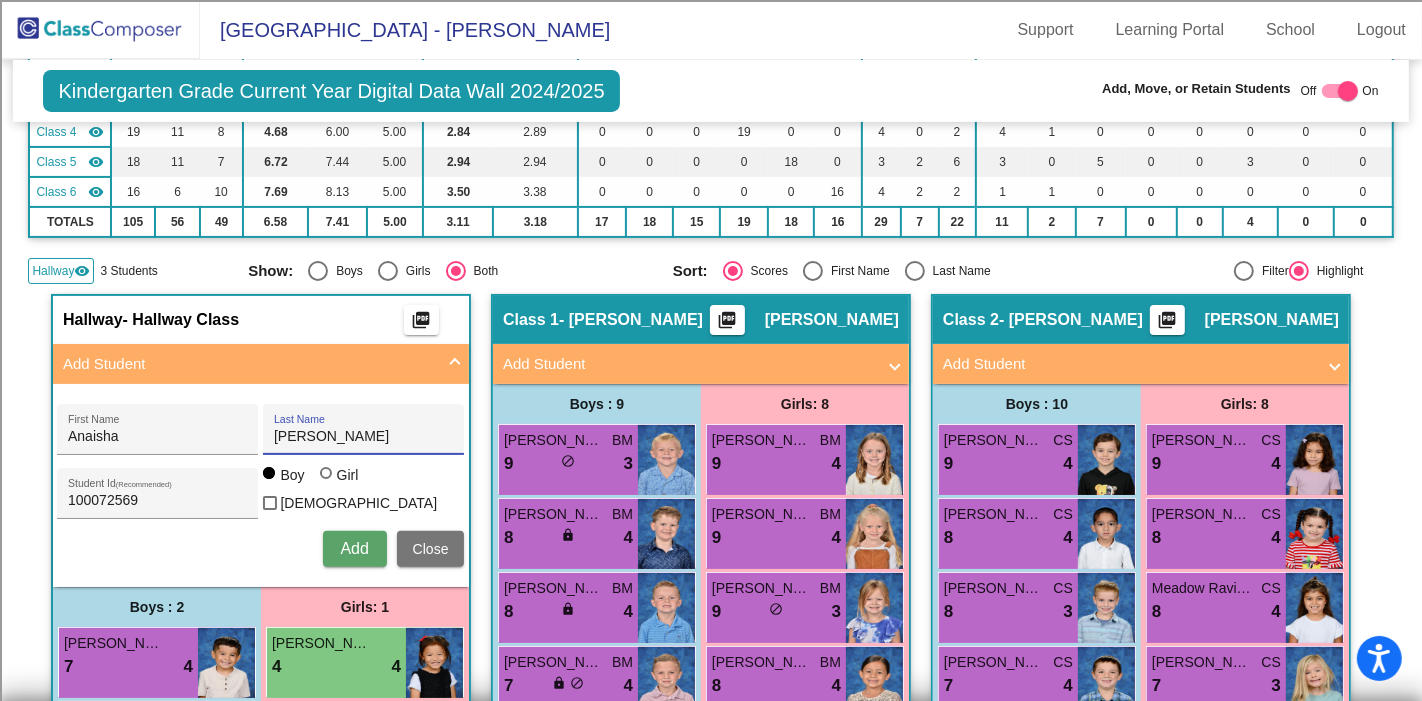 click on "[PERSON_NAME]" at bounding box center [364, 437] 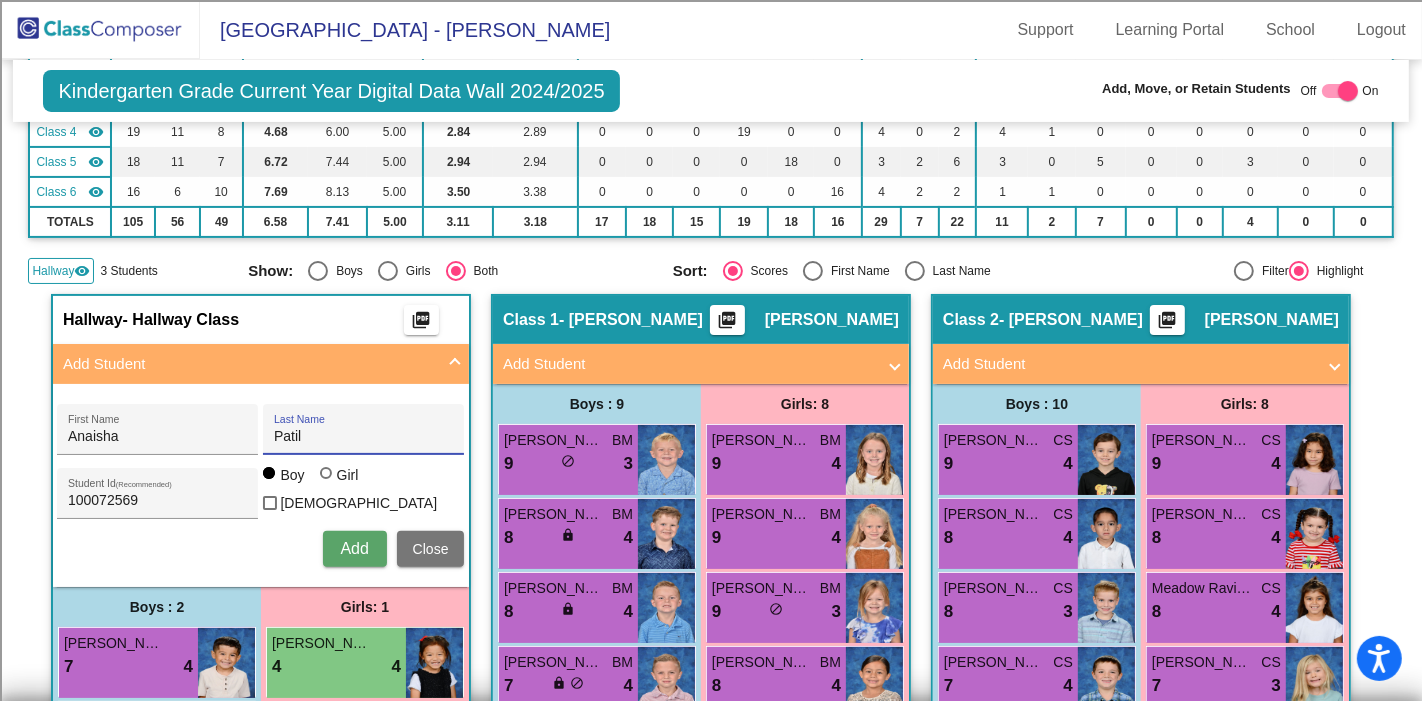 type on "Patil" 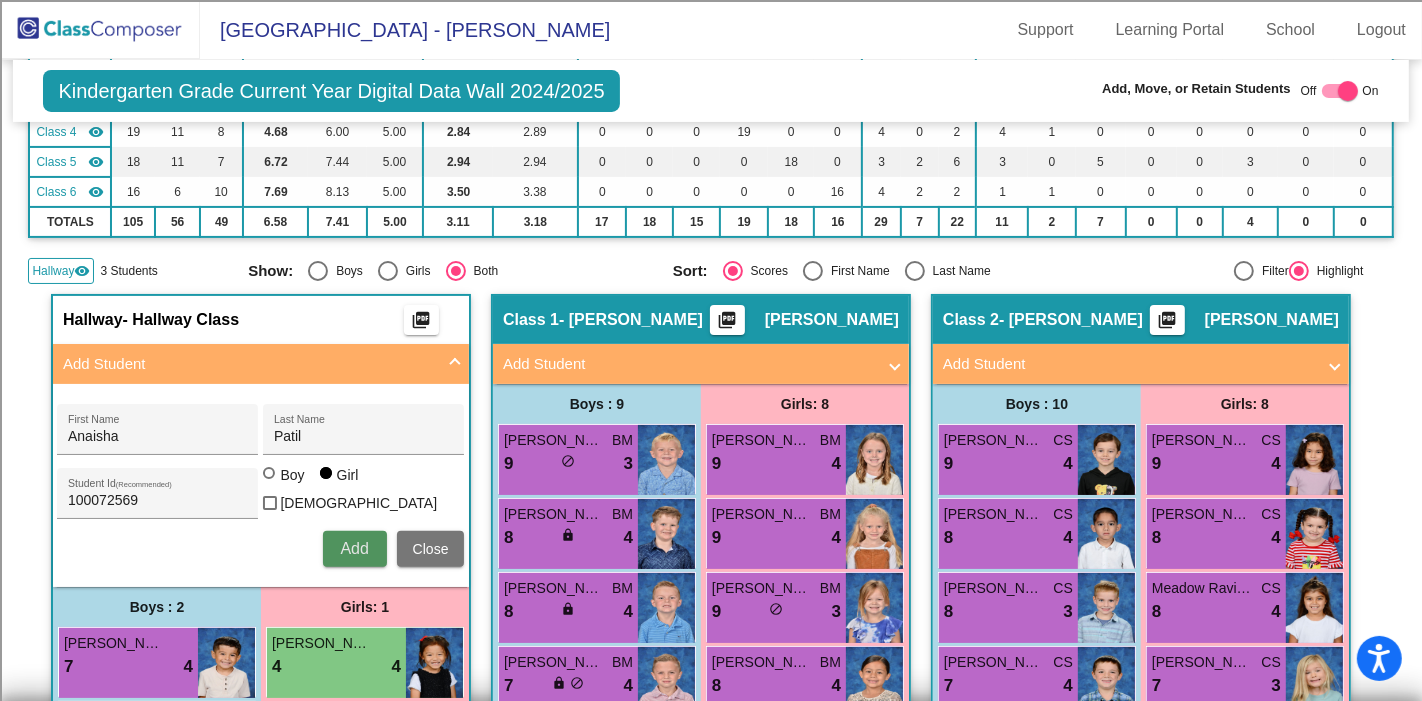 click on "Add" at bounding box center [354, 548] 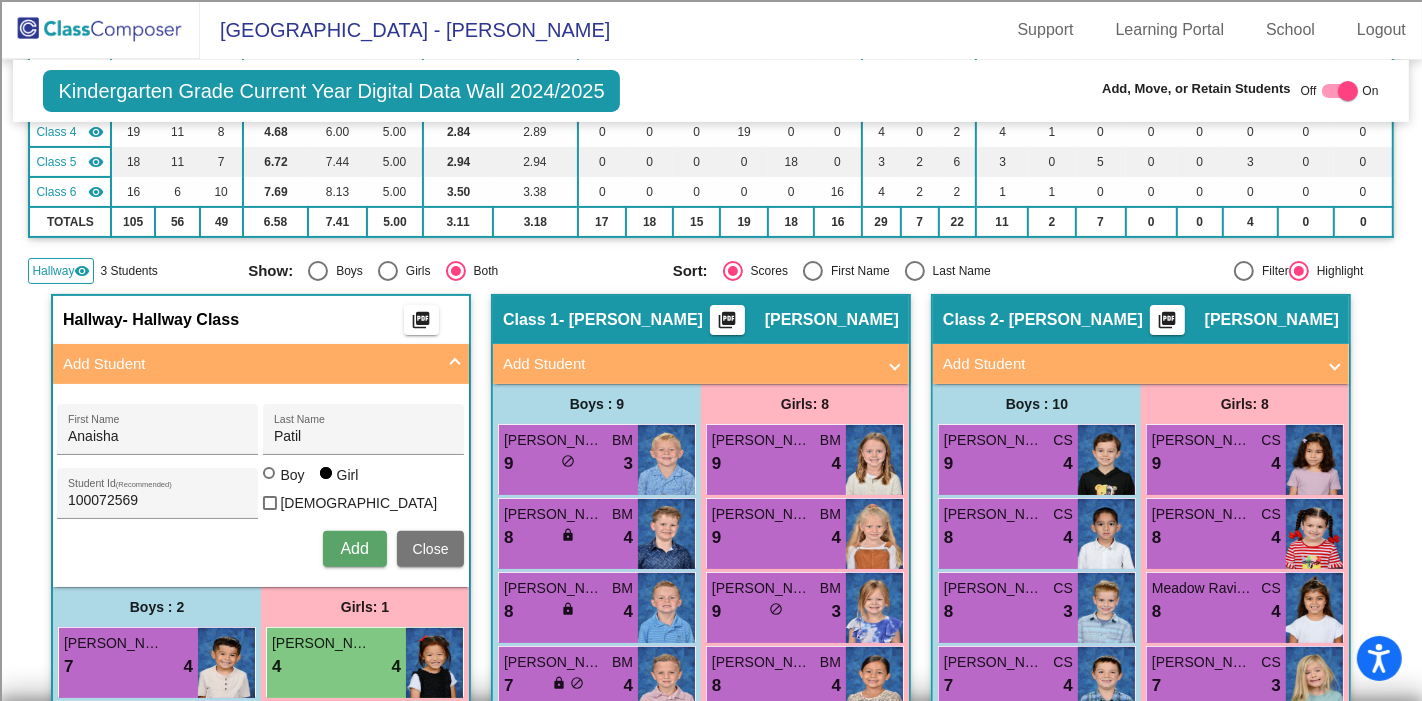 type 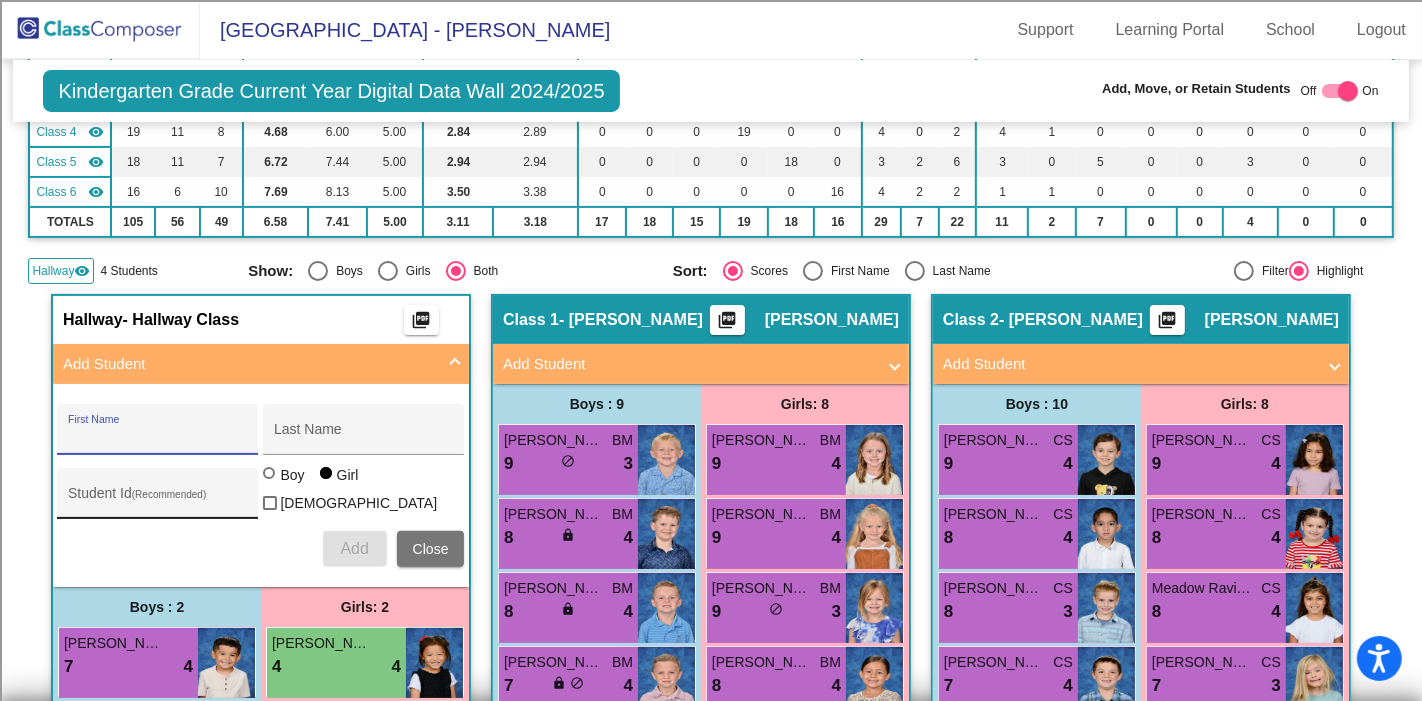 click on "Student Id  (Recommended)" at bounding box center [158, 501] 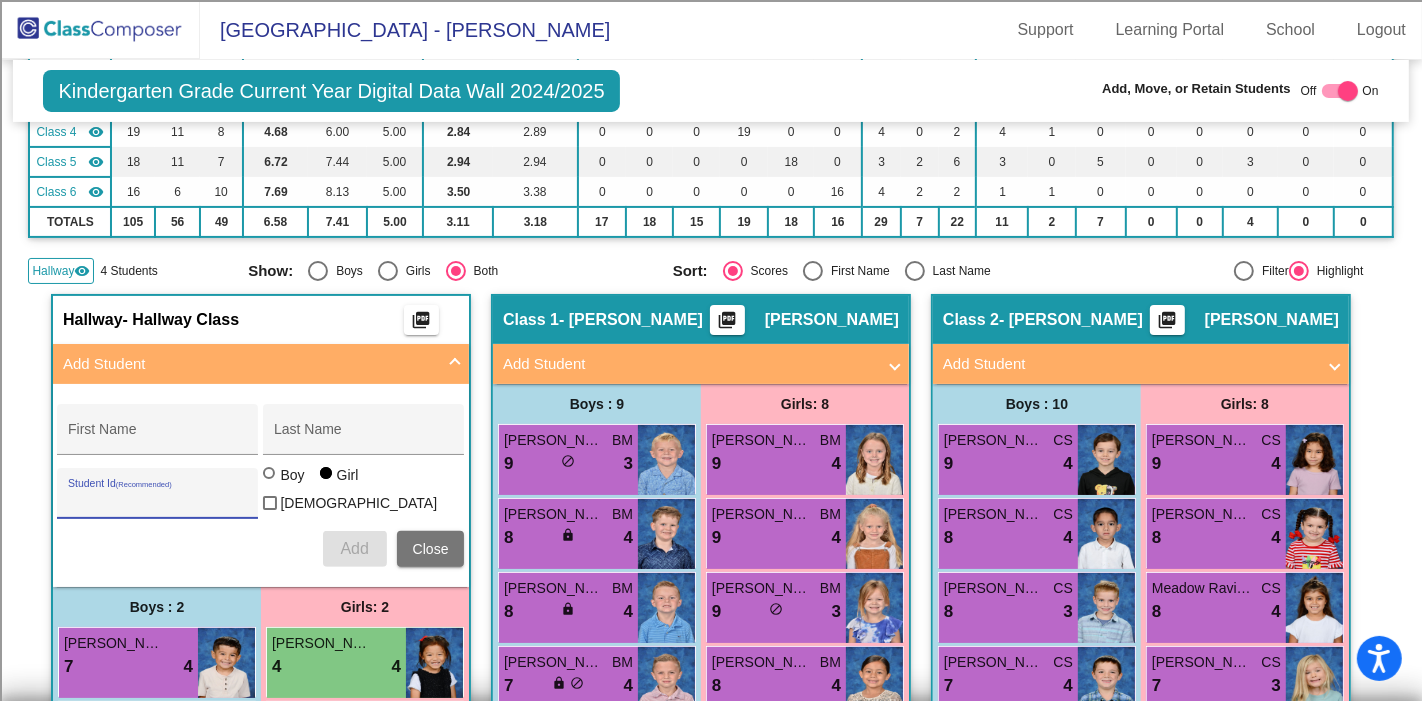 paste on "100072590" 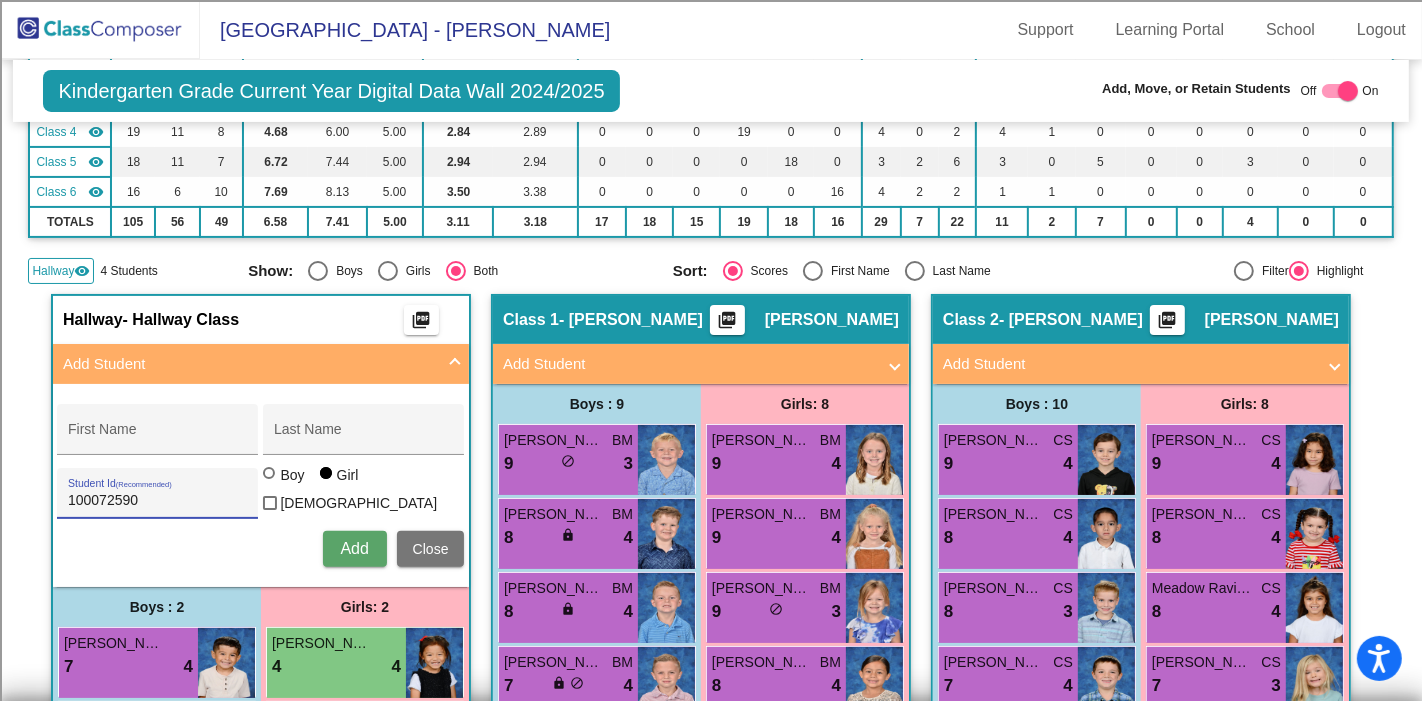 type on "100072590" 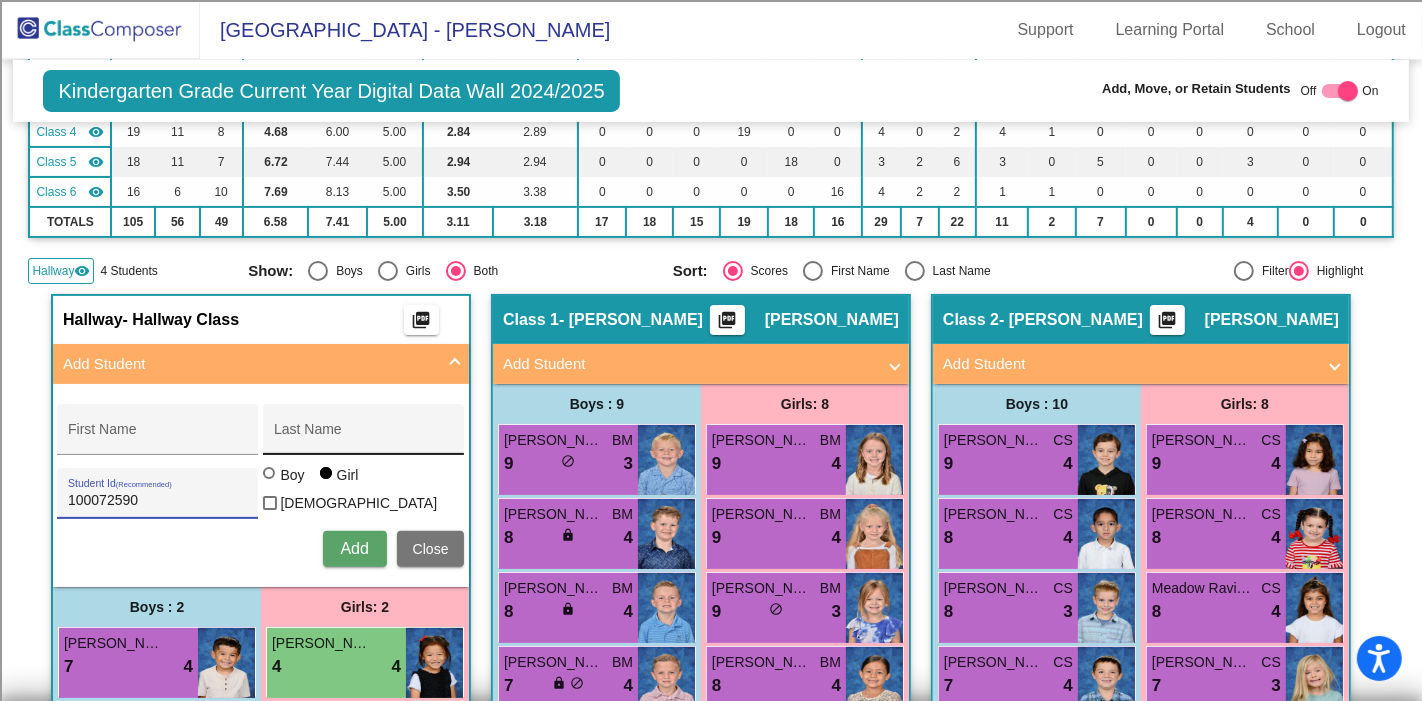 click on "Last Name" at bounding box center [364, 437] 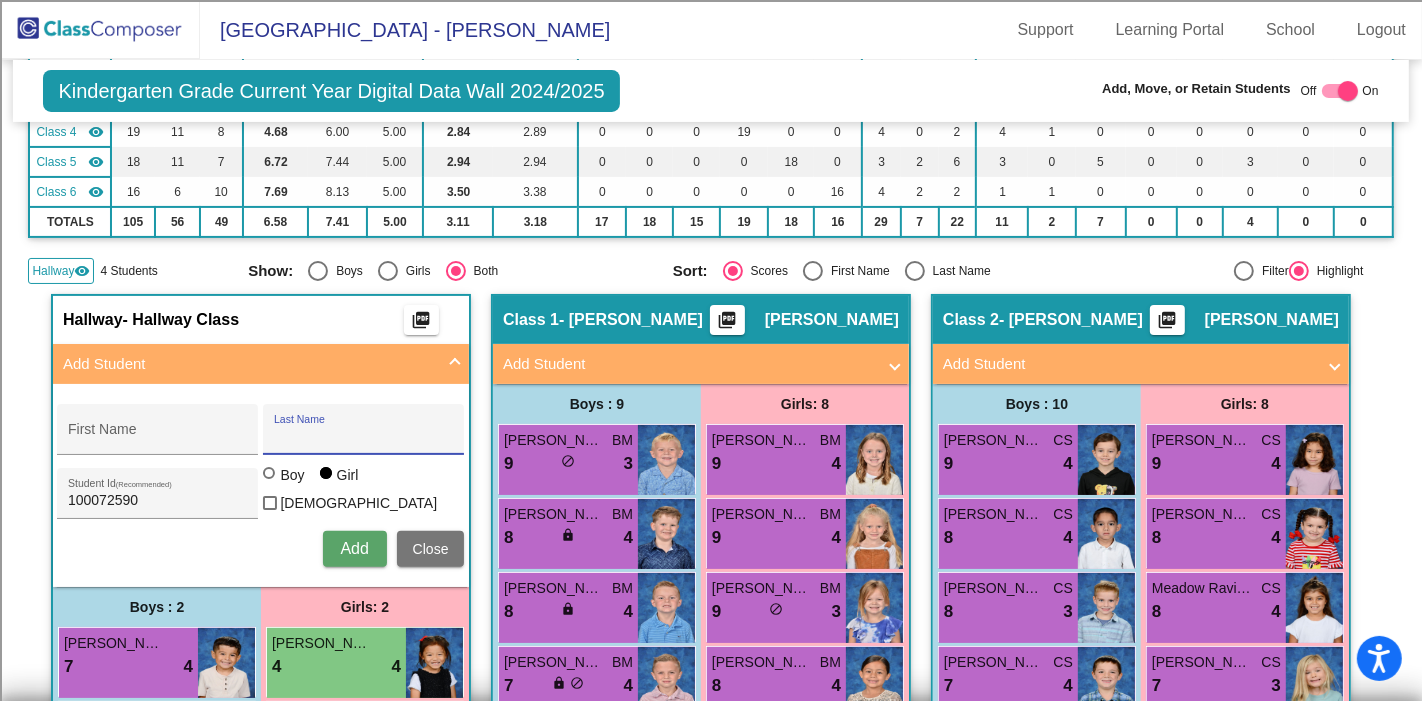 paste on "[PERSON_NAME][GEOGRAPHIC_DATA]" 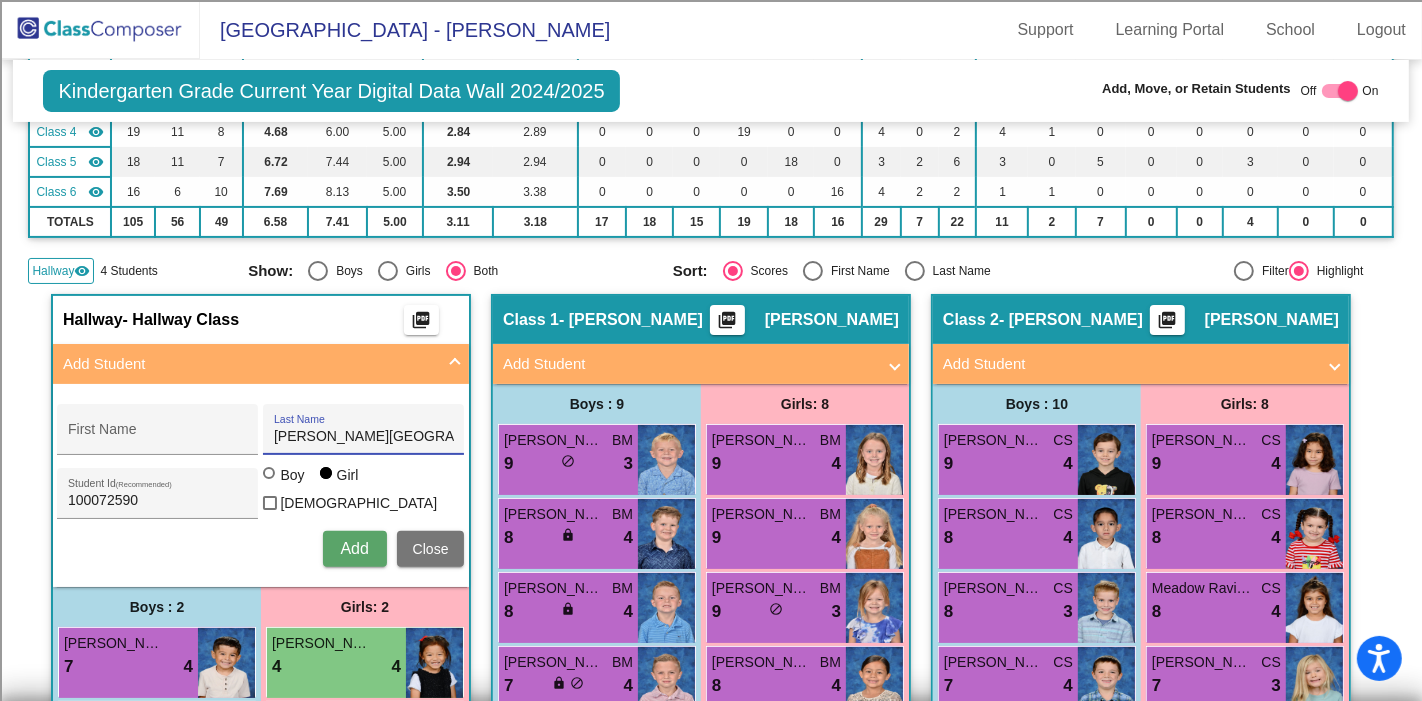 click on "[PERSON_NAME][GEOGRAPHIC_DATA]" at bounding box center (364, 437) 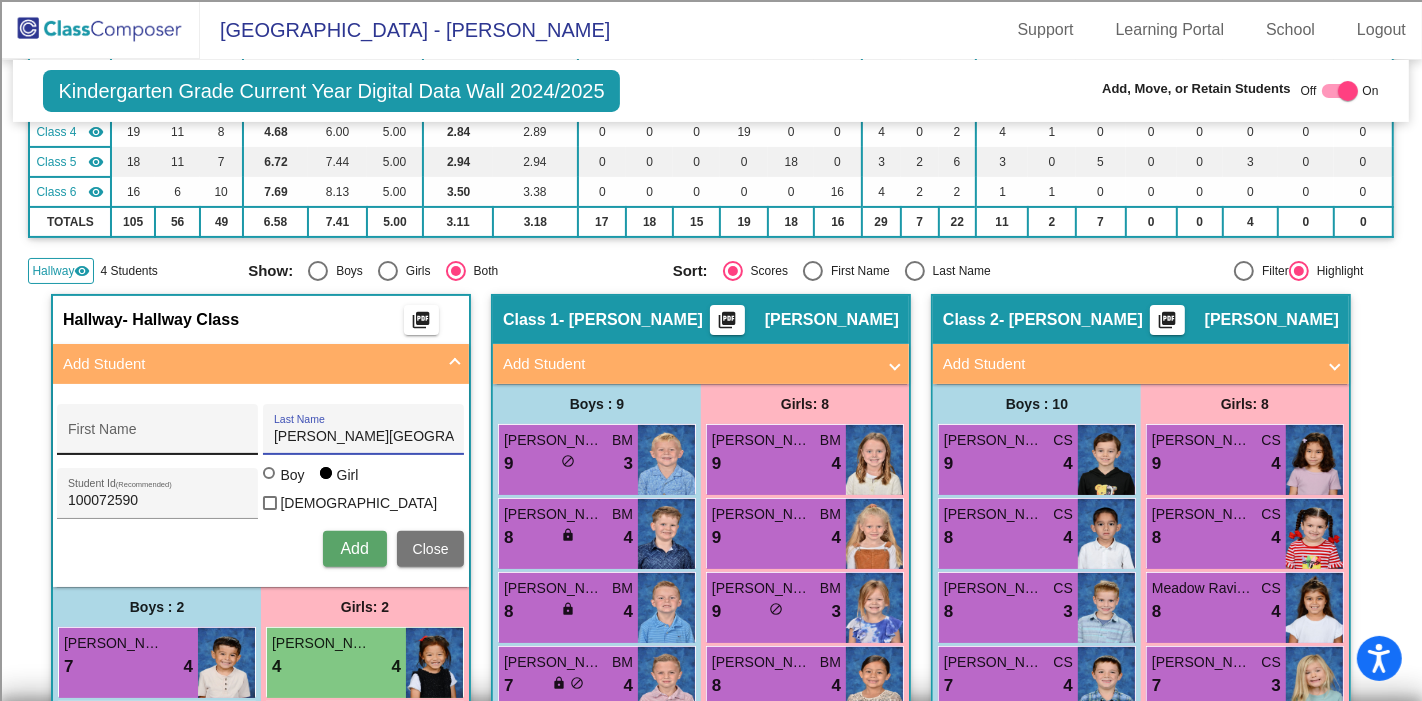 type on "[PERSON_NAME][GEOGRAPHIC_DATA]" 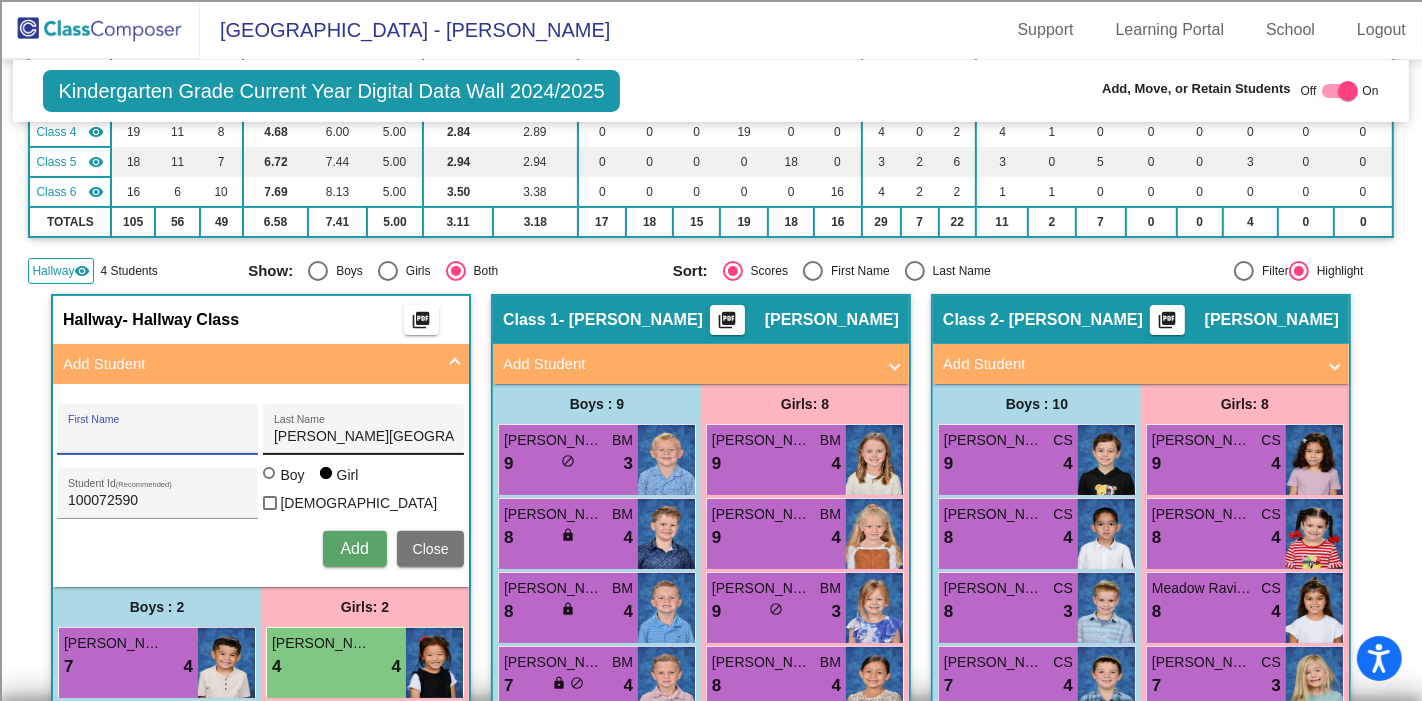 paste on "Charlotte" 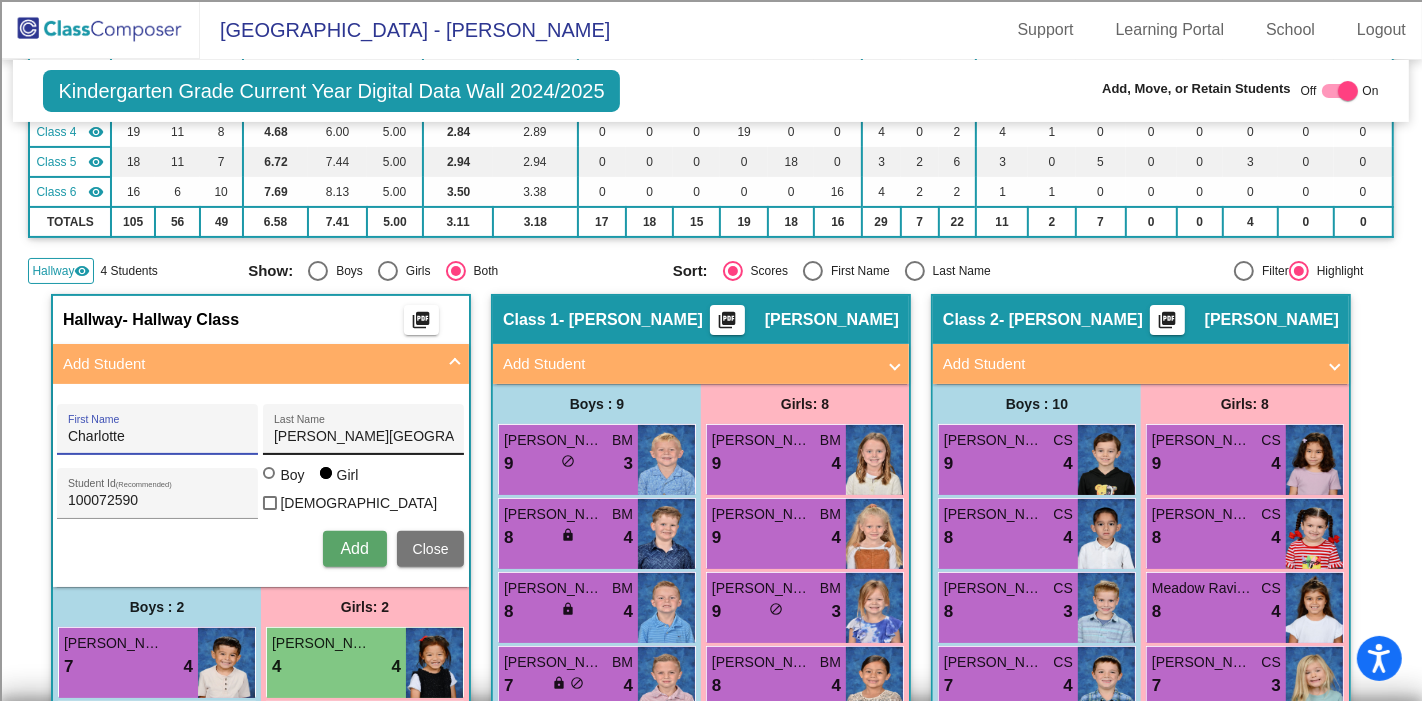 type on "Charlotte" 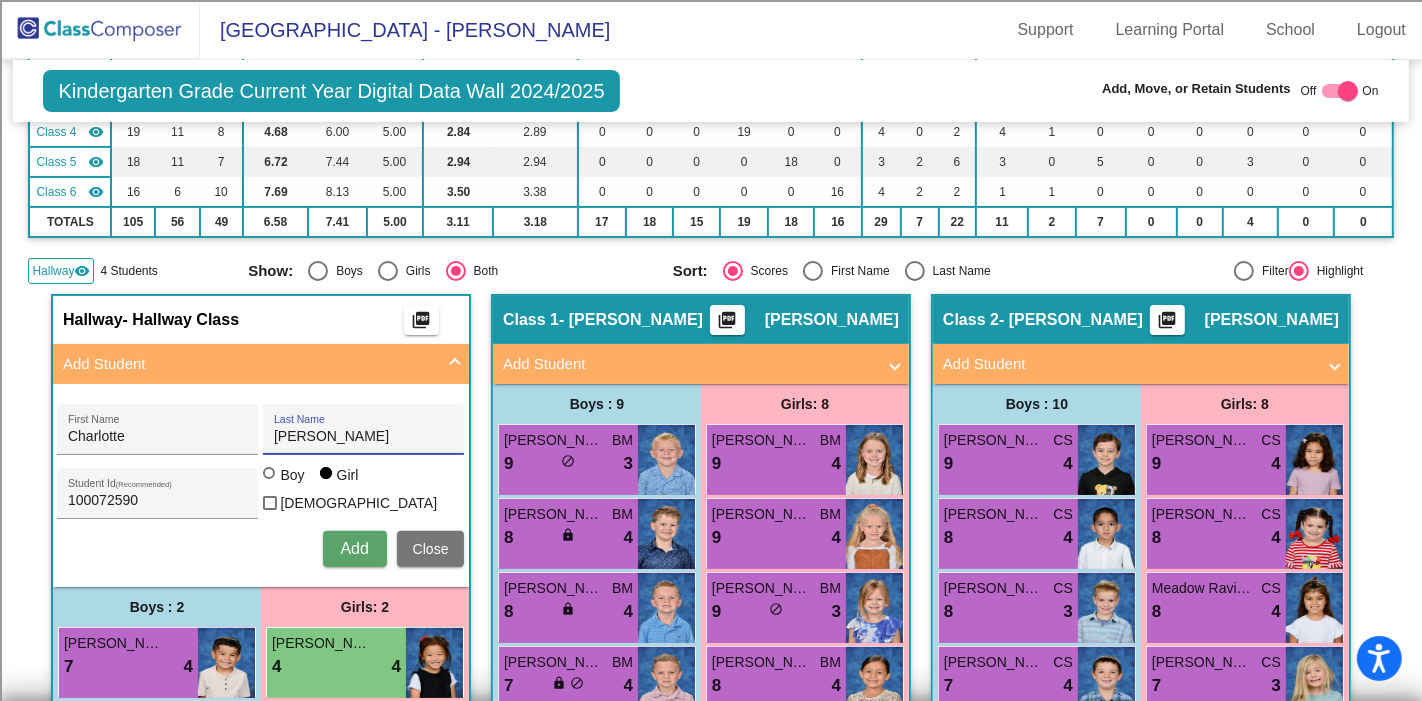 type on "[PERSON_NAME]" 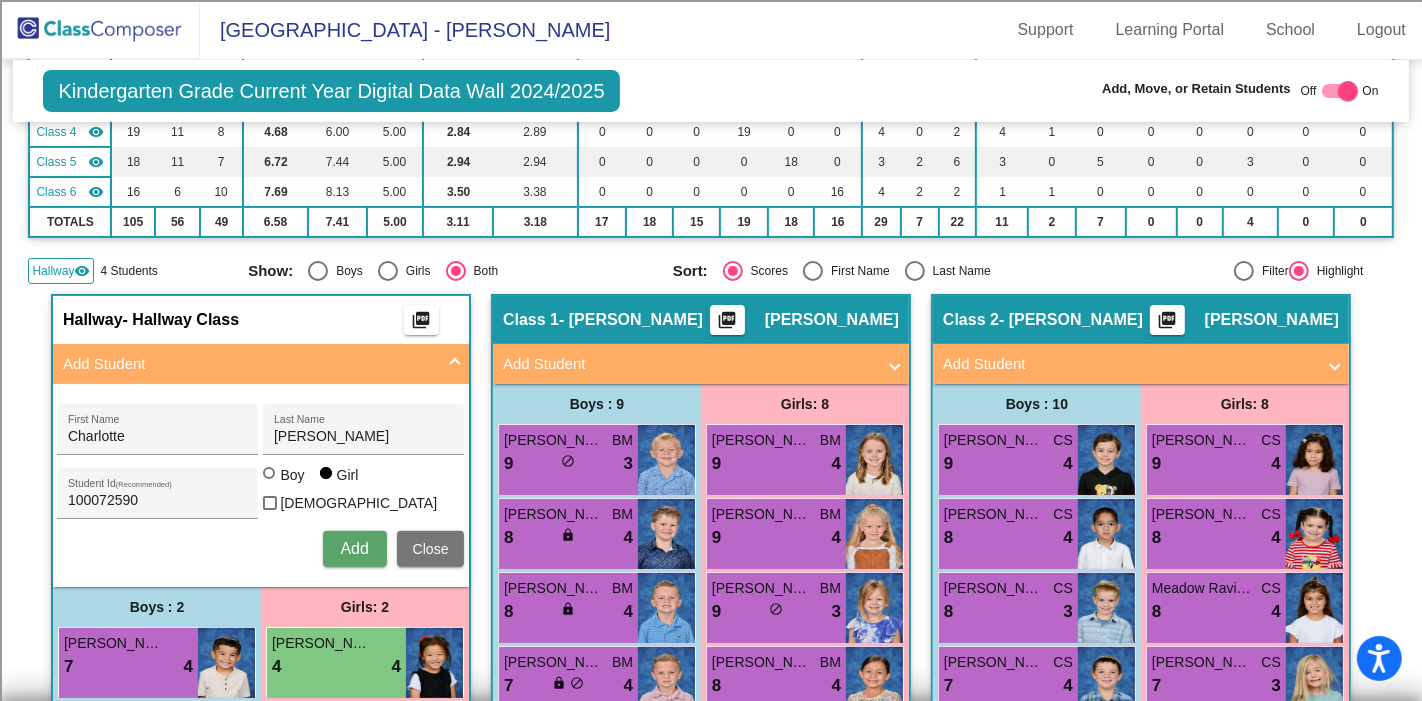 type 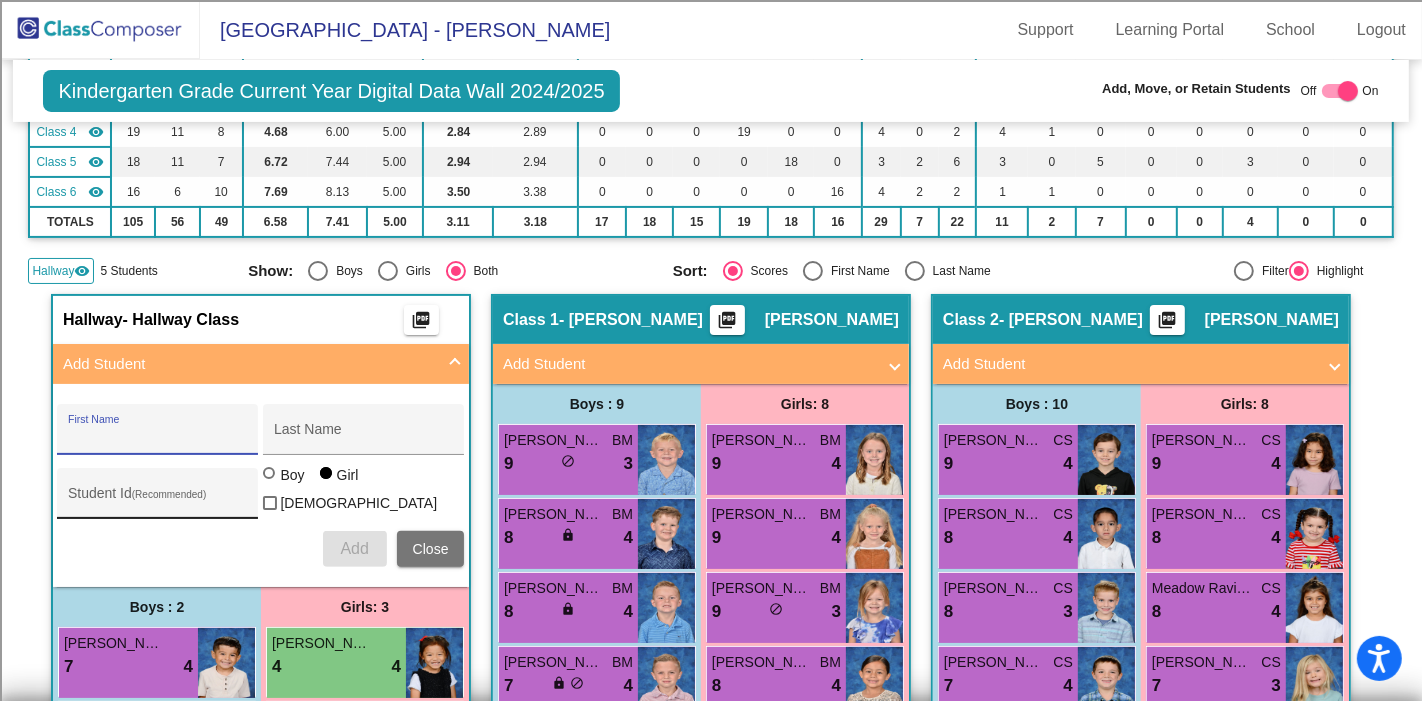 click on "Student Id  (Recommended)" at bounding box center (158, 501) 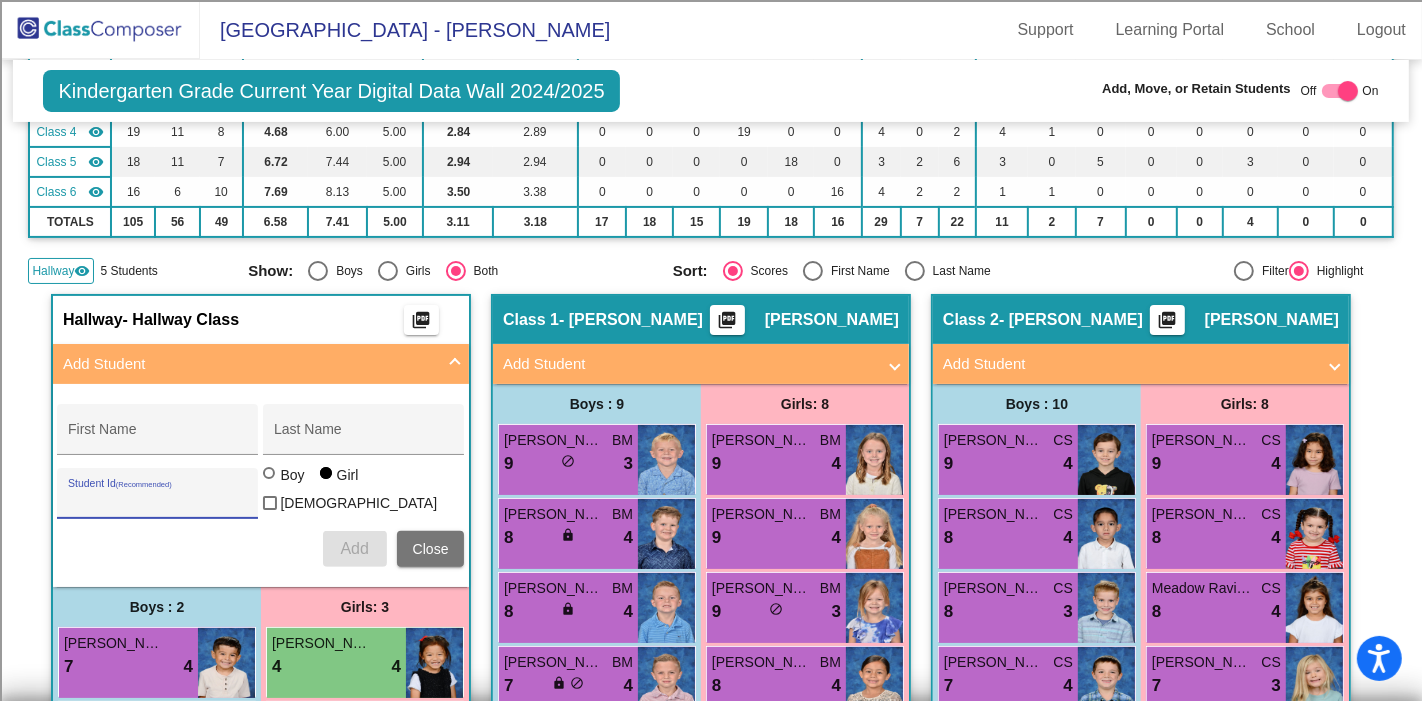 paste on "100072252" 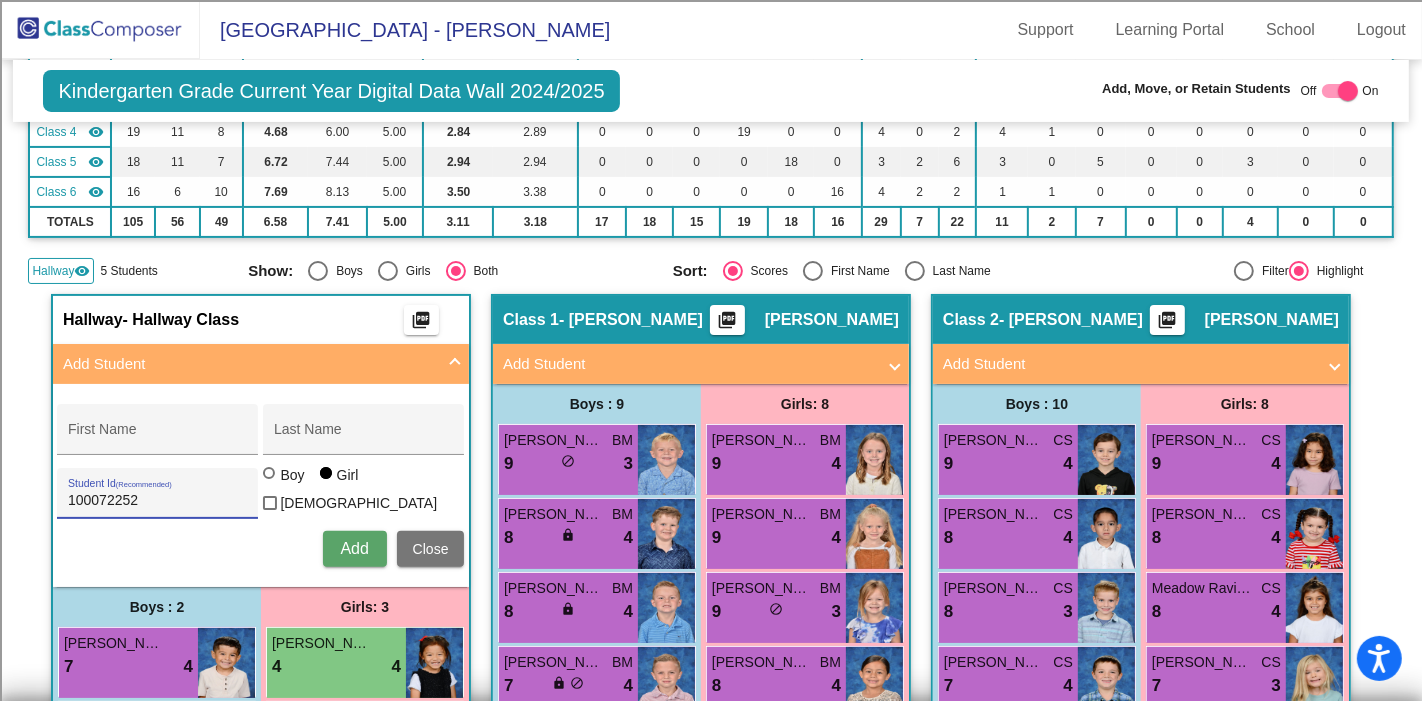 type on "100072252" 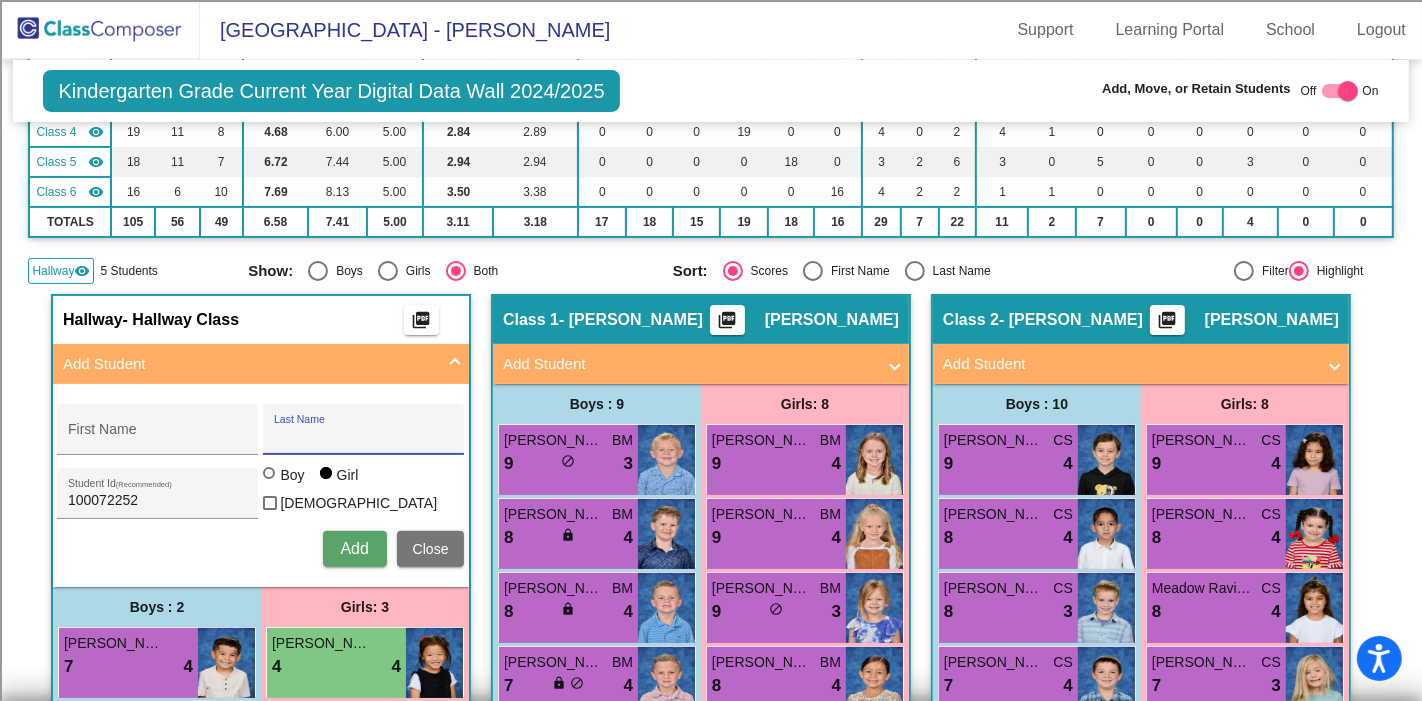 click on "Last Name" at bounding box center (364, 437) 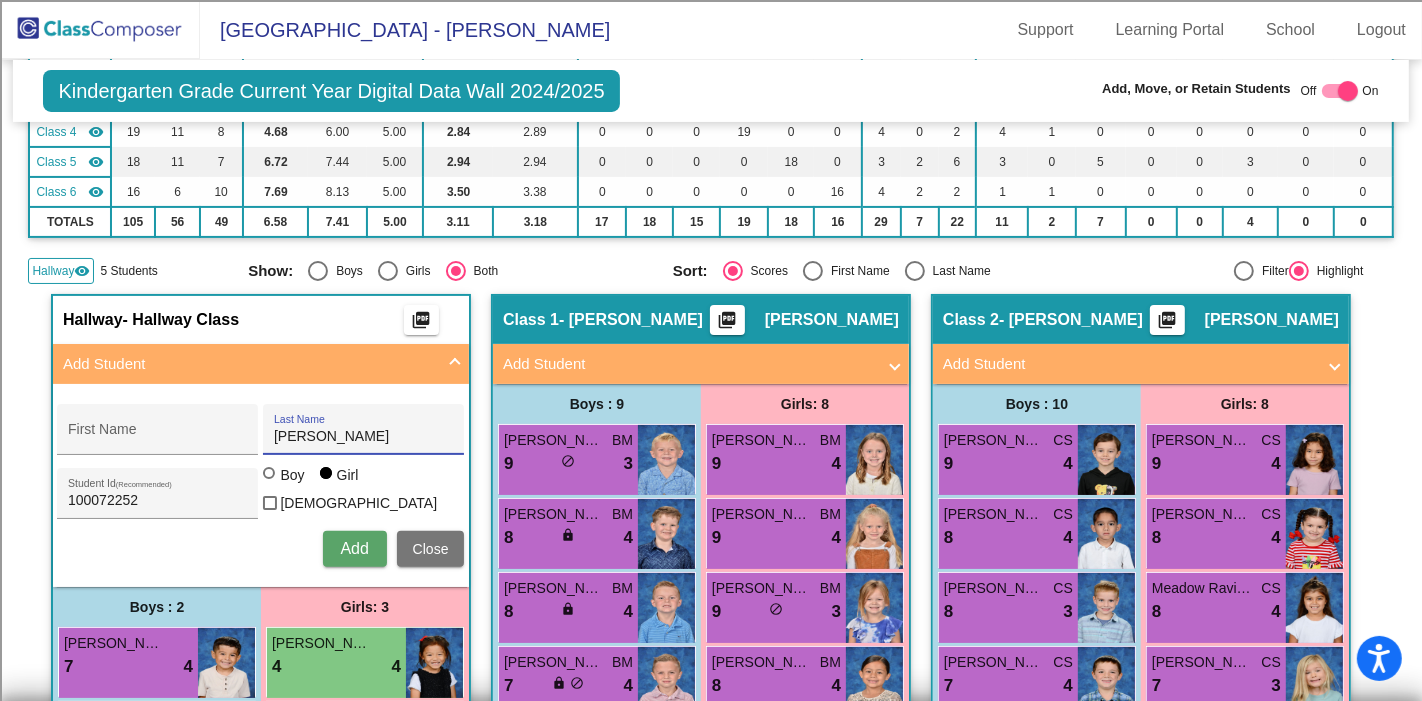 type on "[PERSON_NAME]" 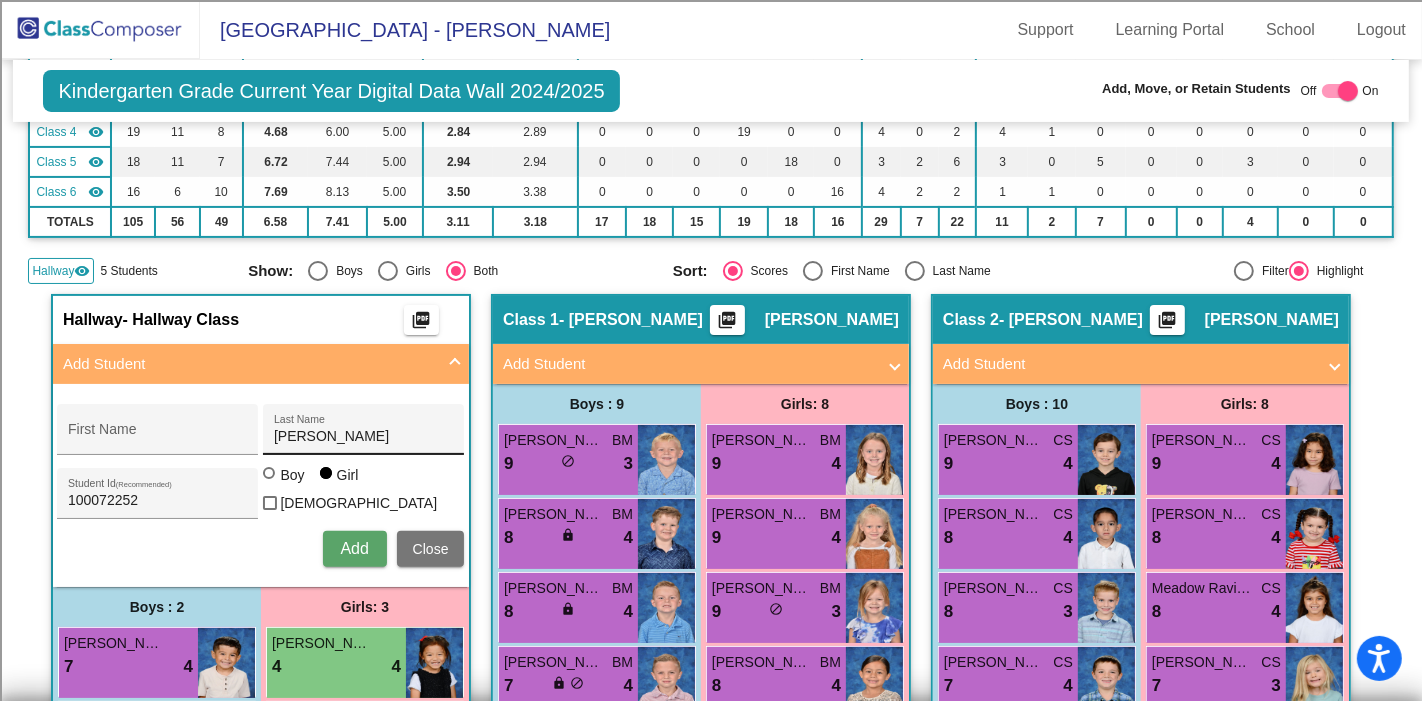 click on "[PERSON_NAME] Last Name" at bounding box center (364, 435) 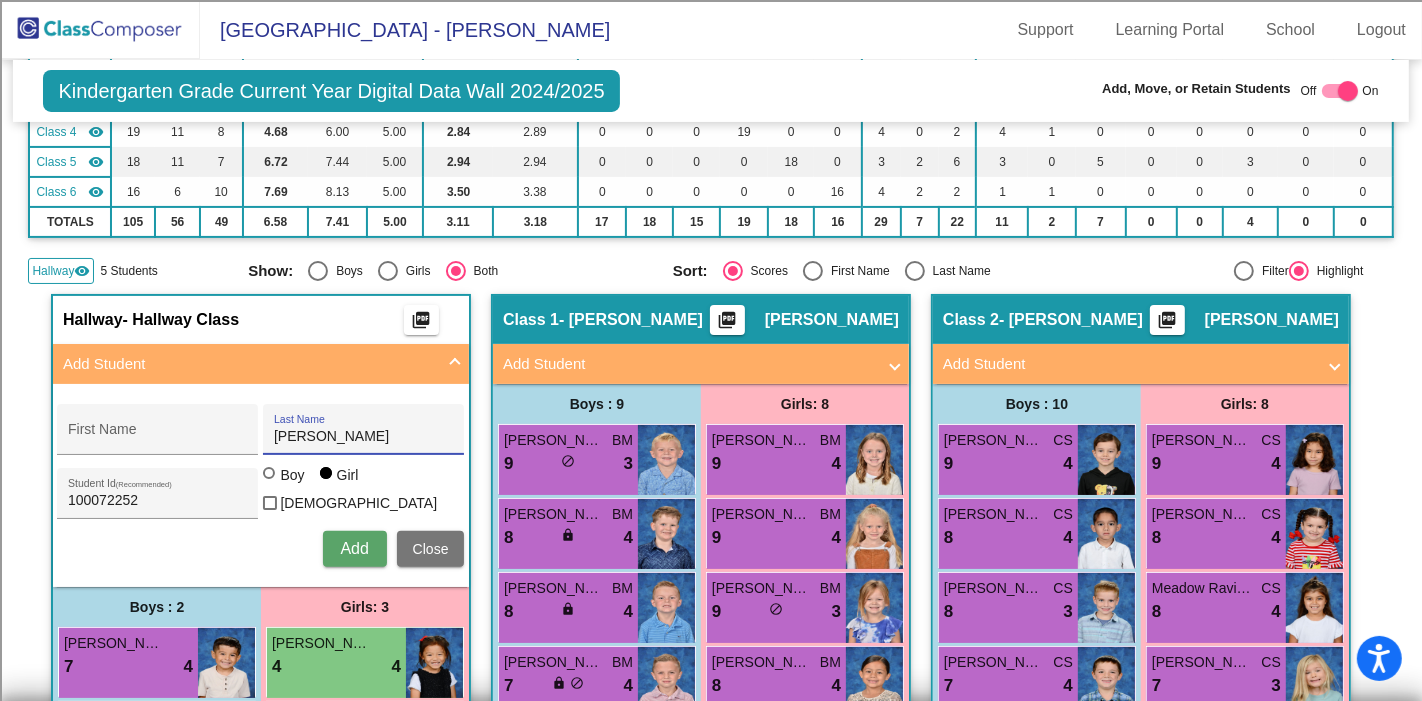 scroll, scrollTop: 0, scrollLeft: 0, axis: both 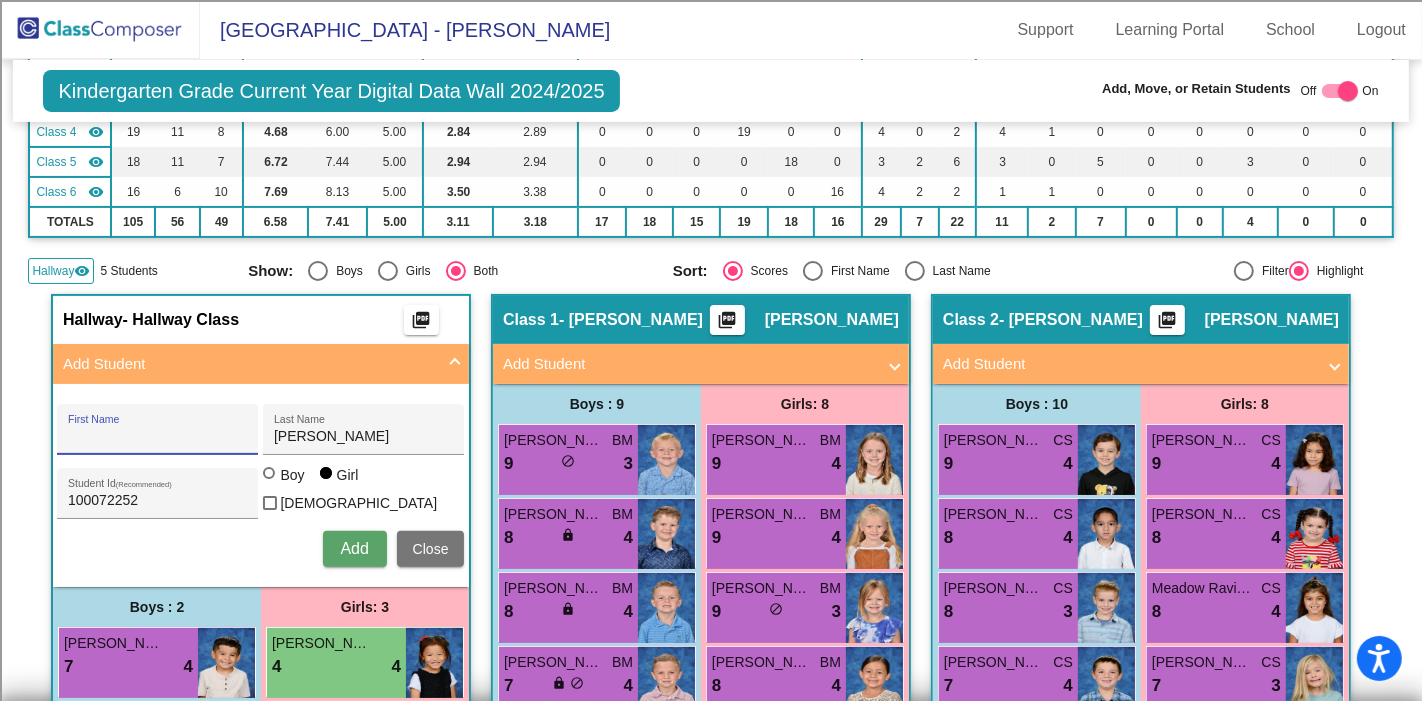 click on "First Name" at bounding box center [158, 437] 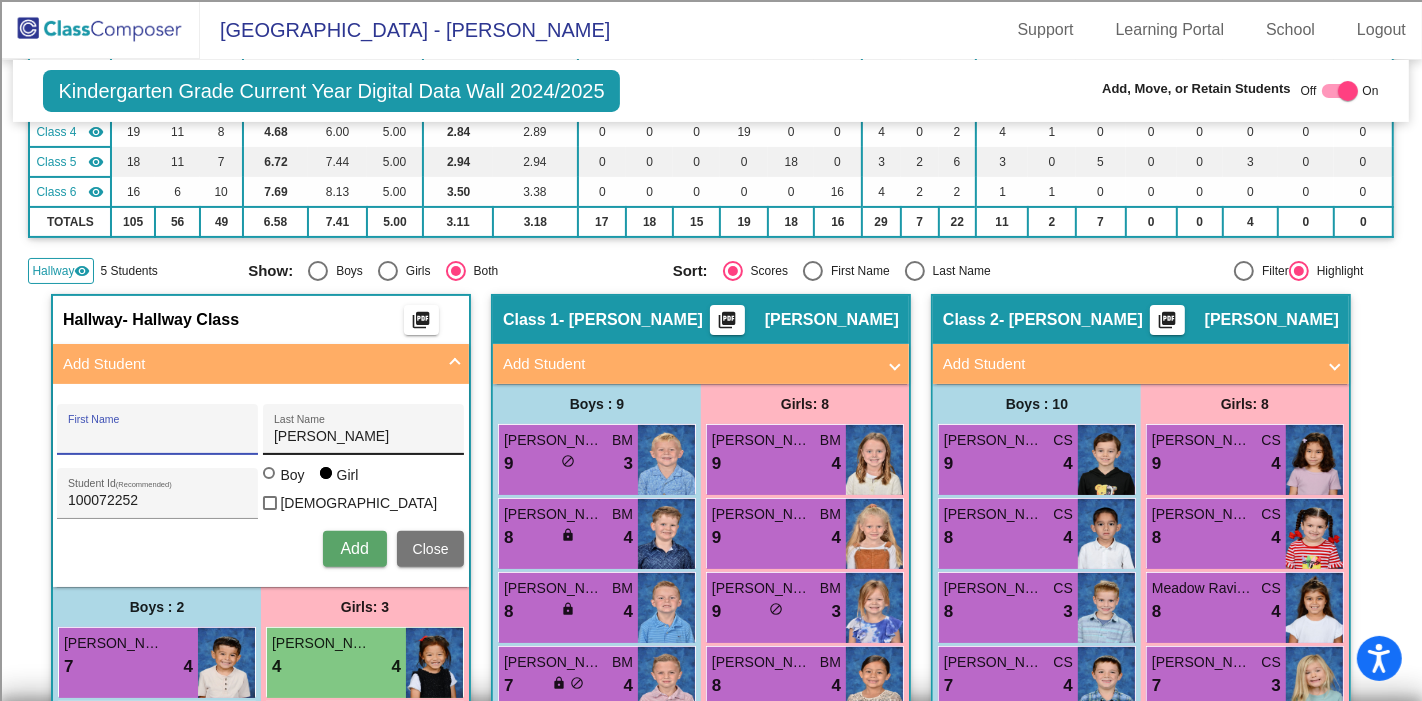paste on "Rhyen" 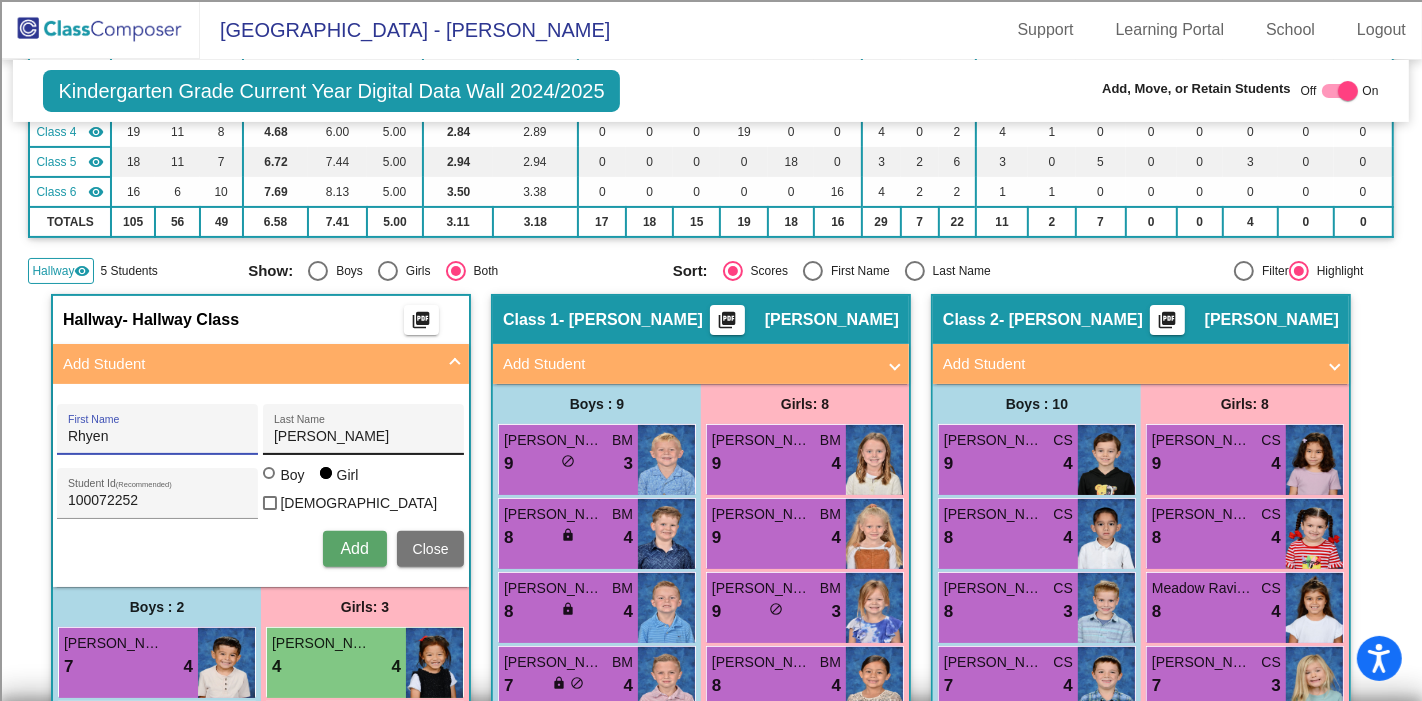 type on "Rhyen" 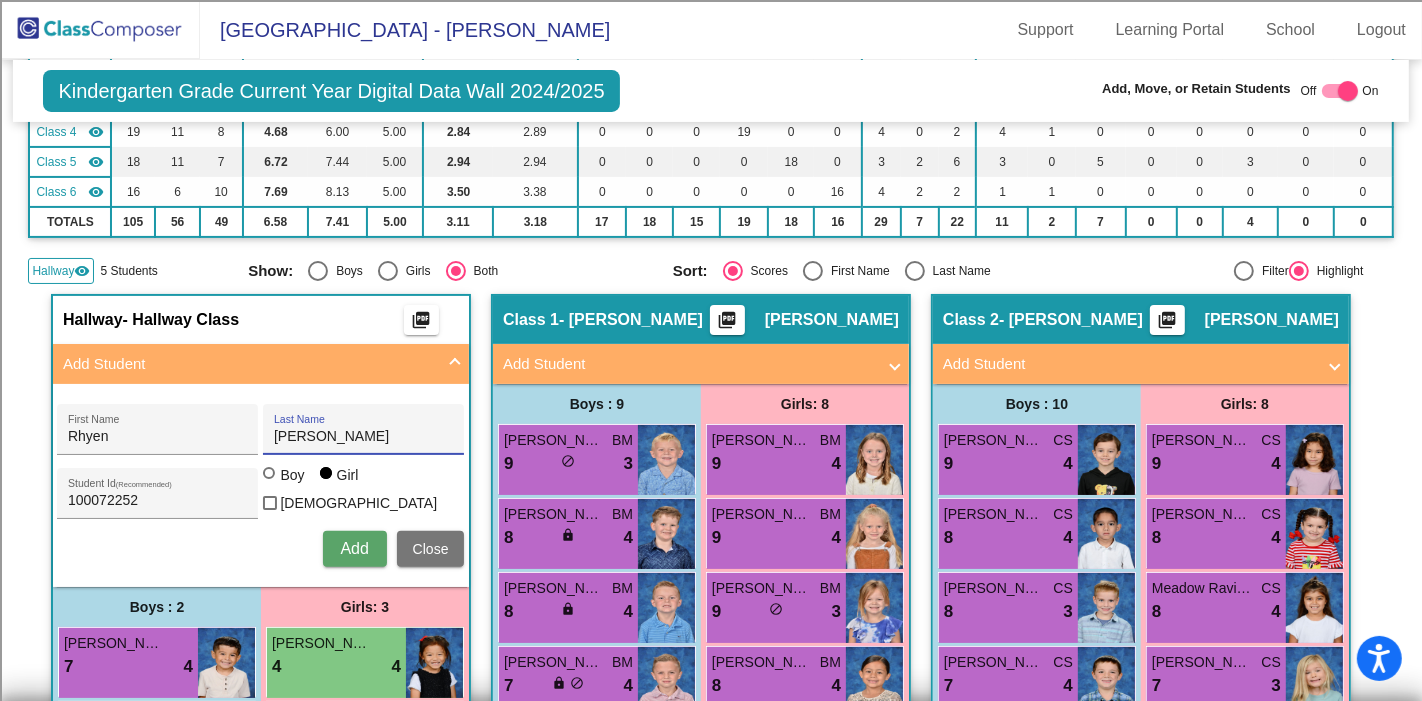 click on "[PERSON_NAME]" at bounding box center (364, 437) 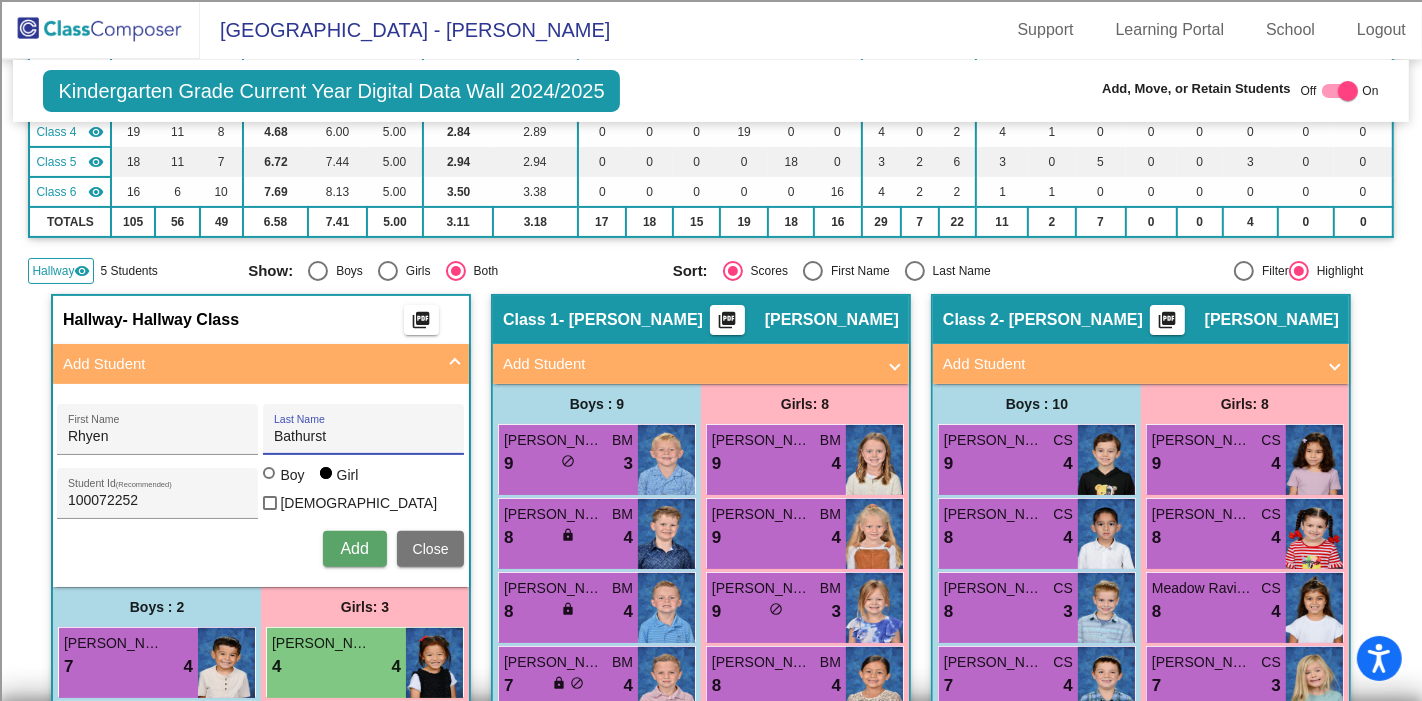 type on "Bathurst" 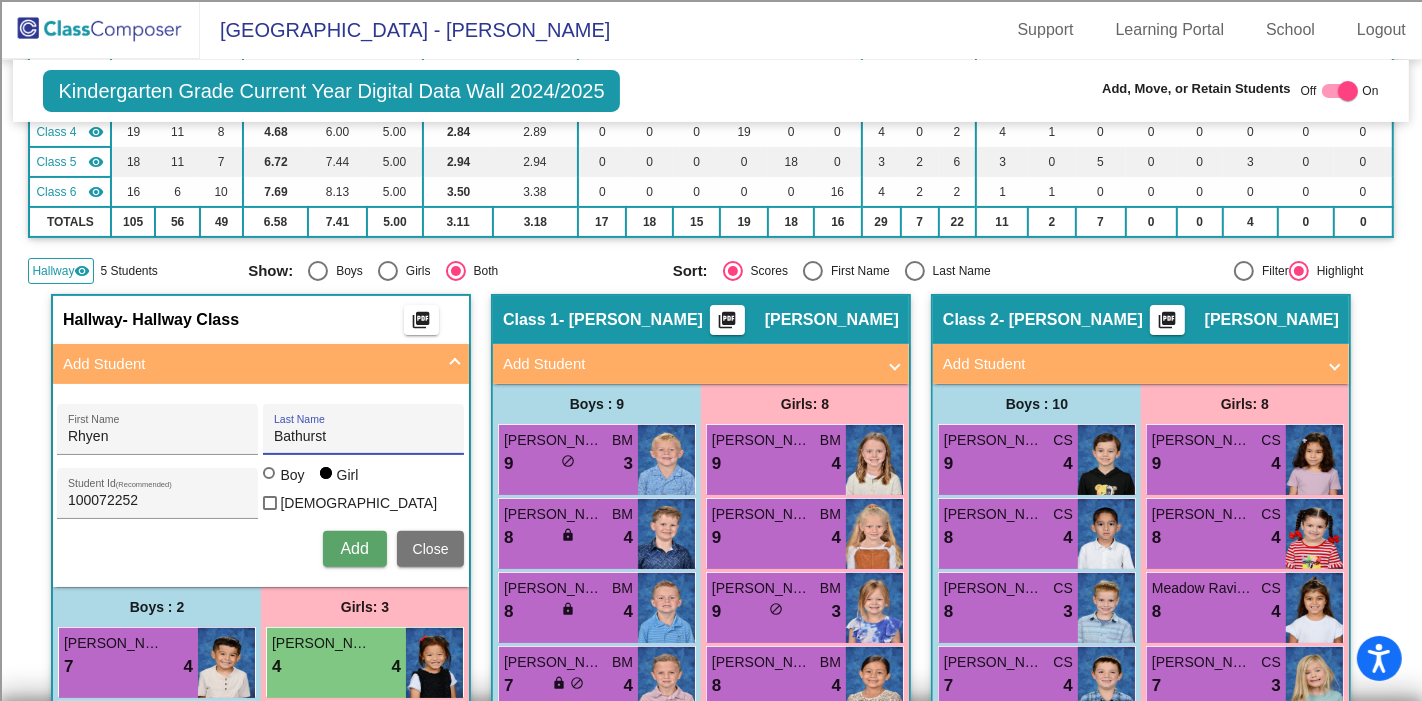click on "Add" at bounding box center [354, 548] 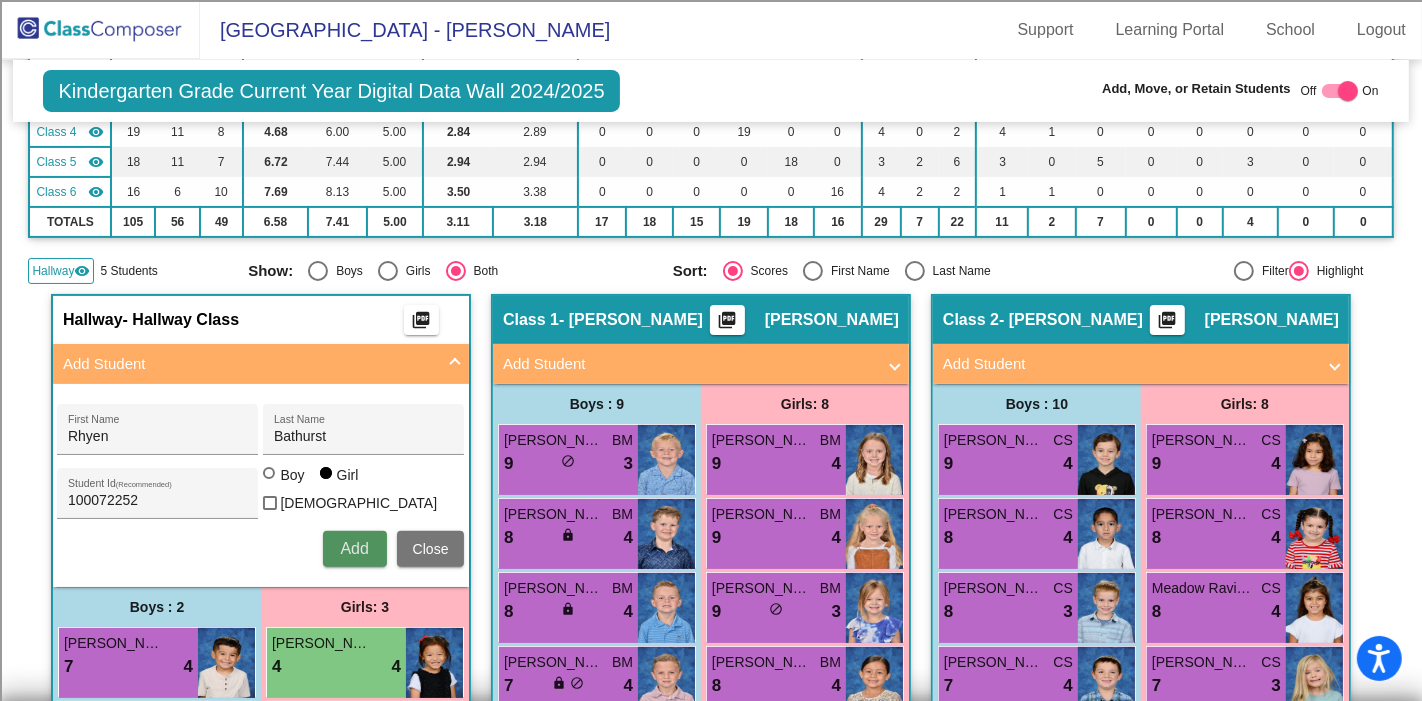 type 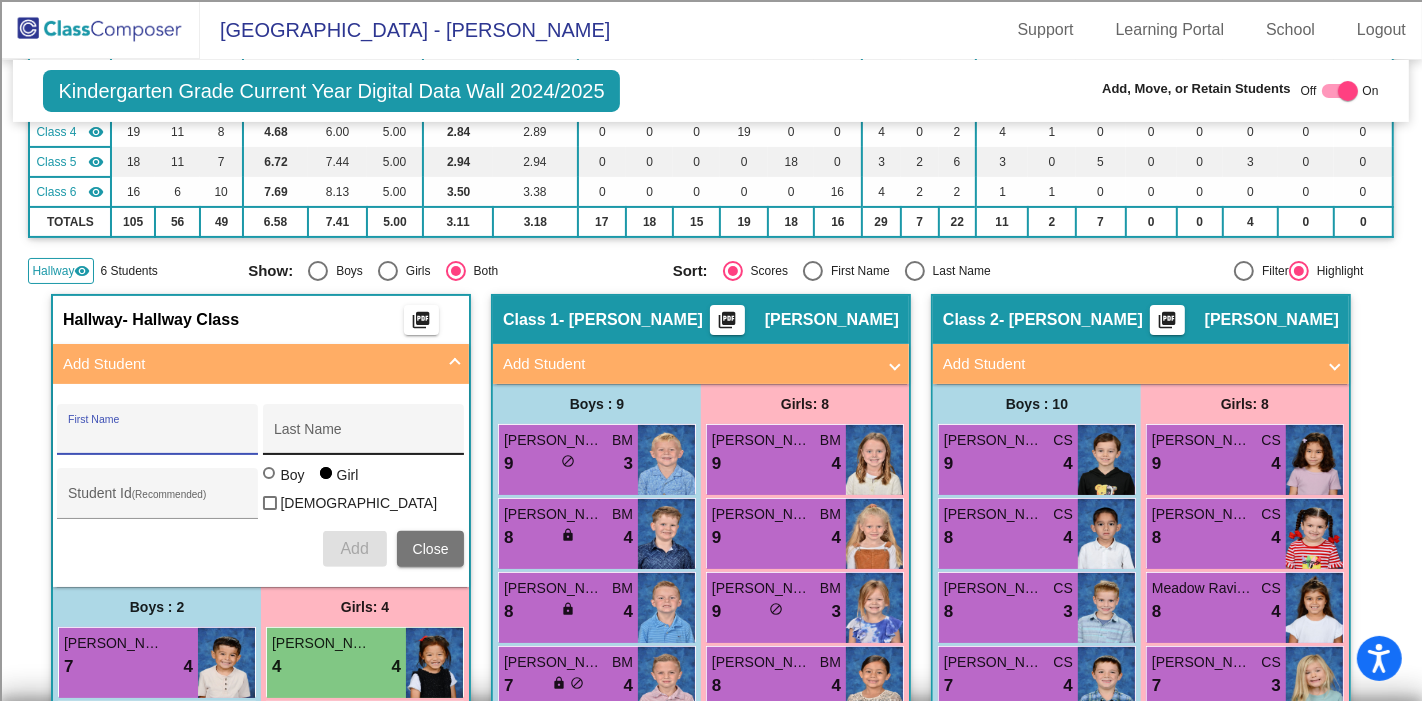 click on "Last Name" at bounding box center (364, 437) 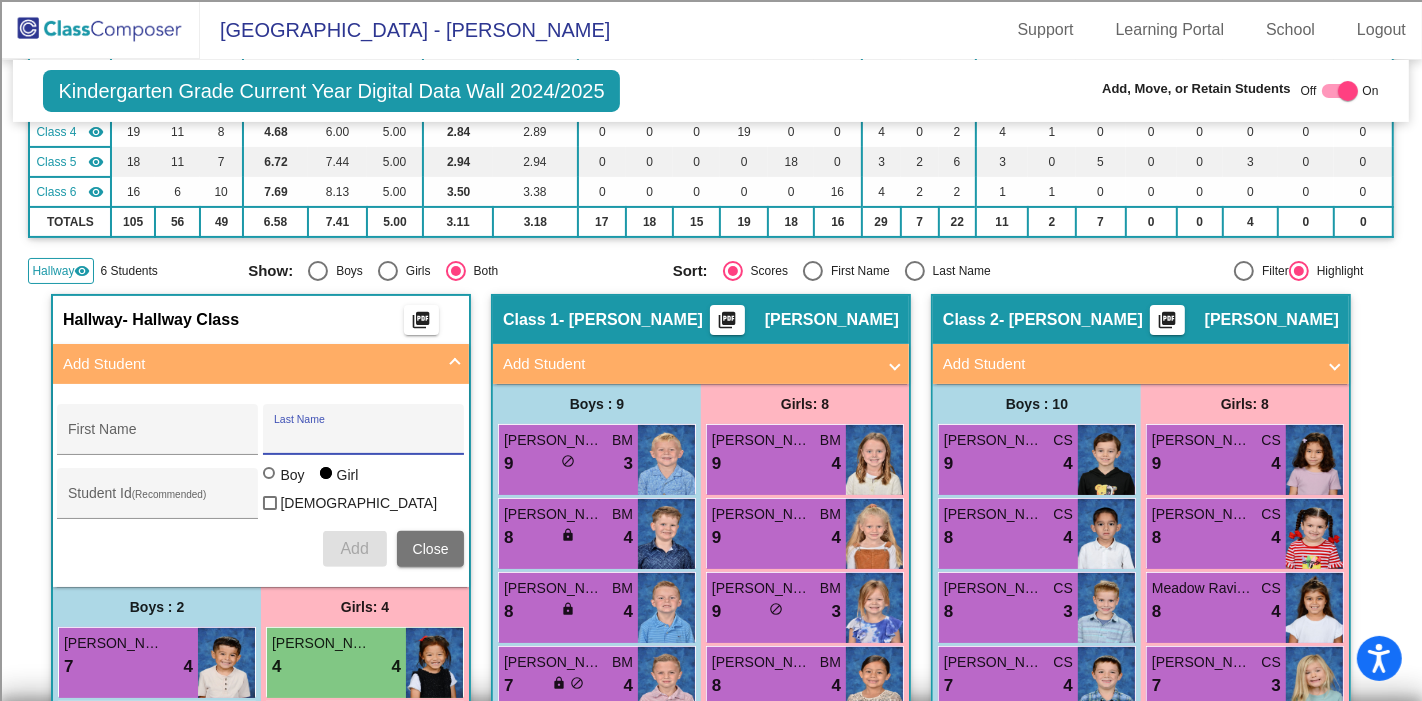 paste on "Tripode, [GEOGRAPHIC_DATA]" 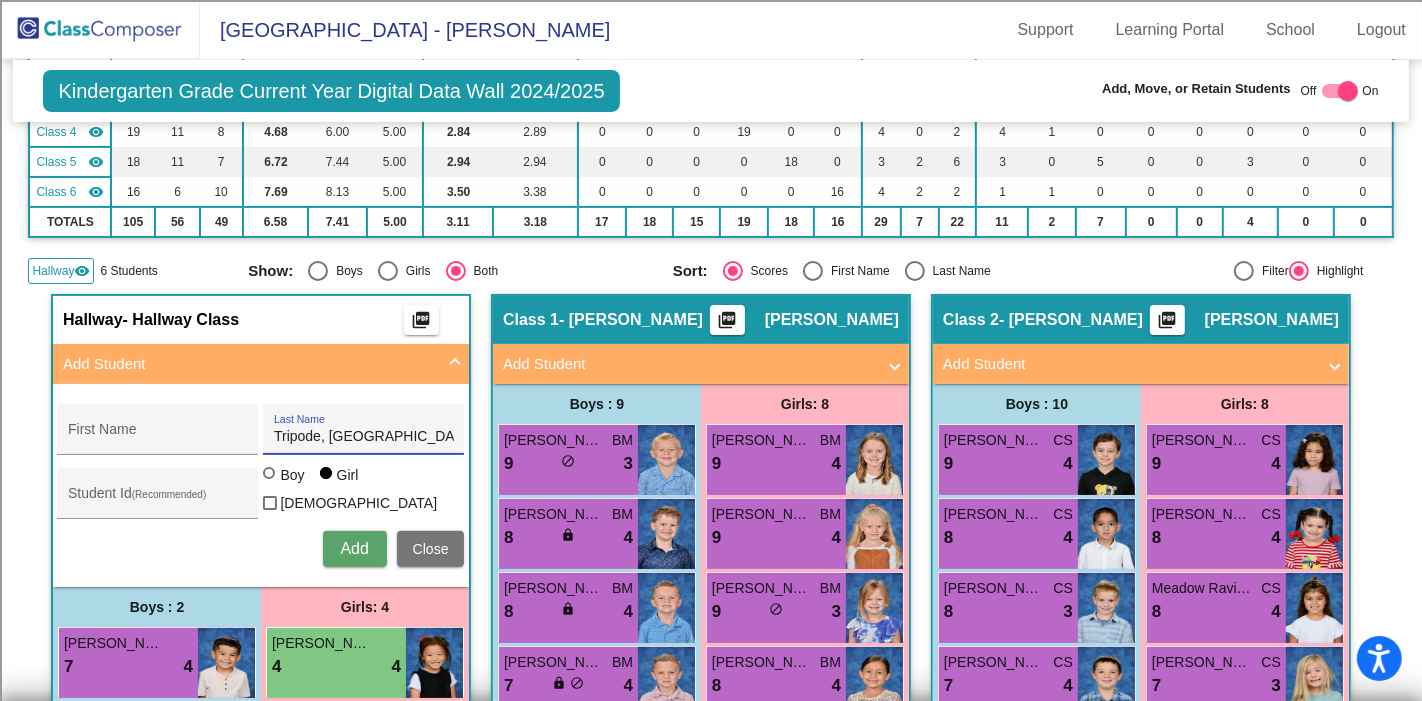 click on "Tripode, [GEOGRAPHIC_DATA]" at bounding box center (364, 437) 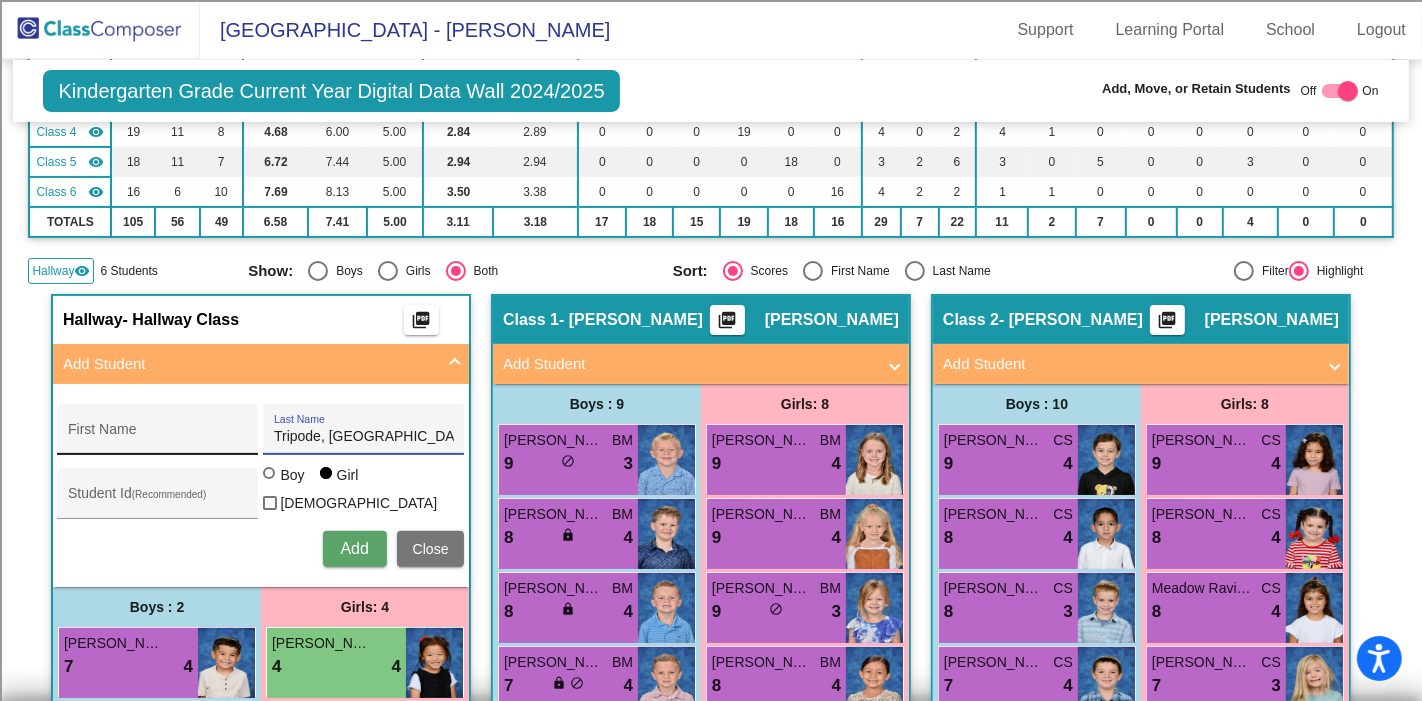 type on "Tripode, [GEOGRAPHIC_DATA]" 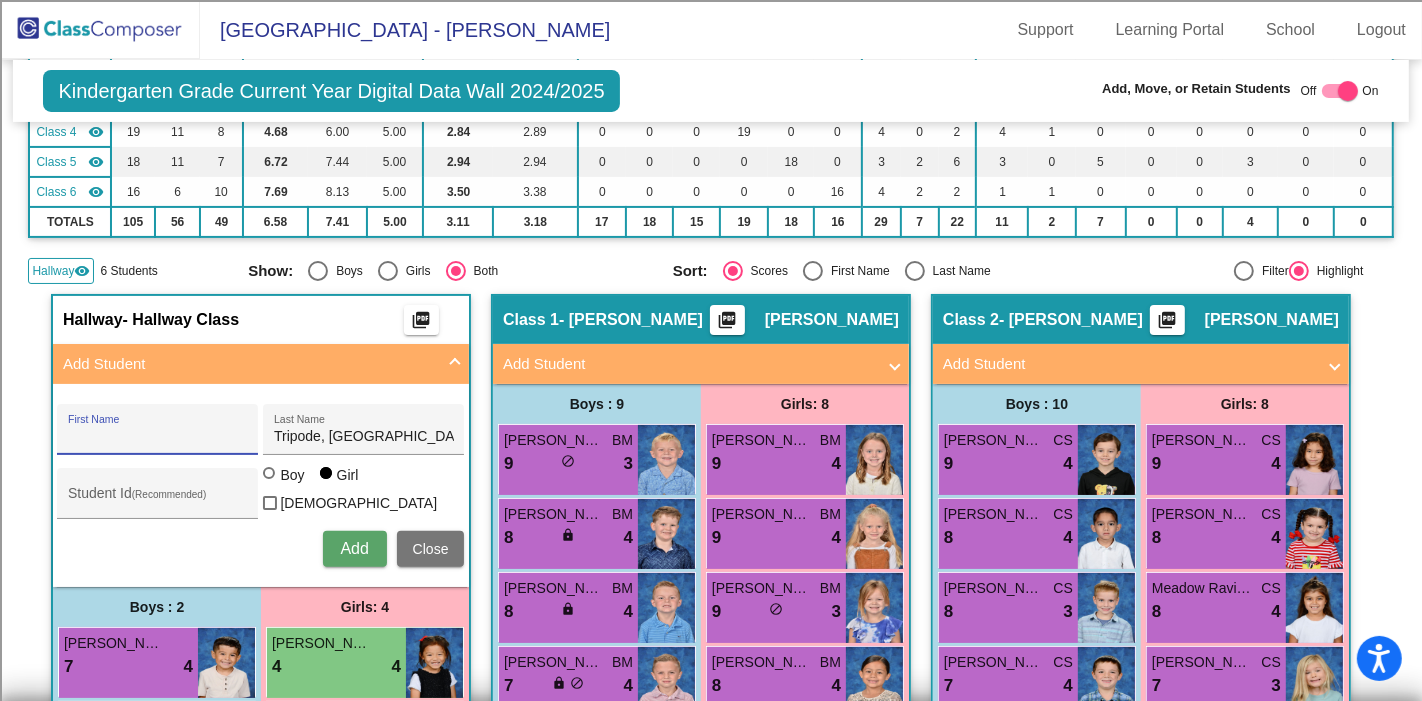click on "First Name" at bounding box center (158, 437) 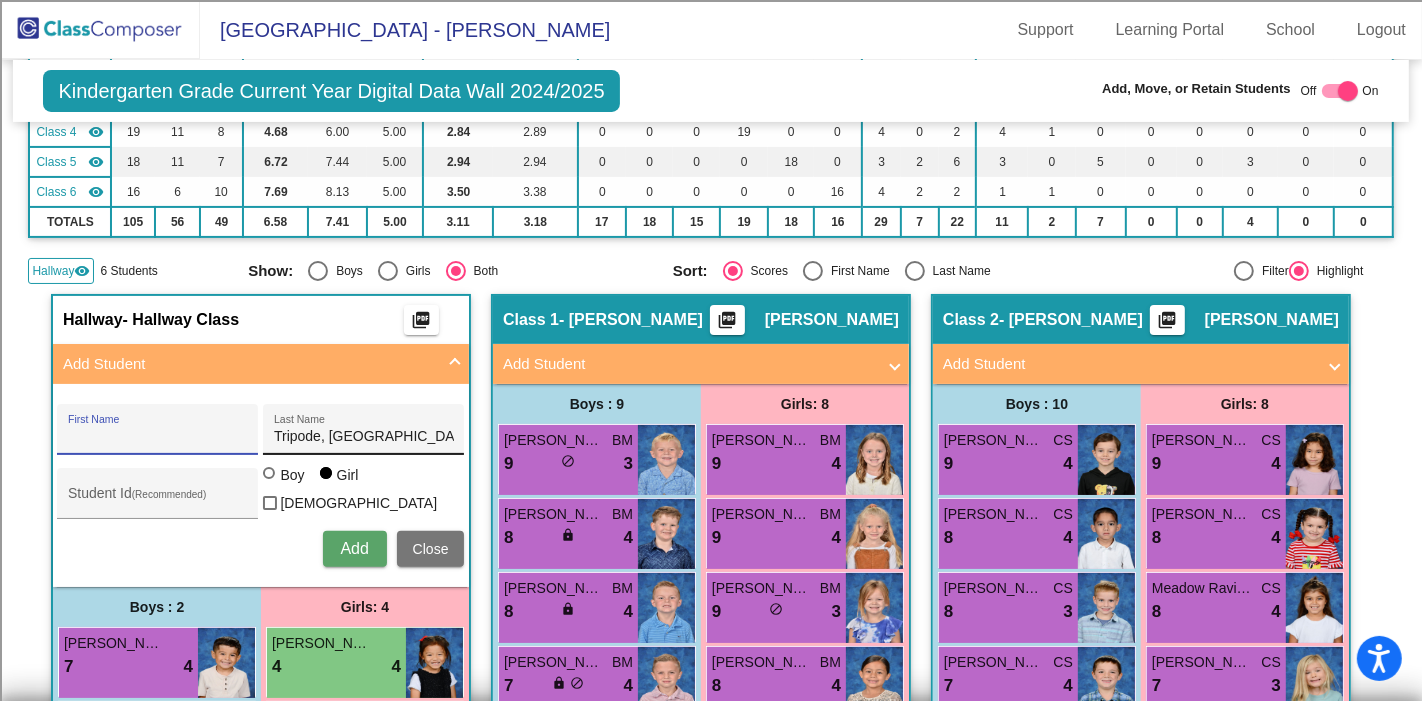 paste on "[PERSON_NAME]" 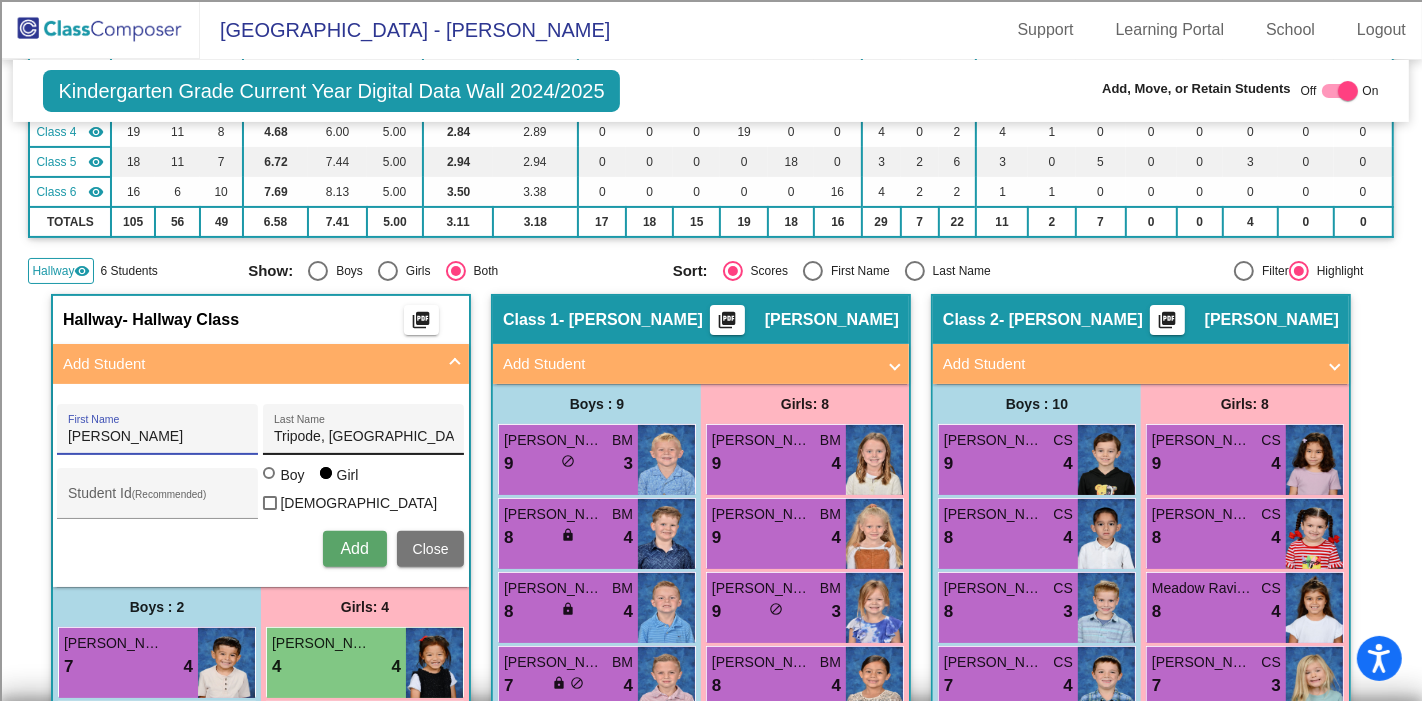 type on "[PERSON_NAME]" 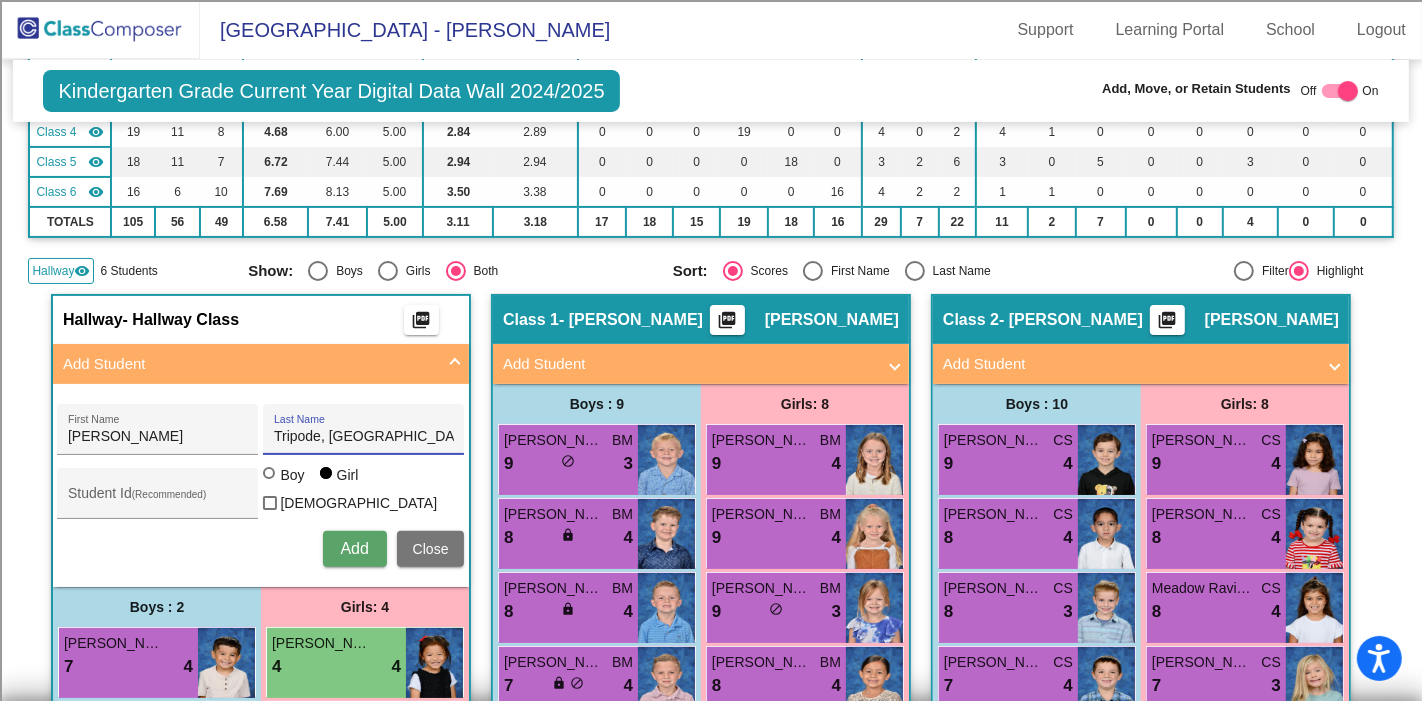 click on "Tripode, [GEOGRAPHIC_DATA]" at bounding box center [364, 437] 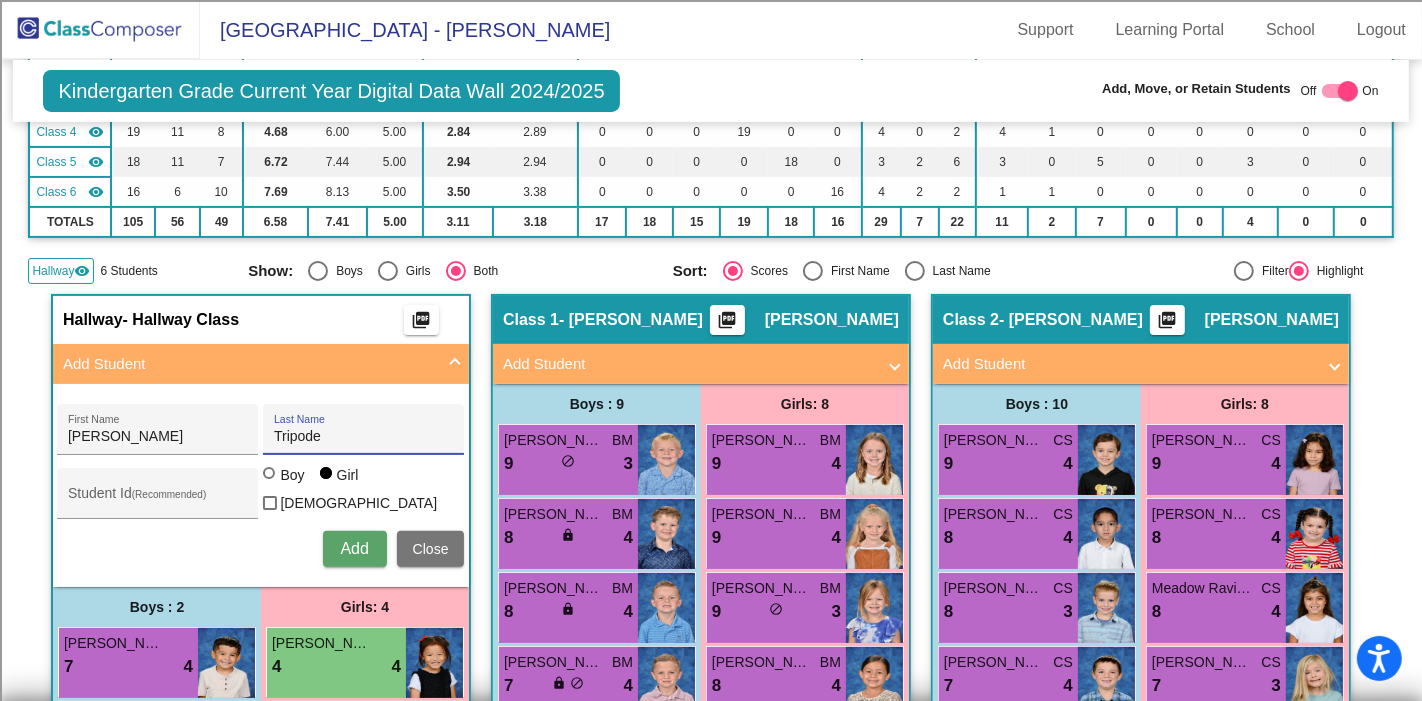 type on "Tripode" 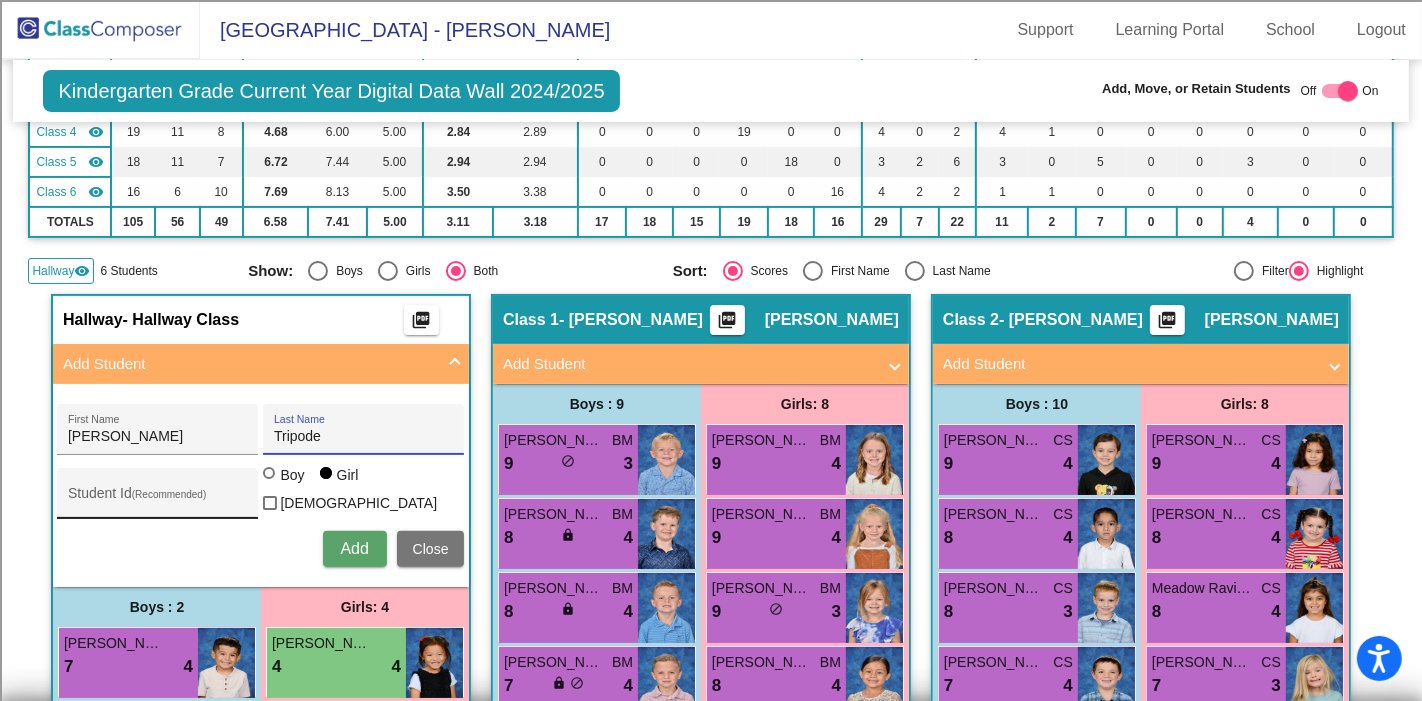 click on "Student Id  (Recommended)" at bounding box center [158, 498] 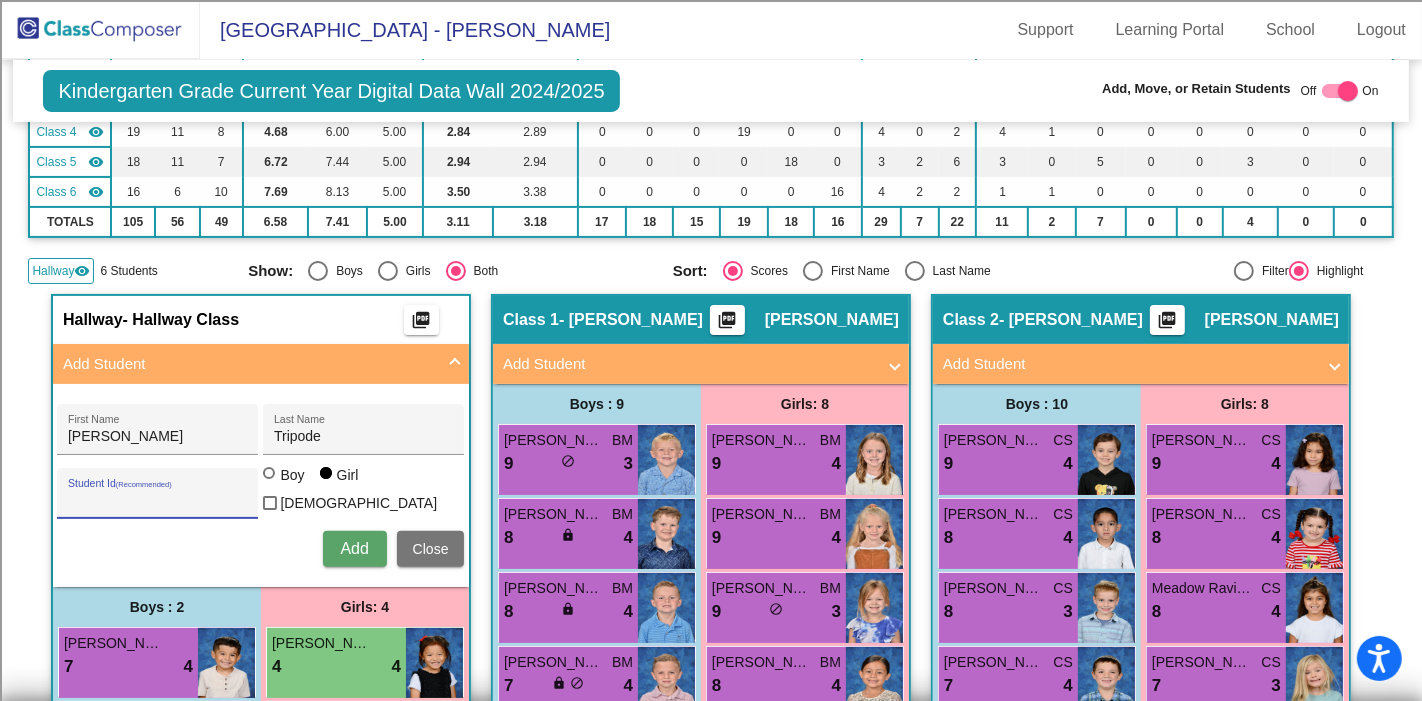 paste on "100072396" 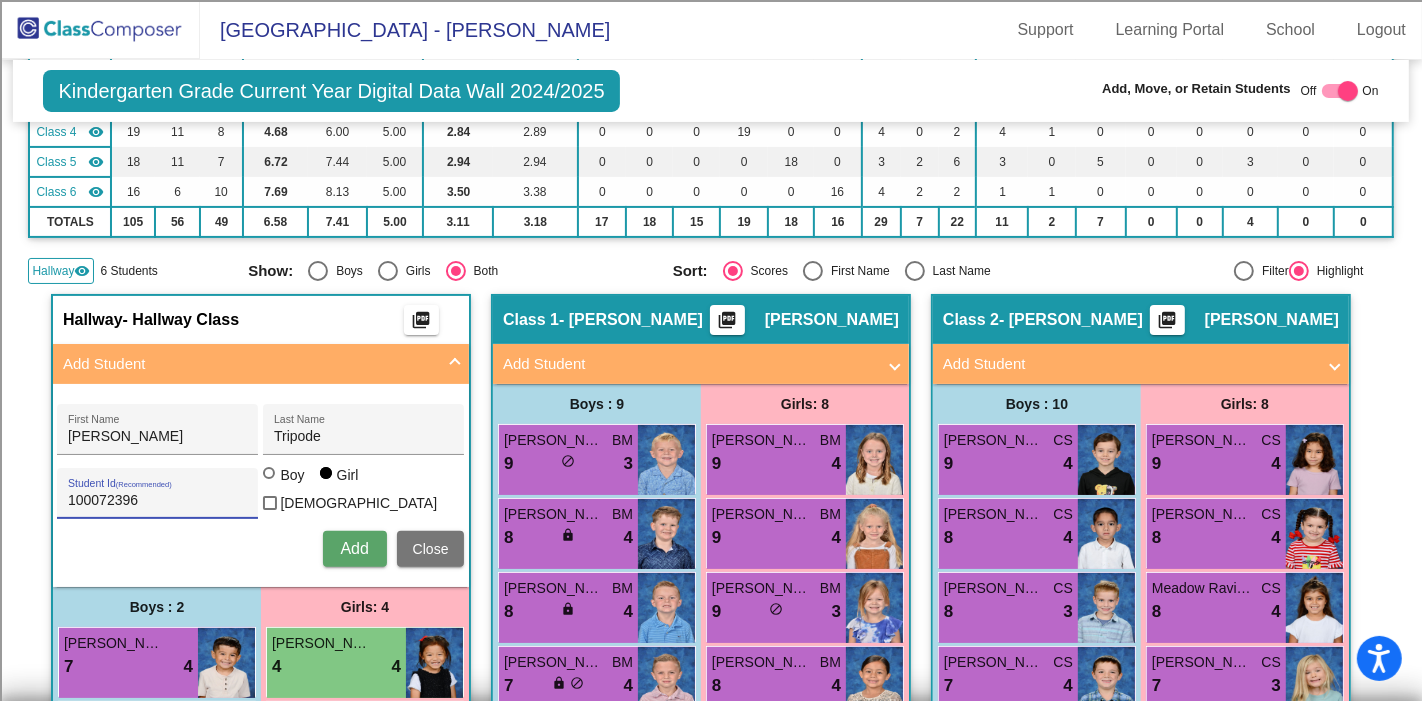 type on "100072396" 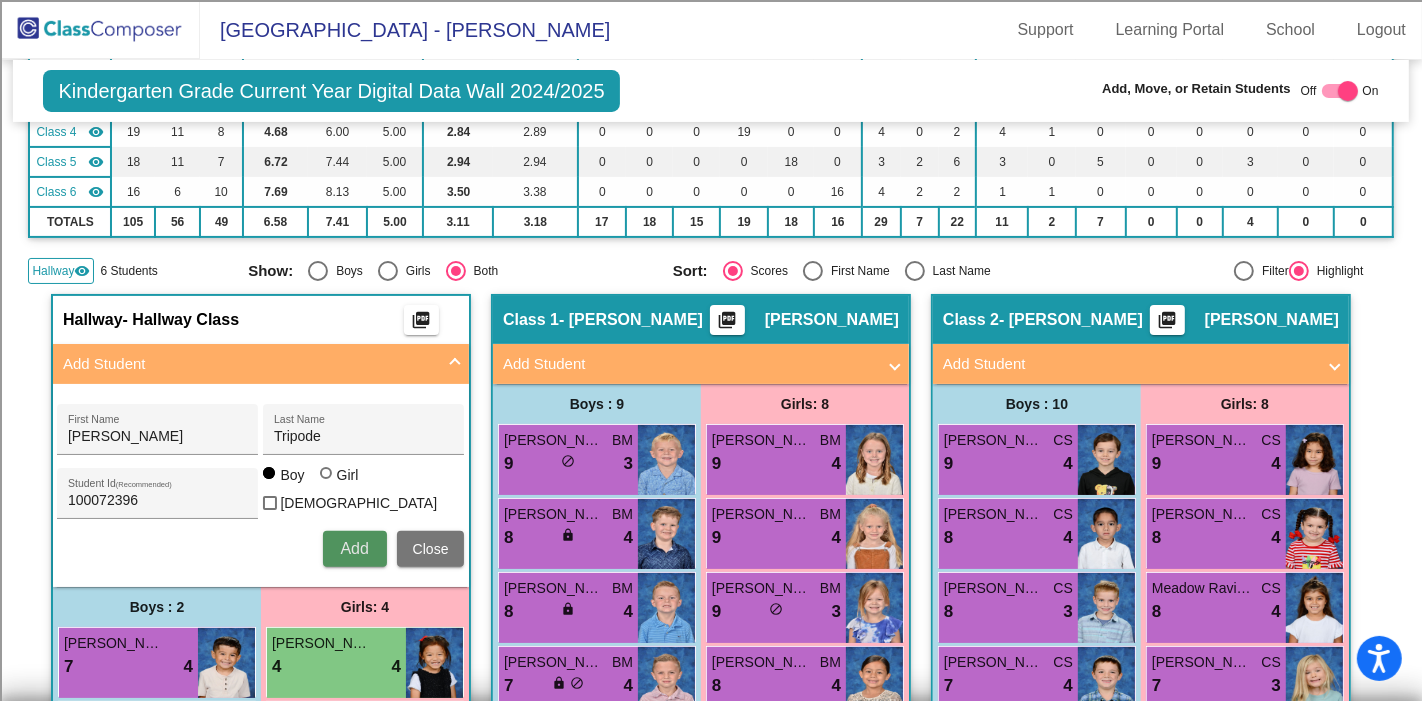 click on "Add" at bounding box center (354, 548) 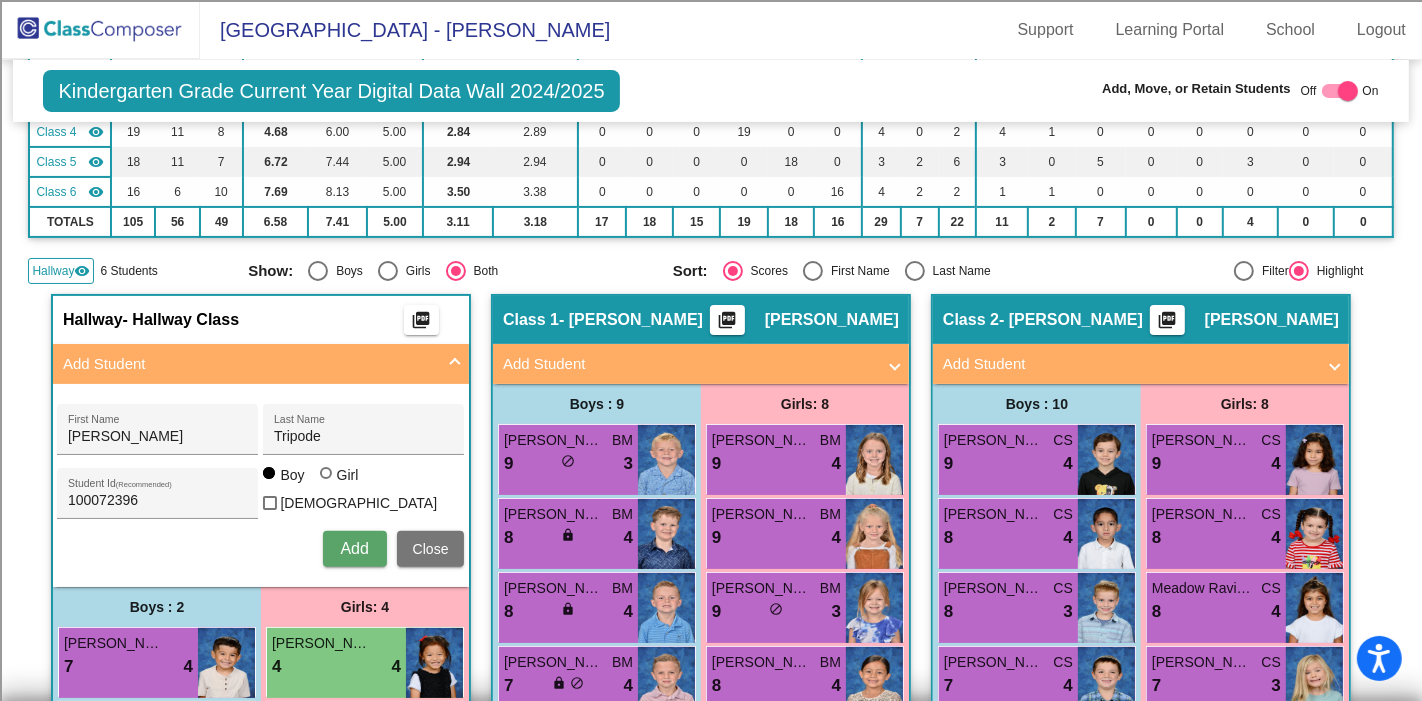 type 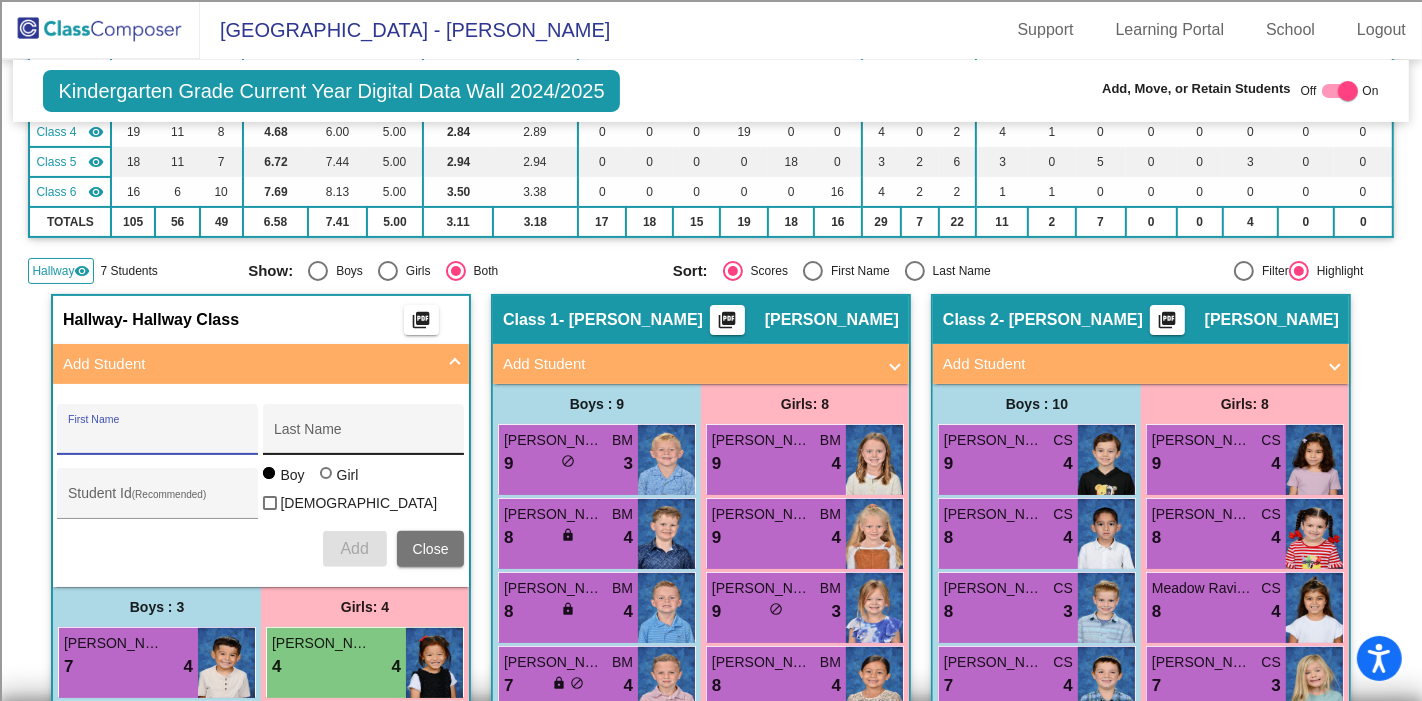 click on "Last Name" at bounding box center [364, 437] 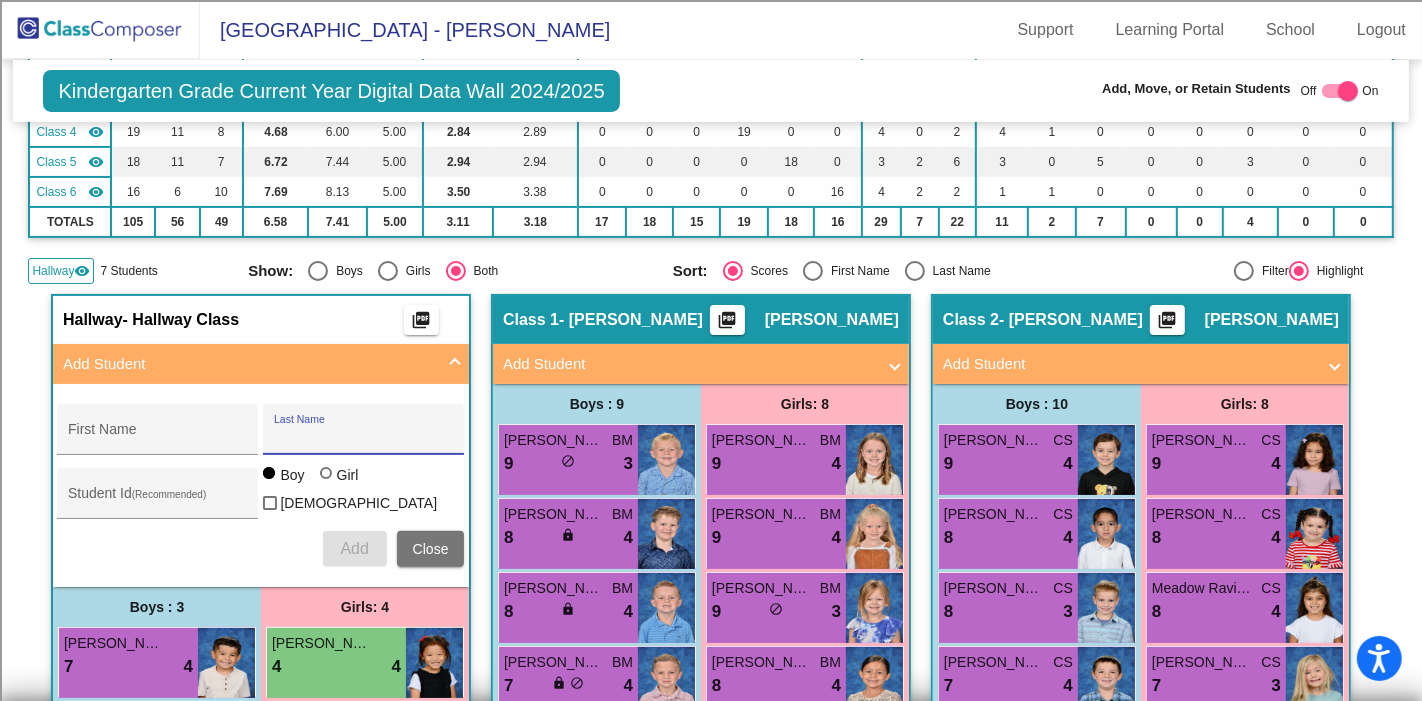 paste on "[PERSON_NAME]" 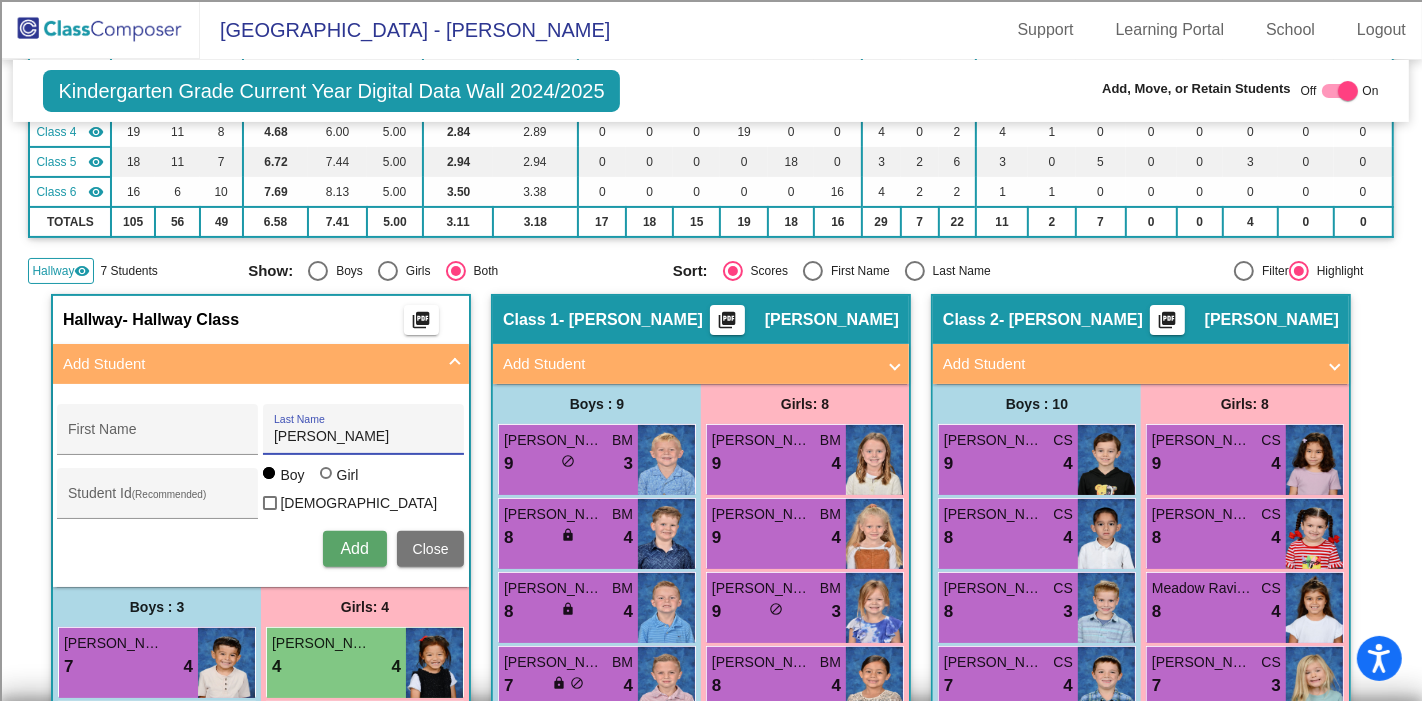 click on "[PERSON_NAME]" at bounding box center (364, 437) 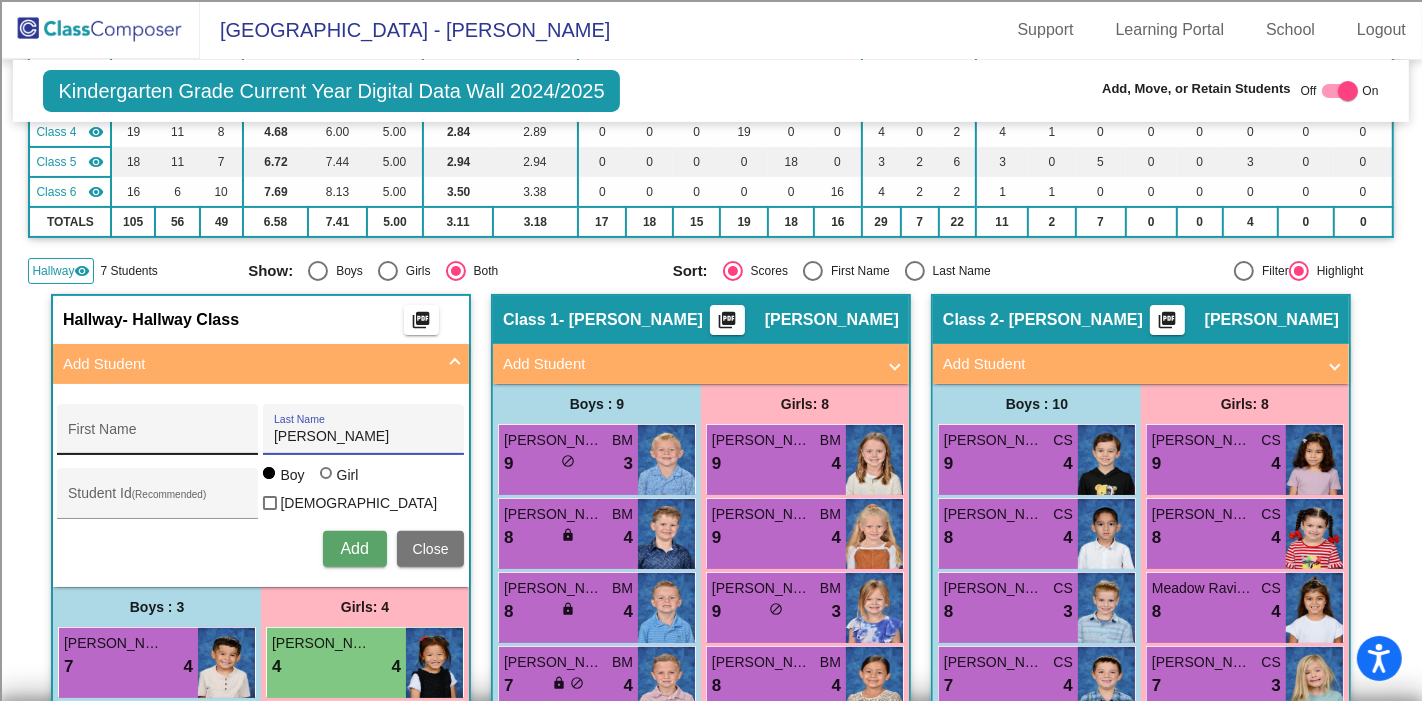 type on "[PERSON_NAME]" 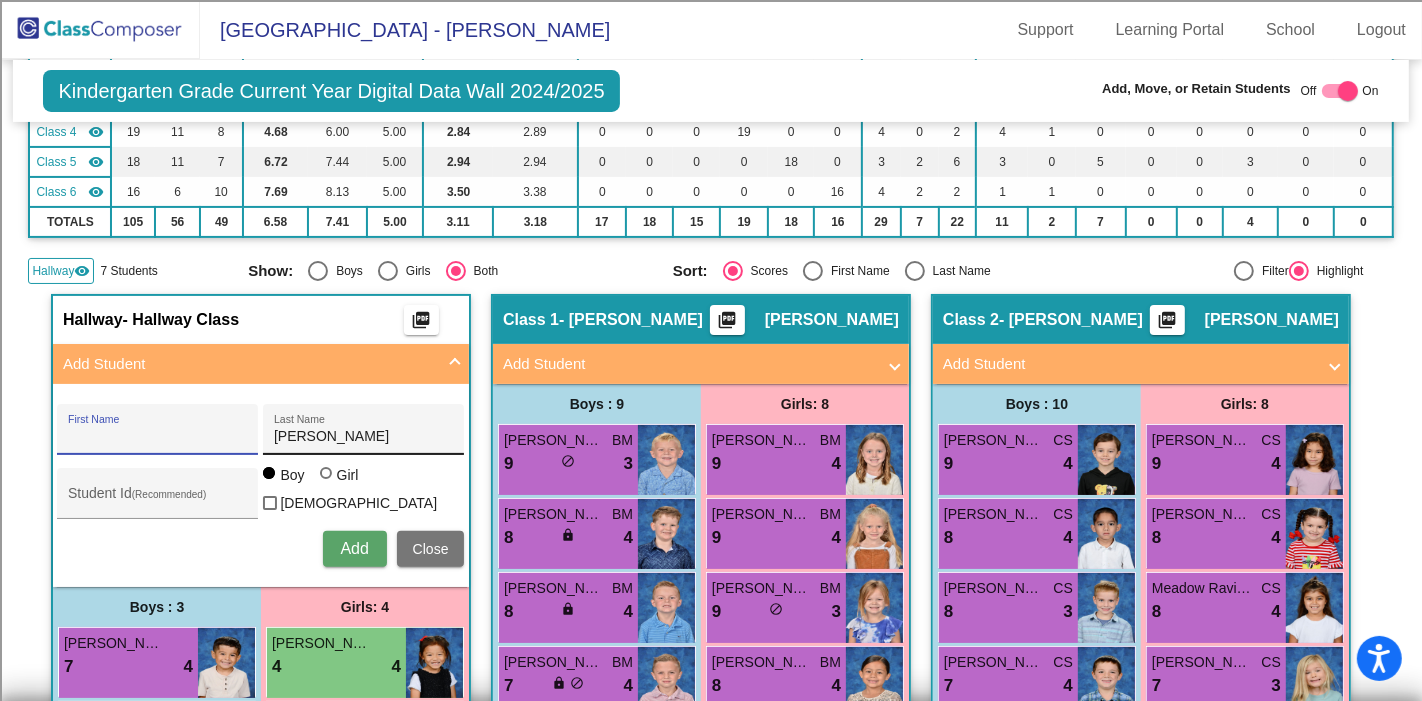 paste on "[PERSON_NAME]" 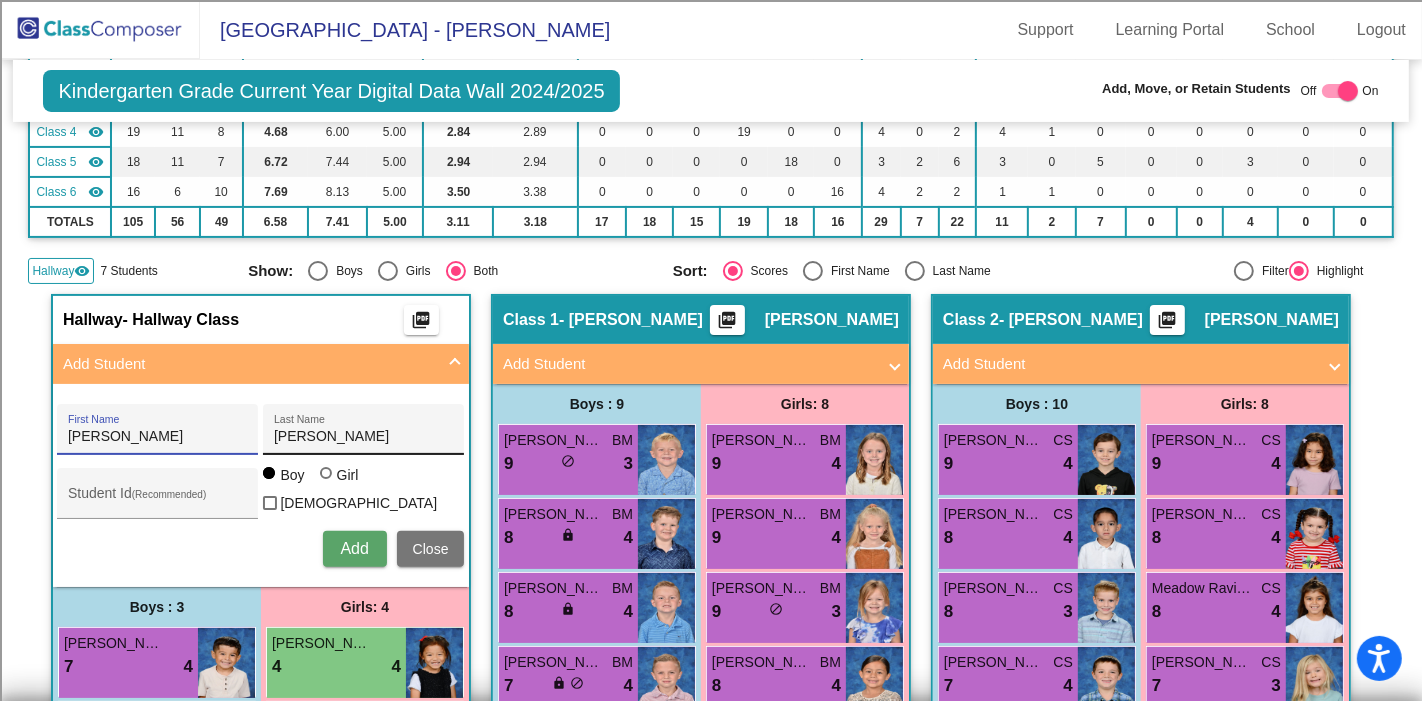 type on "[PERSON_NAME]" 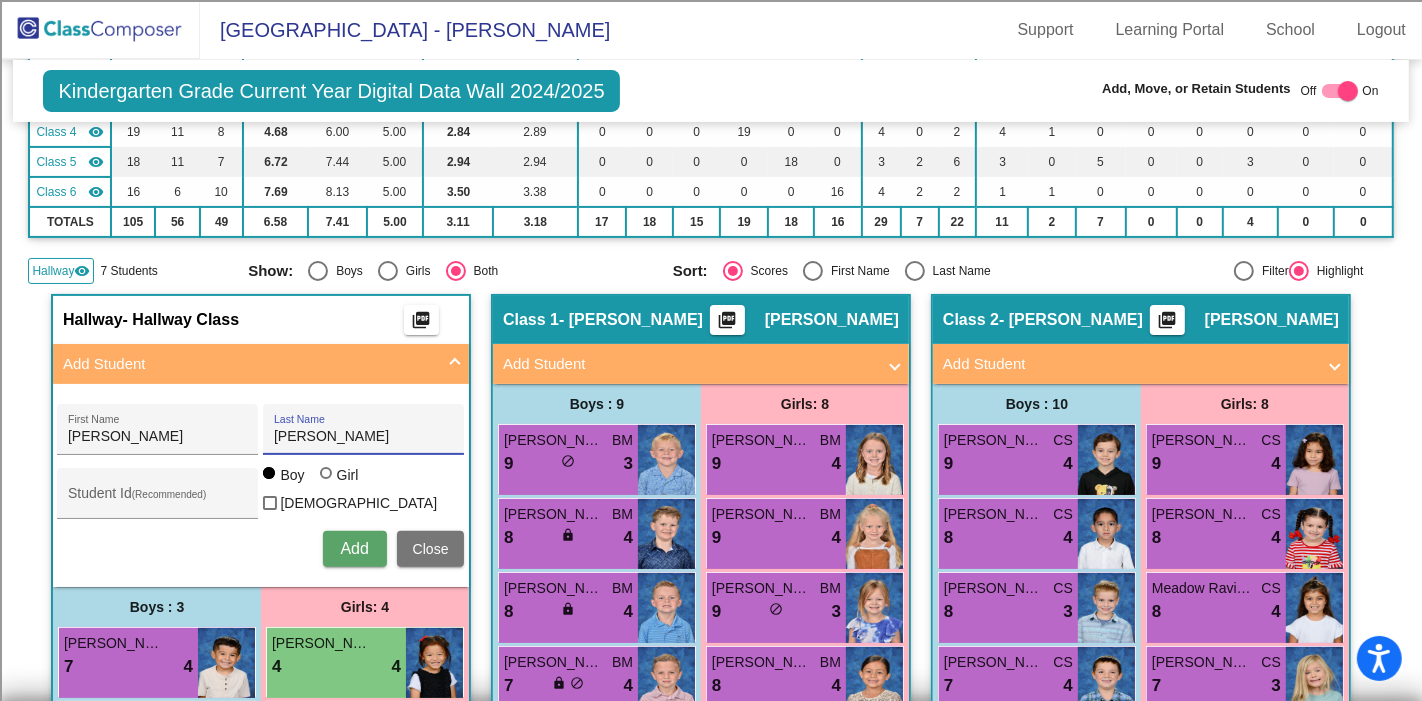 click on "[PERSON_NAME]" at bounding box center (364, 437) 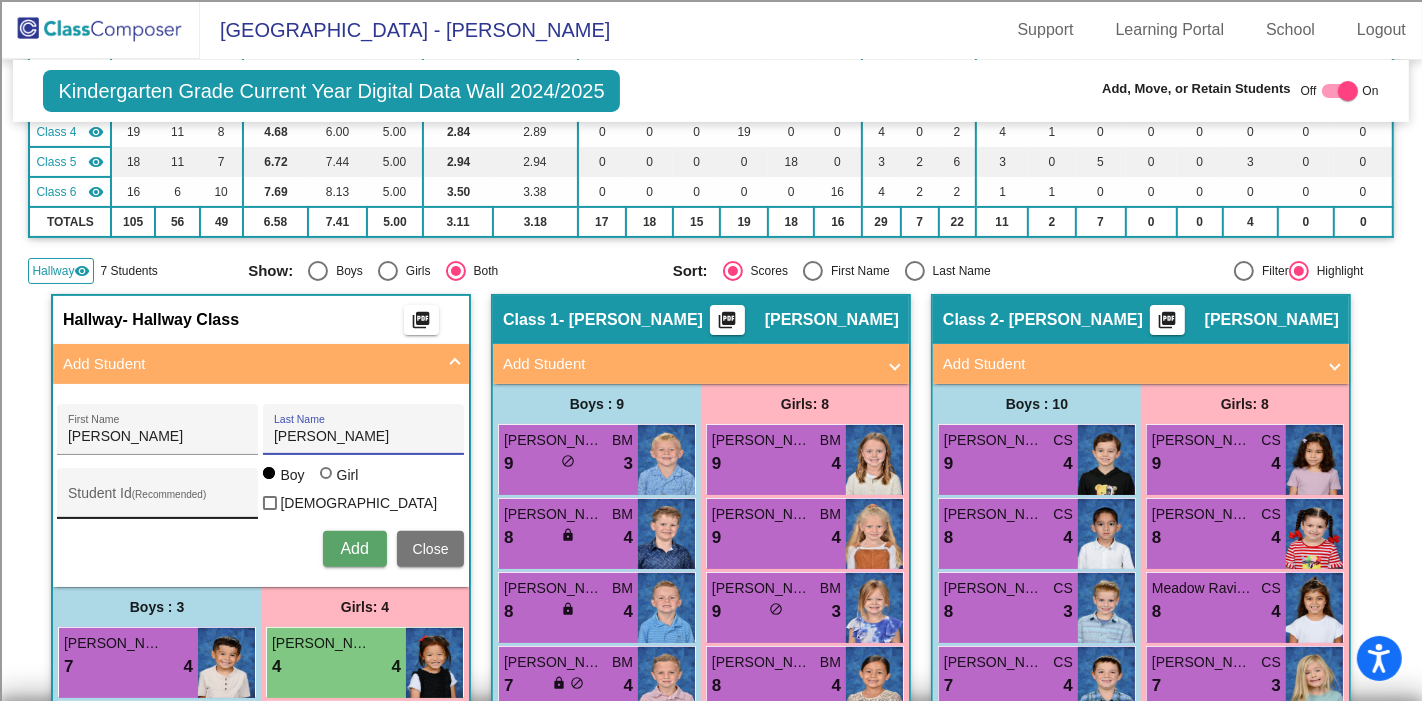 click on "Student Id  (Recommended)" at bounding box center [158, 501] 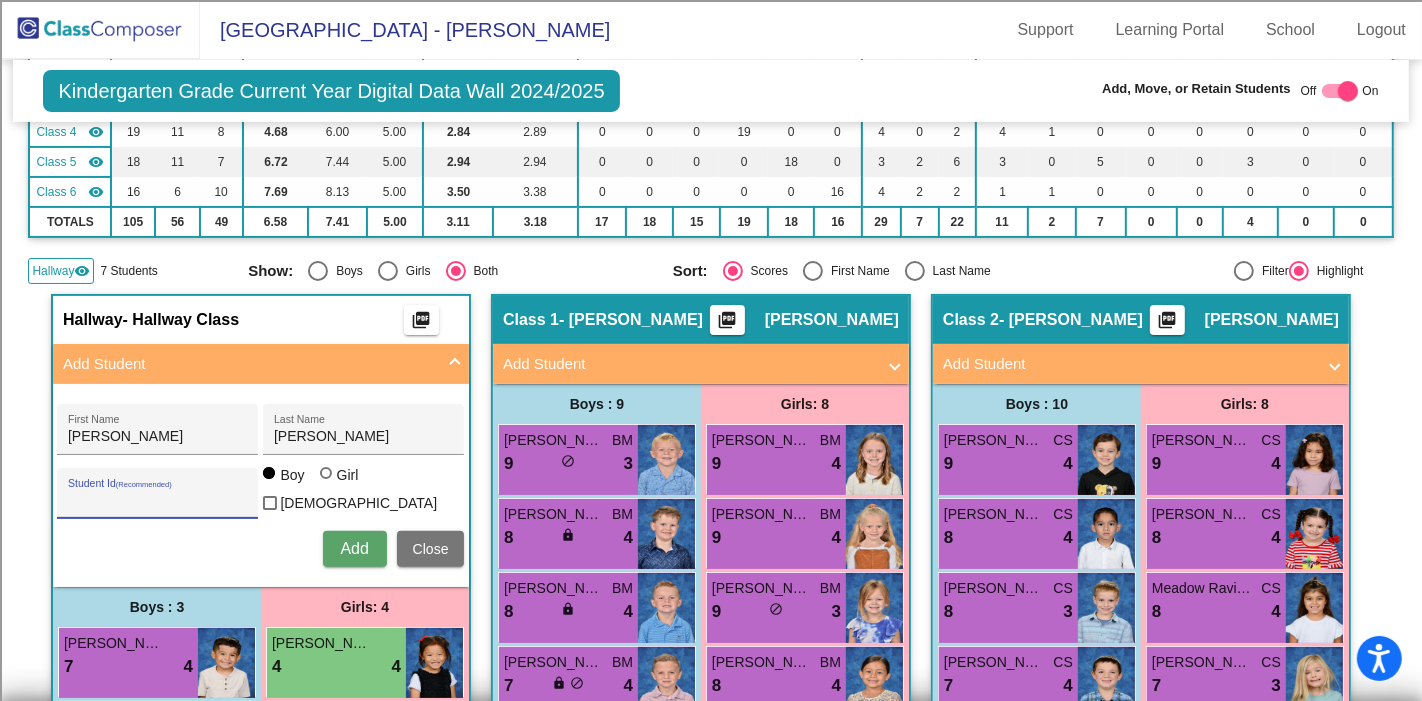 paste on "100072934" 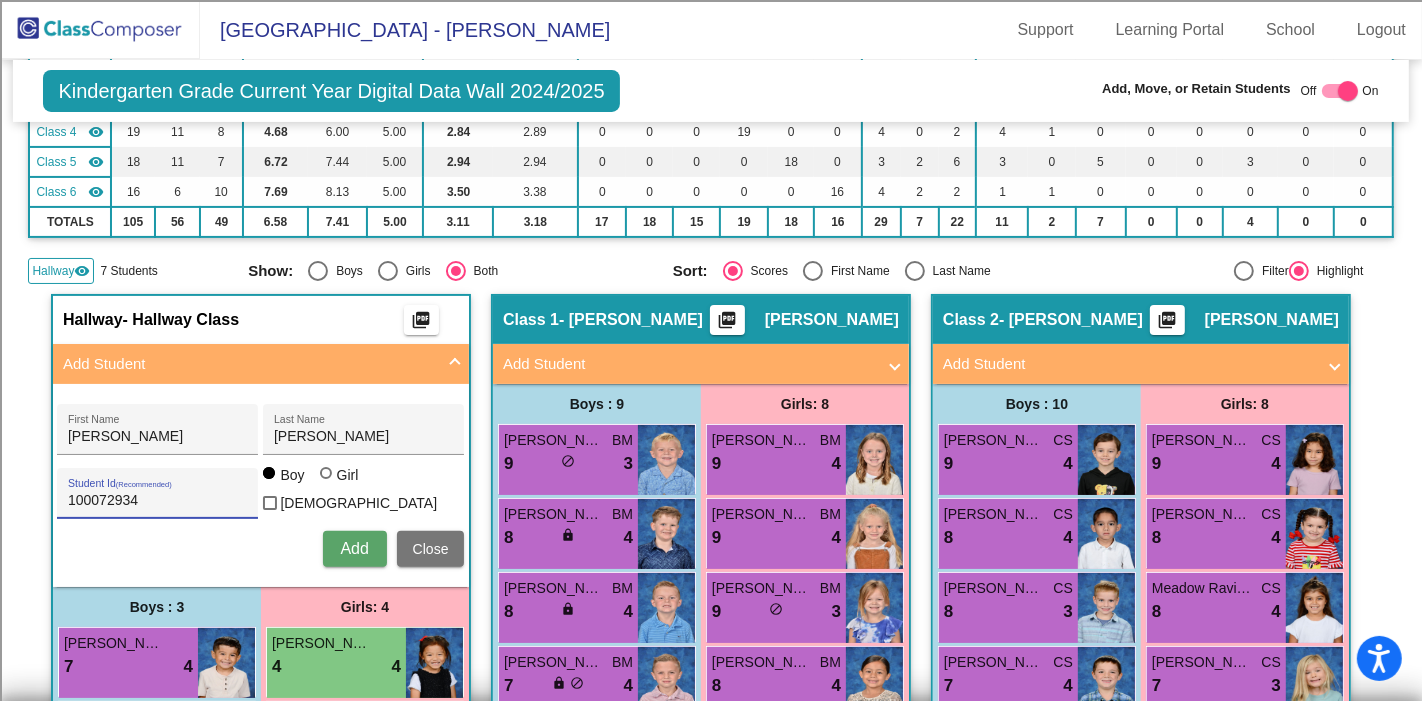type on "100072934" 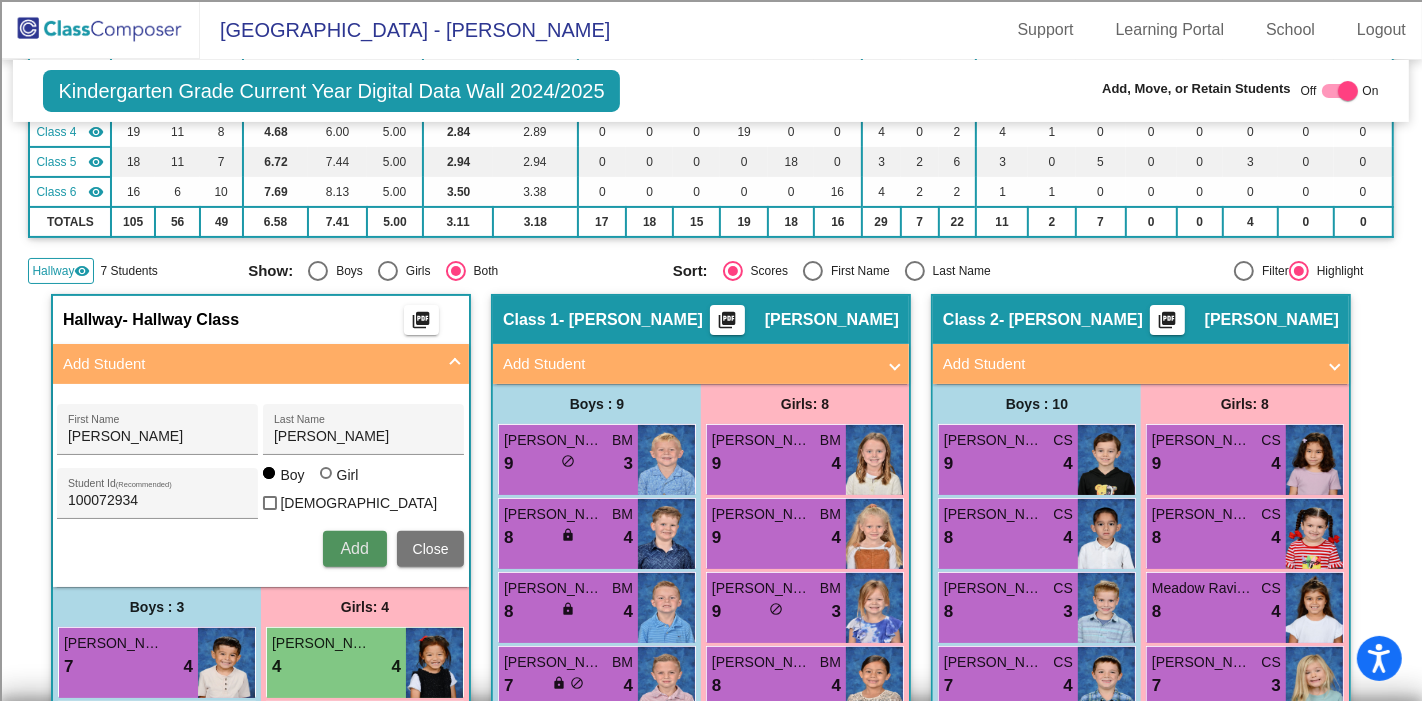 type 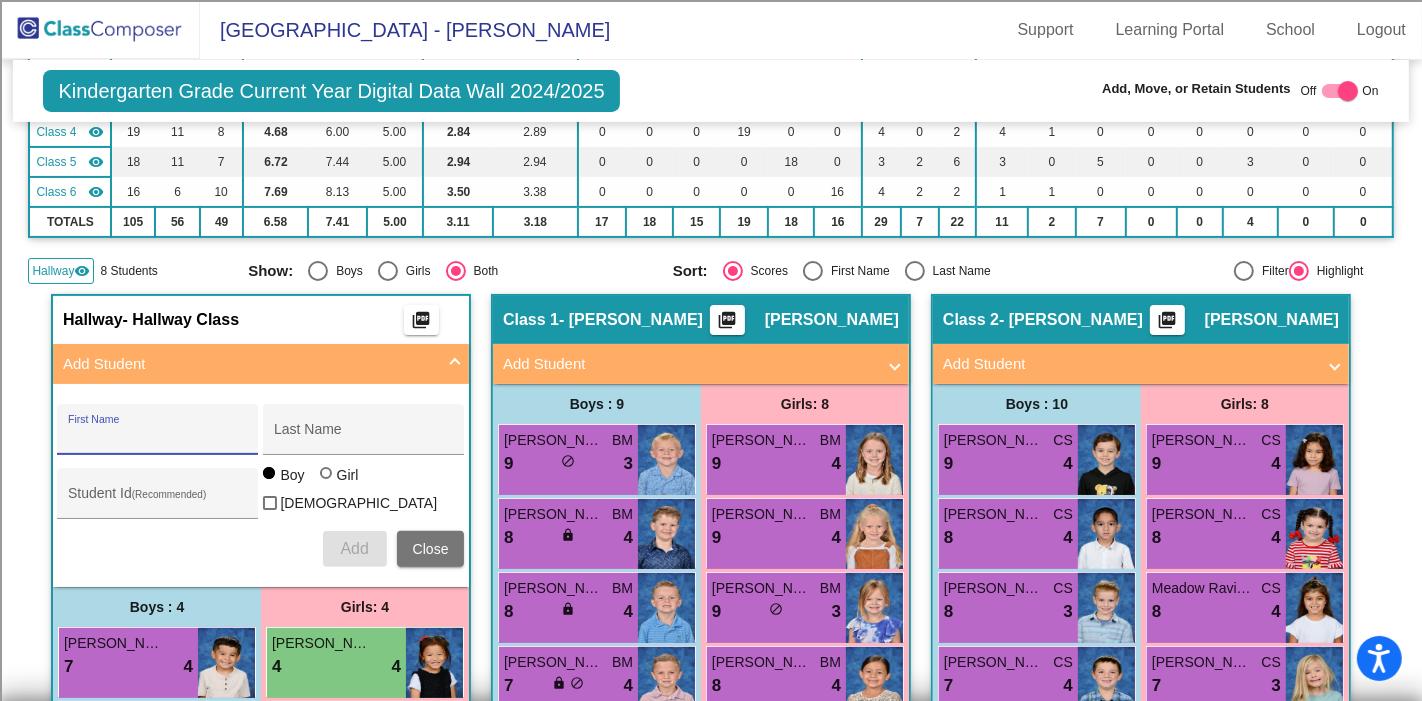 click on "Close" at bounding box center [431, 549] 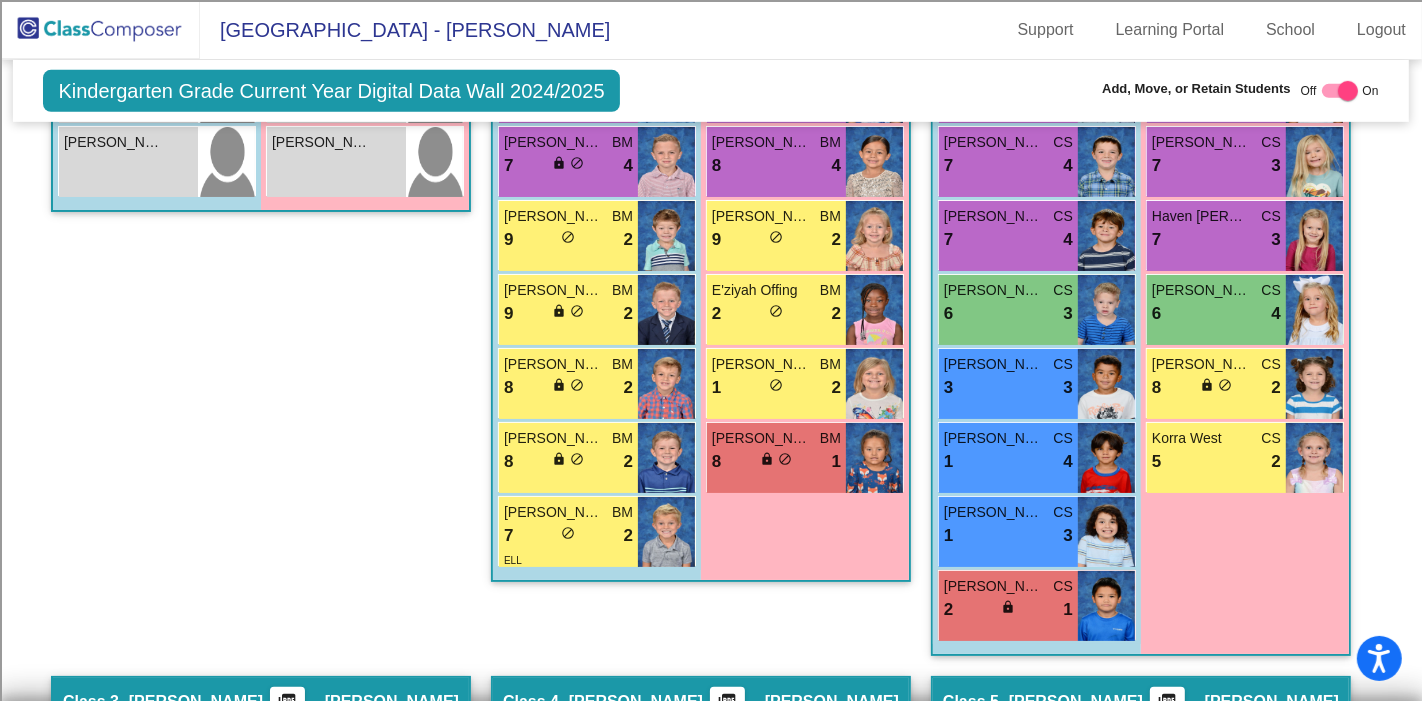 scroll, scrollTop: 111, scrollLeft: 0, axis: vertical 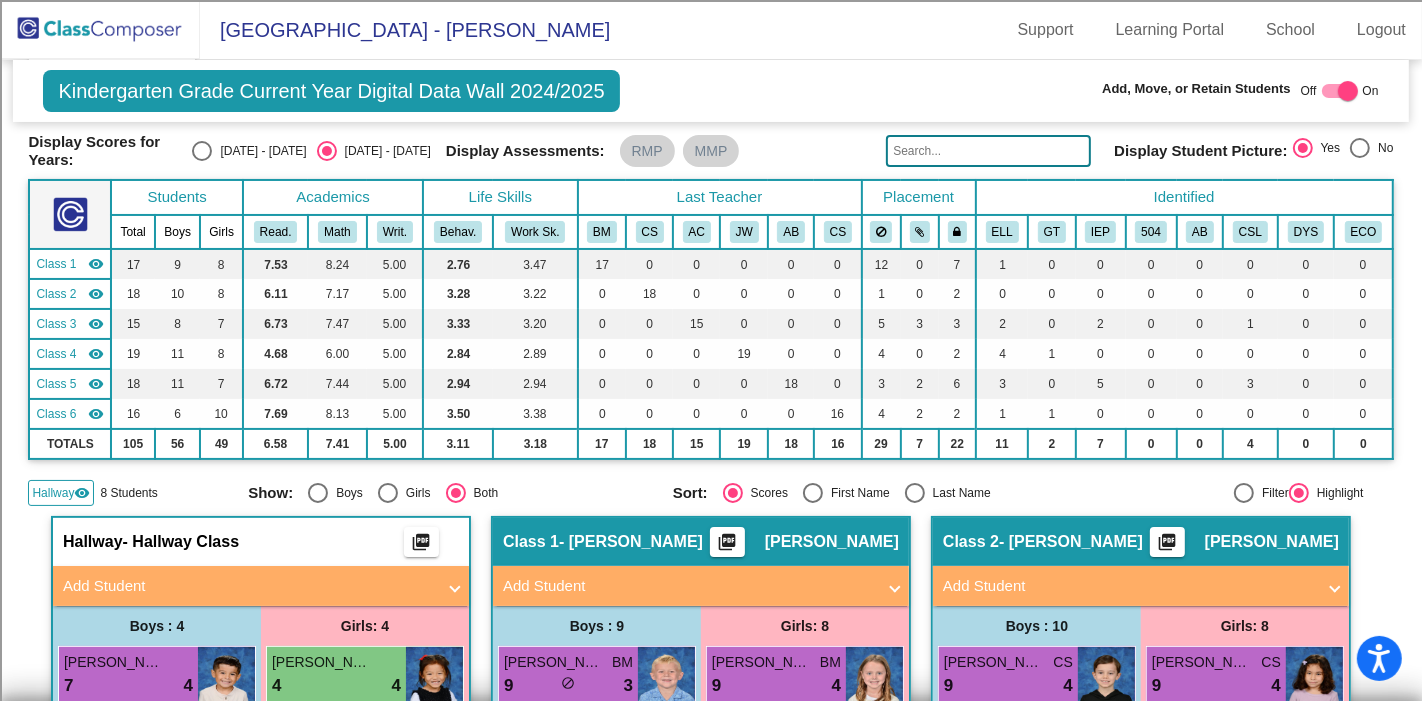 click 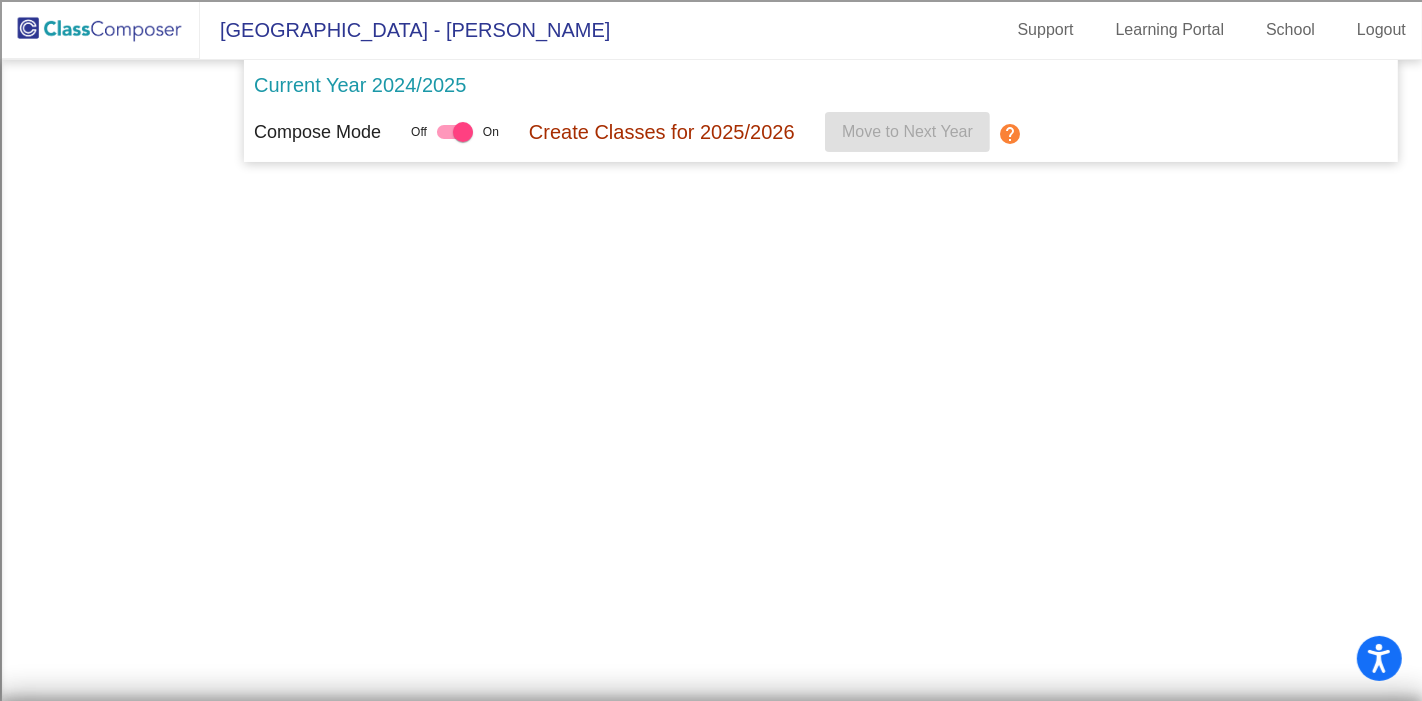 scroll, scrollTop: 0, scrollLeft: 0, axis: both 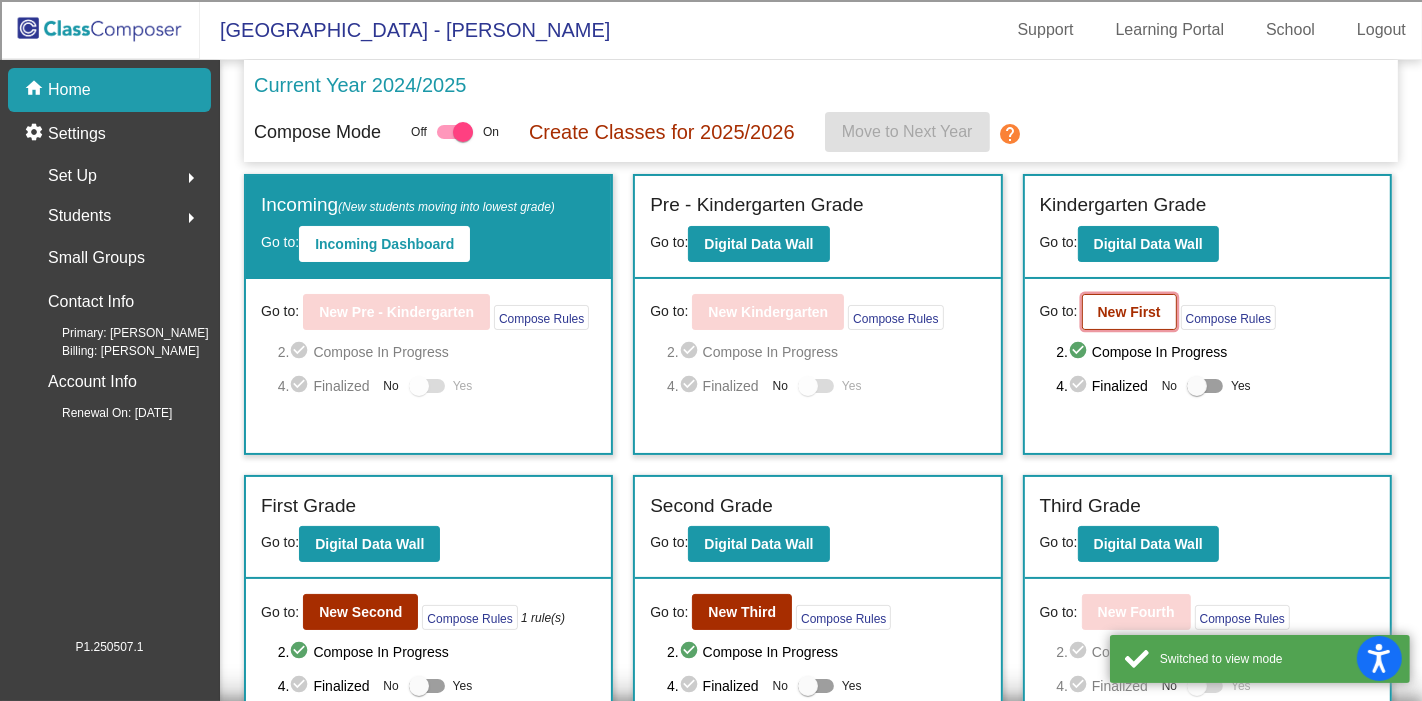 click on "New First" 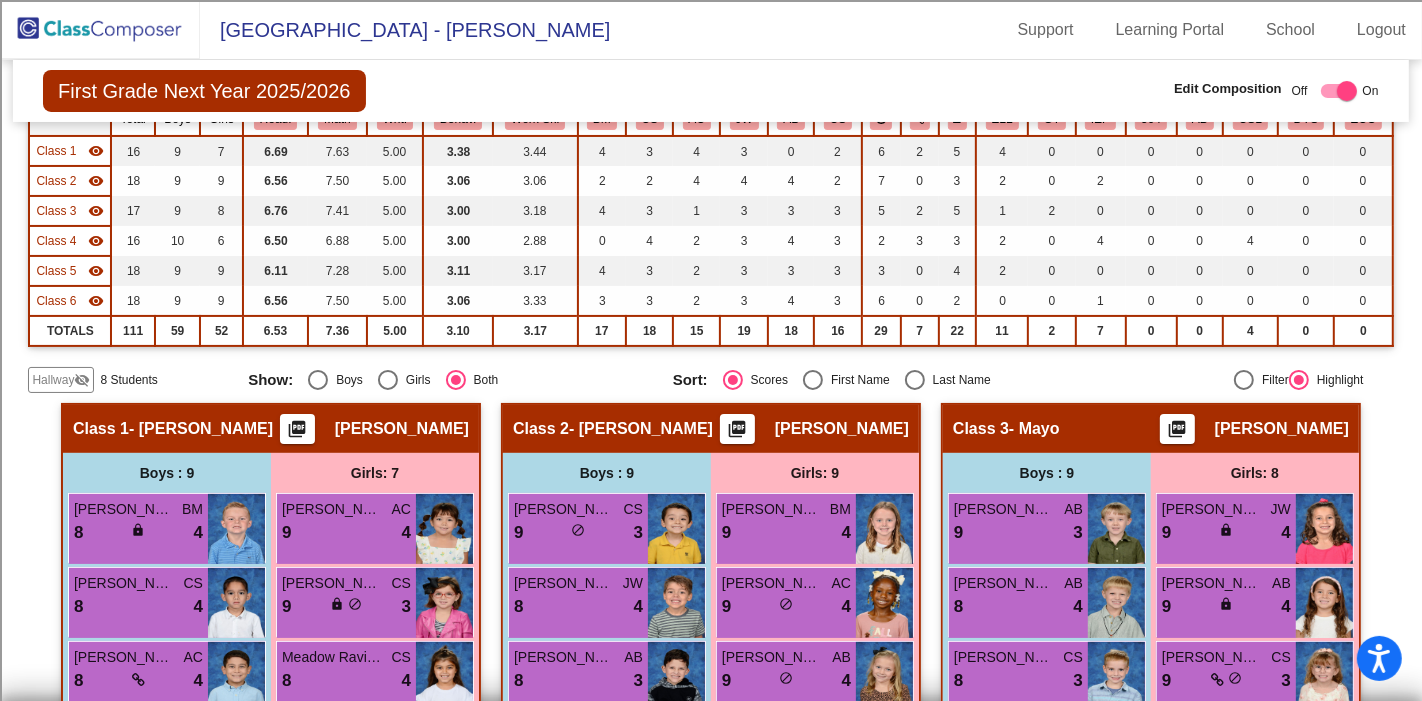 scroll, scrollTop: 222, scrollLeft: 0, axis: vertical 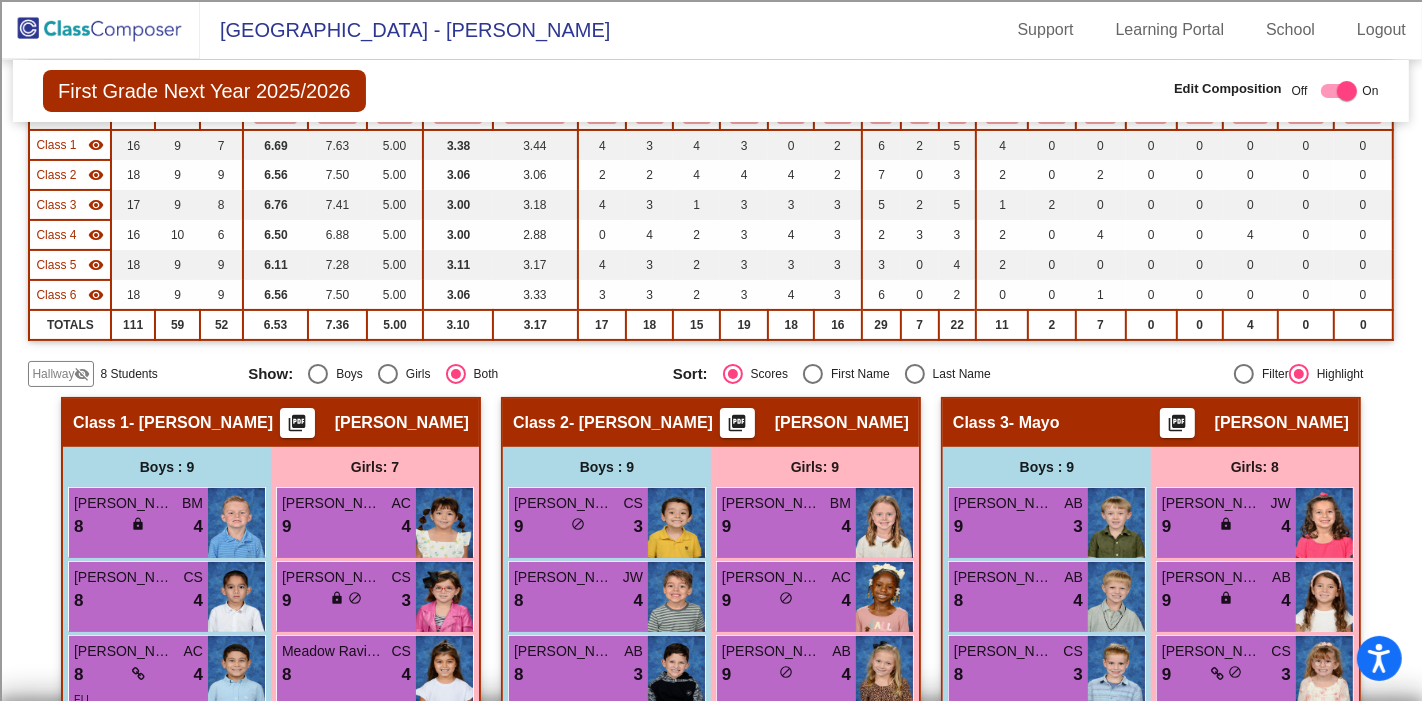 click on "Hallway" 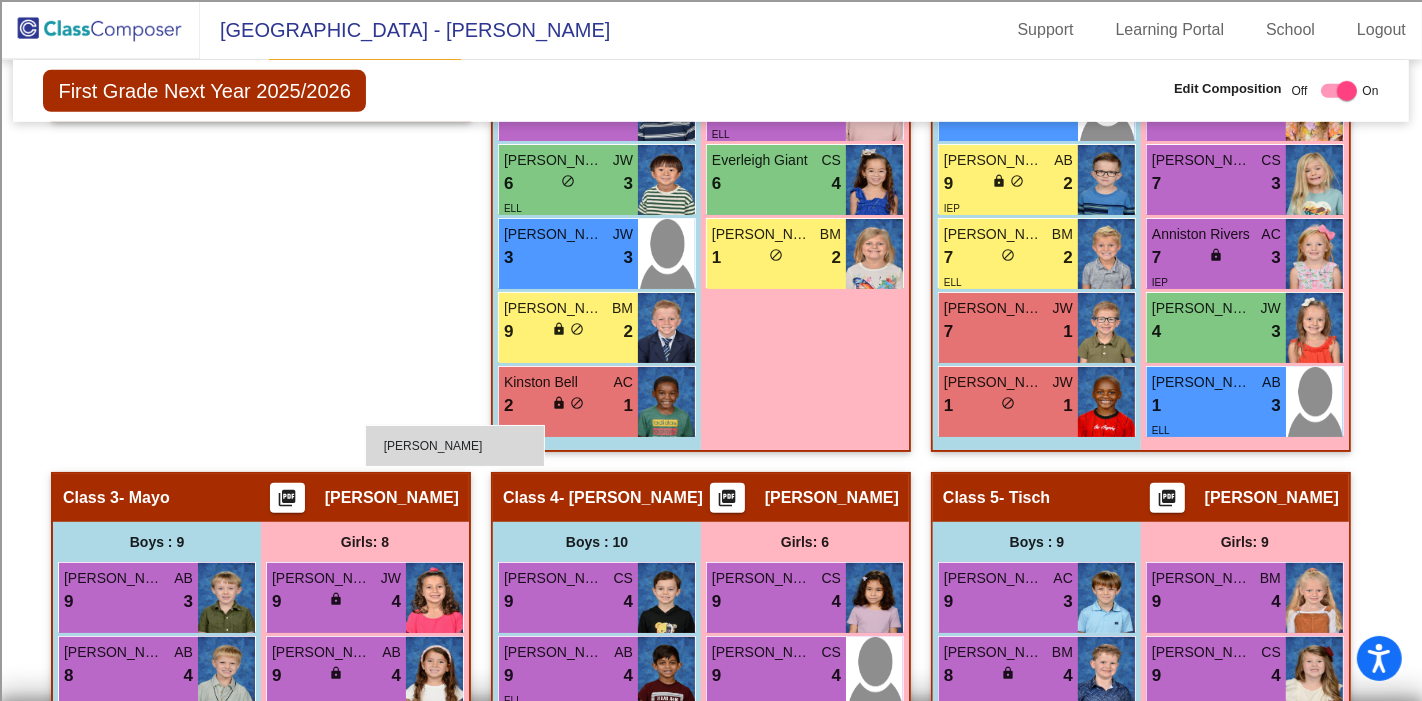 scroll, scrollTop: 1000, scrollLeft: 0, axis: vertical 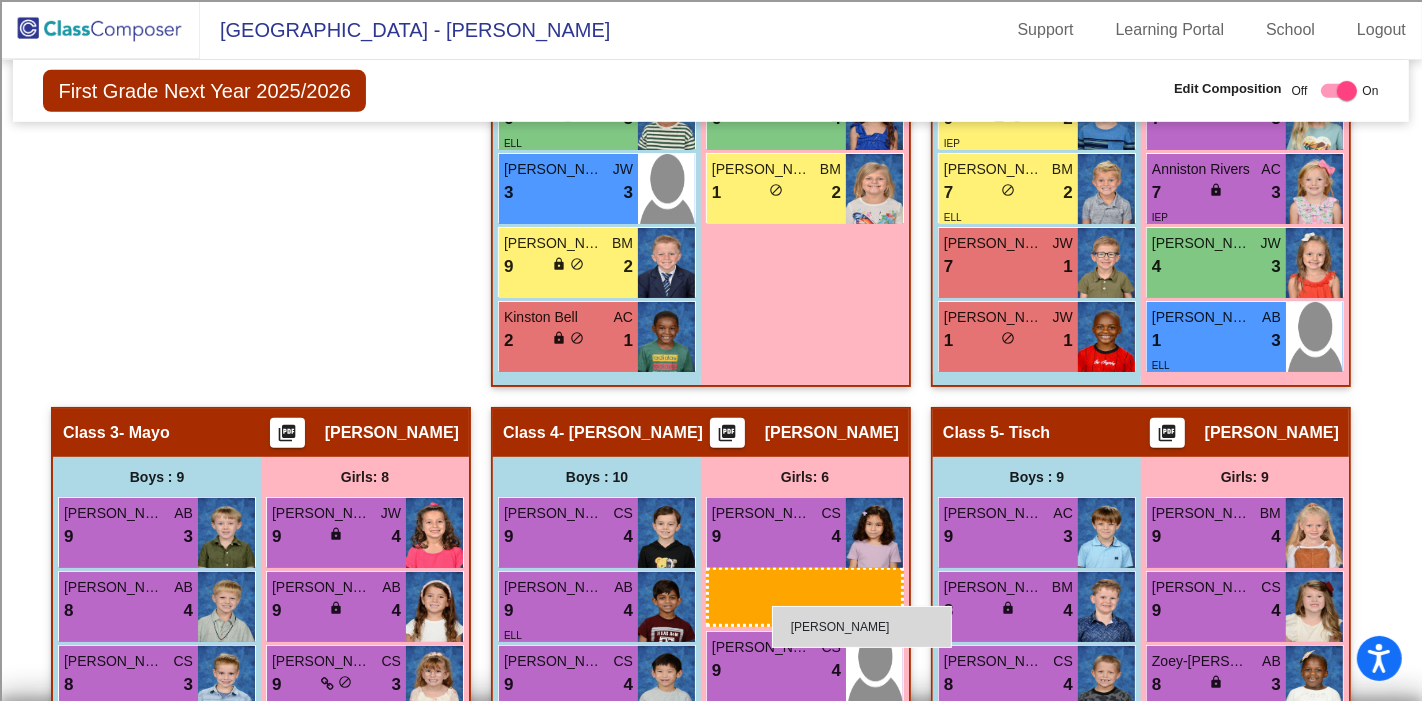 drag, startPoint x: 319, startPoint y: 367, endPoint x: 772, endPoint y: 606, distance: 512.1816 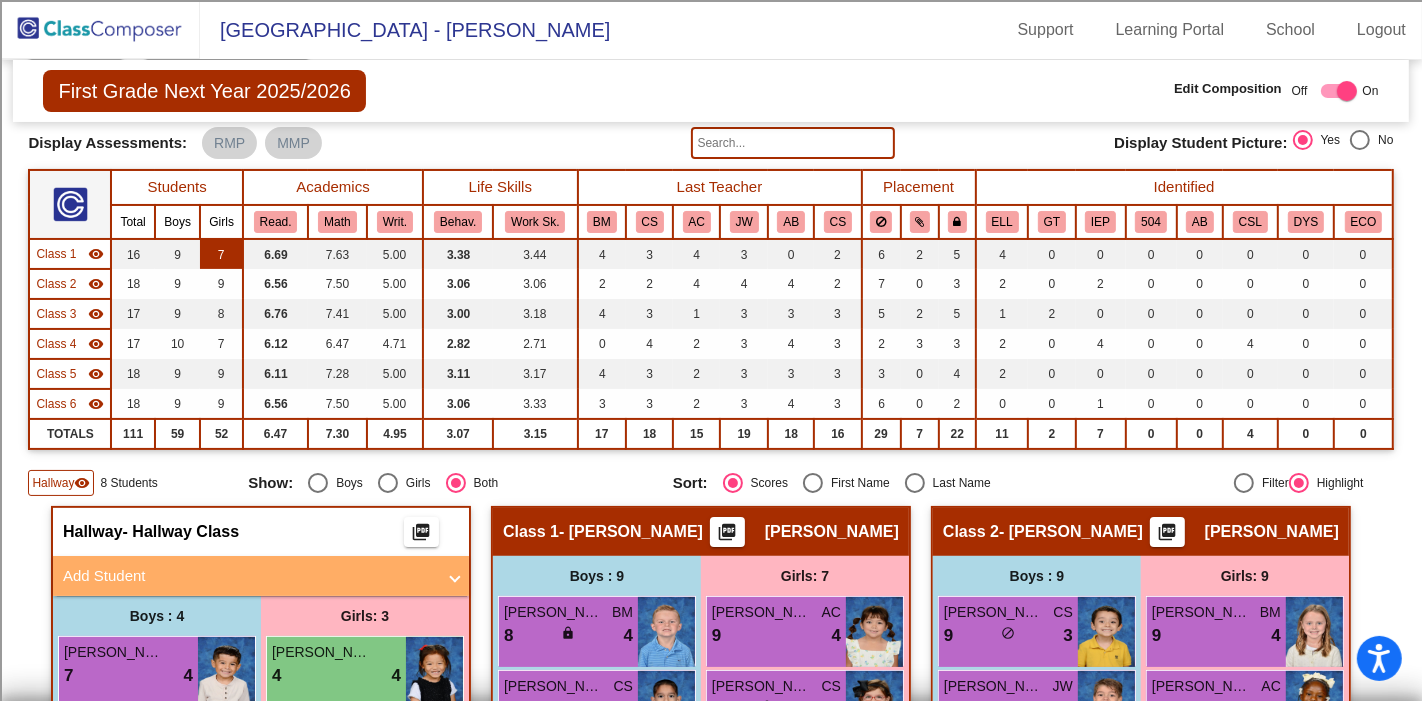 scroll, scrollTop: 333, scrollLeft: 0, axis: vertical 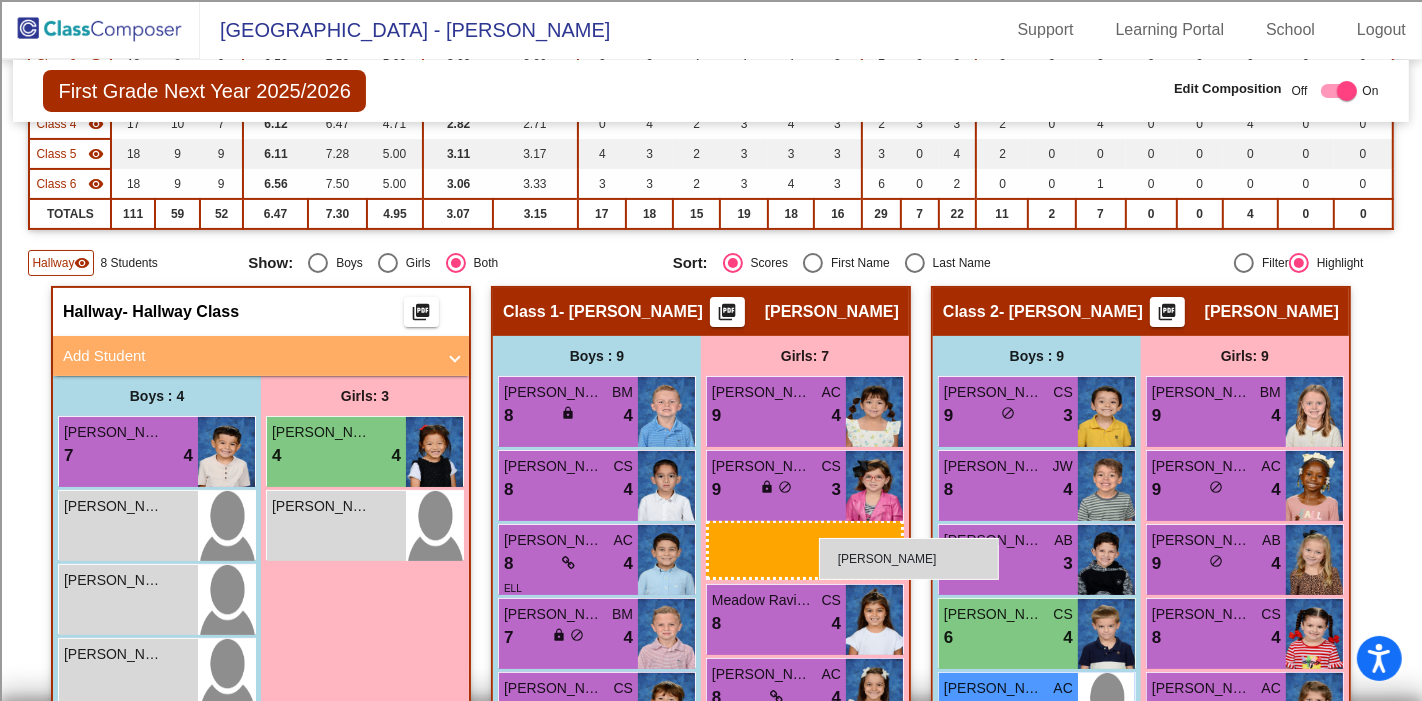 drag, startPoint x: 293, startPoint y: 512, endPoint x: 819, endPoint y: 538, distance: 526.6422 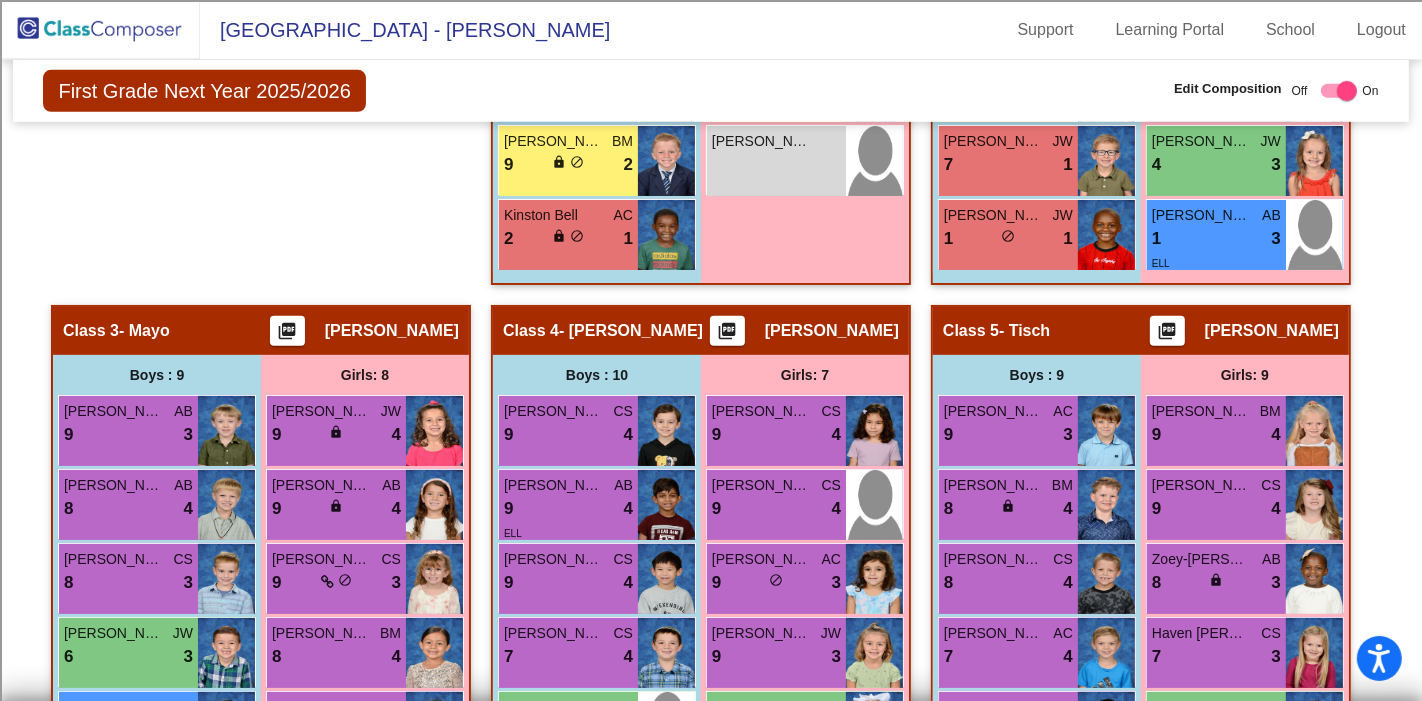 scroll, scrollTop: 1000, scrollLeft: 0, axis: vertical 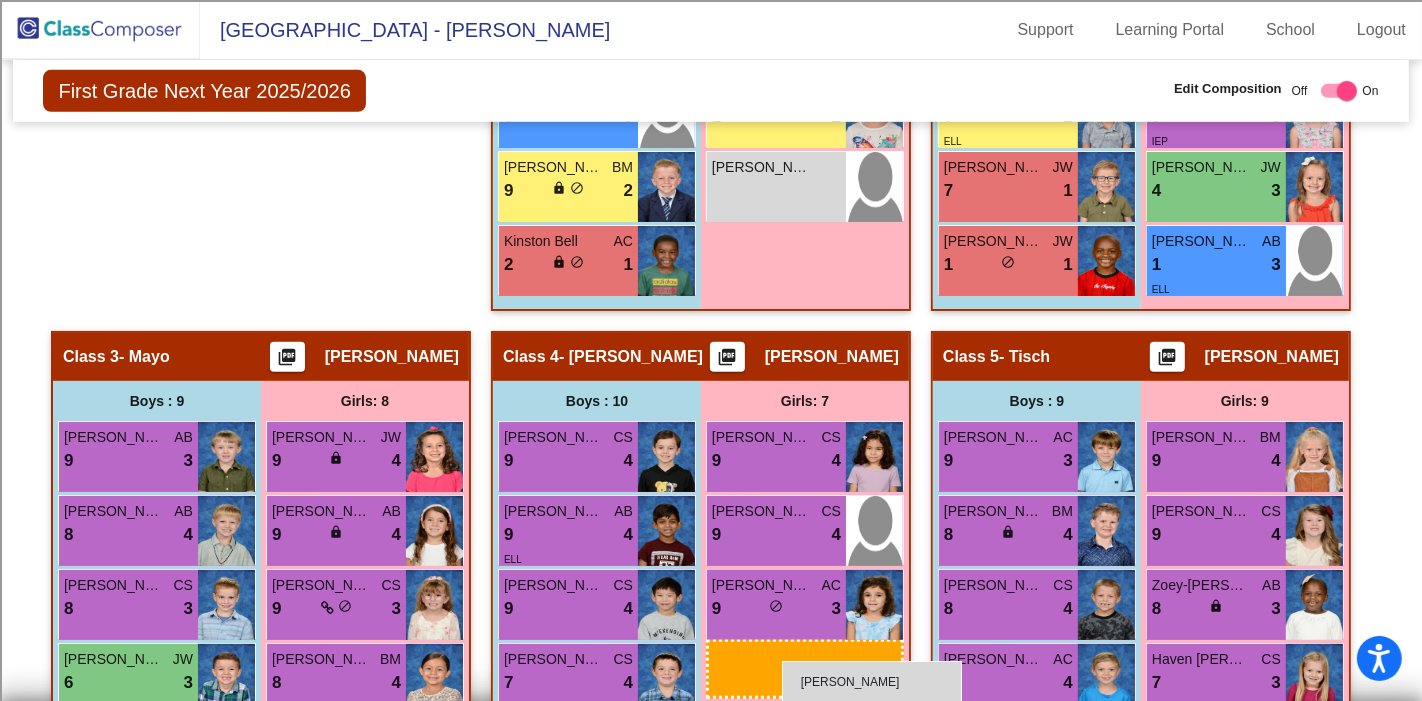 drag, startPoint x: 307, startPoint y: 644, endPoint x: 782, endPoint y: 661, distance: 475.3041 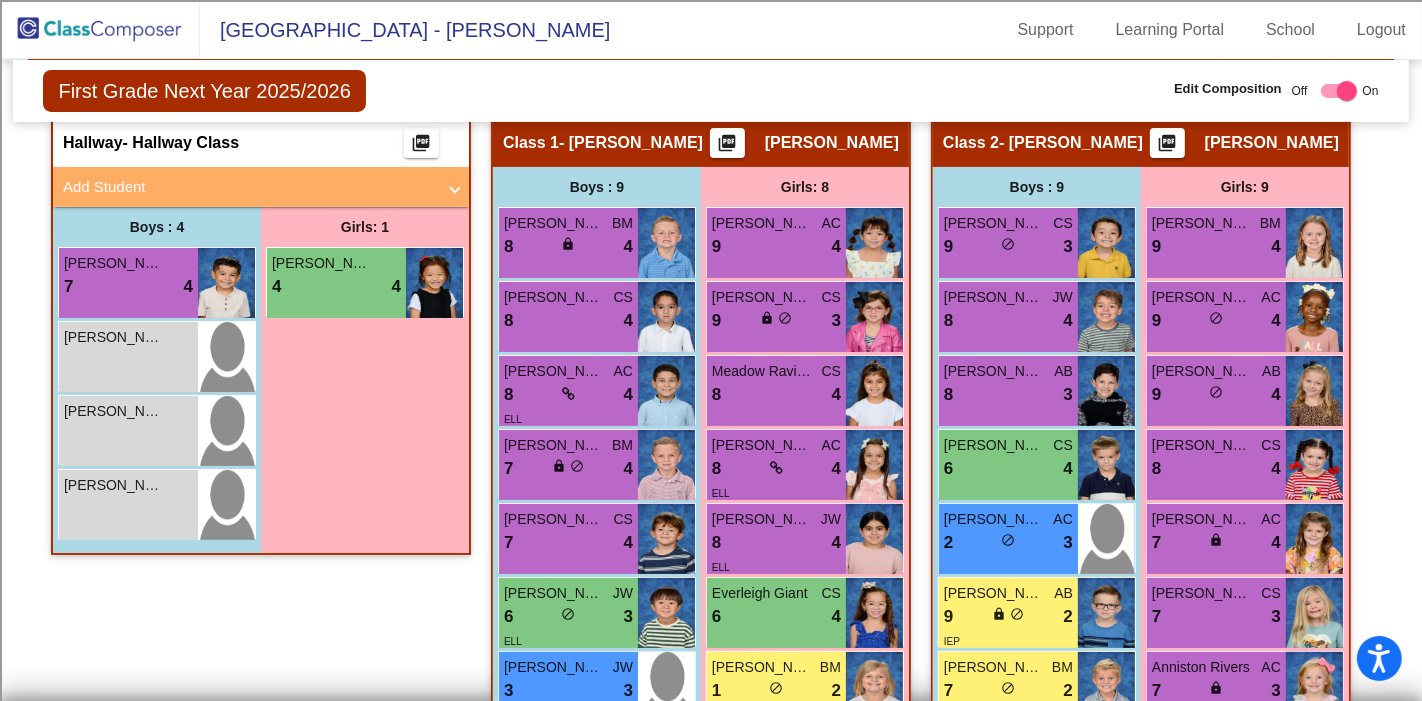 scroll, scrollTop: 555, scrollLeft: 0, axis: vertical 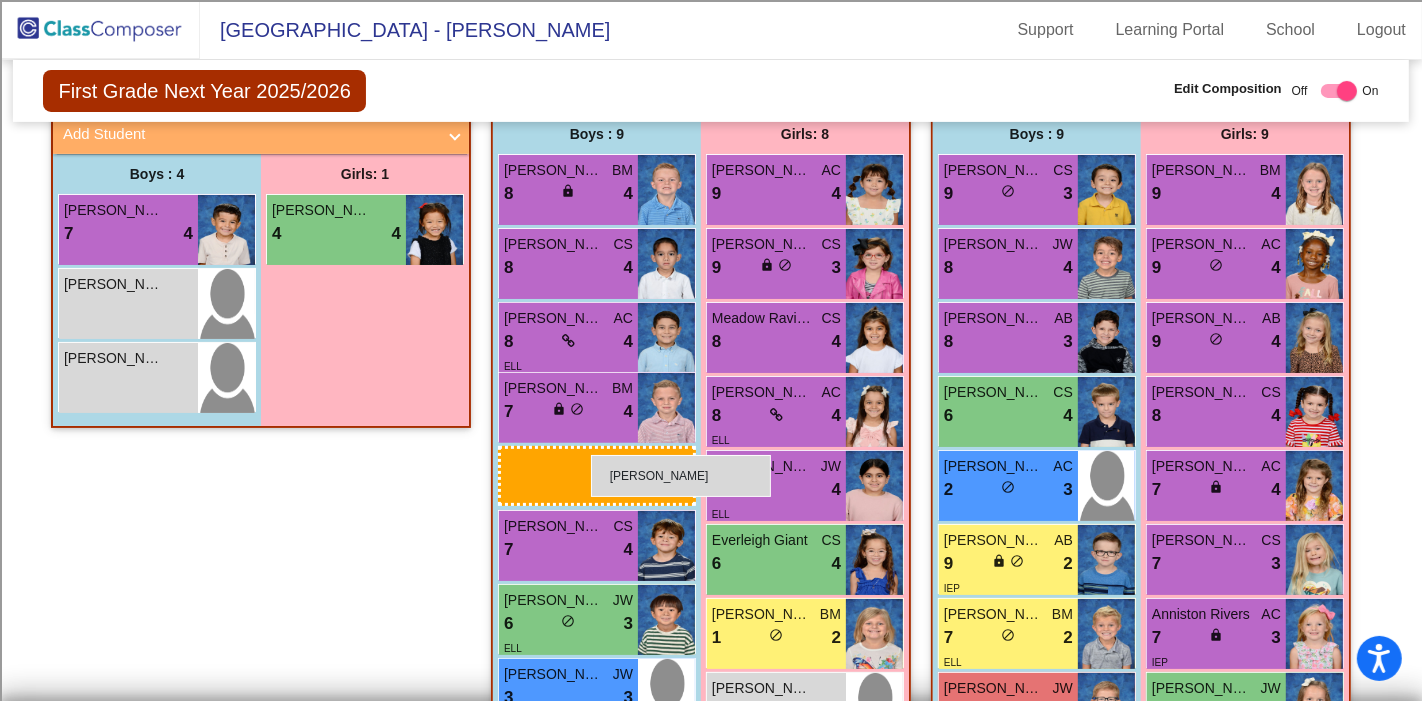 drag, startPoint x: 117, startPoint y: 297, endPoint x: 591, endPoint y: 455, distance: 499.63986 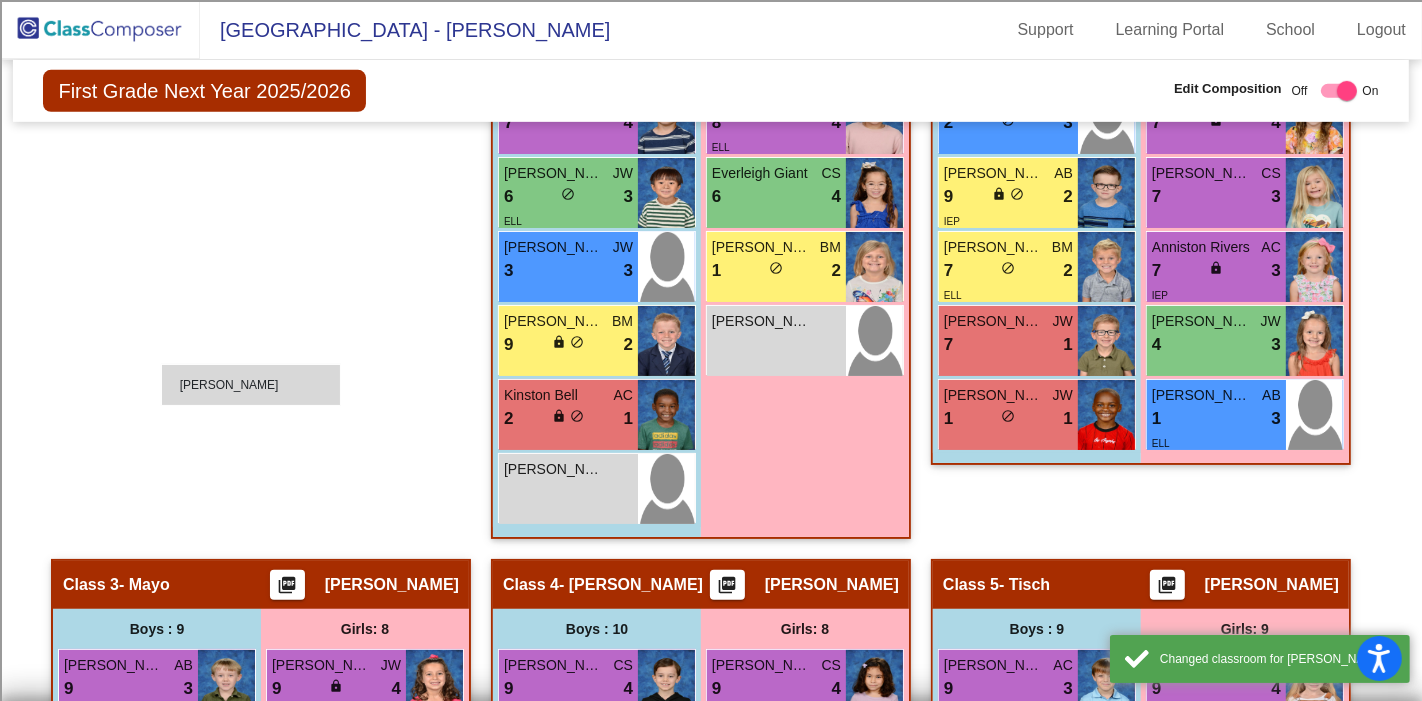 scroll, scrollTop: 1111, scrollLeft: 0, axis: vertical 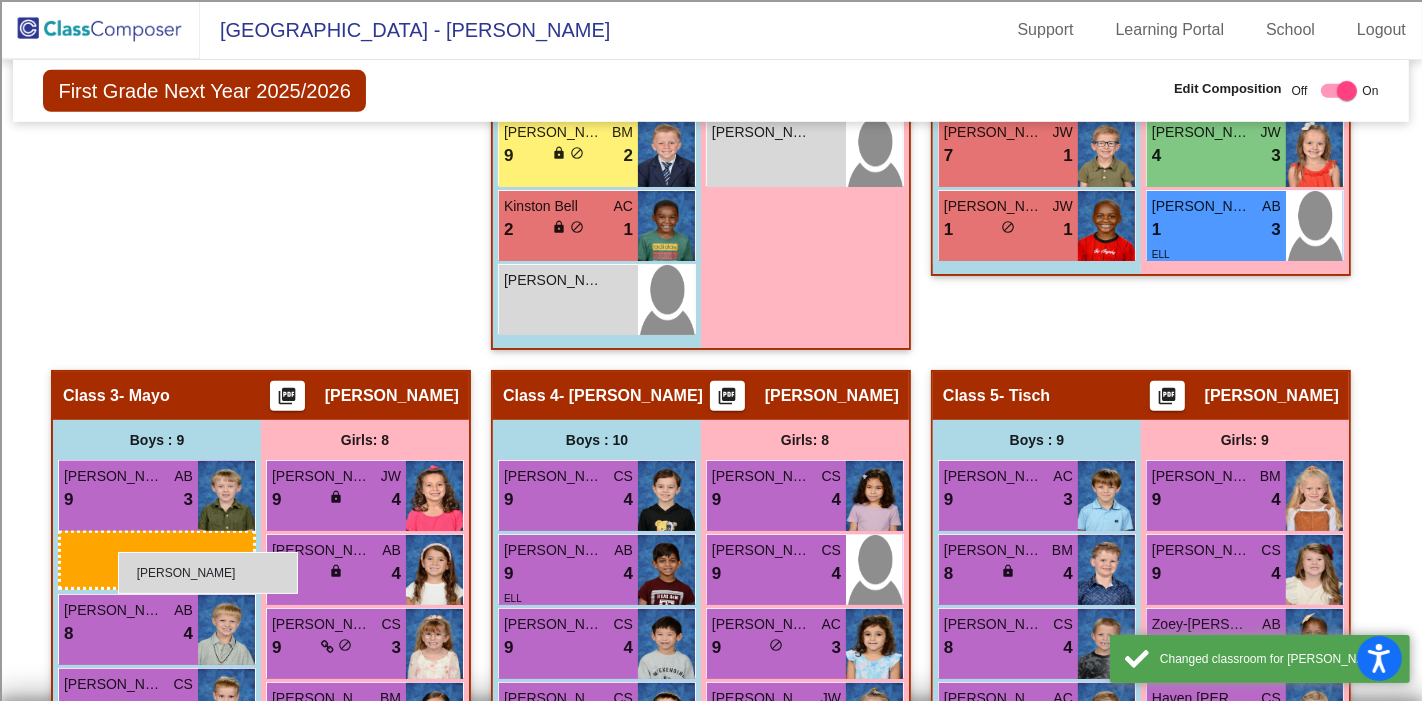 drag, startPoint x: 97, startPoint y: 292, endPoint x: 118, endPoint y: 552, distance: 260.8467 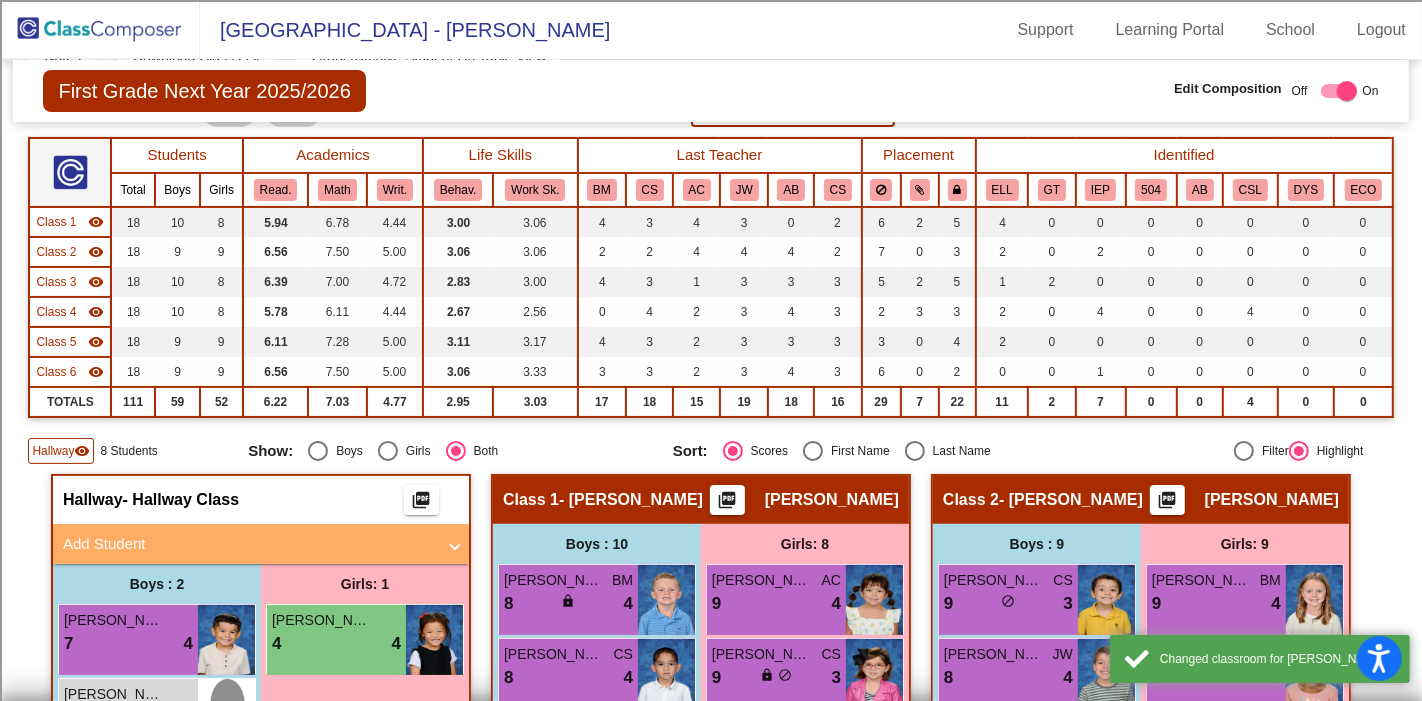 scroll, scrollTop: 111, scrollLeft: 0, axis: vertical 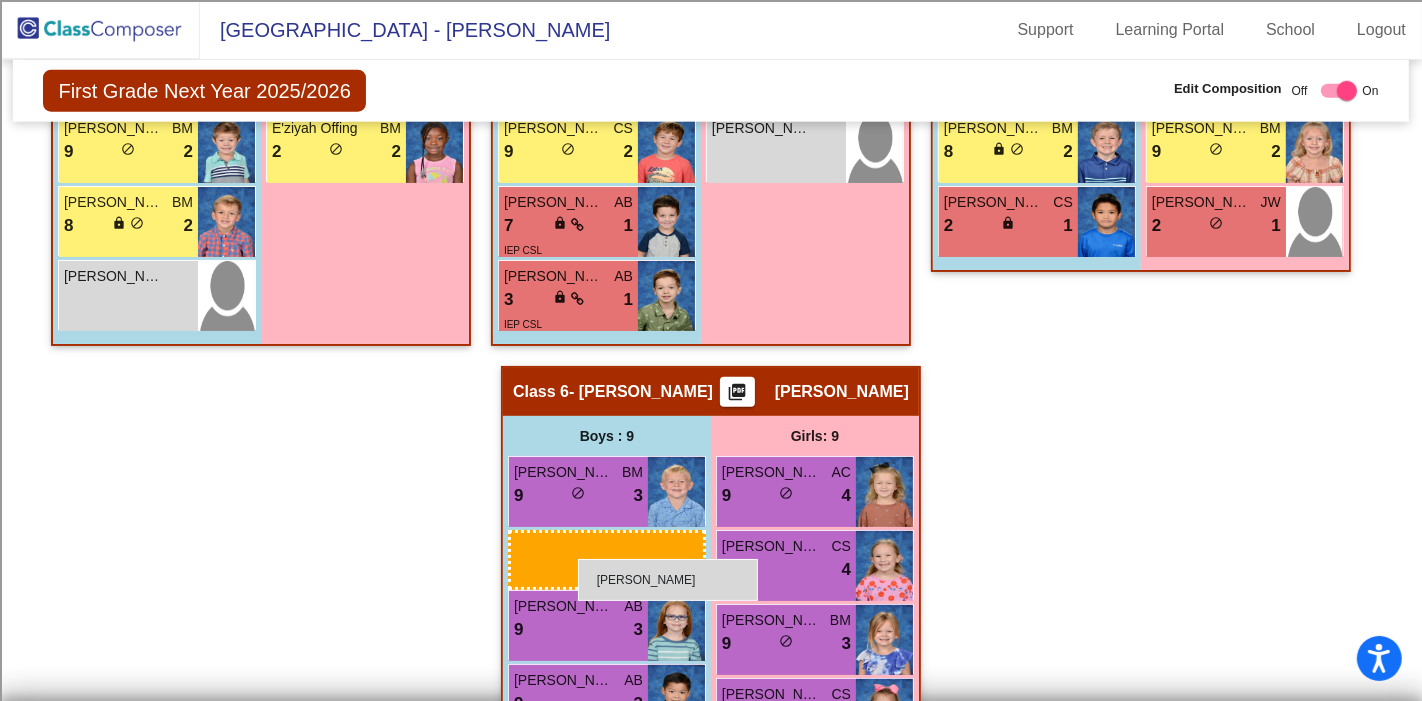 drag, startPoint x: 122, startPoint y: 201, endPoint x: 578, endPoint y: 559, distance: 579.74133 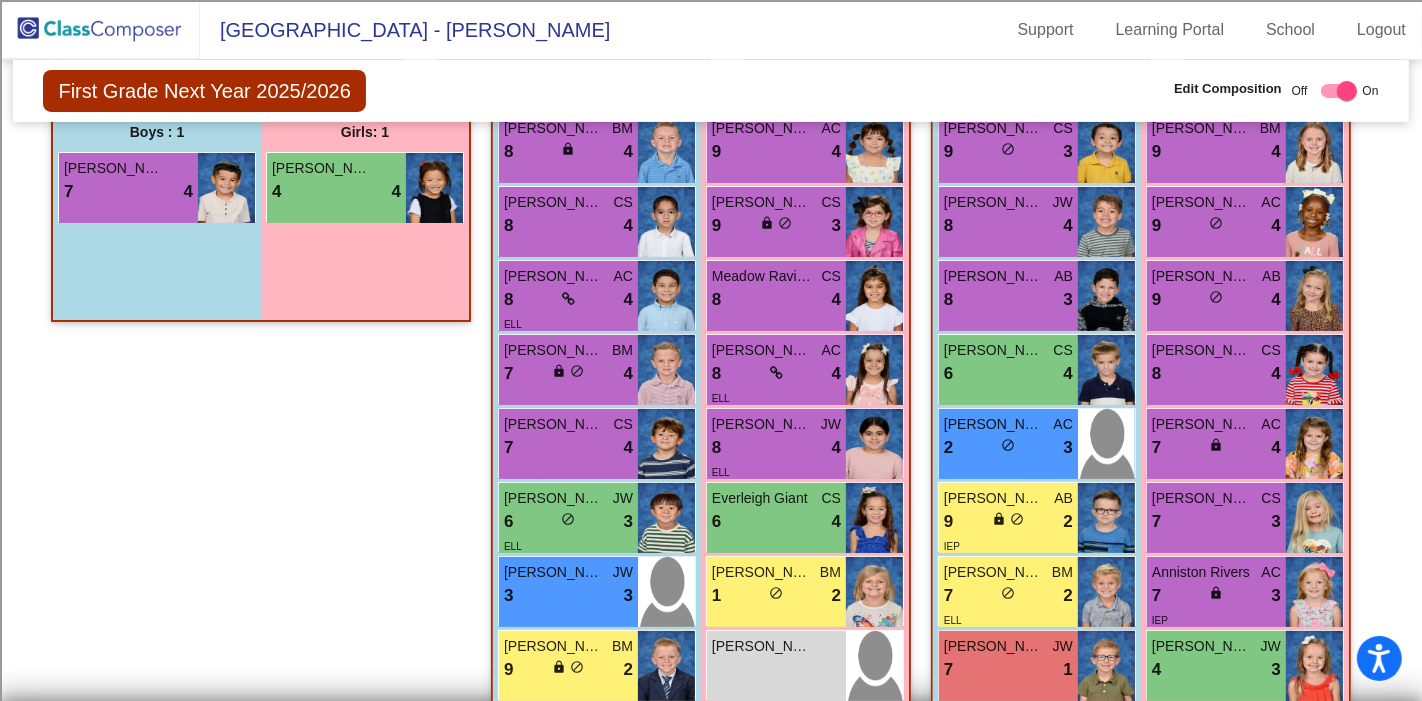 scroll, scrollTop: 111, scrollLeft: 0, axis: vertical 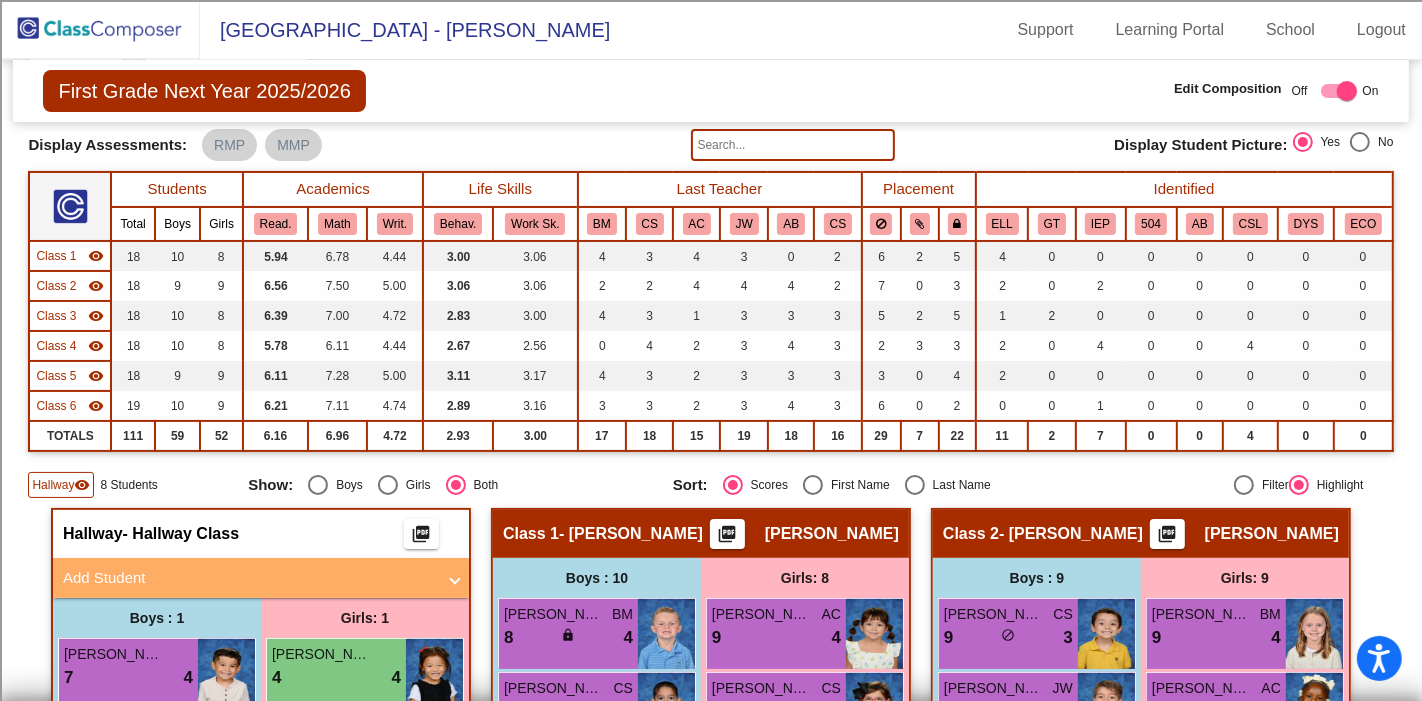 click on "visibility" 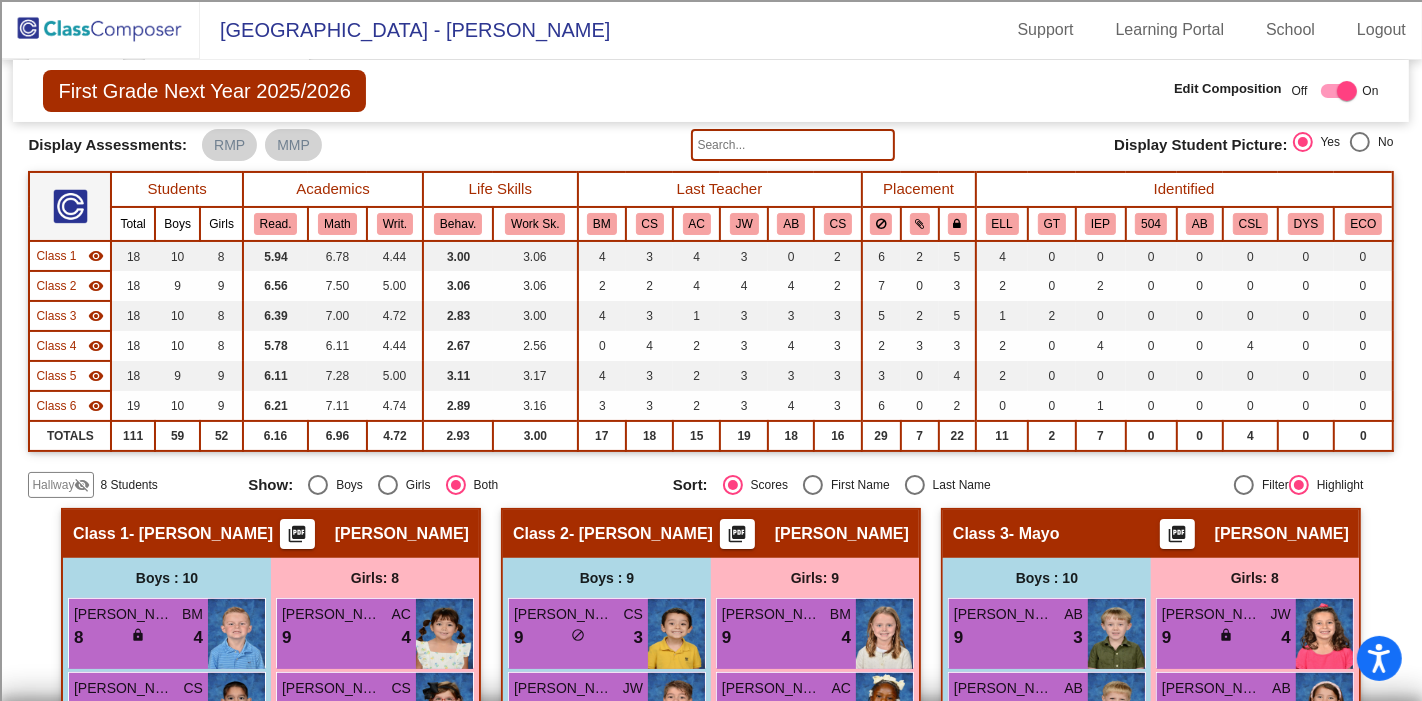 click on "visibility_off" 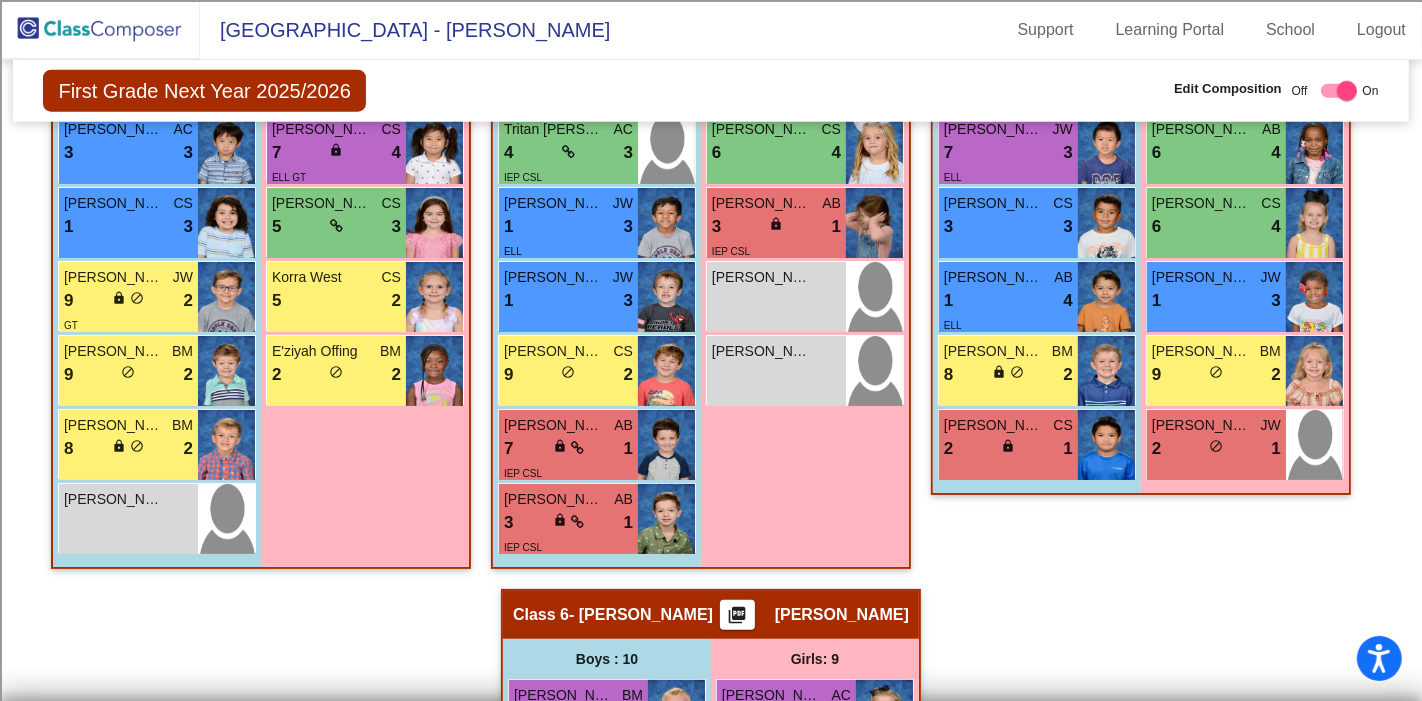 scroll, scrollTop: 1777, scrollLeft: 0, axis: vertical 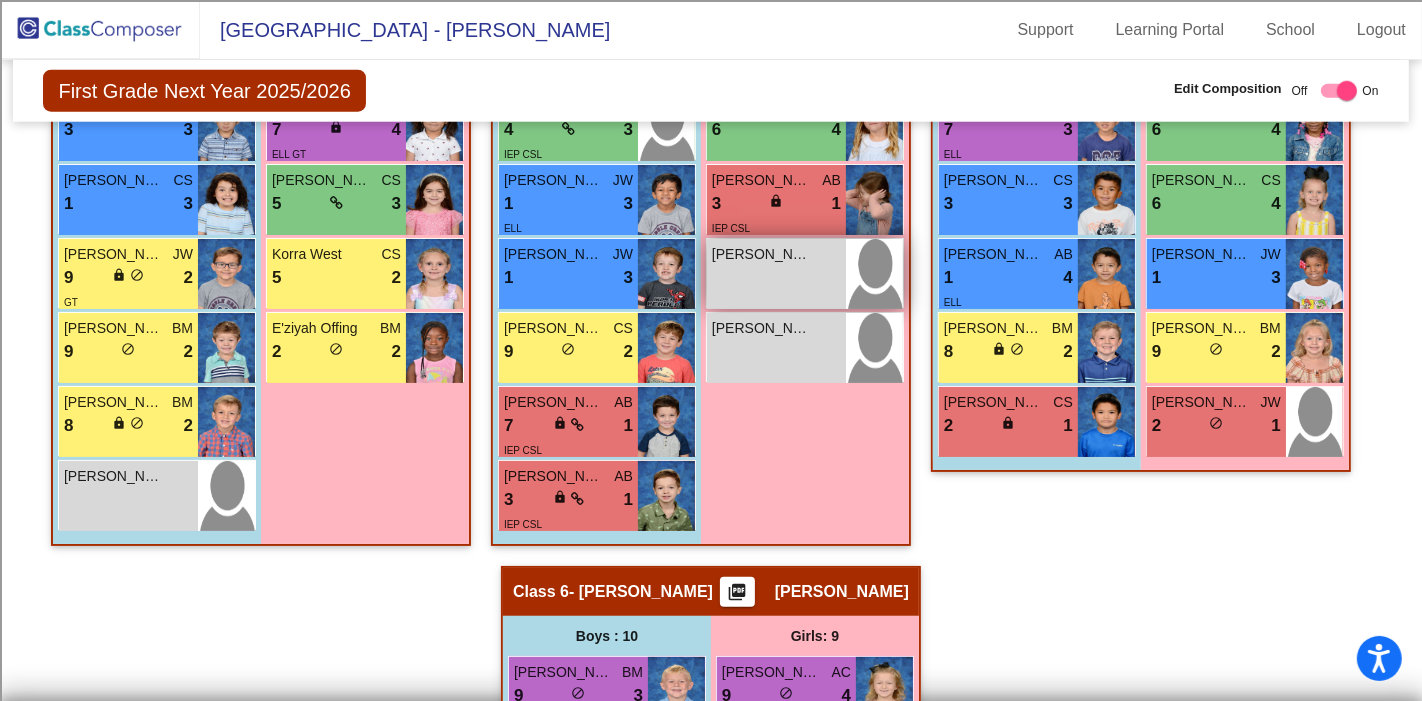 click on "[PERSON_NAME] lock do_not_disturb_alt" at bounding box center [776, 274] 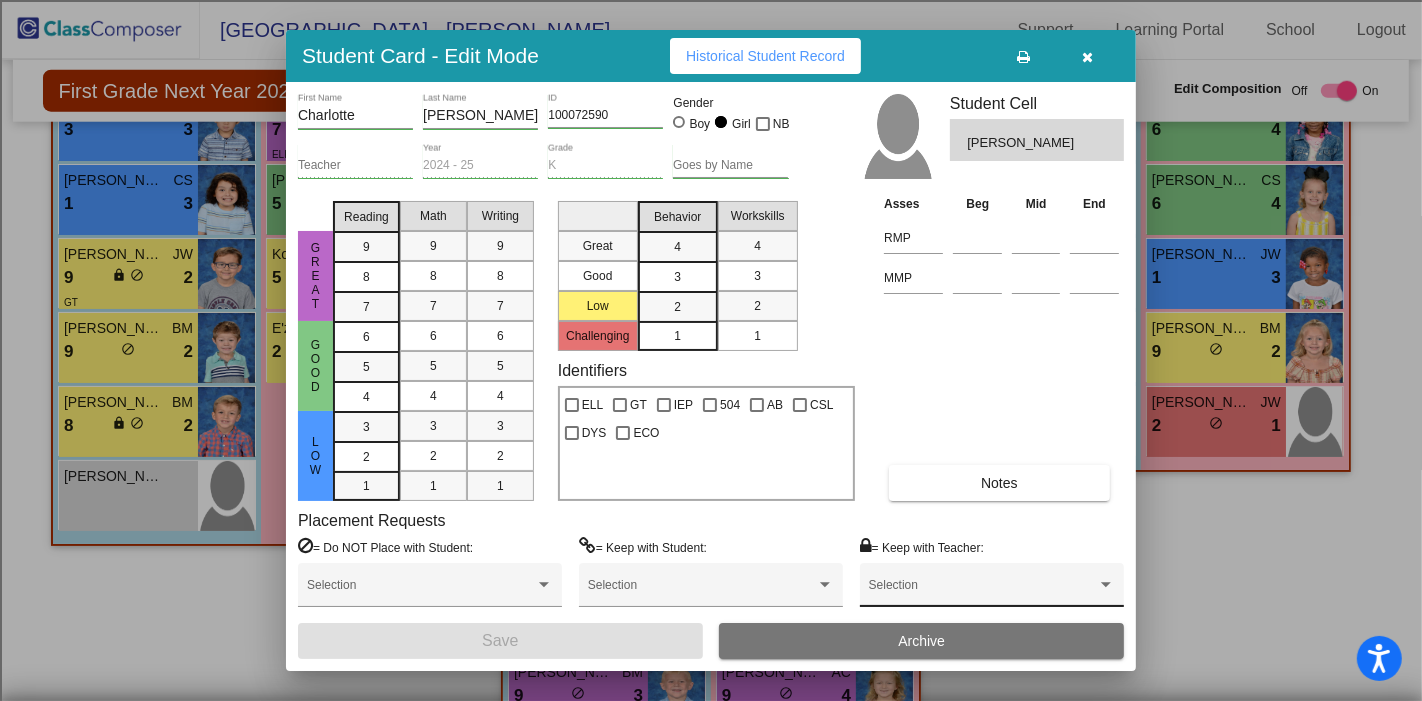 click at bounding box center [983, 592] 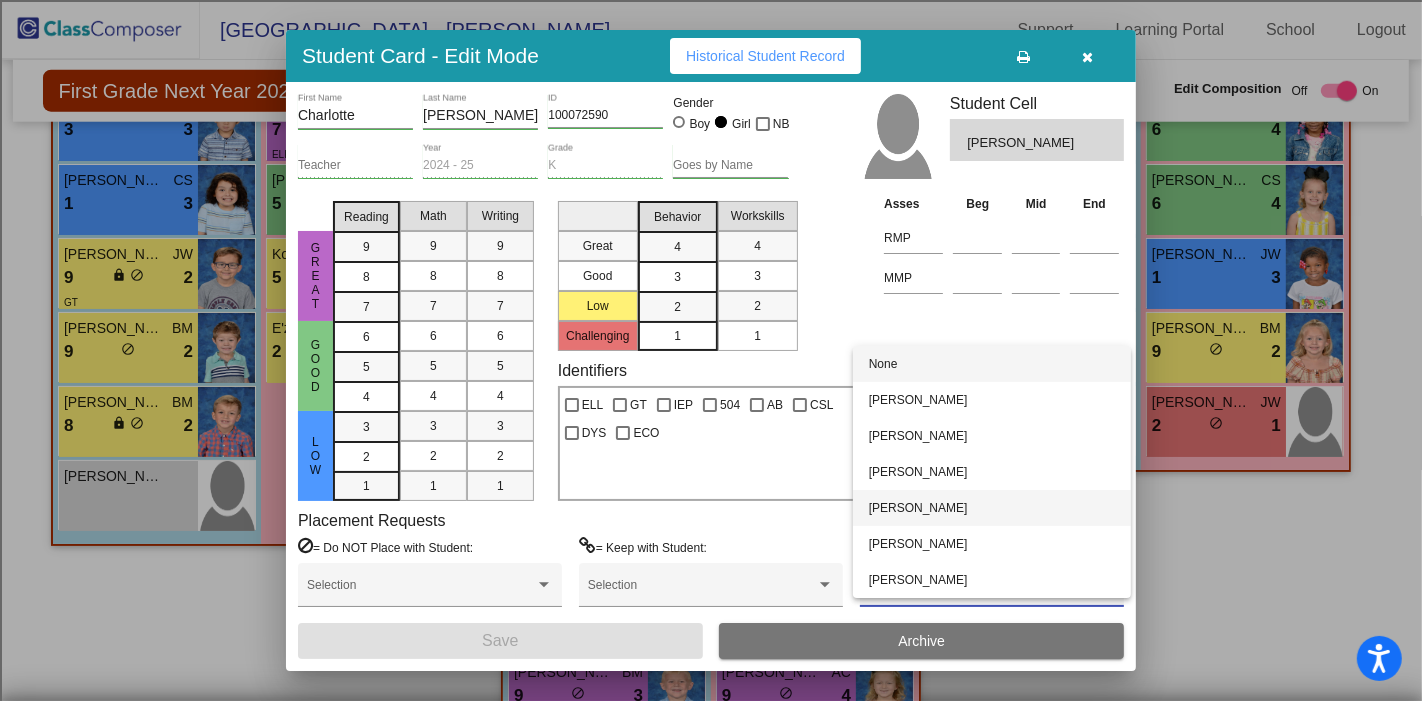 click on "[PERSON_NAME]" at bounding box center (992, 508) 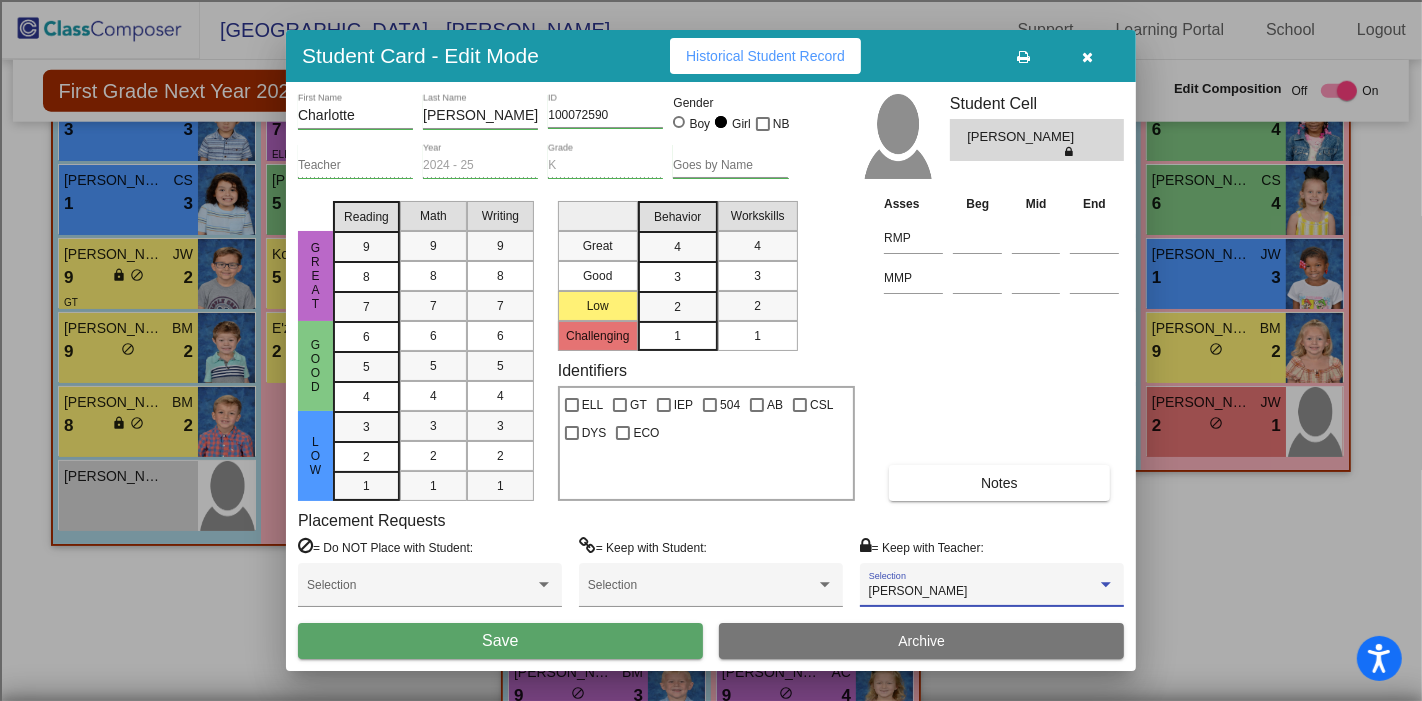 click on "Save" at bounding box center [500, 641] 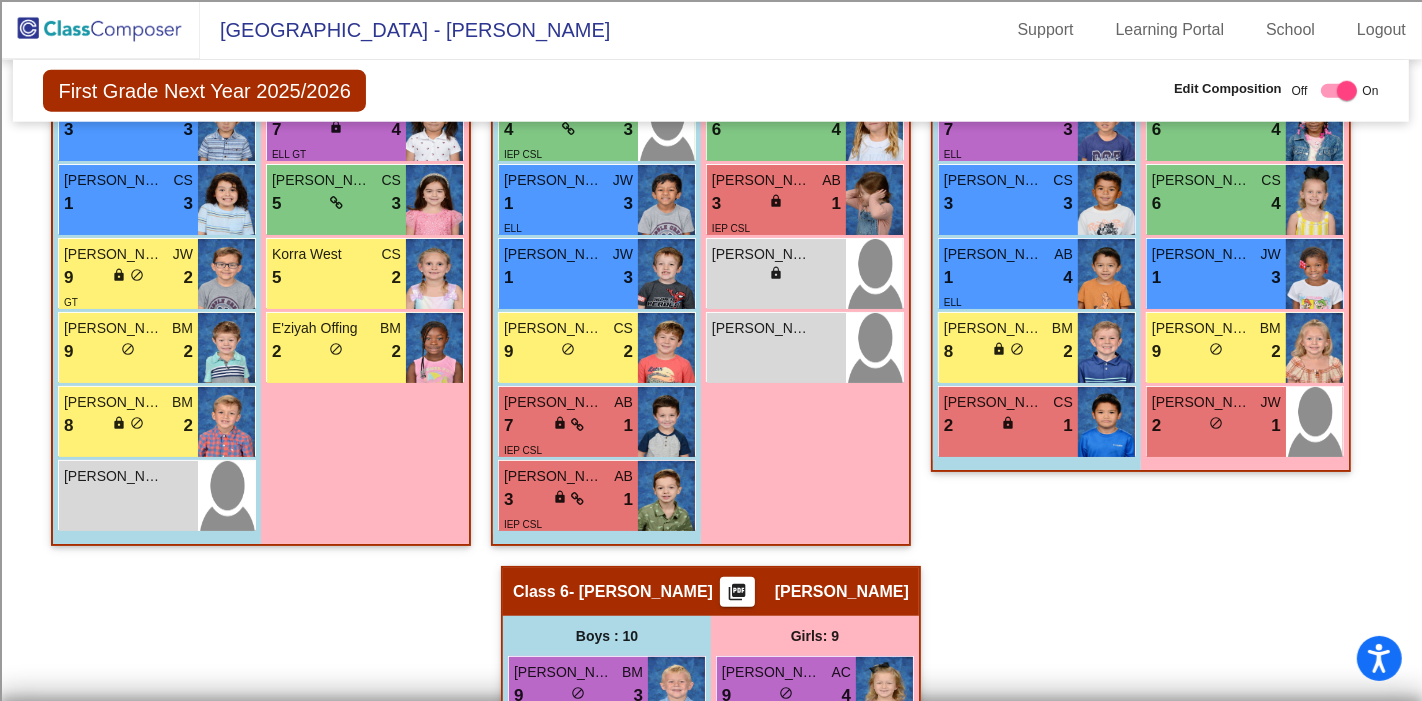 click on "Hallway   - Hallway Class  picture_as_pdf  Add Student  First Name Last Name Student Id  (Recommended)   Boy   Girl   [DEMOGRAPHIC_DATA] Add Close  Boys : 1  [PERSON_NAME] 7 lock do_not_disturb_alt 4 Girls: 1 [PERSON_NAME] 4 lock do_not_disturb_alt 4 Class 1   - [PERSON_NAME]  picture_as_pdf [PERSON_NAME]  Add Student  First Name Last Name Student Id  (Recommended)   Boy   Girl   [DEMOGRAPHIC_DATA] Add Close  Boys : 10  [PERSON_NAME] BM 8 lock do_not_disturb_alt 4 [PERSON_NAME] CS 8 lock do_not_disturb_alt 4 [PERSON_NAME] AC 8 lock do_not_disturb_alt 4 [PERSON_NAME] [PERSON_NAME] 7 lock do_not_disturb_alt 4 [PERSON_NAME] CS 7 lock do_not_disturb_alt 4 [PERSON_NAME] Le JW 6 lock do_not_disturb_alt 3 ELL [PERSON_NAME] 3 lock do_not_disturb_alt 3 [PERSON_NAME] BM 9 lock do_not_disturb_alt 2 Kinston [PERSON_NAME] 2 lock do_not_disturb_alt 1 [PERSON_NAME] lock do_not_disturb_alt Girls: 8 [PERSON_NAME] AC 9 lock do_not_disturb_alt 4 [PERSON_NAME] CS 9 lock do_not_disturb_alt 3 Meadow [PERSON_NAME] 8 lock do_not_disturb_alt 4 Tala Moussoui AC 8 lock 4 8" 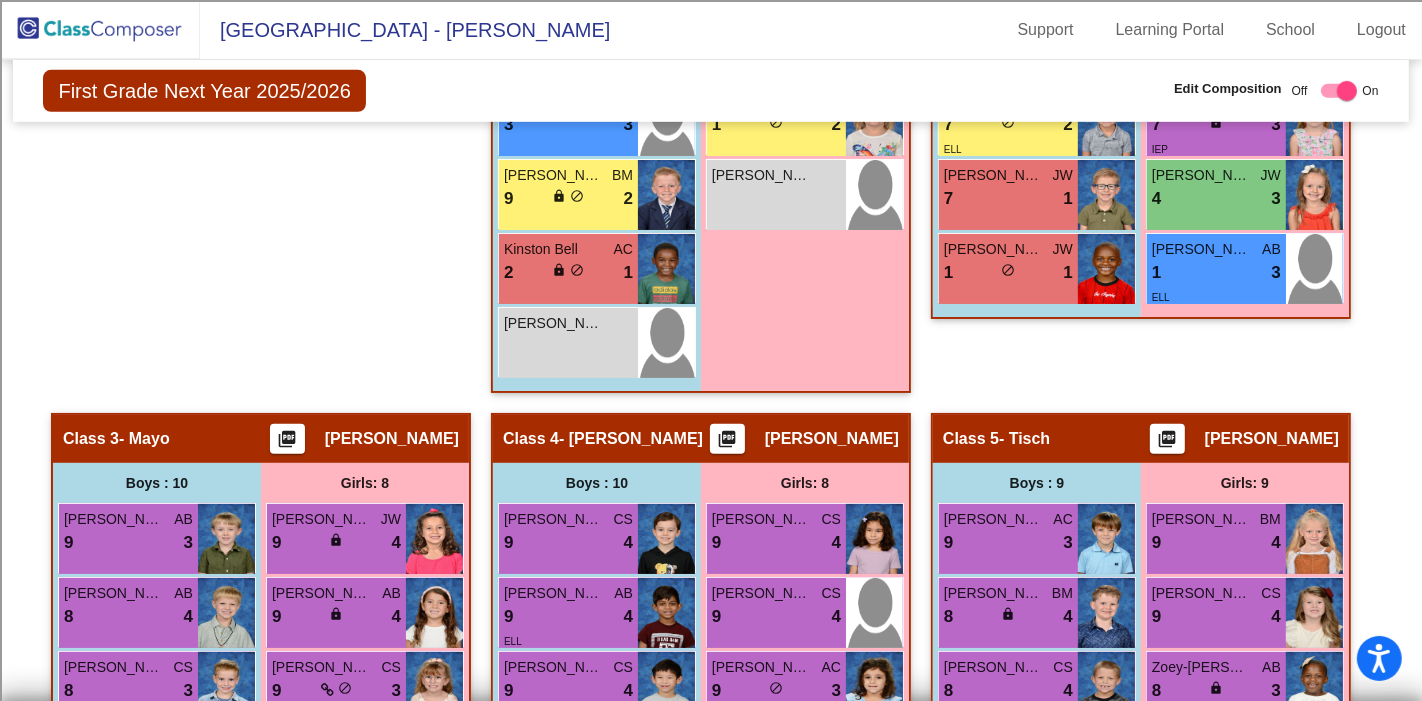 scroll, scrollTop: 0, scrollLeft: 0, axis: both 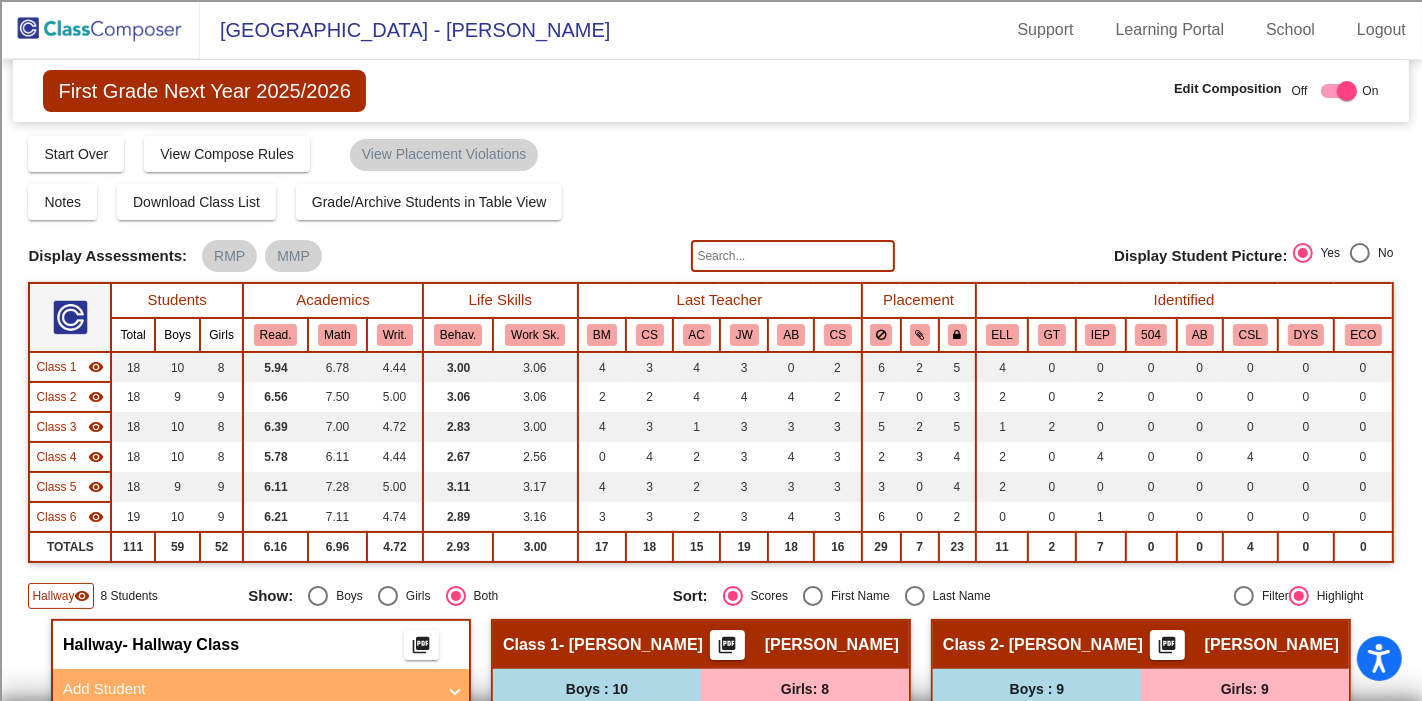 click 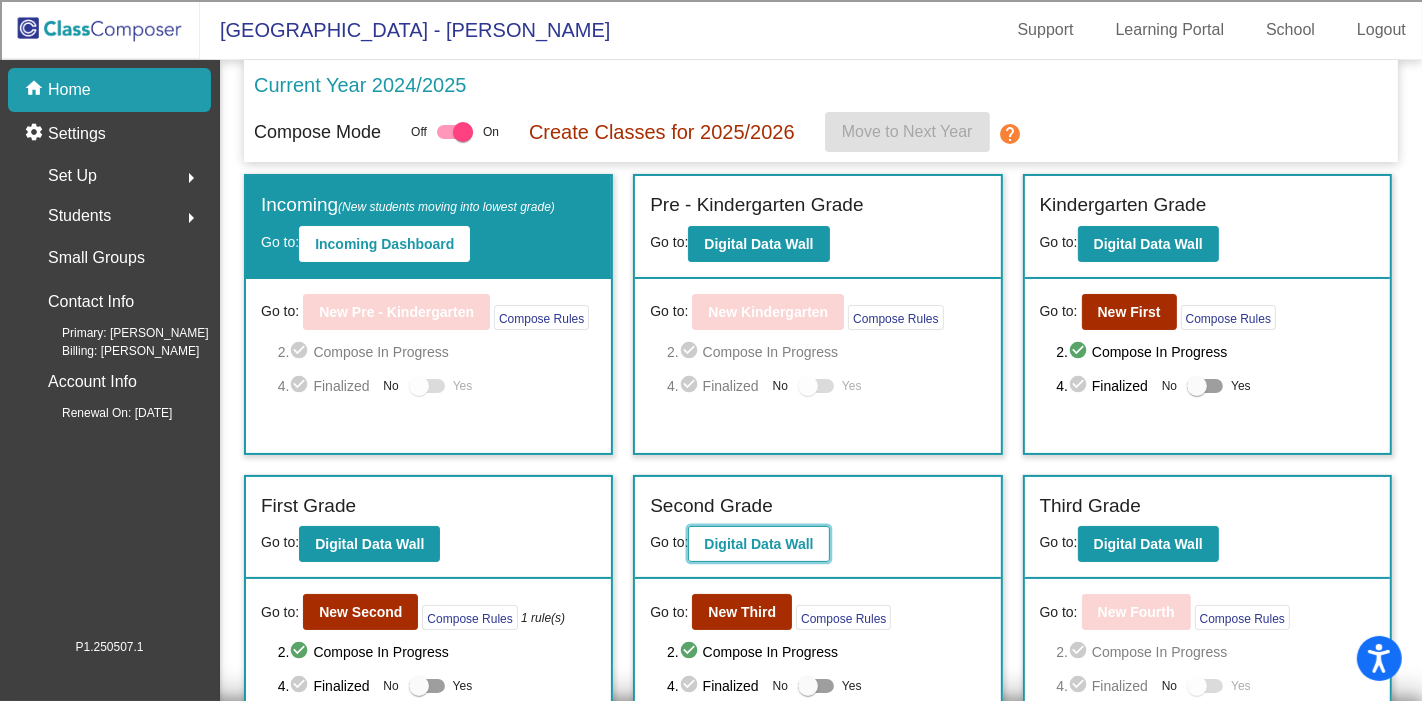 click on "Digital Data Wall" 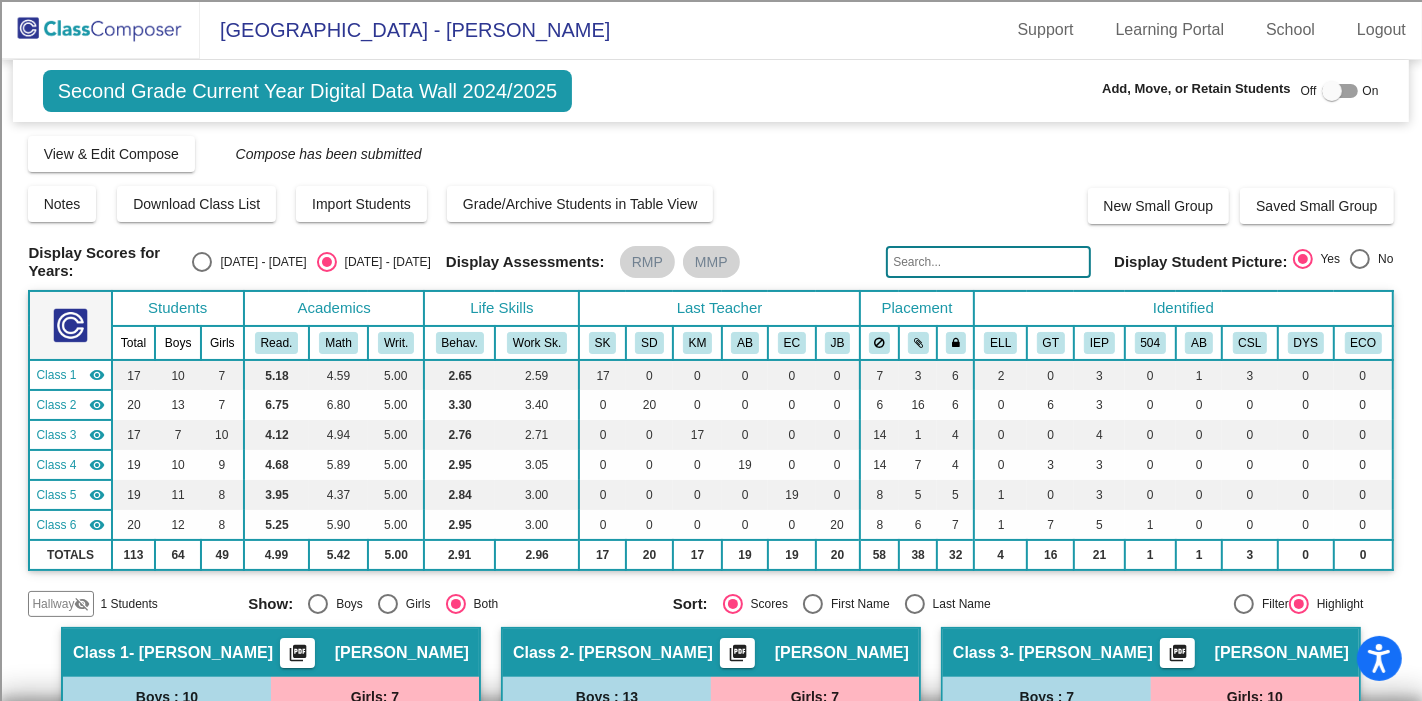 click on "Hallway" 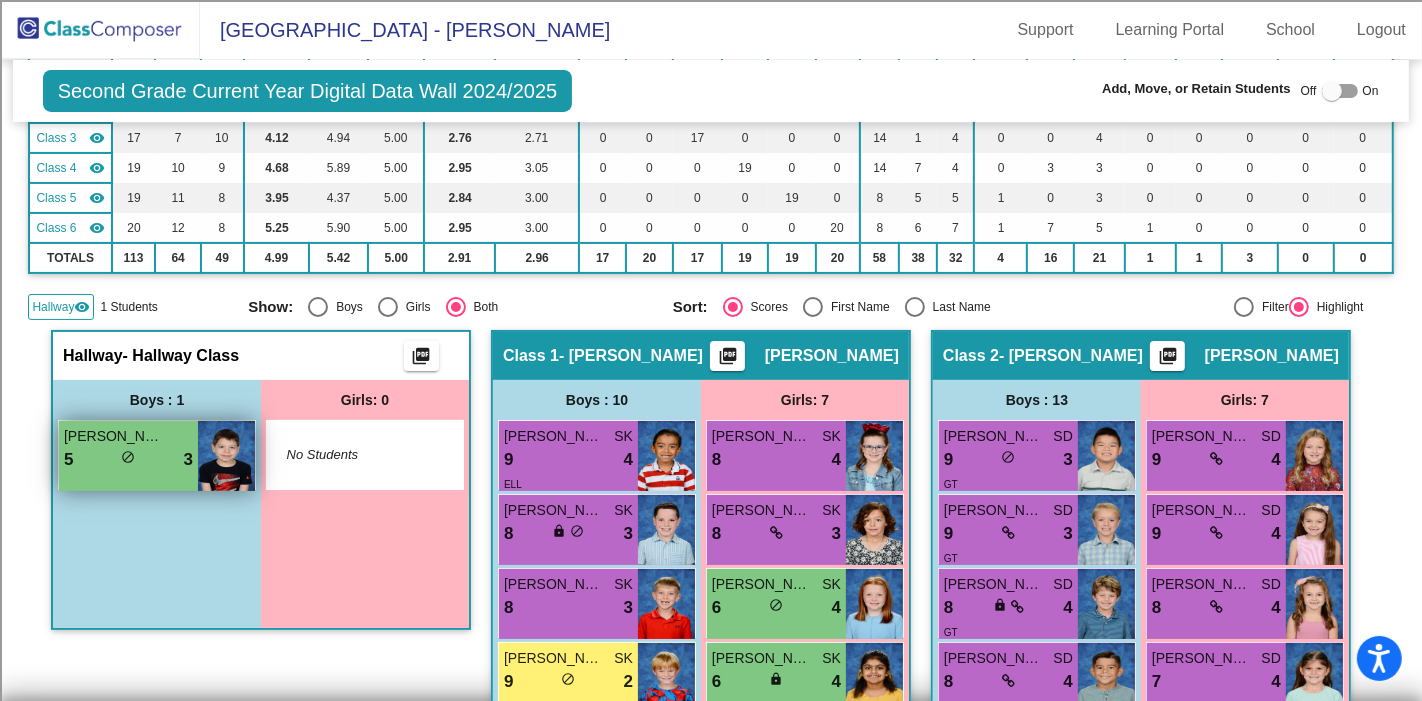 scroll, scrollTop: 333, scrollLeft: 0, axis: vertical 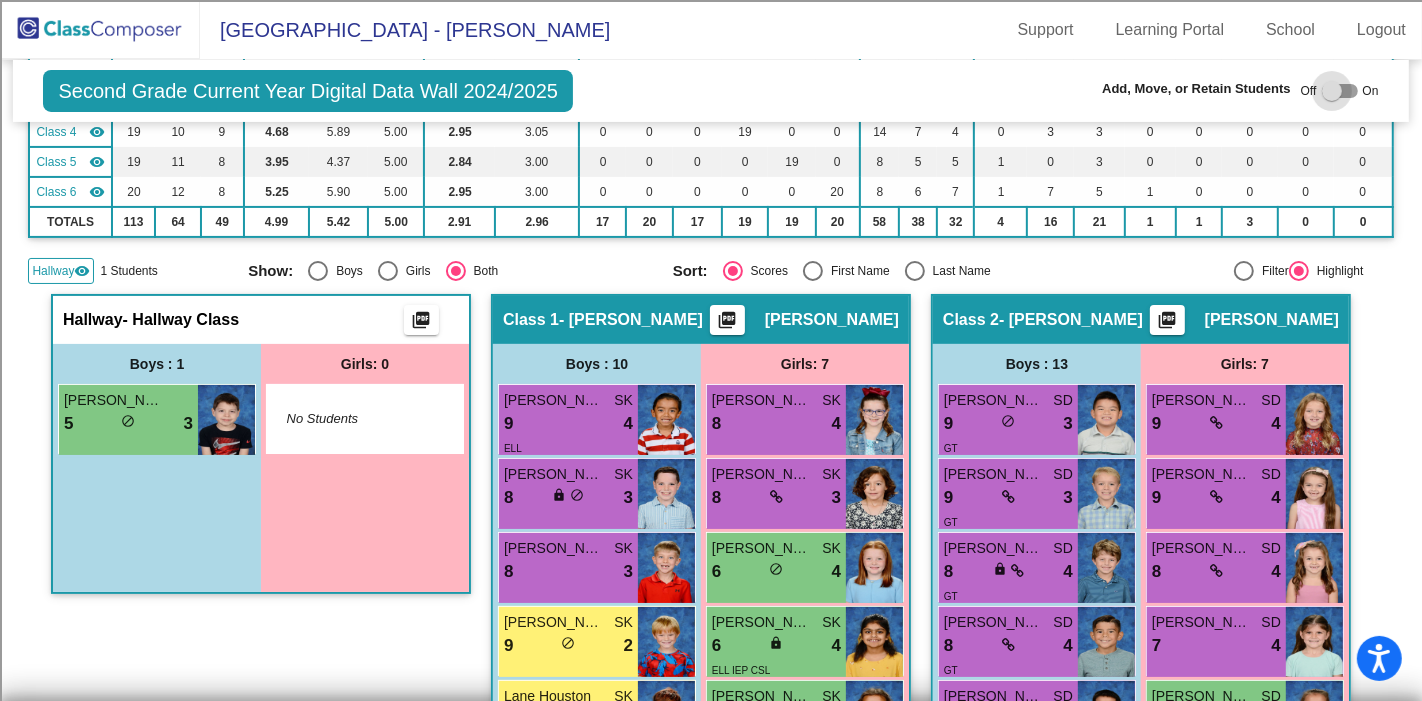 click at bounding box center (1340, 91) 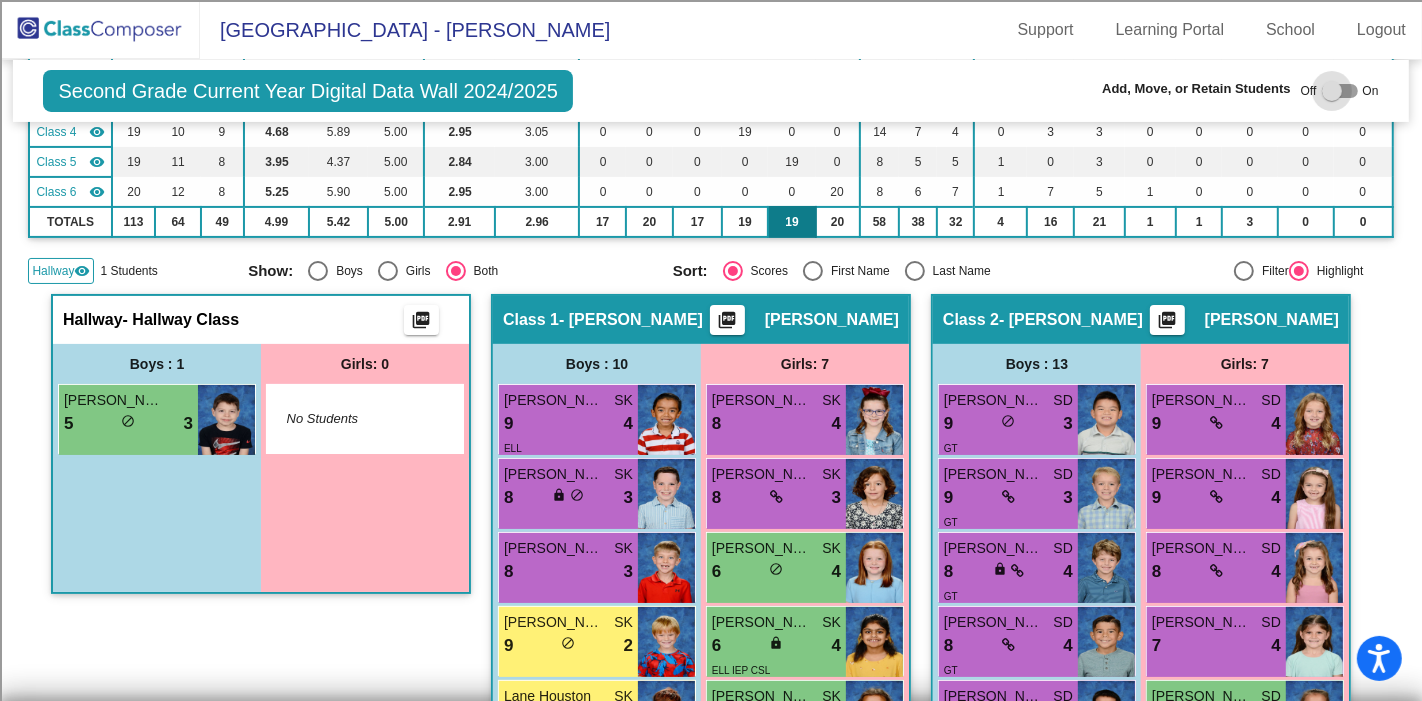 checkbox on "true" 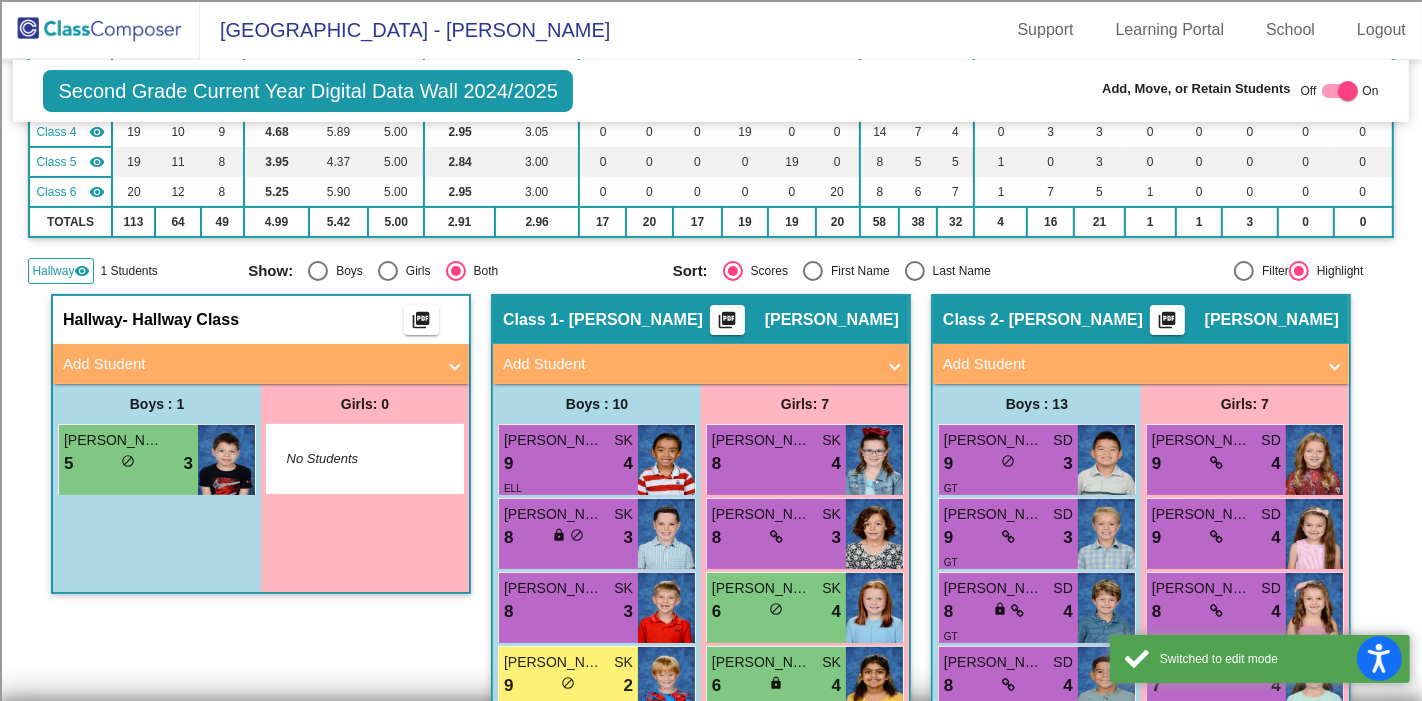 click on "Add Student" at bounding box center (249, 364) 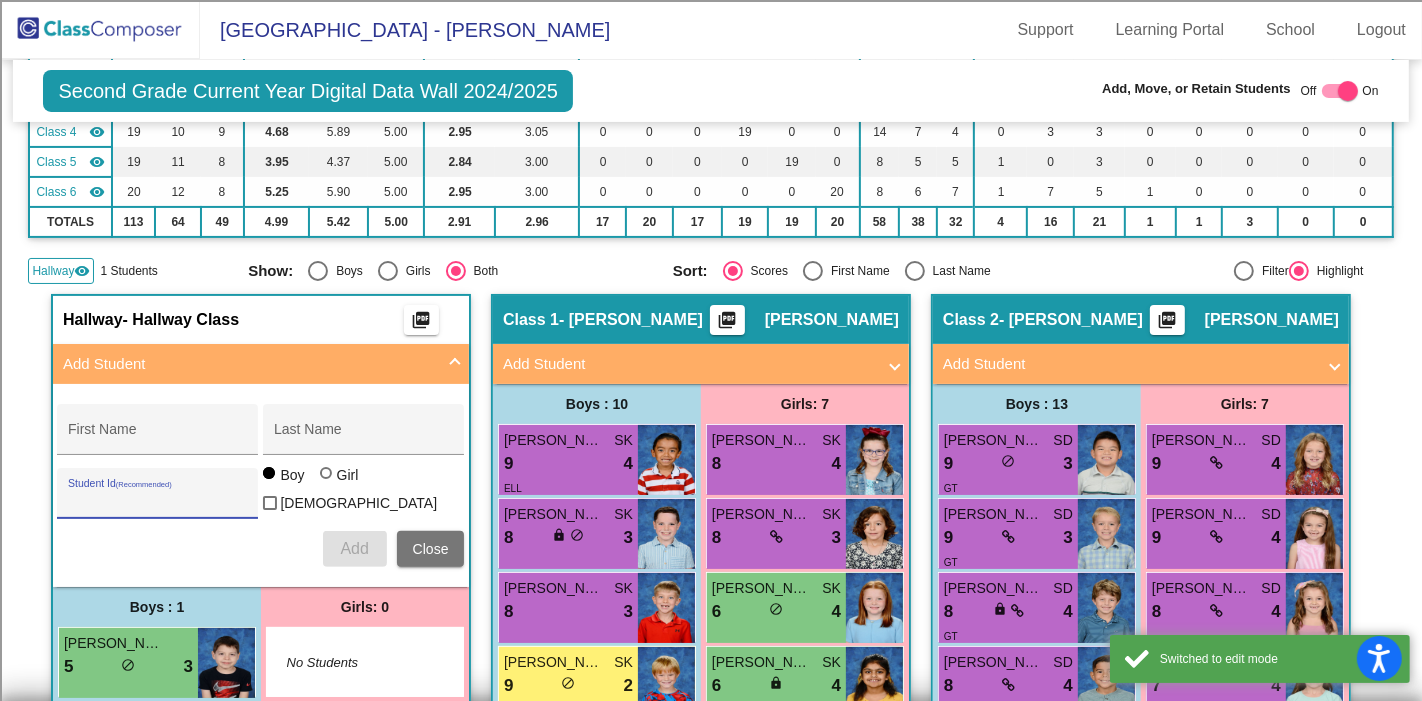 click on "Student Id  (Recommended)" at bounding box center [158, 501] 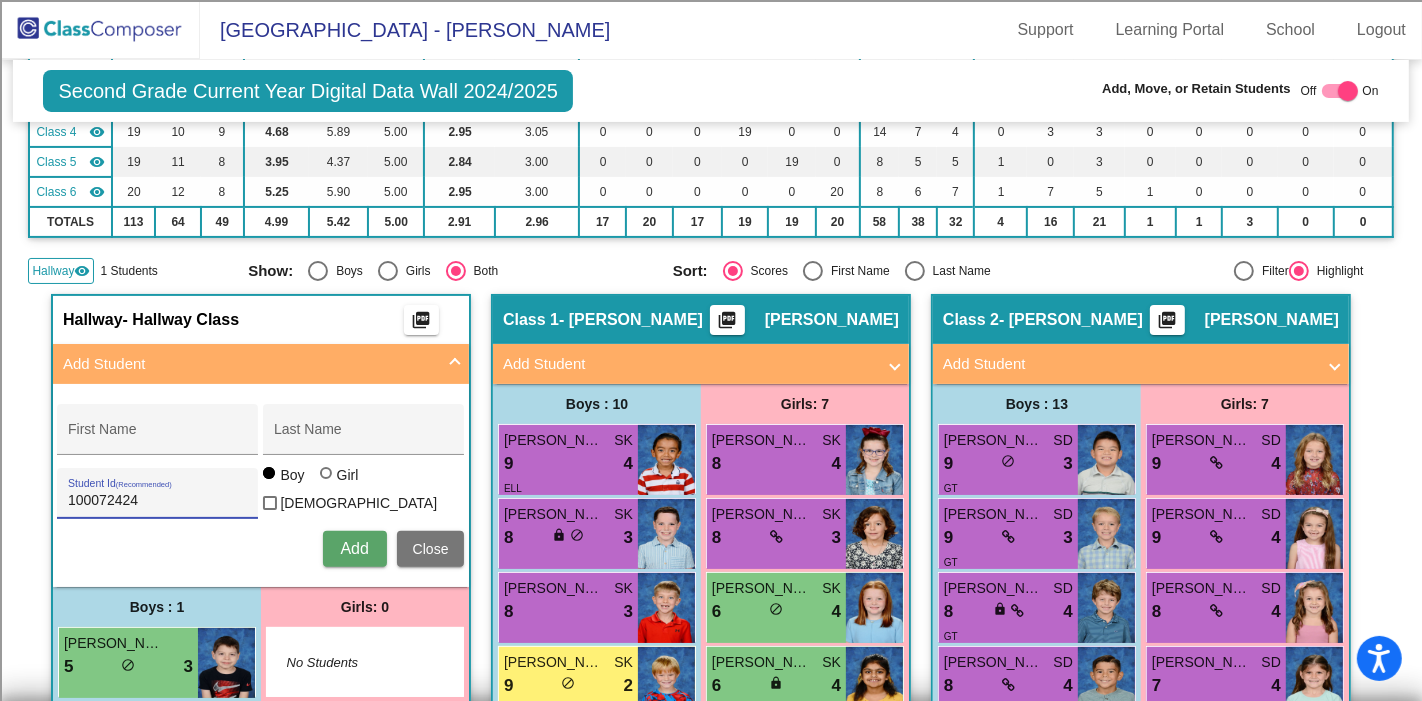type on "100072424" 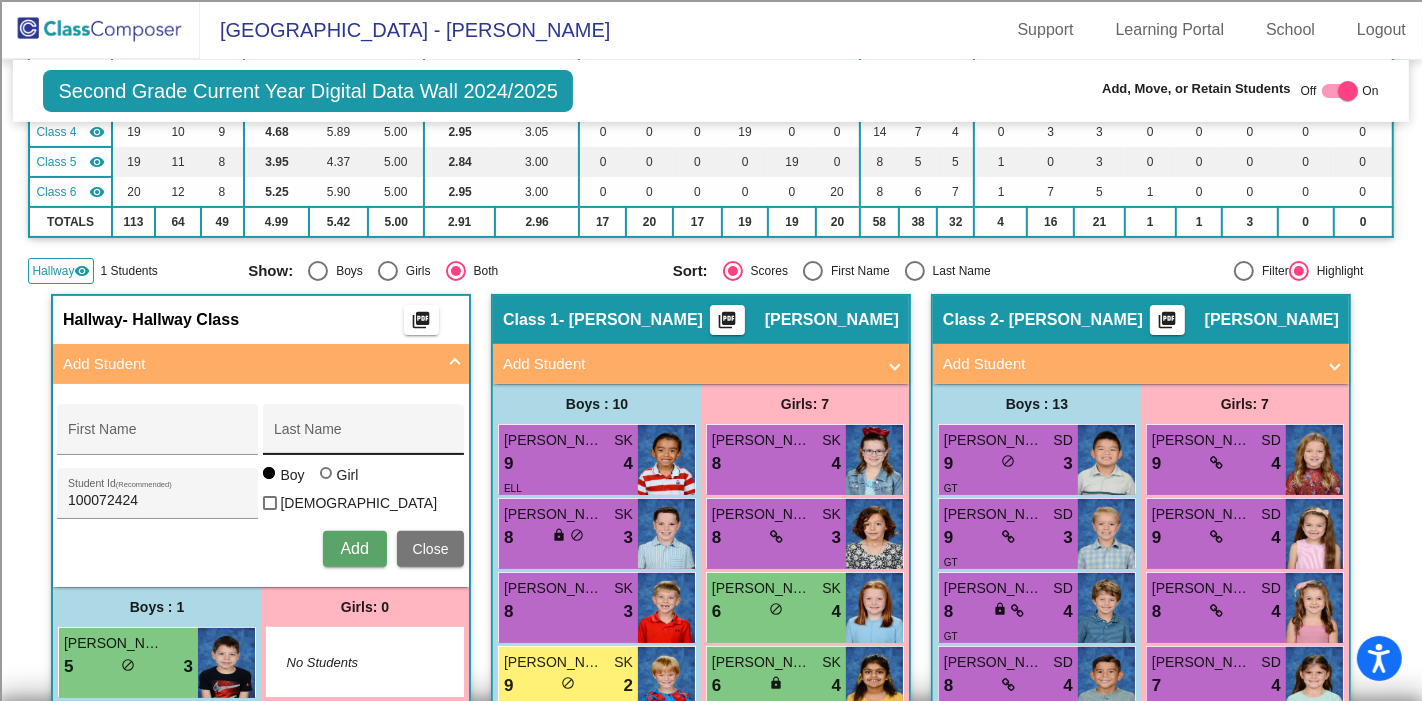 click on "Last Name" at bounding box center [364, 435] 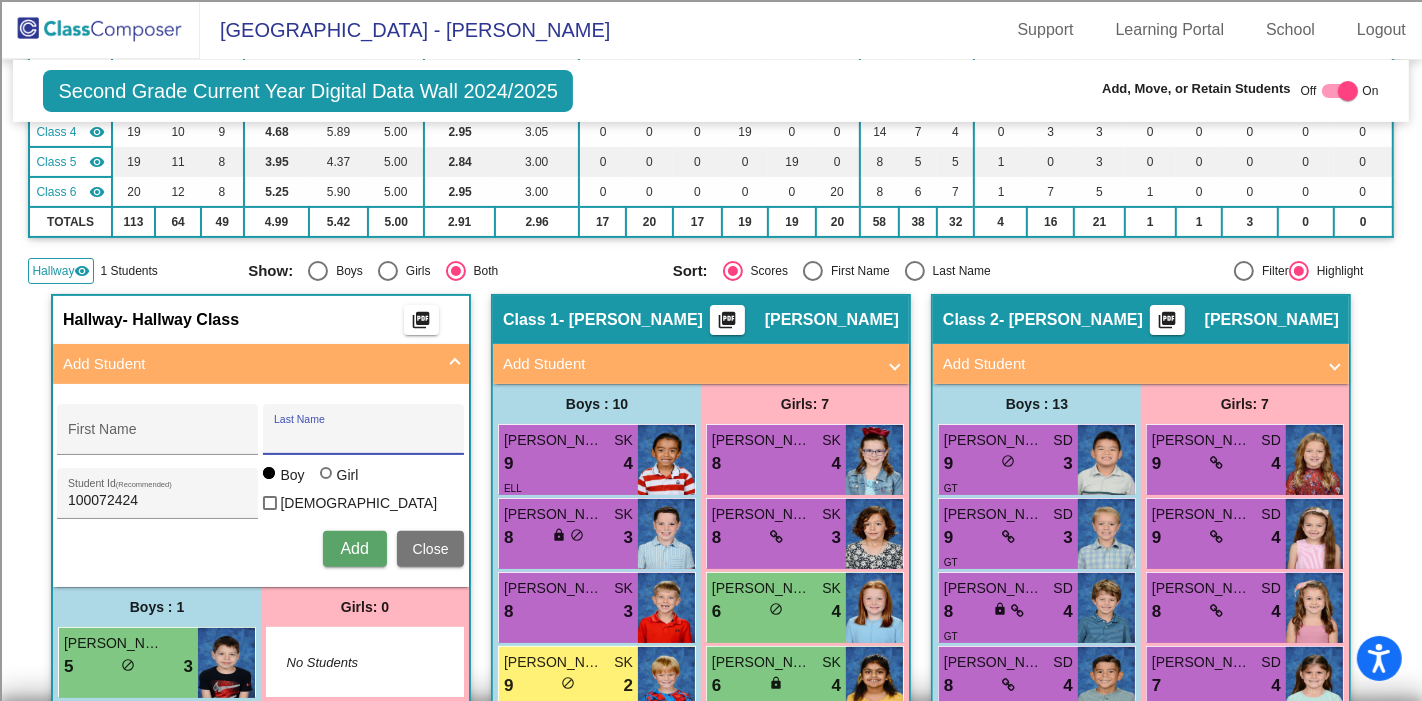 paste on "[PERSON_NAME]" 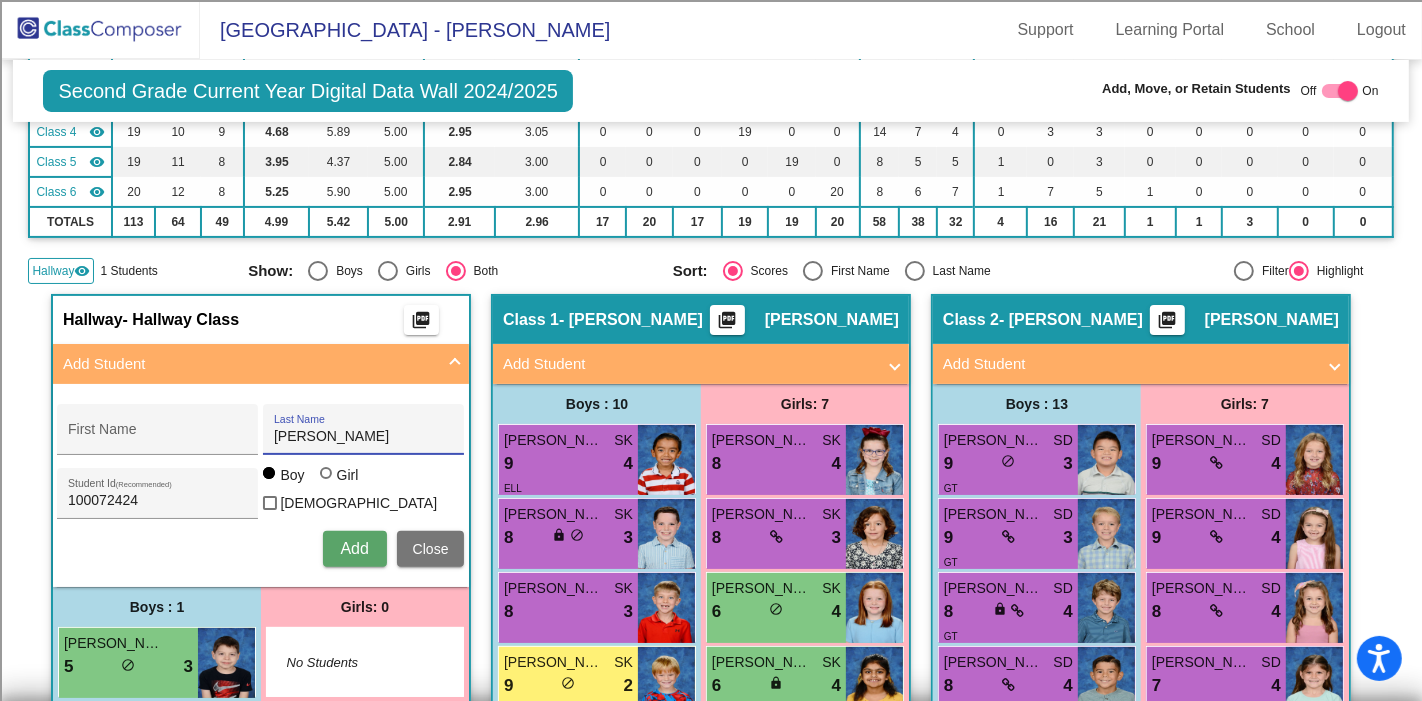 click on "[PERSON_NAME]" at bounding box center [364, 437] 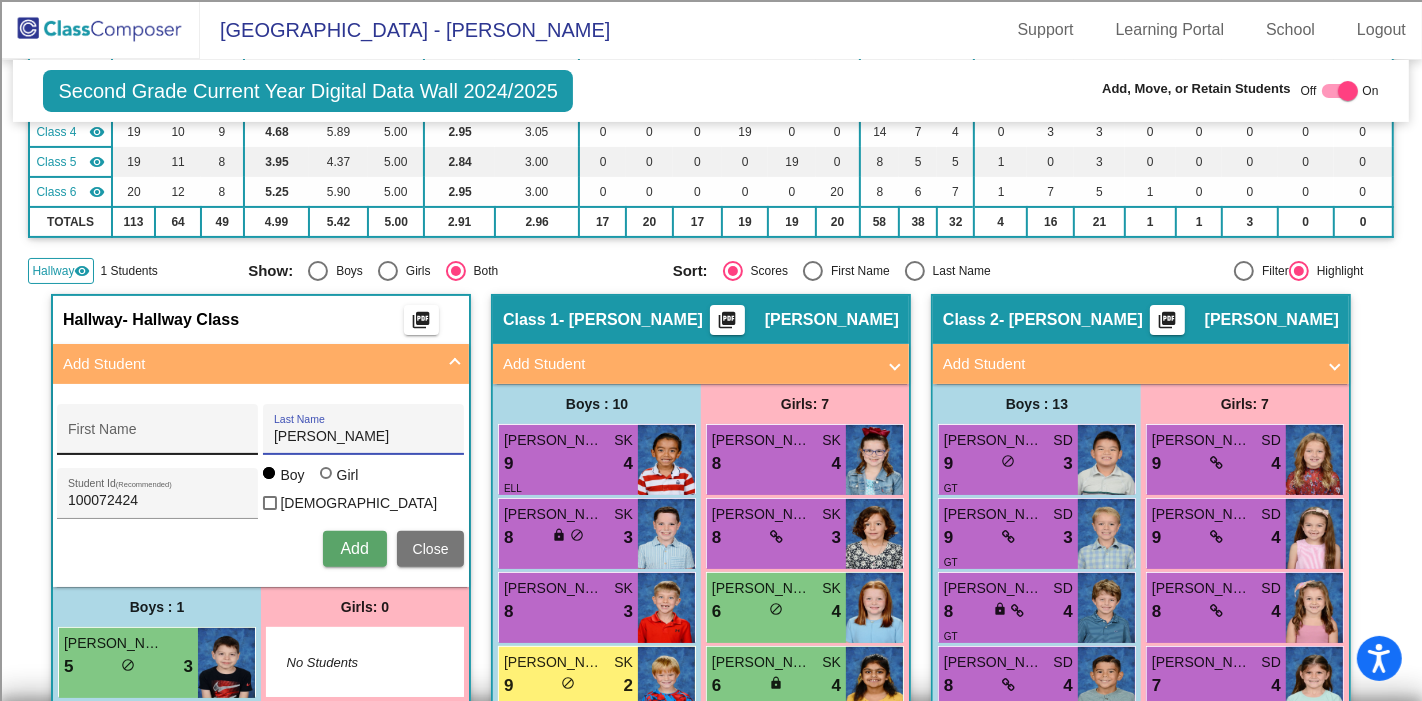 type on "[PERSON_NAME]" 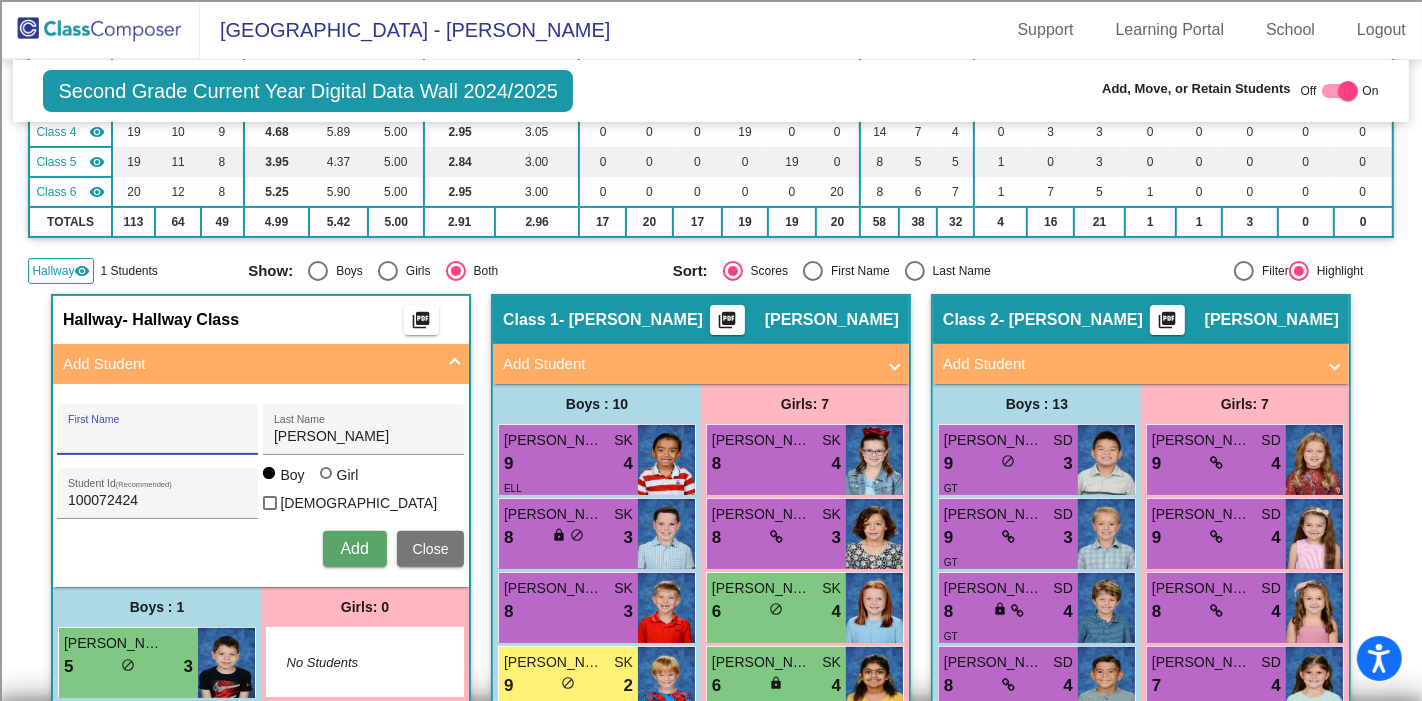 click on "First Name" at bounding box center [158, 437] 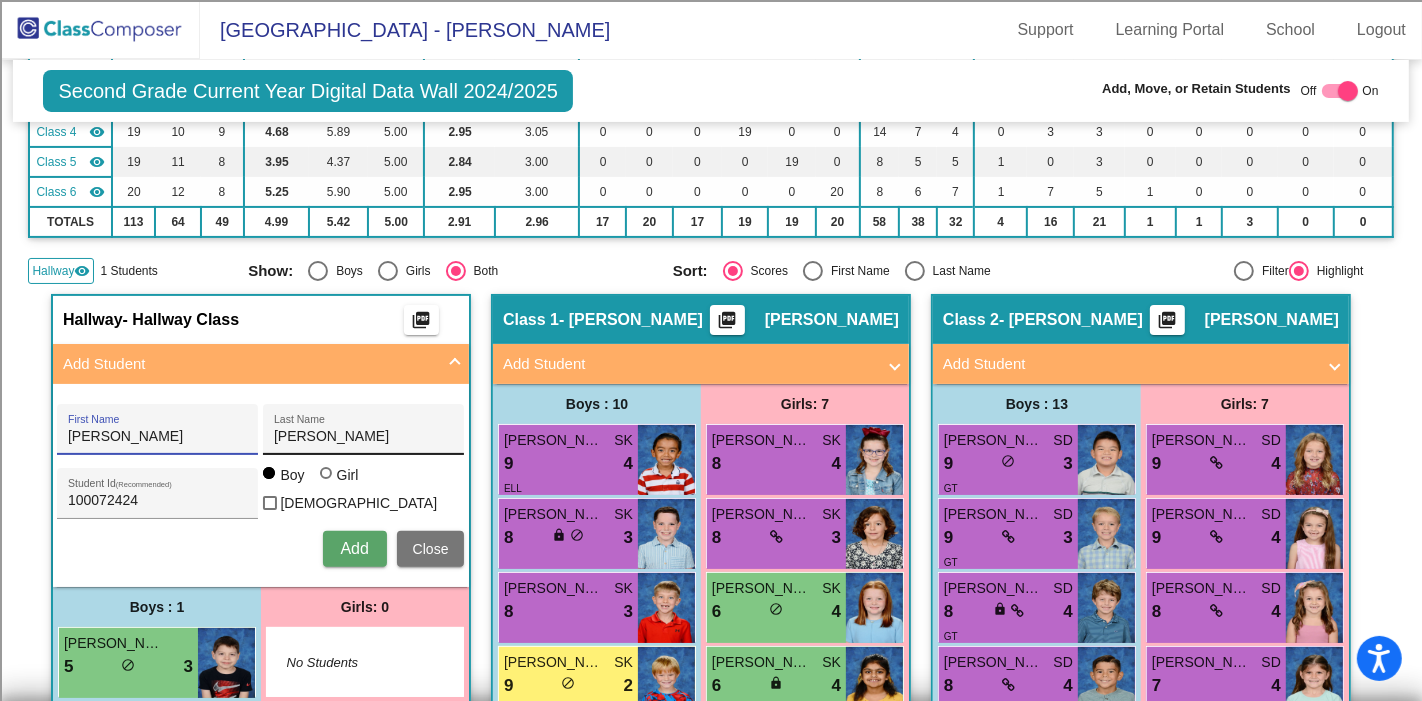 type on "[PERSON_NAME]" 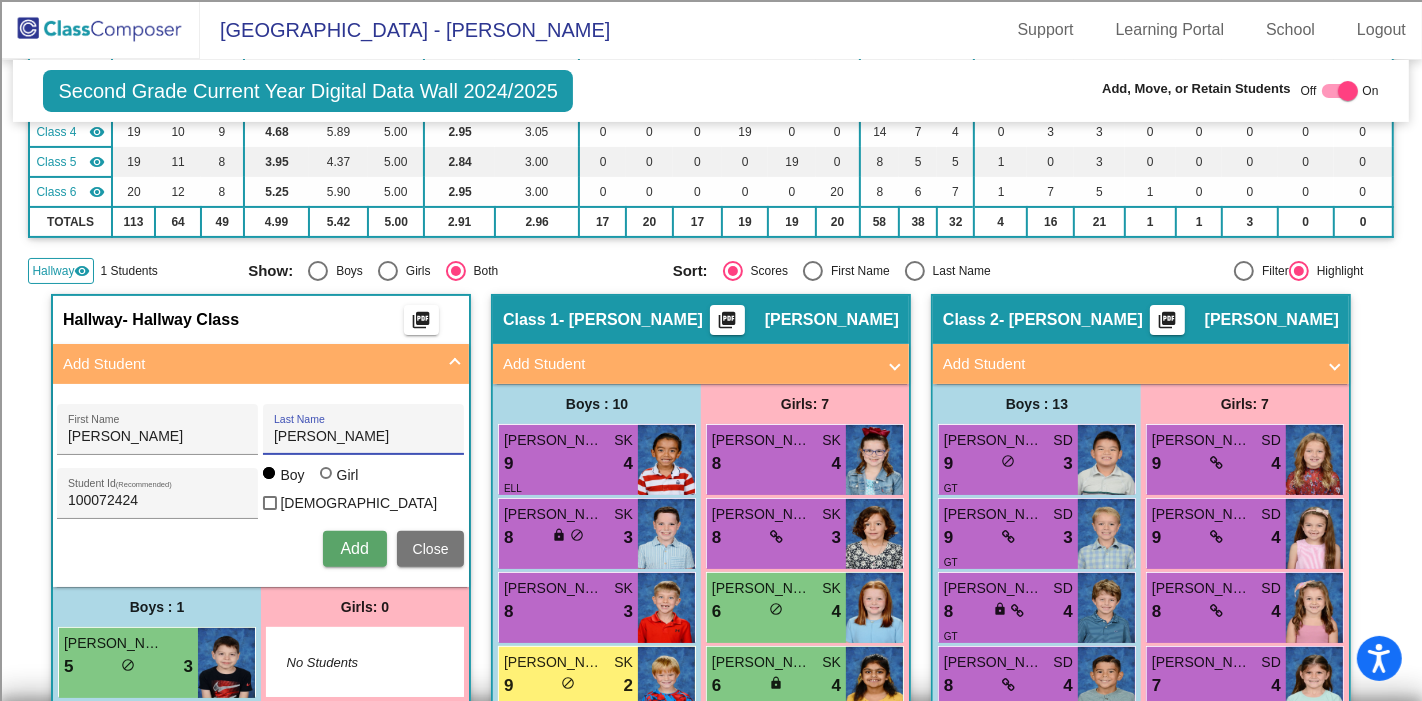 click on "[PERSON_NAME]" at bounding box center [364, 437] 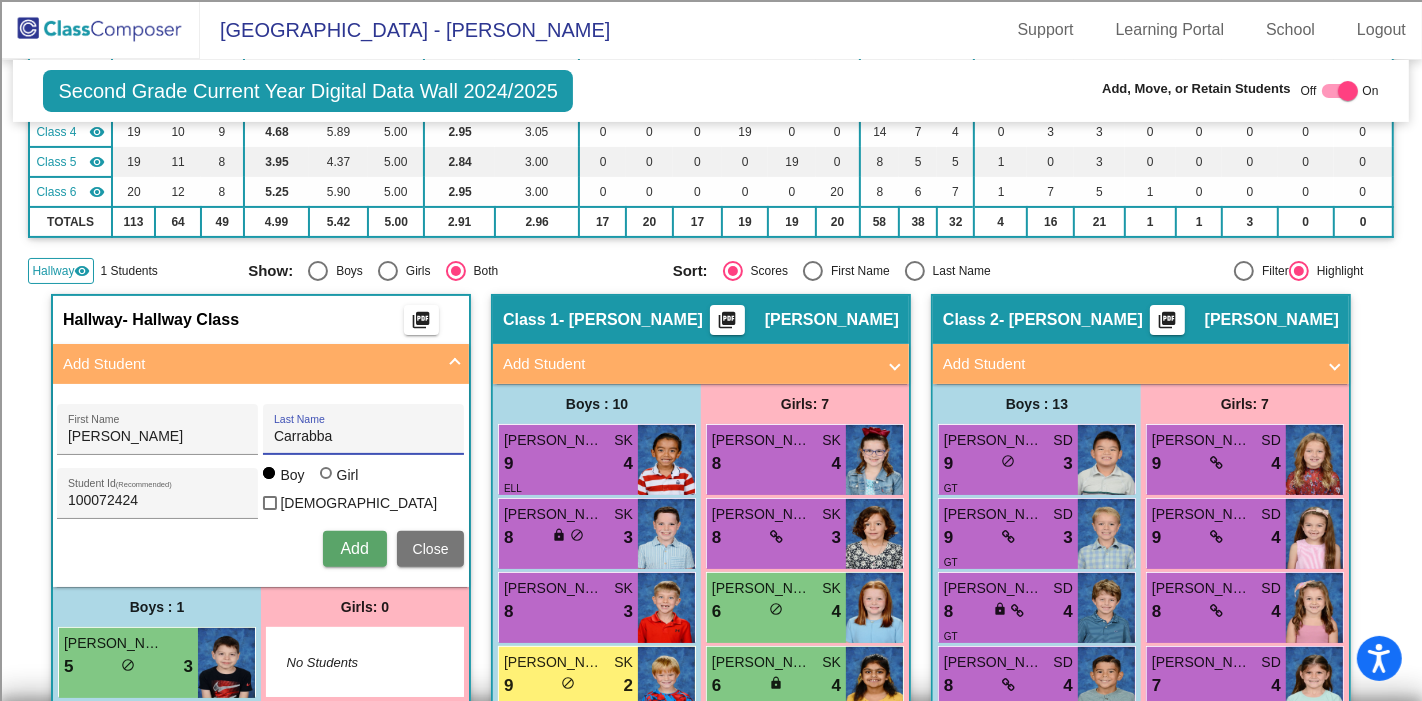 type on "Carrabba" 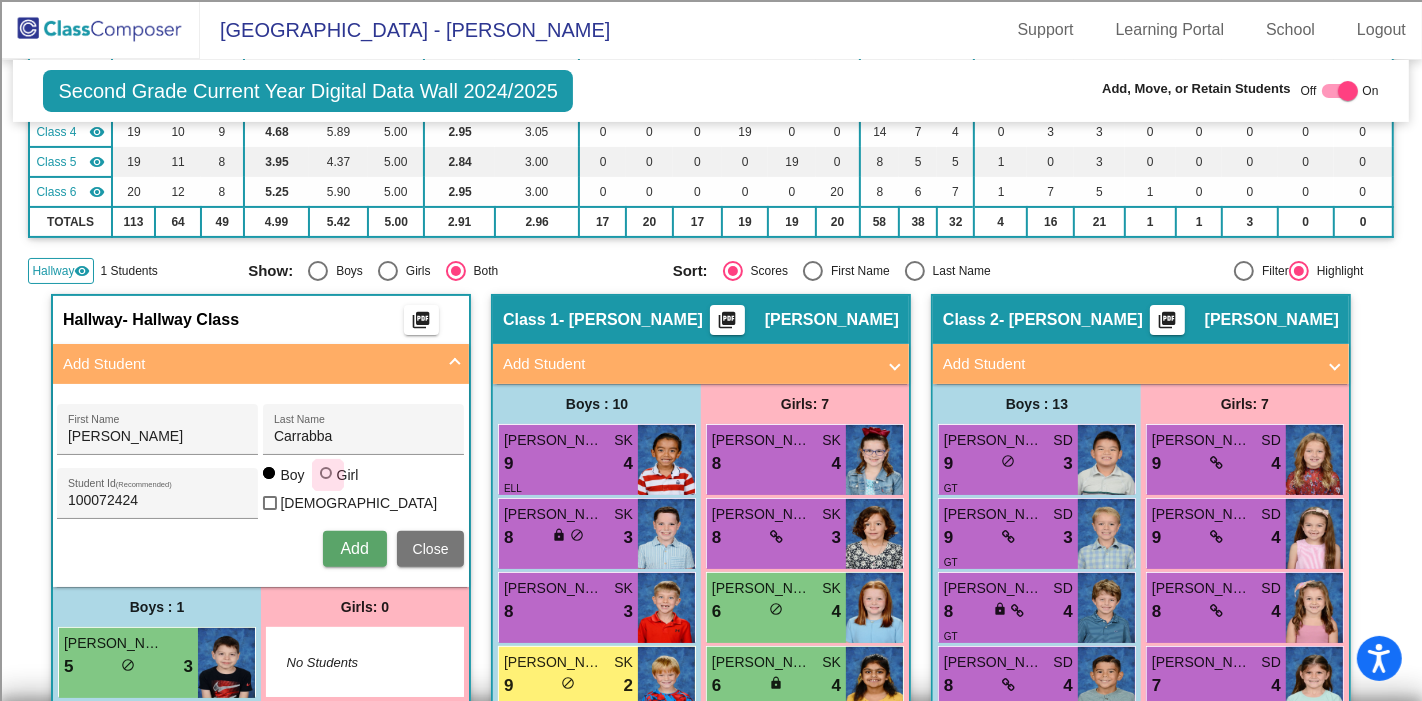 click at bounding box center [326, 473] 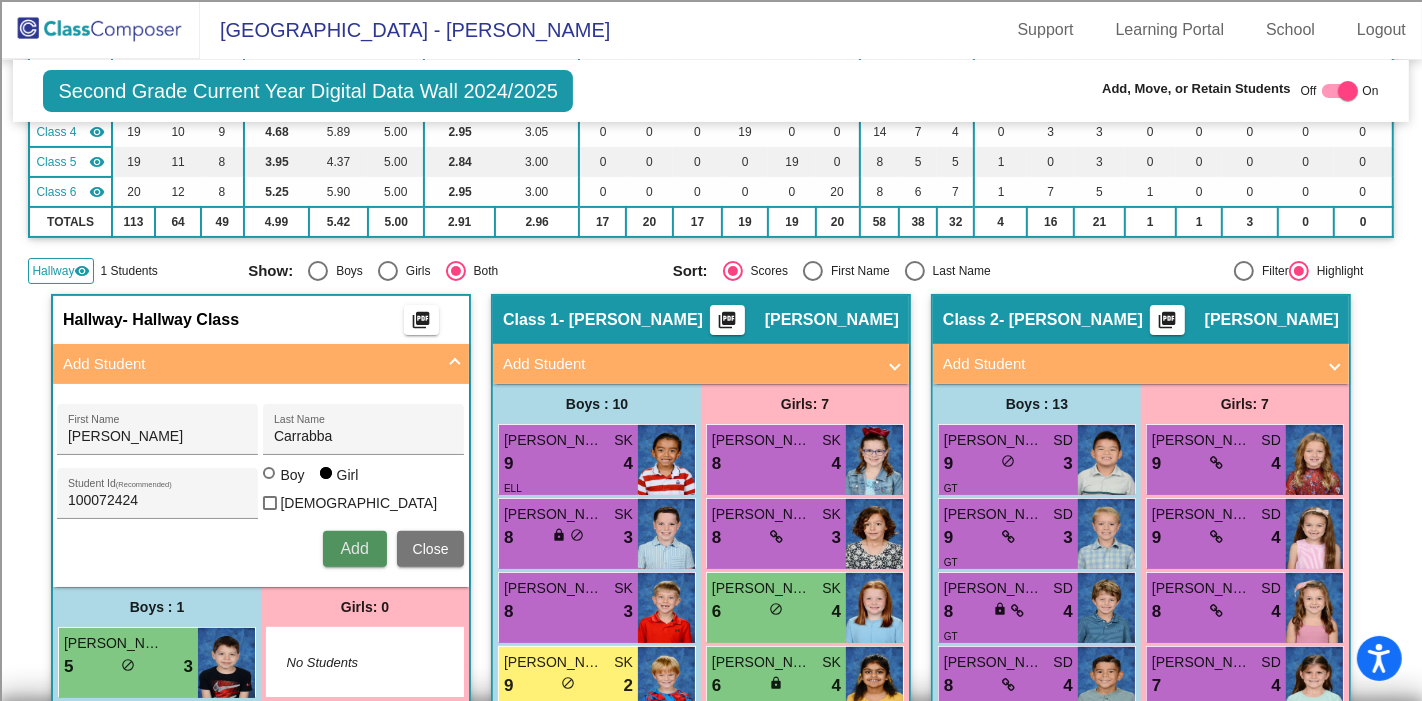 click on "Add" at bounding box center (355, 549) 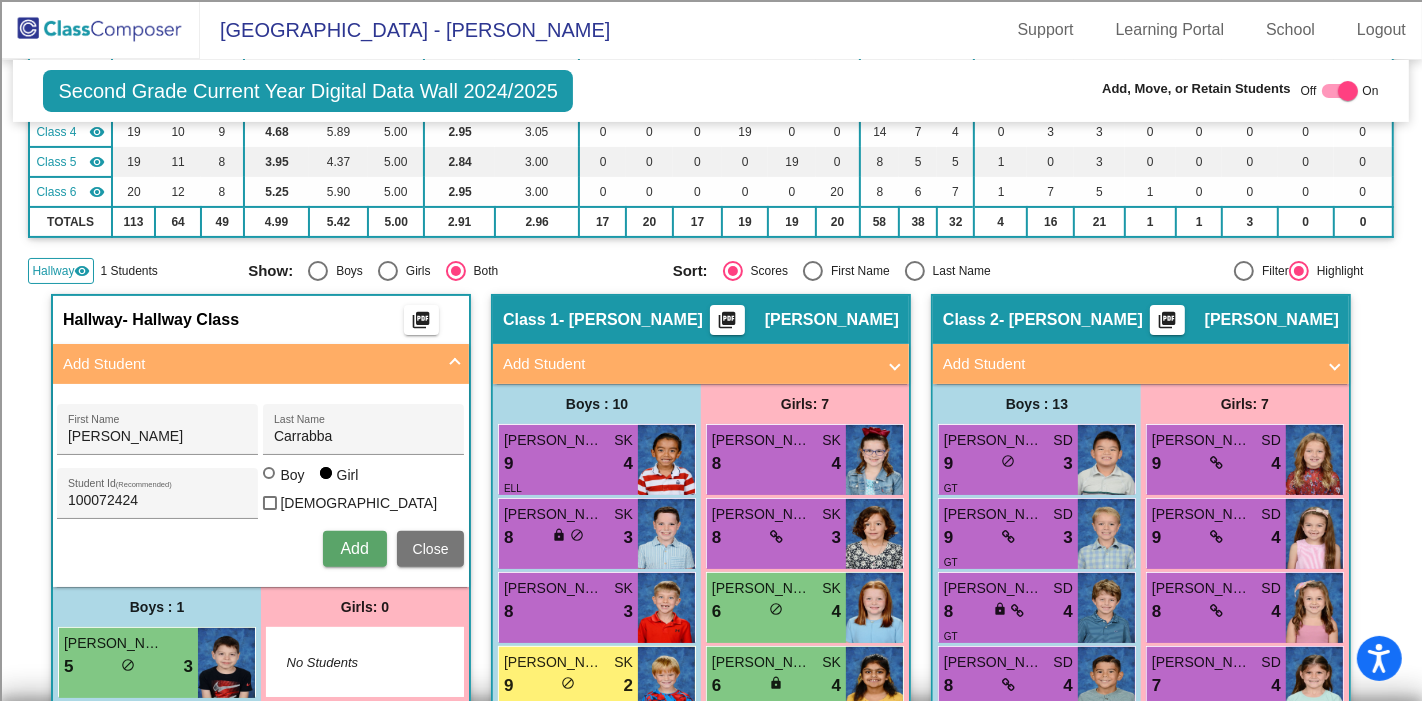 type 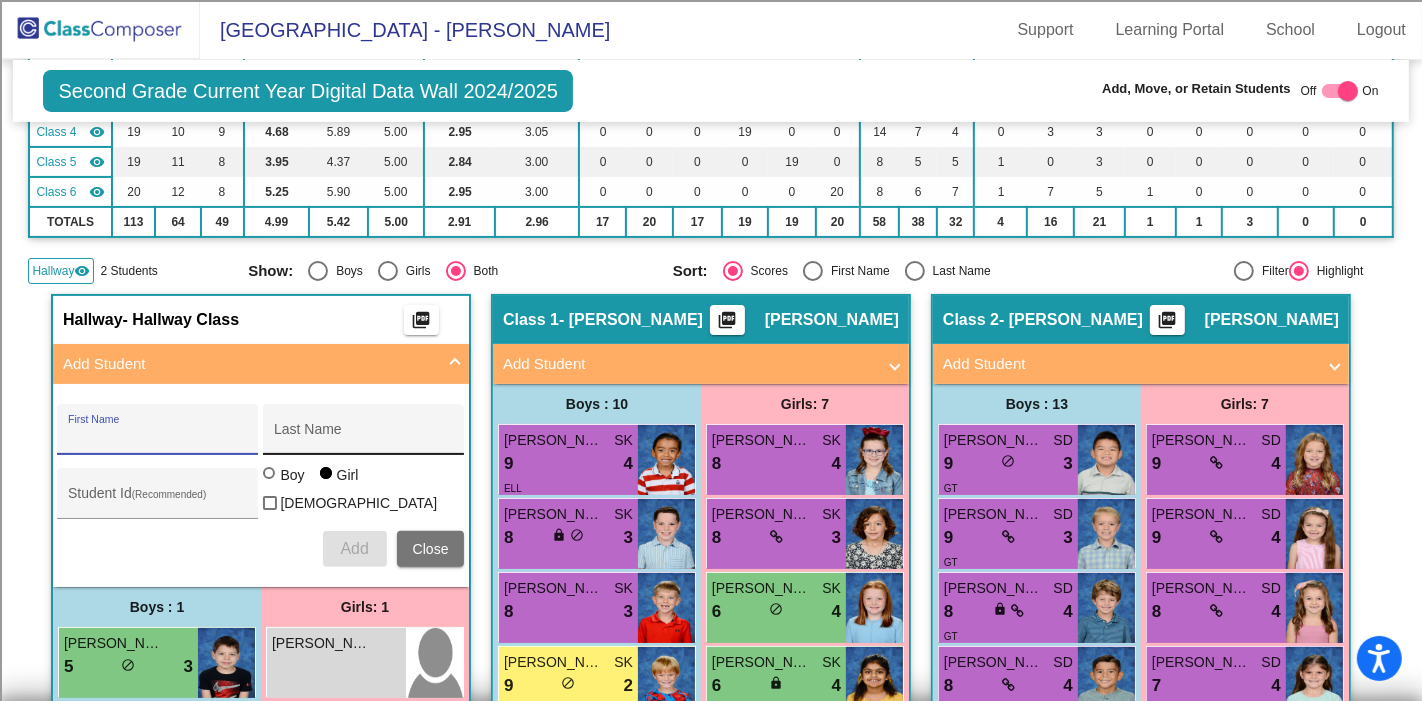 click on "Last Name" at bounding box center [364, 435] 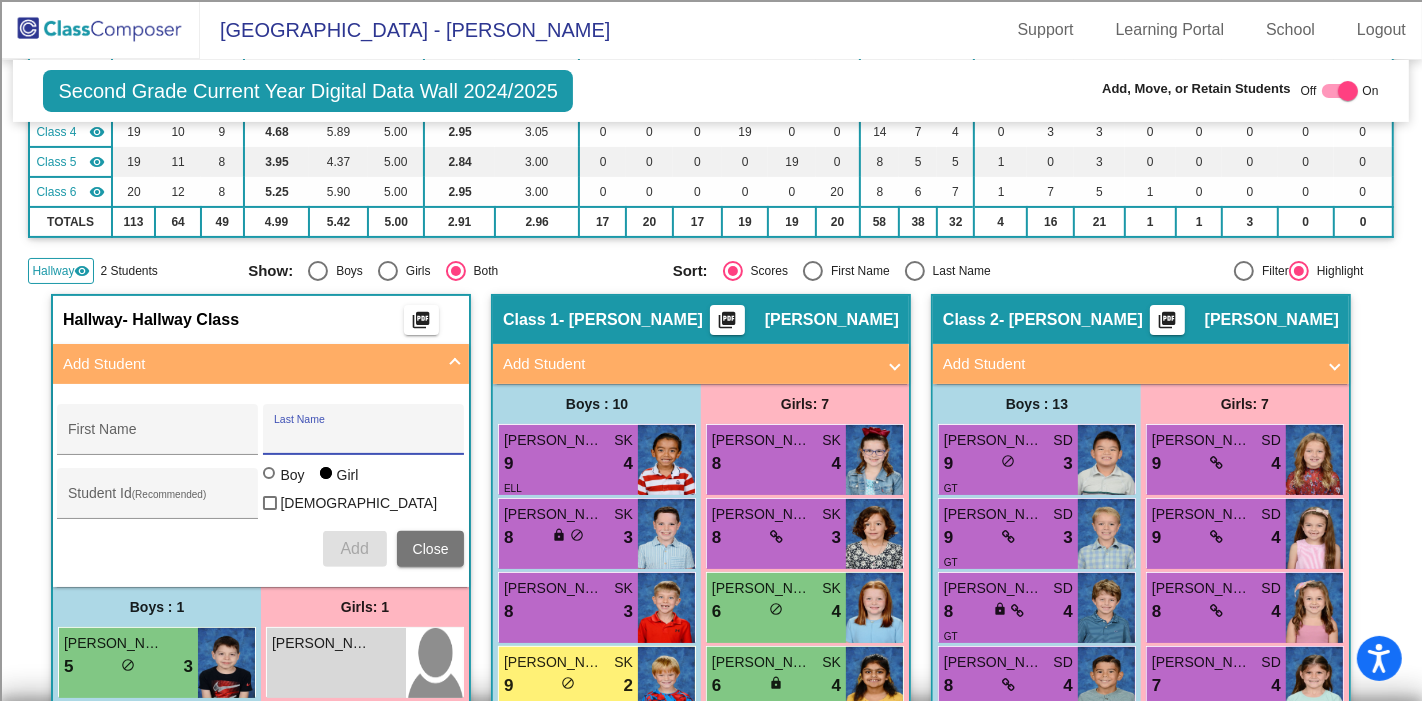 paste on "[PERSON_NAME]" 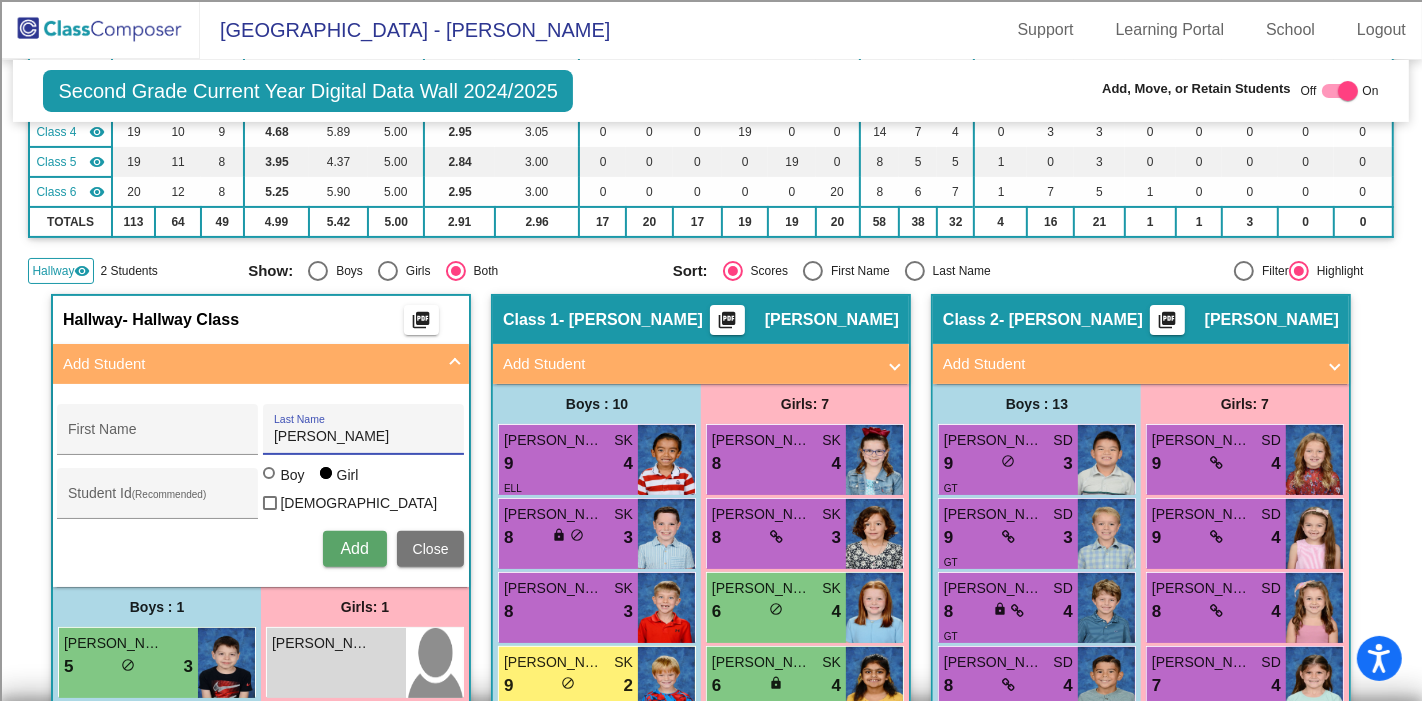 type on "[PERSON_NAME]" 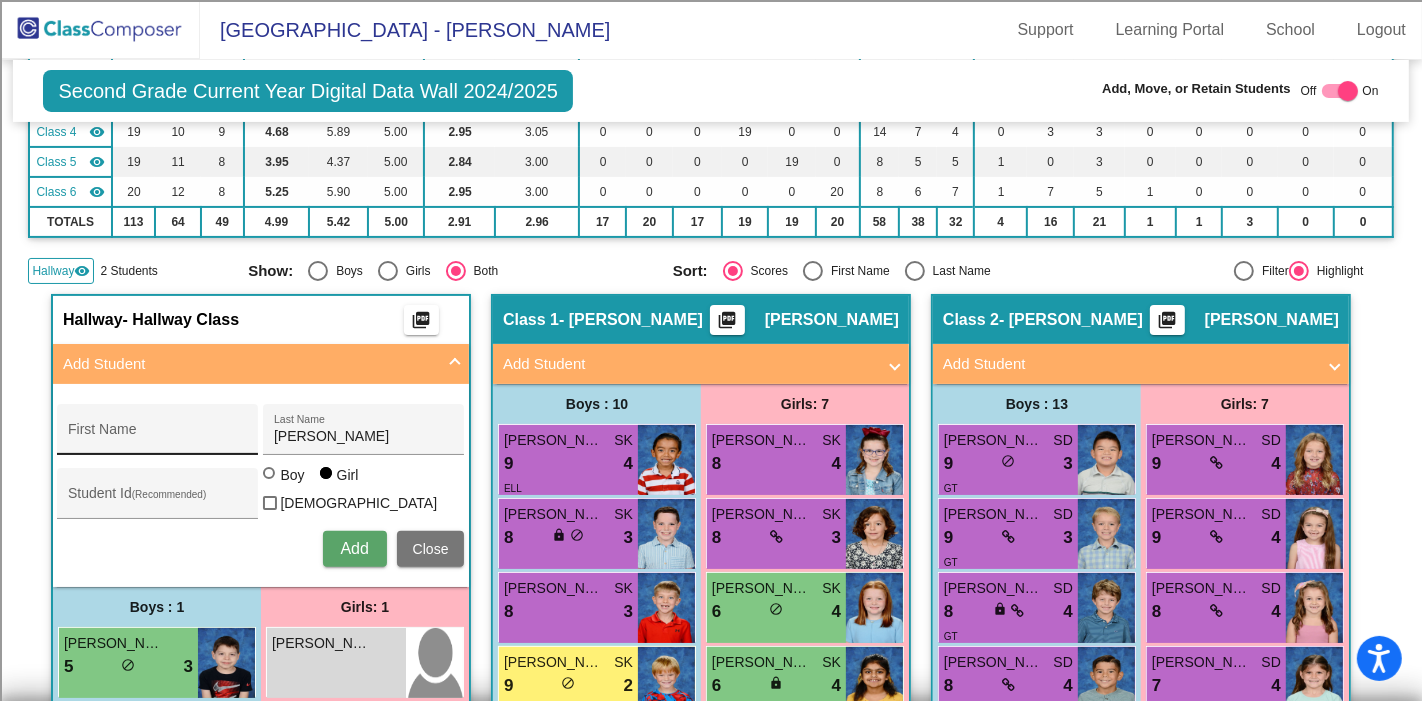 click on "First Name" at bounding box center [158, 435] 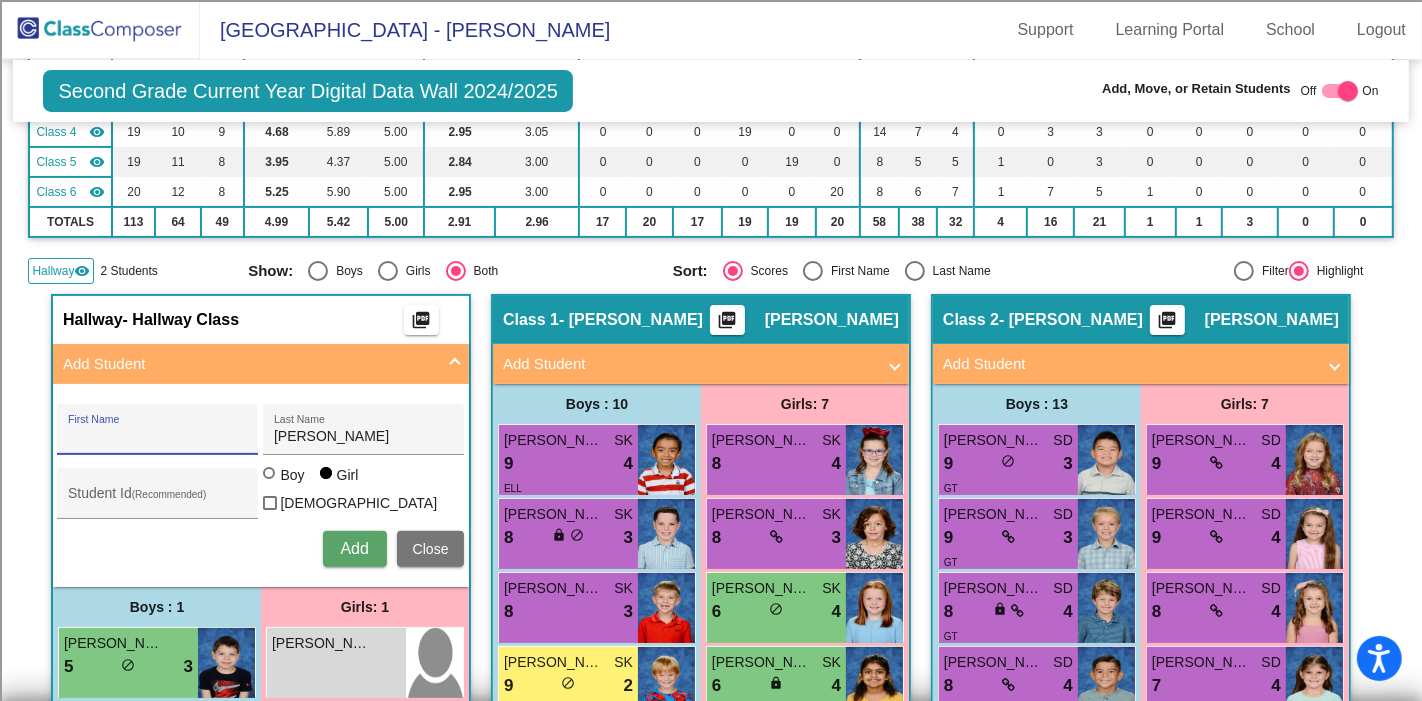 paste on "[PERSON_NAME]" 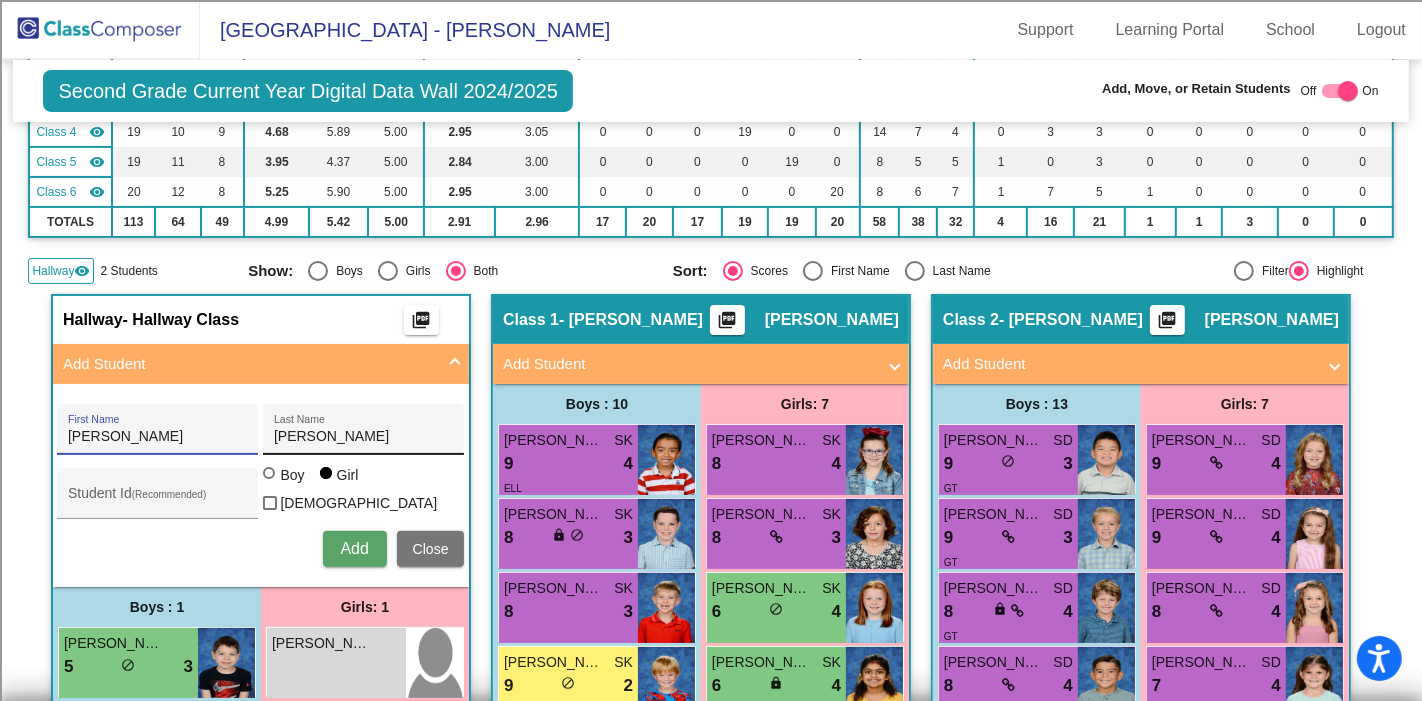 type on "[PERSON_NAME]" 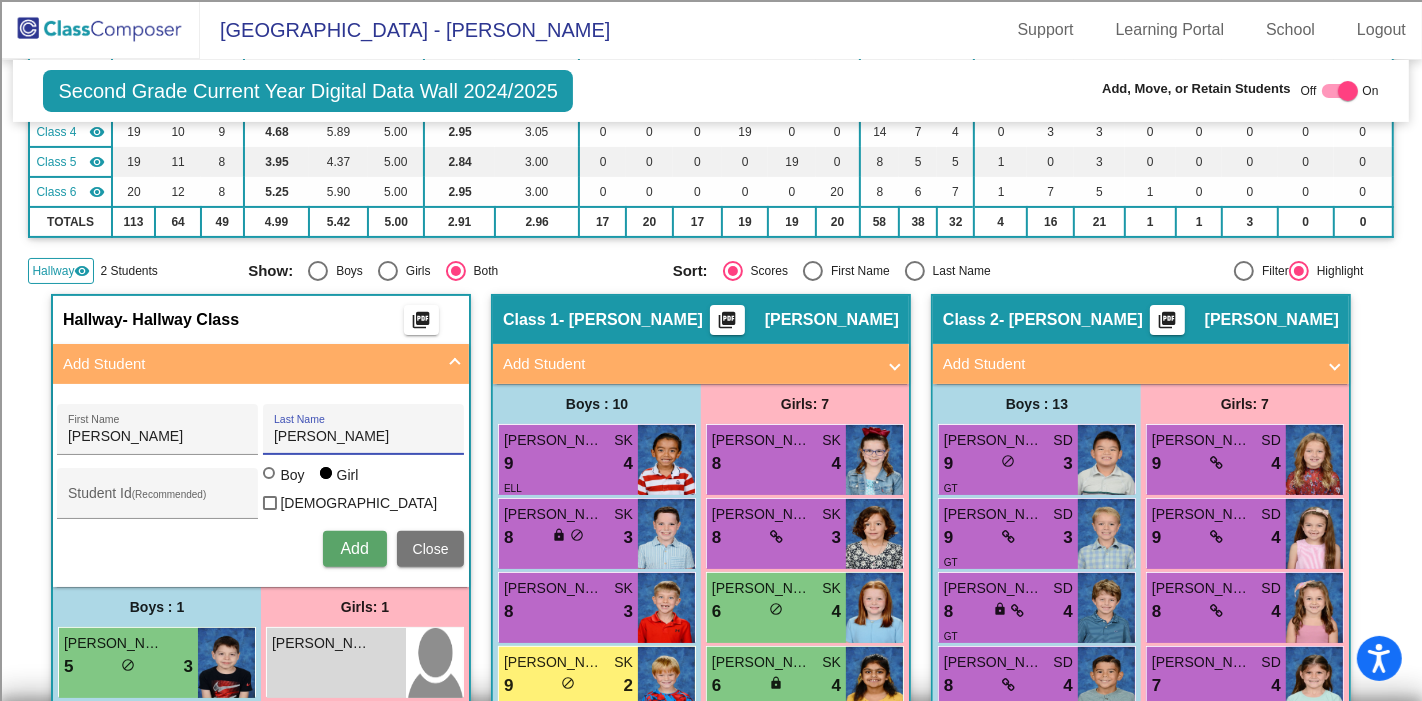 click on "[PERSON_NAME]" at bounding box center (364, 437) 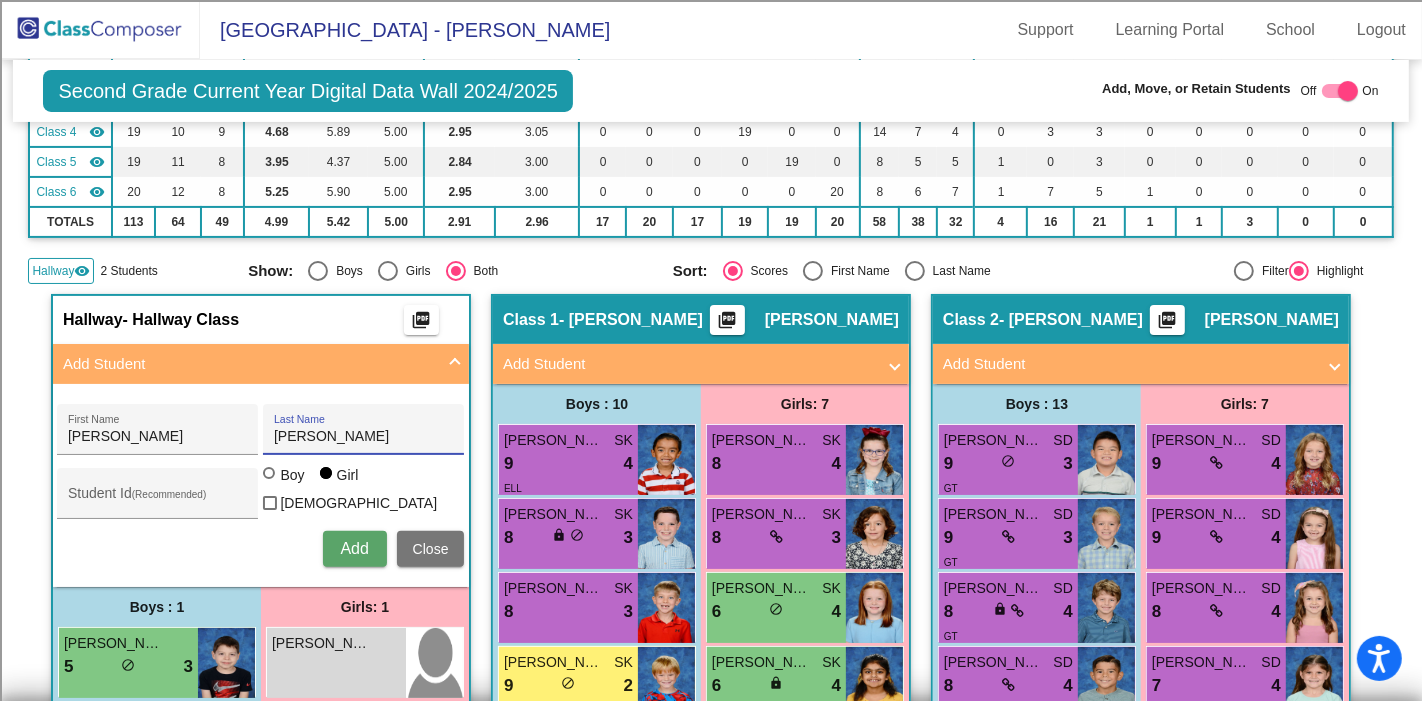 type on "[PERSON_NAME]" 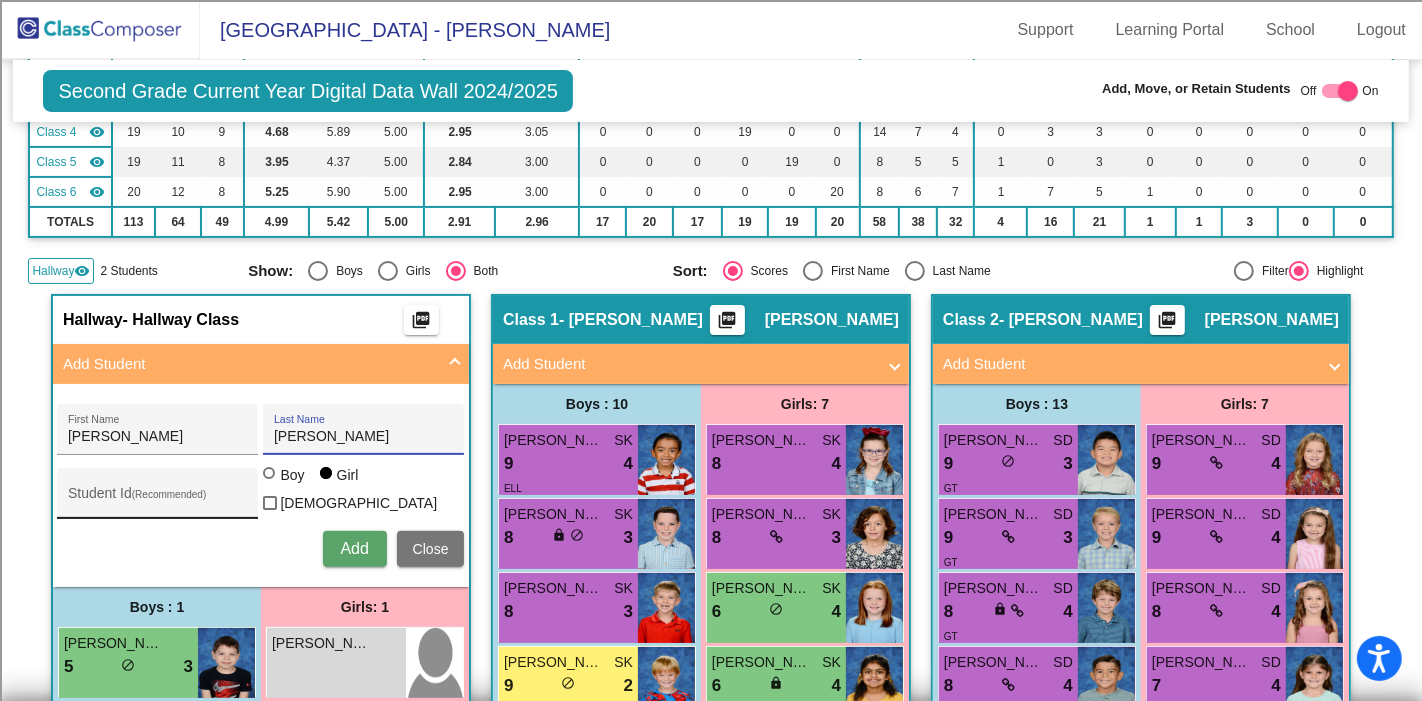 click on "Student Id  (Recommended)" at bounding box center (158, 498) 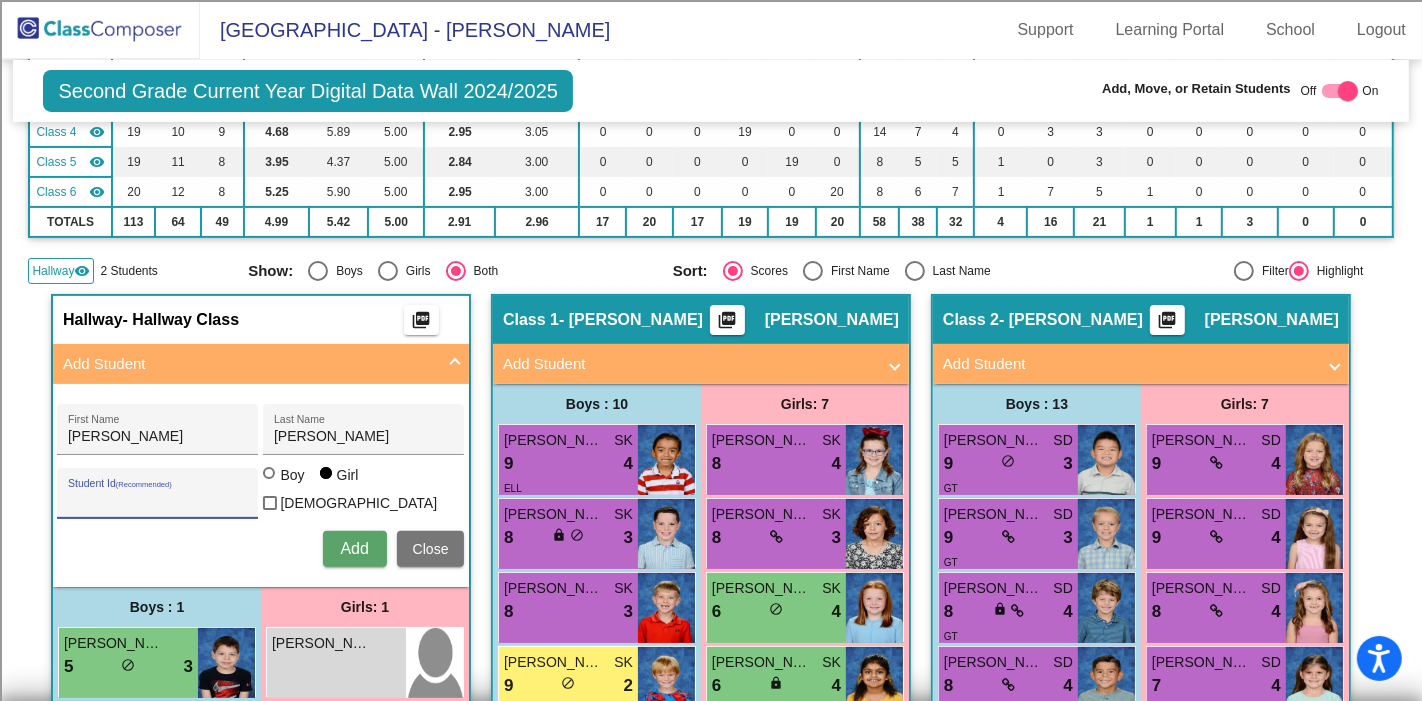 paste on "100072249" 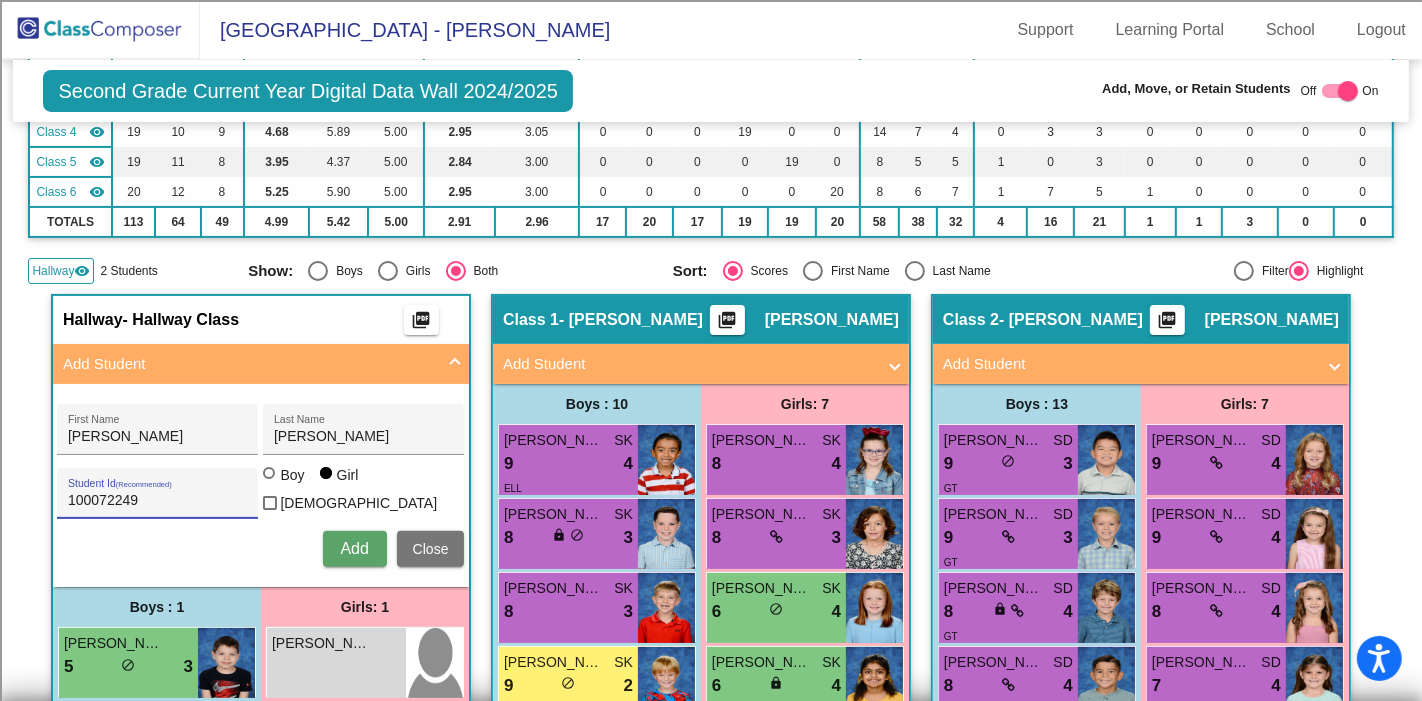 type on "100072249" 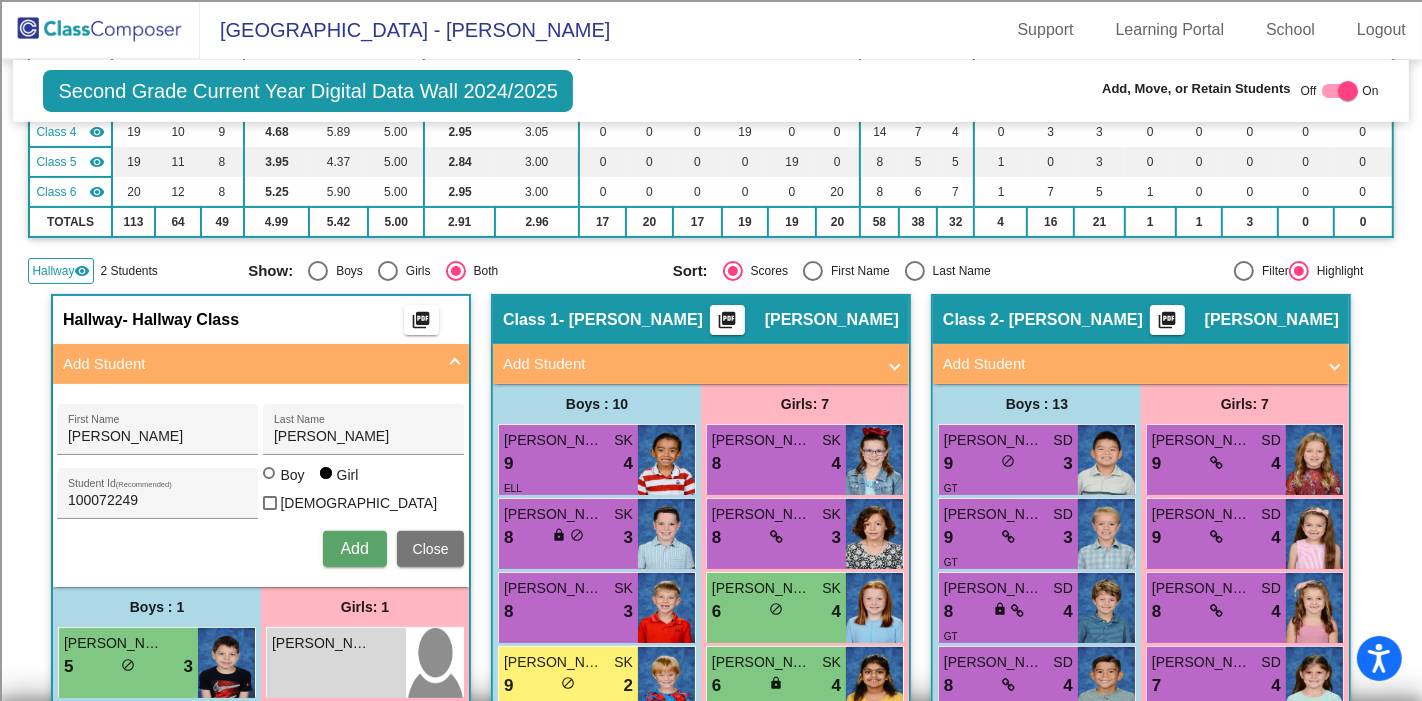 type 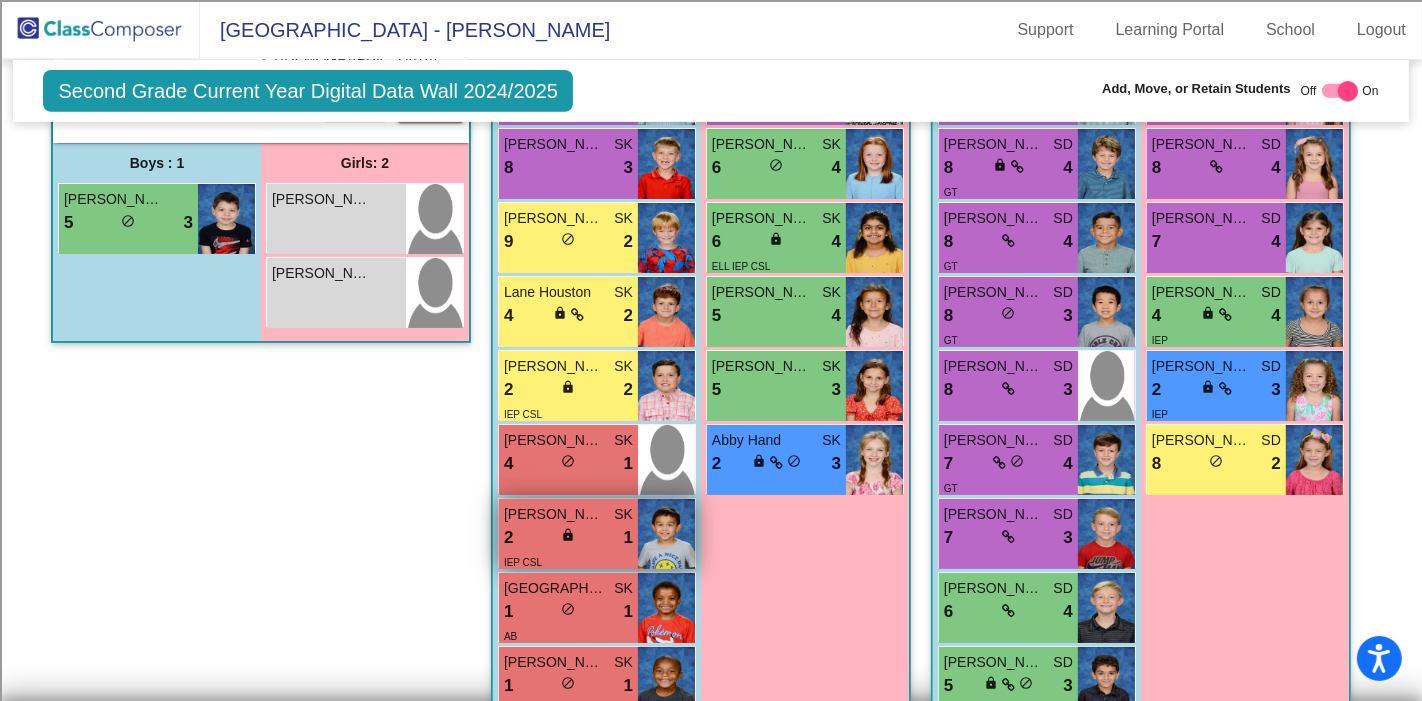 scroll, scrollTop: 0, scrollLeft: 0, axis: both 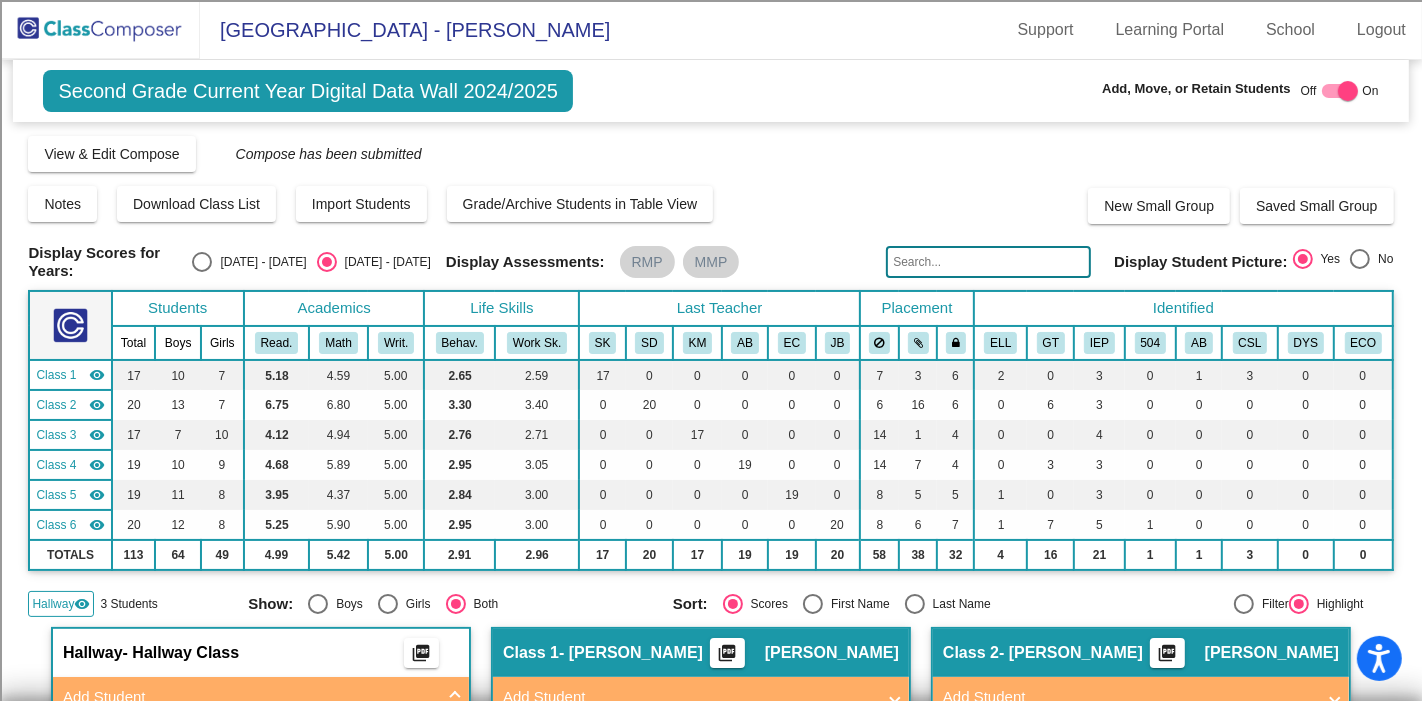 click 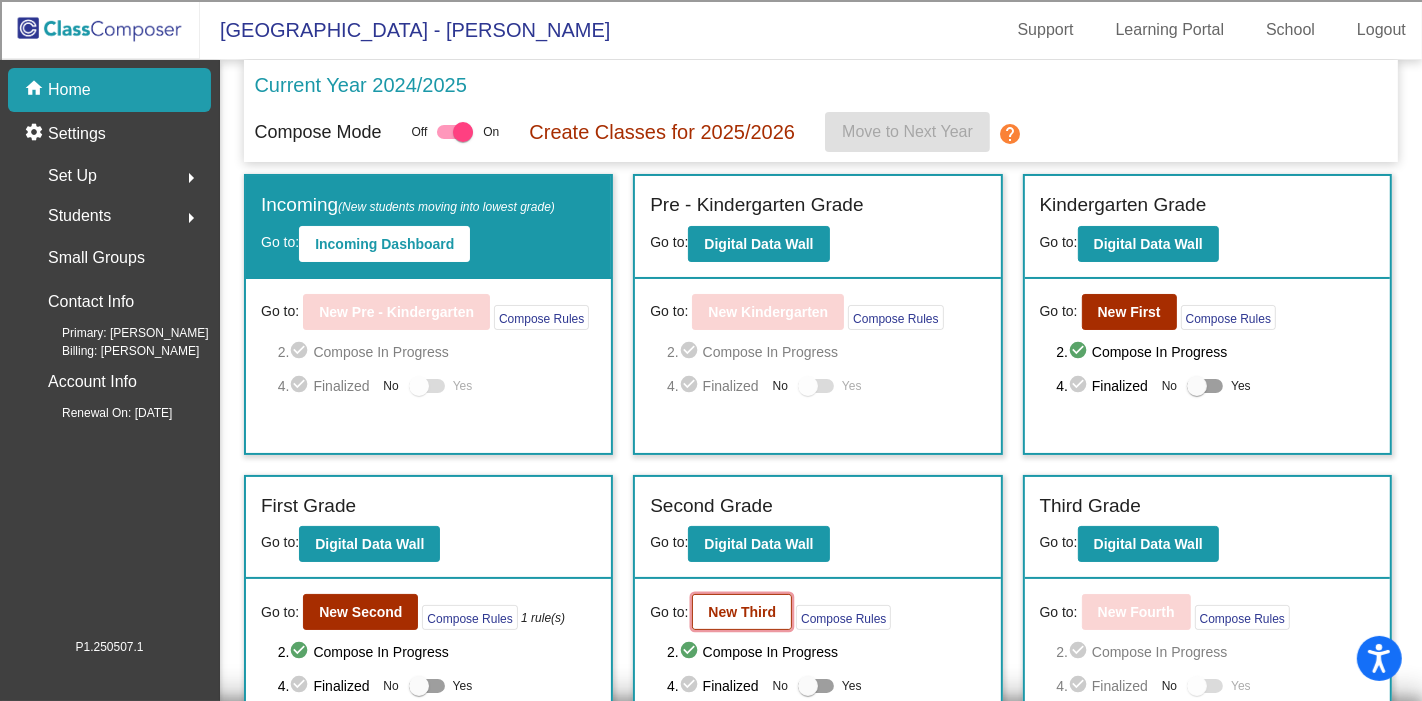 click on "New Third" 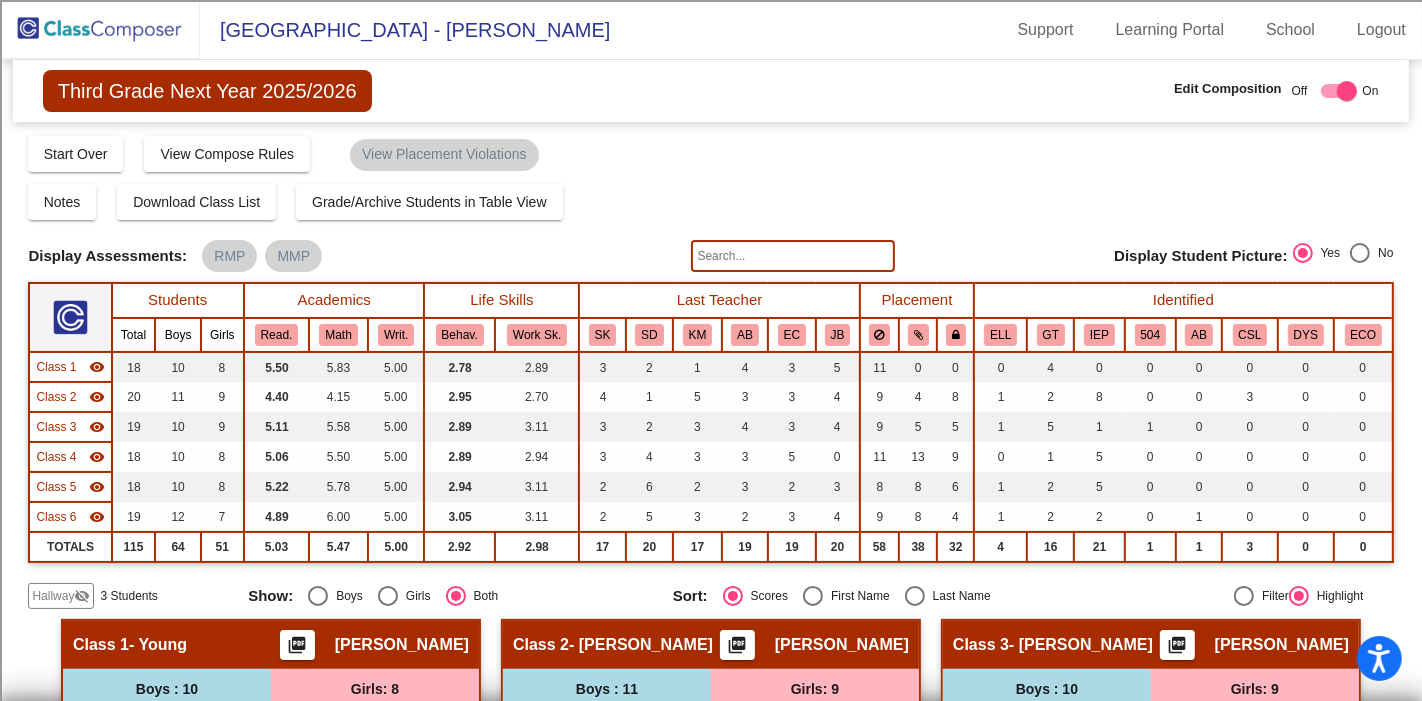 click on "Hallway" 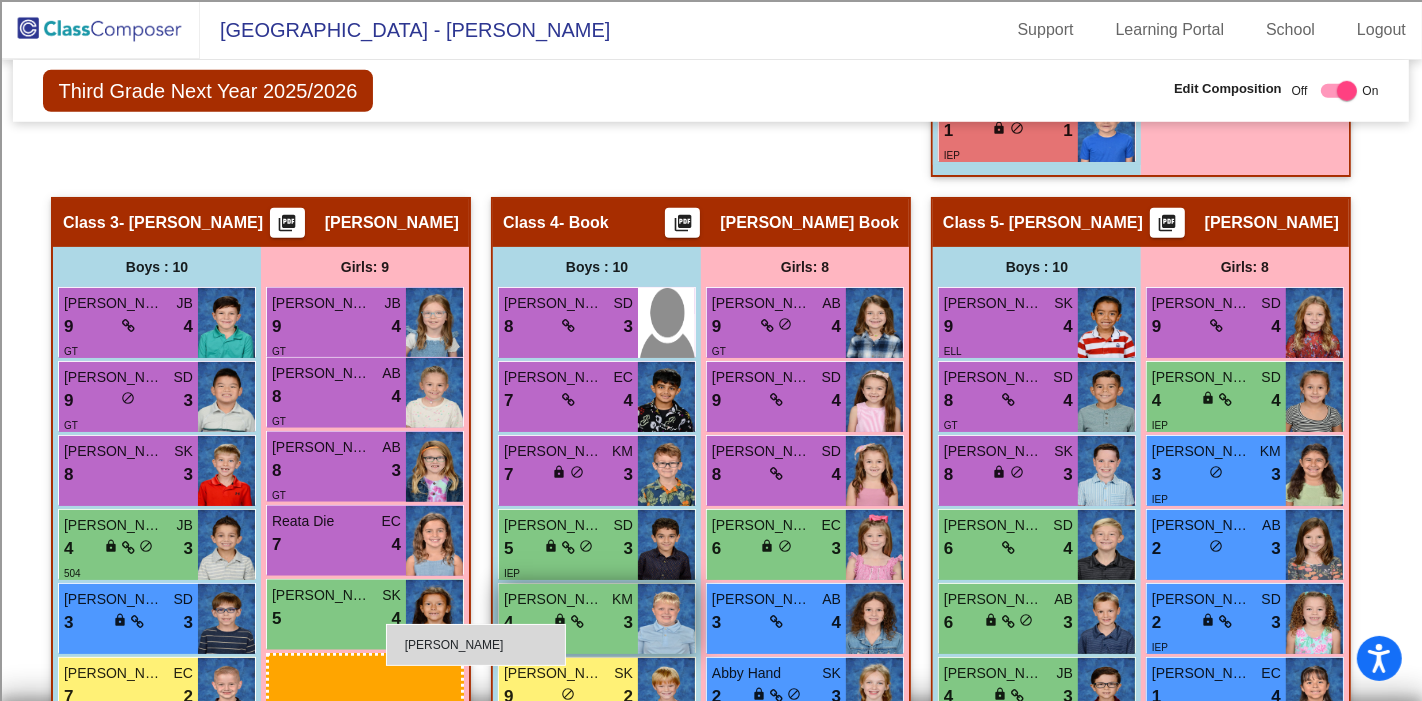 scroll, scrollTop: 1333, scrollLeft: 0, axis: vertical 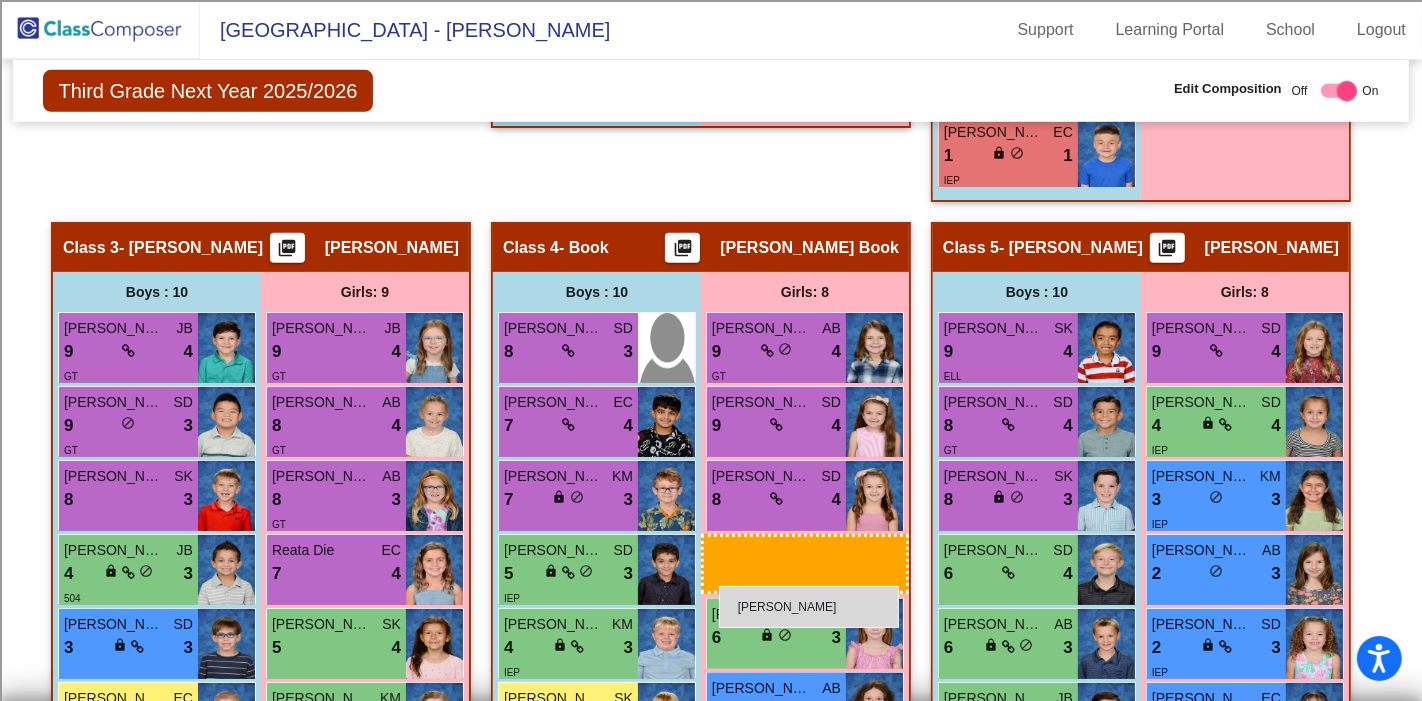 drag, startPoint x: 363, startPoint y: 515, endPoint x: 719, endPoint y: 586, distance: 363.01102 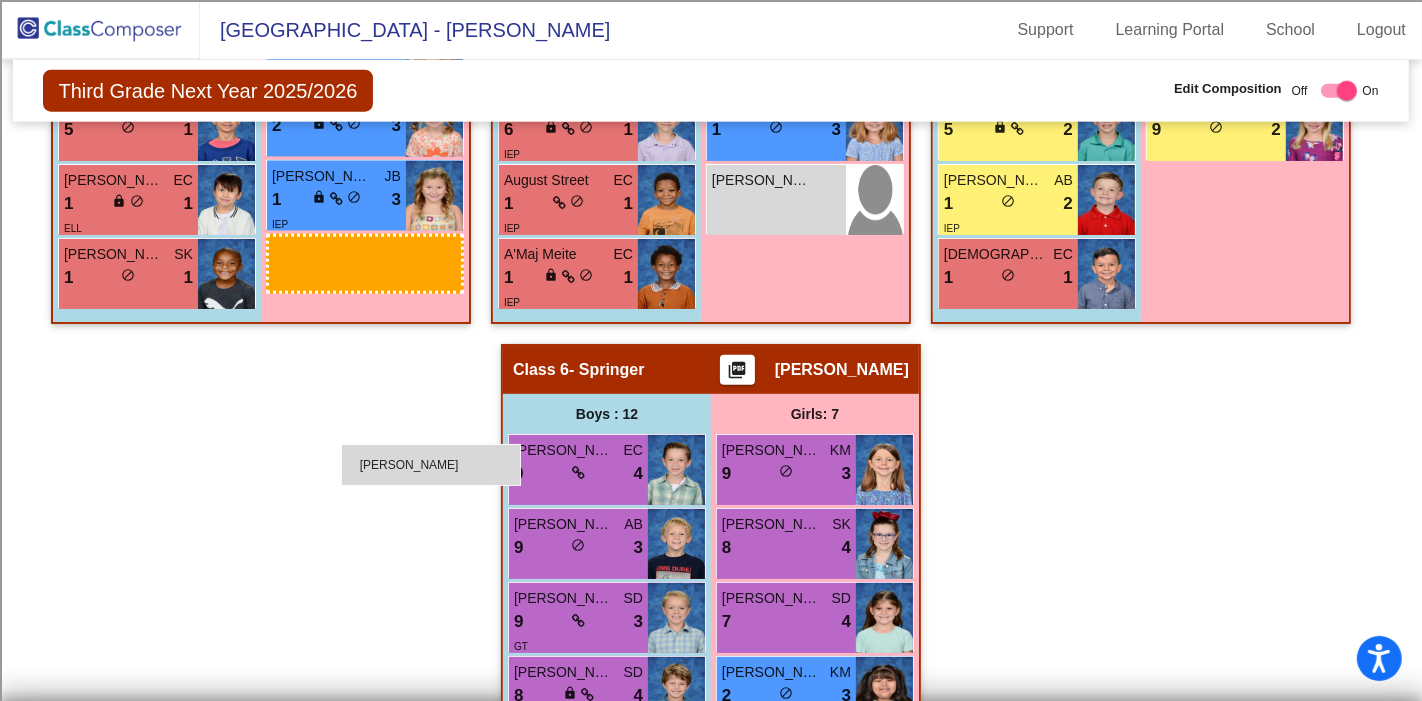 scroll, scrollTop: 2111, scrollLeft: 0, axis: vertical 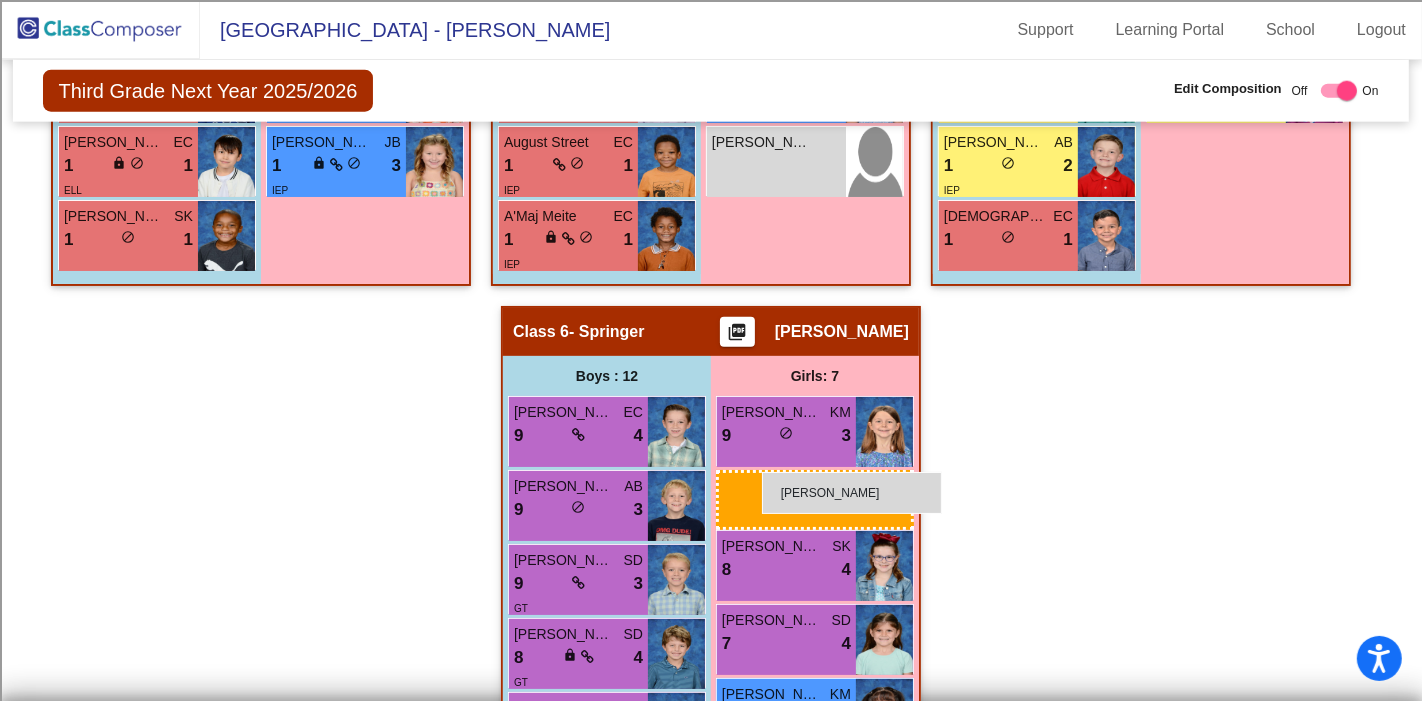 drag, startPoint x: 313, startPoint y: 351, endPoint x: 762, endPoint y: 472, distance: 465.01828 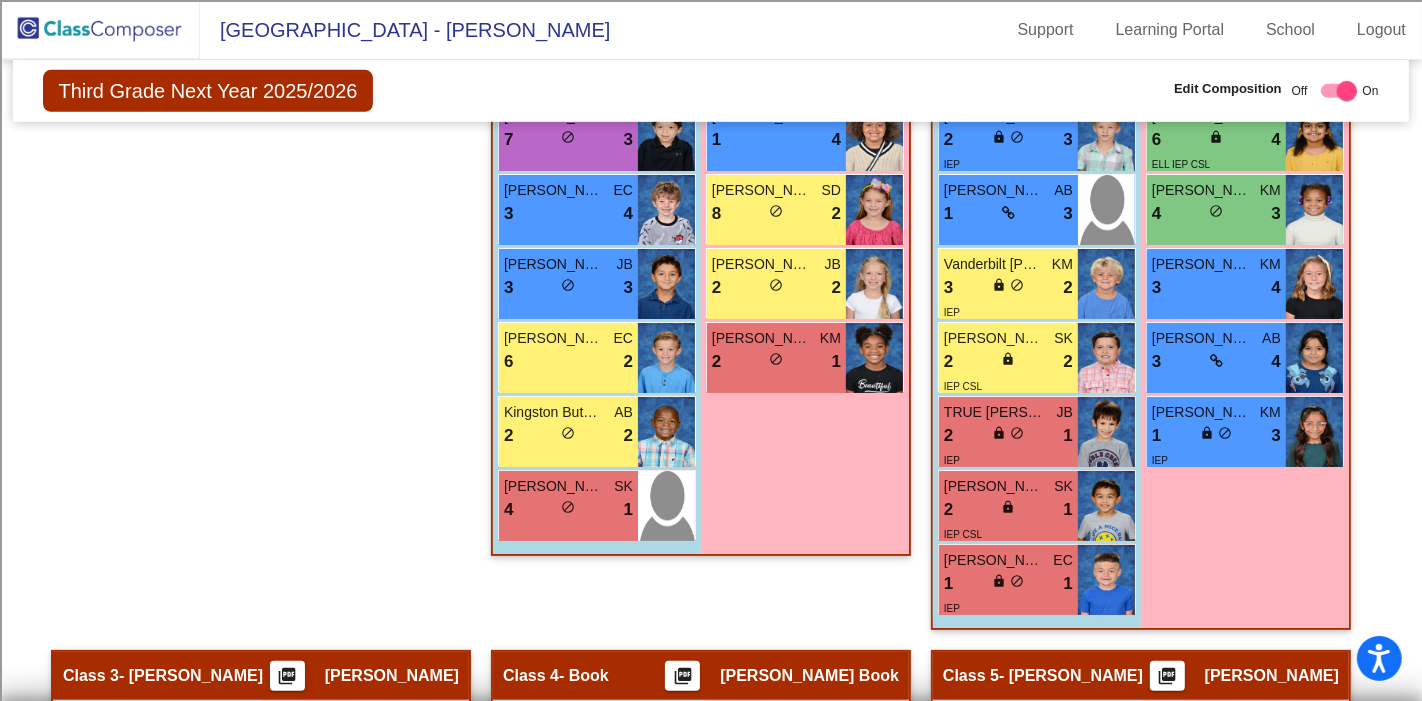 scroll, scrollTop: 0, scrollLeft: 0, axis: both 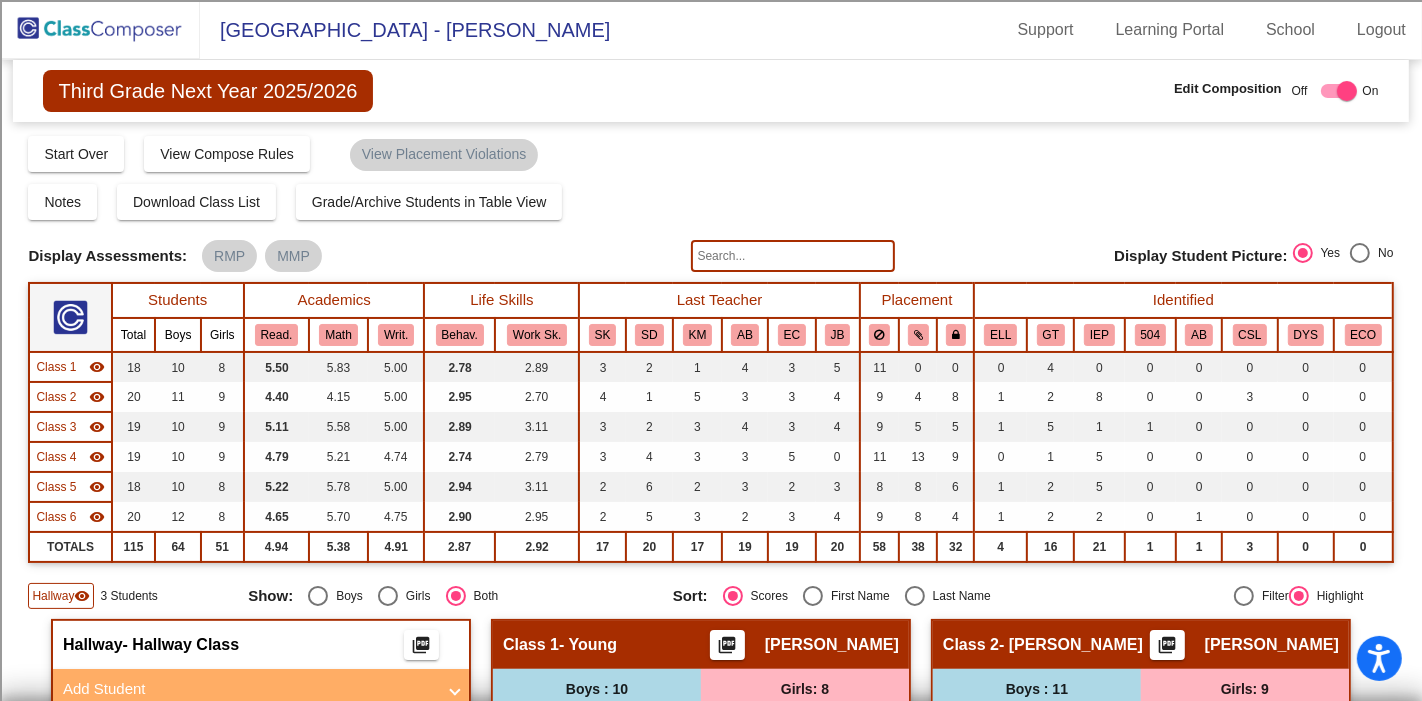 click 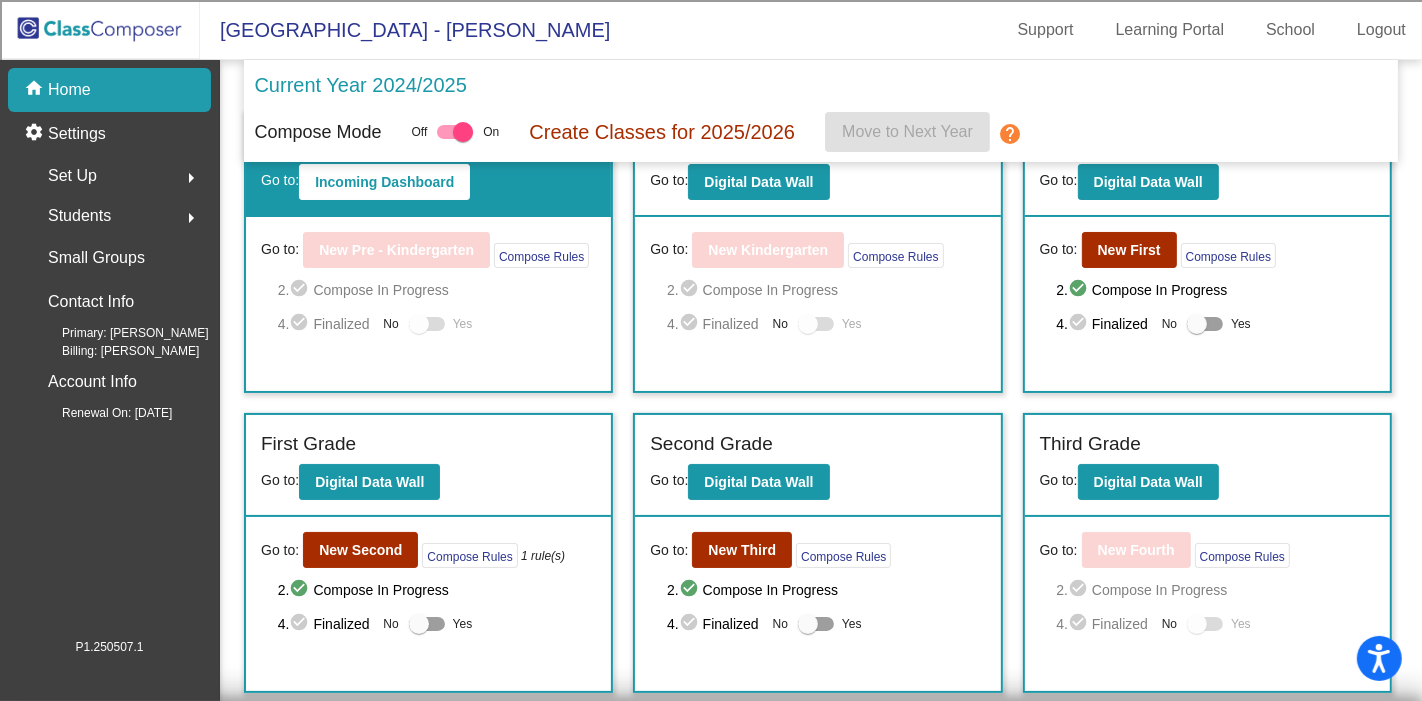 scroll, scrollTop: 0, scrollLeft: 0, axis: both 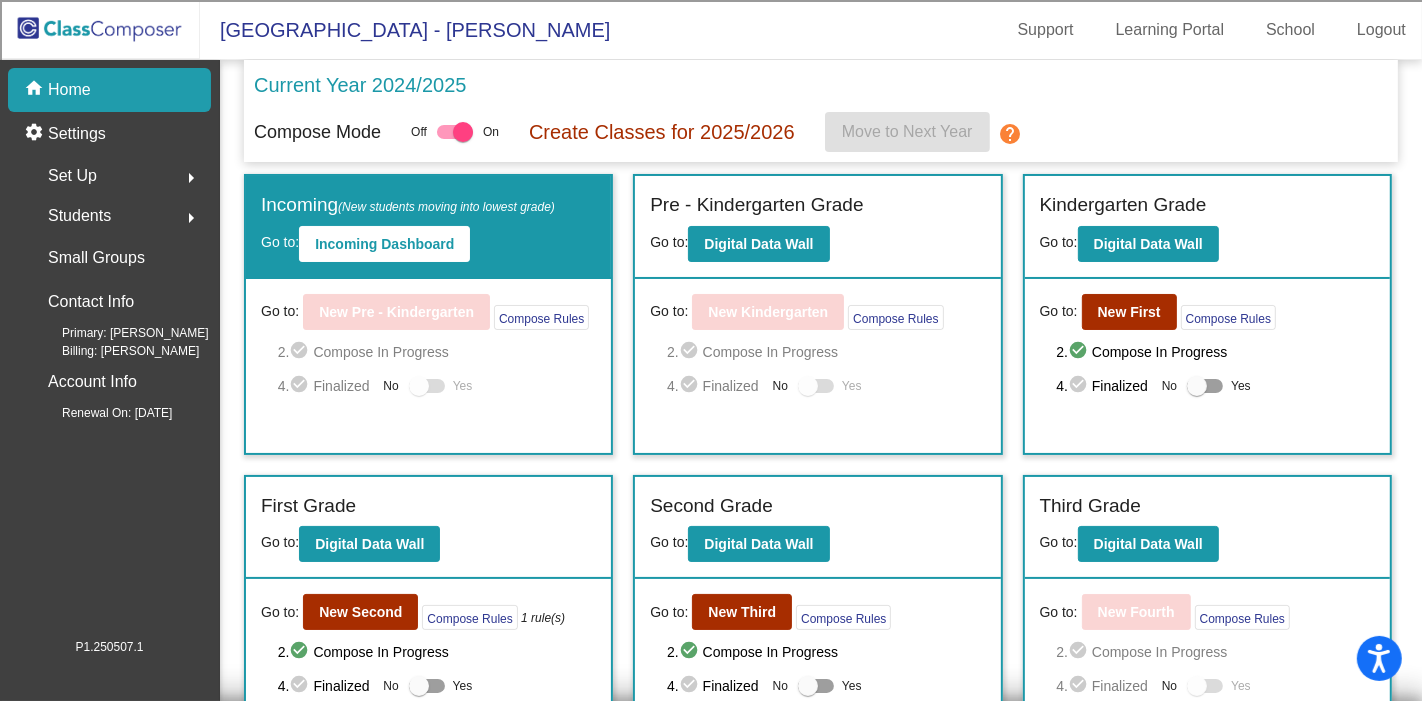 click on "help" 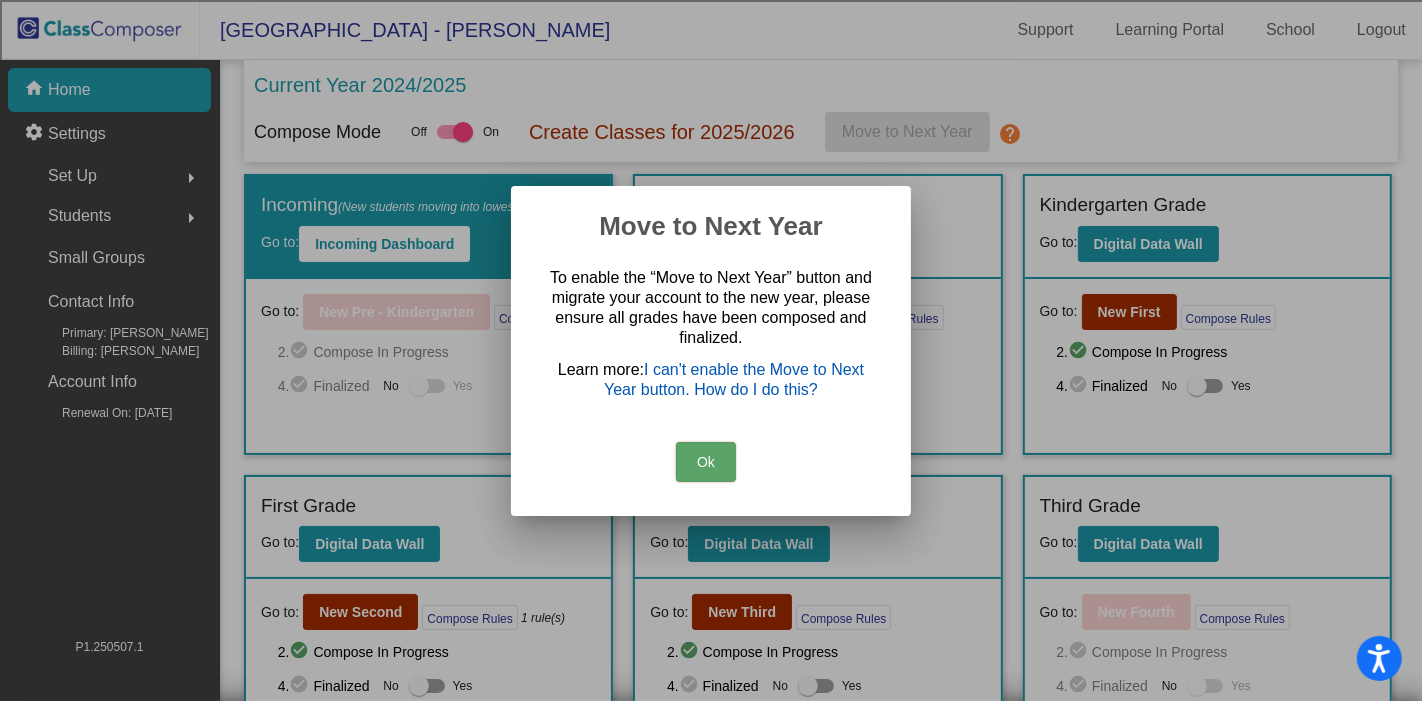 click on "I can't enable the Move to Next Year button. How do I do this?" at bounding box center (734, 379) 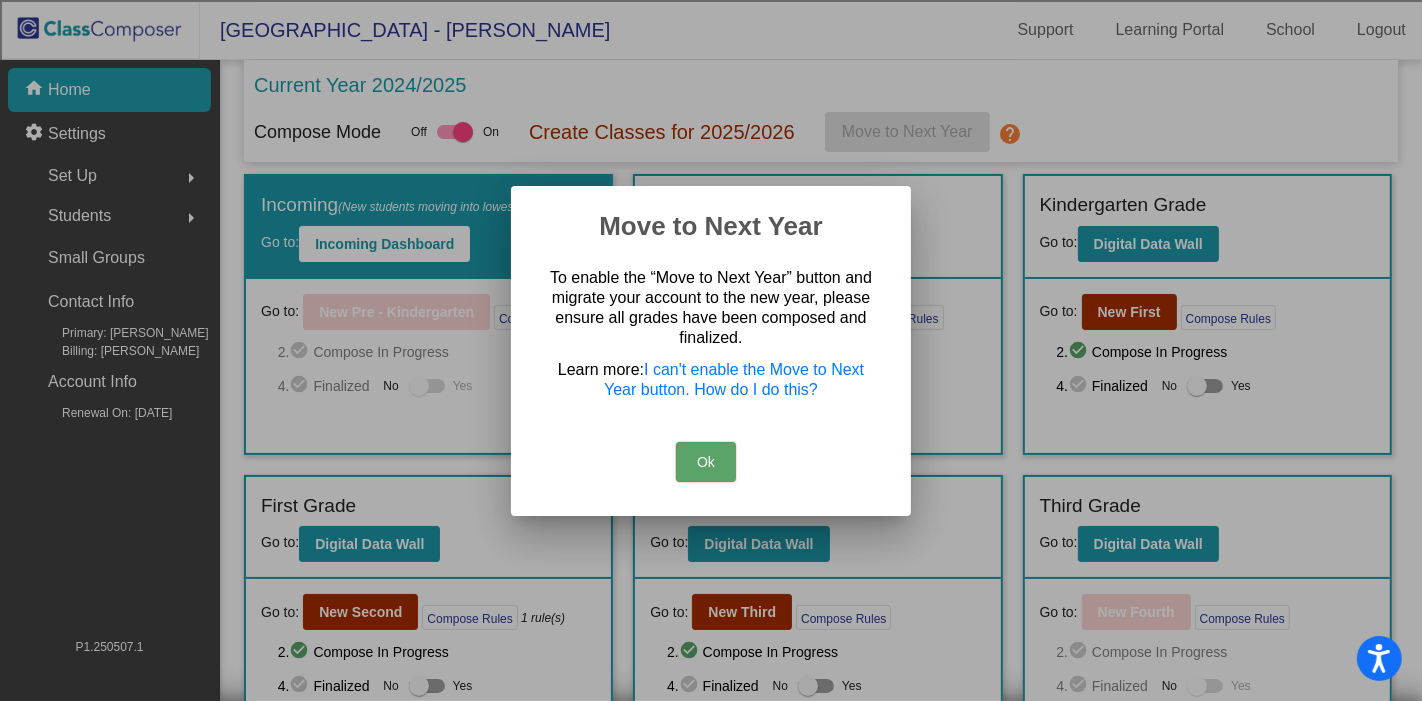 click on "Ok" at bounding box center [706, 462] 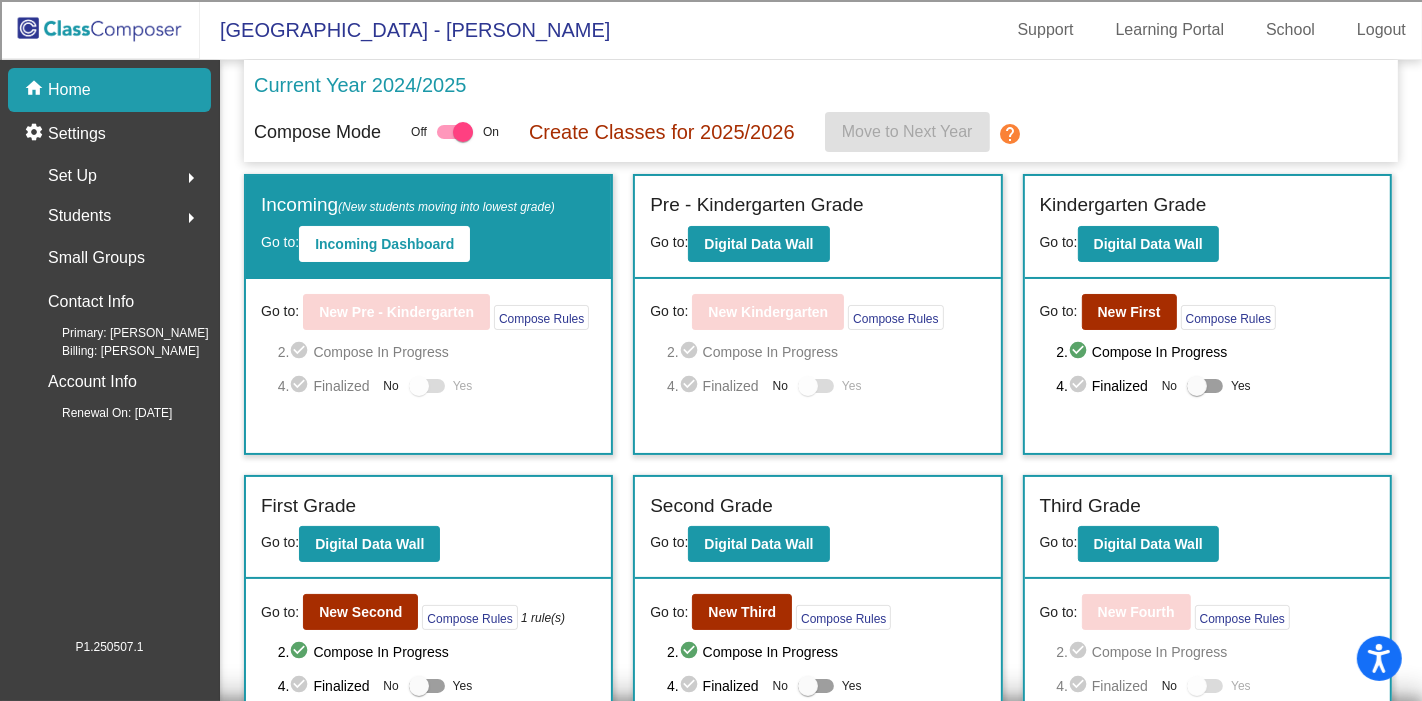 click on "arrow_right" 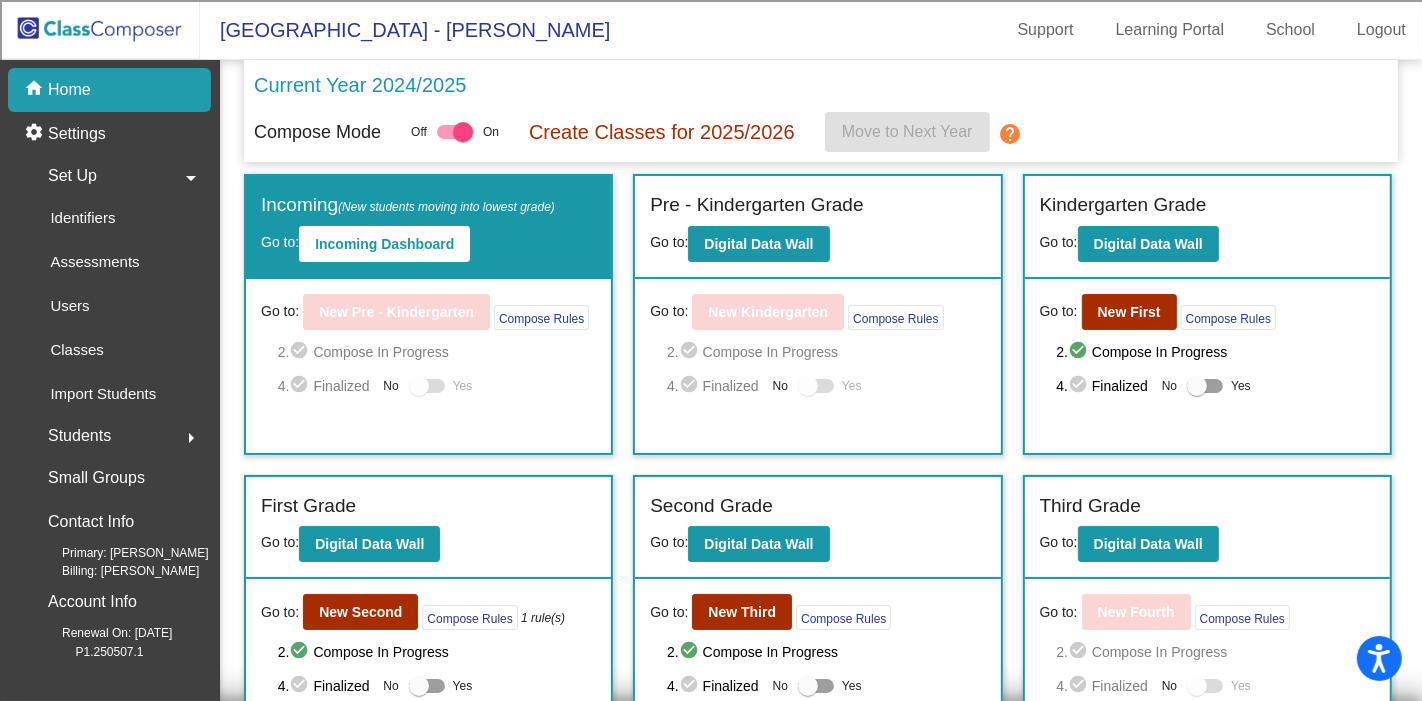 click on "Students  arrow_right" 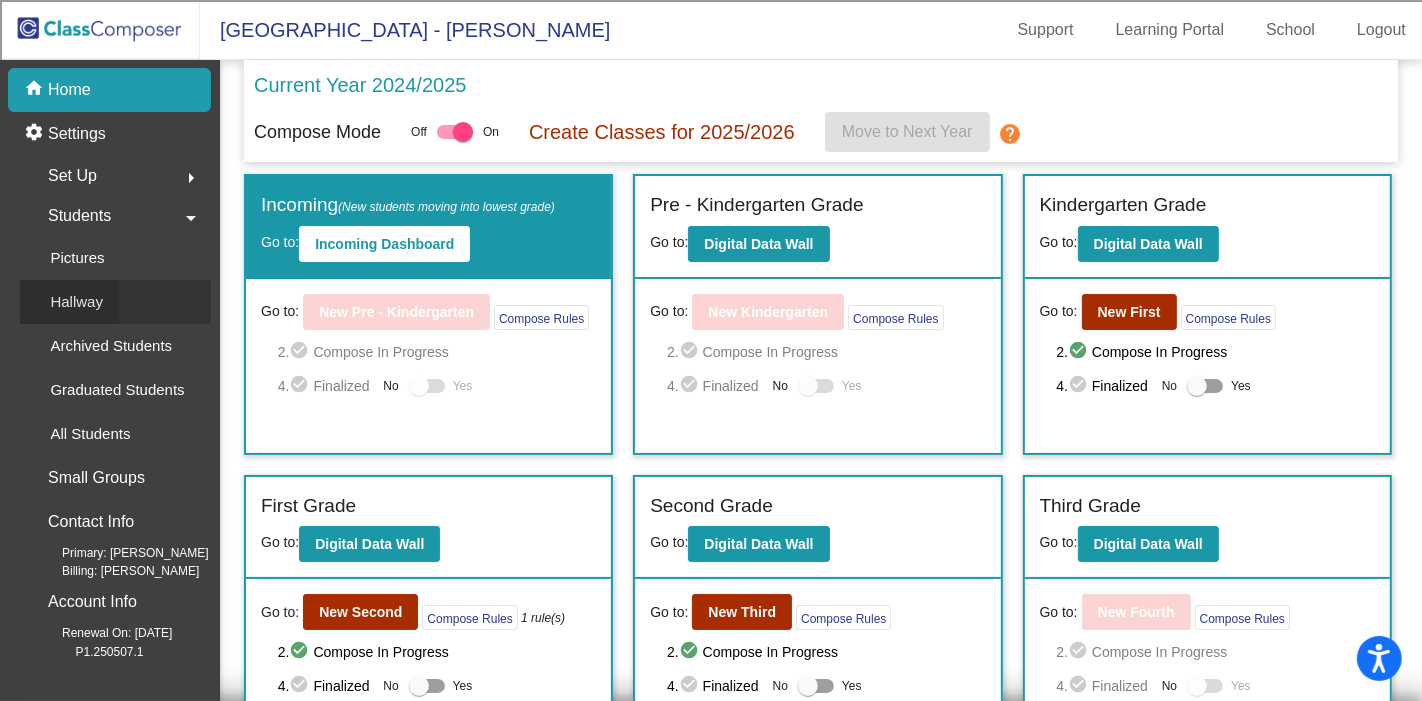 click on "Hallway" 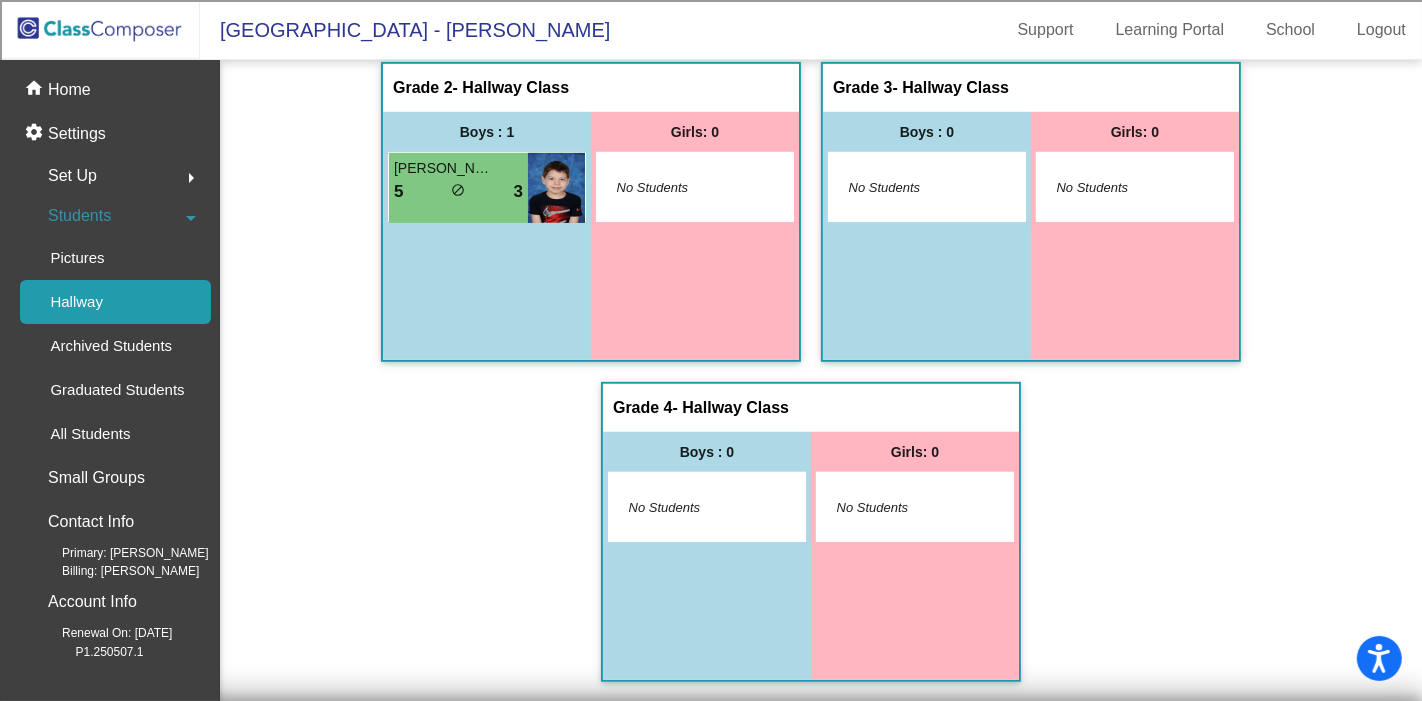 scroll, scrollTop: 0, scrollLeft: 0, axis: both 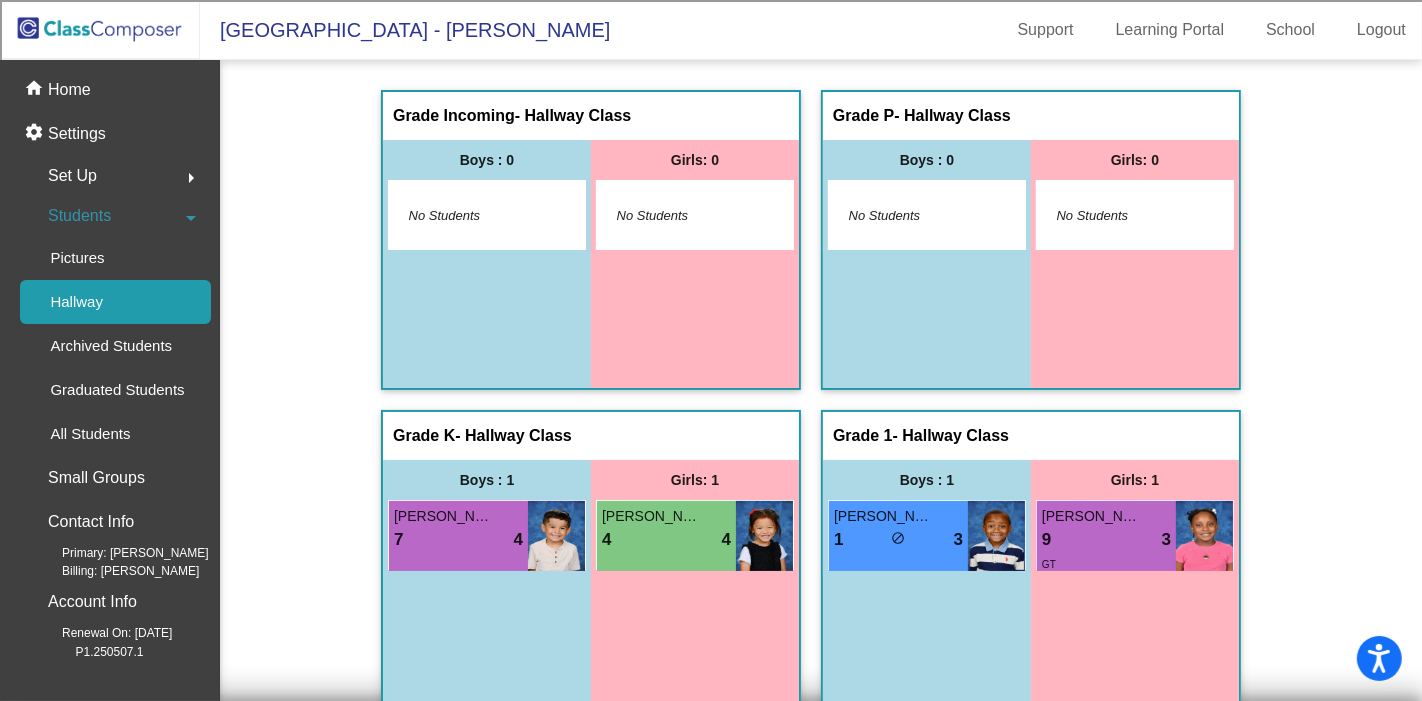 click 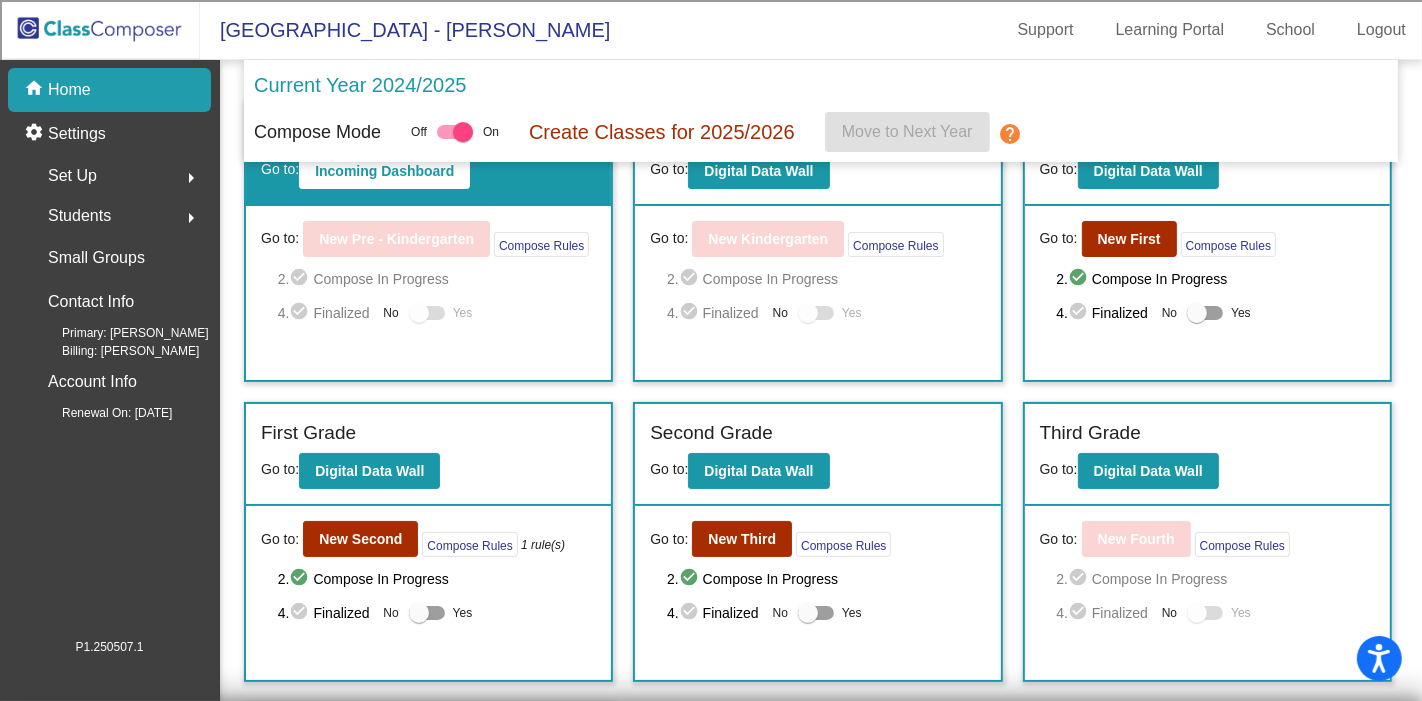 scroll, scrollTop: 0, scrollLeft: 0, axis: both 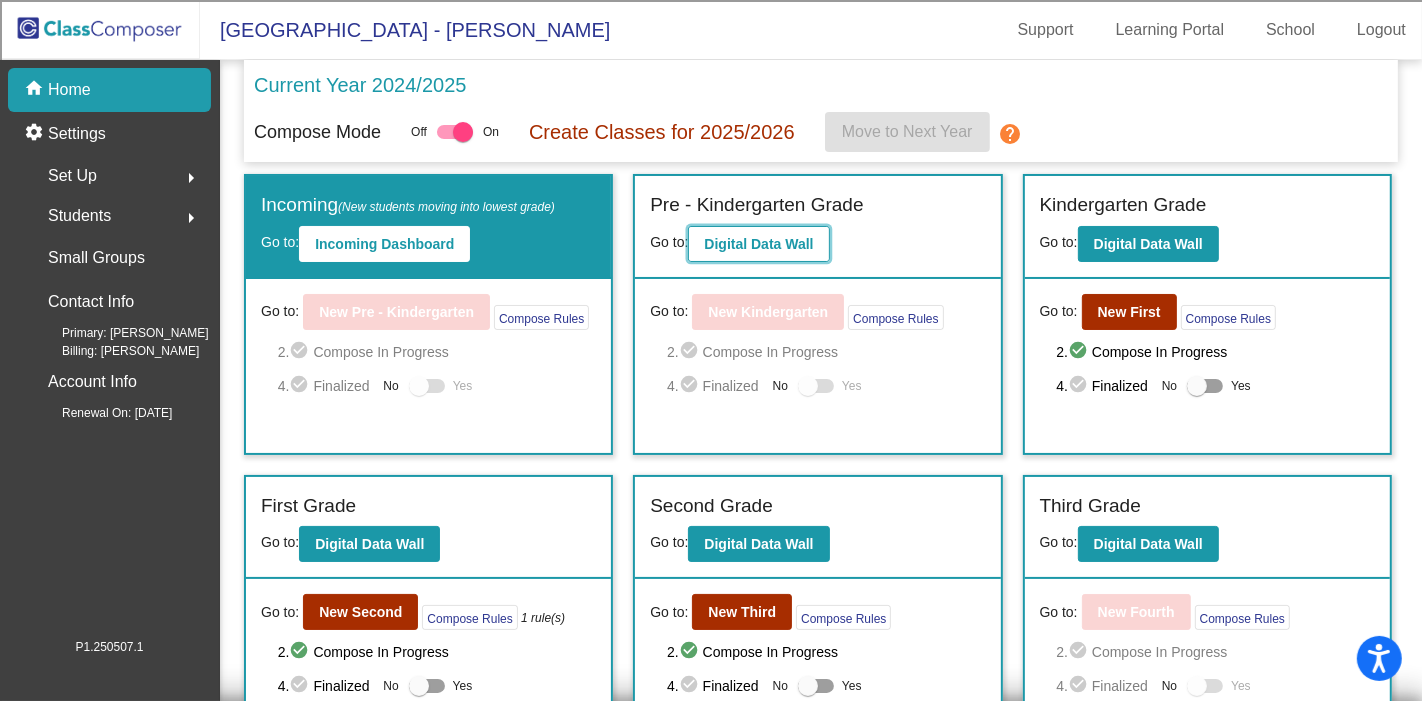 click on "Digital Data Wall" 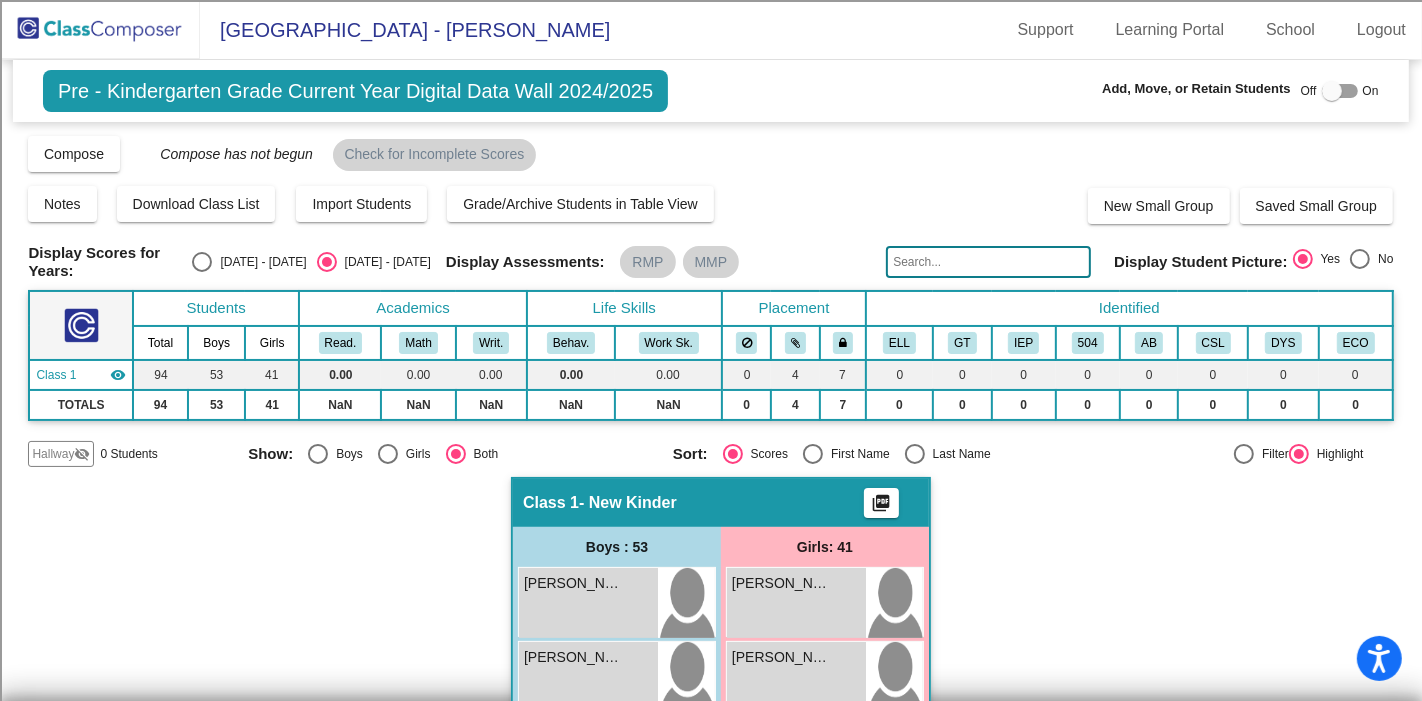 click 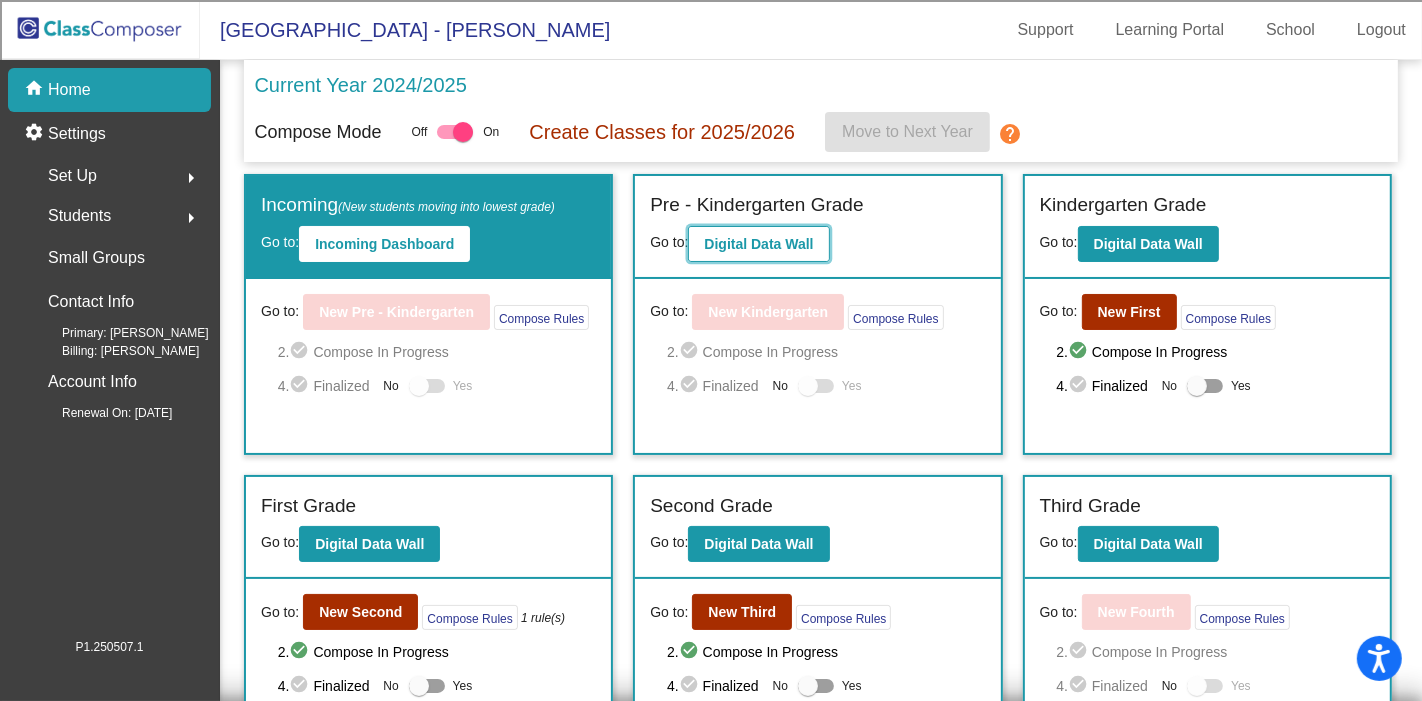 click on "Digital Data Wall" 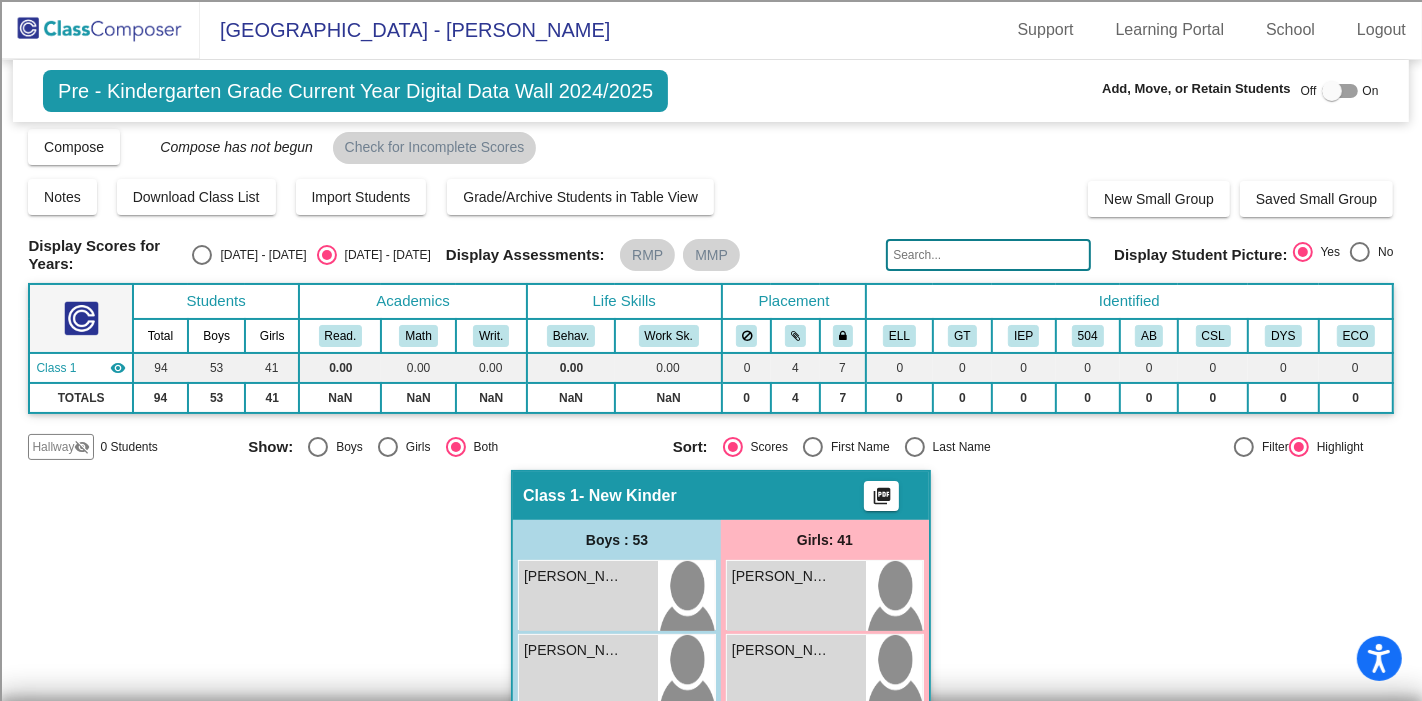 scroll, scrollTop: 0, scrollLeft: 0, axis: both 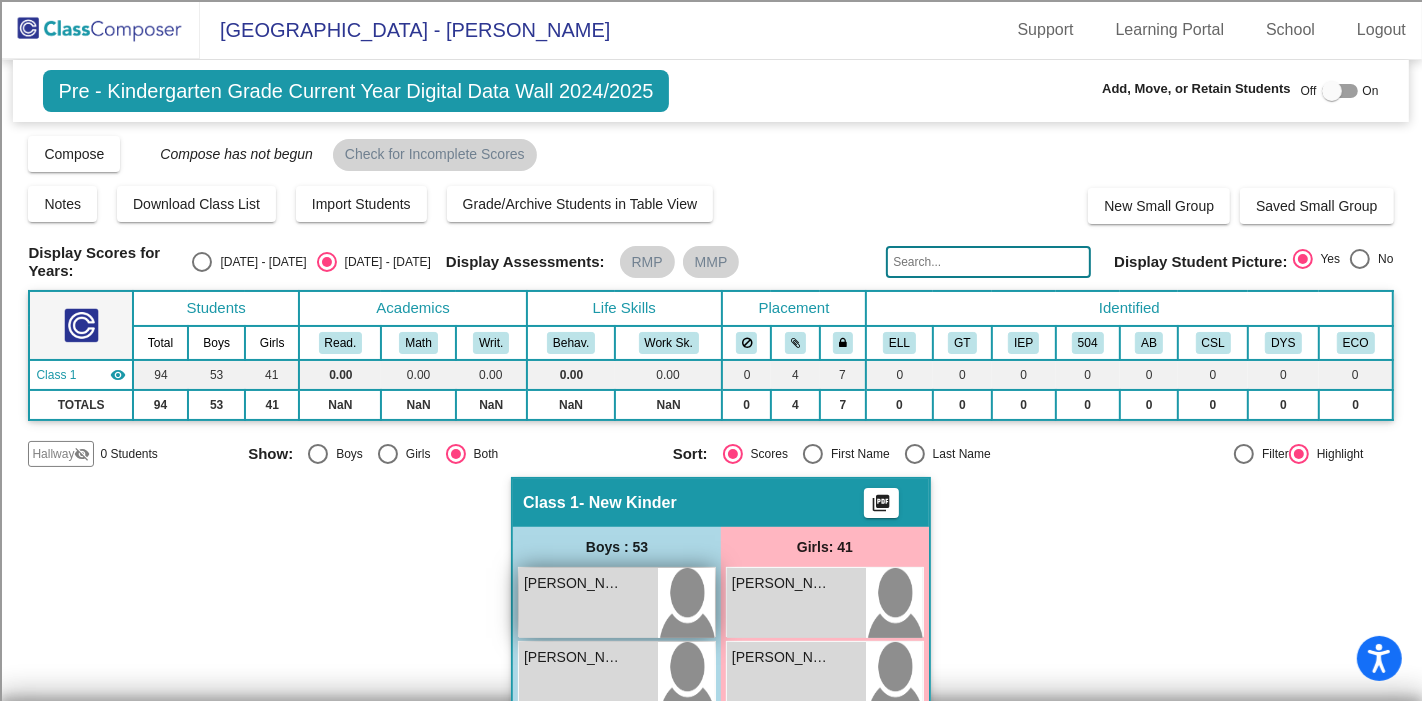 click on "[PERSON_NAME] lock do_not_disturb_alt" at bounding box center (588, 603) 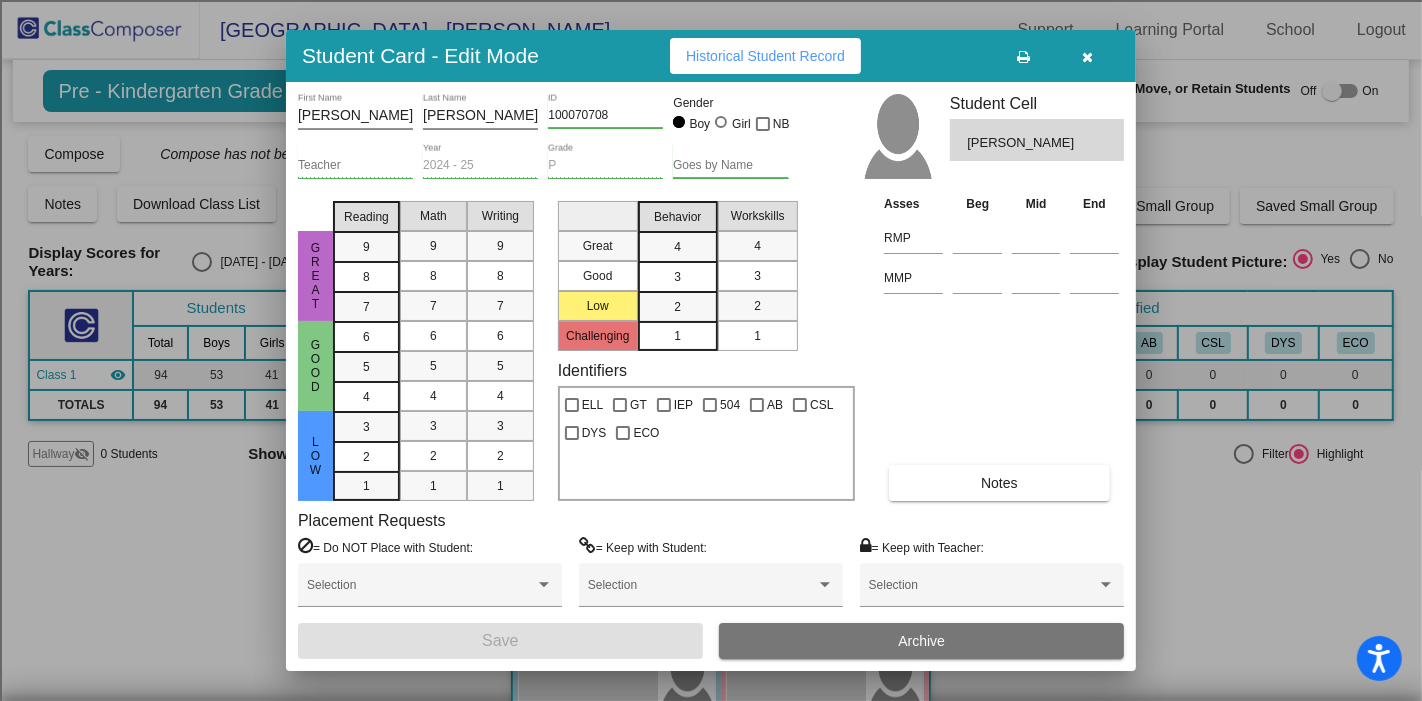 click on "[PERSON_NAME] First Name" at bounding box center [355, 111] 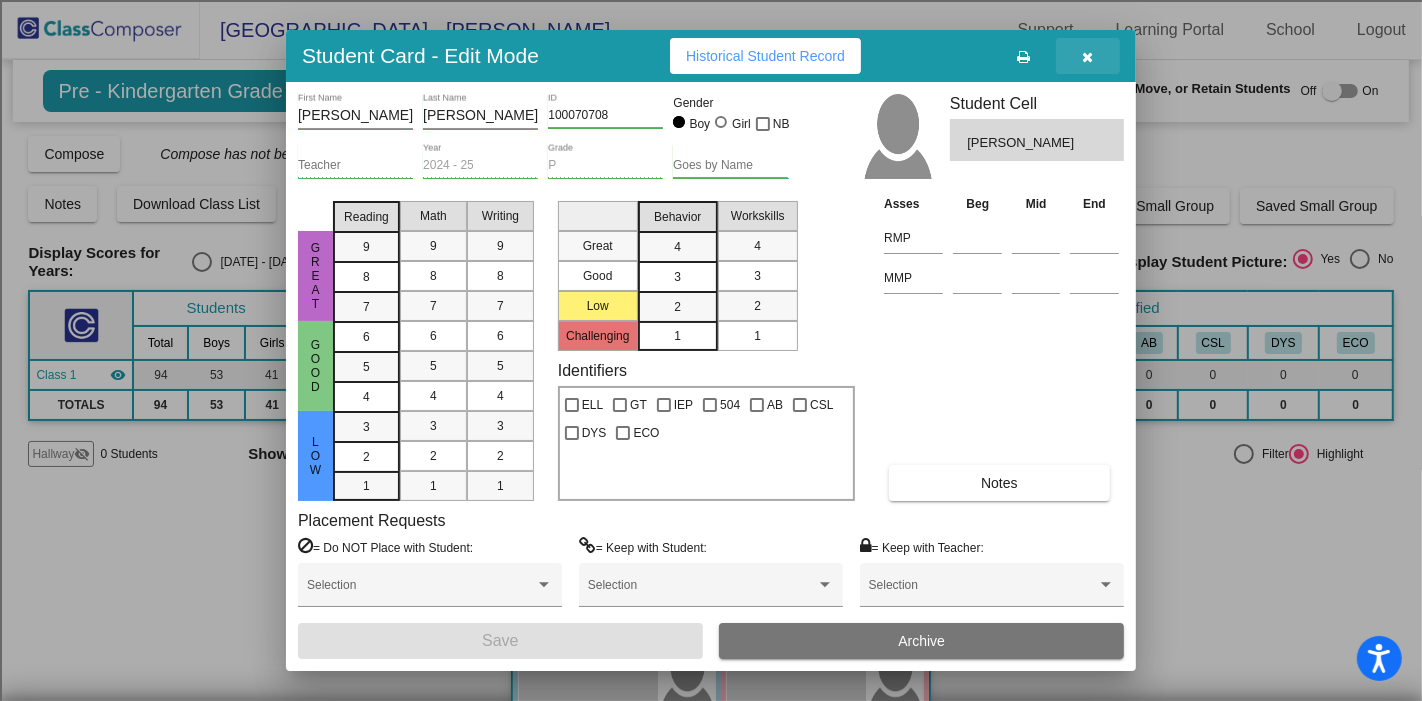 click at bounding box center (1088, 57) 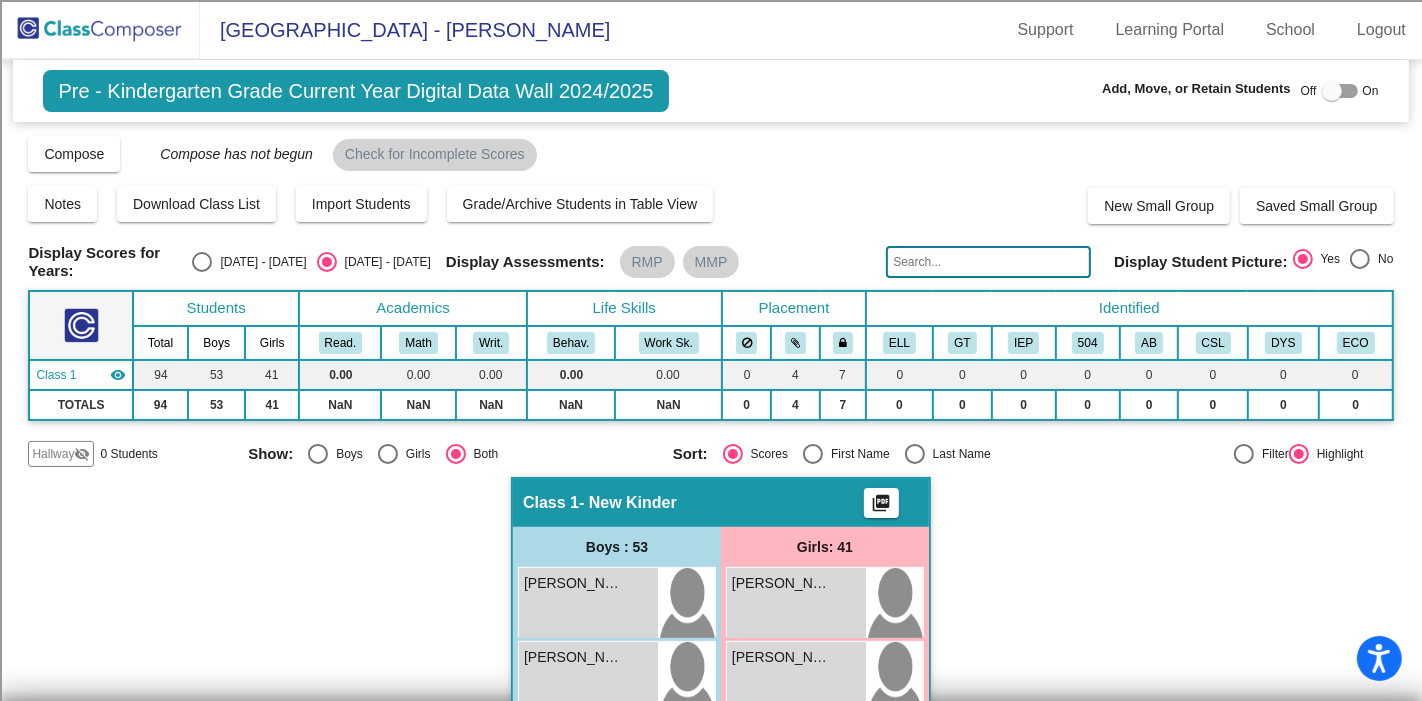 click 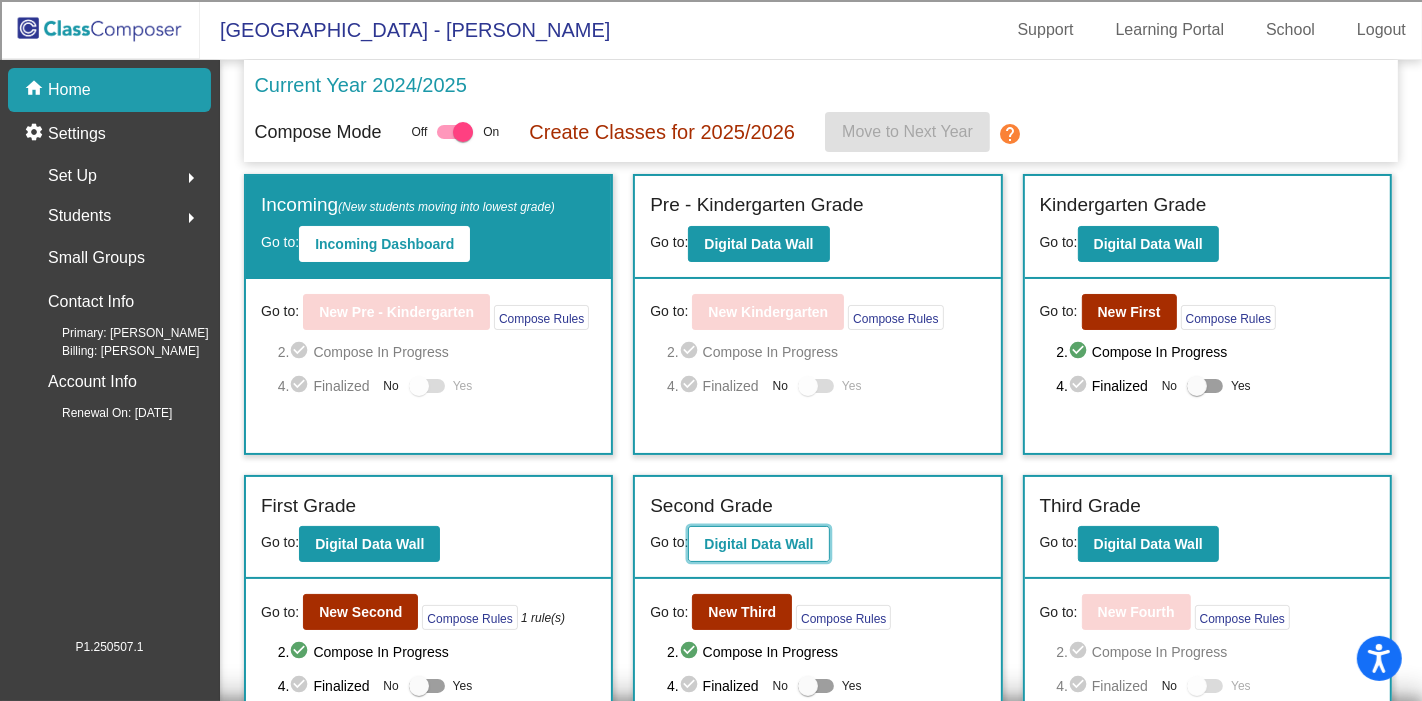click on "Digital Data Wall" 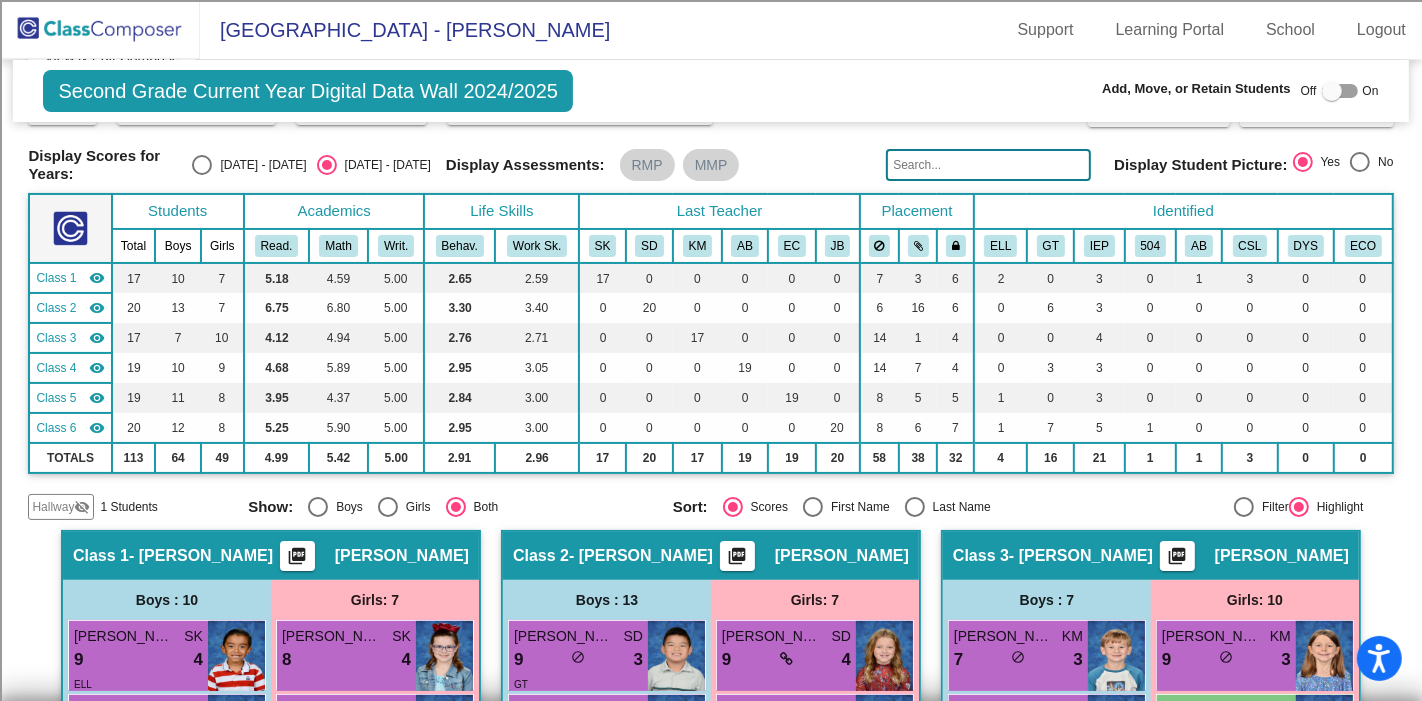 scroll, scrollTop: 0, scrollLeft: 0, axis: both 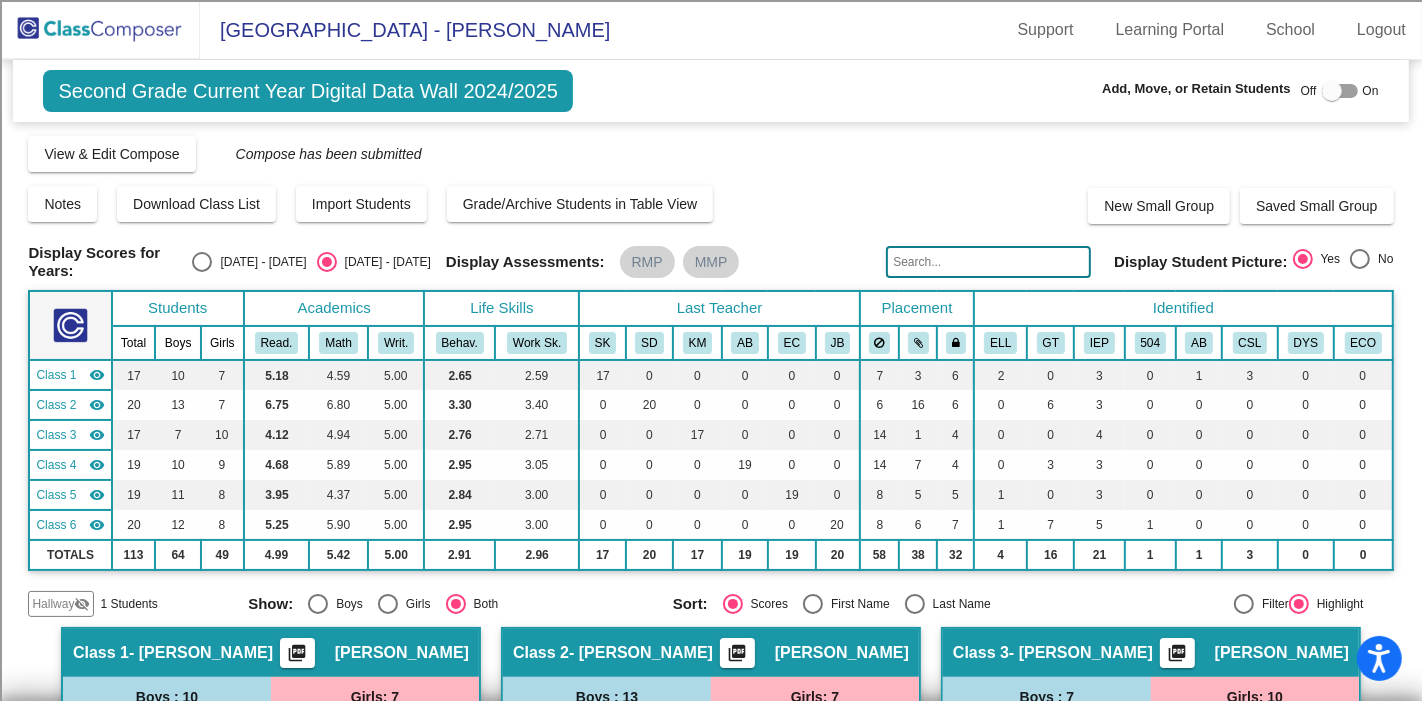 click 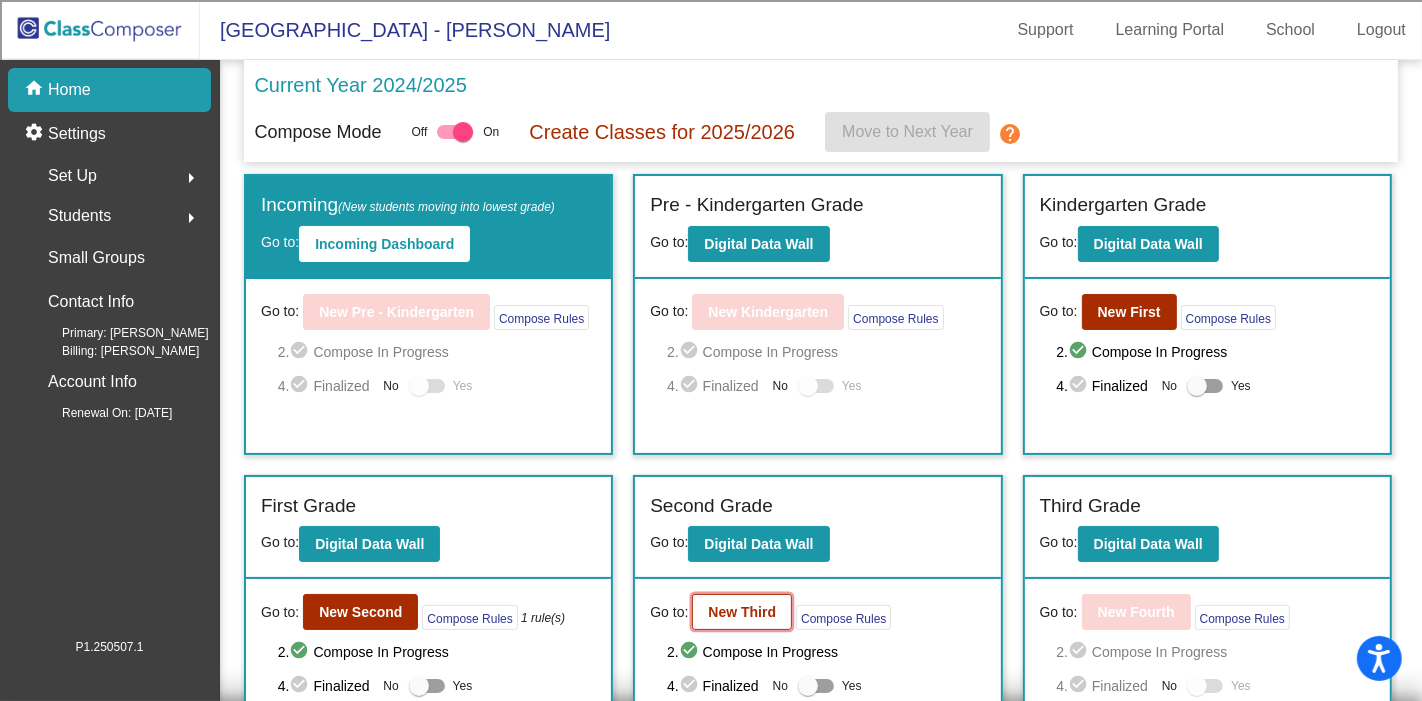 click on "New Third" 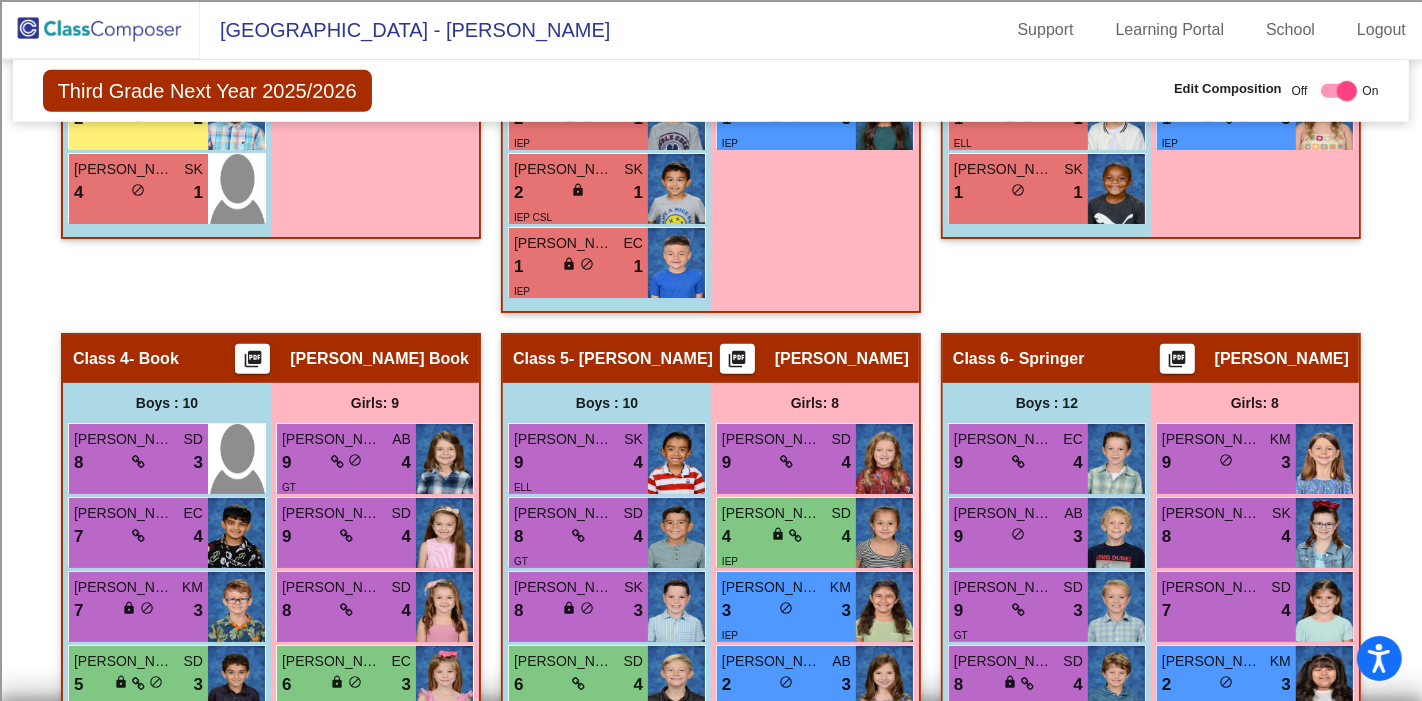 scroll, scrollTop: 1857, scrollLeft: 0, axis: vertical 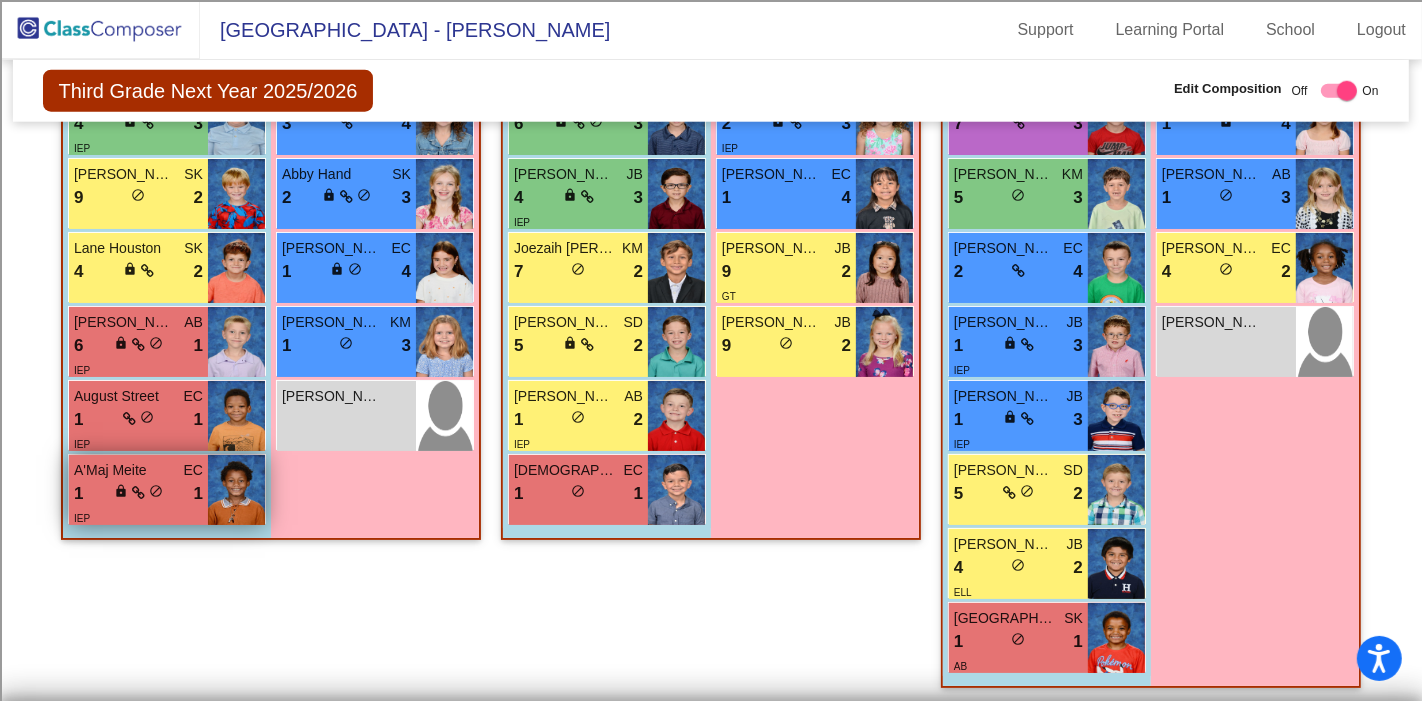 click on "1 lock do_not_disturb_alt 1" at bounding box center (138, 494) 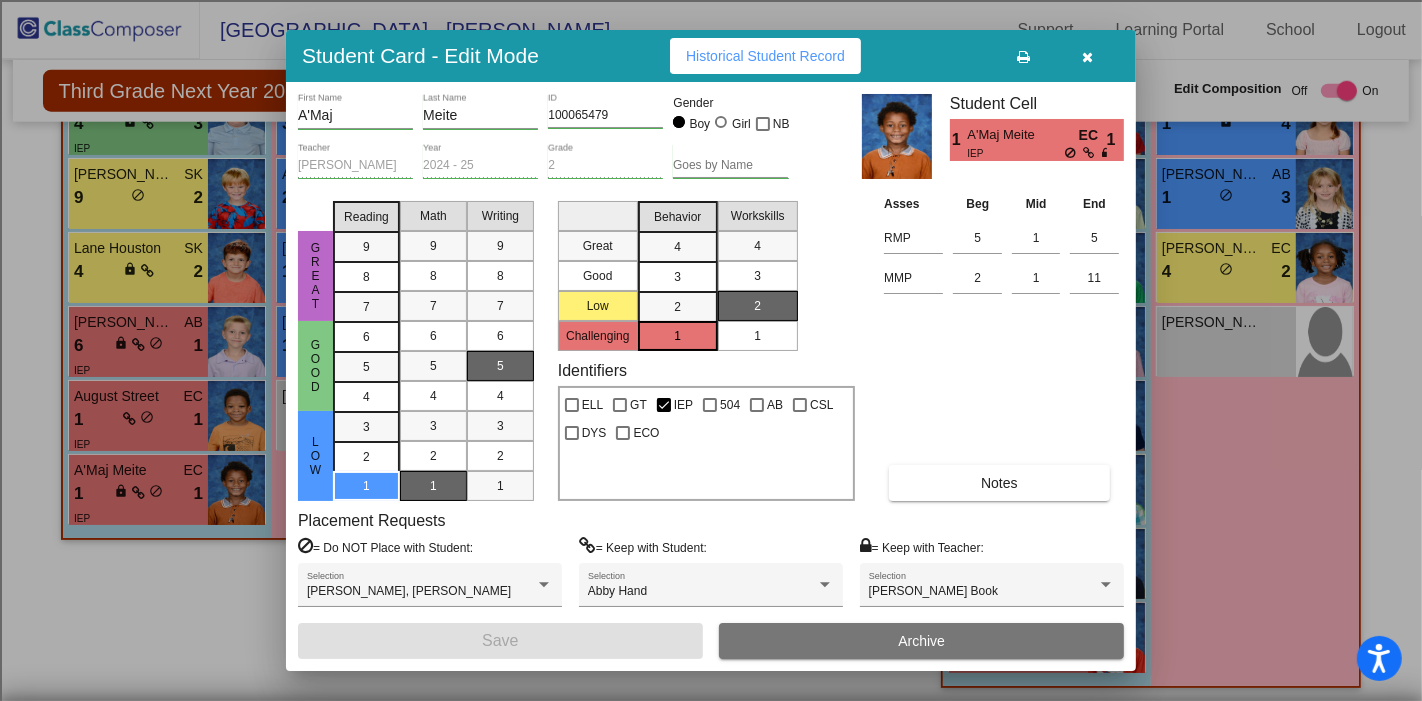 click at bounding box center (1088, 57) 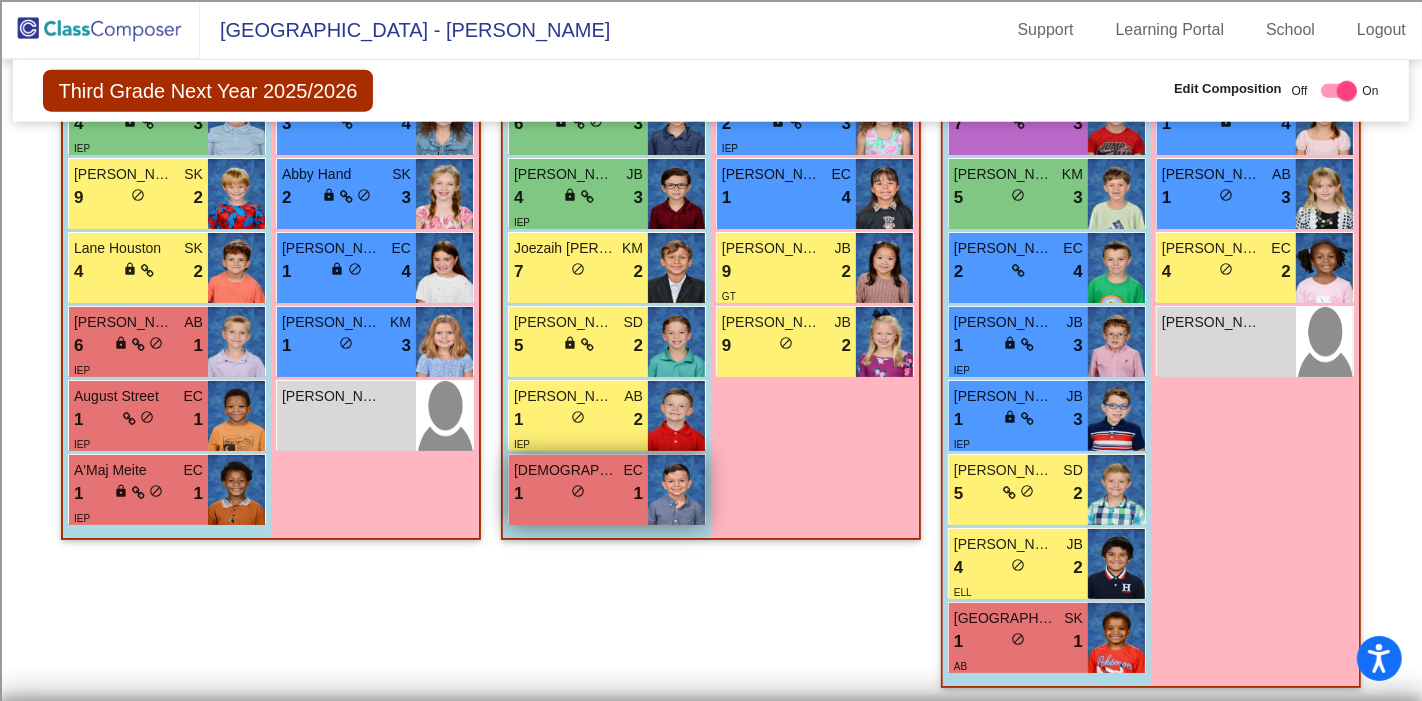 click on "1 lock do_not_disturb_alt 1" at bounding box center [578, 494] 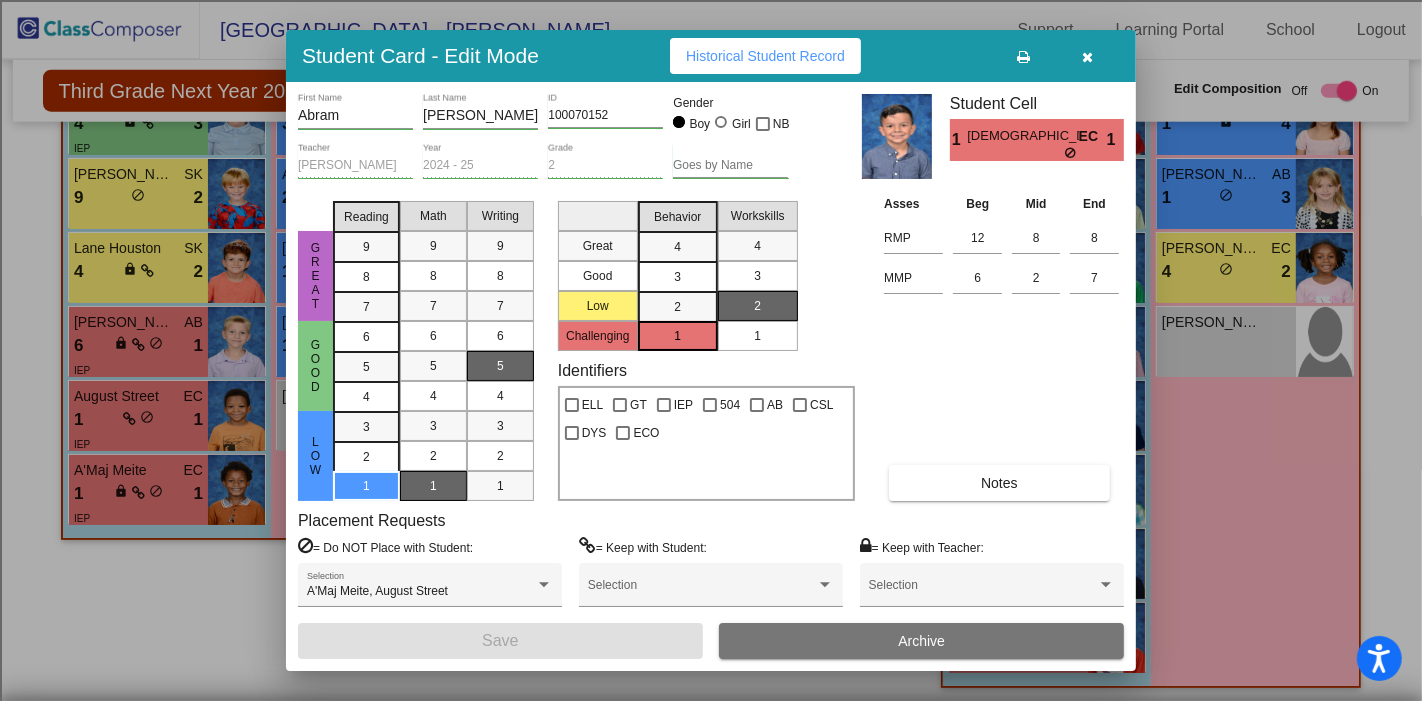 click at bounding box center [1088, 57] 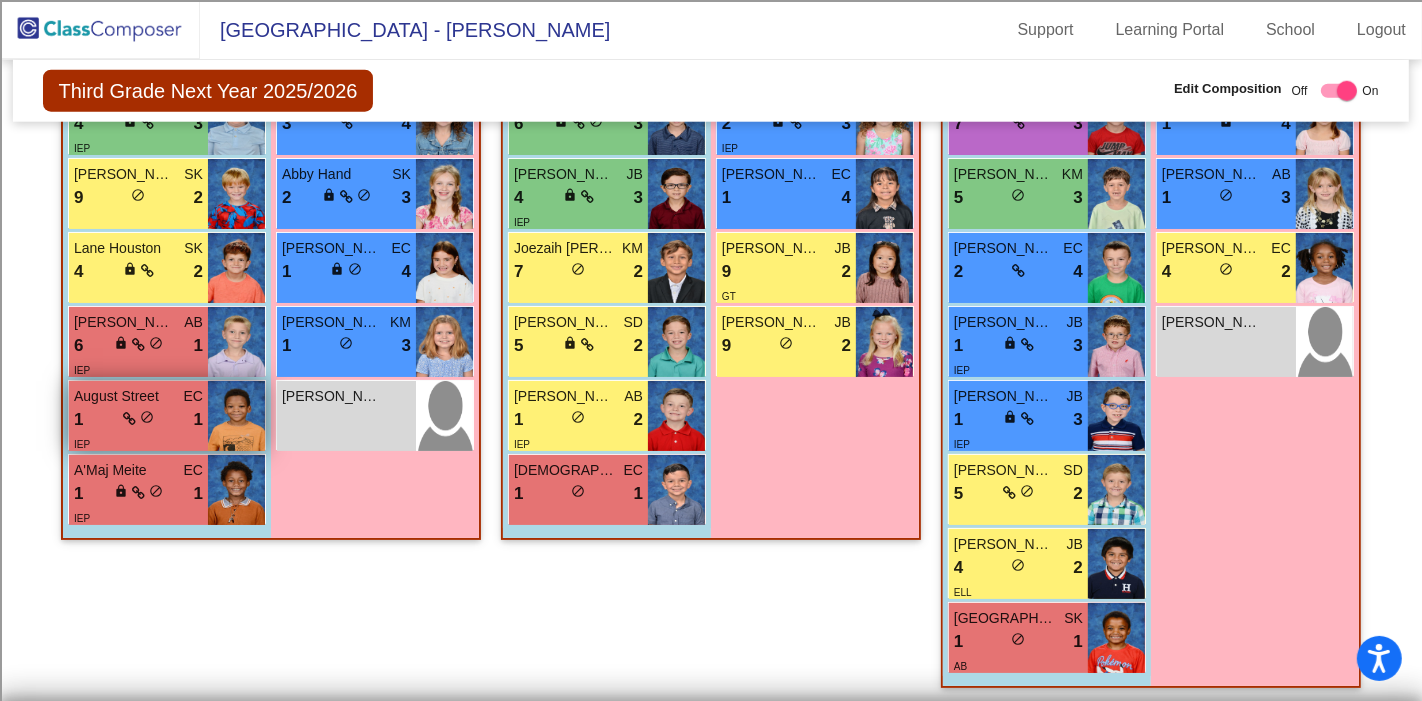click on "IEP" at bounding box center (138, 443) 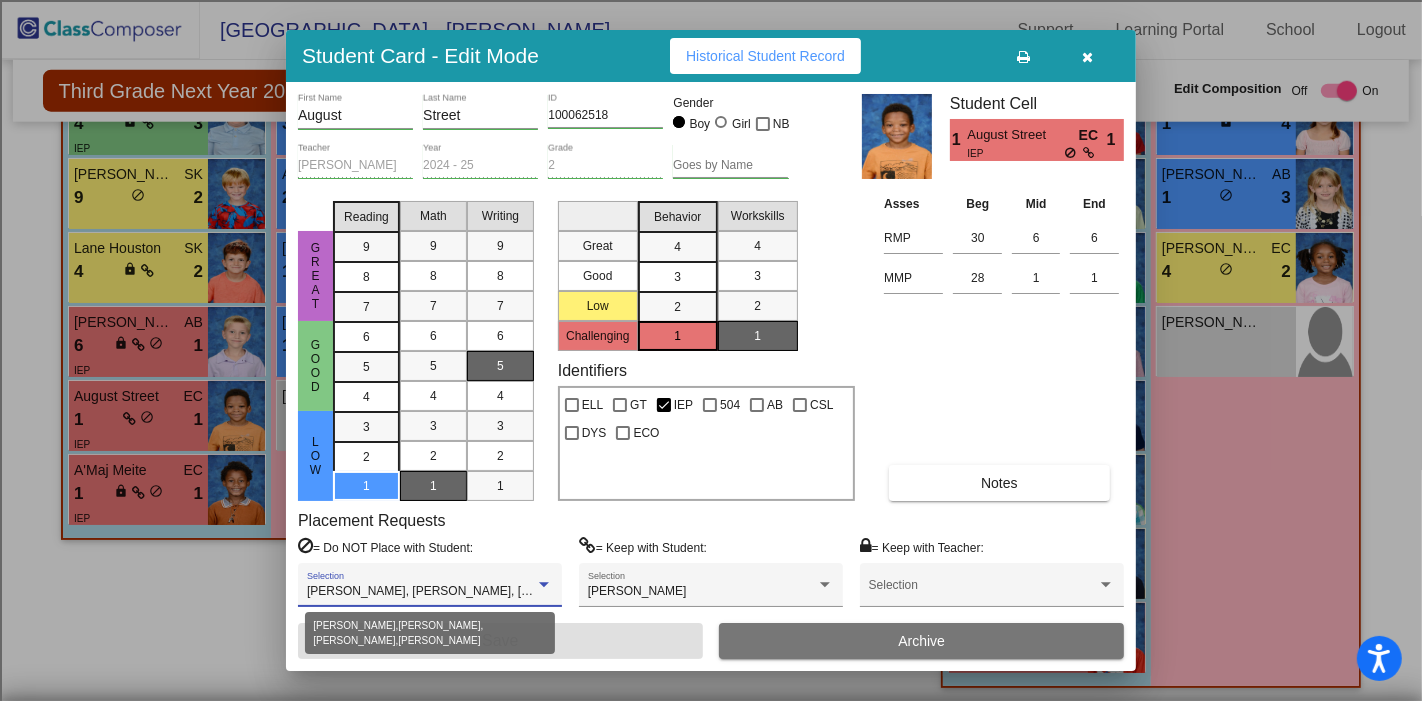 click at bounding box center [544, 585] 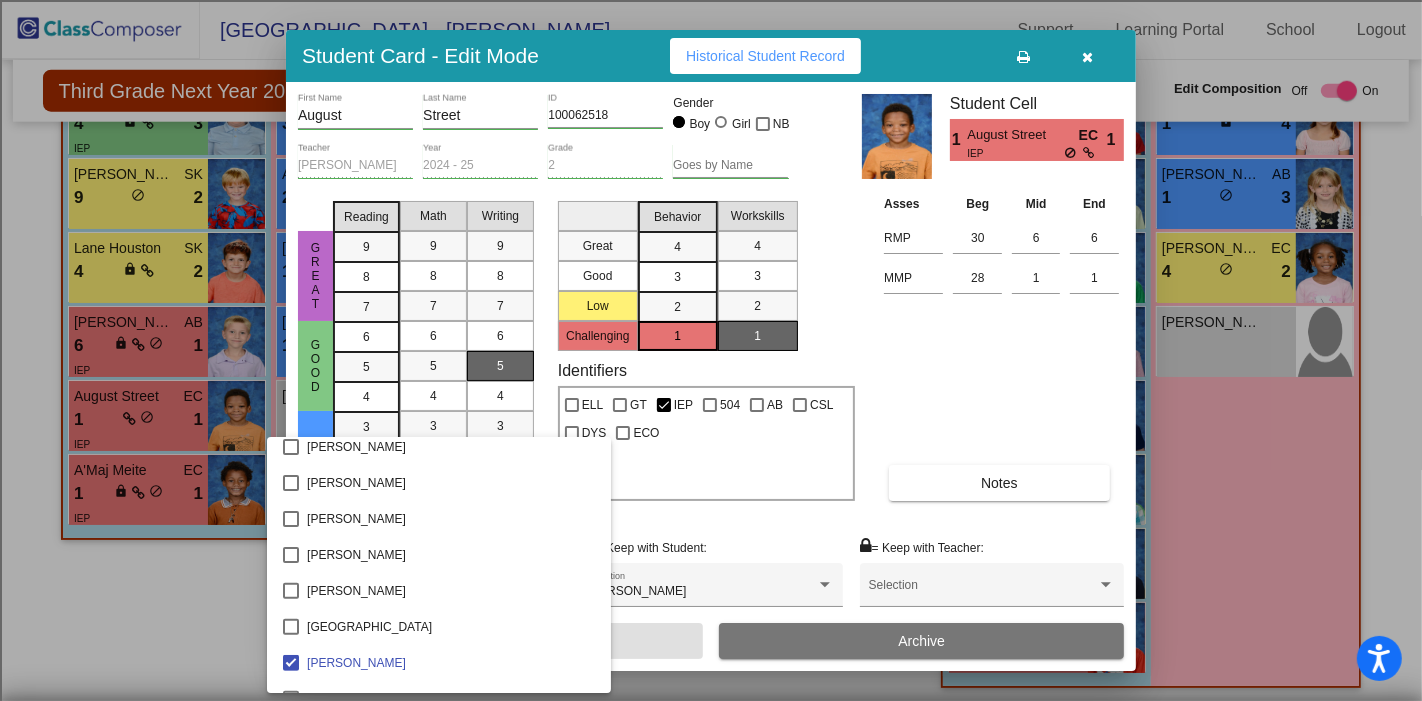 scroll, scrollTop: 673, scrollLeft: 0, axis: vertical 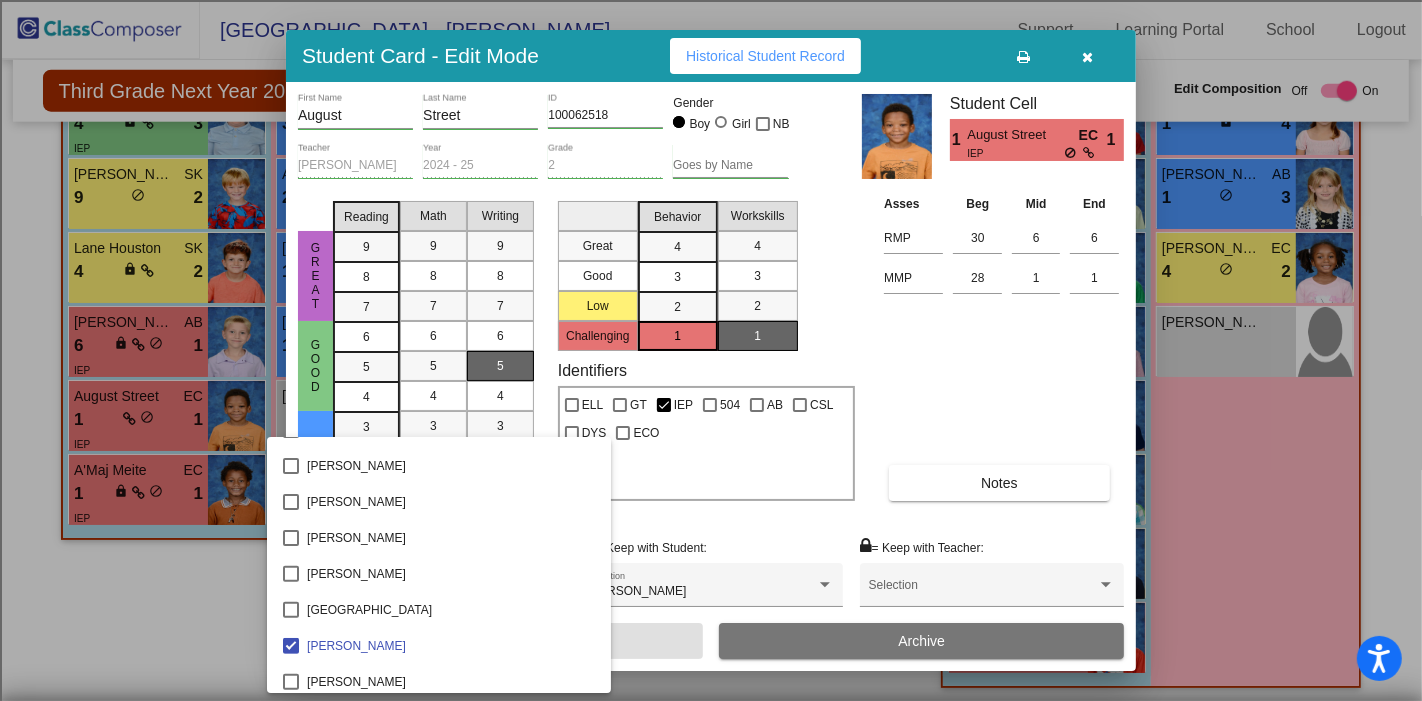click at bounding box center (711, 350) 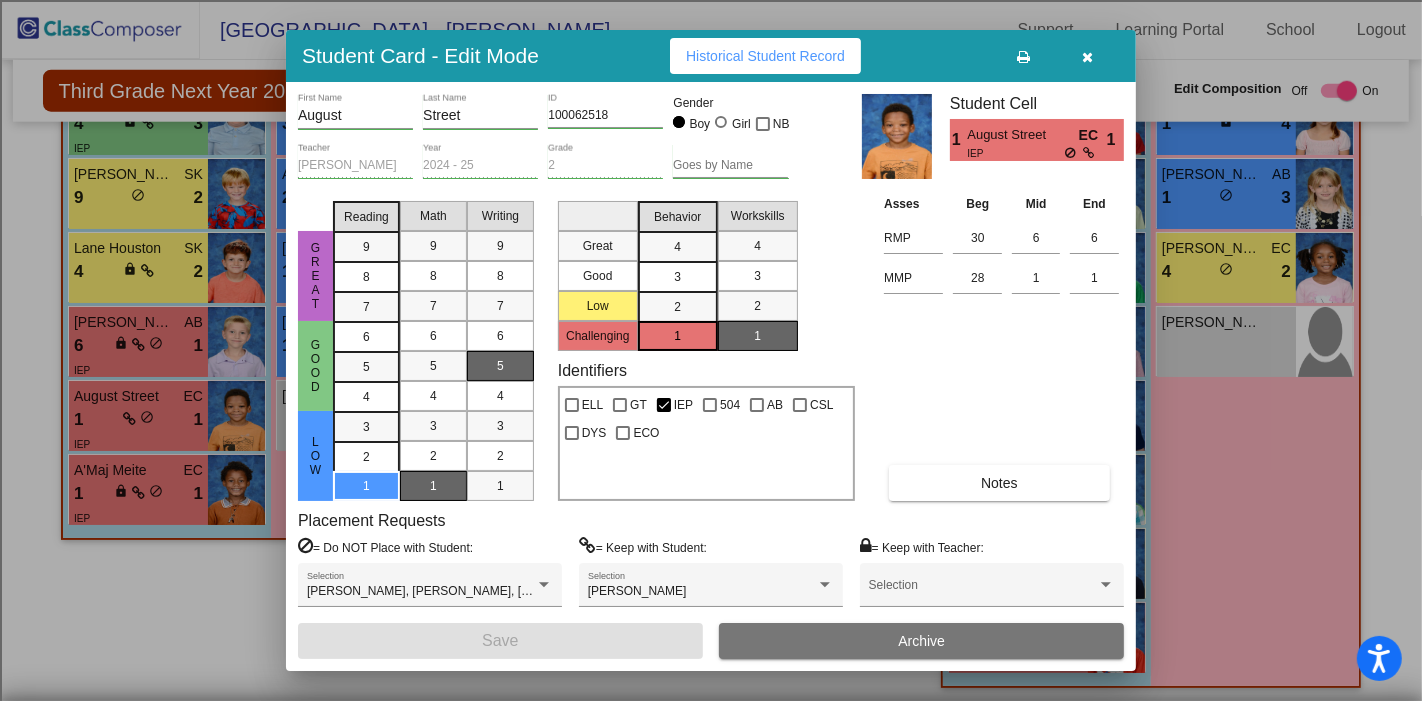 click at bounding box center [1088, 57] 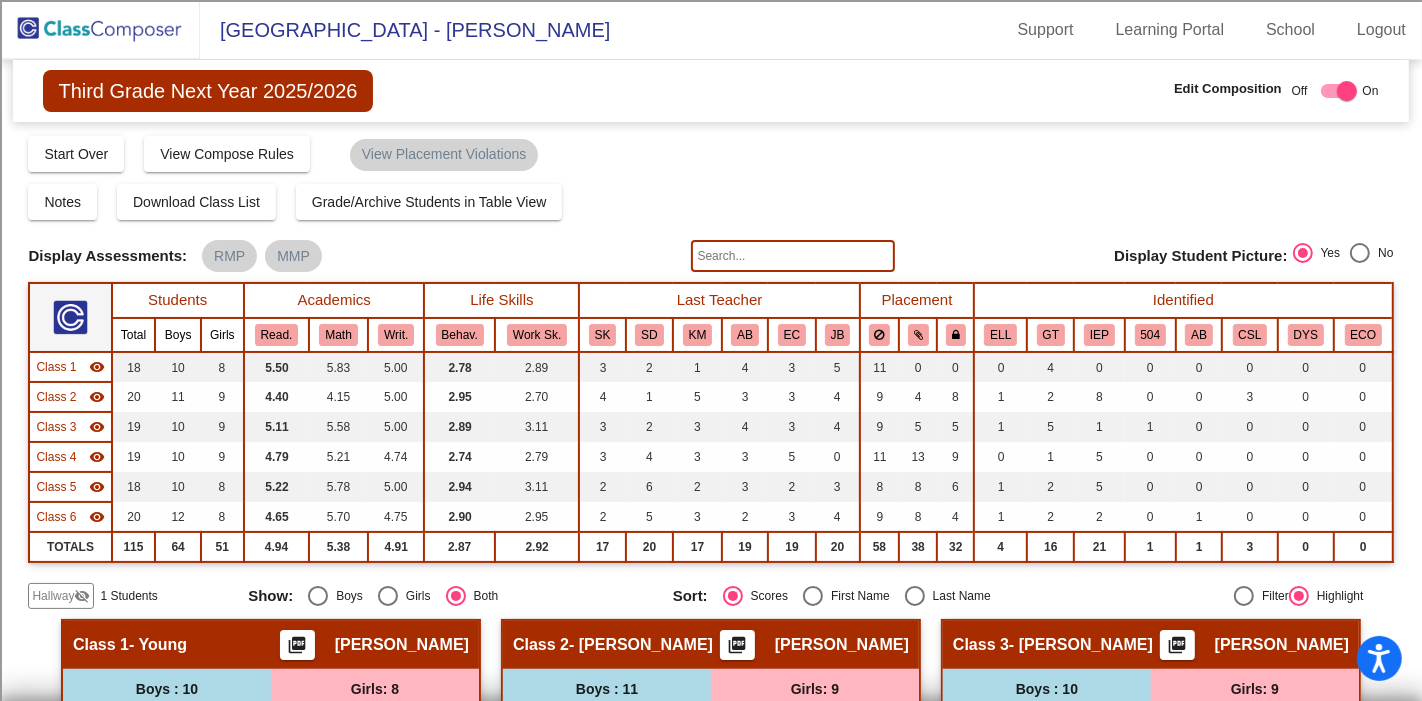 scroll, scrollTop: 1857, scrollLeft: 0, axis: vertical 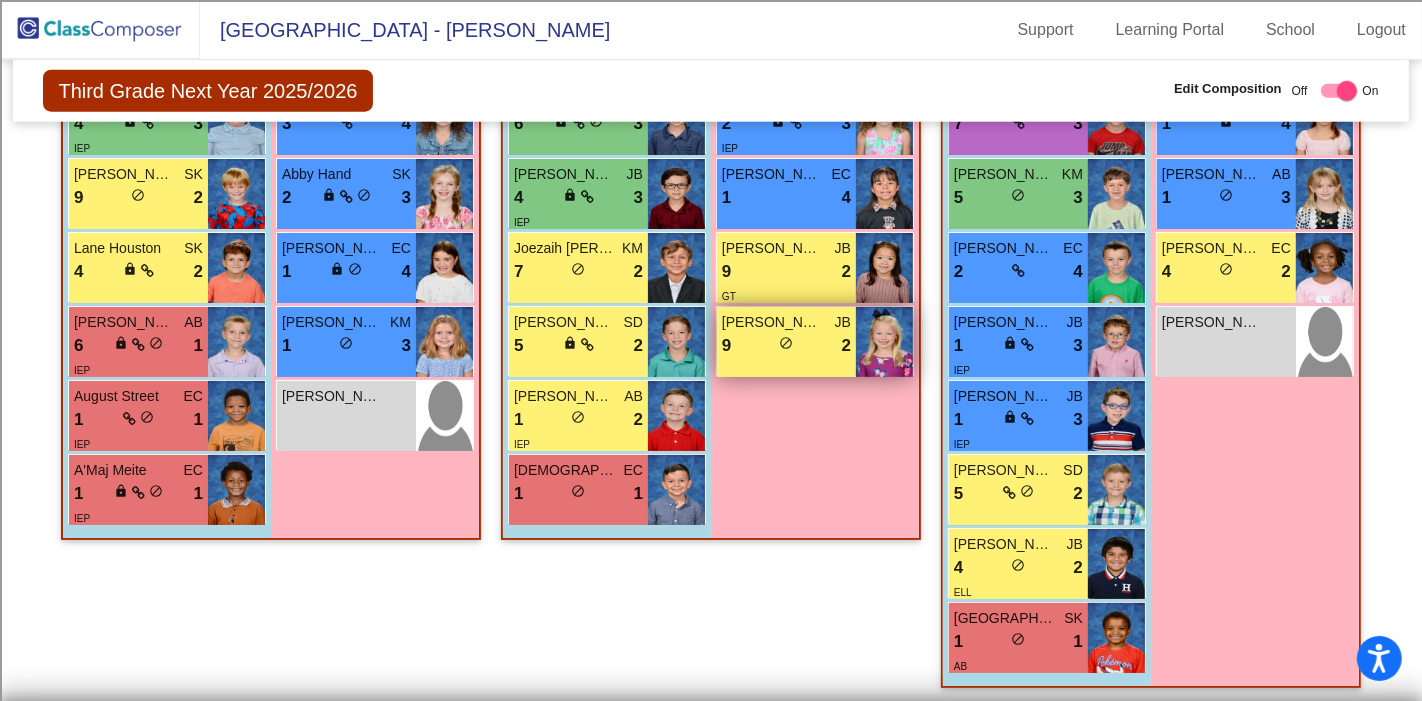 click on "9 lock do_not_disturb_alt 2" at bounding box center [786, 346] 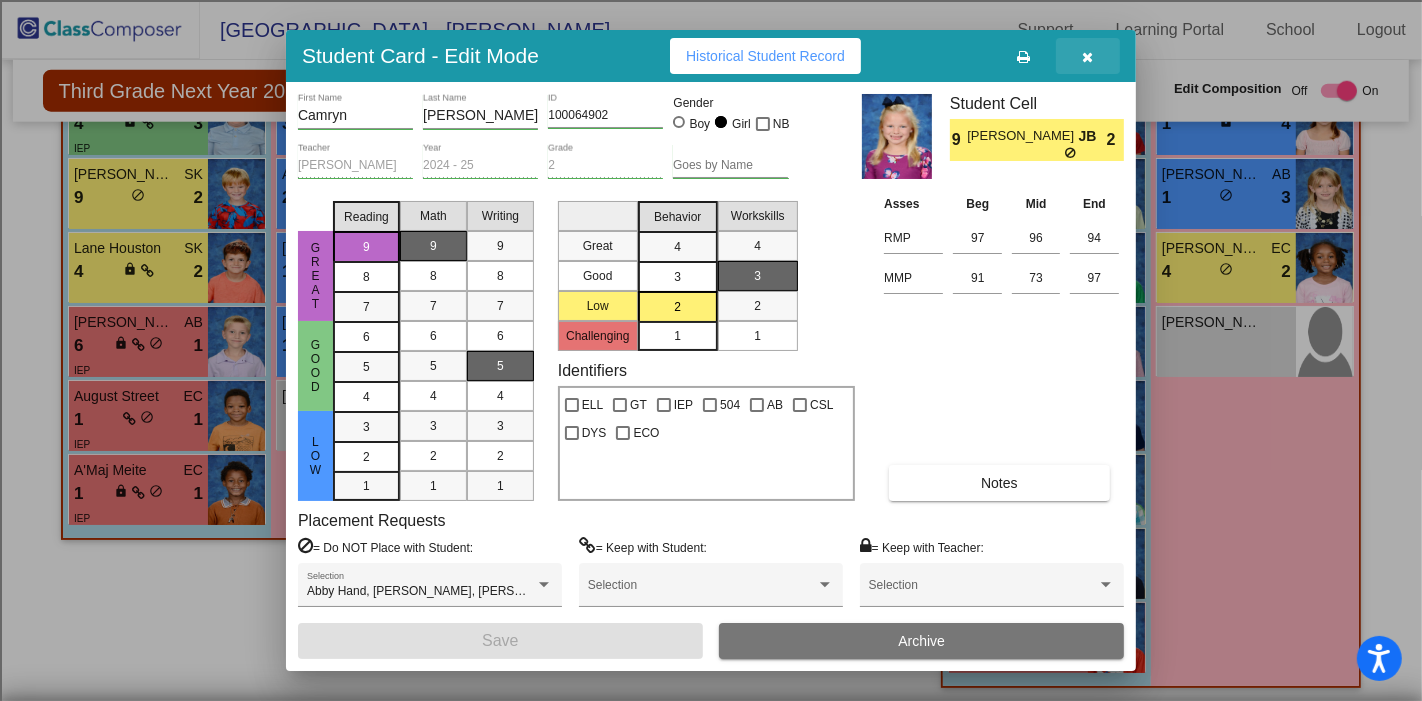 click at bounding box center [1088, 57] 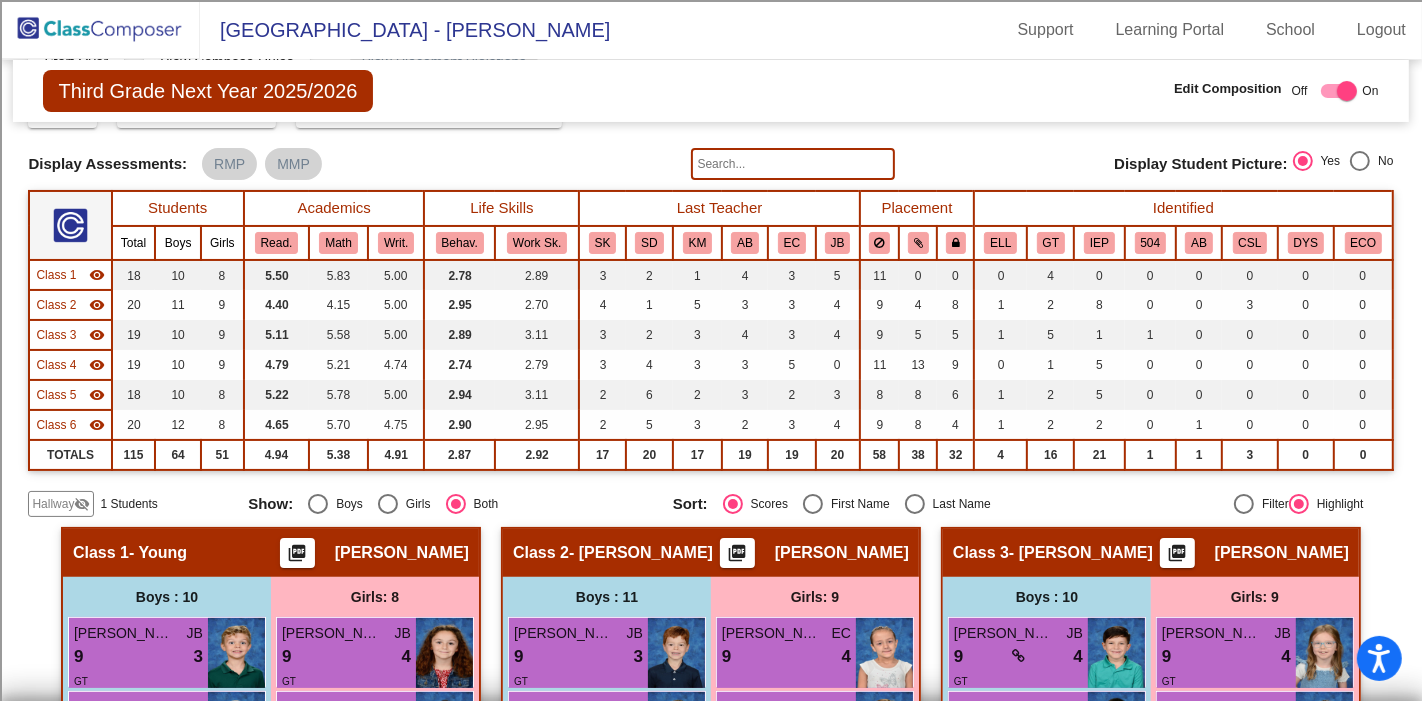 scroll, scrollTop: 80, scrollLeft: 0, axis: vertical 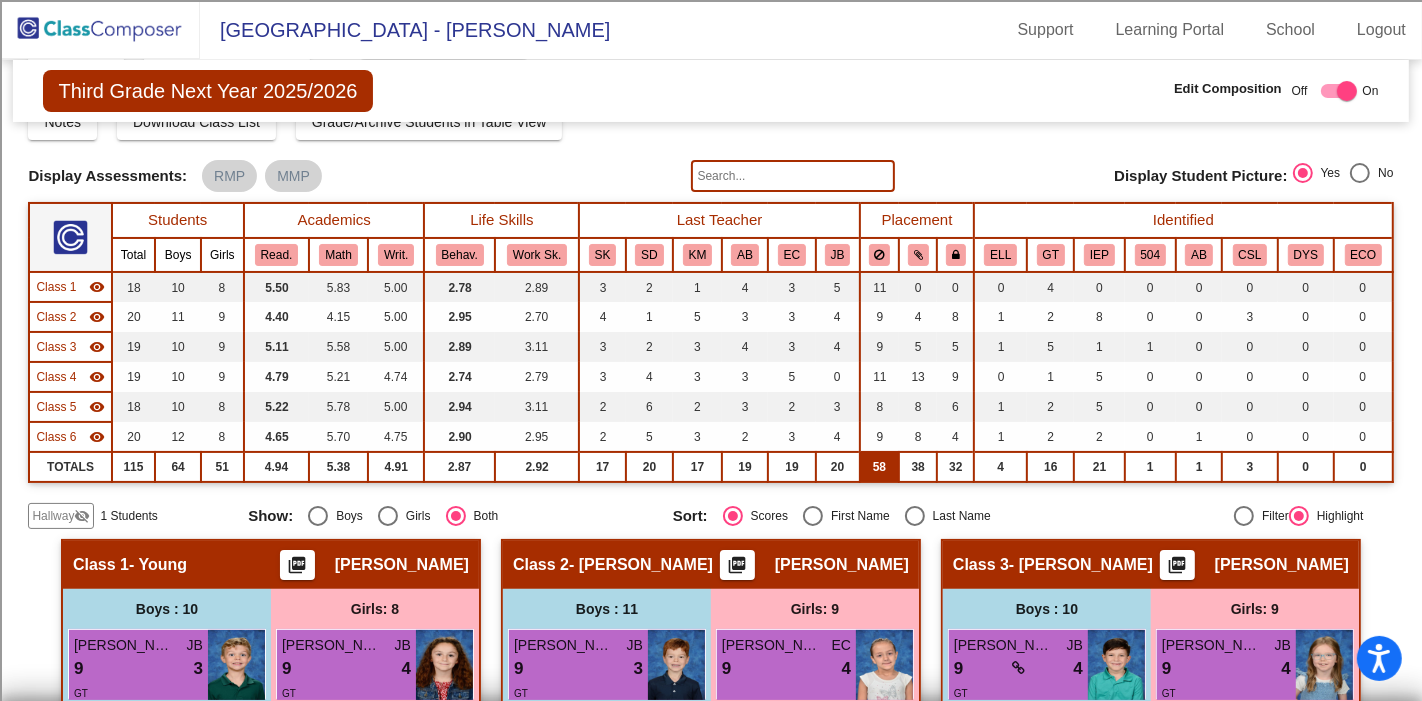 click on "58" 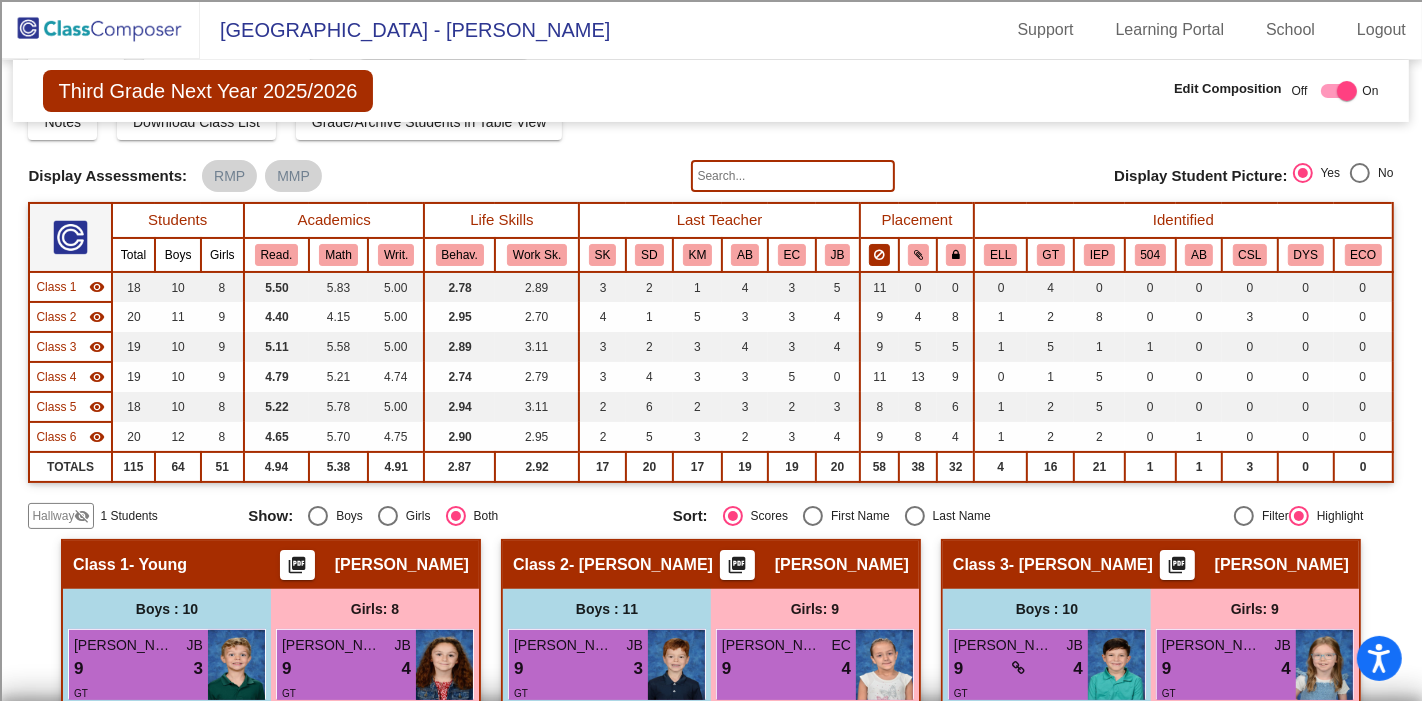 click 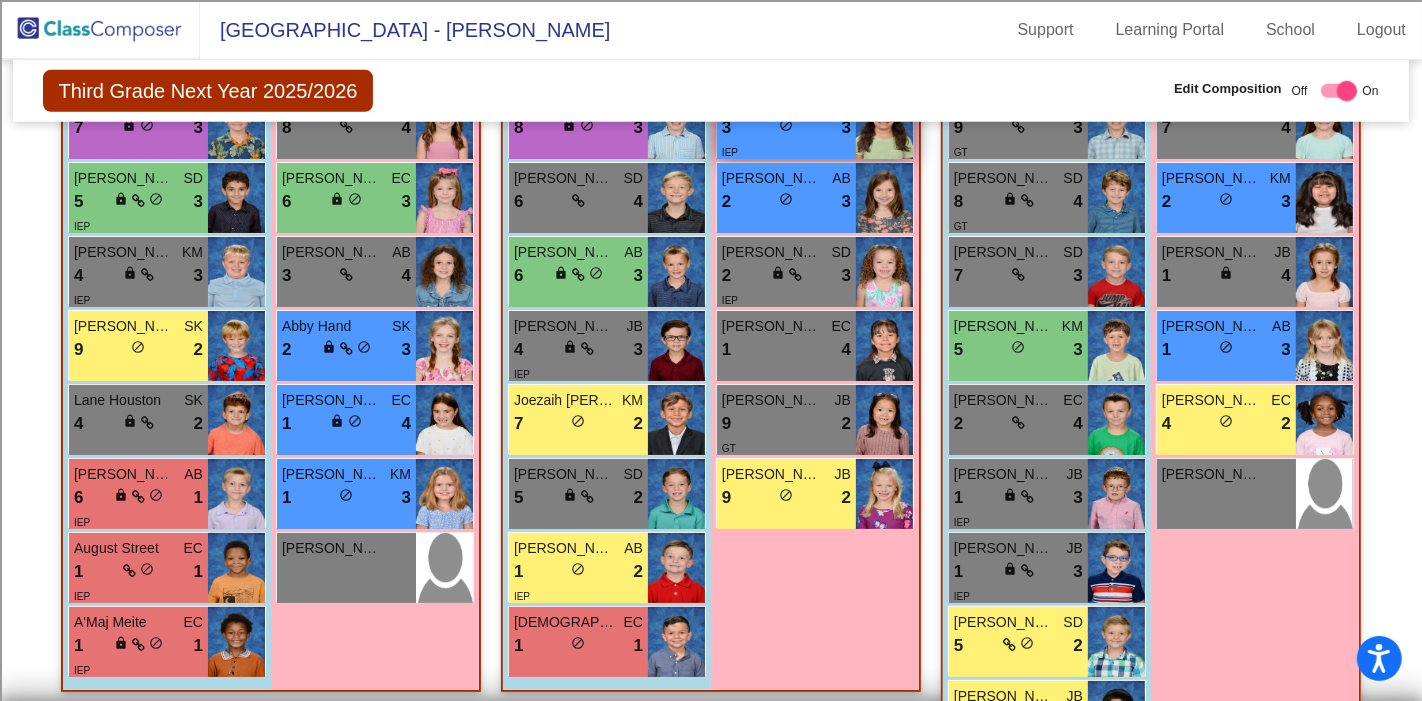 scroll, scrollTop: 1857, scrollLeft: 0, axis: vertical 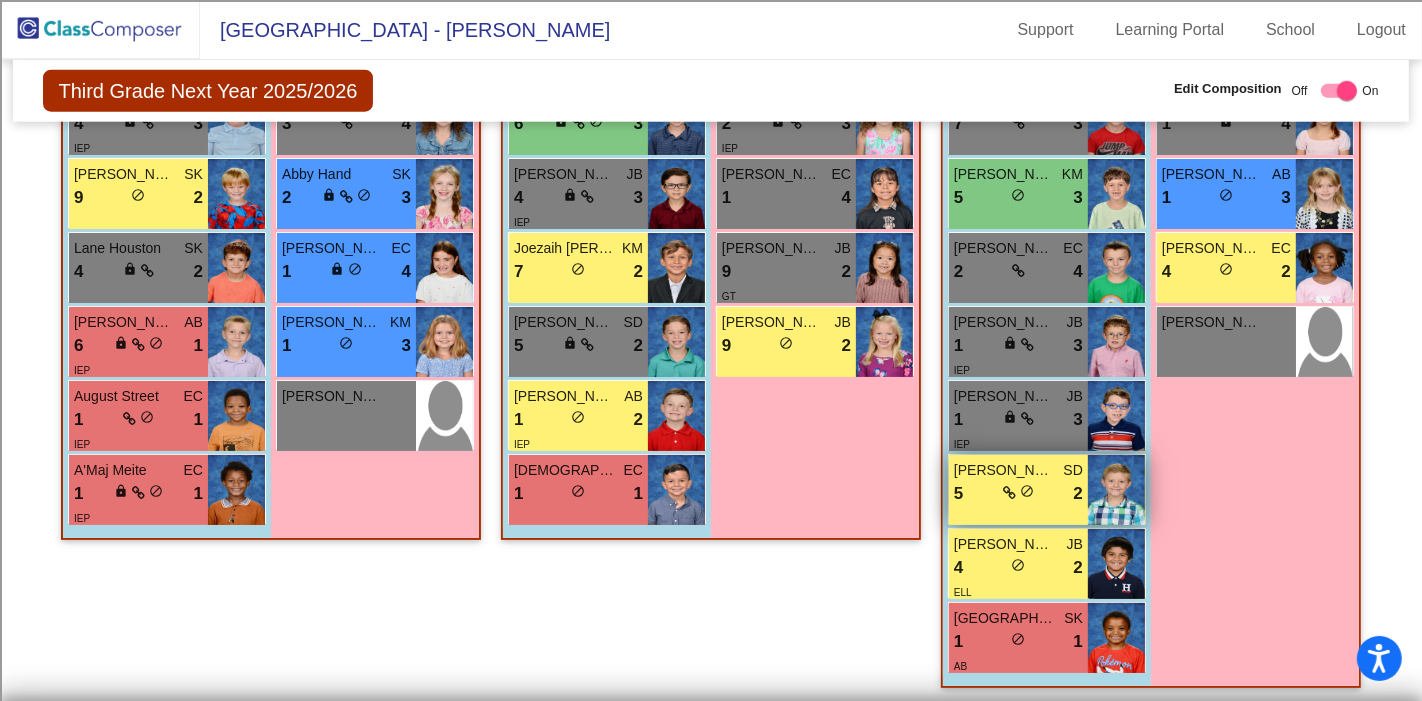 click on "[PERSON_NAME]" at bounding box center (1004, 470) 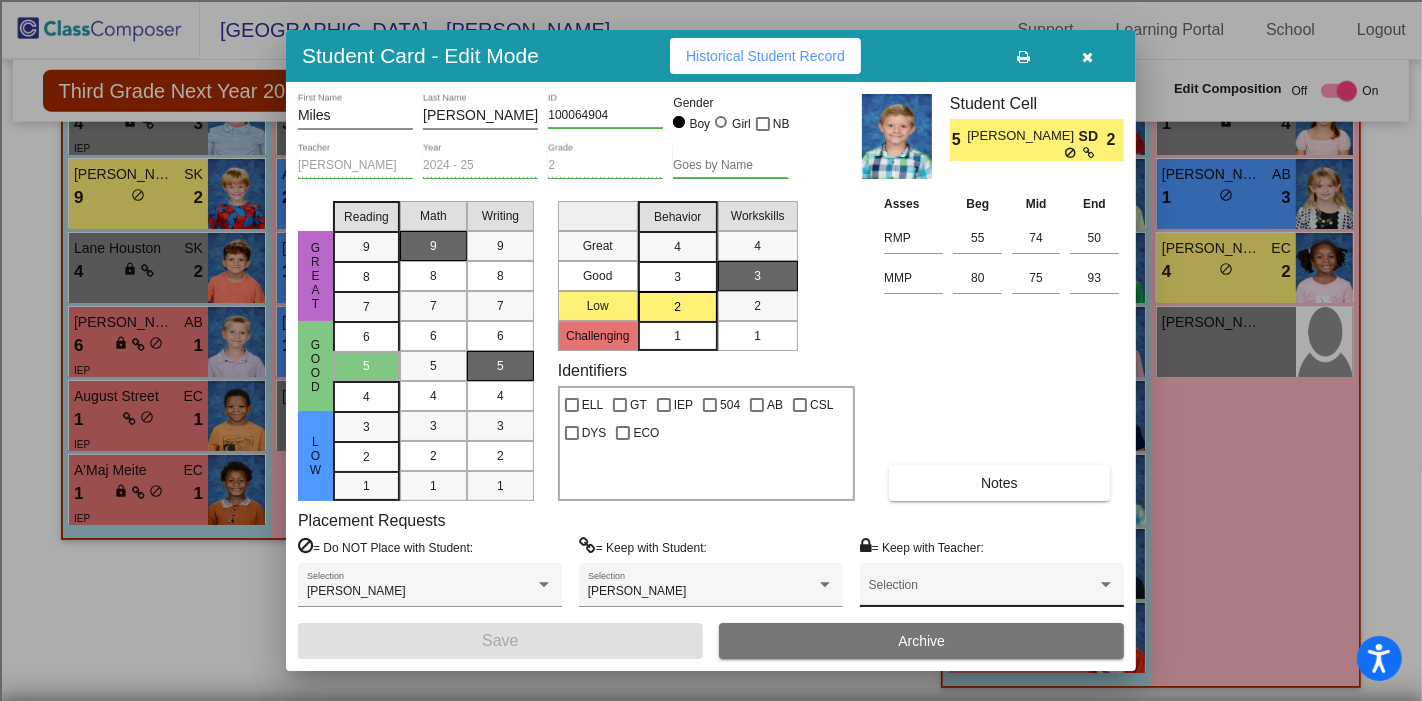 click on "Selection" at bounding box center [992, 590] 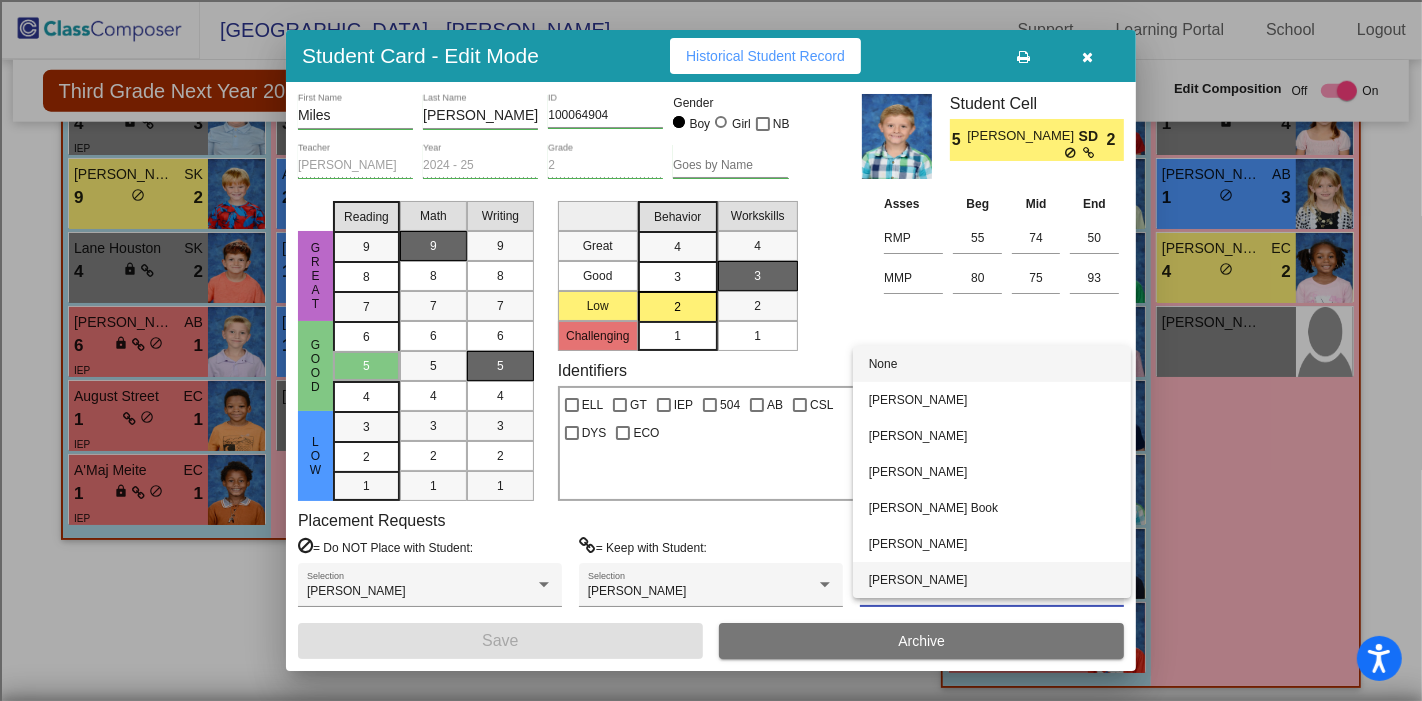 click on "[PERSON_NAME]" at bounding box center [992, 580] 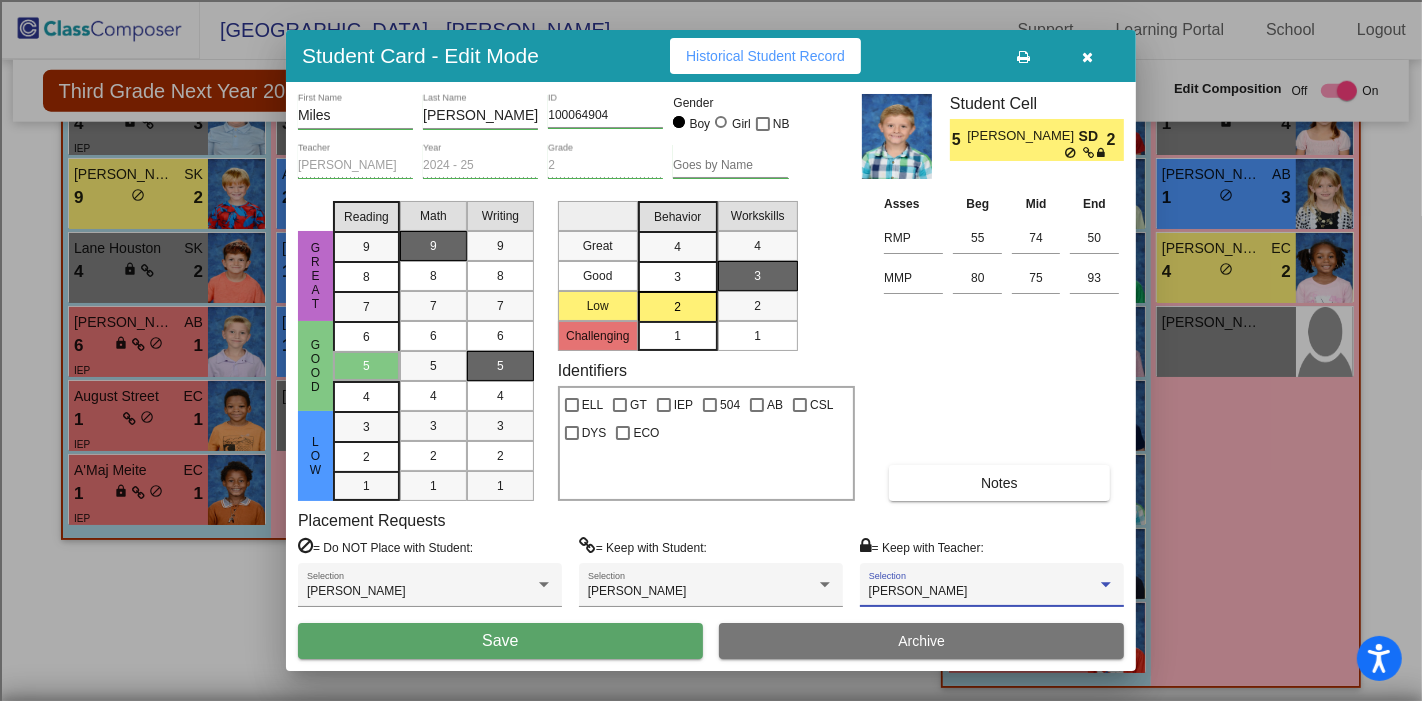 click on "Save" at bounding box center (500, 641) 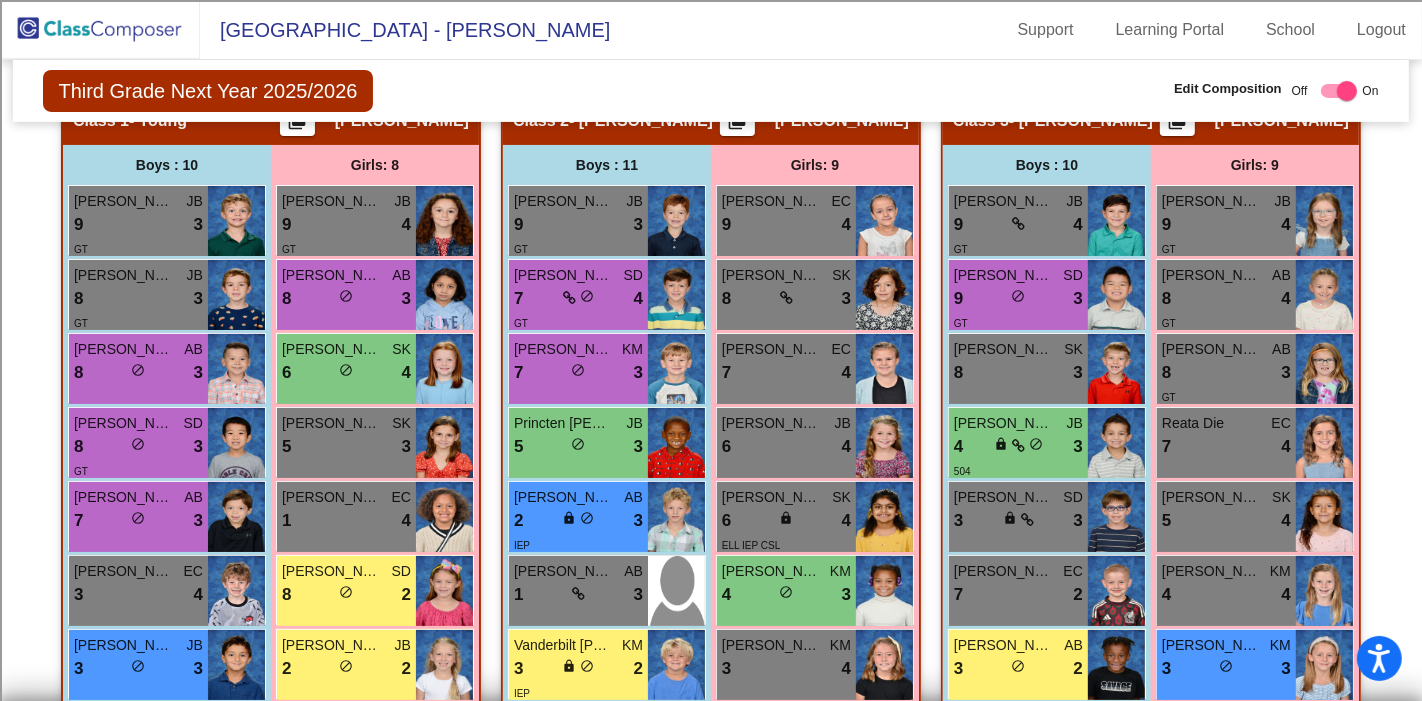 scroll, scrollTop: 0, scrollLeft: 0, axis: both 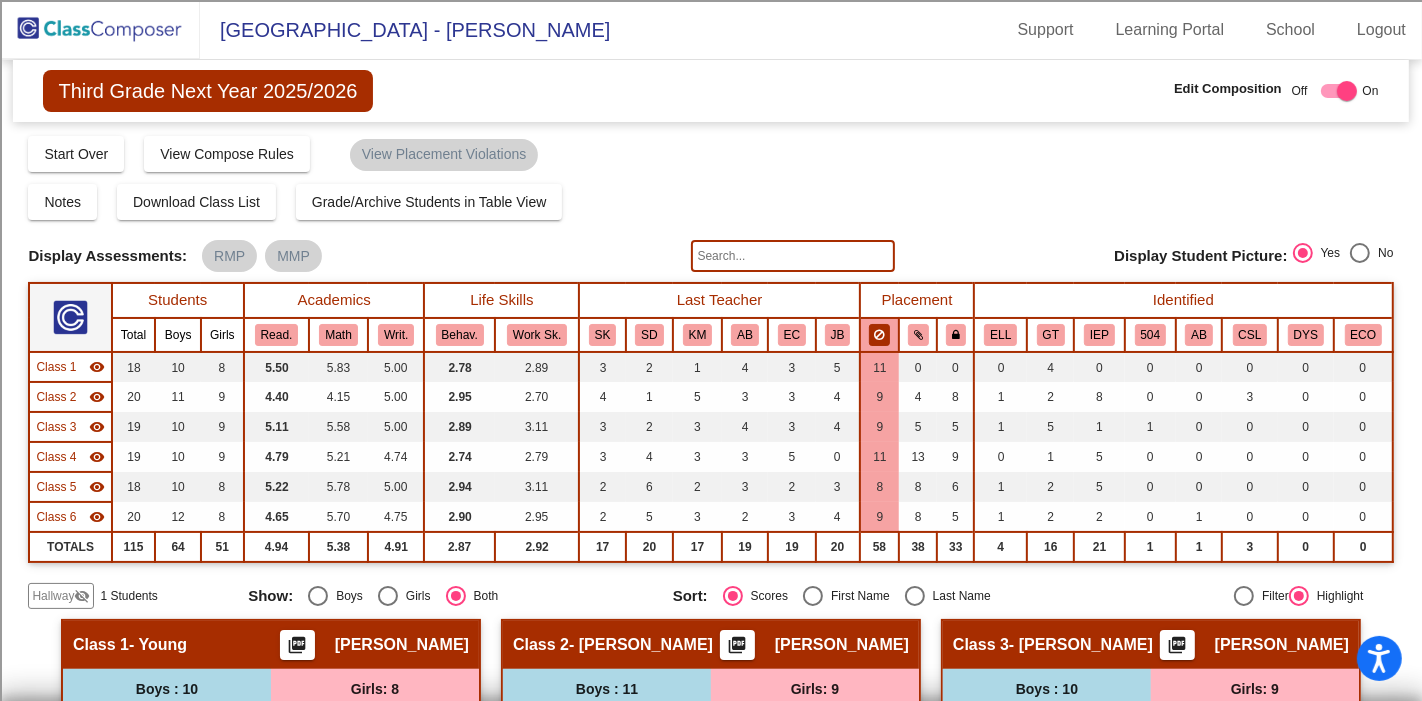 click 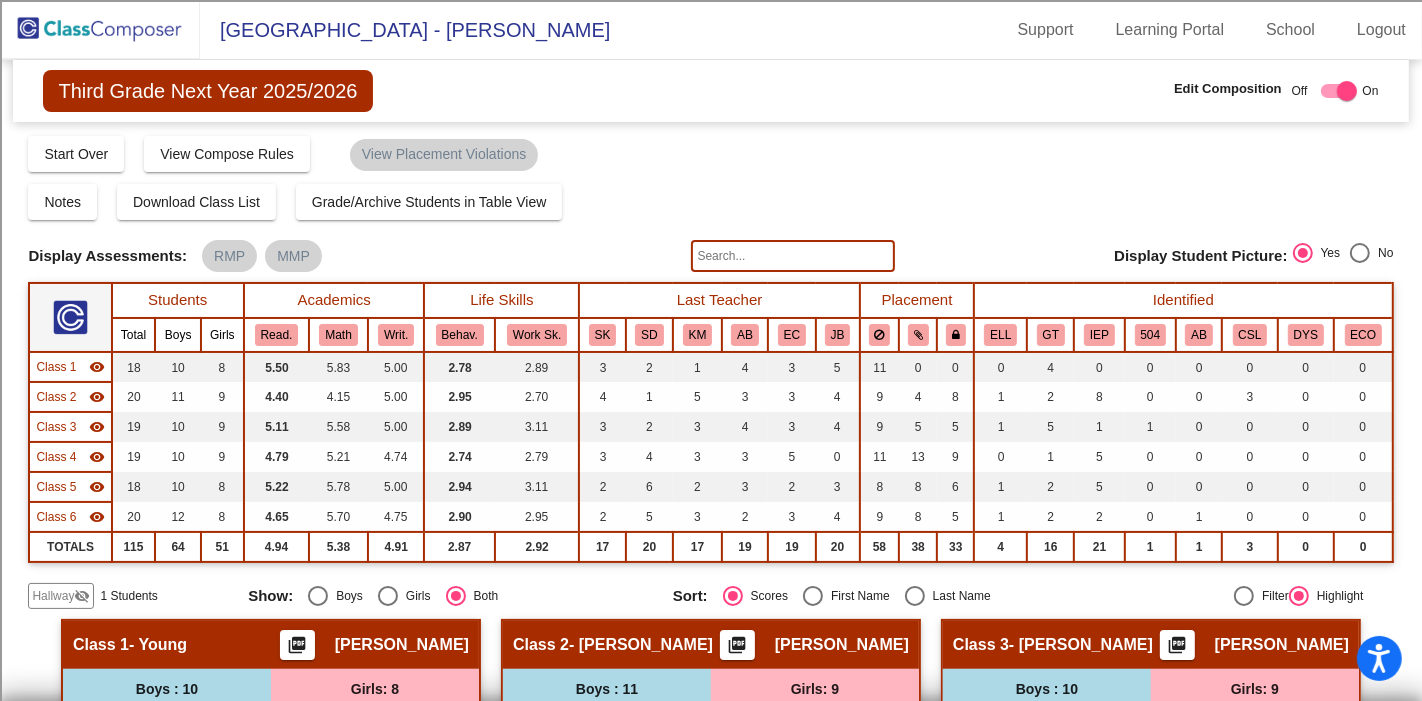click 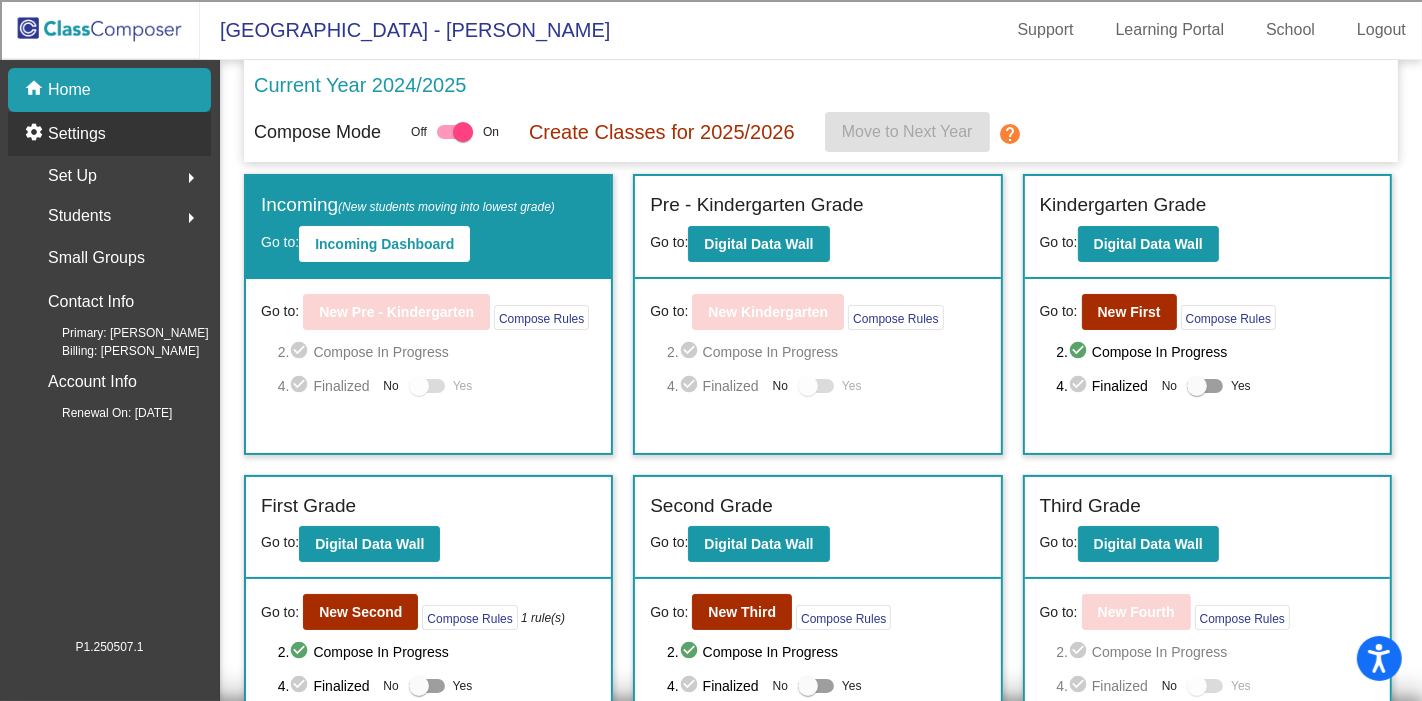 click on "Settings" 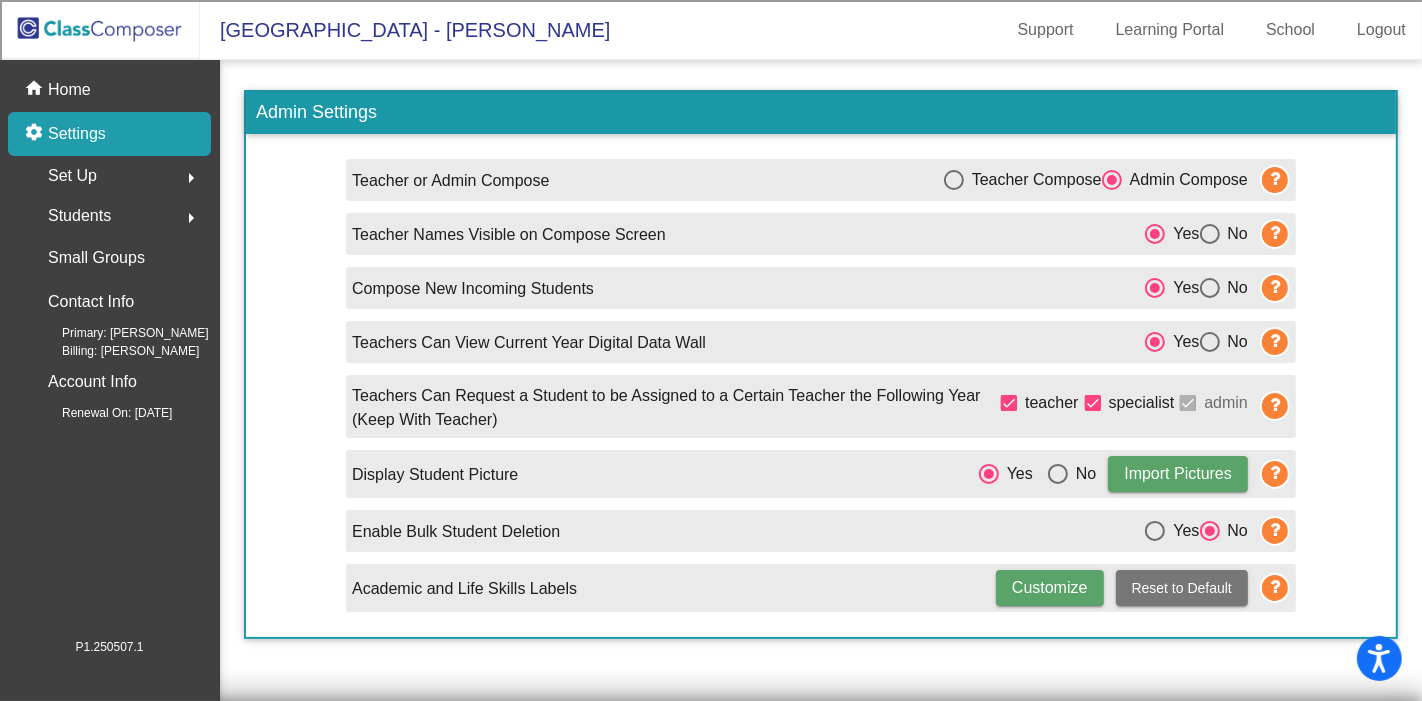 click on "Enable Bulk Student [MEDICAL_DATA]   Yes     No" 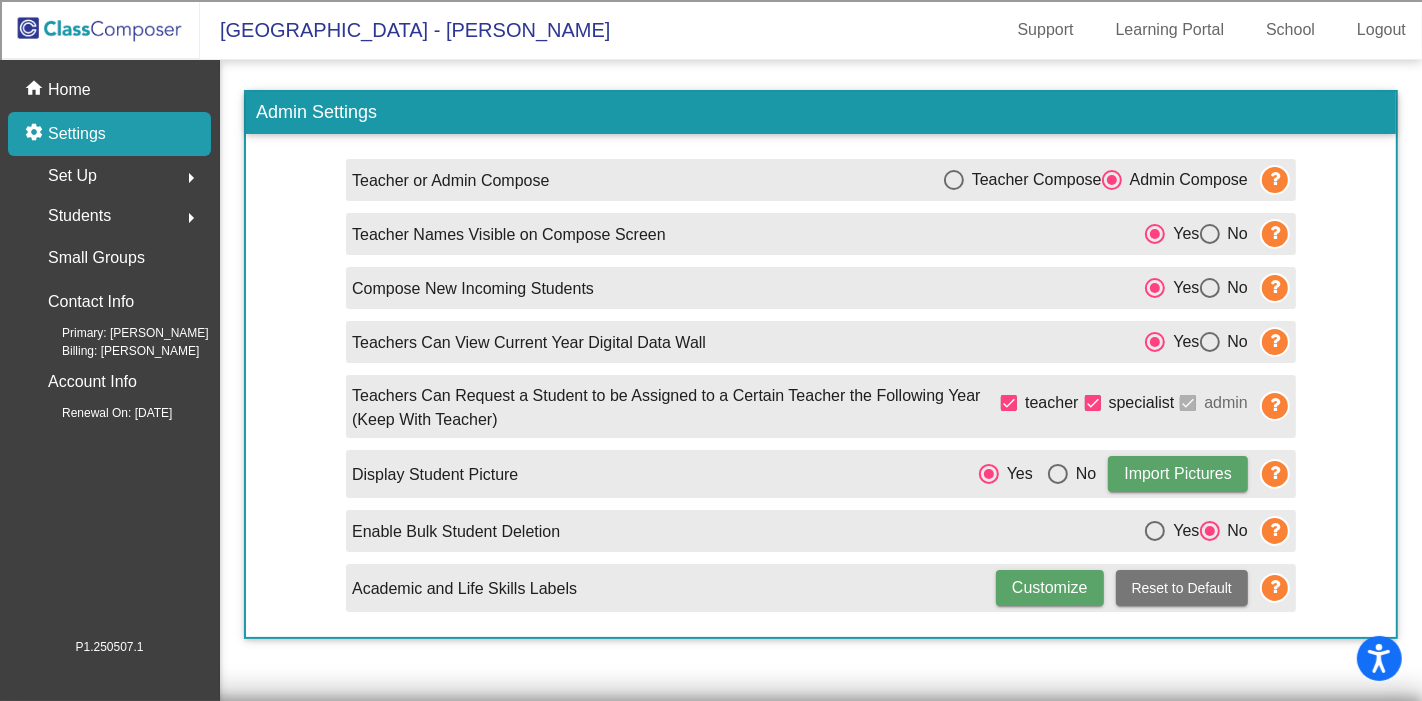 click at bounding box center [1155, 531] 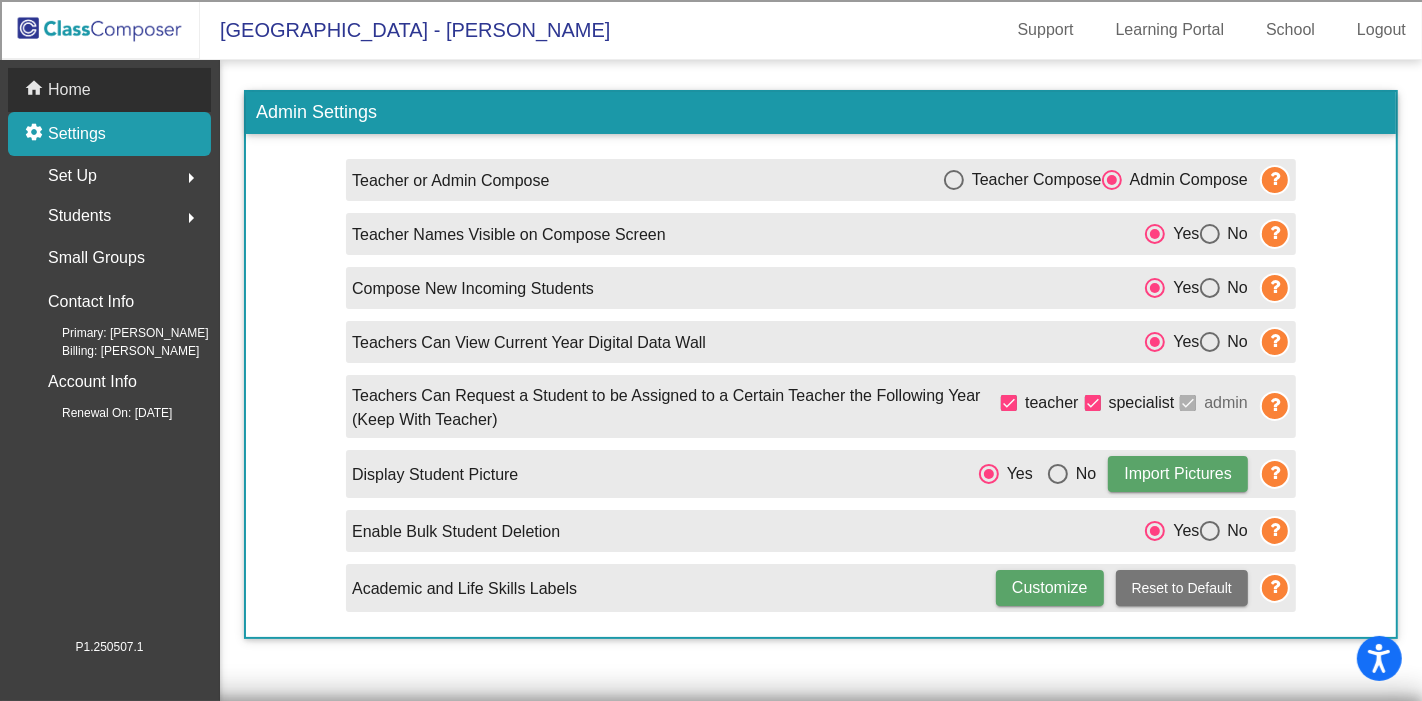 click on "Home" 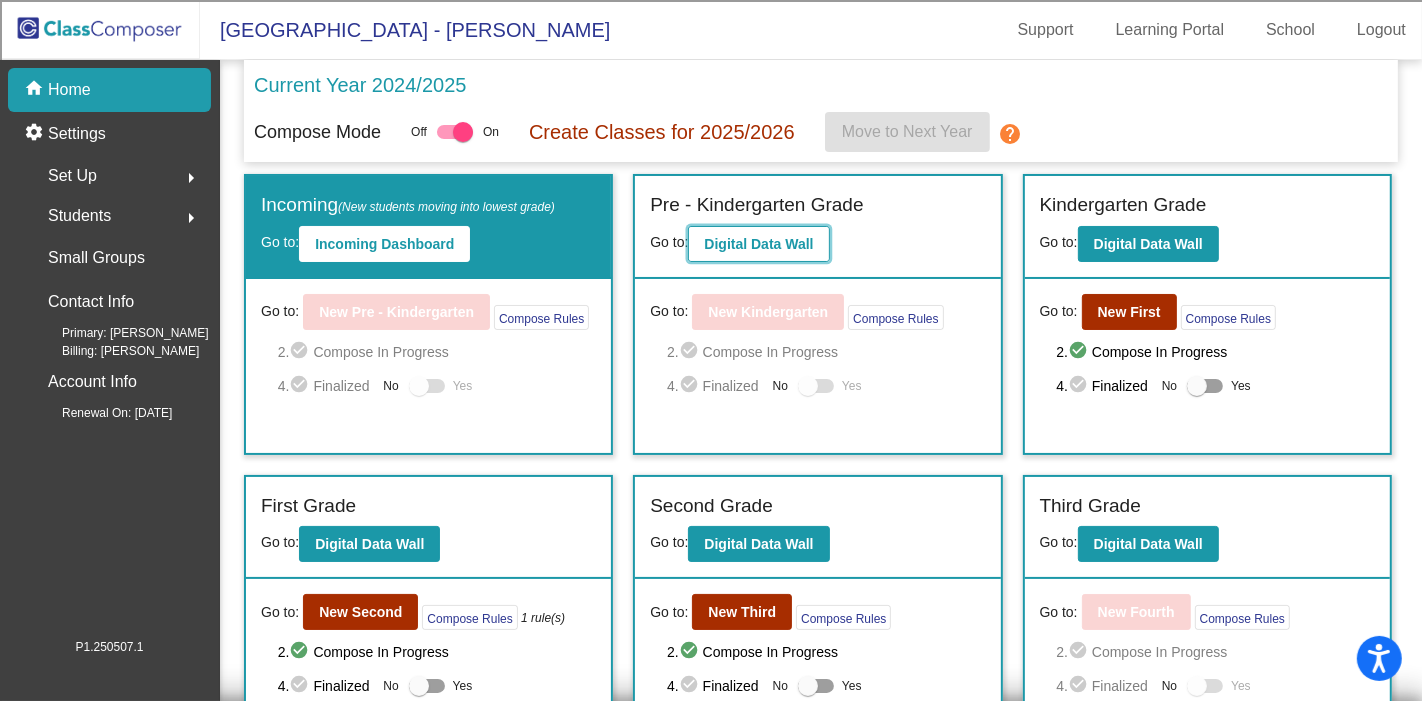 click on "Digital Data Wall" 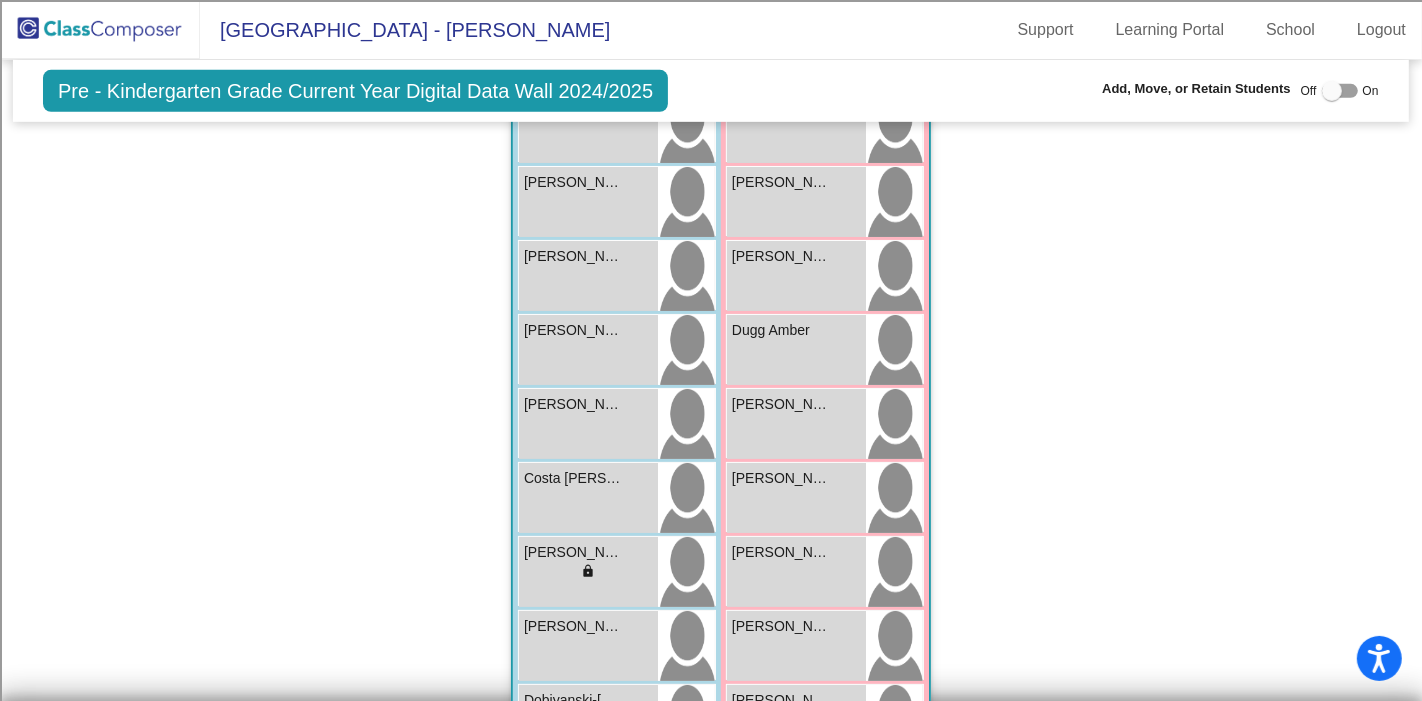 scroll, scrollTop: 0, scrollLeft: 0, axis: both 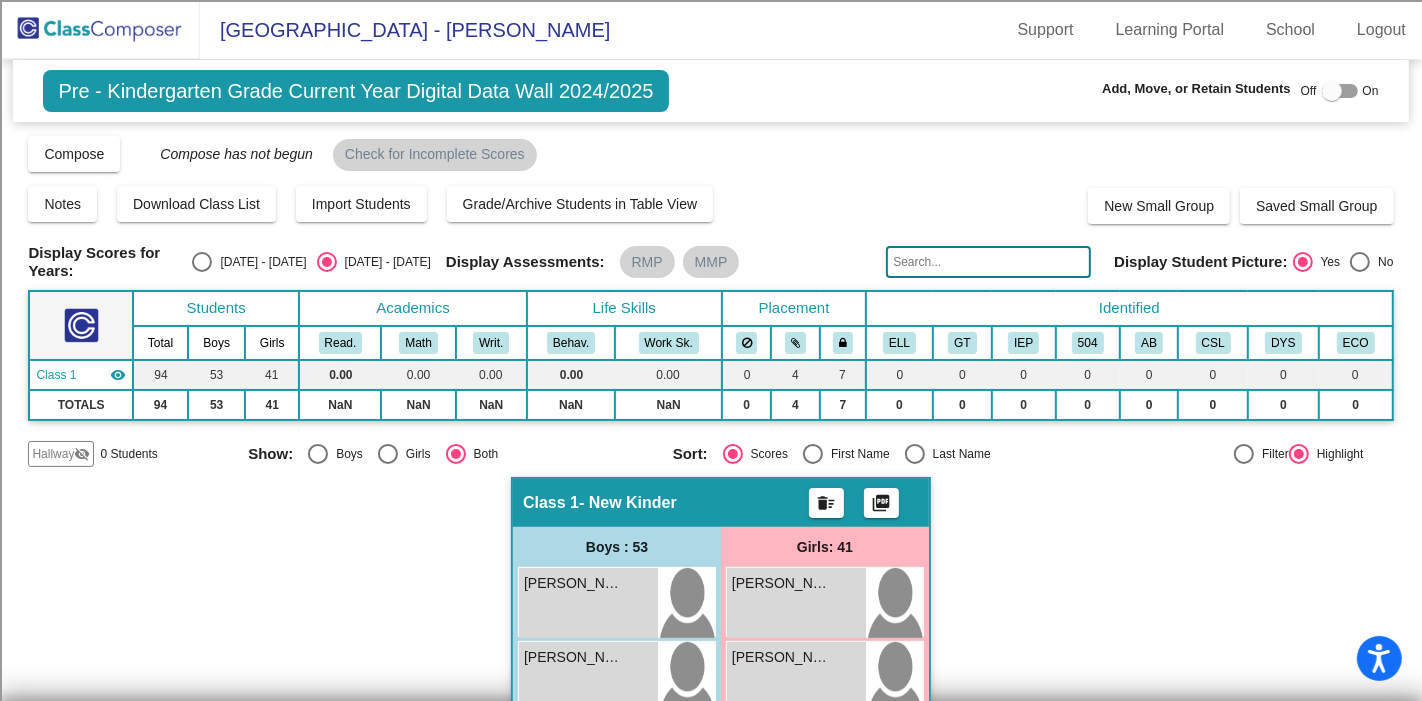 click on "delete_sweep" 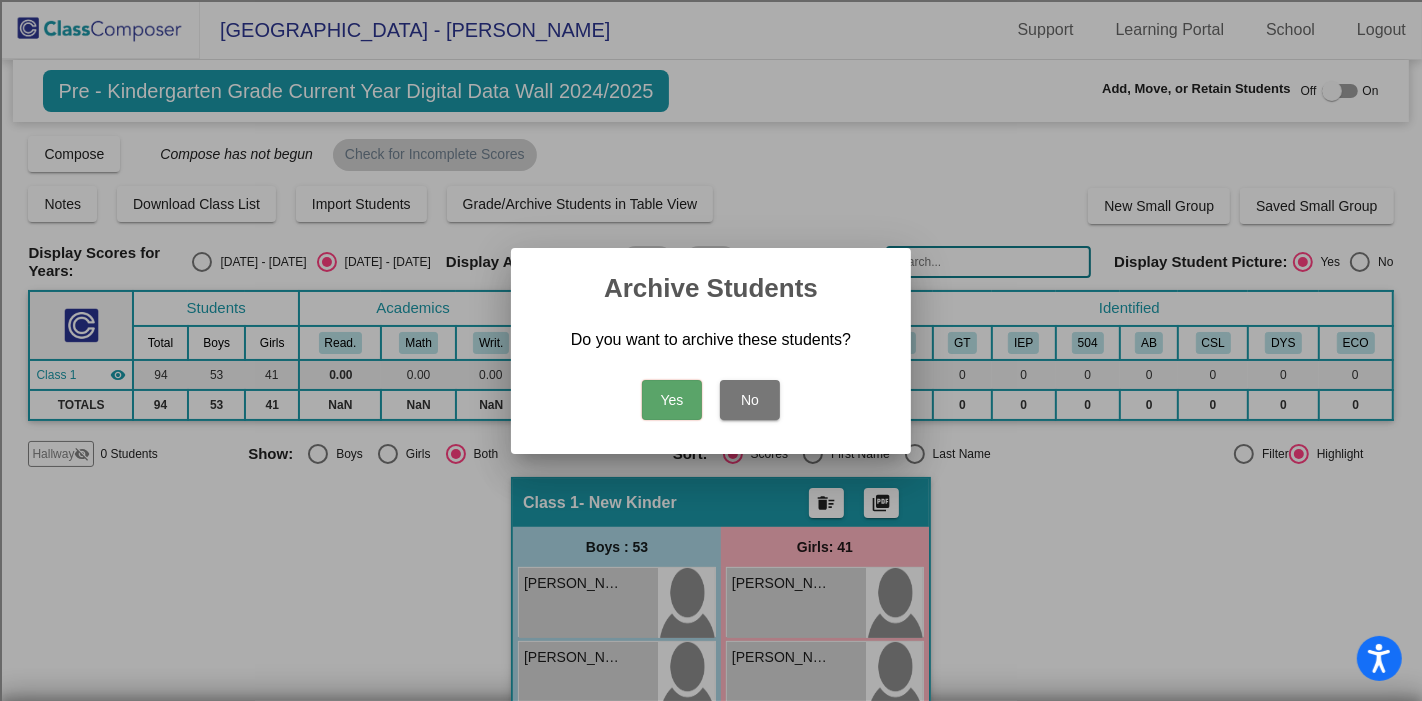 click on "Yes" at bounding box center [672, 400] 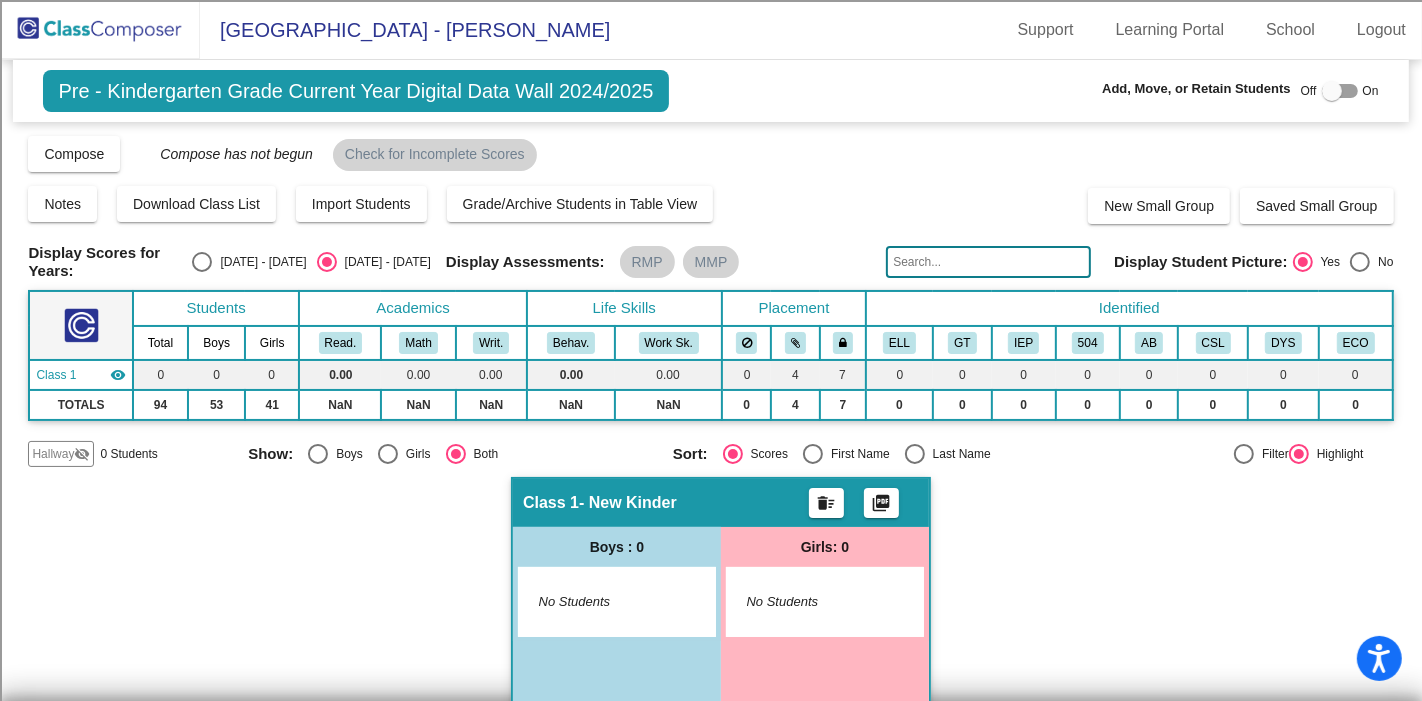 click 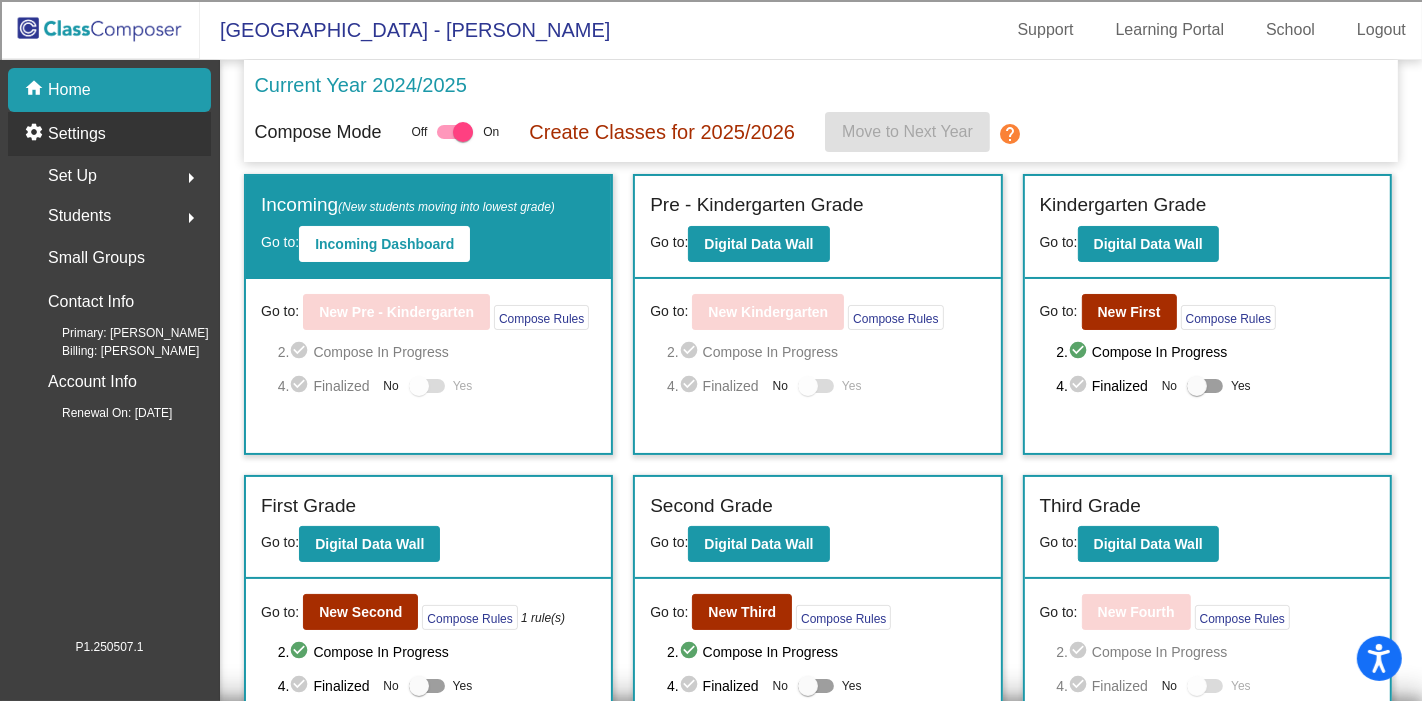 click on "Settings" 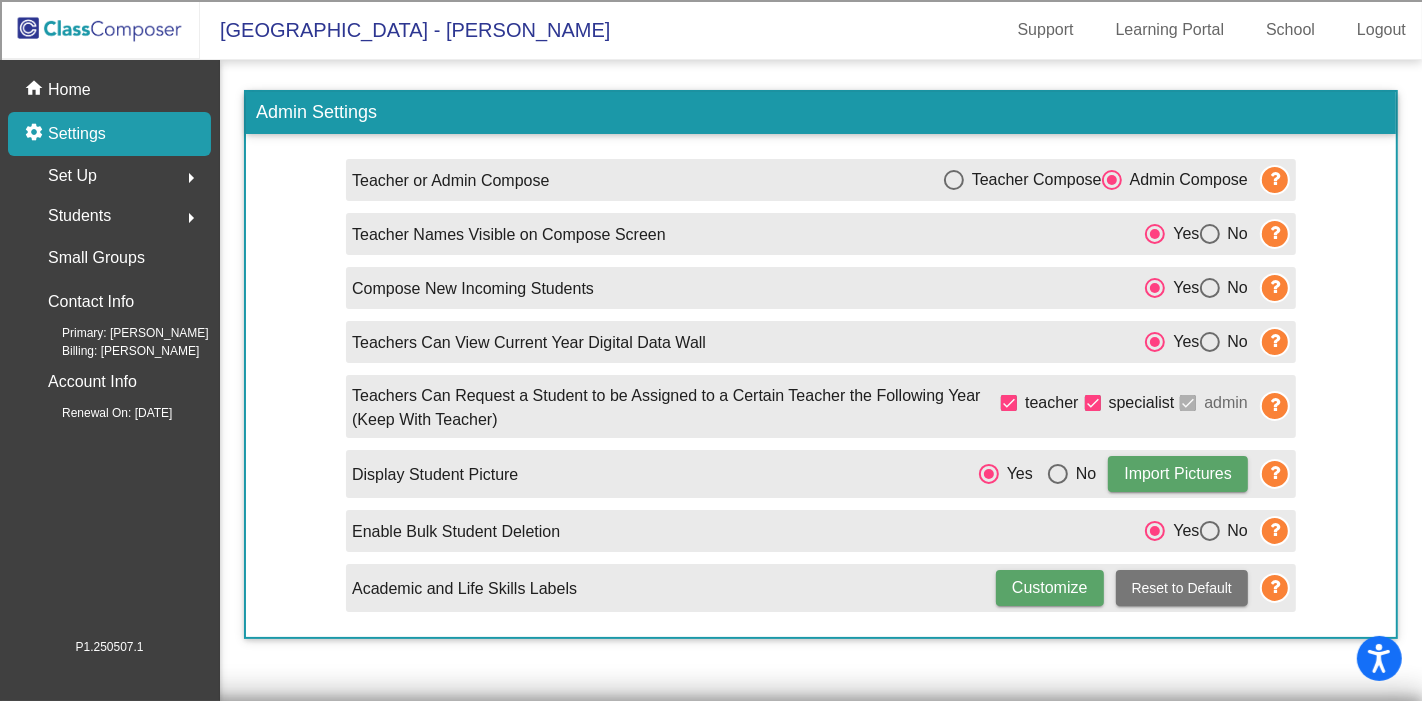 click at bounding box center [1210, 531] 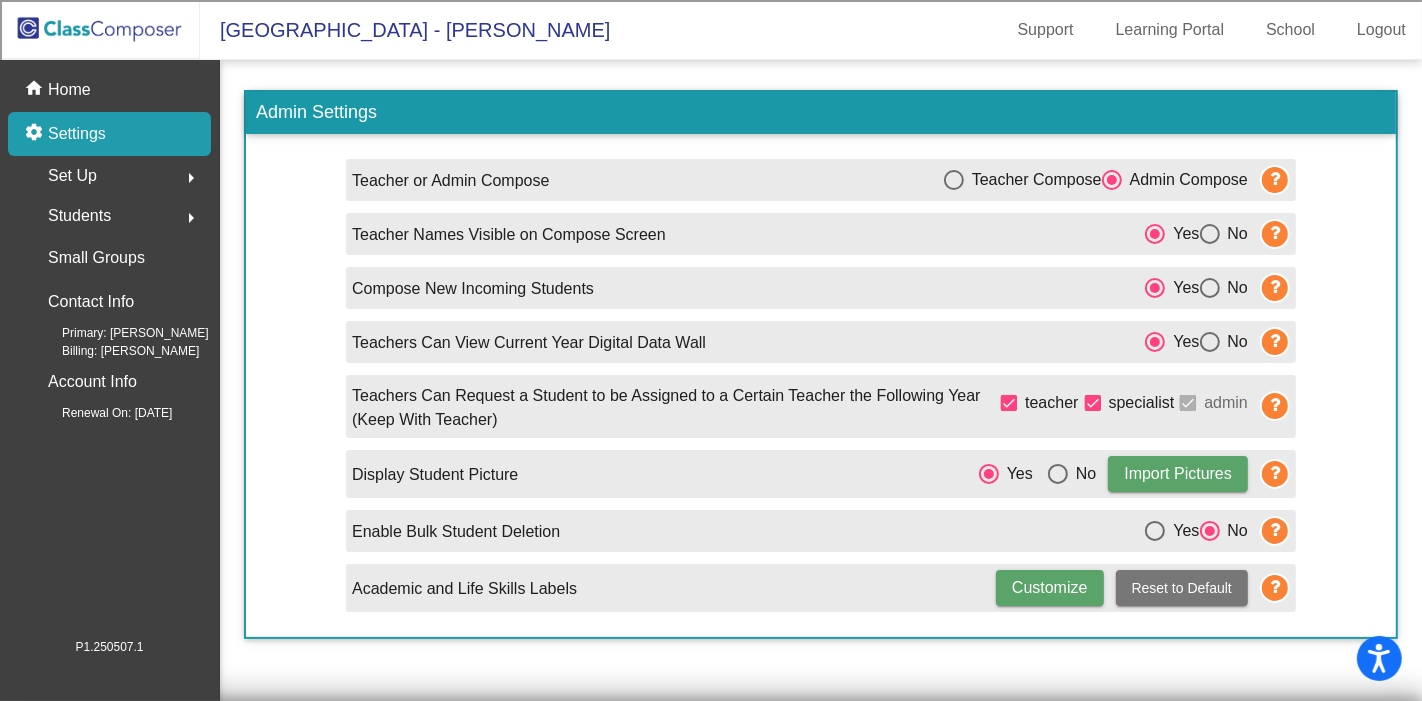 click on "Customize" 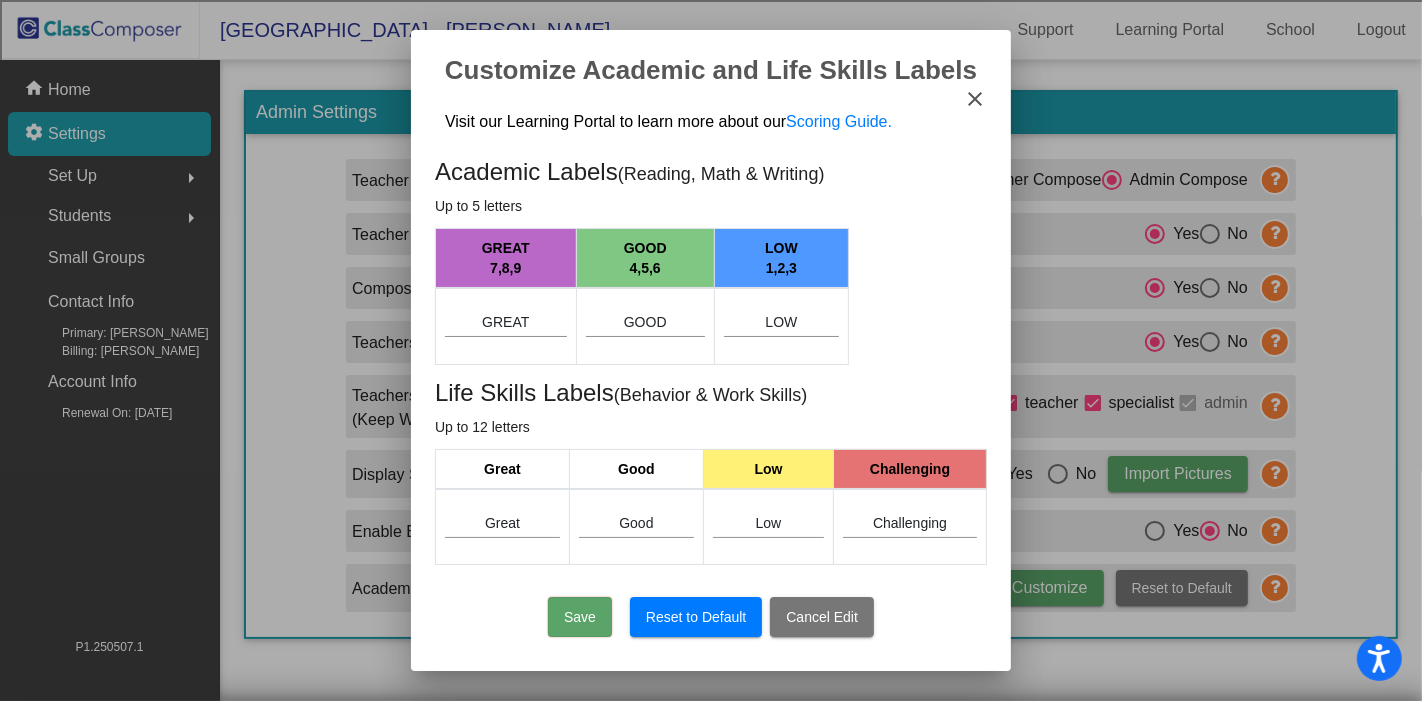 scroll, scrollTop: 0, scrollLeft: 0, axis: both 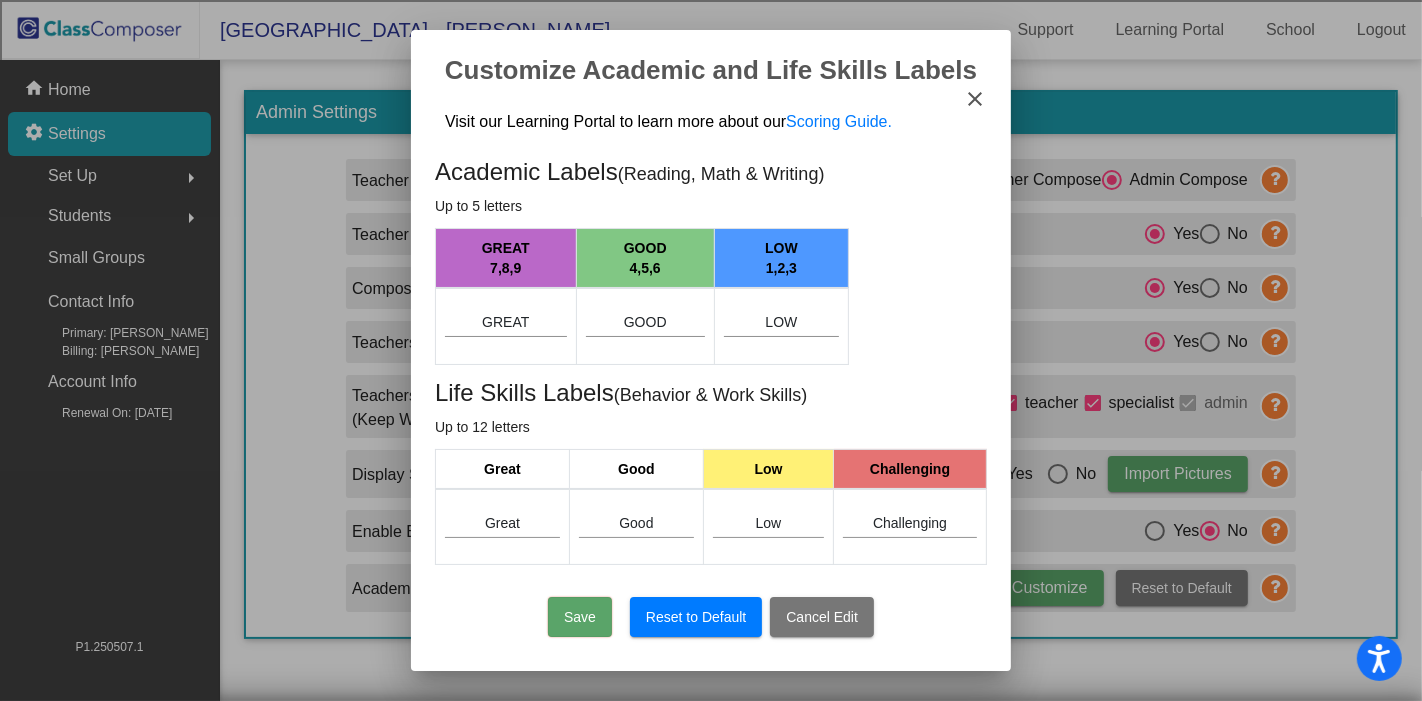 click on "close" at bounding box center [975, 99] 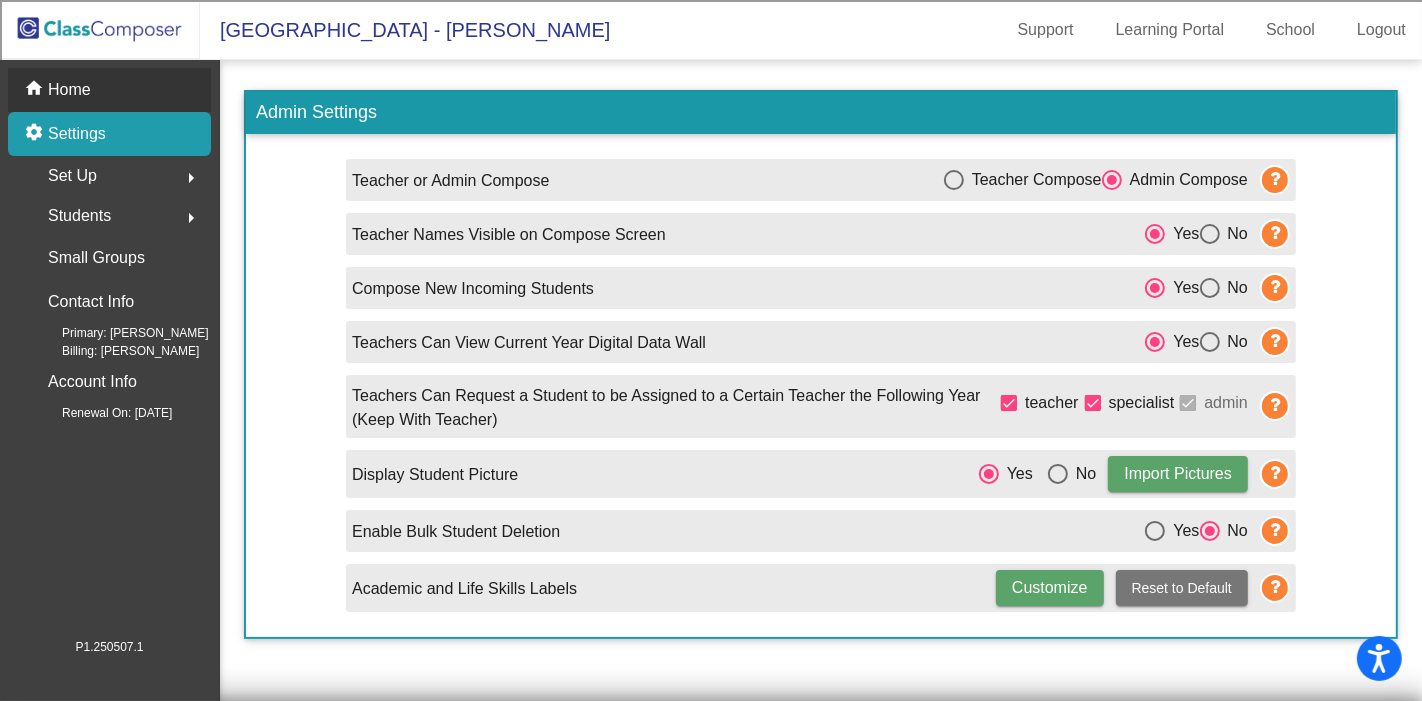 click on "Home" 